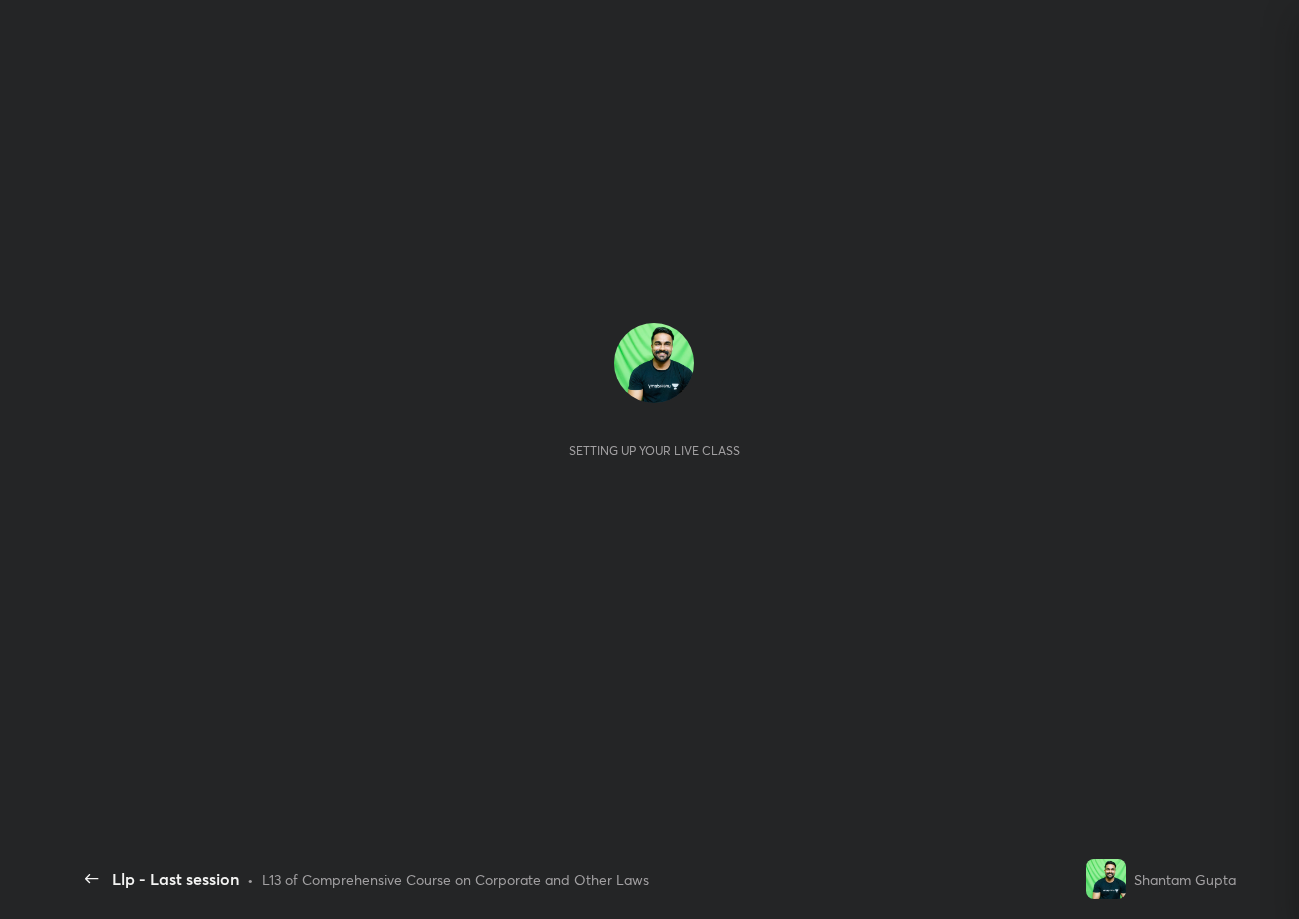 scroll, scrollTop: 0, scrollLeft: 0, axis: both 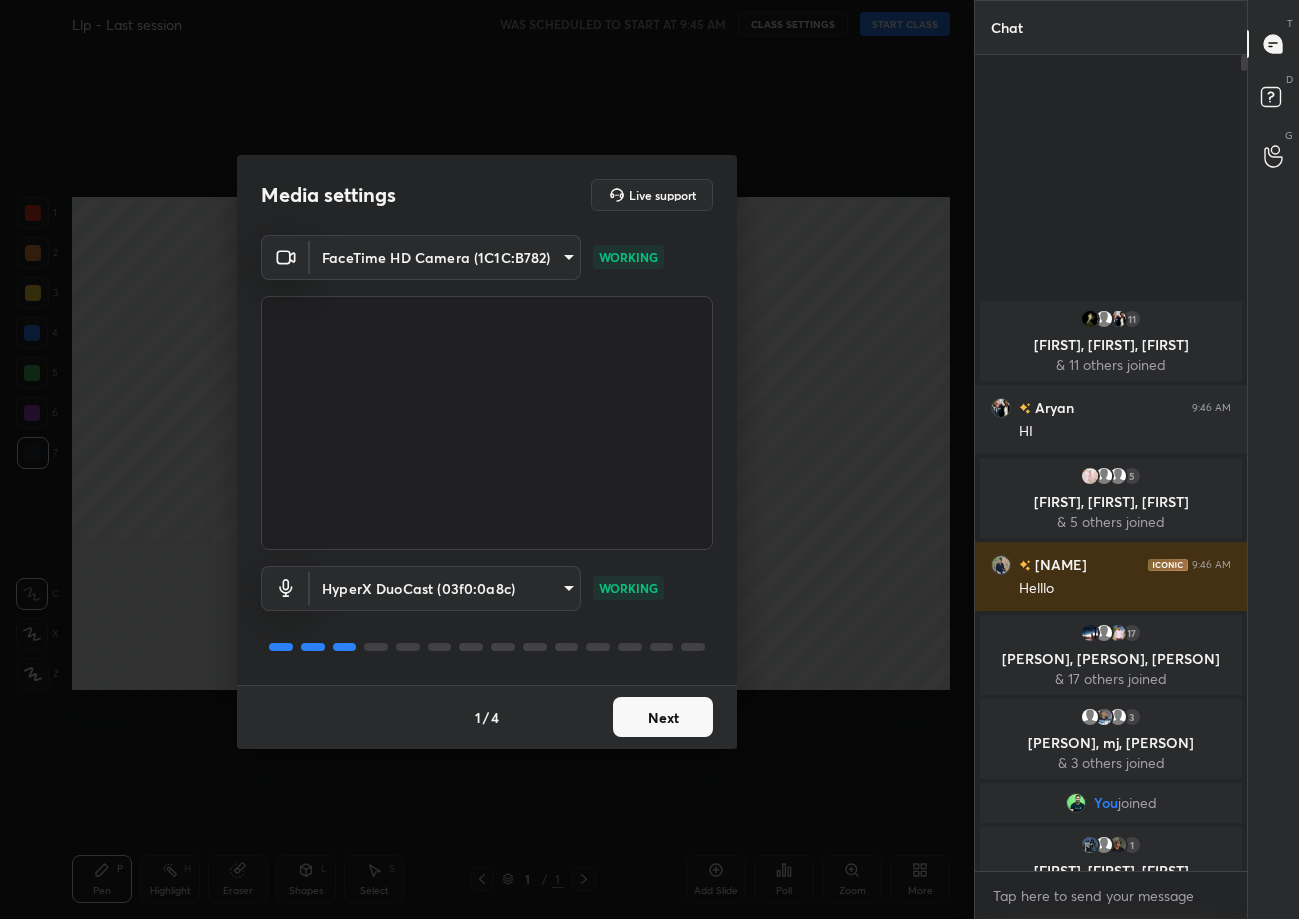 click on "Next" at bounding box center [663, 717] 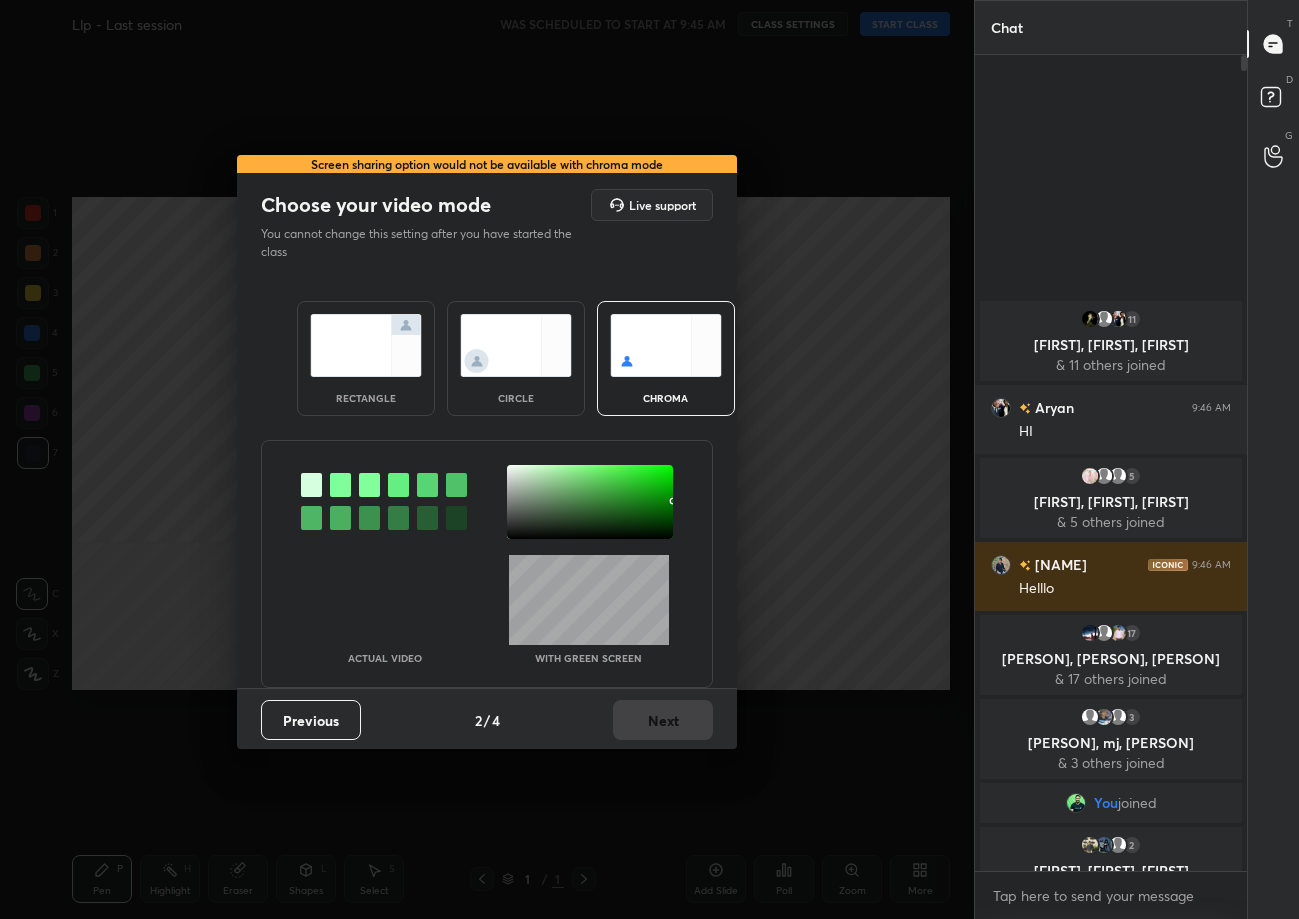 click at bounding box center [366, 345] 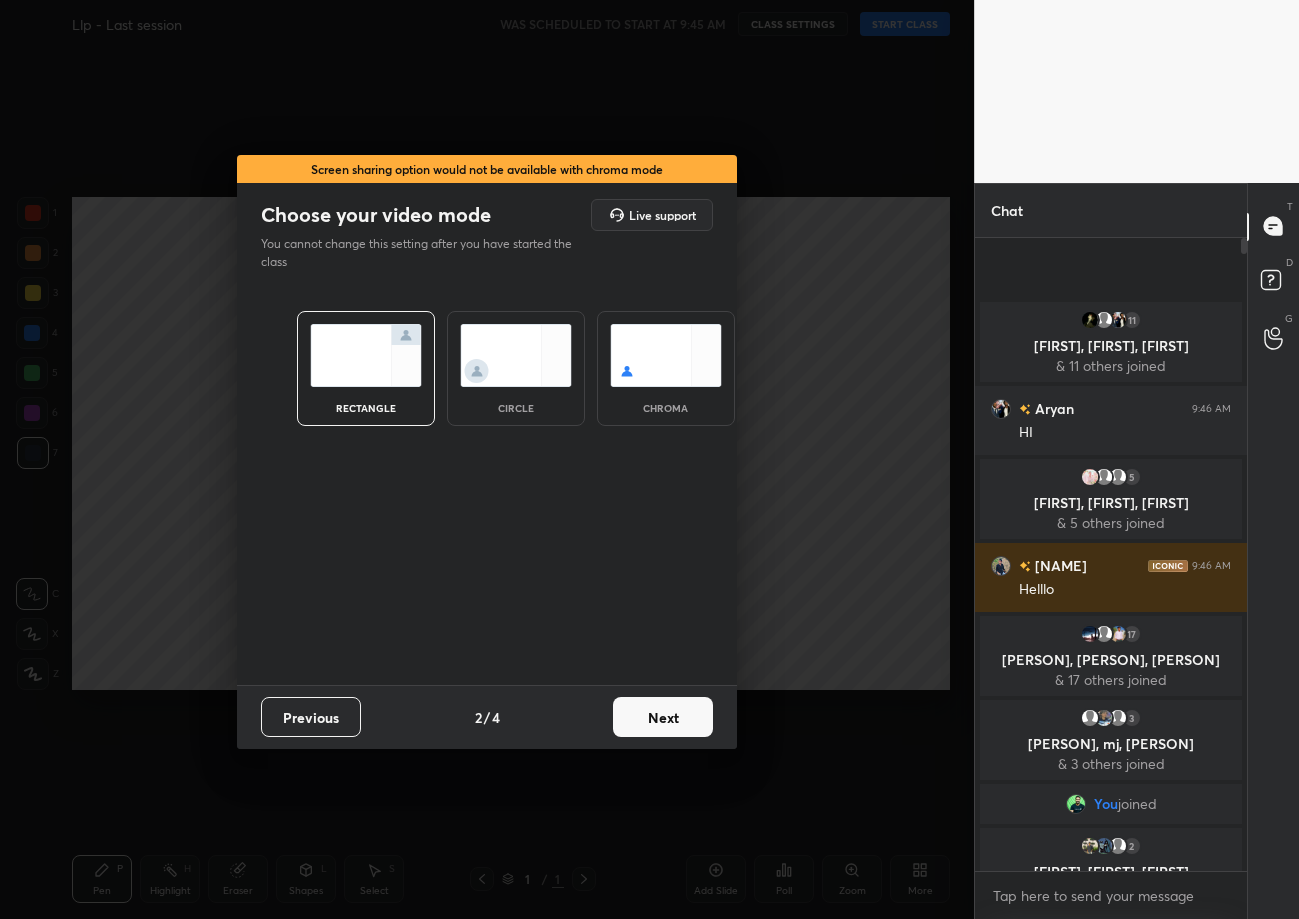 scroll, scrollTop: 627, scrollLeft: 266, axis: both 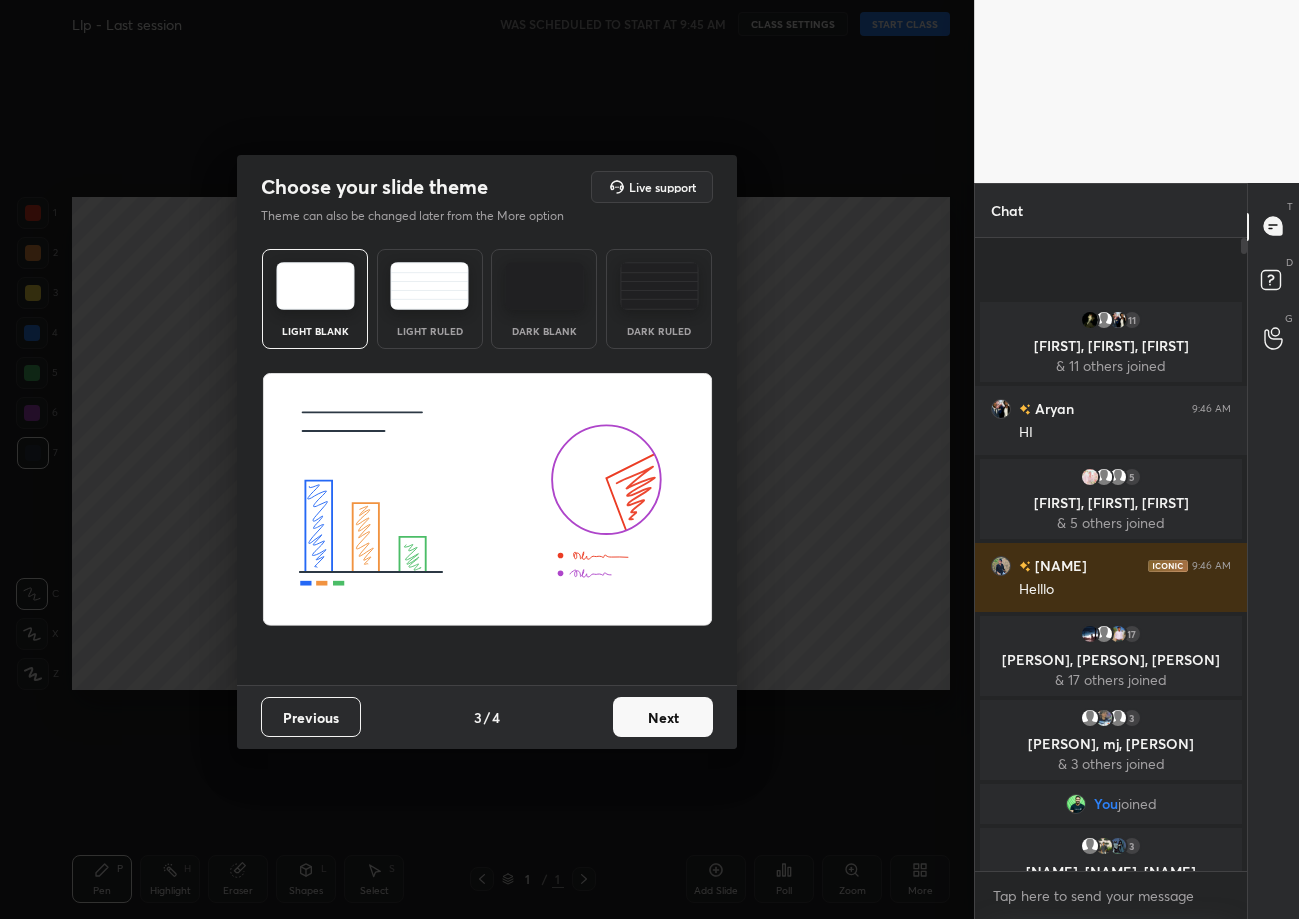 click on "Next" at bounding box center (663, 717) 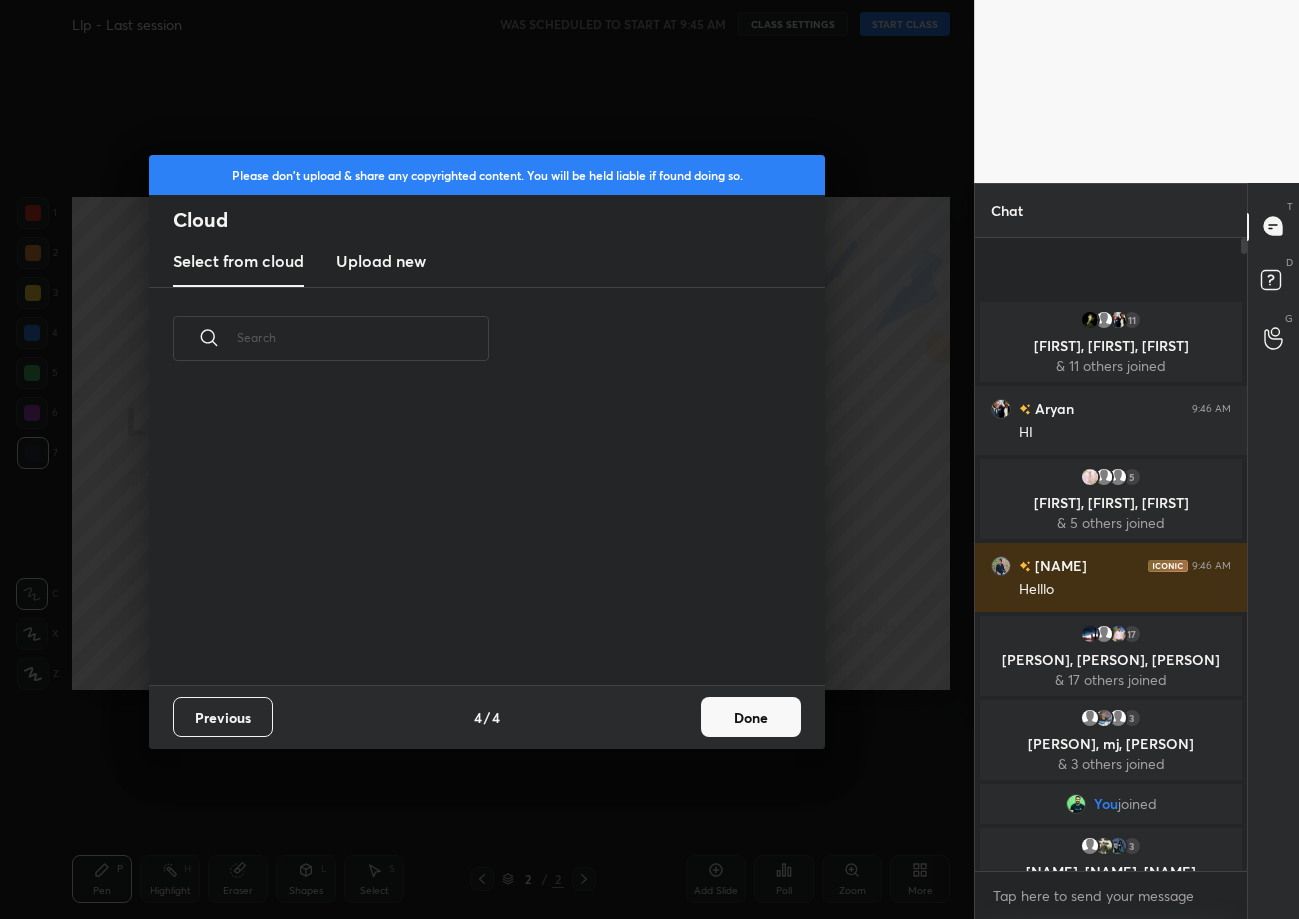 scroll, scrollTop: 6, scrollLeft: 10, axis: both 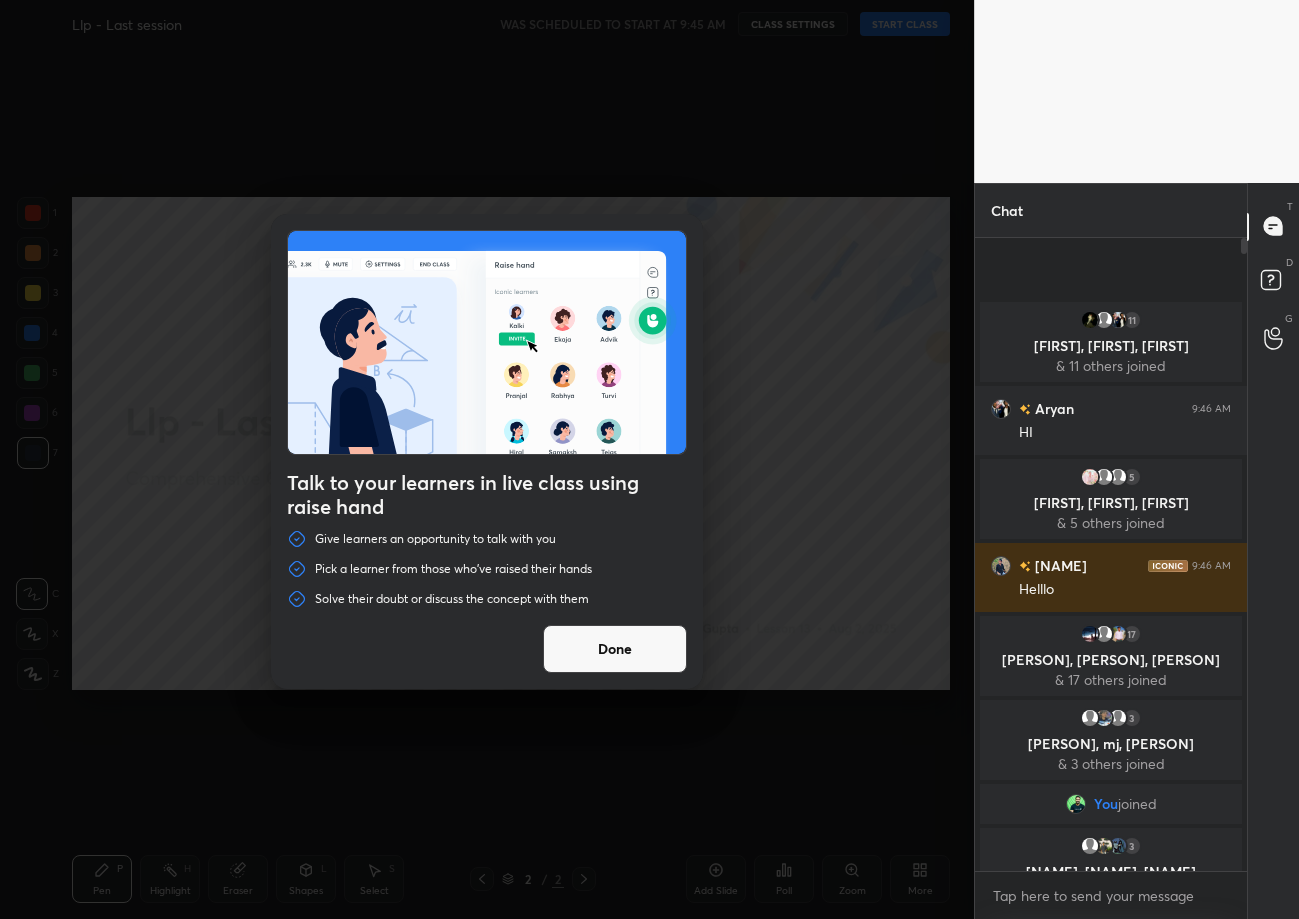 click on "Talk to your learners in live class using raise hand Give learners an opportunity to talk with you Pick a learner from those who've raised their hands Solve their doubt or discuss the concept with them Done" at bounding box center [487, 459] 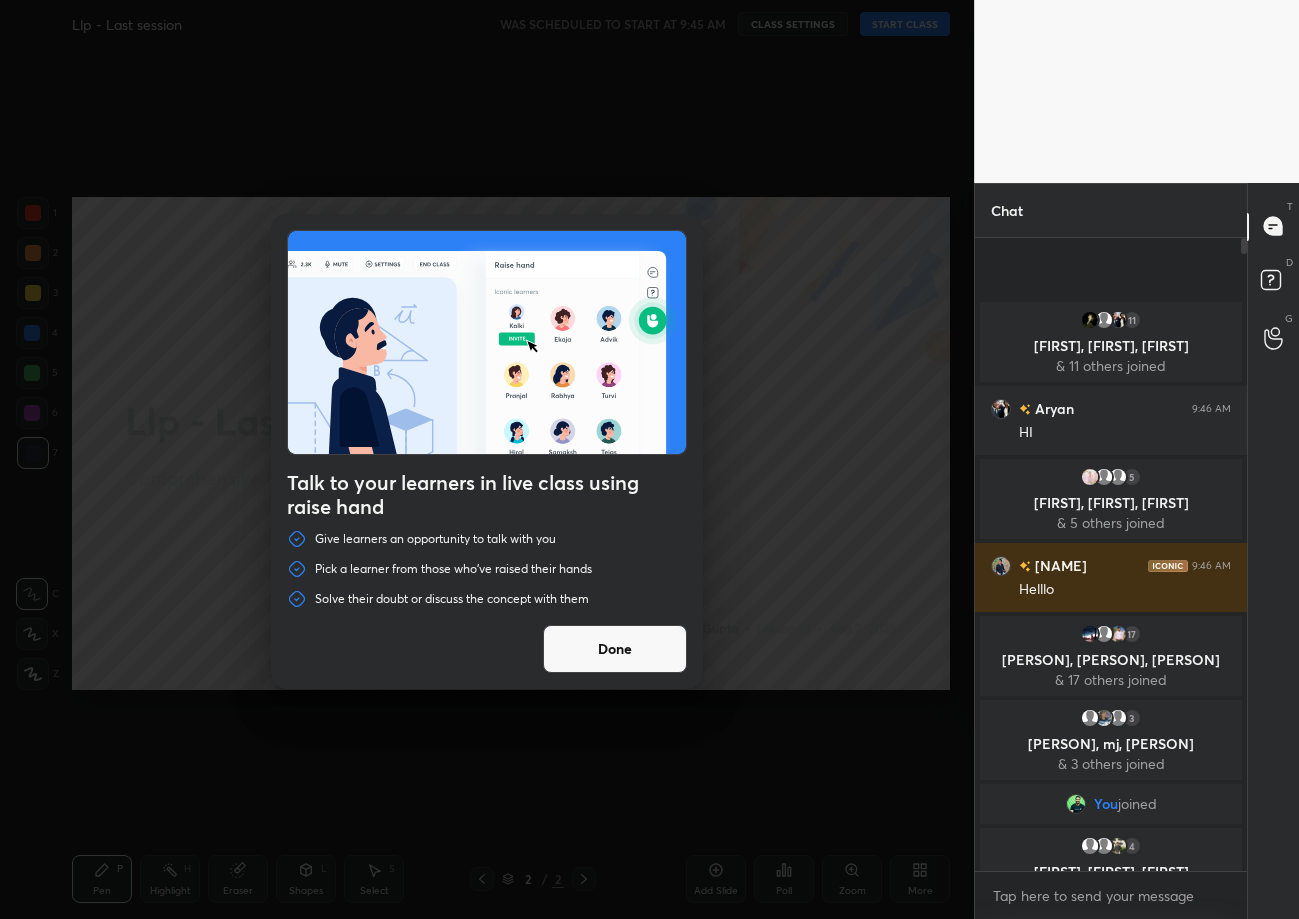 click on "Done" at bounding box center [615, 649] 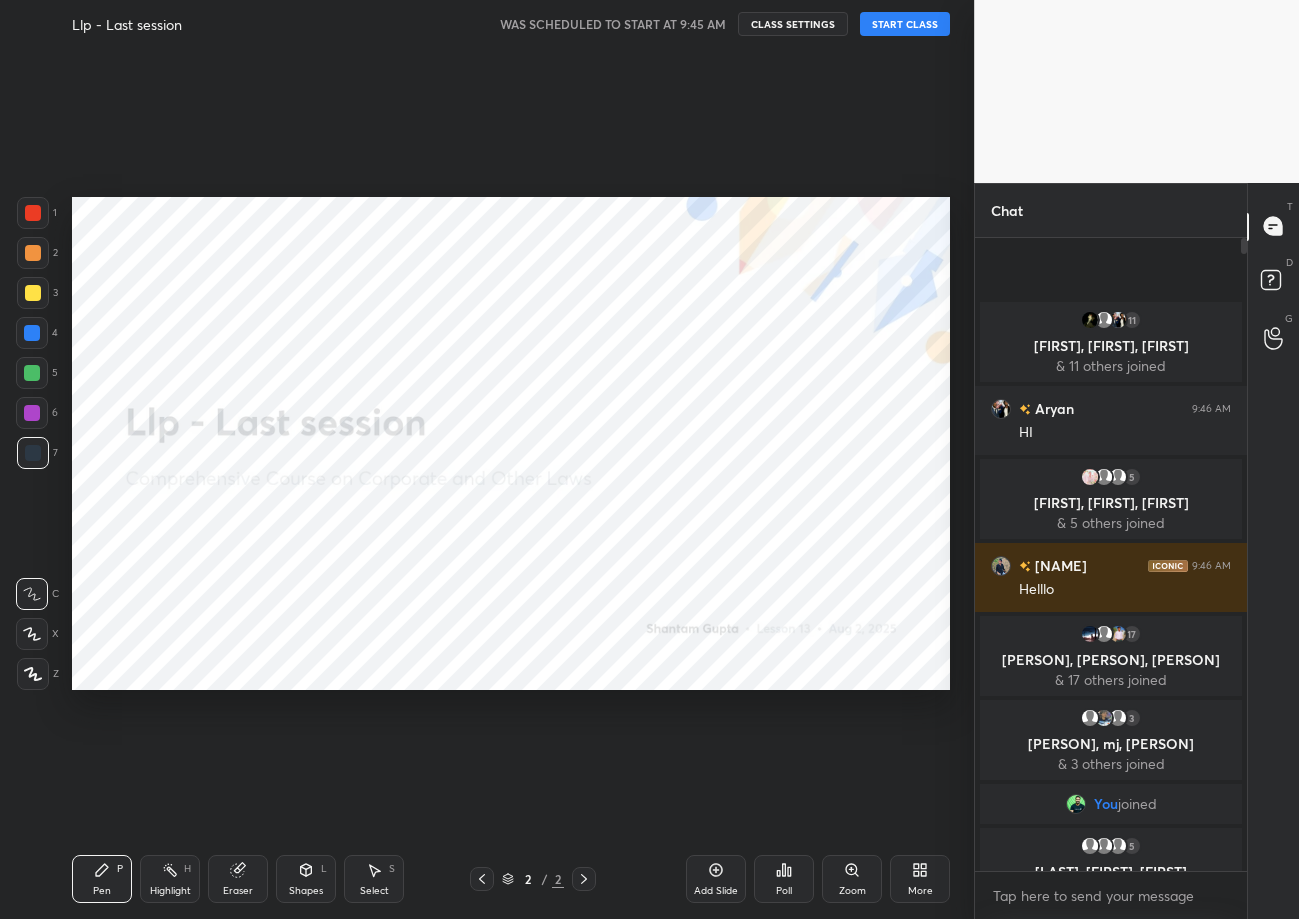 click on "START CLASS" at bounding box center [905, 24] 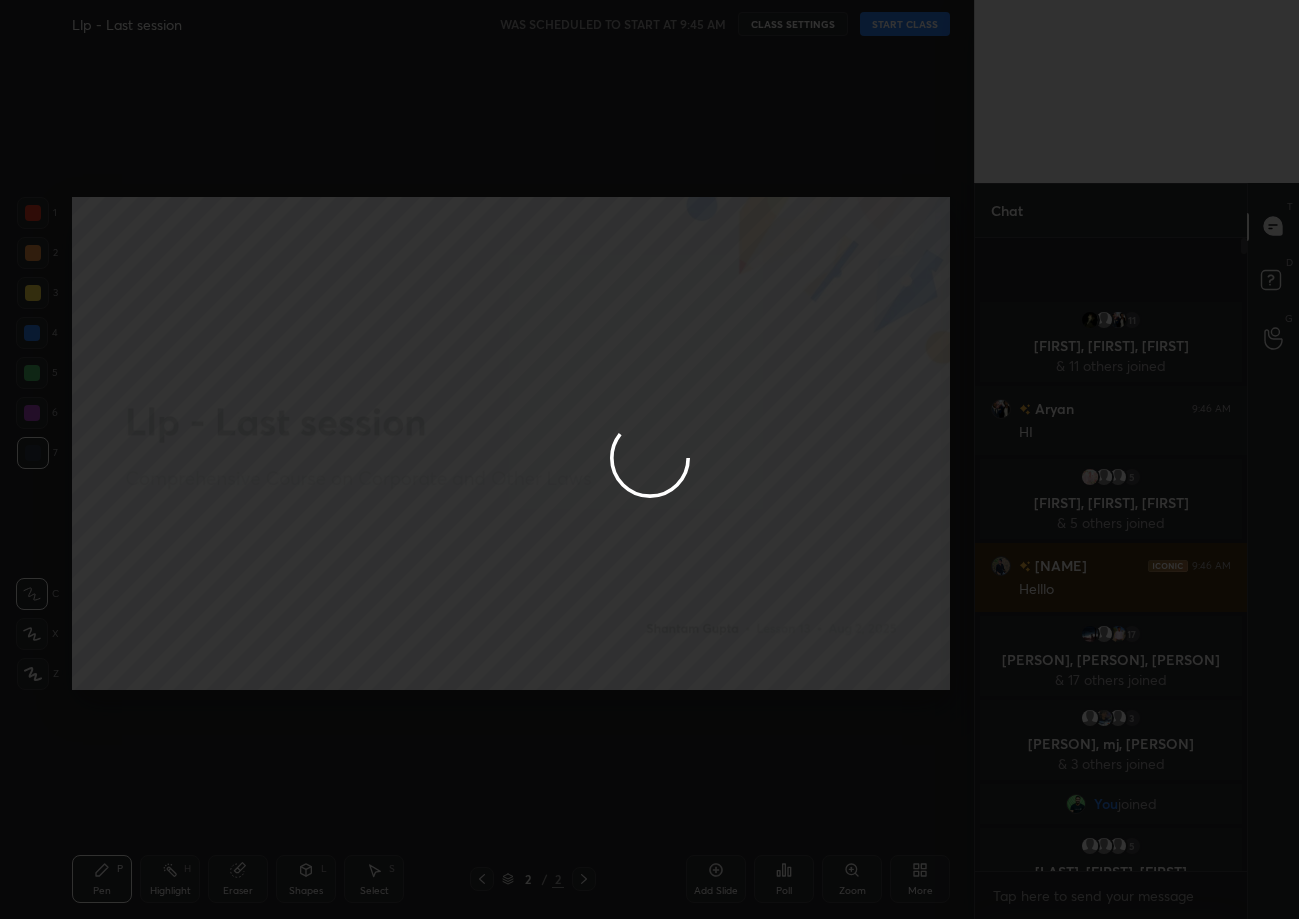 type 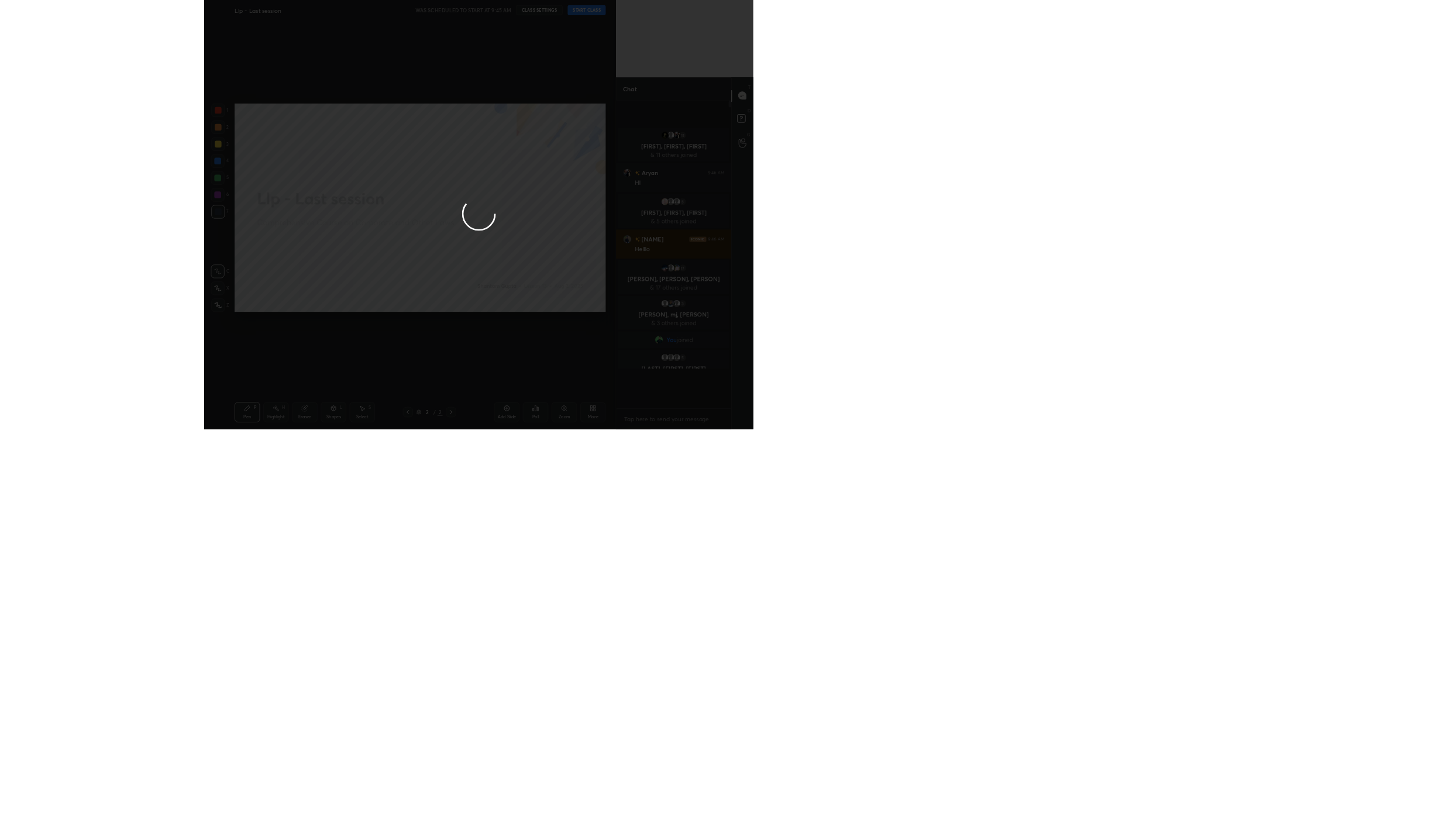 scroll, scrollTop: 57755, scrollLeft: 57452, axis: both 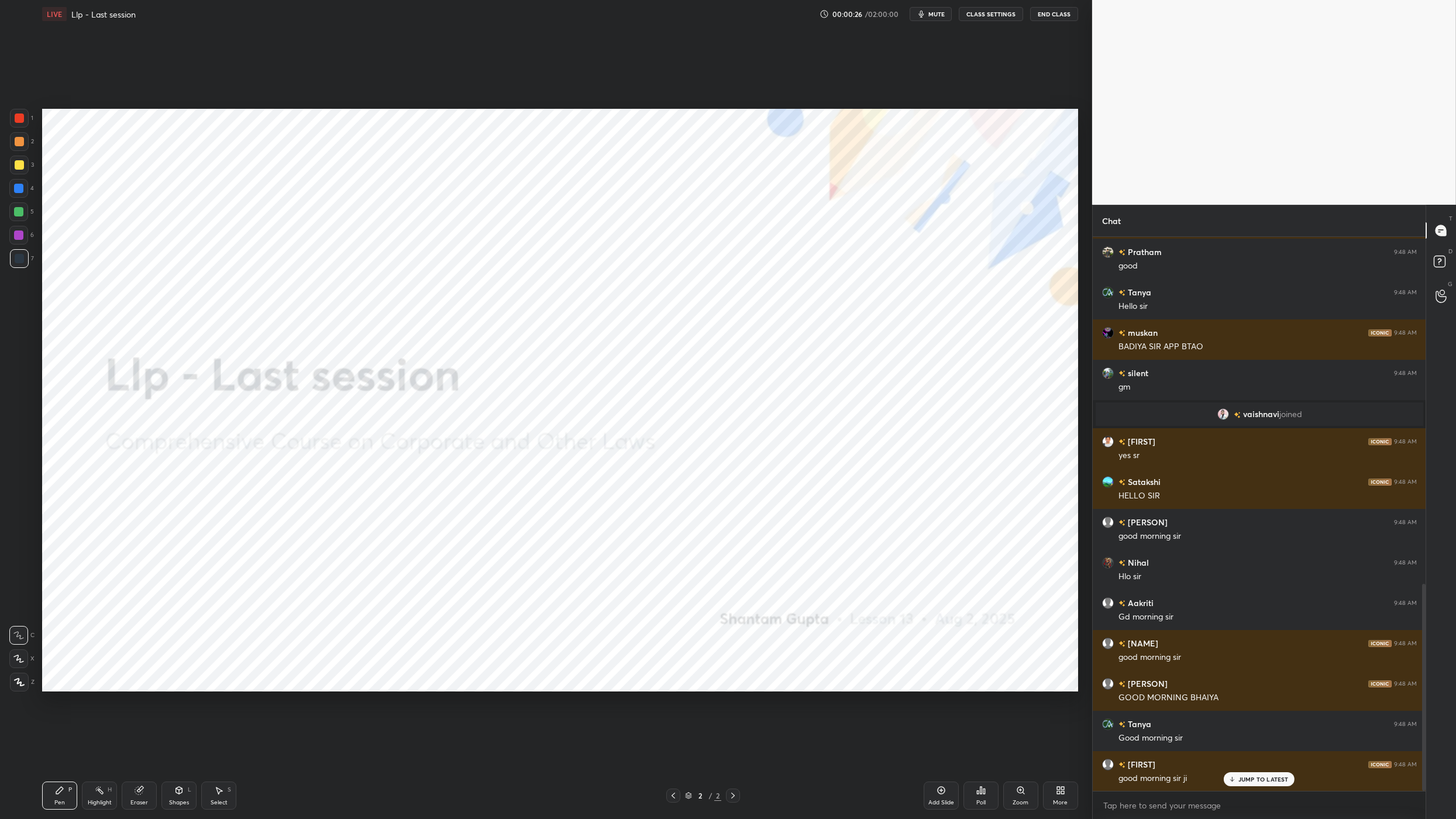 click on "More" at bounding box center [1060, 803] 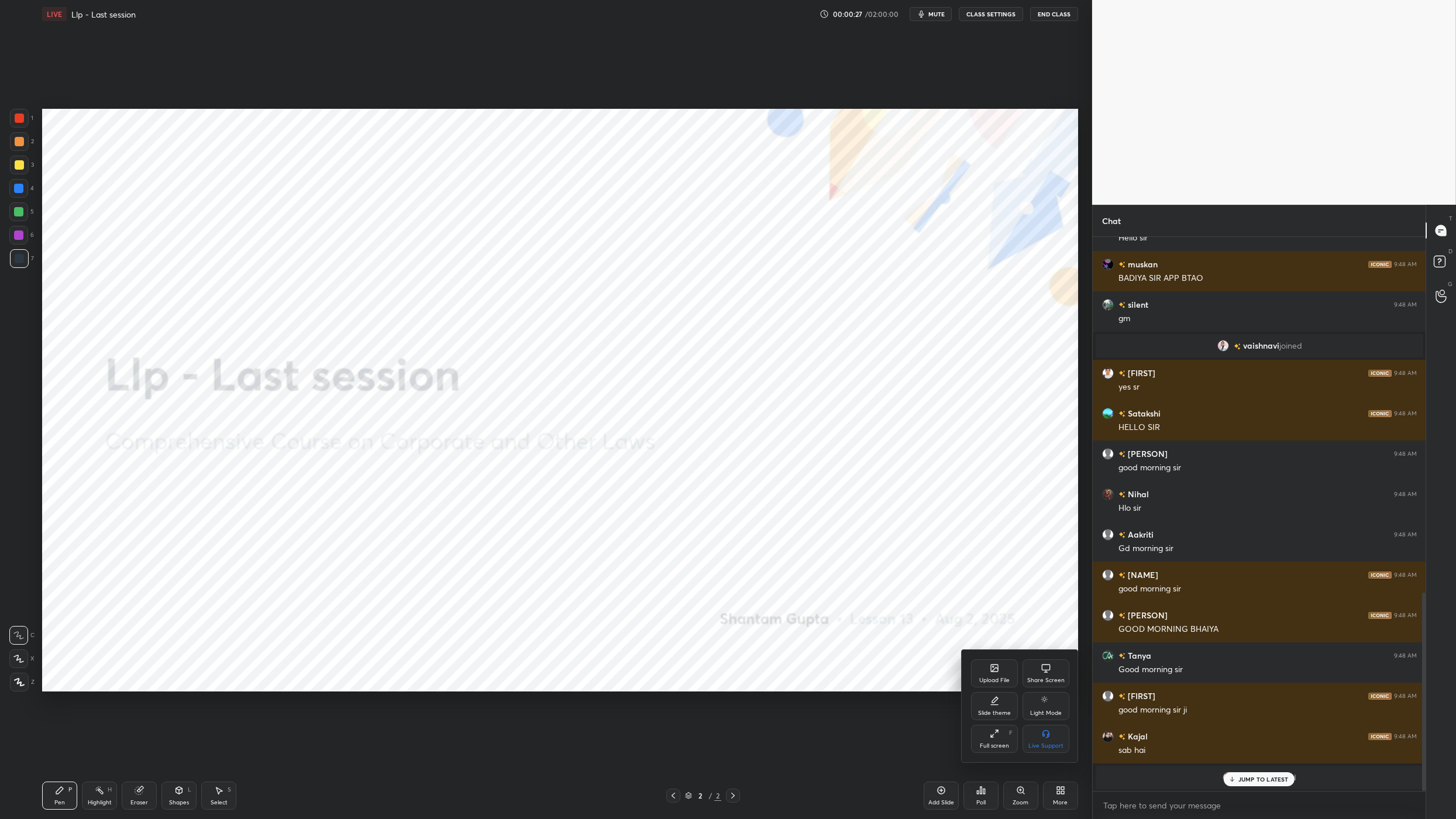 click 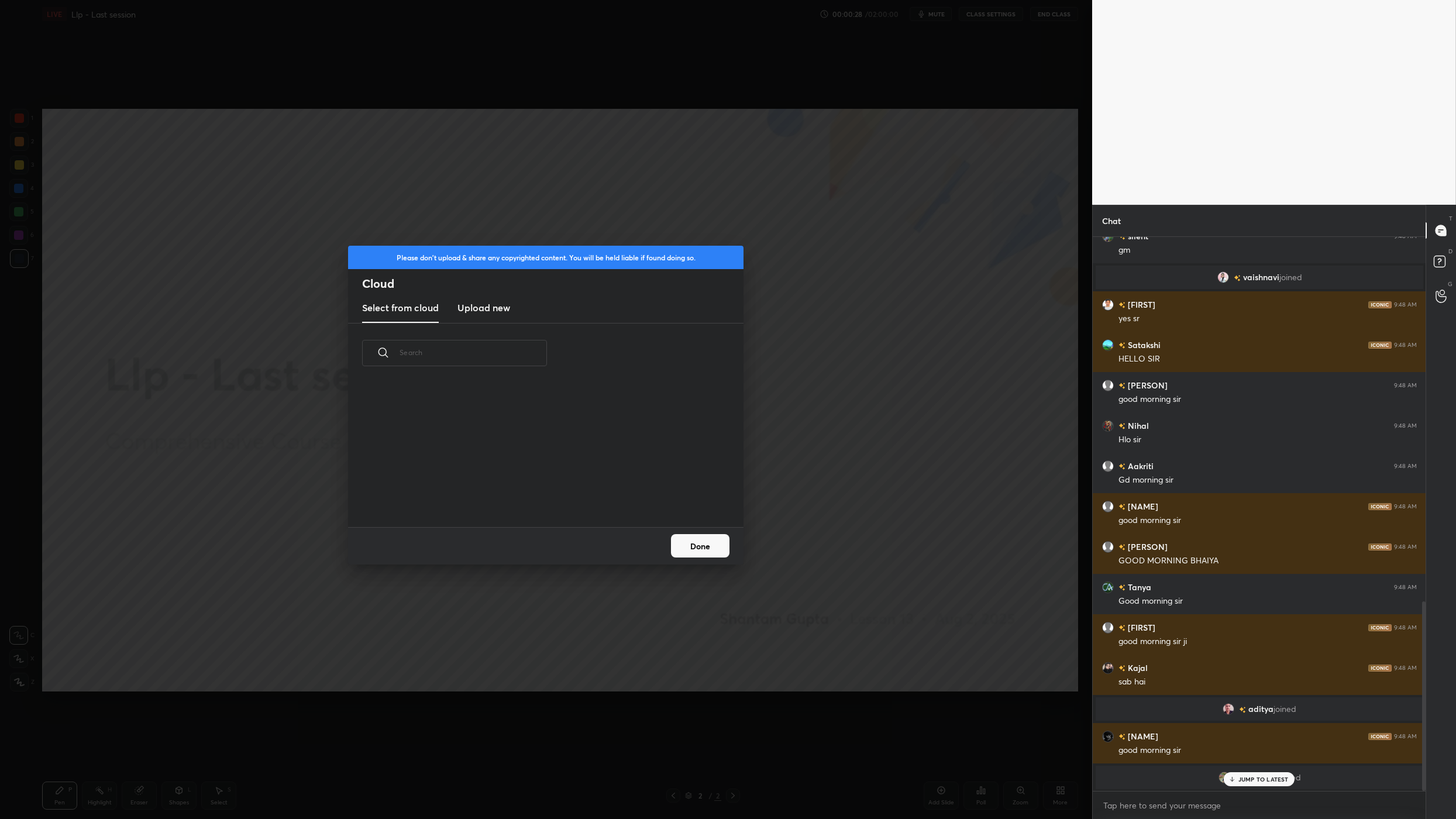 click on "Upload new" at bounding box center [484, 308] 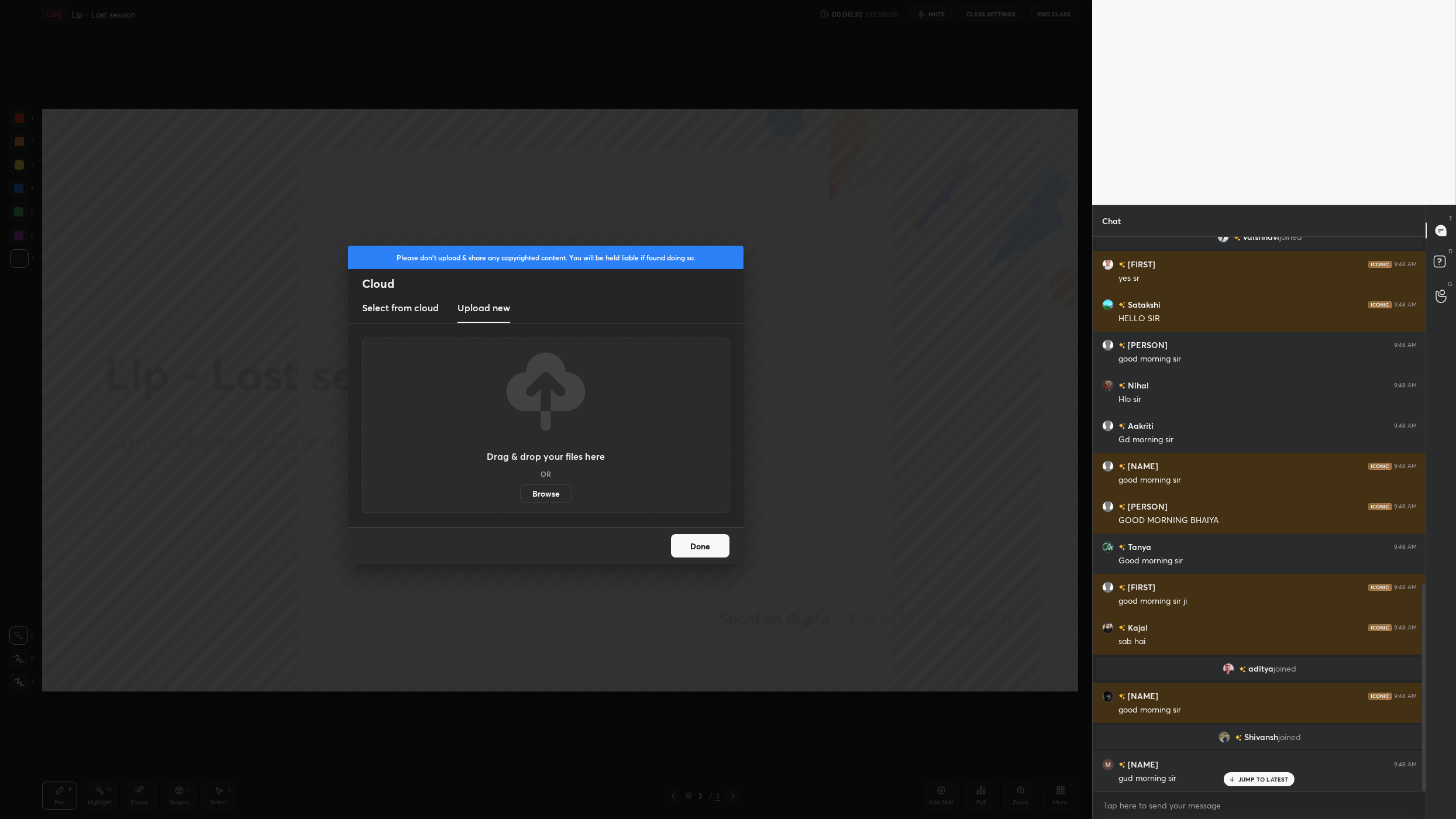 click on "Browse" at bounding box center (546, 494) 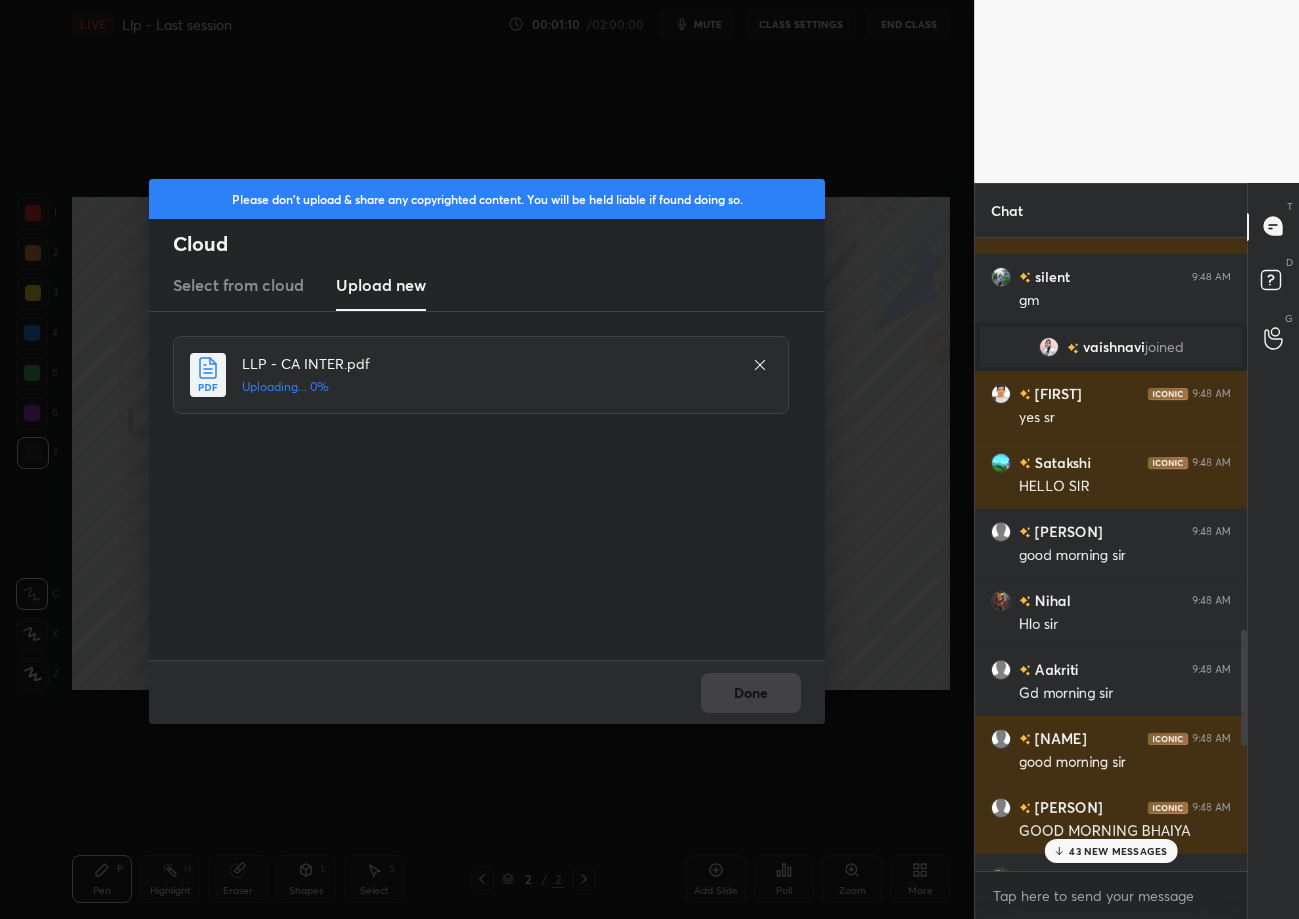 click on "43 NEW MESSAGES" at bounding box center (1118, 851) 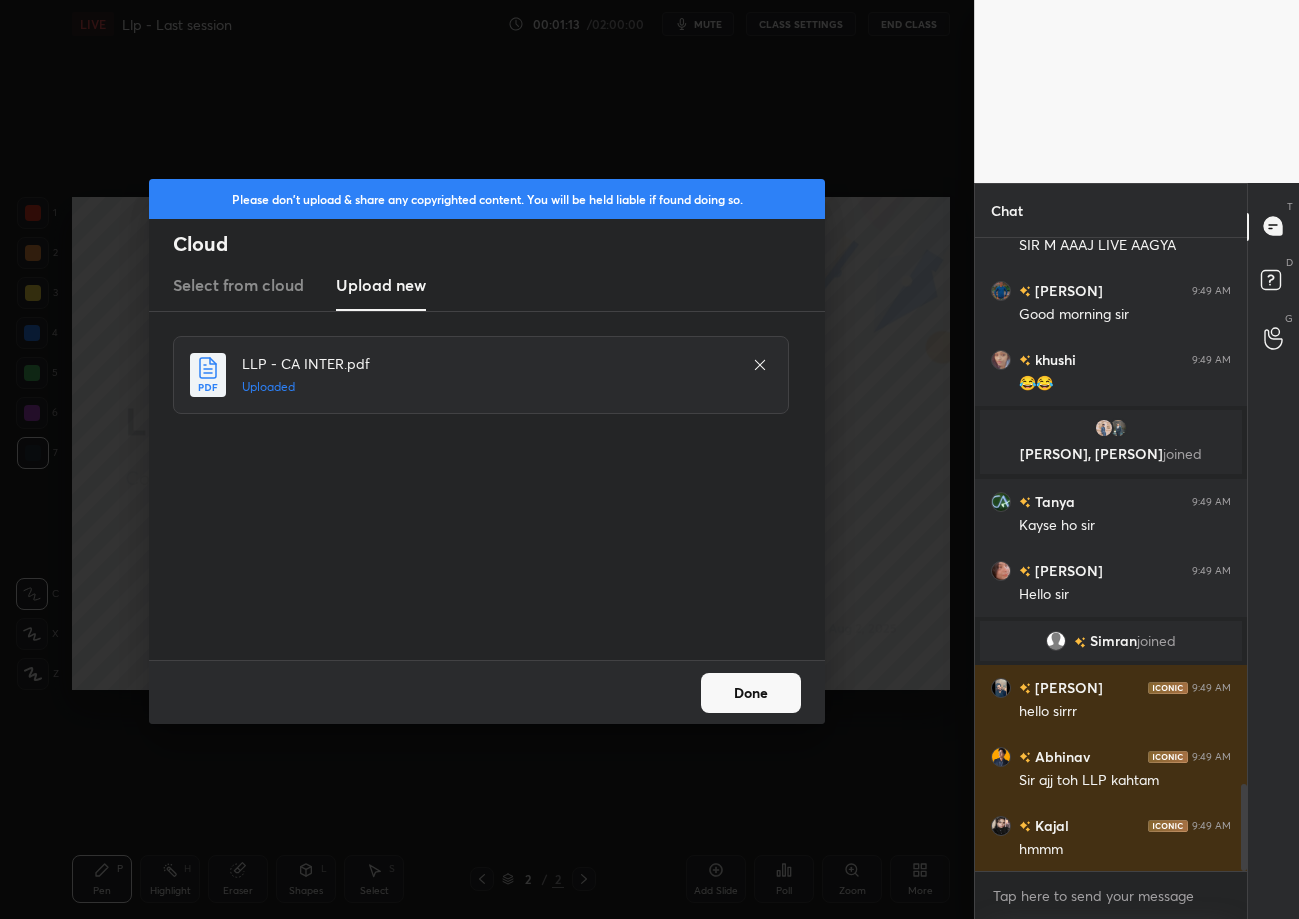 click on "Done" at bounding box center (751, 693) 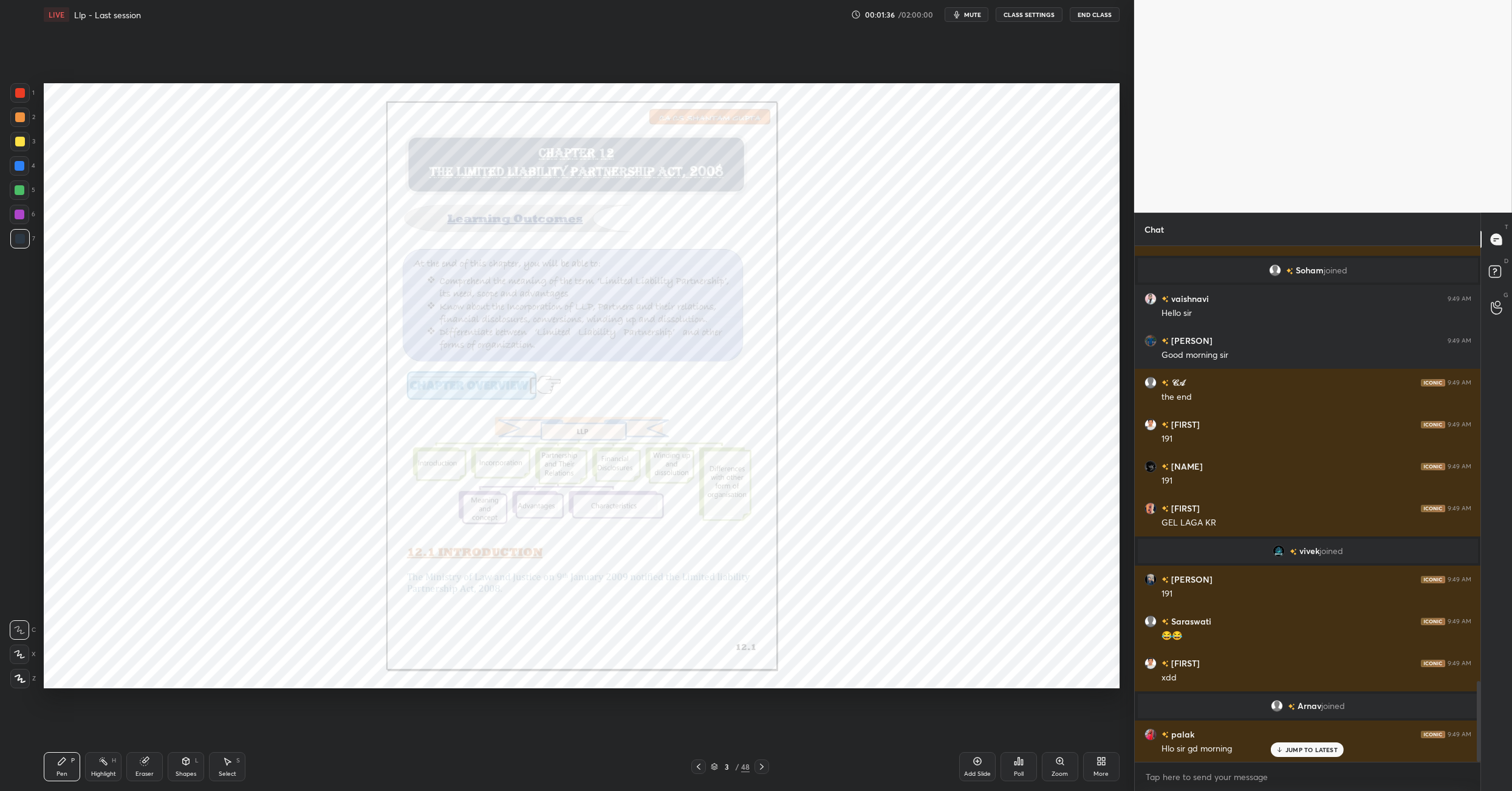scroll, scrollTop: 2781, scrollLeft: 0, axis: vertical 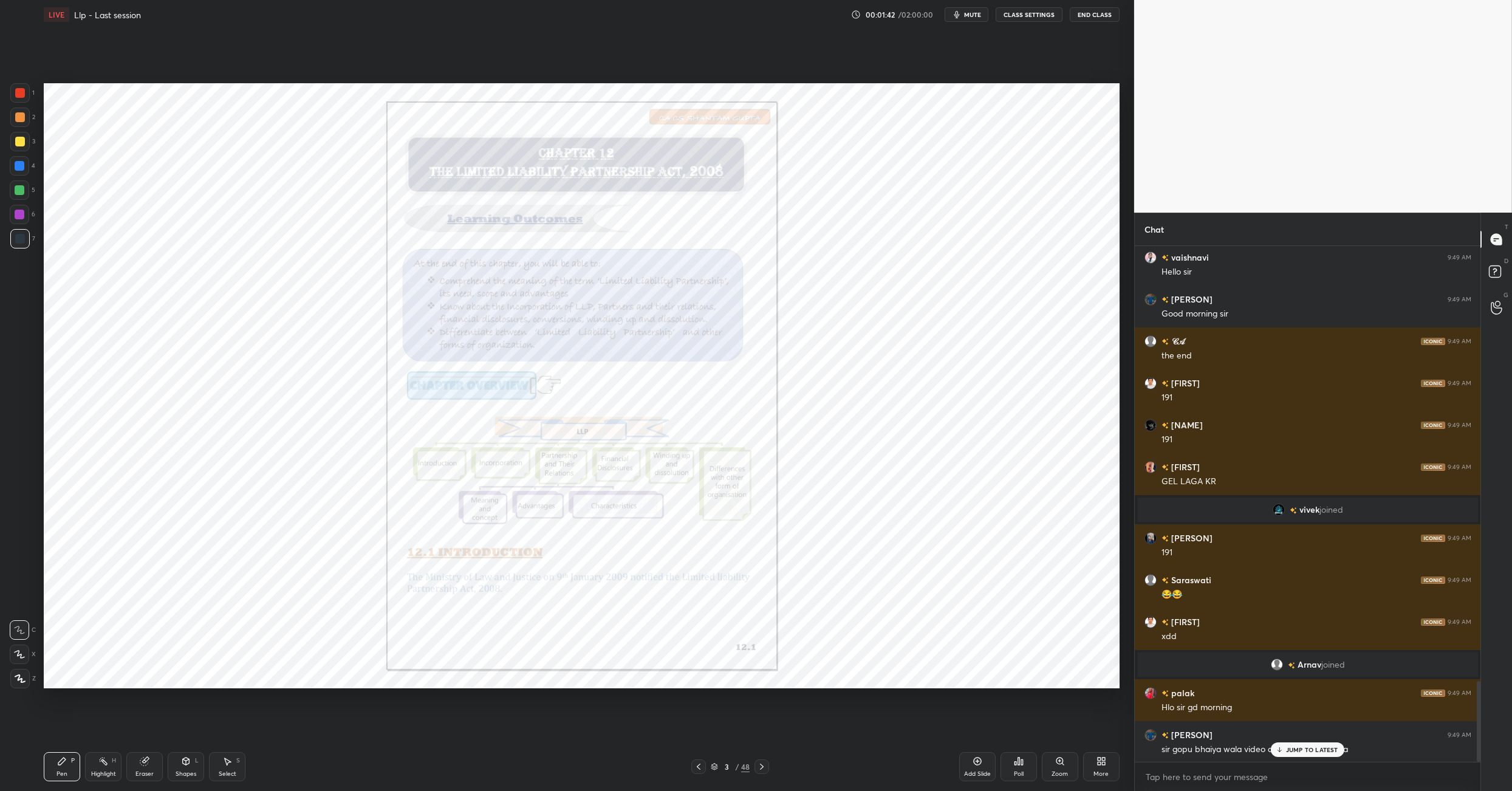 click on "JUMP TO LATEST" at bounding box center [1312, 750] 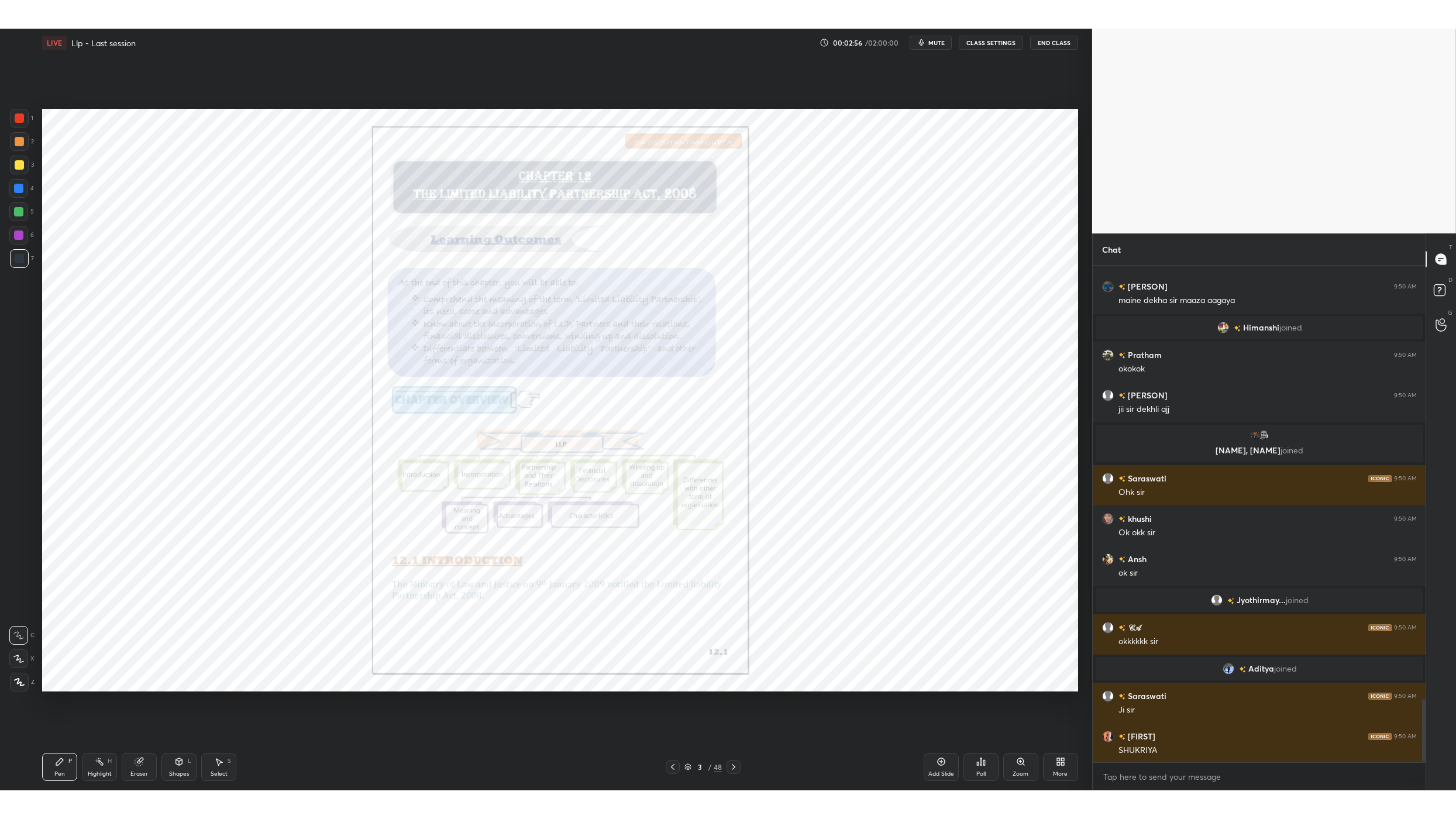 scroll, scrollTop: 3461, scrollLeft: 0, axis: vertical 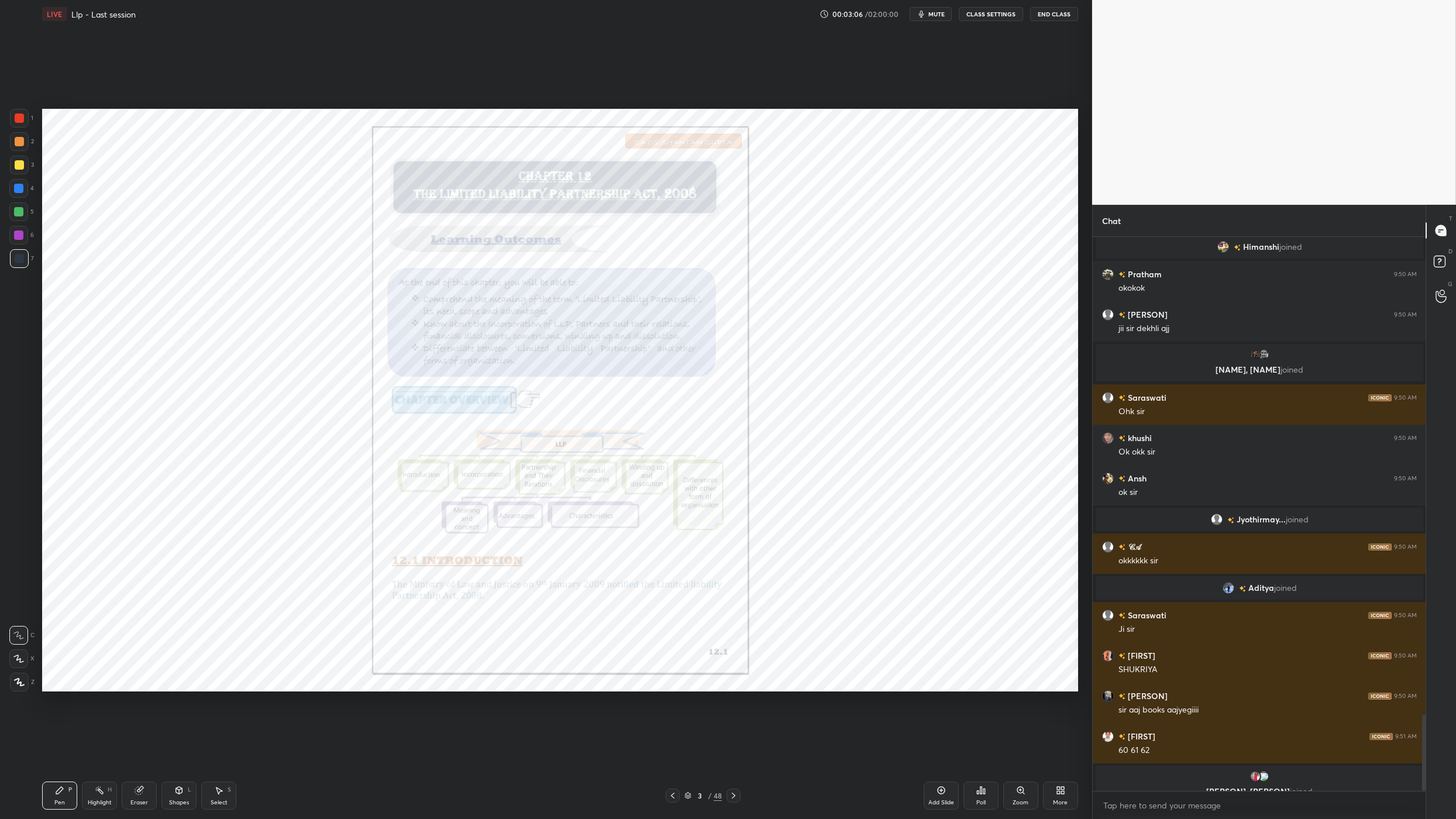 click 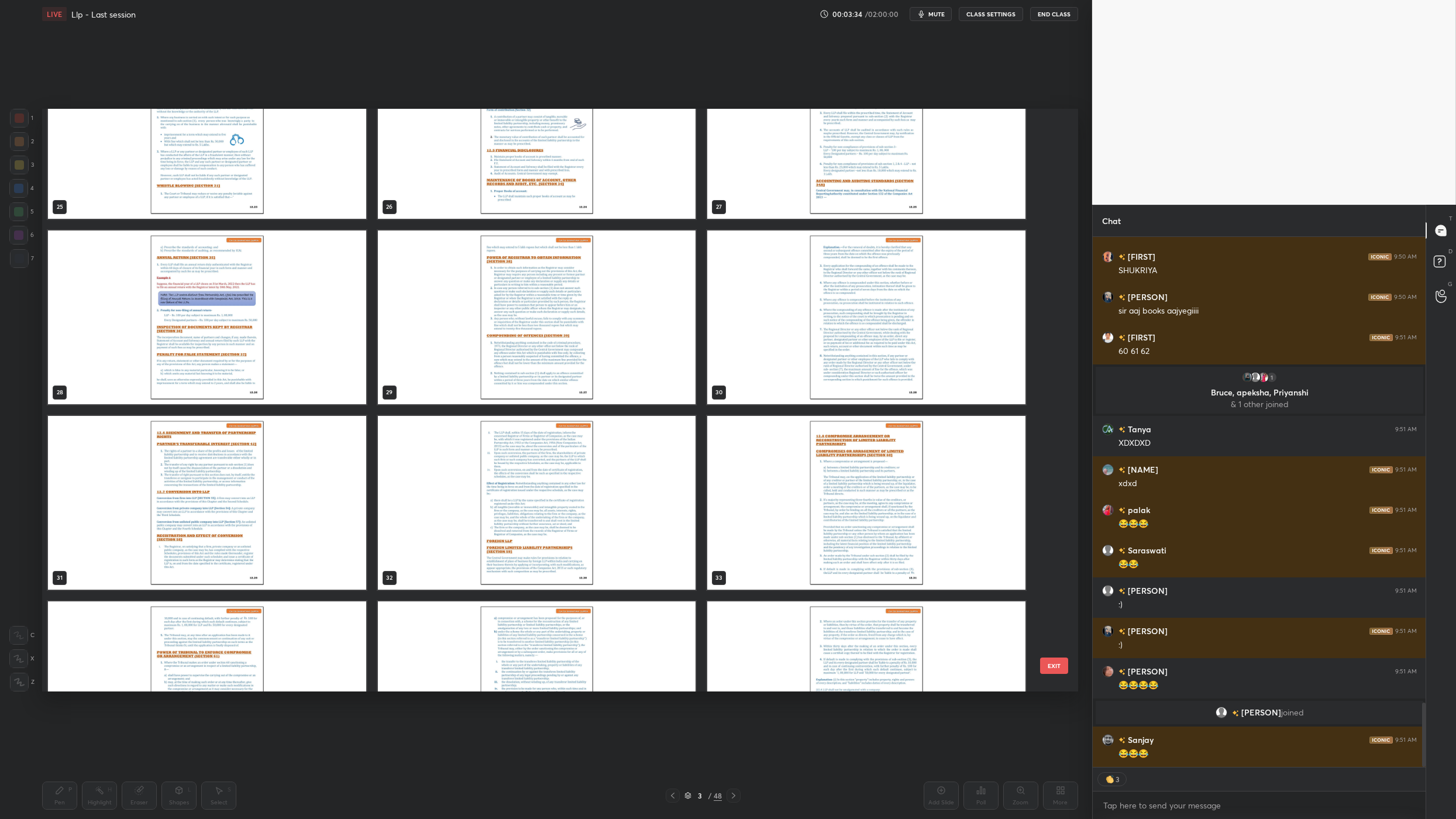 click at bounding box center (866, 503) 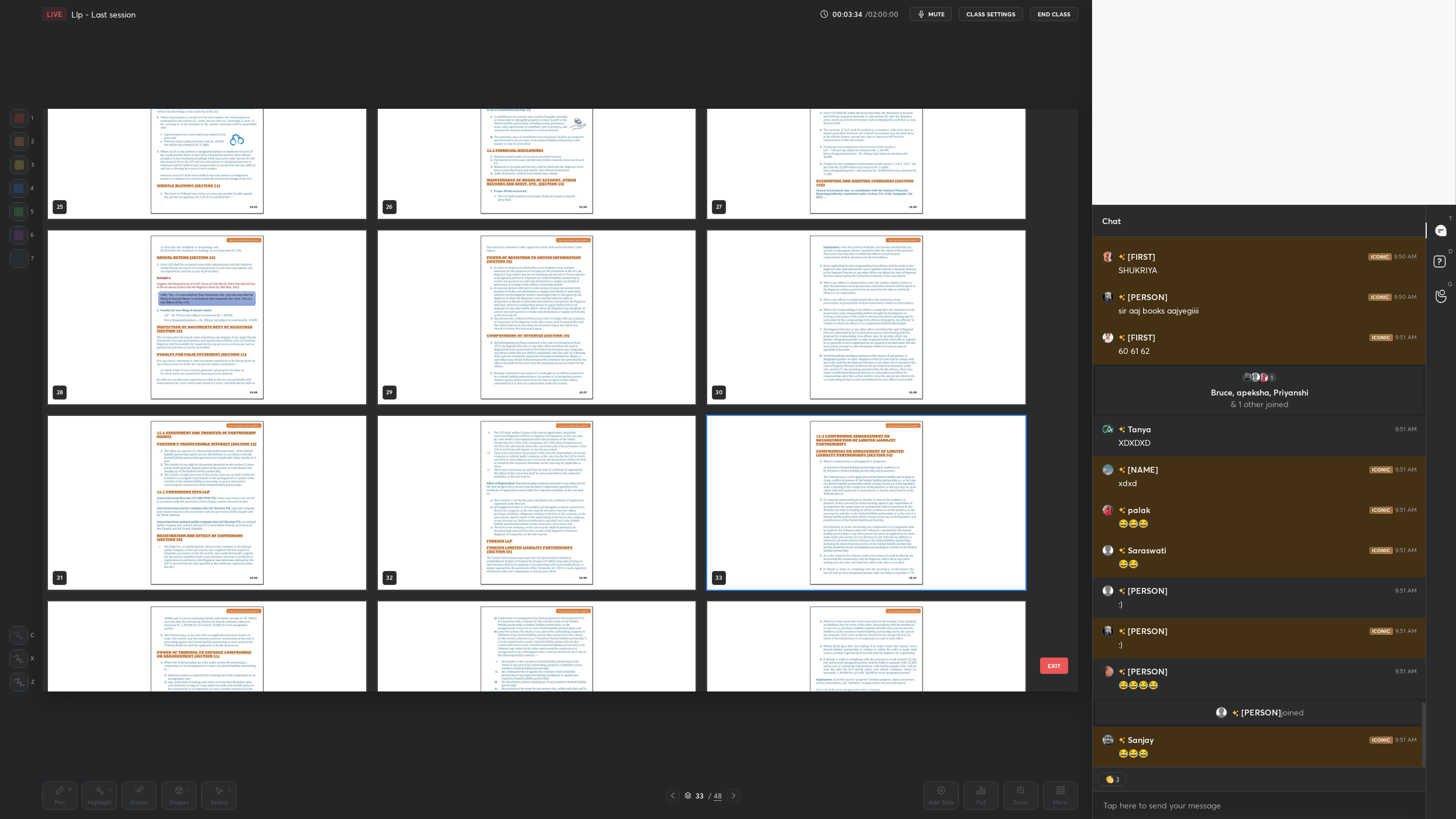 click at bounding box center (866, 503) 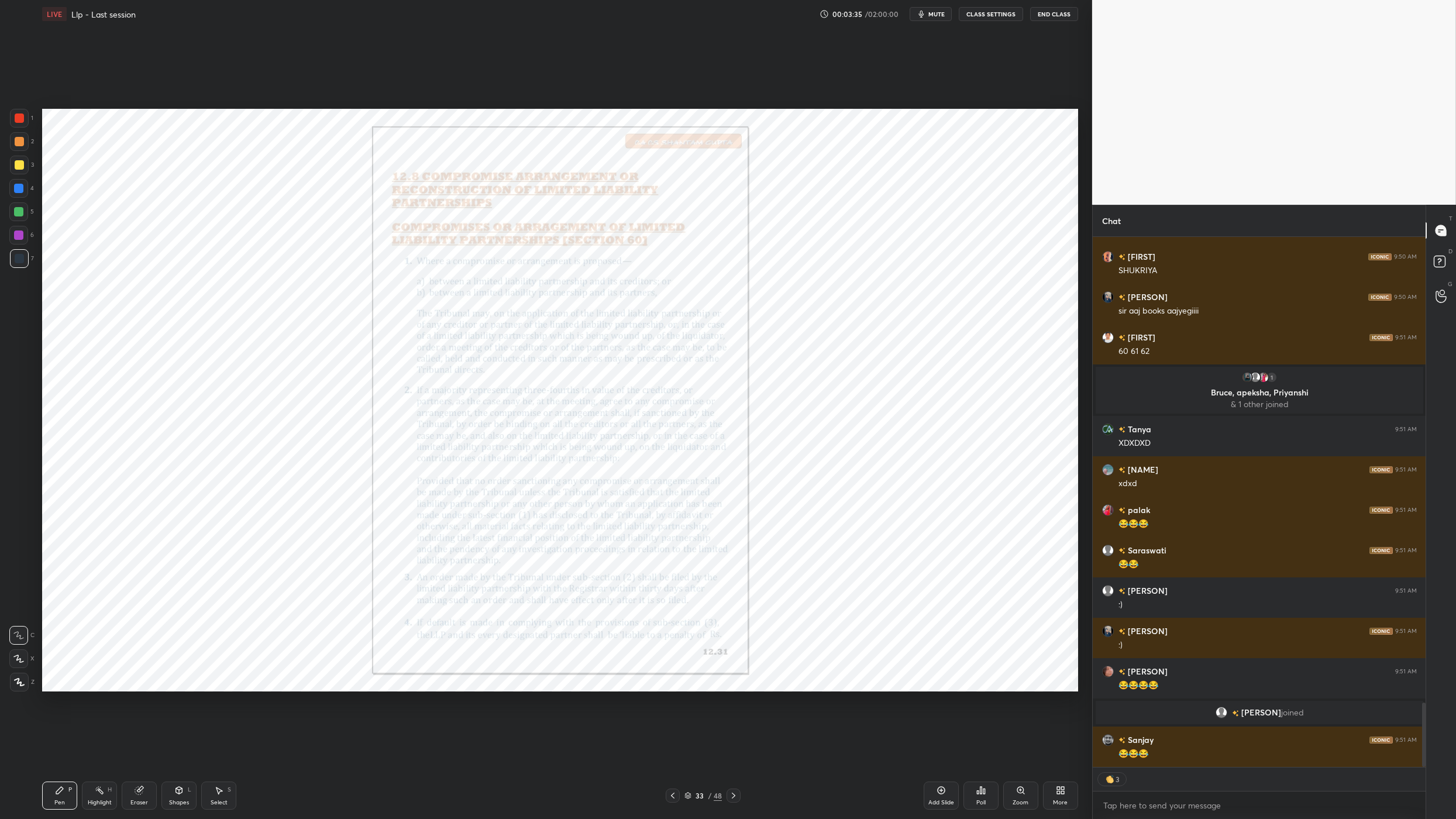 click at bounding box center (866, 503) 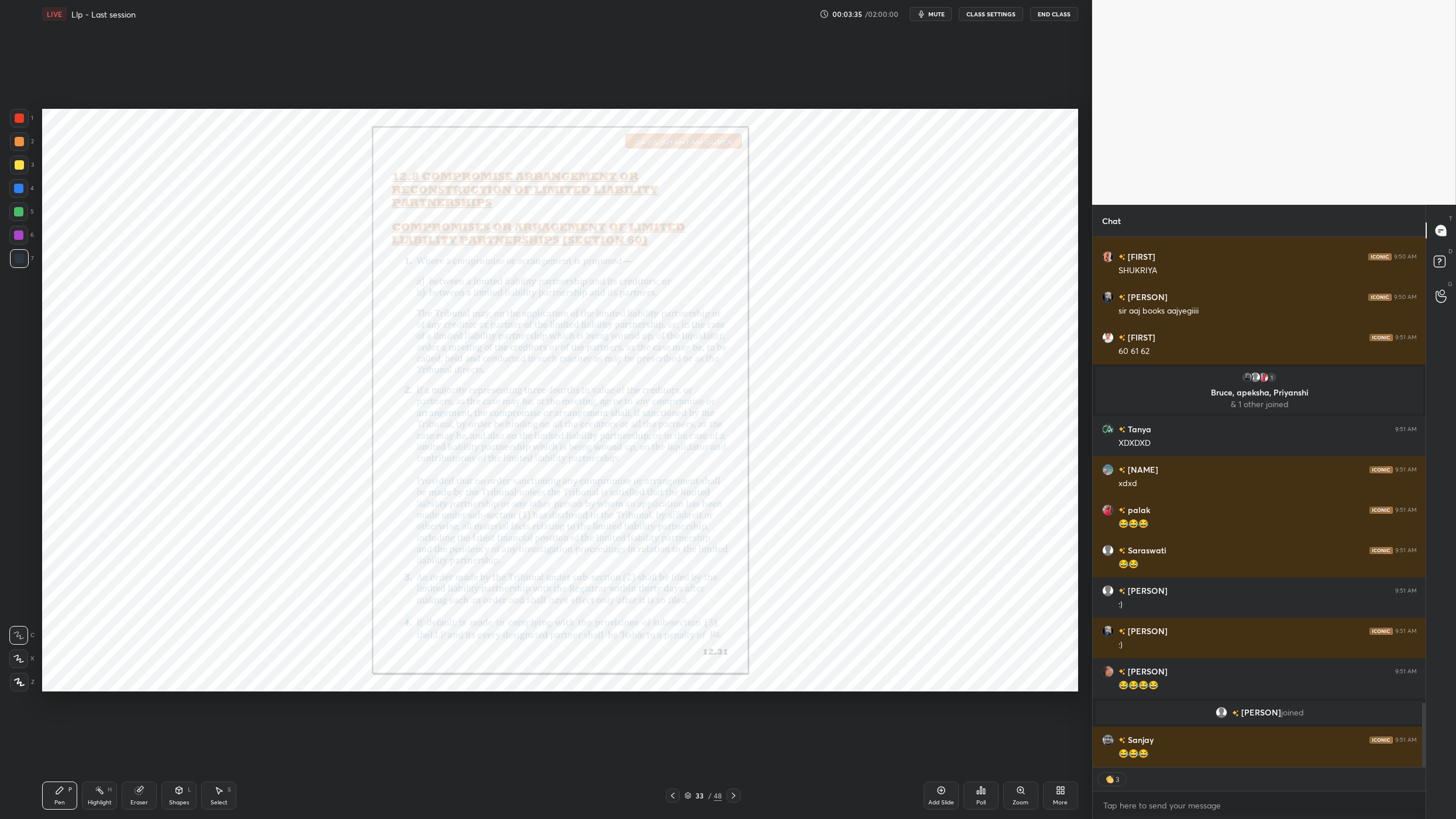 click at bounding box center [866, 503] 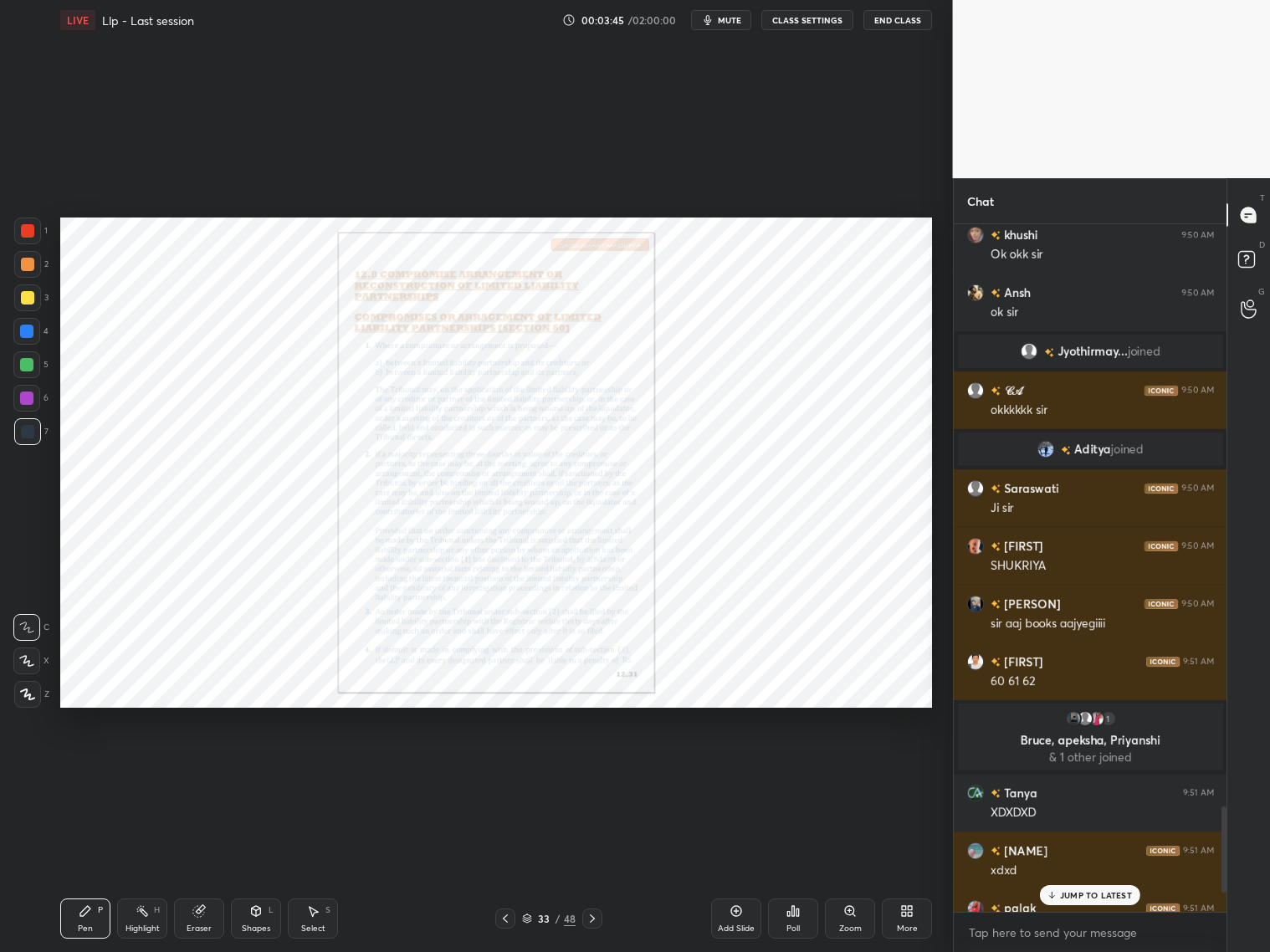 click on "JUMP TO LATEST" at bounding box center [1090, 895] 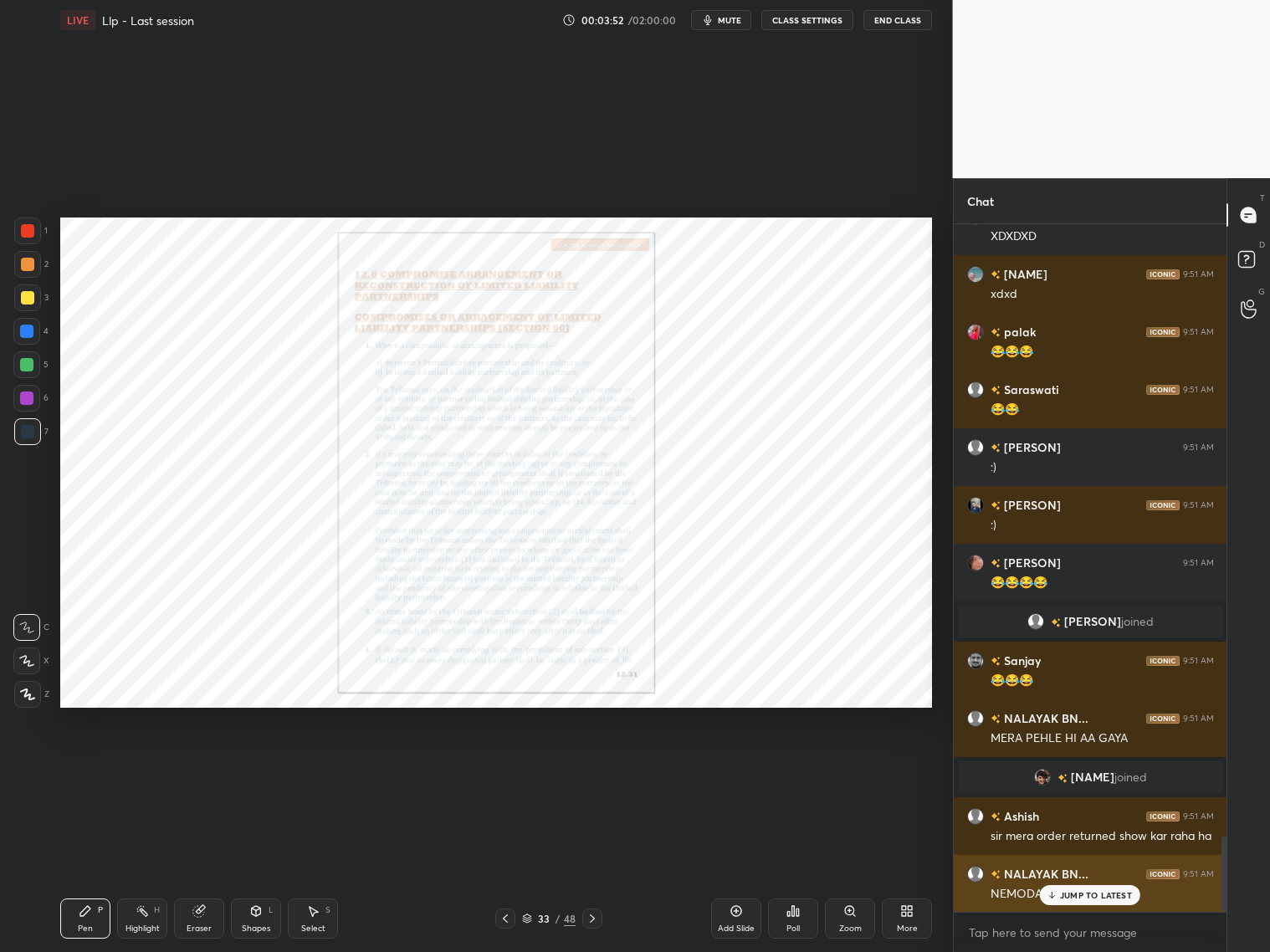 drag, startPoint x: 1093, startPoint y: 897, endPoint x: 1085, endPoint y: 889, distance: 11.313708 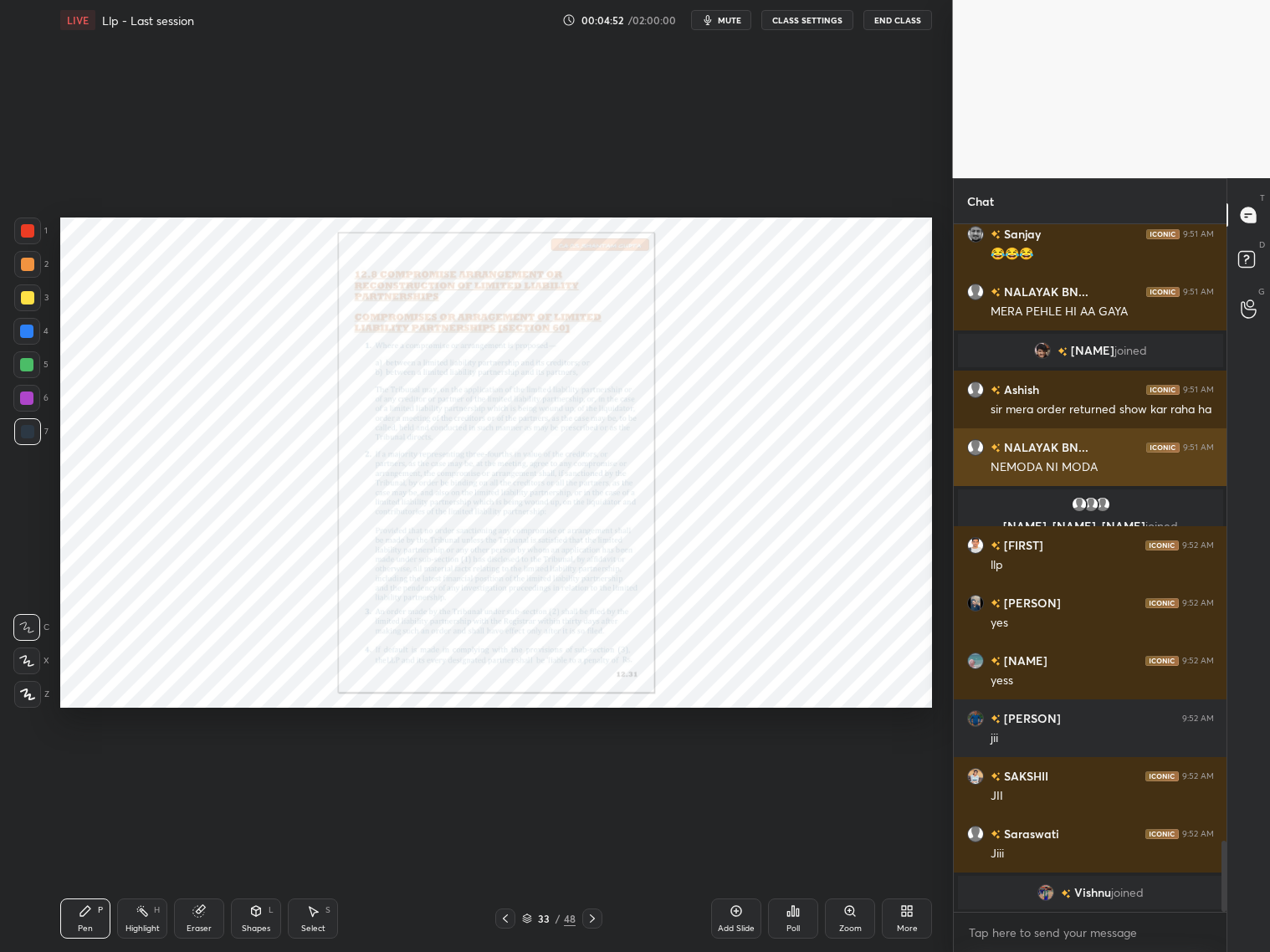 scroll, scrollTop: 6032, scrollLeft: 0, axis: vertical 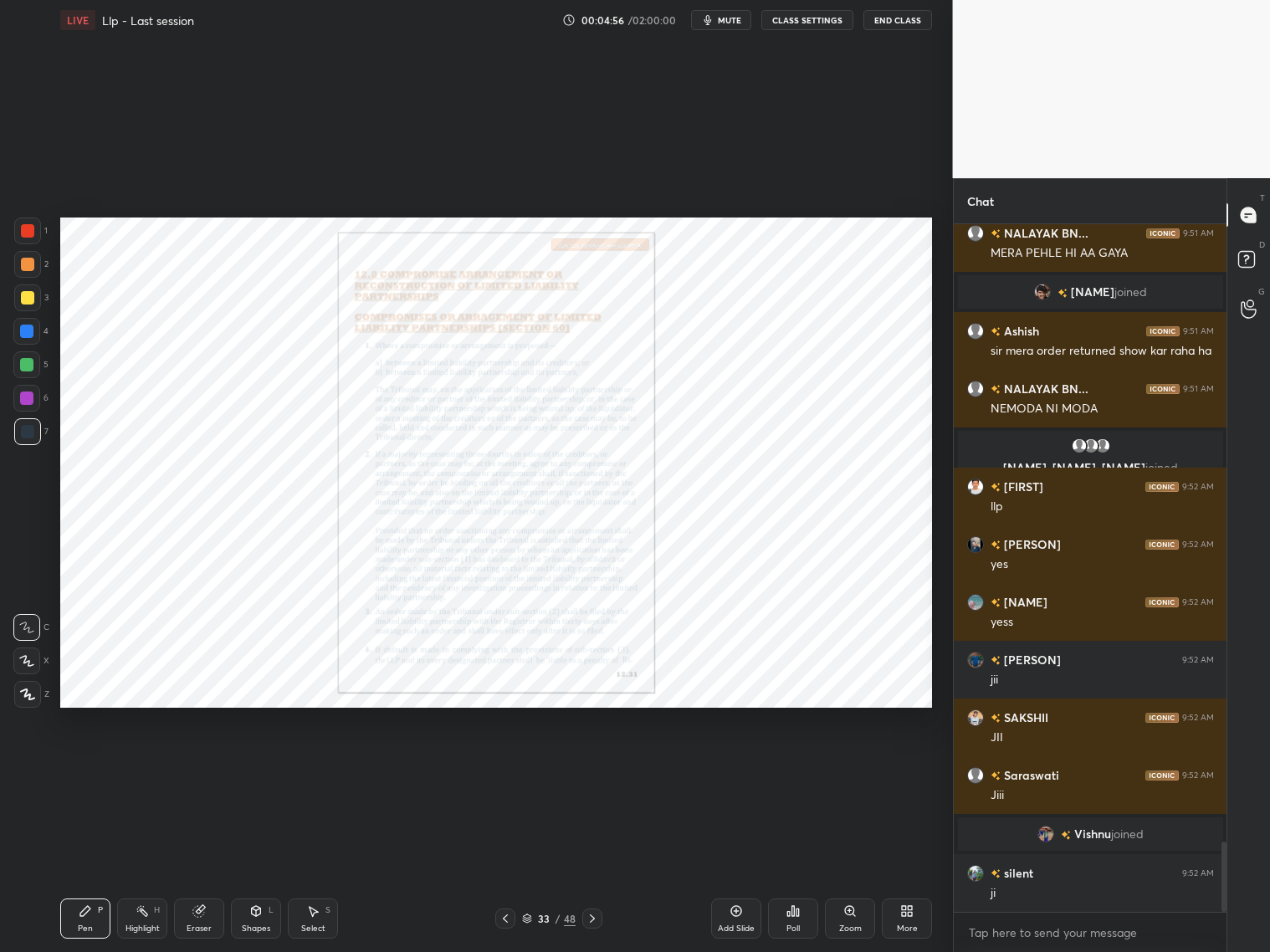 click at bounding box center [28, 231] 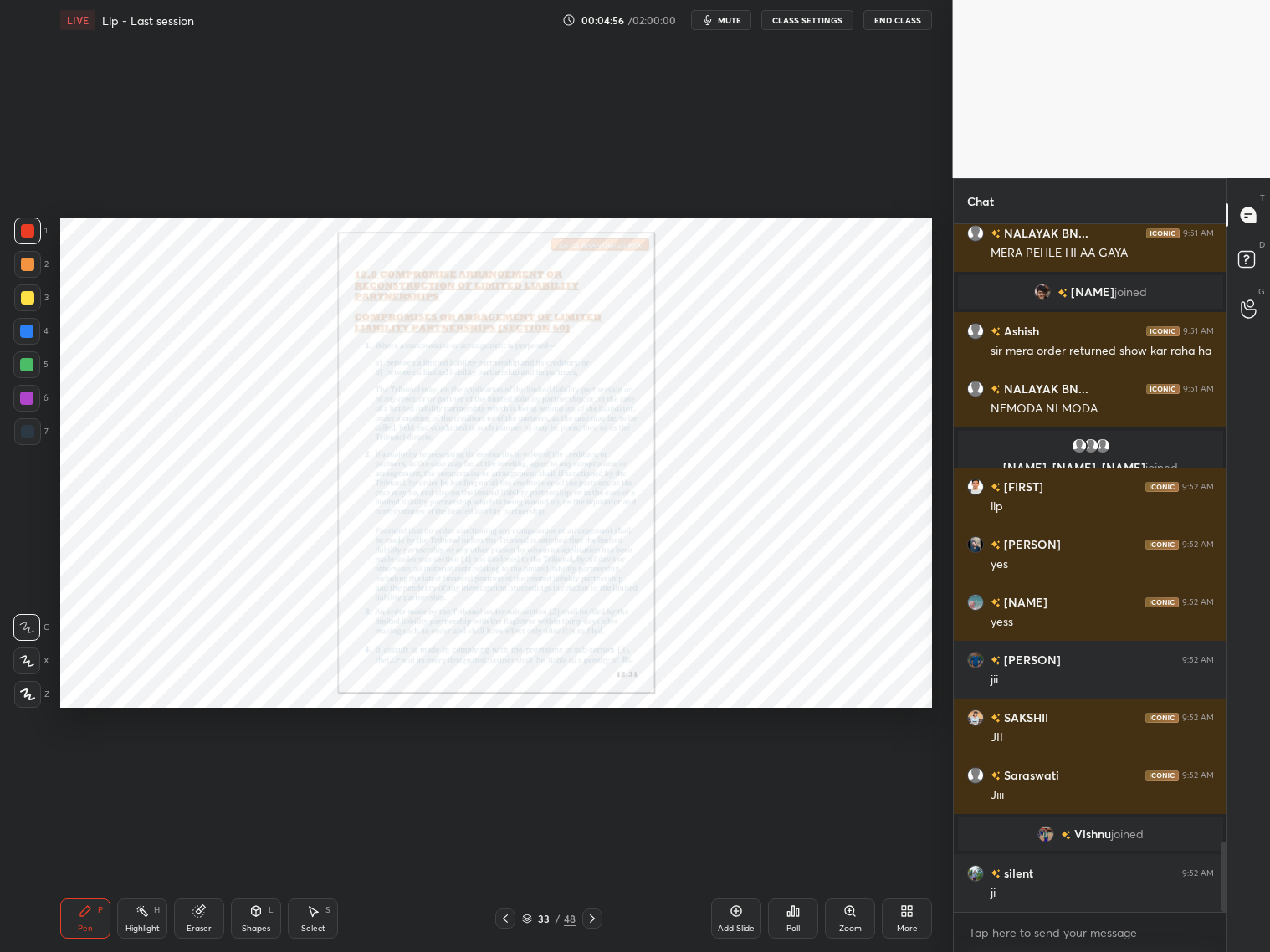 click 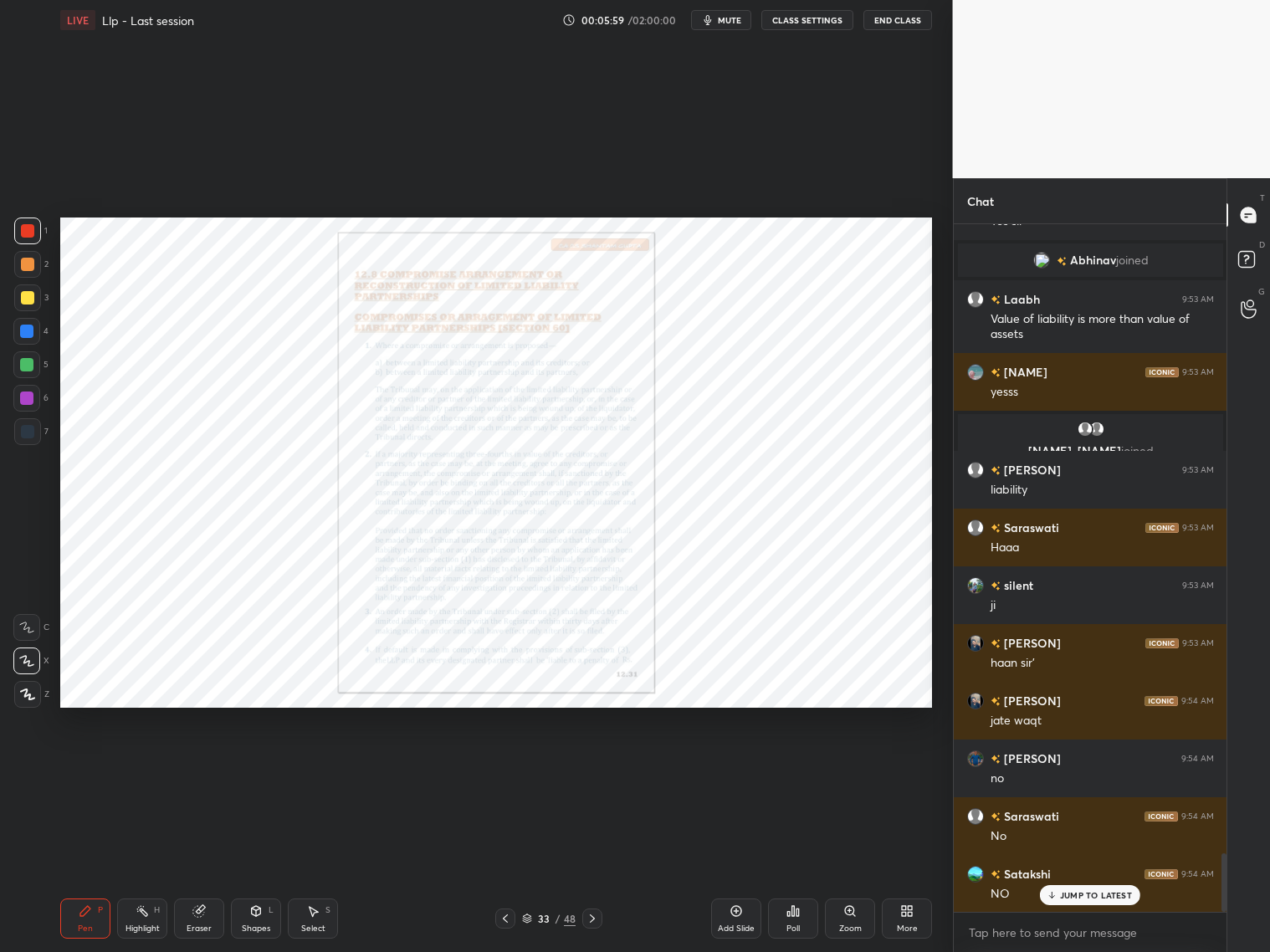 scroll, scrollTop: 7396, scrollLeft: 0, axis: vertical 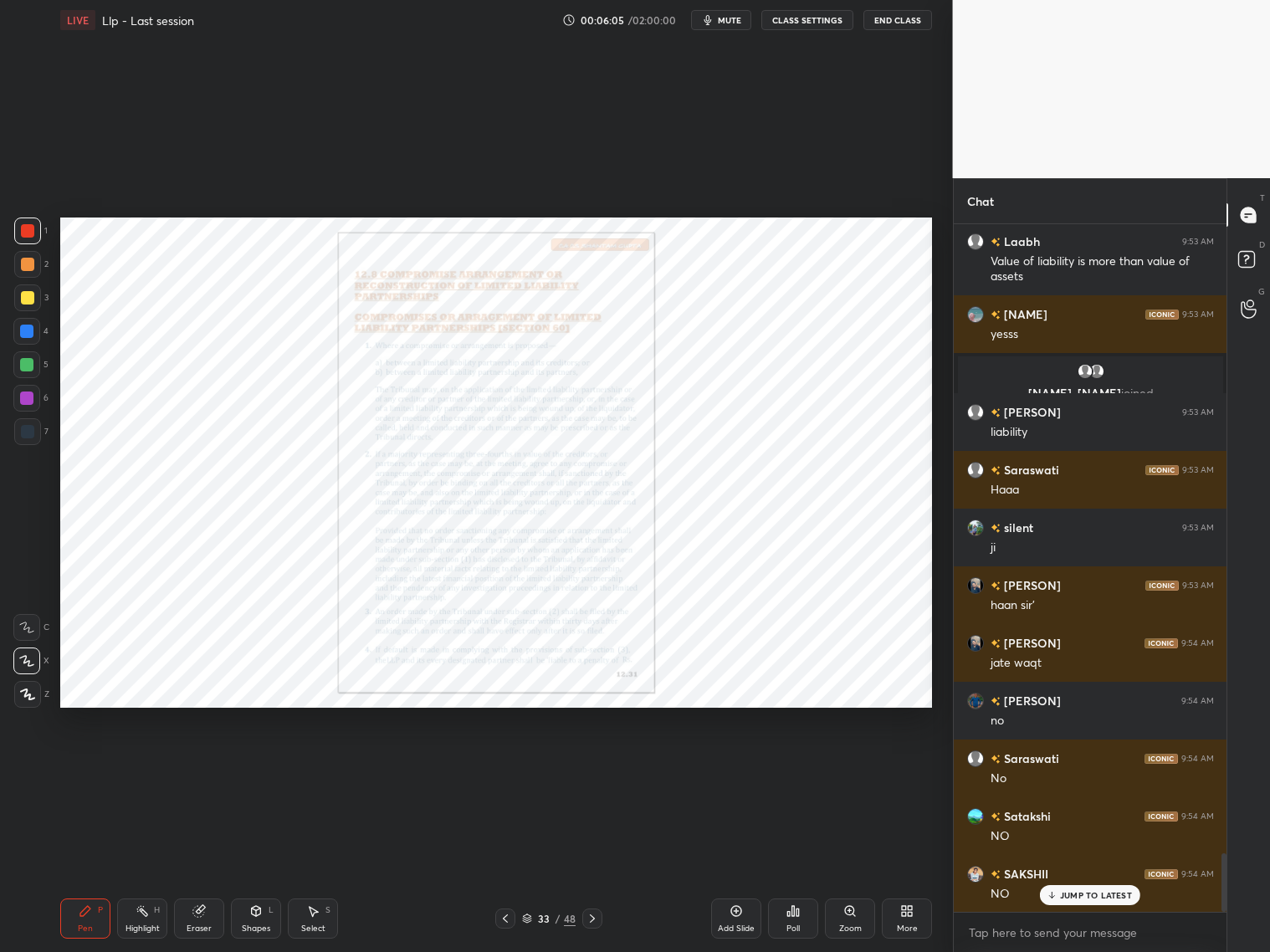click at bounding box center [27, 331] 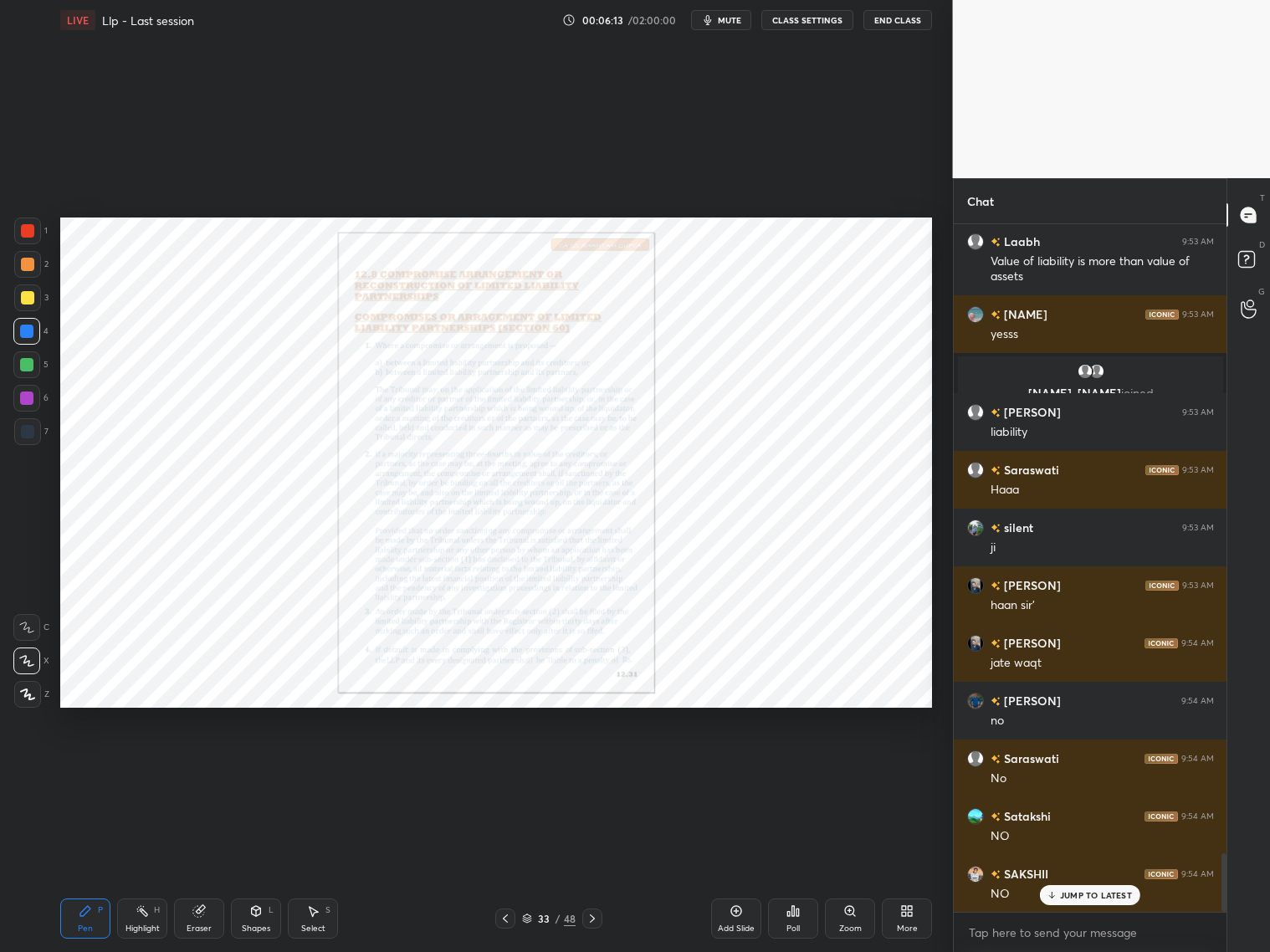 scroll, scrollTop: 7437, scrollLeft: 0, axis: vertical 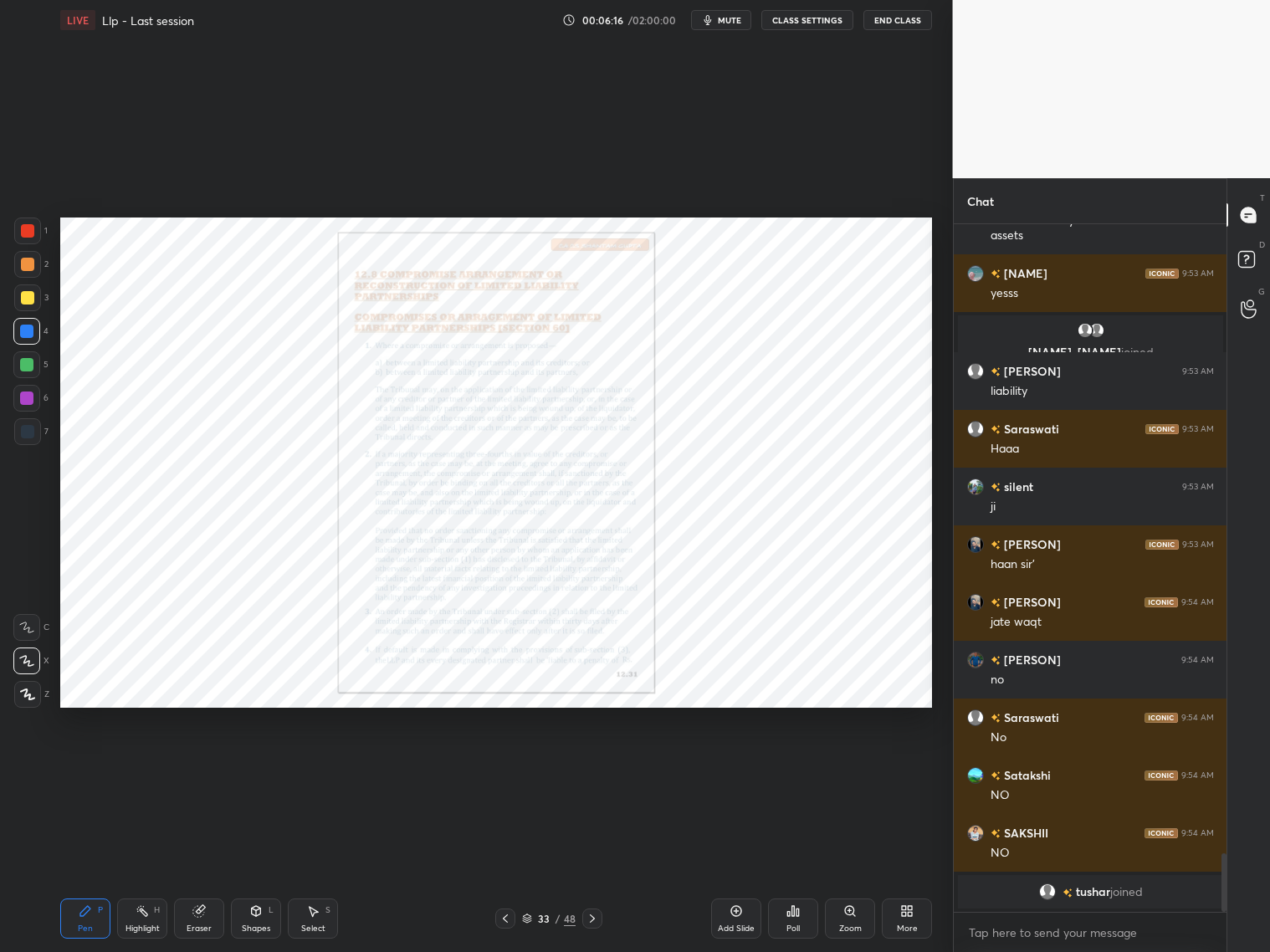 click at bounding box center [28, 432] 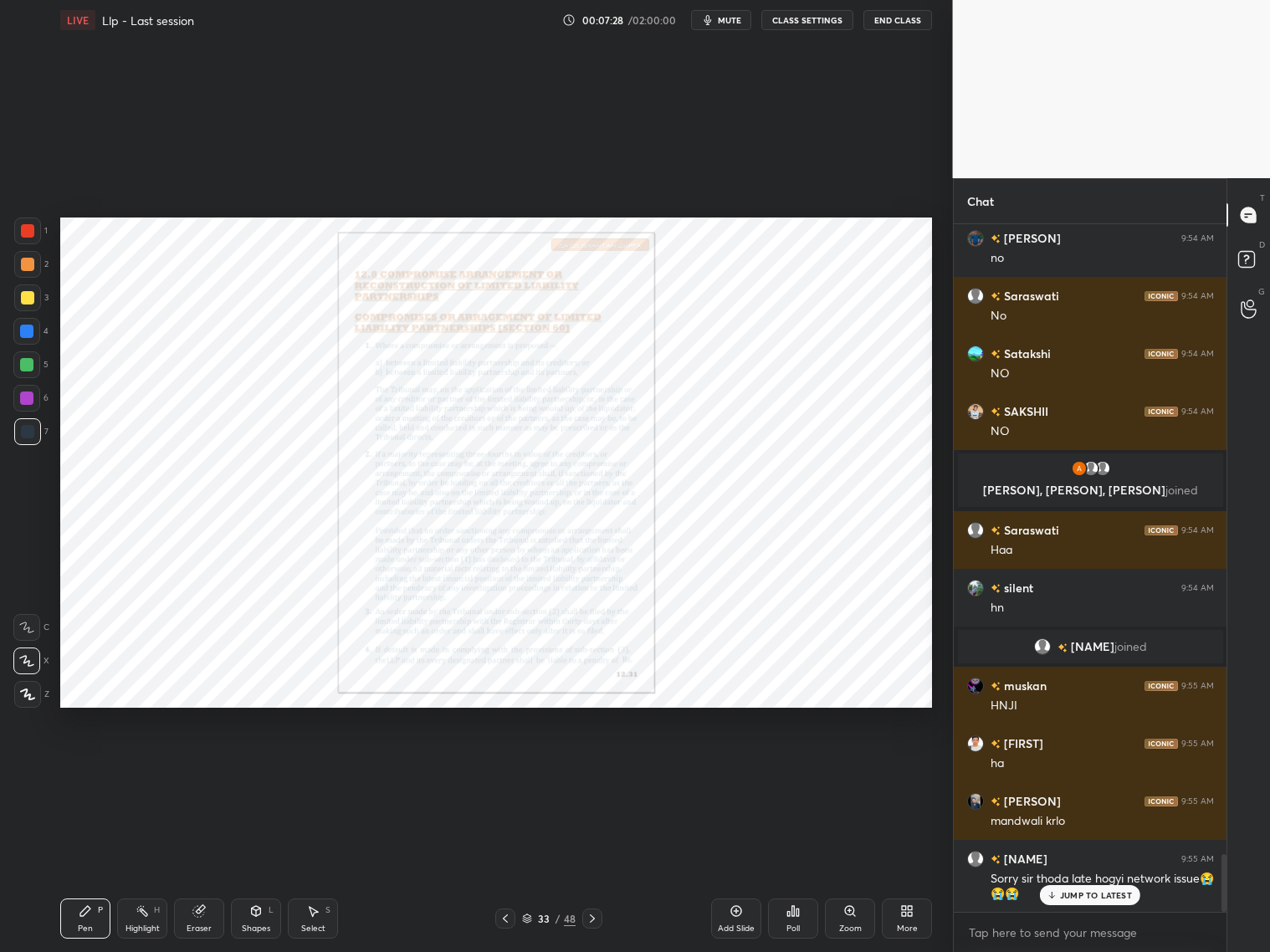 scroll, scrollTop: 7518, scrollLeft: 0, axis: vertical 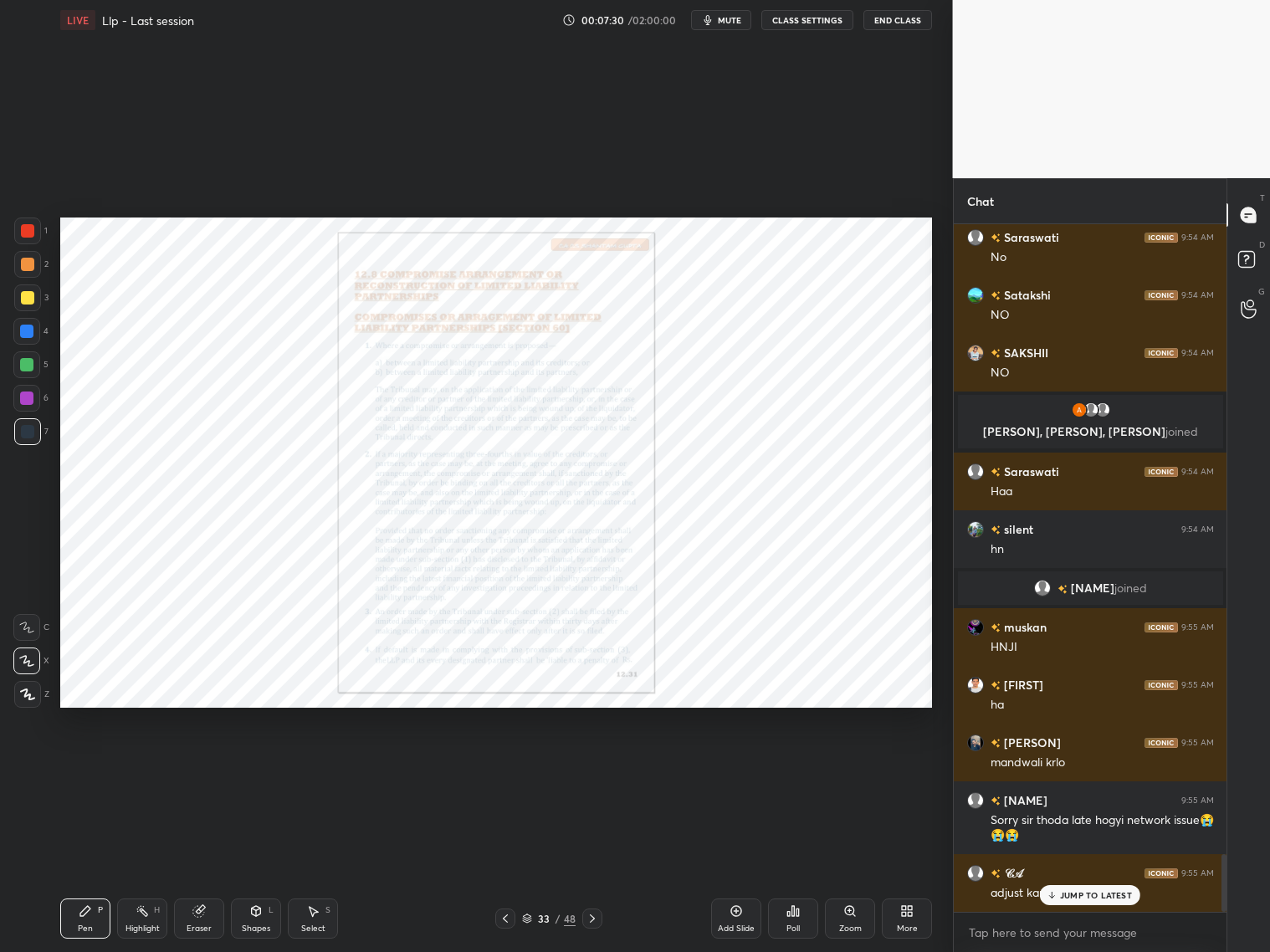 click on "JUMP TO LATEST" at bounding box center [1096, 895] 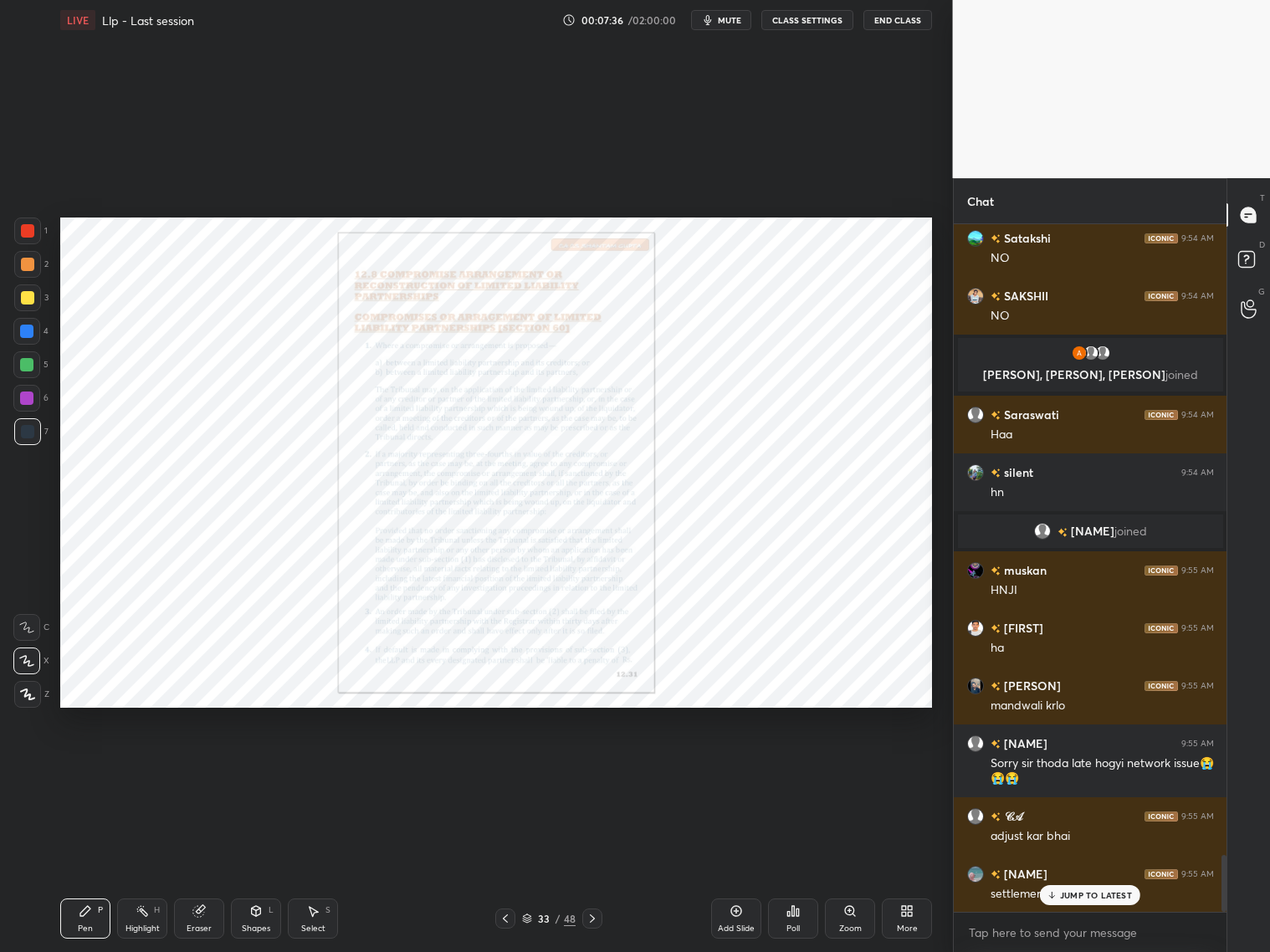 scroll, scrollTop: 7634, scrollLeft: 0, axis: vertical 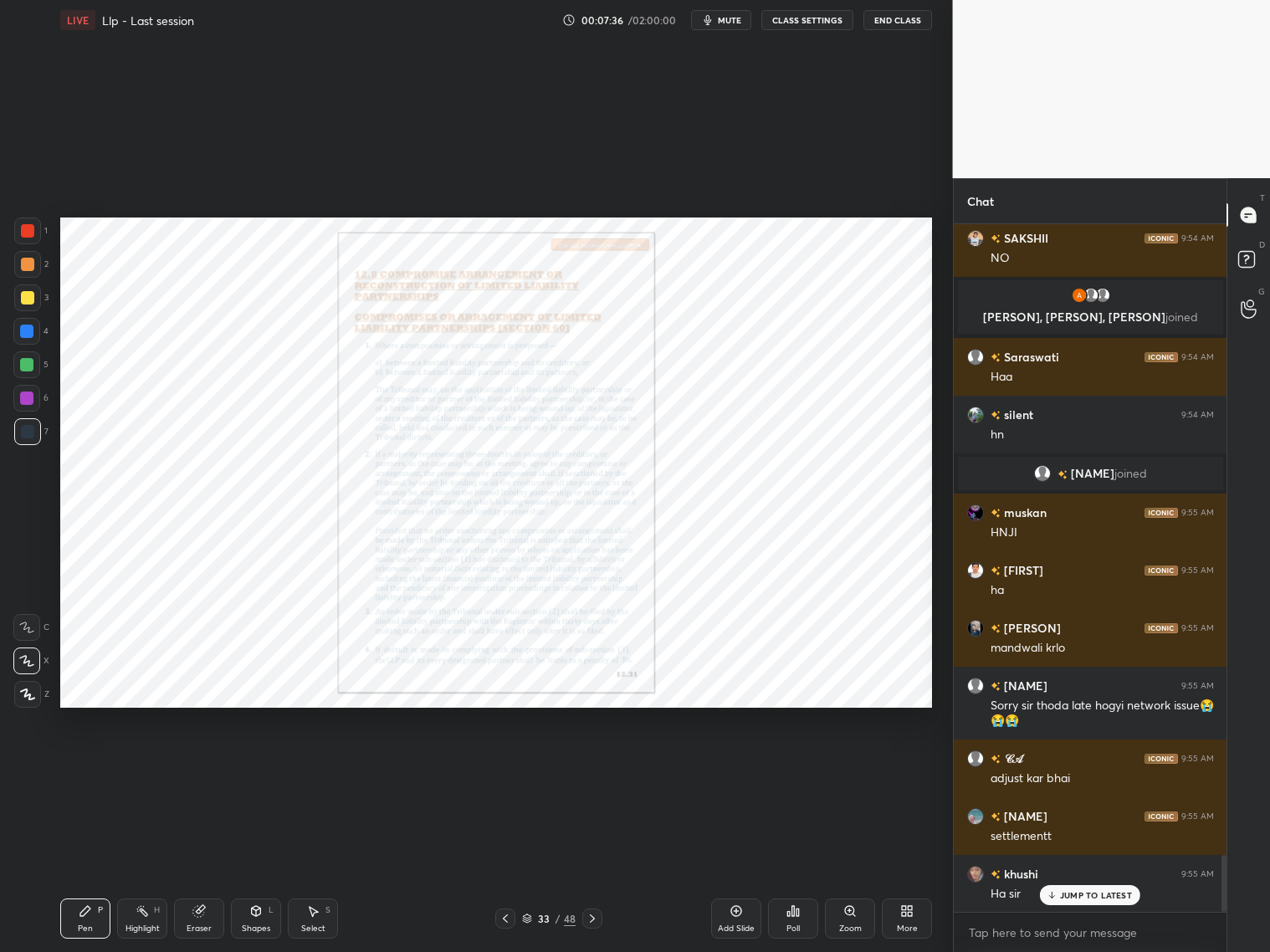 drag, startPoint x: 199, startPoint y: 914, endPoint x: 198, endPoint y: 839, distance: 75.006666 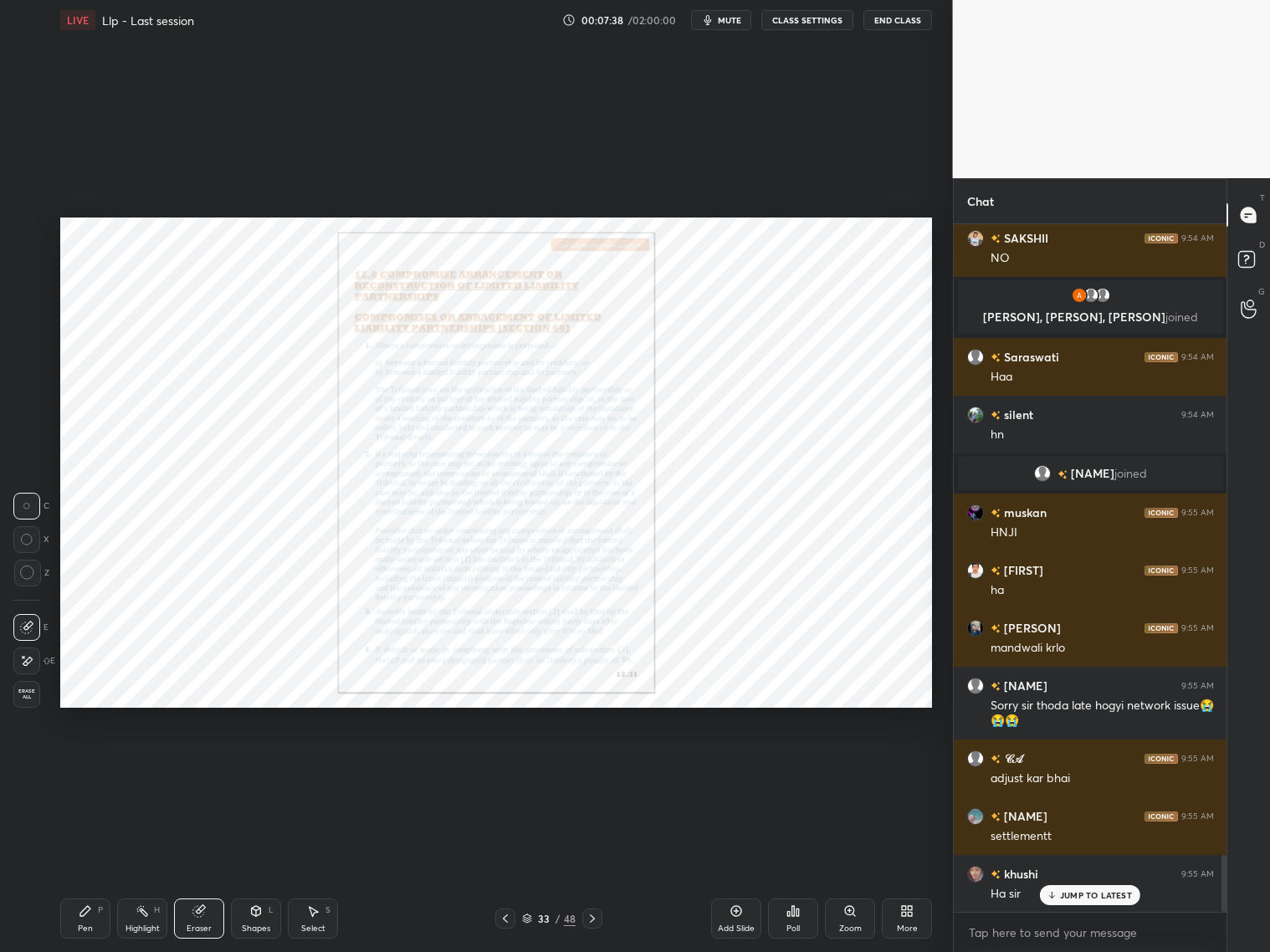 drag, startPoint x: 95, startPoint y: 924, endPoint x: 90, endPoint y: 916, distance: 9.433981 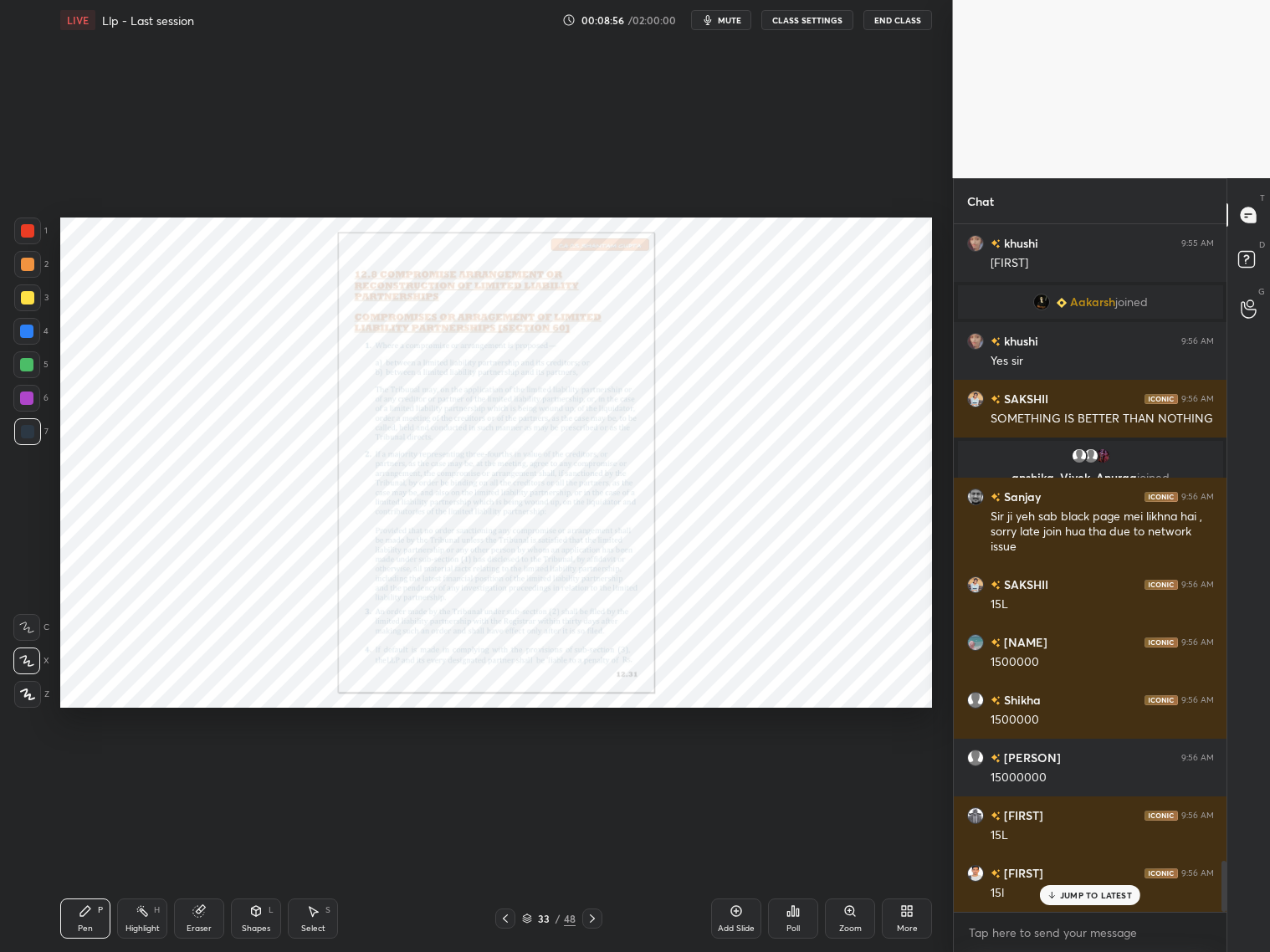scroll, scrollTop: 8535, scrollLeft: 0, axis: vertical 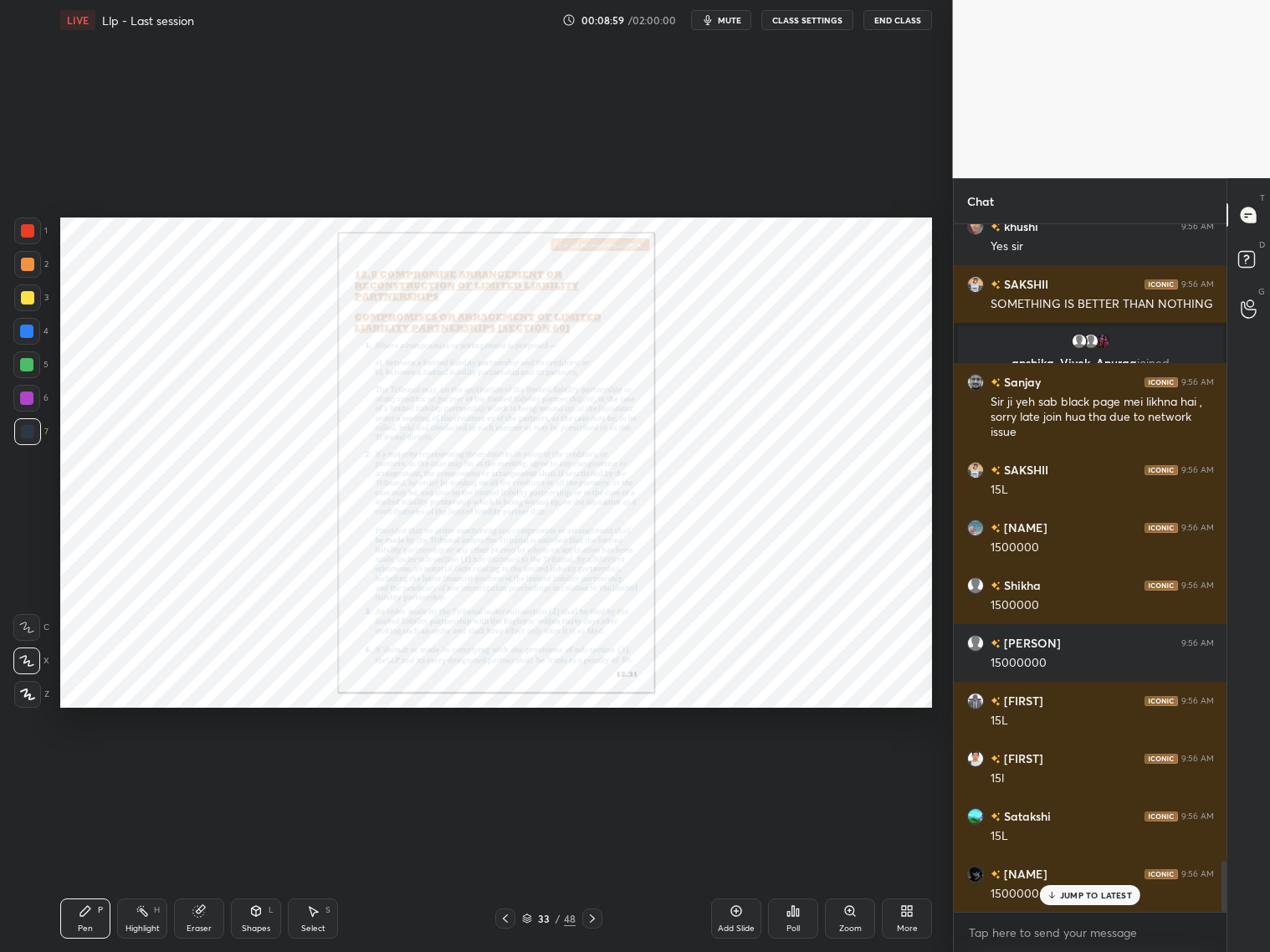 click at bounding box center (27, 398) 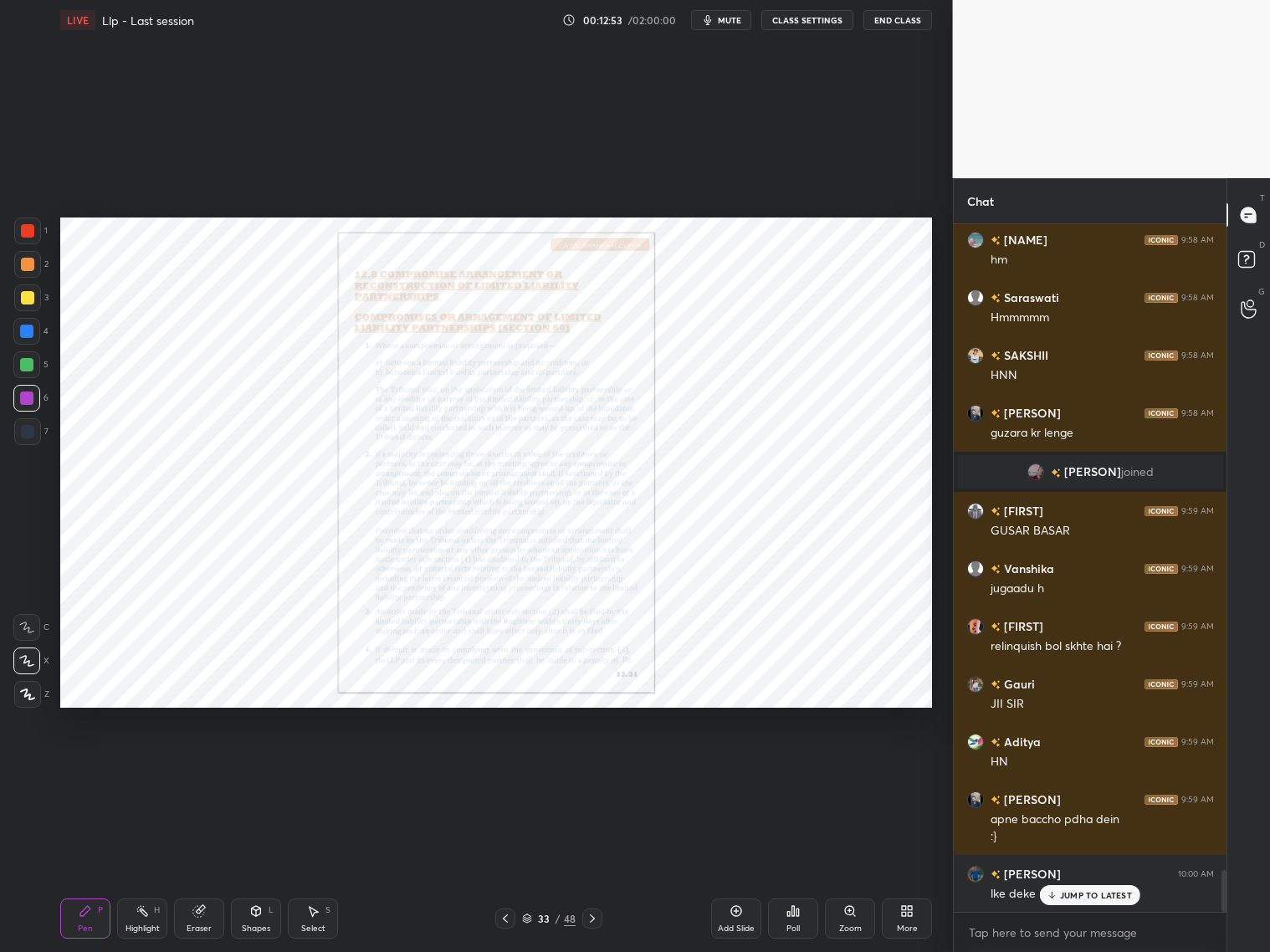 scroll, scrollTop: 10710, scrollLeft: 0, axis: vertical 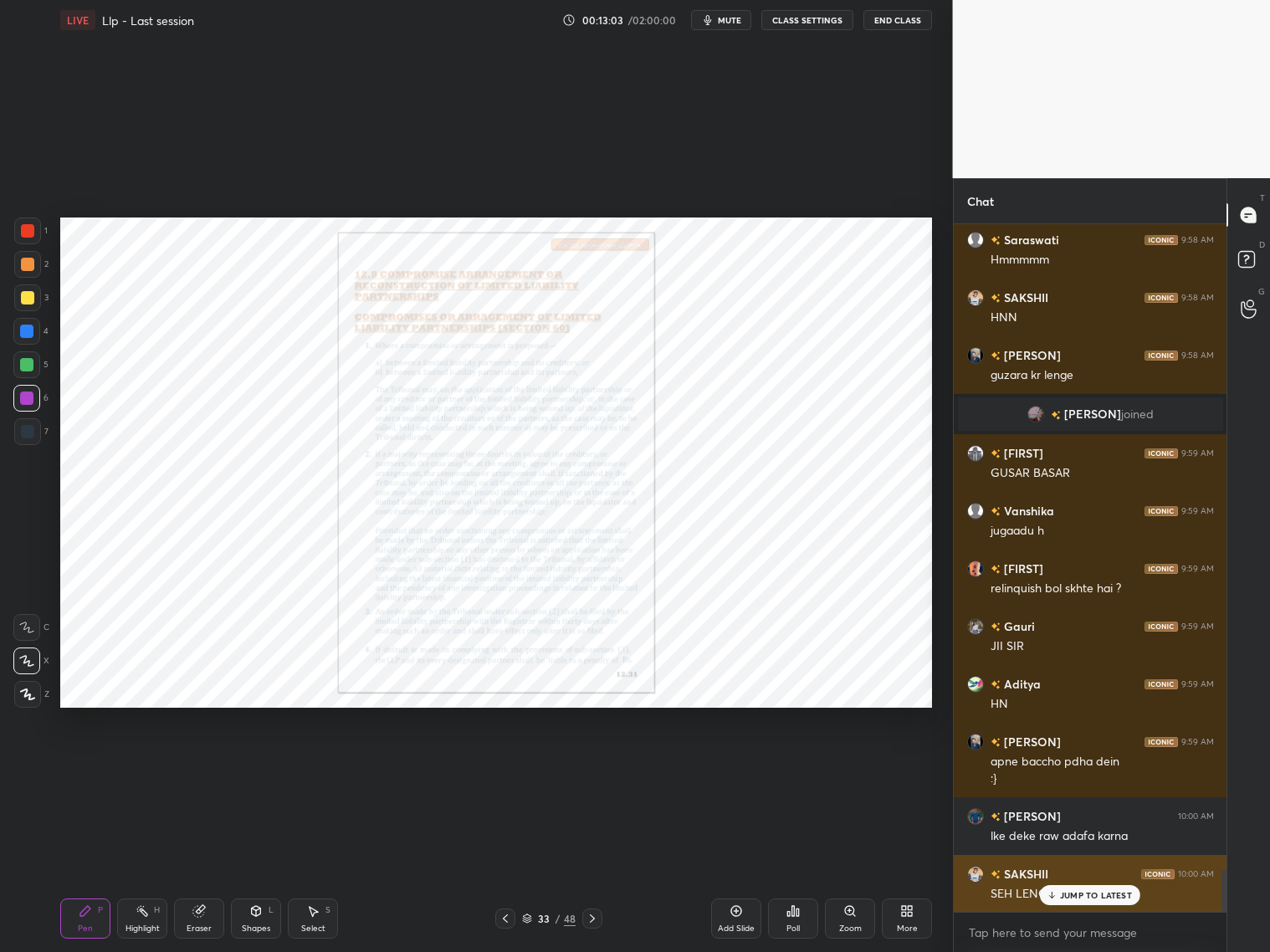 click 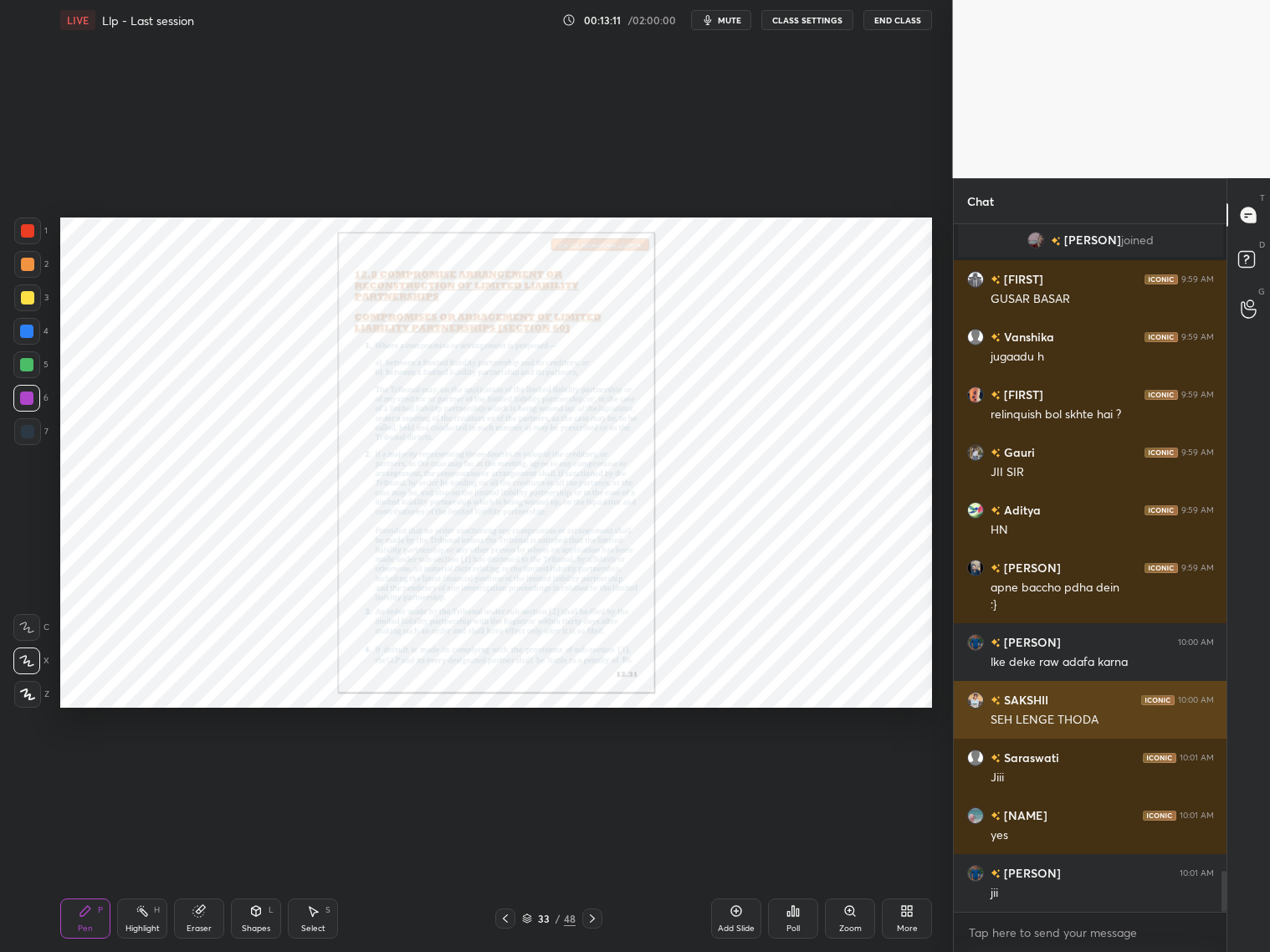 scroll, scrollTop: 11056, scrollLeft: 0, axis: vertical 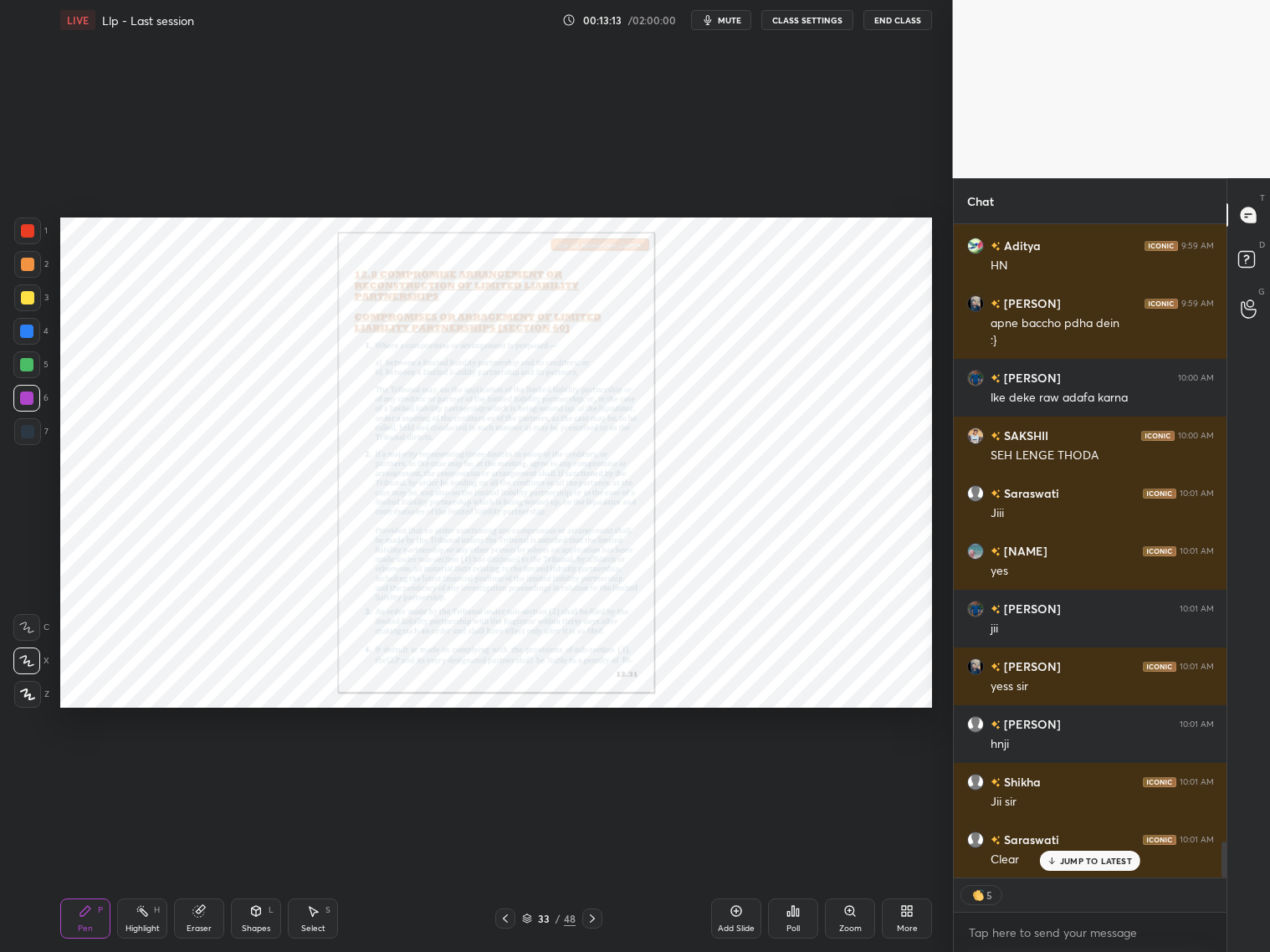 click on "Zoom" at bounding box center (850, 919) 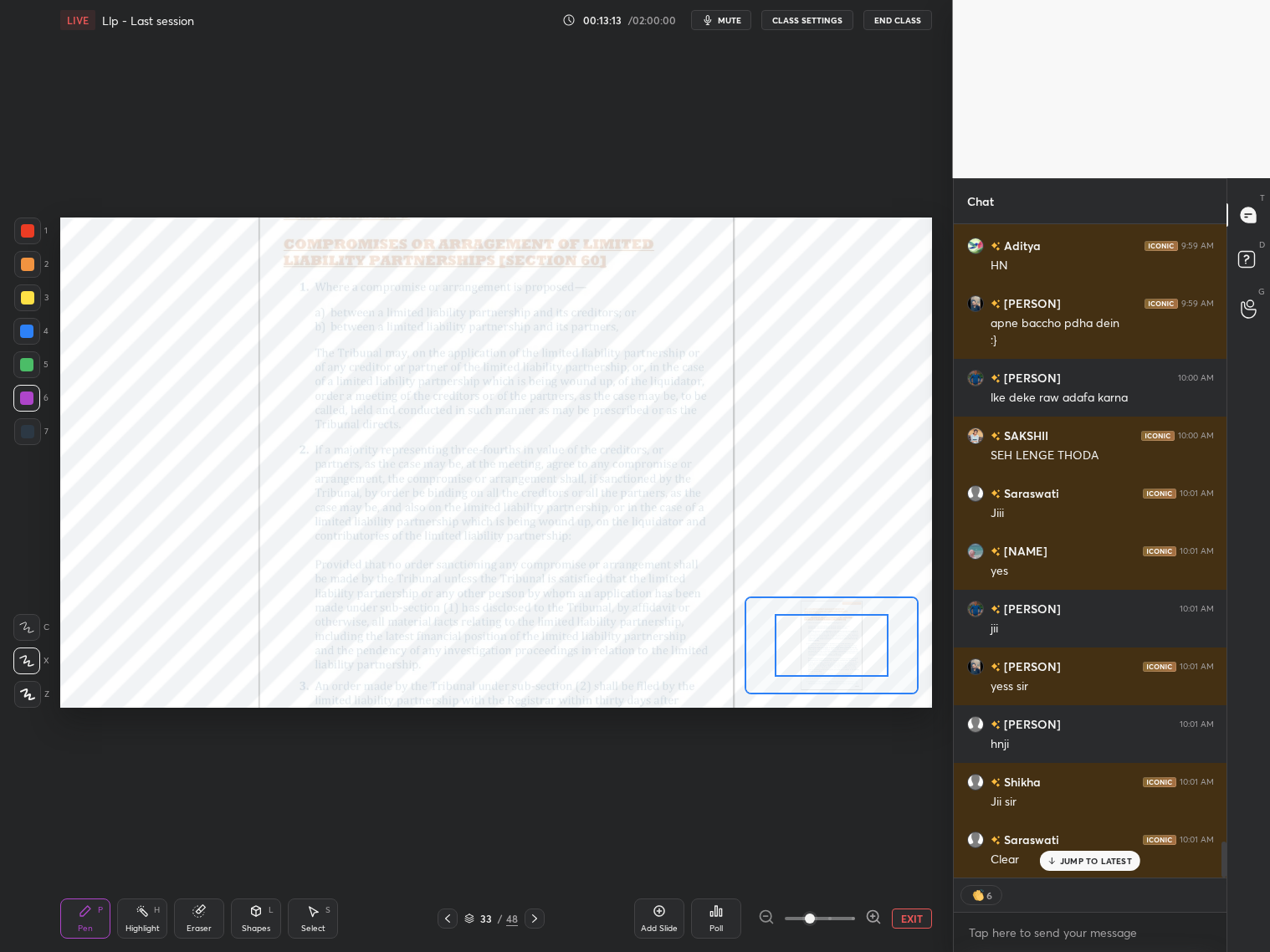 click at bounding box center [820, 919] 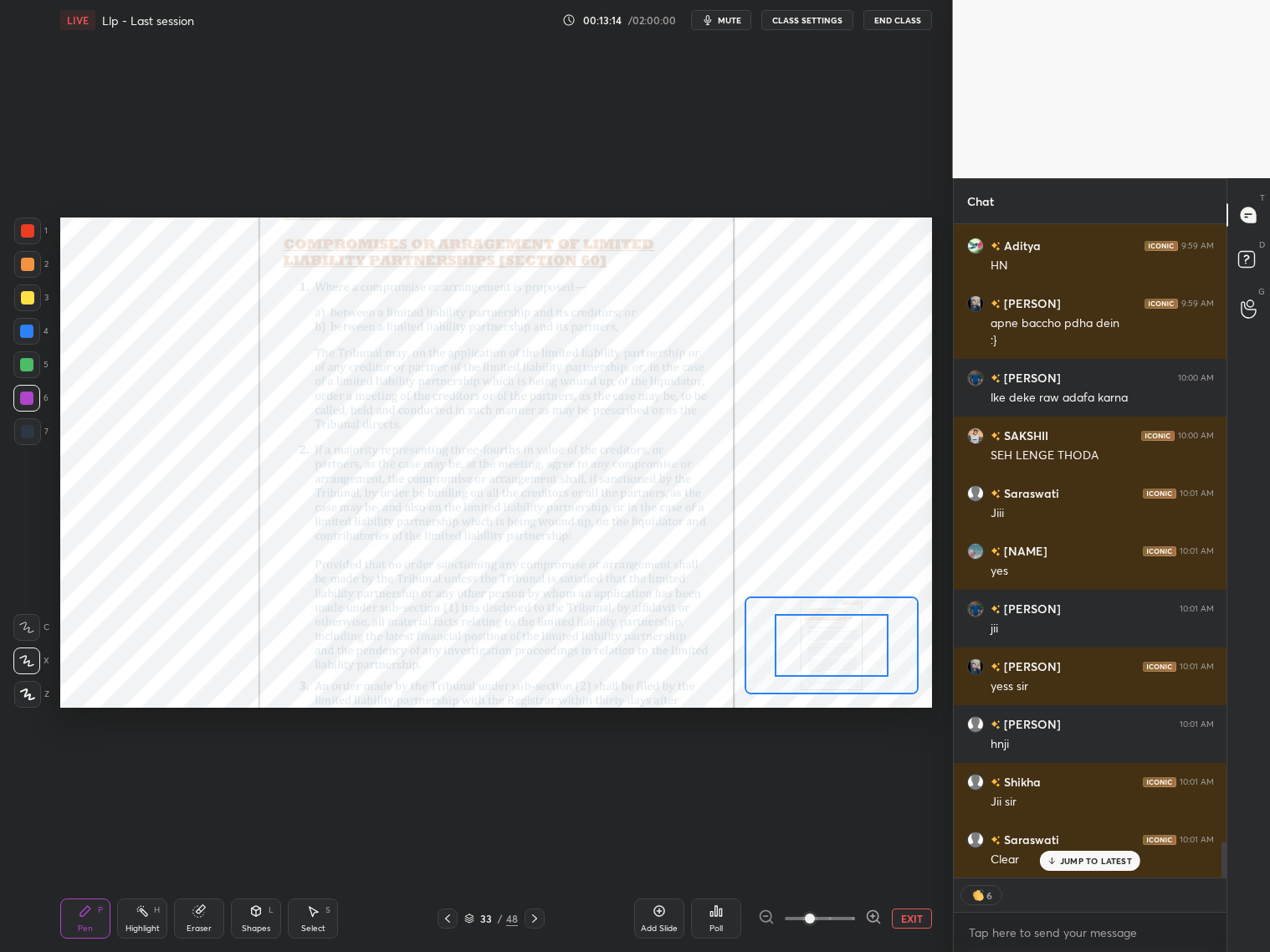 click 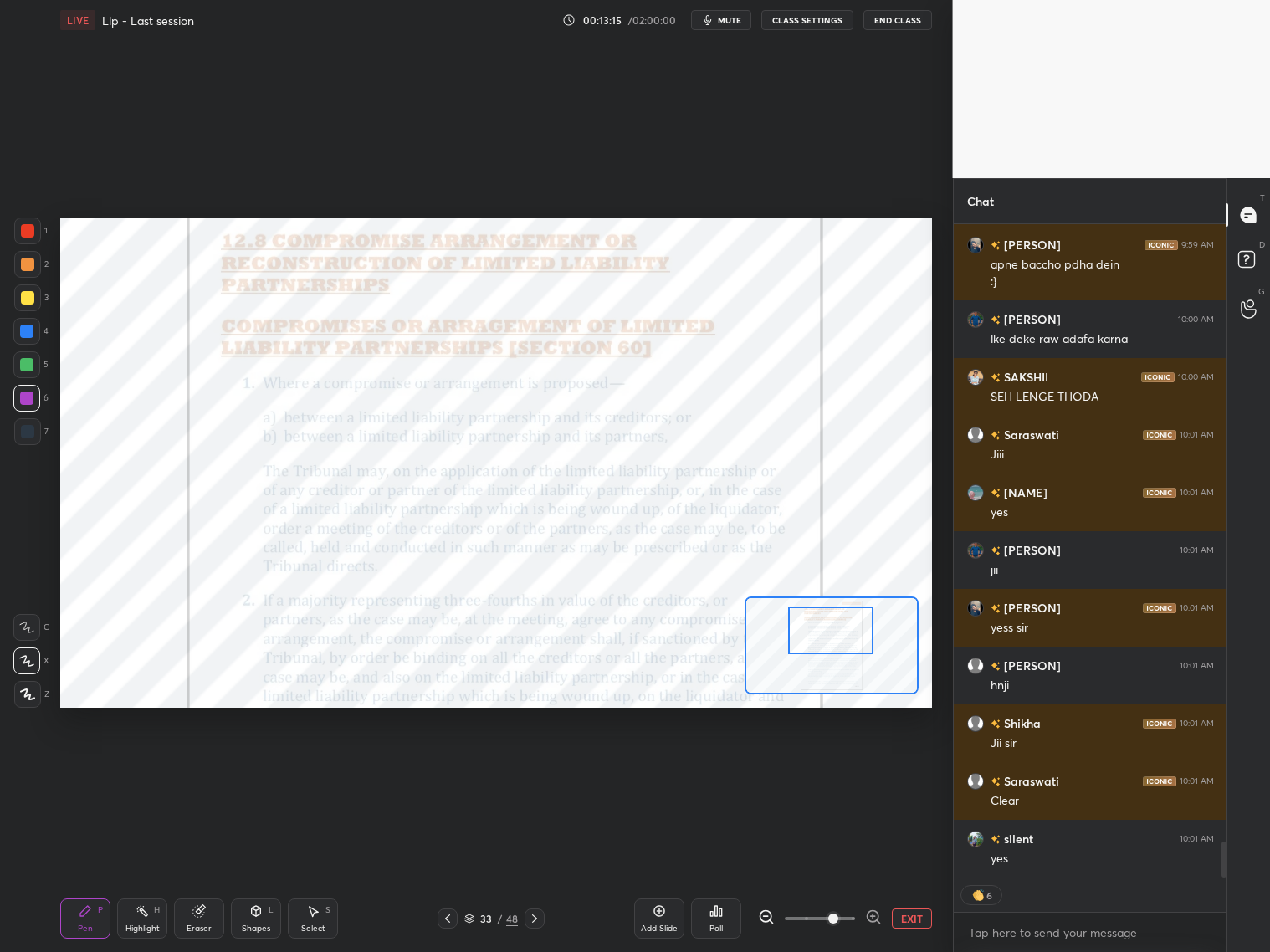 drag, startPoint x: 841, startPoint y: 658, endPoint x: 842, endPoint y: 642, distance: 16.03122 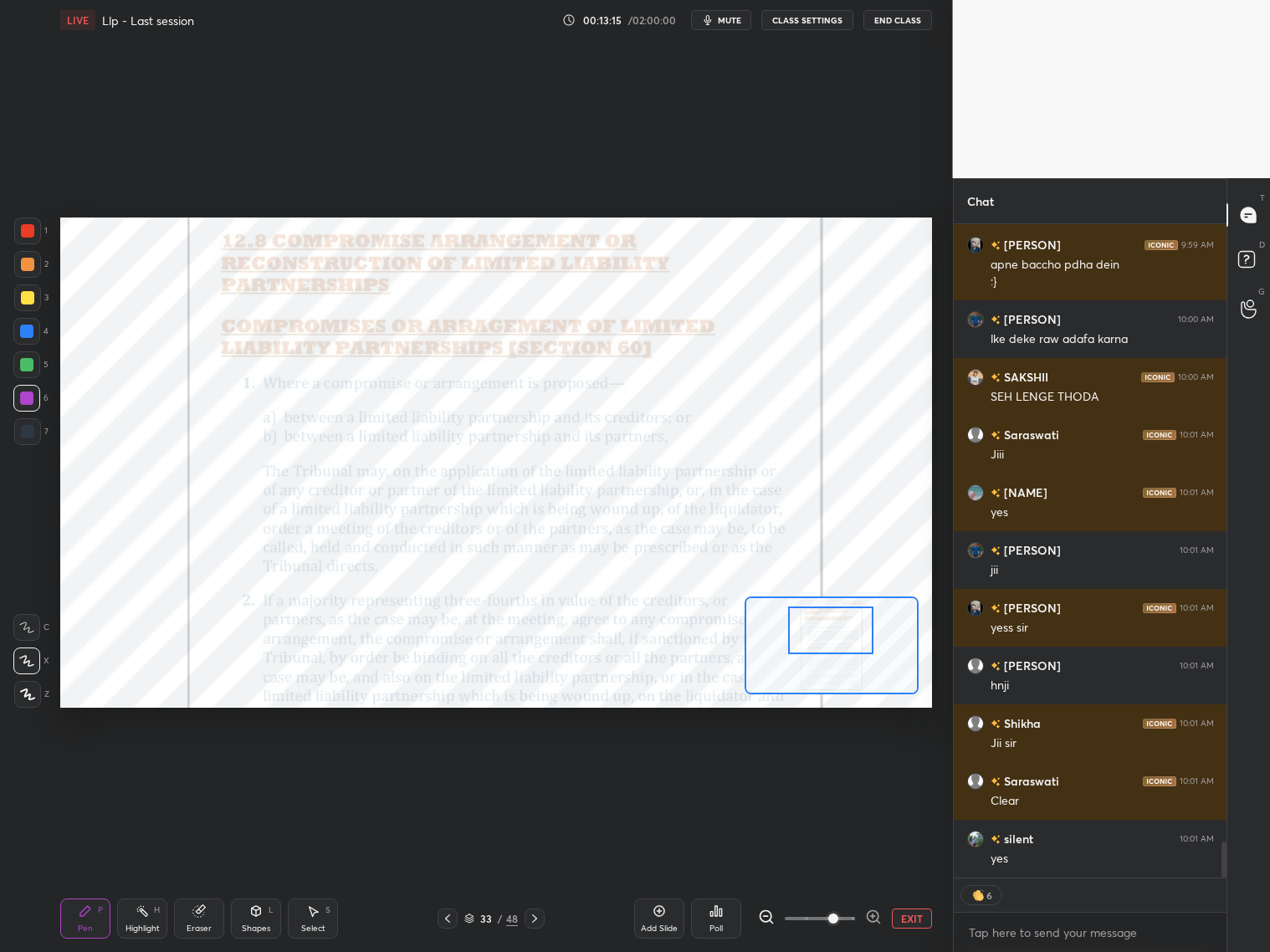 click at bounding box center [831, 630] 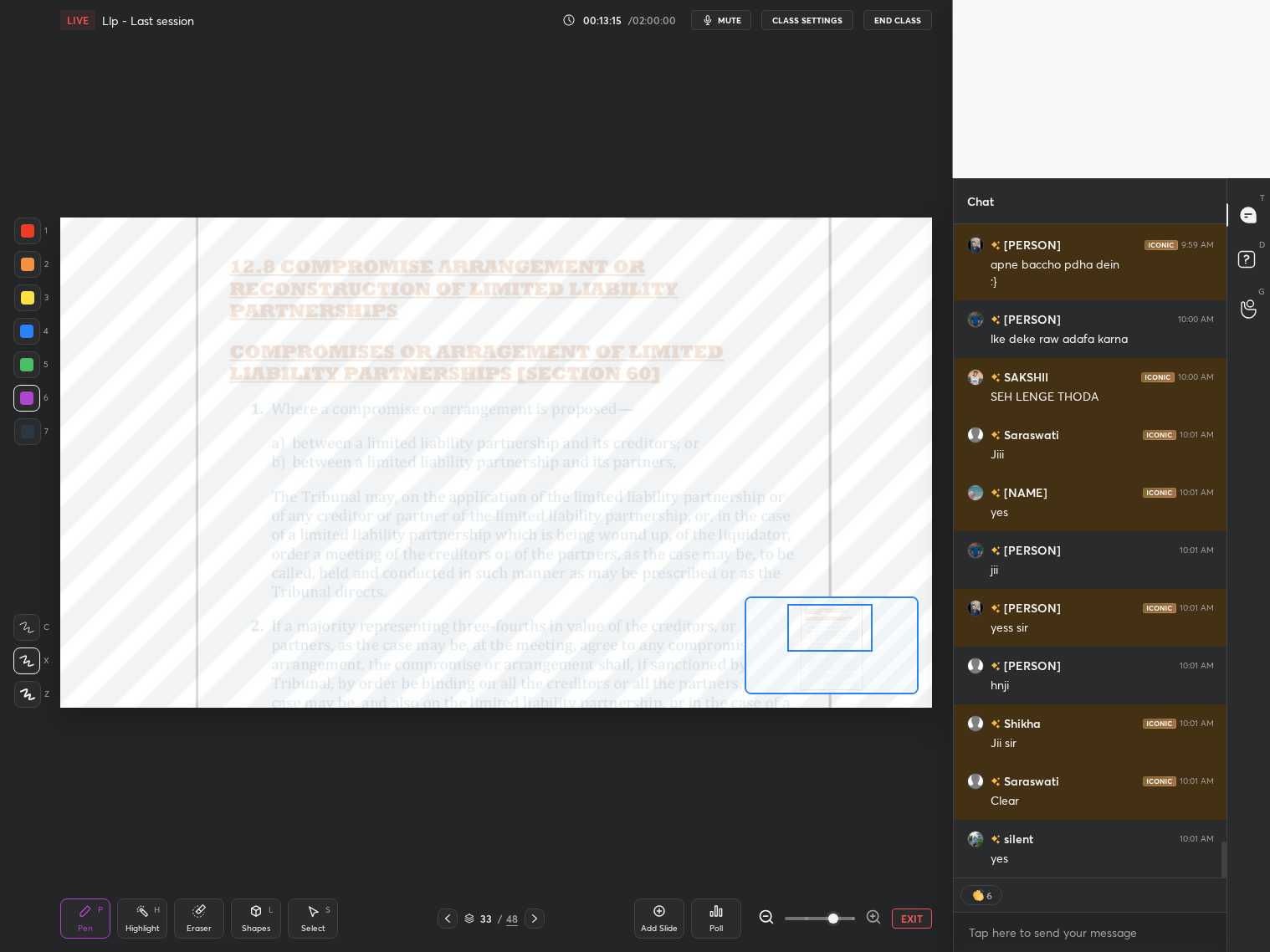 click at bounding box center [830, 627] 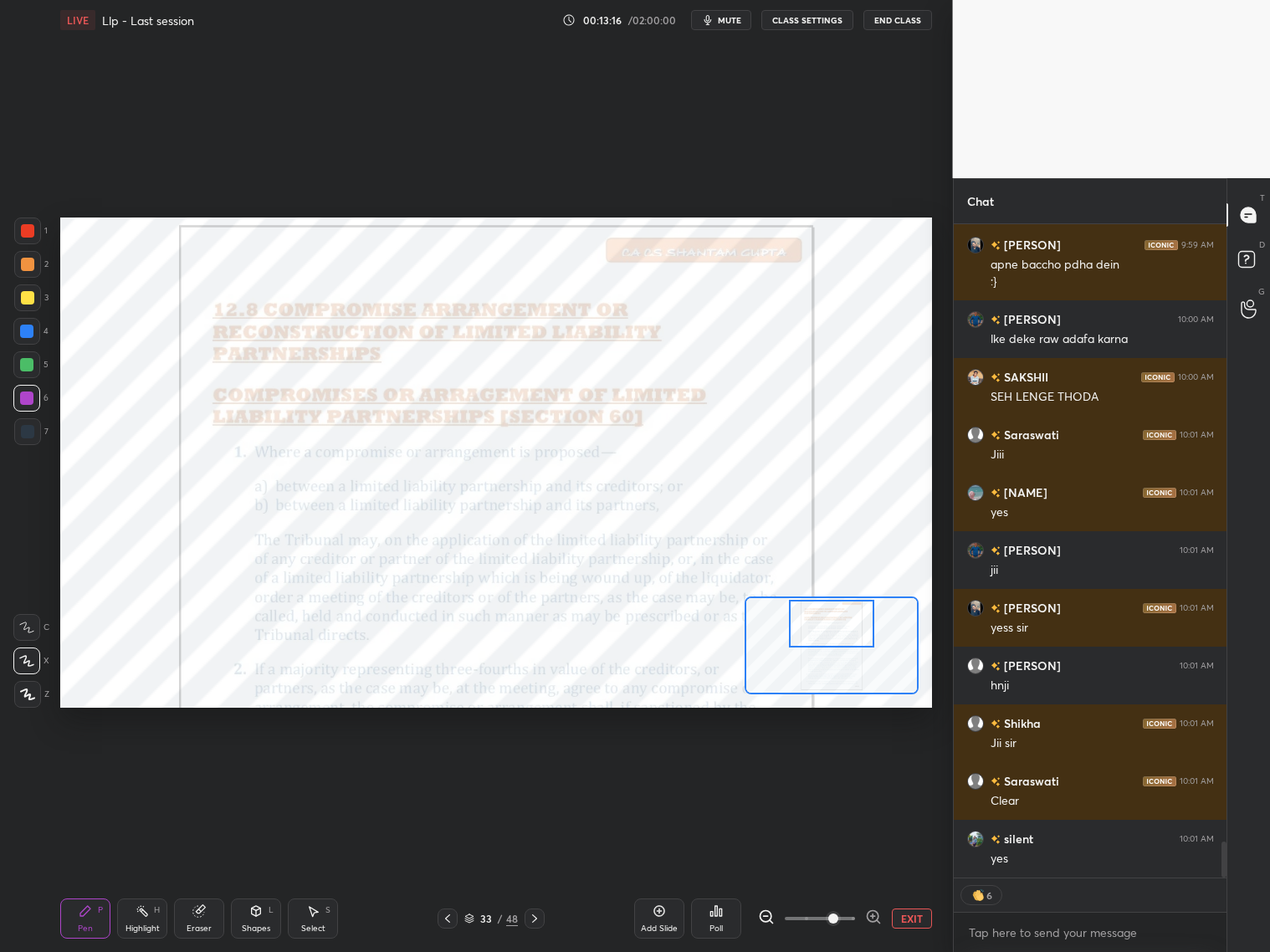 click 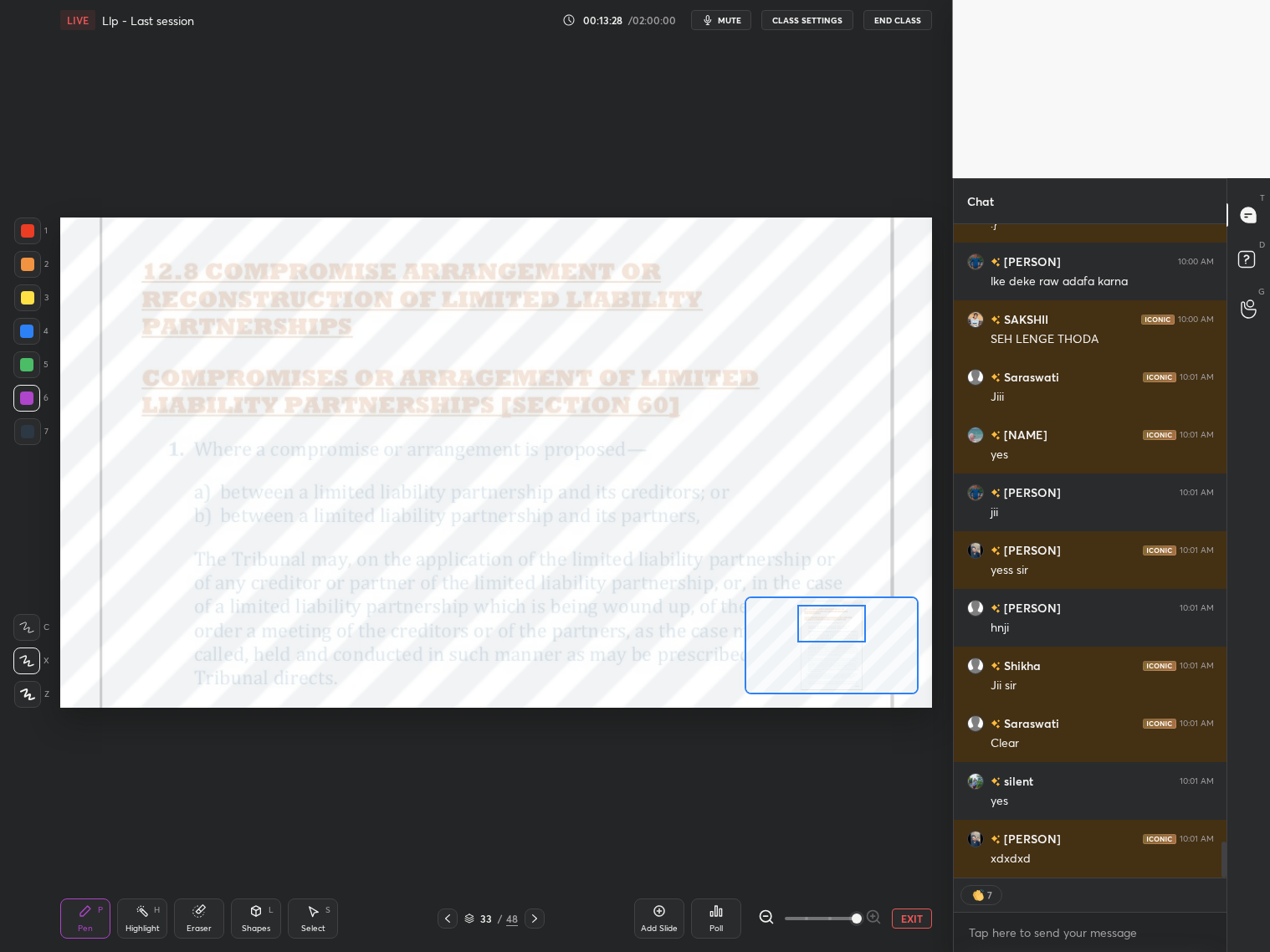 scroll, scrollTop: 11321, scrollLeft: 0, axis: vertical 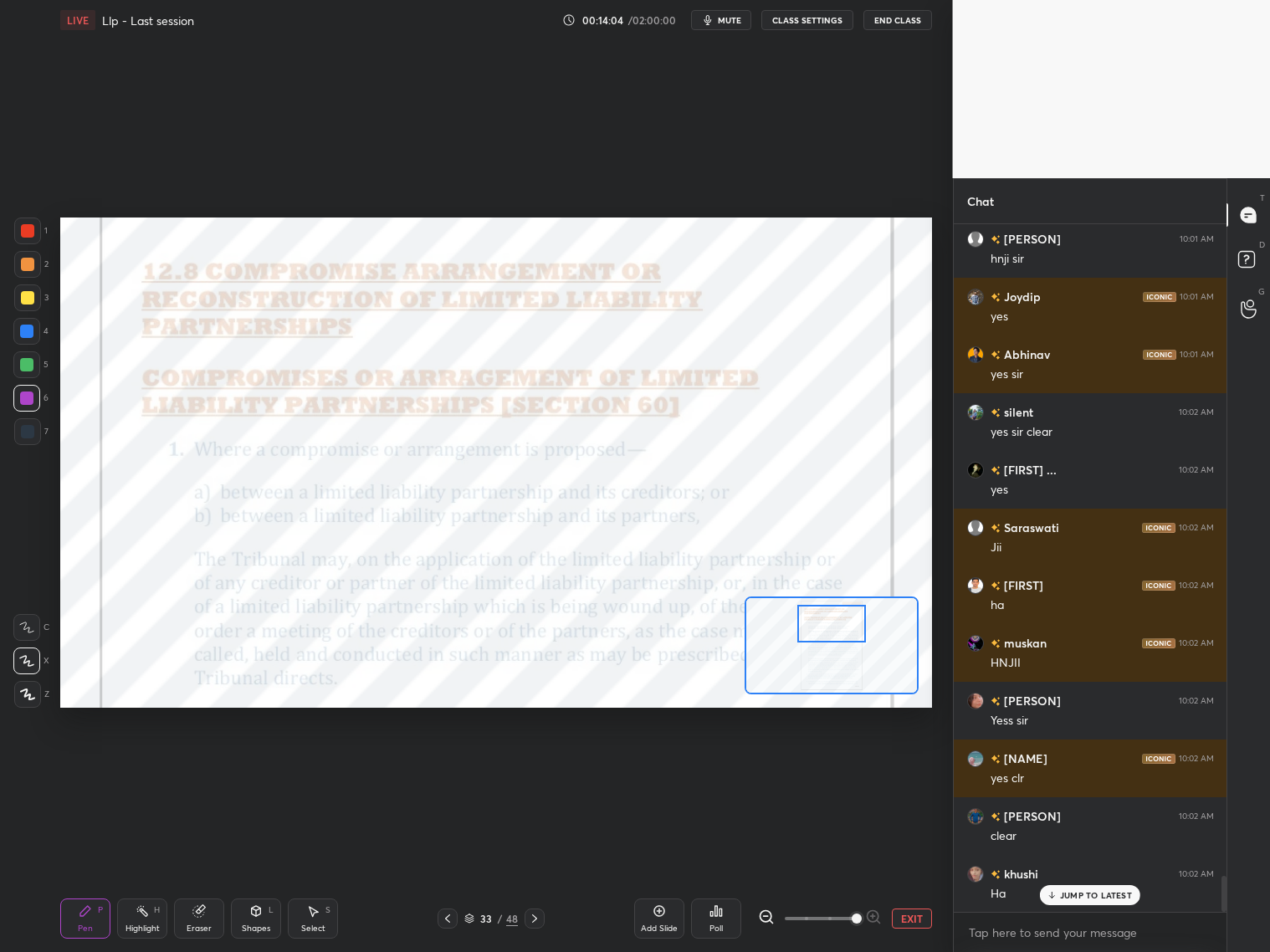drag, startPoint x: 28, startPoint y: 325, endPoint x: 34, endPoint y: 315, distance: 11.661904 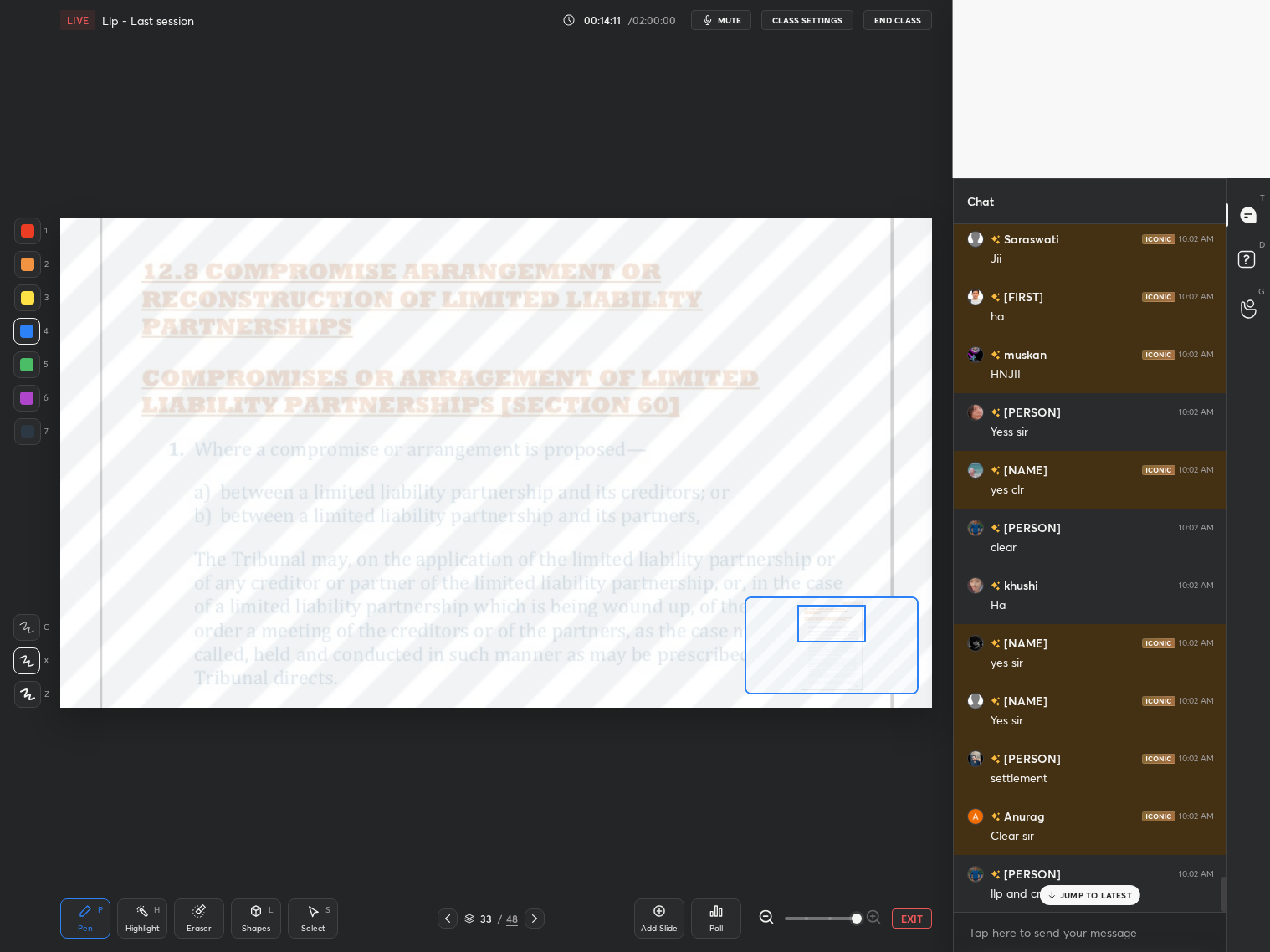 scroll, scrollTop: 12845, scrollLeft: 0, axis: vertical 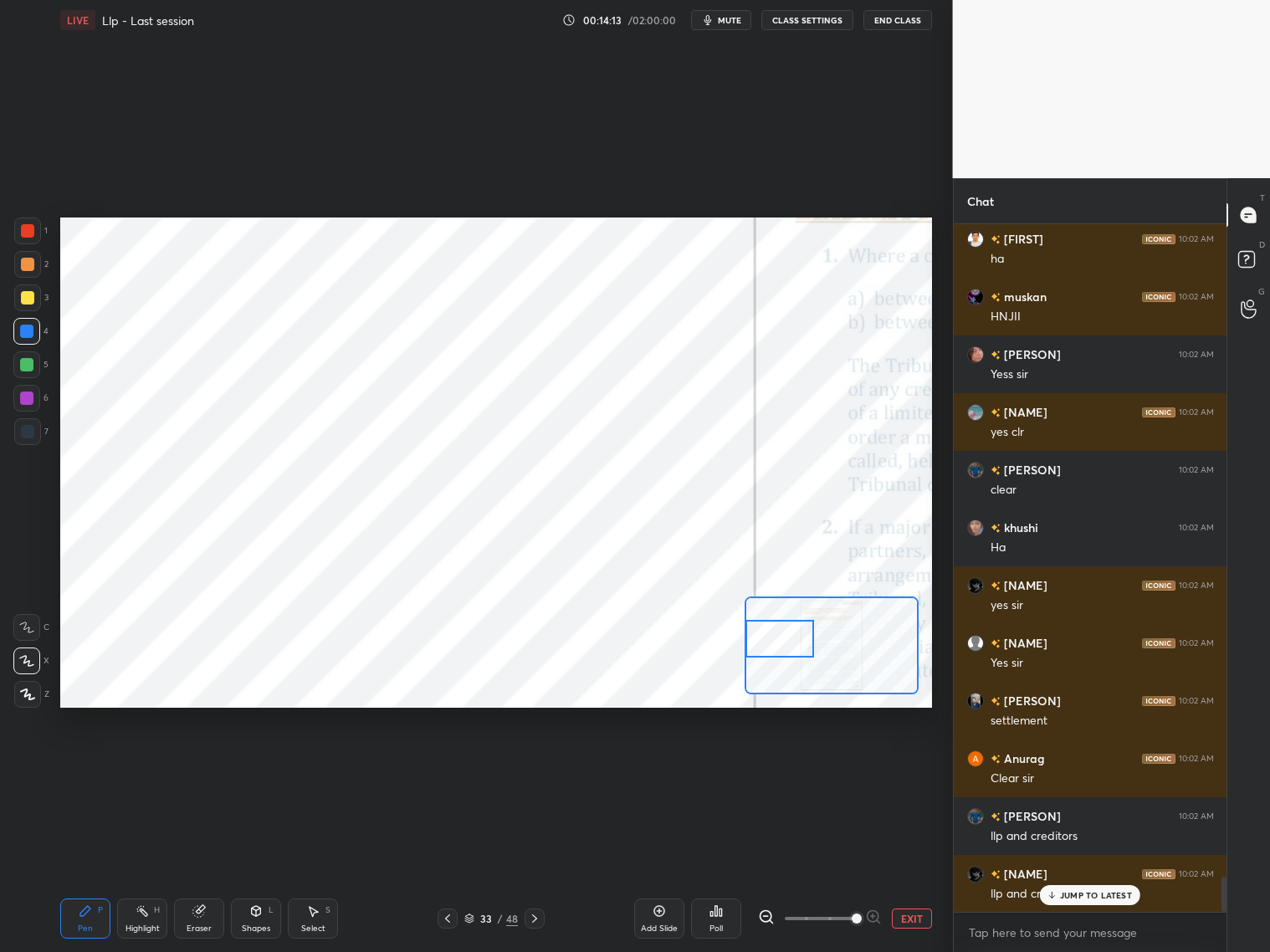 drag, startPoint x: 828, startPoint y: 632, endPoint x: 776, endPoint y: 642, distance: 52.952809 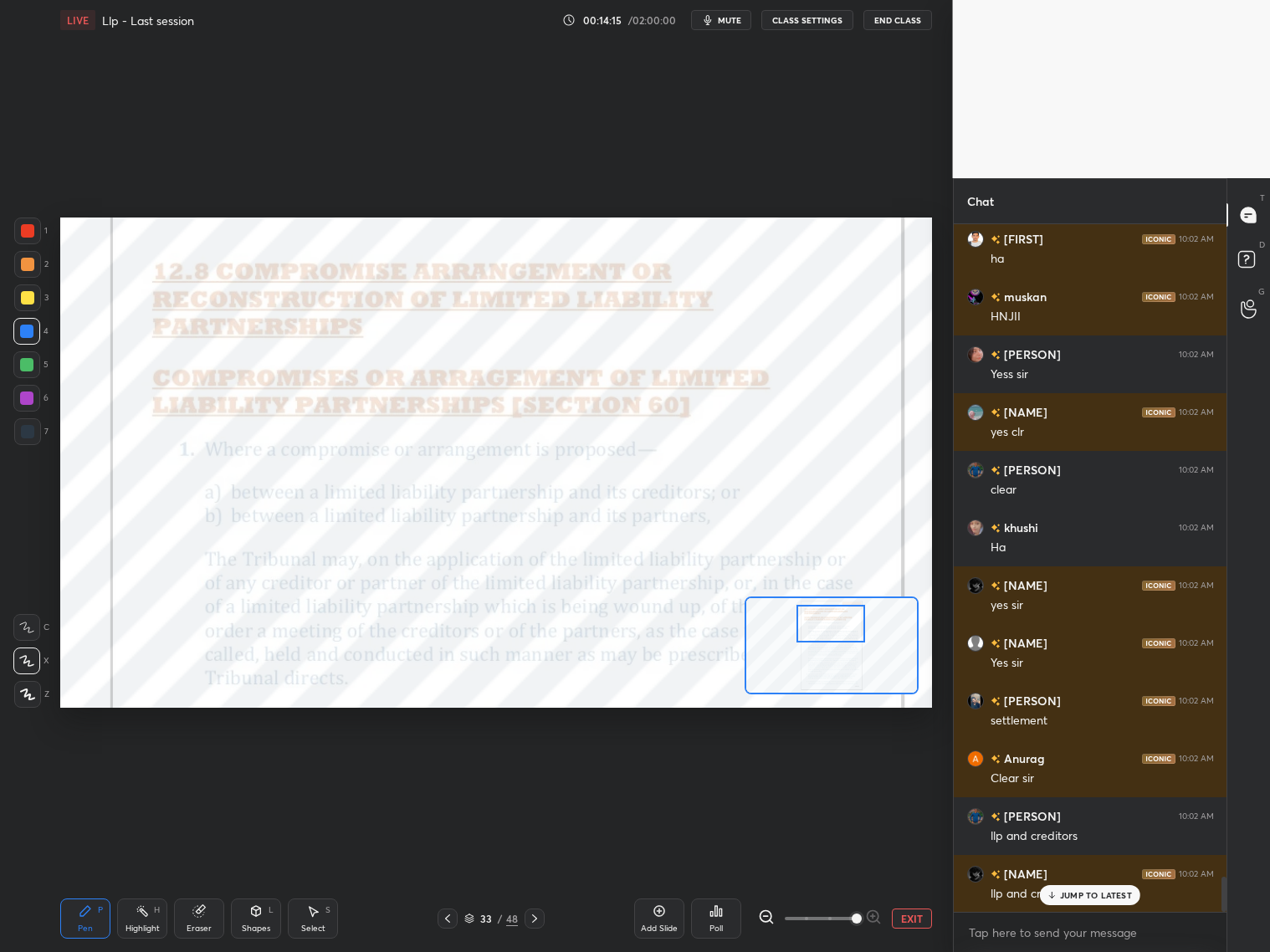 drag, startPoint x: 789, startPoint y: 642, endPoint x: 835, endPoint y: 628, distance: 48.083261 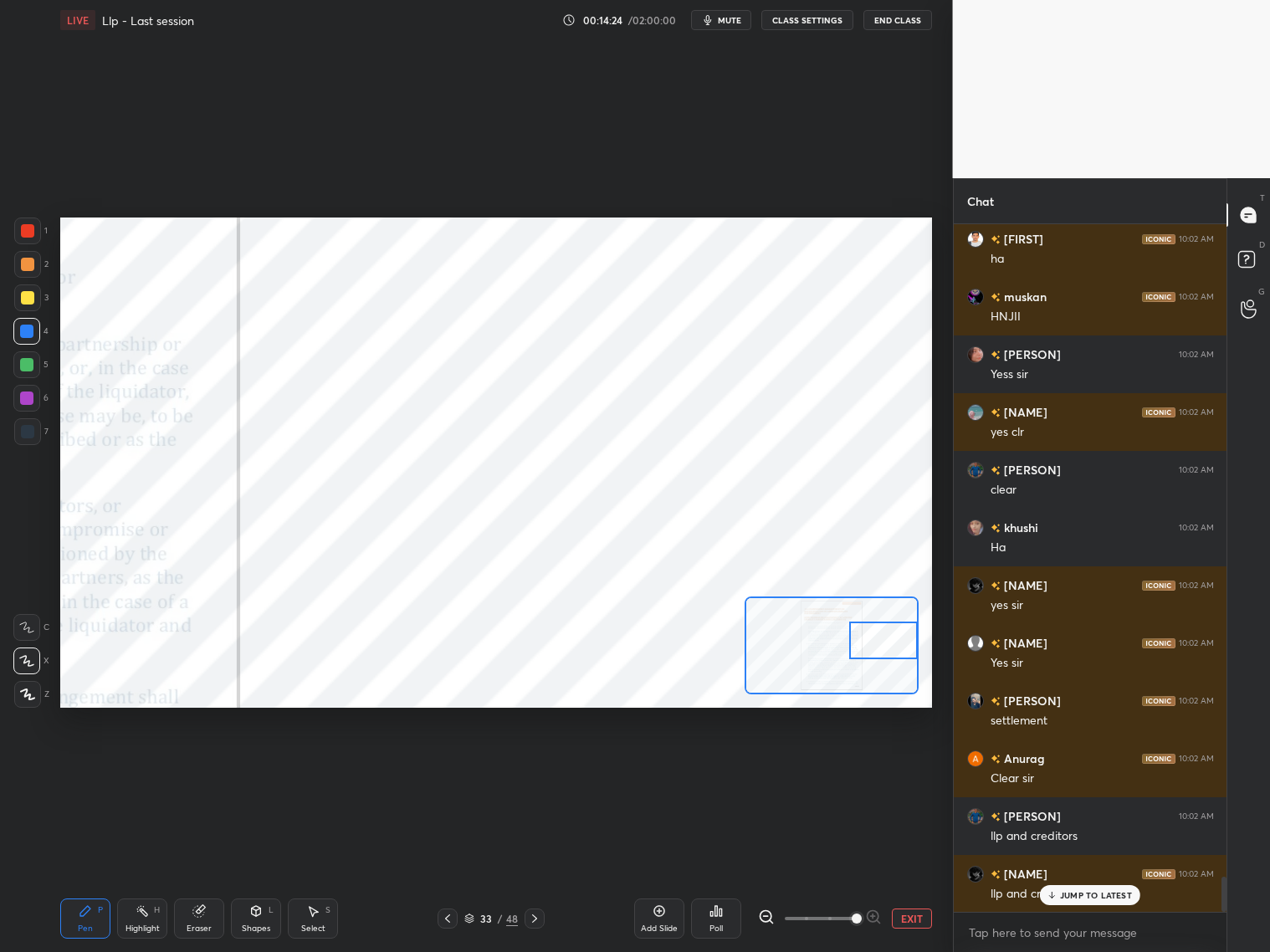 drag, startPoint x: 837, startPoint y: 620, endPoint x: 888, endPoint y: 639, distance: 54.42426 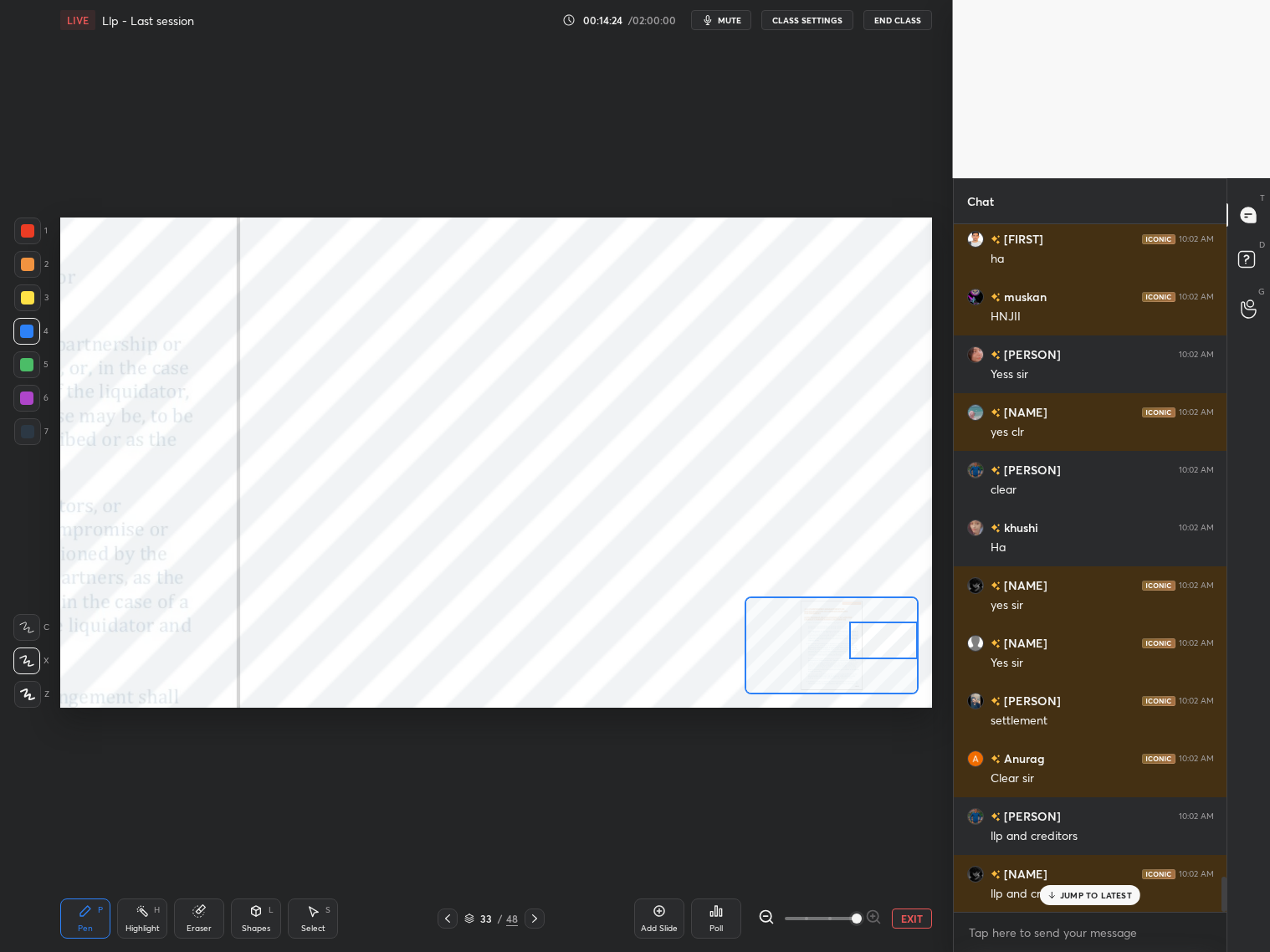 click at bounding box center (883, 640) 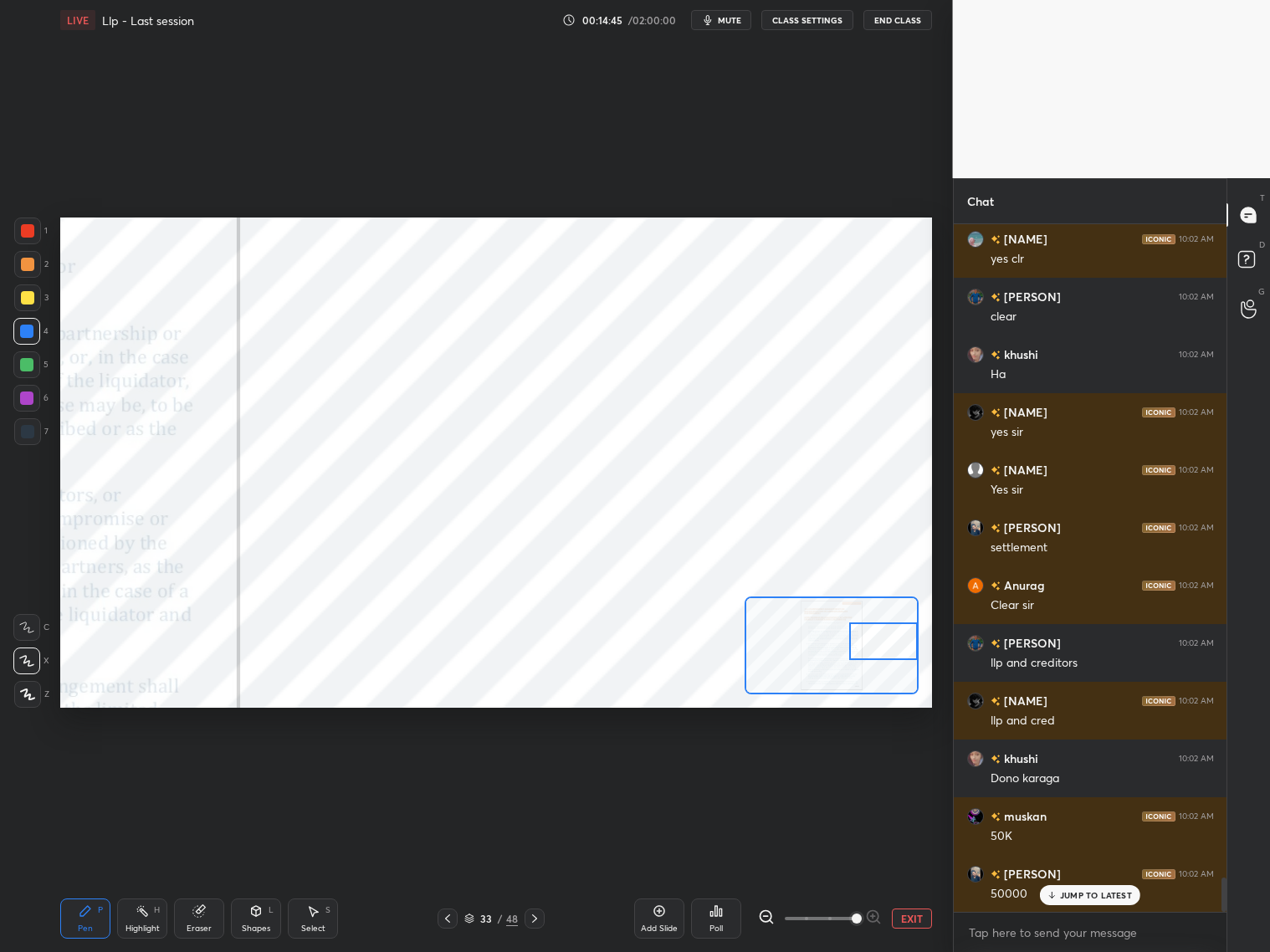 scroll, scrollTop: 13076, scrollLeft: 0, axis: vertical 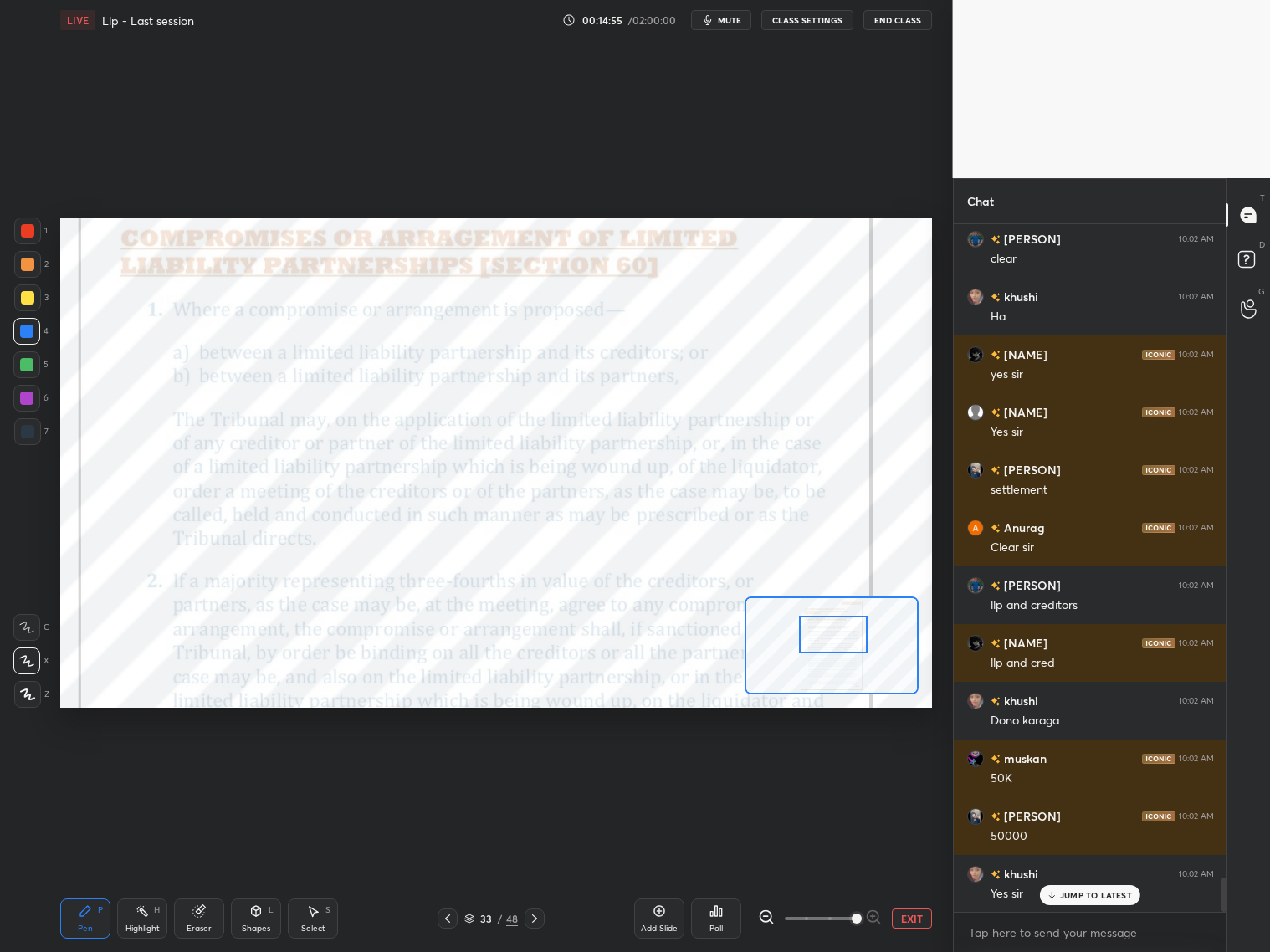 drag, startPoint x: 873, startPoint y: 640, endPoint x: 824, endPoint y: 632, distance: 49.648766 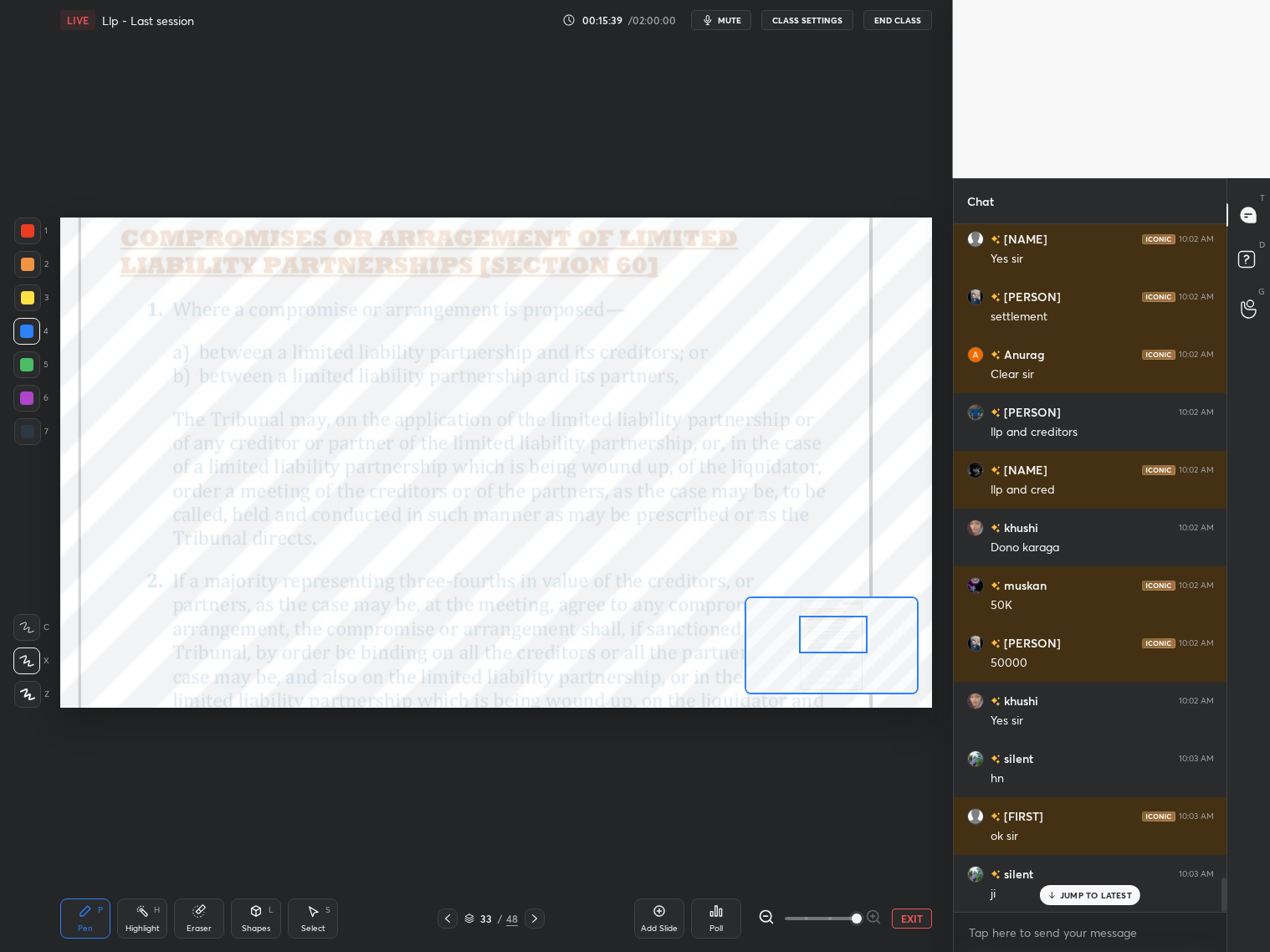 scroll, scrollTop: 13307, scrollLeft: 0, axis: vertical 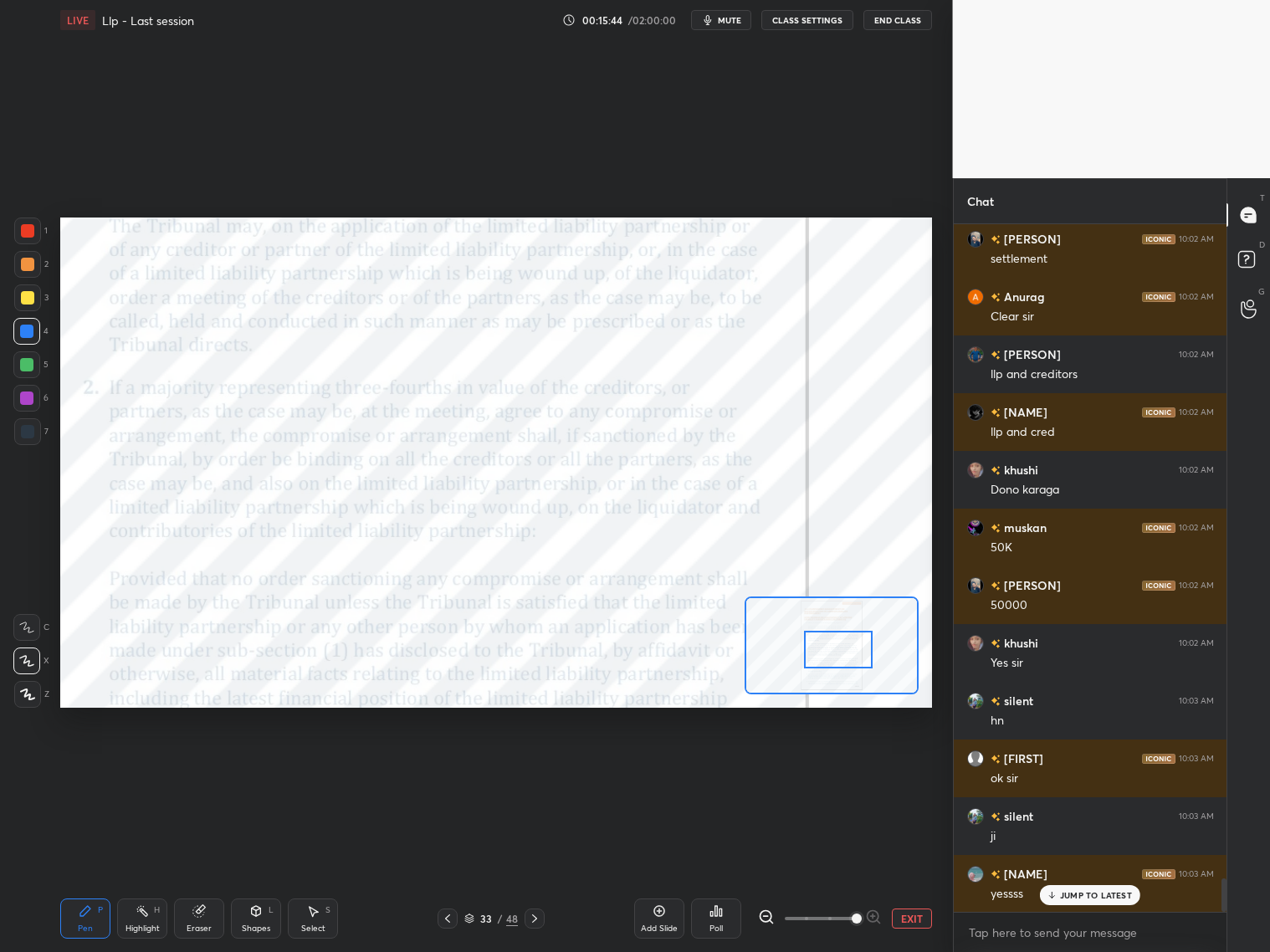 drag, startPoint x: 834, startPoint y: 647, endPoint x: 846, endPoint y: 642, distance: 13 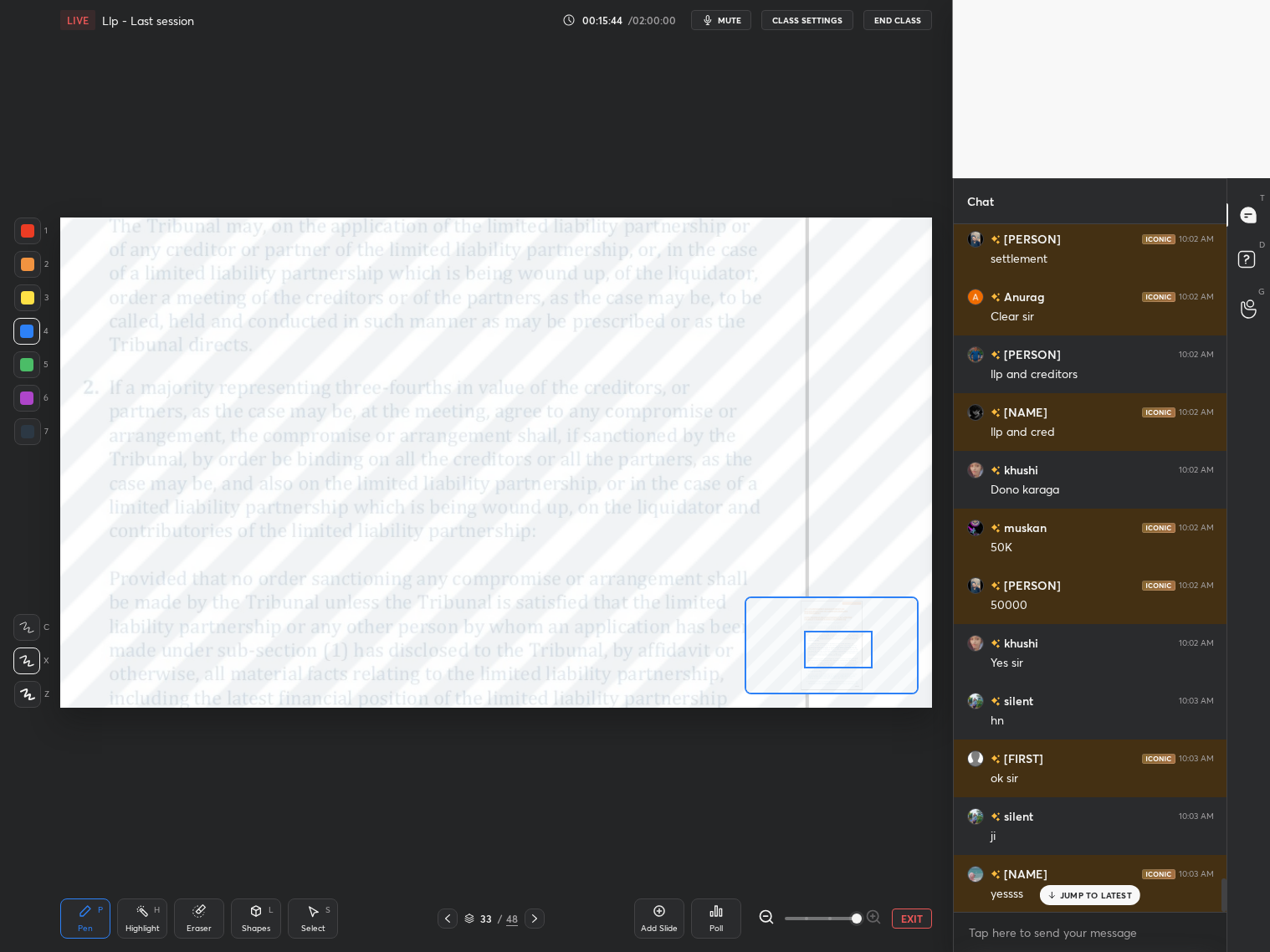 click at bounding box center [838, 649] 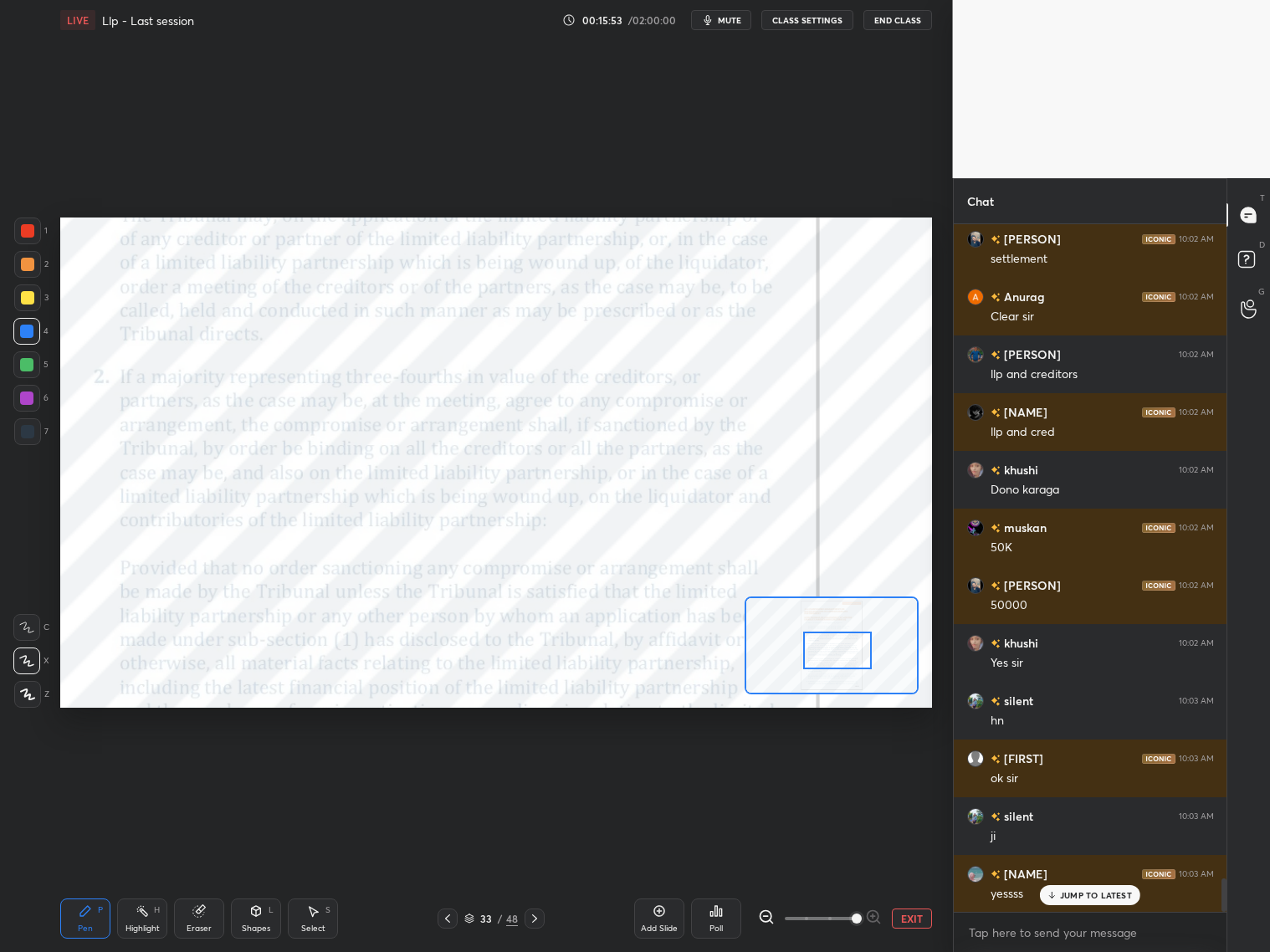 click at bounding box center [28, 231] 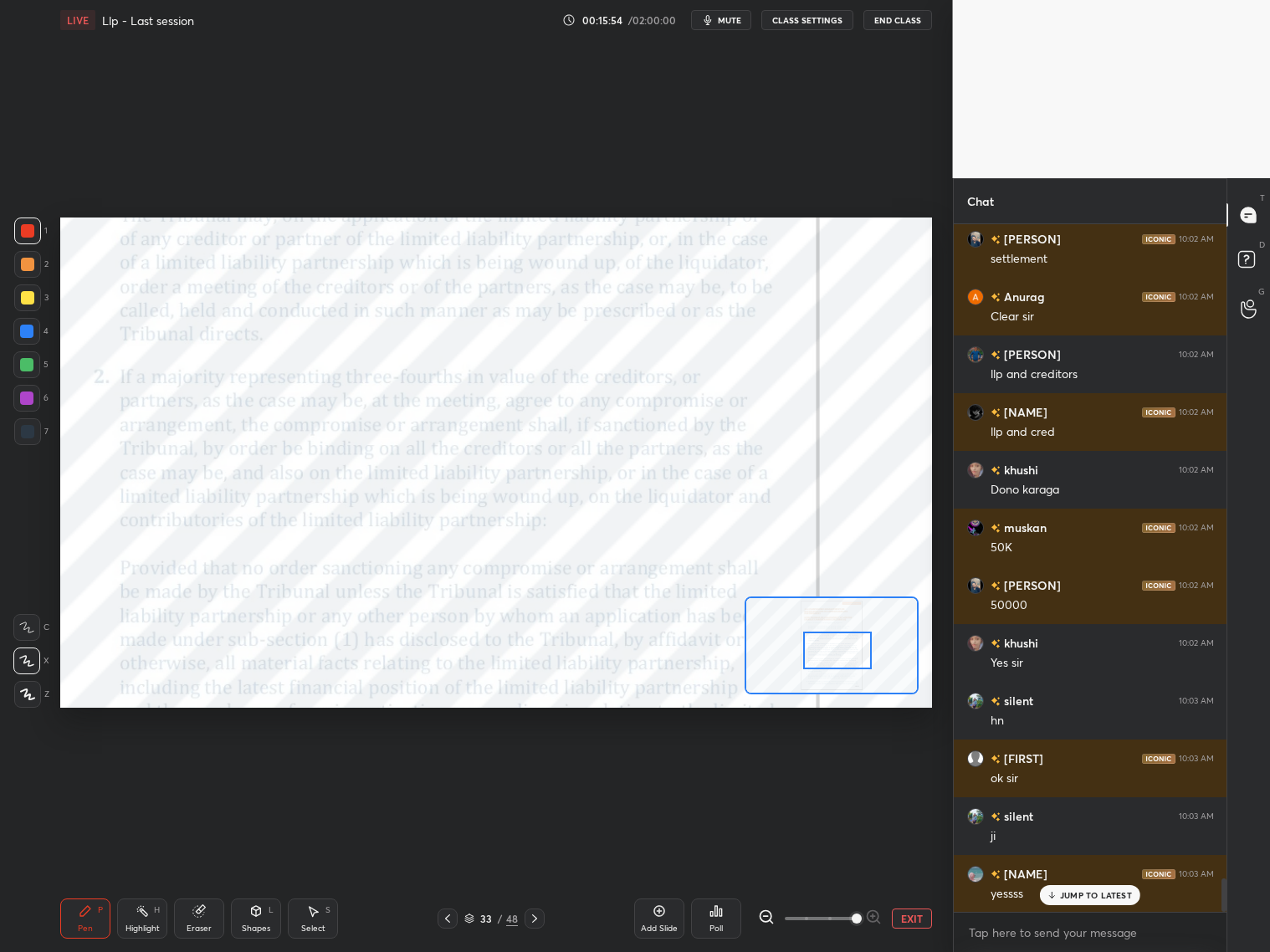 click at bounding box center (27, 398) 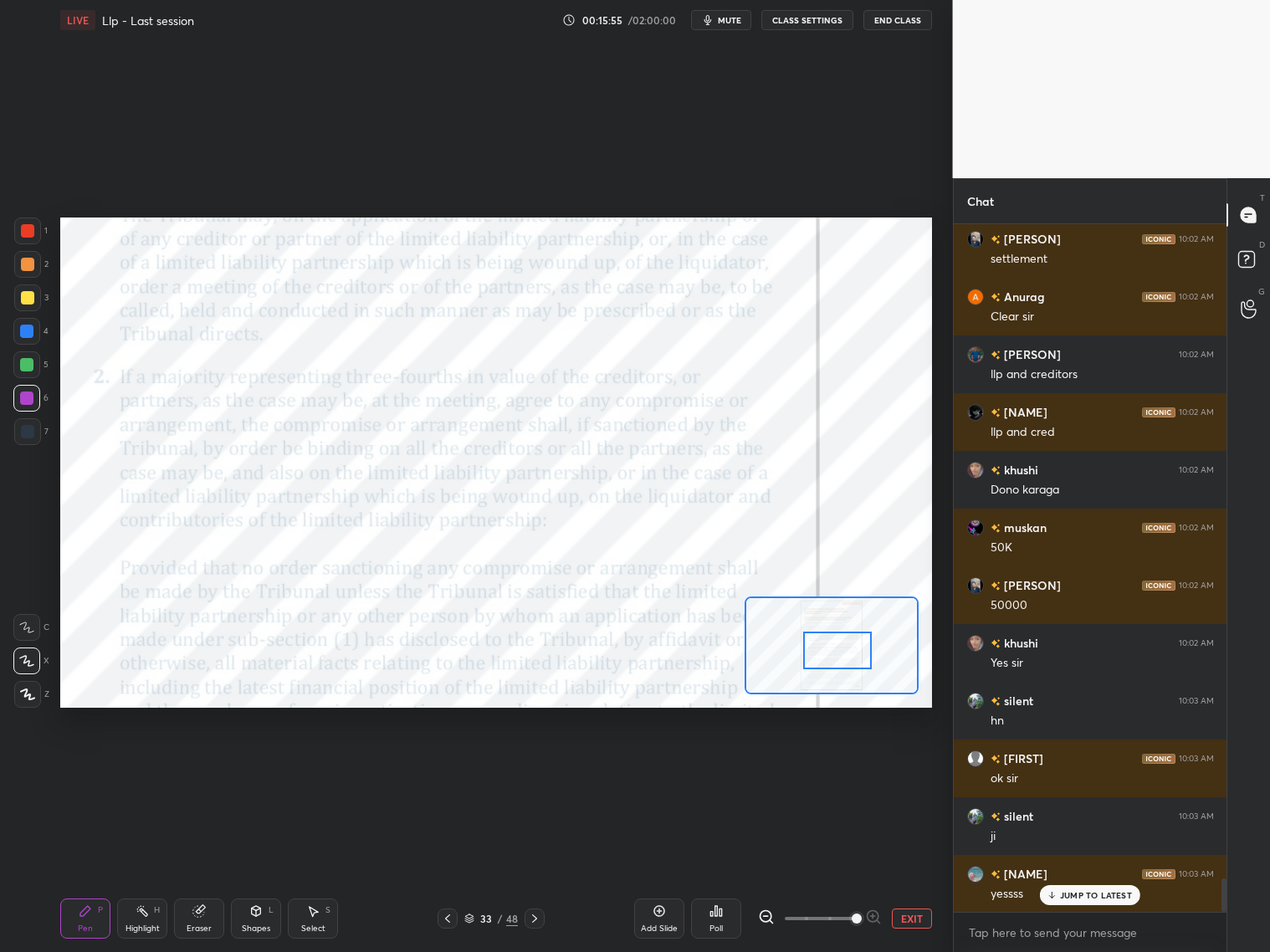 click at bounding box center (27, 627) 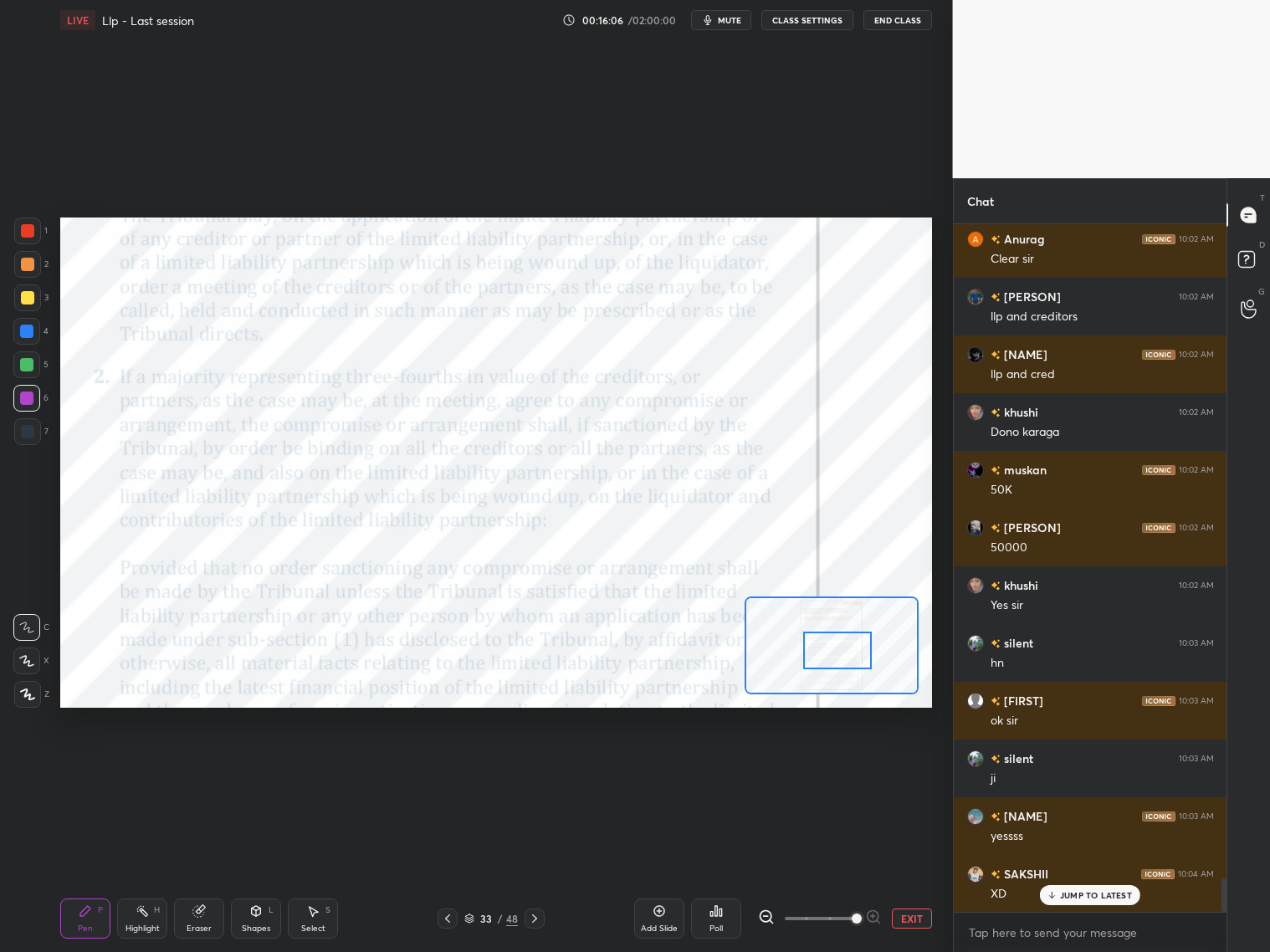 scroll, scrollTop: 13423, scrollLeft: 0, axis: vertical 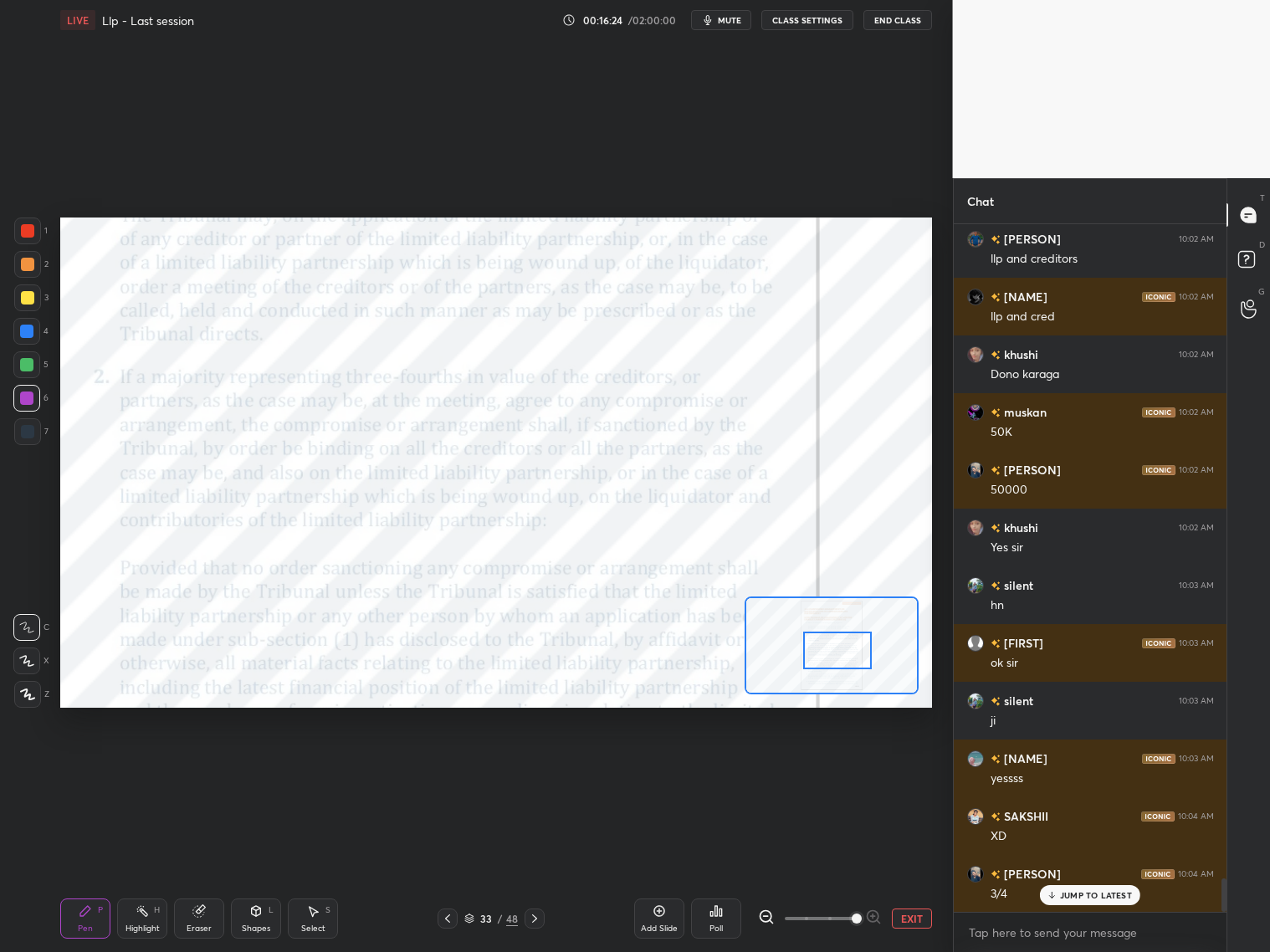 click at bounding box center (28, 231) 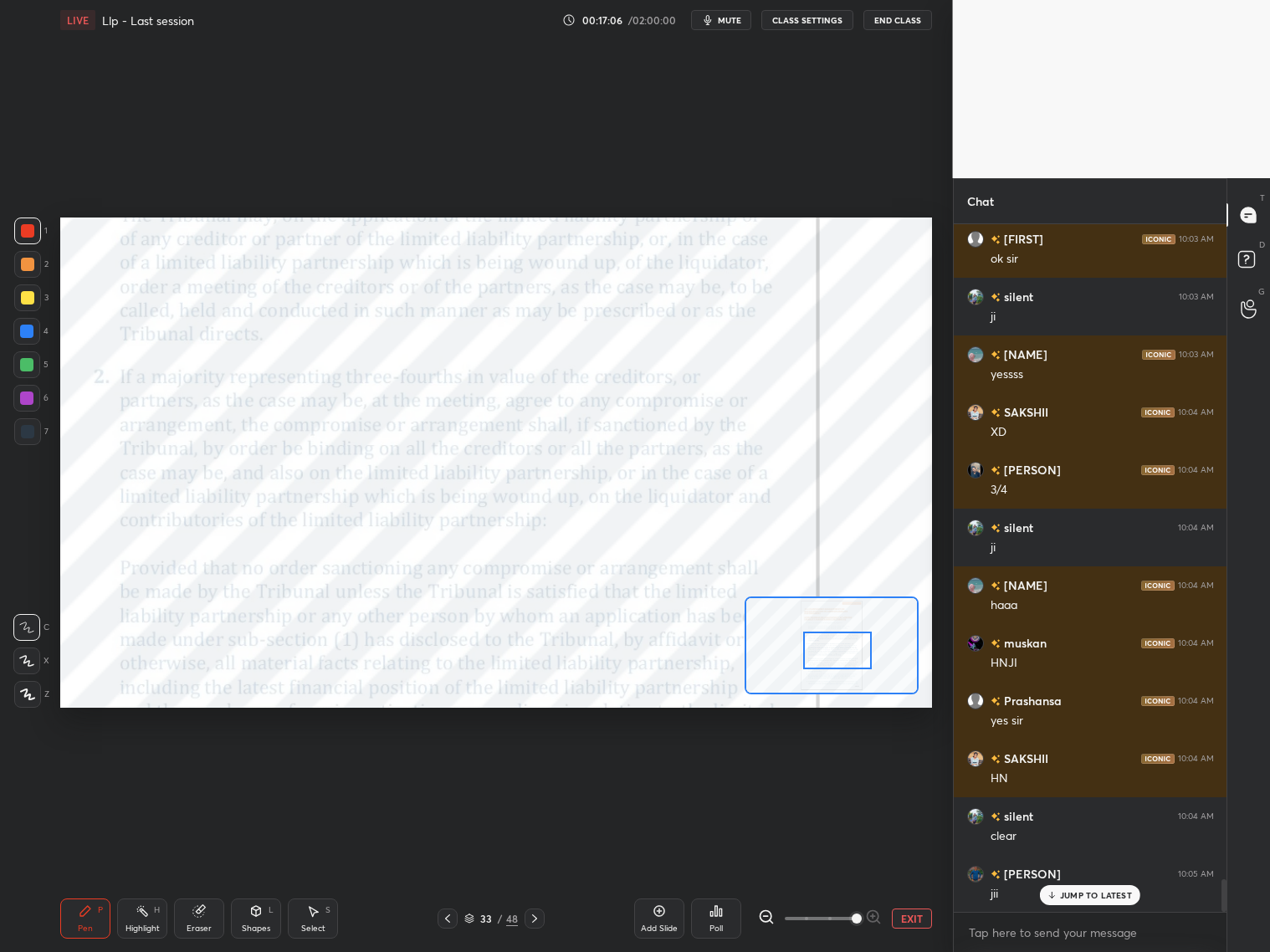 scroll, scrollTop: 13884, scrollLeft: 0, axis: vertical 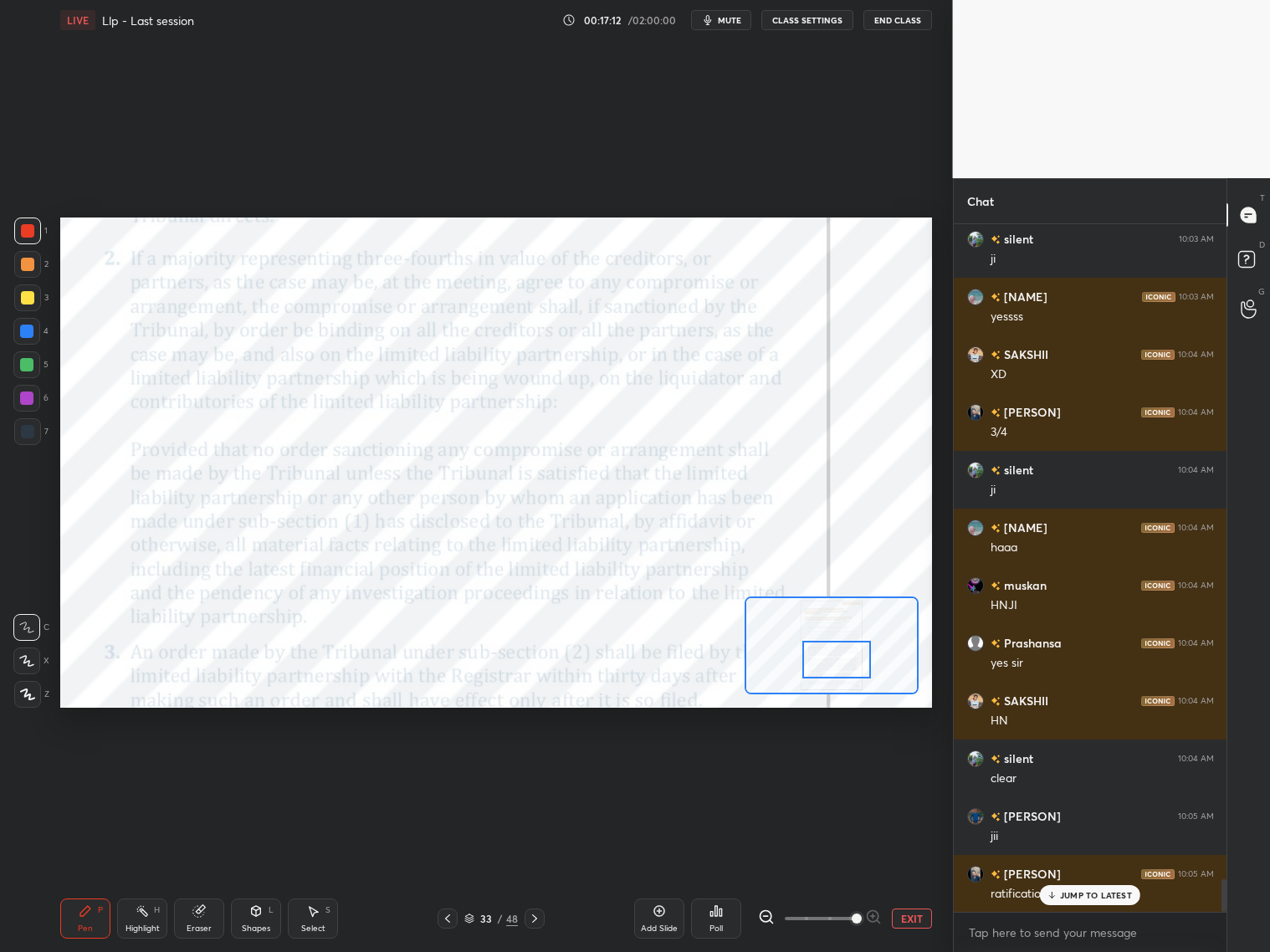 drag, startPoint x: 844, startPoint y: 657, endPoint x: 844, endPoint y: 666, distance: 9 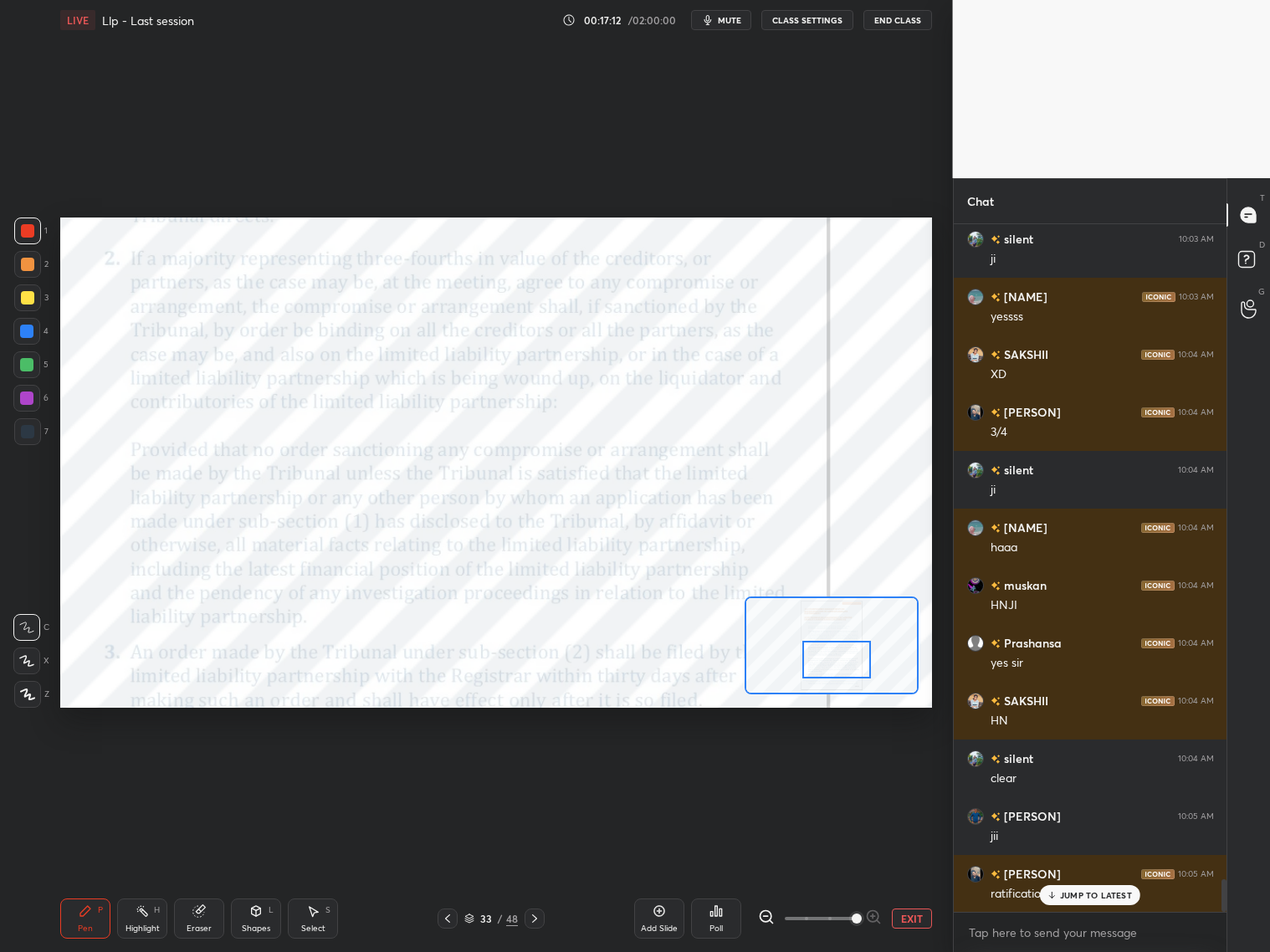 click at bounding box center (837, 659) 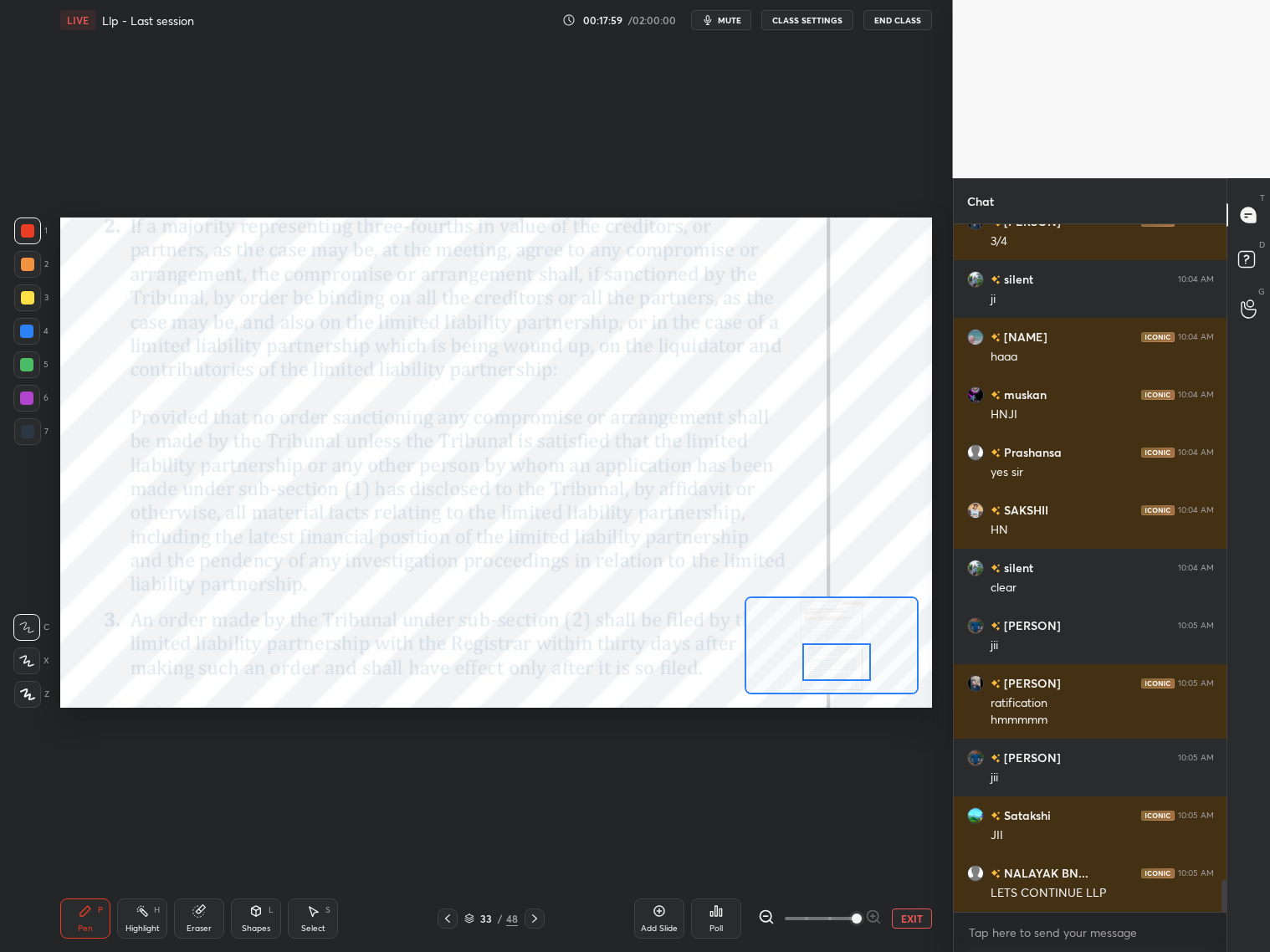 scroll, scrollTop: 14132, scrollLeft: 0, axis: vertical 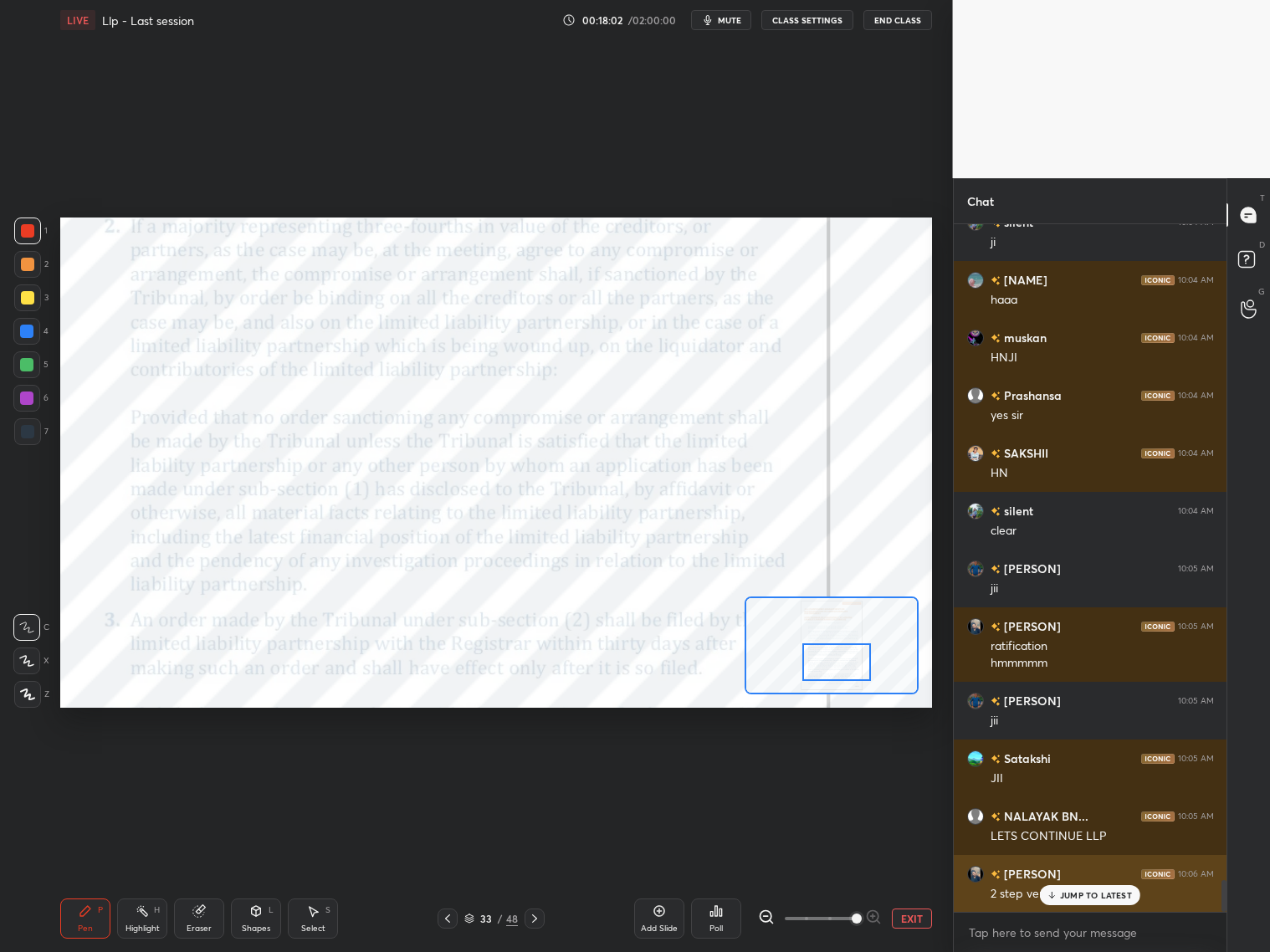 click 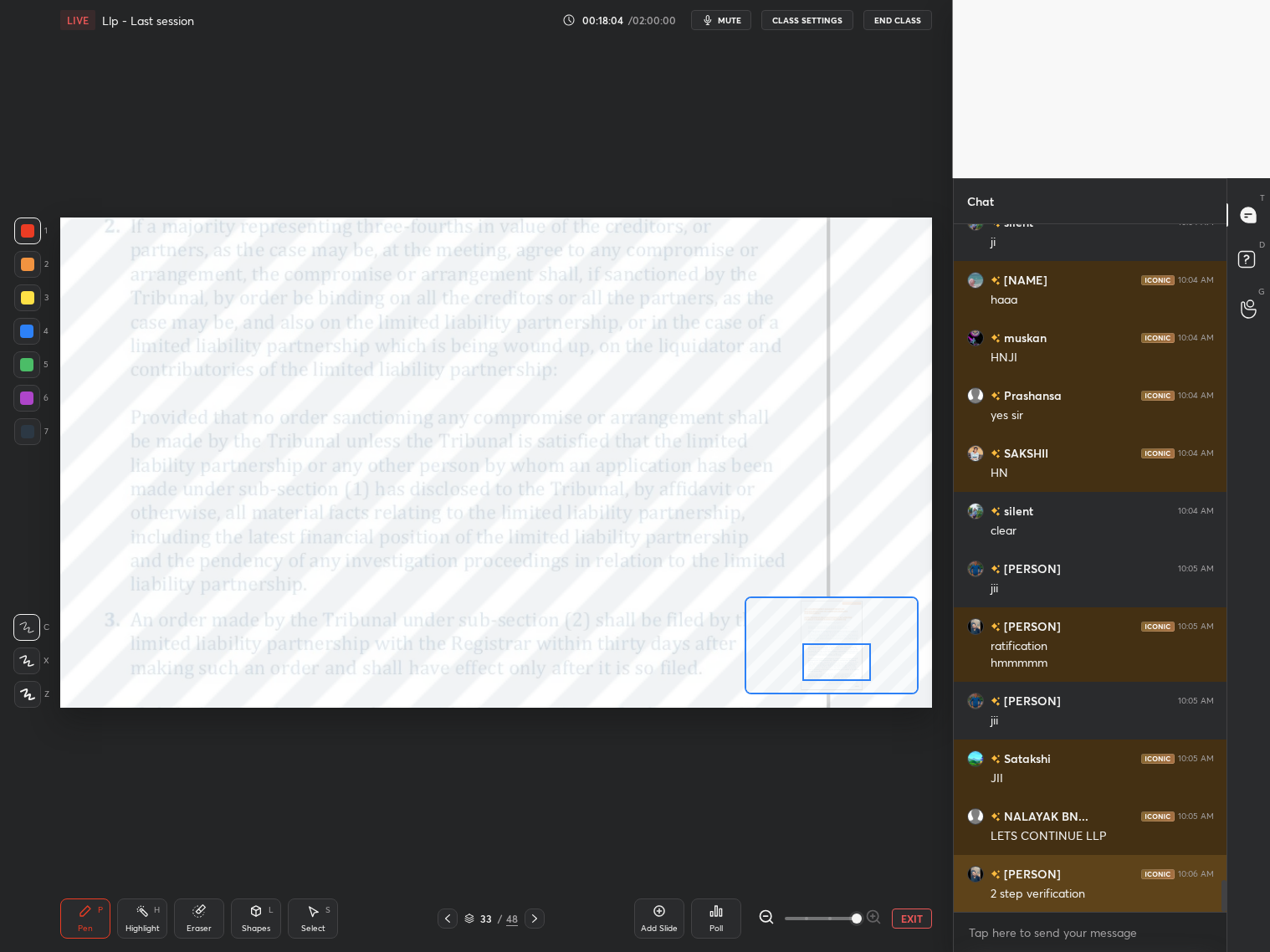 scroll, scrollTop: 14190, scrollLeft: 0, axis: vertical 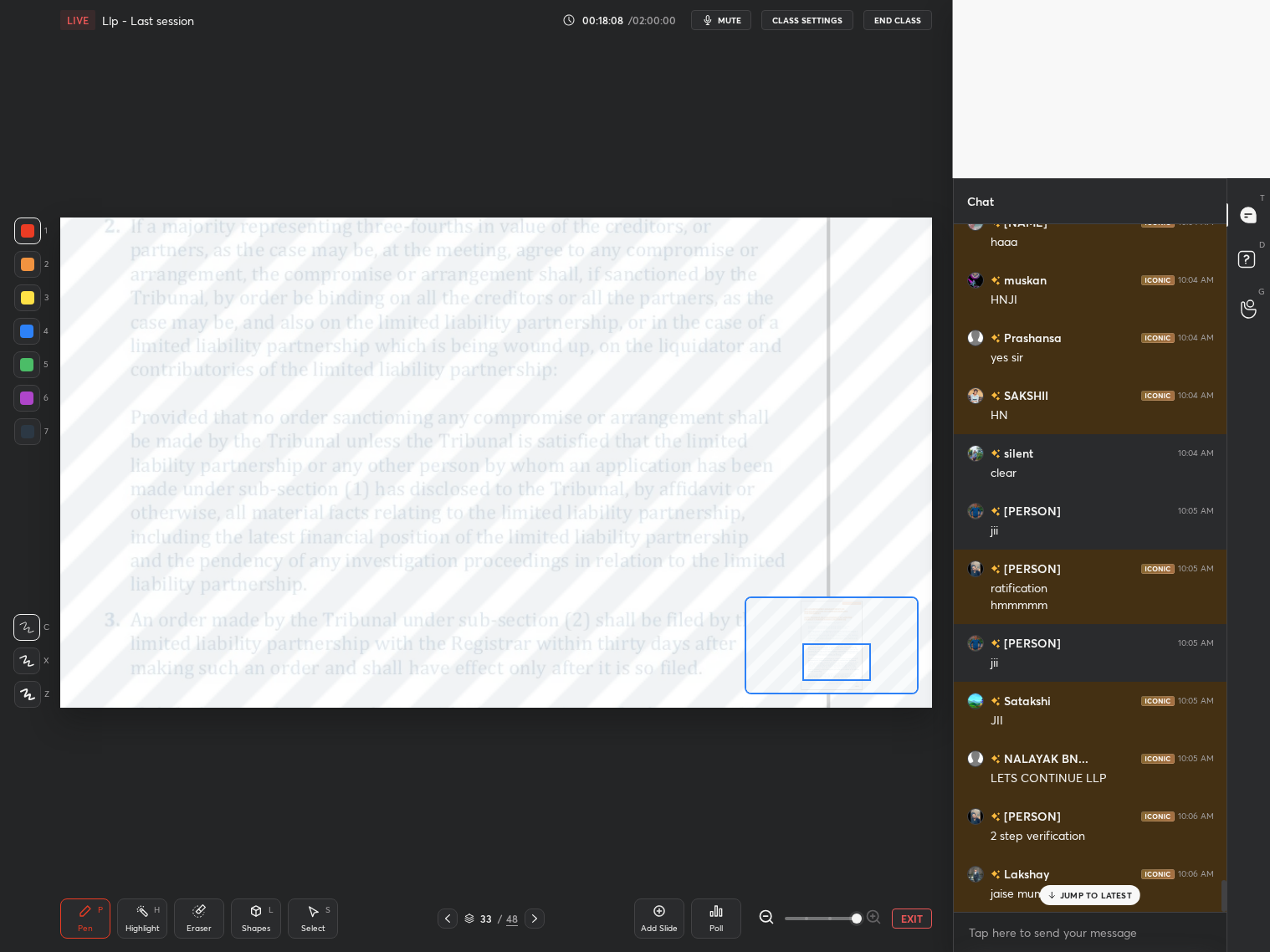 click on "Shapes L" at bounding box center (256, 919) 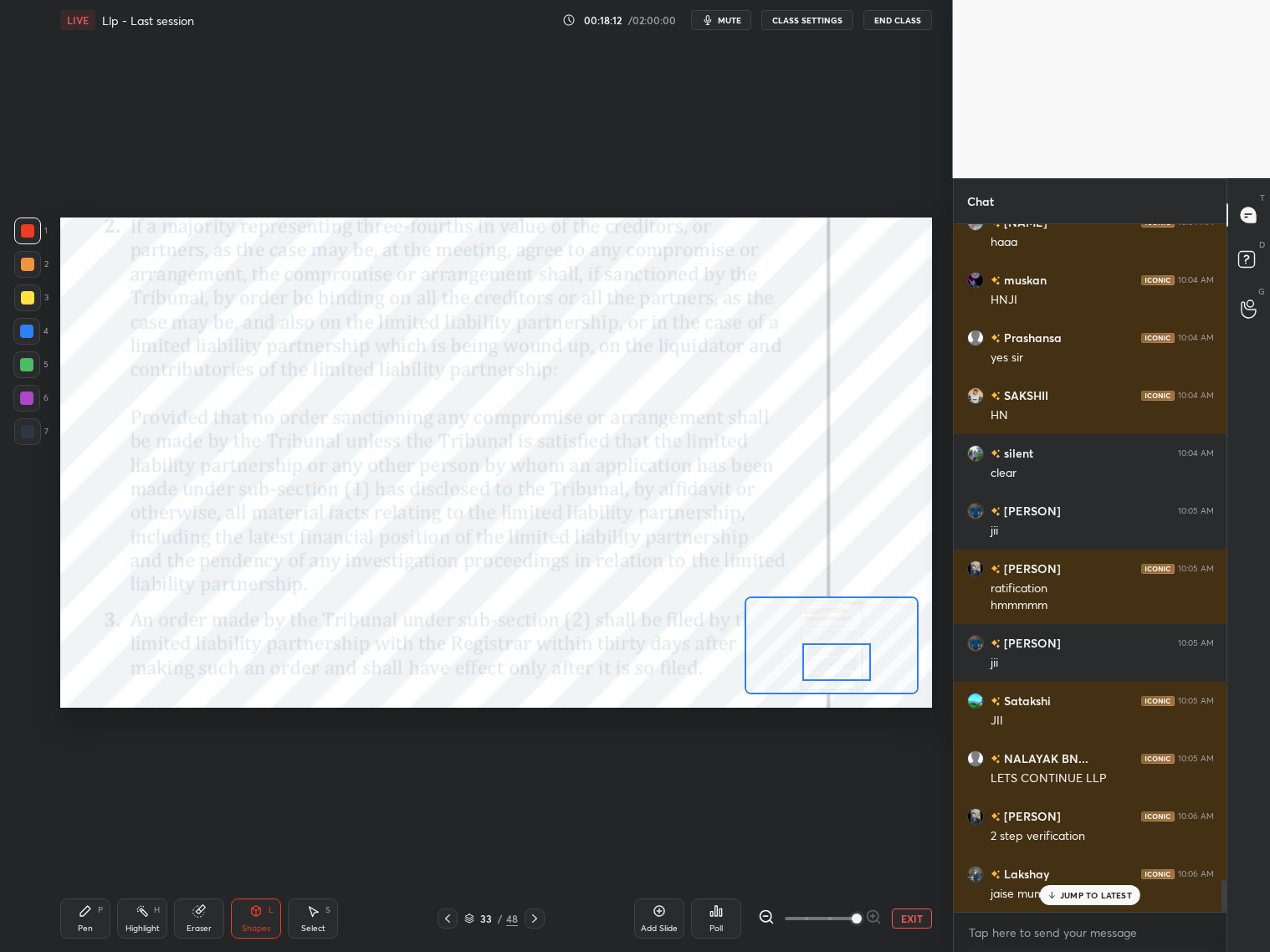 drag, startPoint x: 144, startPoint y: 606, endPoint x: 813, endPoint y: 596, distance: 669.0747 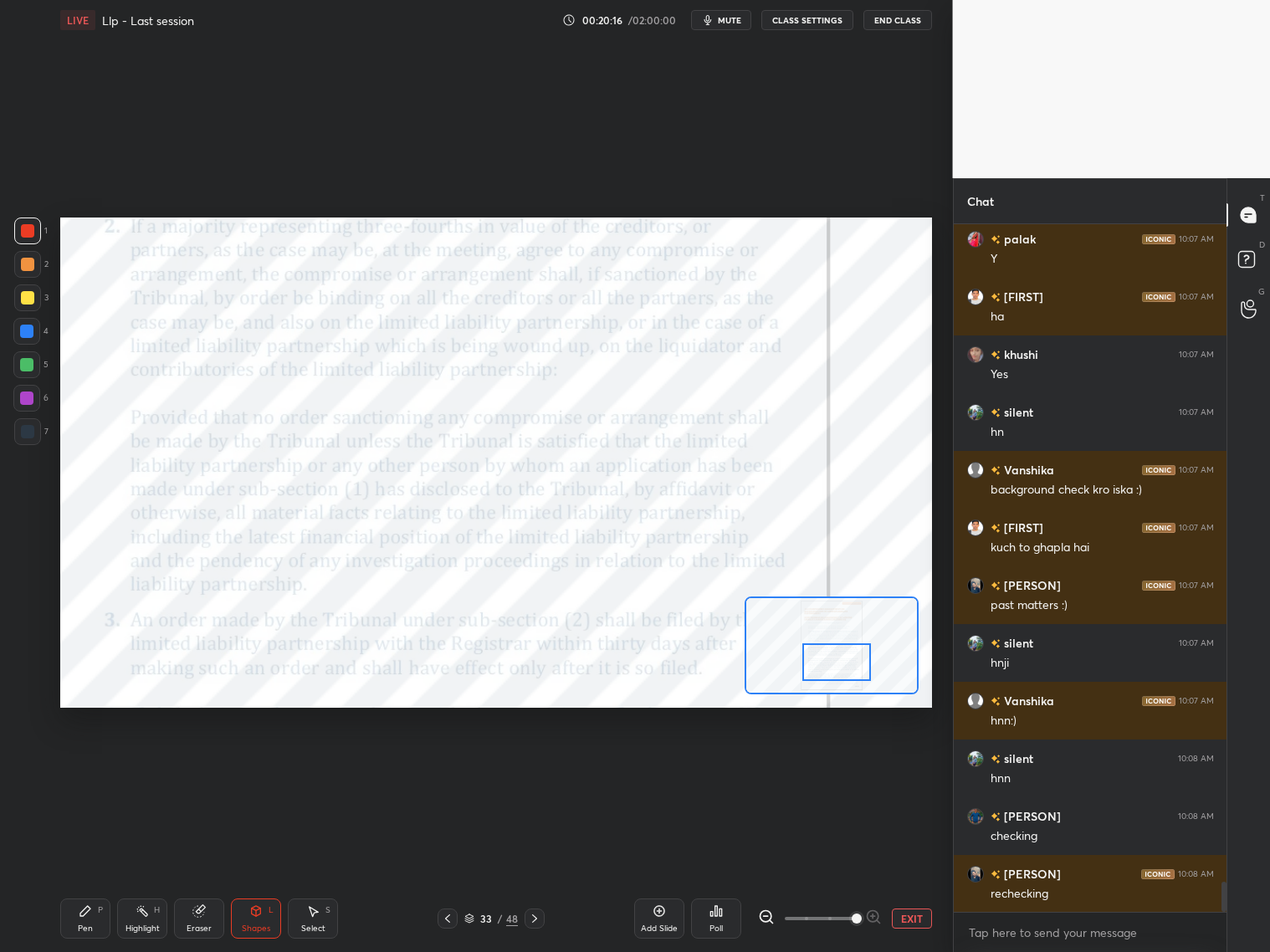 scroll, scrollTop: 15226, scrollLeft: 0, axis: vertical 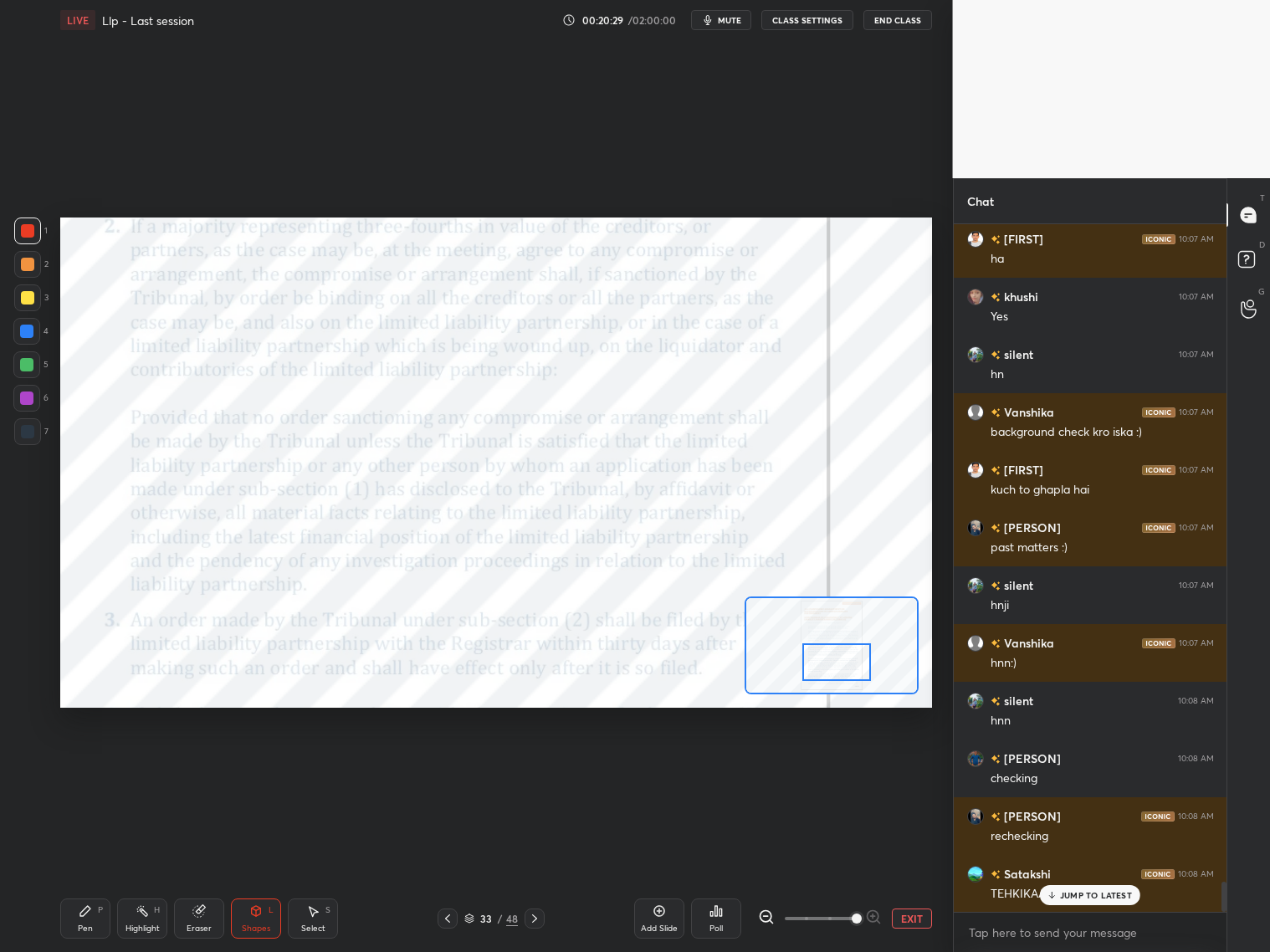 click on "Setting up your live class Poll for   secs No correct answer Start poll" at bounding box center (496, 463) 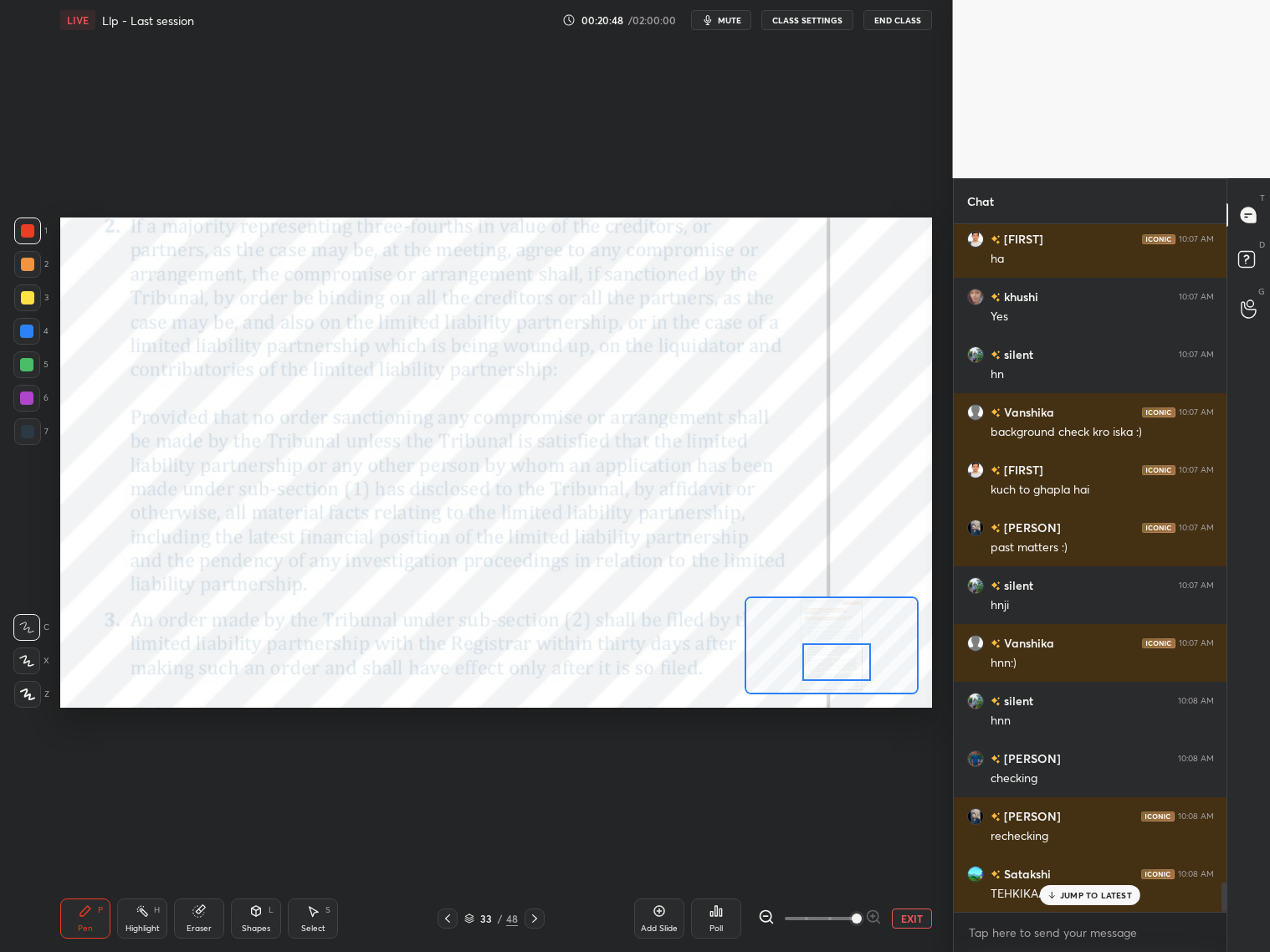 scroll, scrollTop: 15284, scrollLeft: 0, axis: vertical 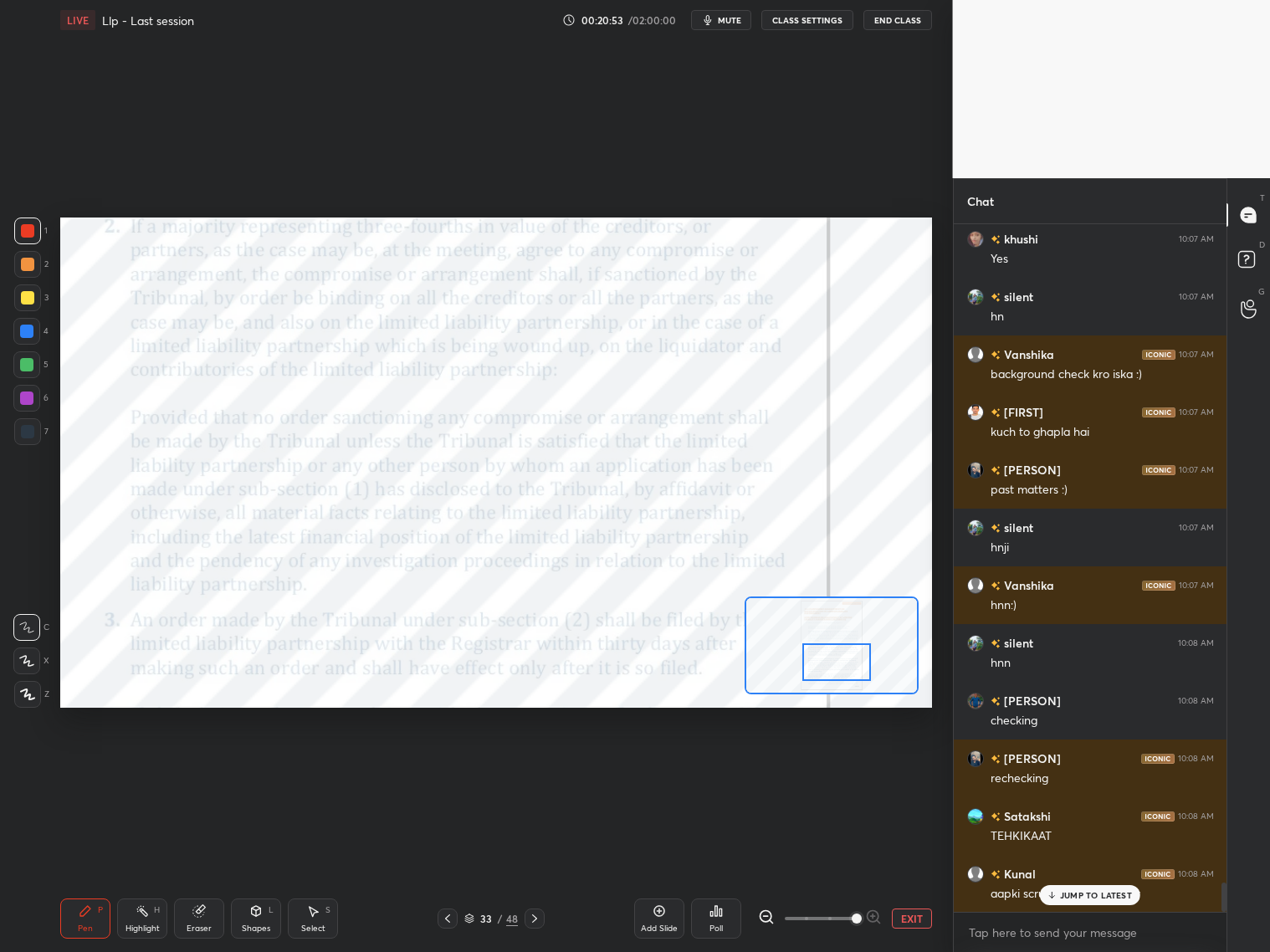 click on "JUMP TO LATEST" at bounding box center (1096, 895) 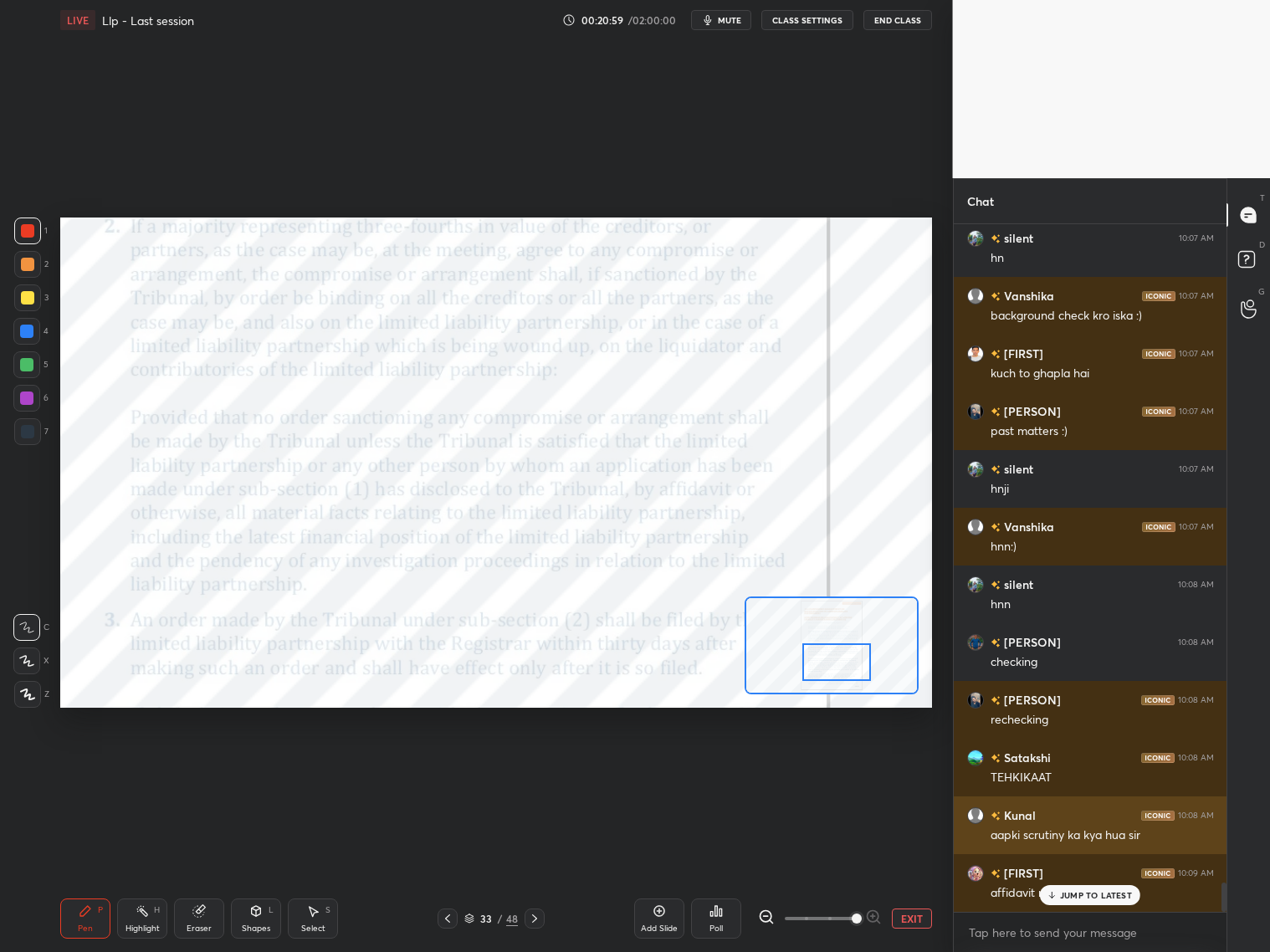 scroll, scrollTop: 15399, scrollLeft: 0, axis: vertical 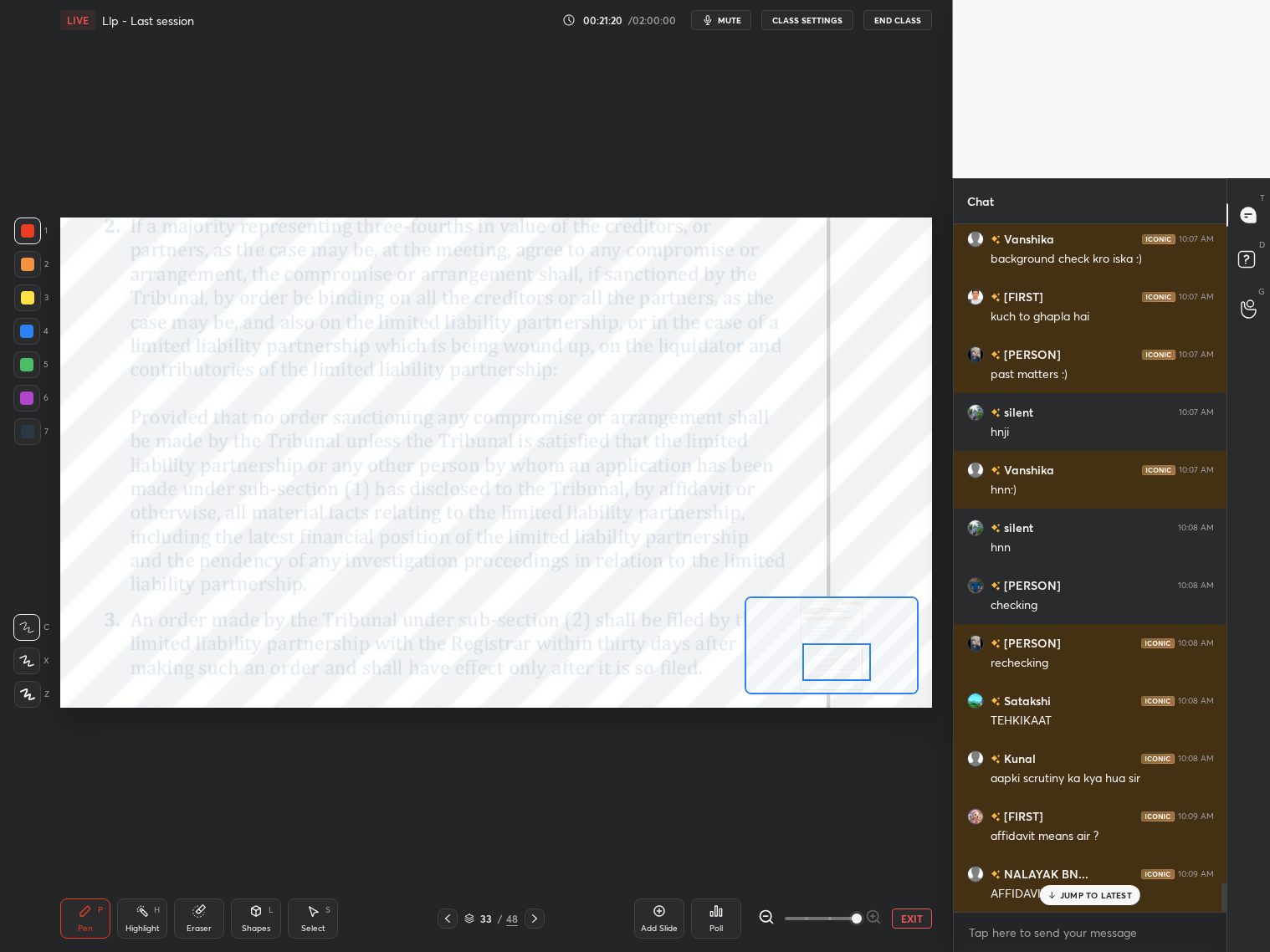 click on "JUMP TO LATEST" at bounding box center [1090, 895] 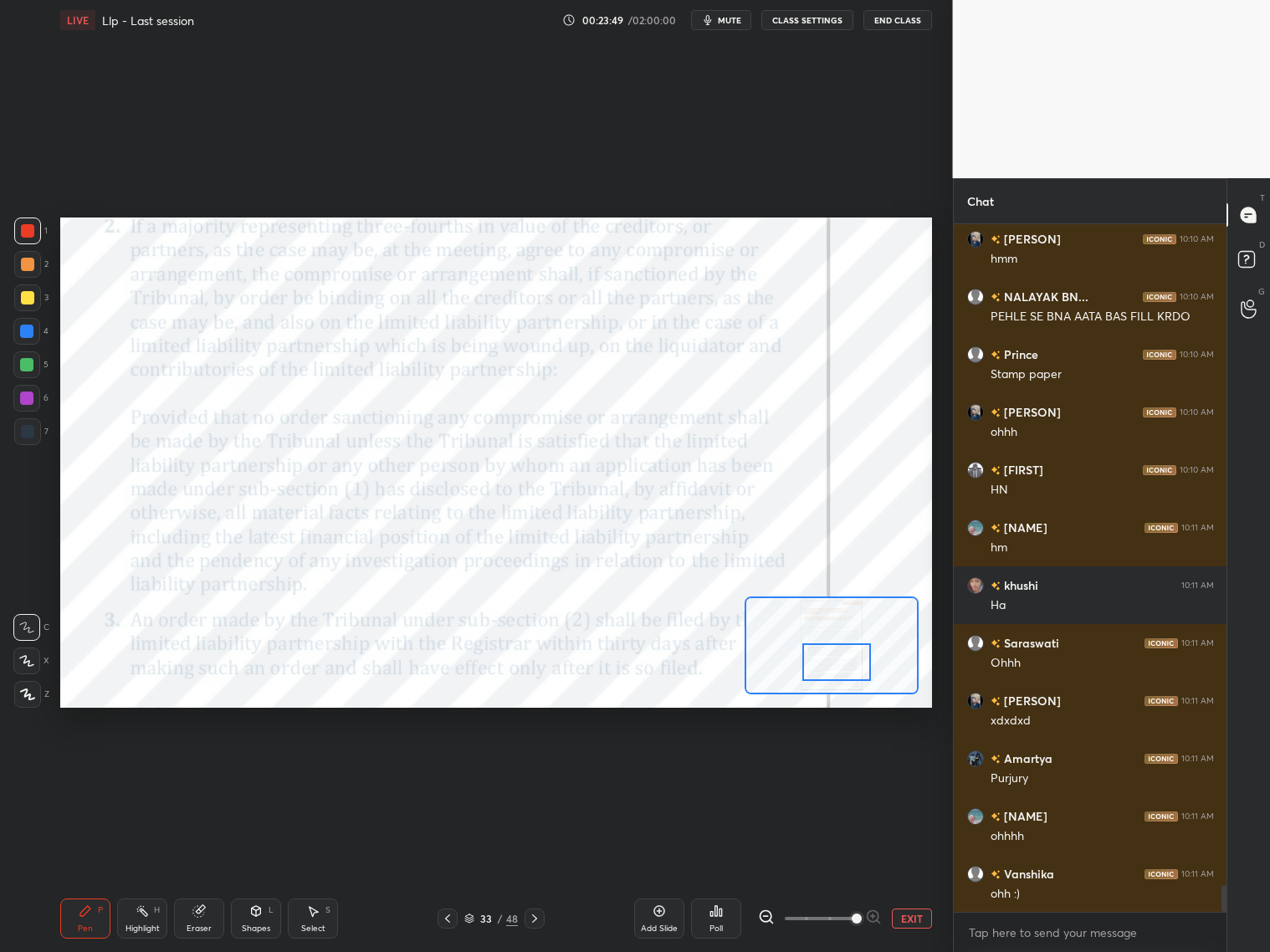 scroll, scrollTop: 16890, scrollLeft: 0, axis: vertical 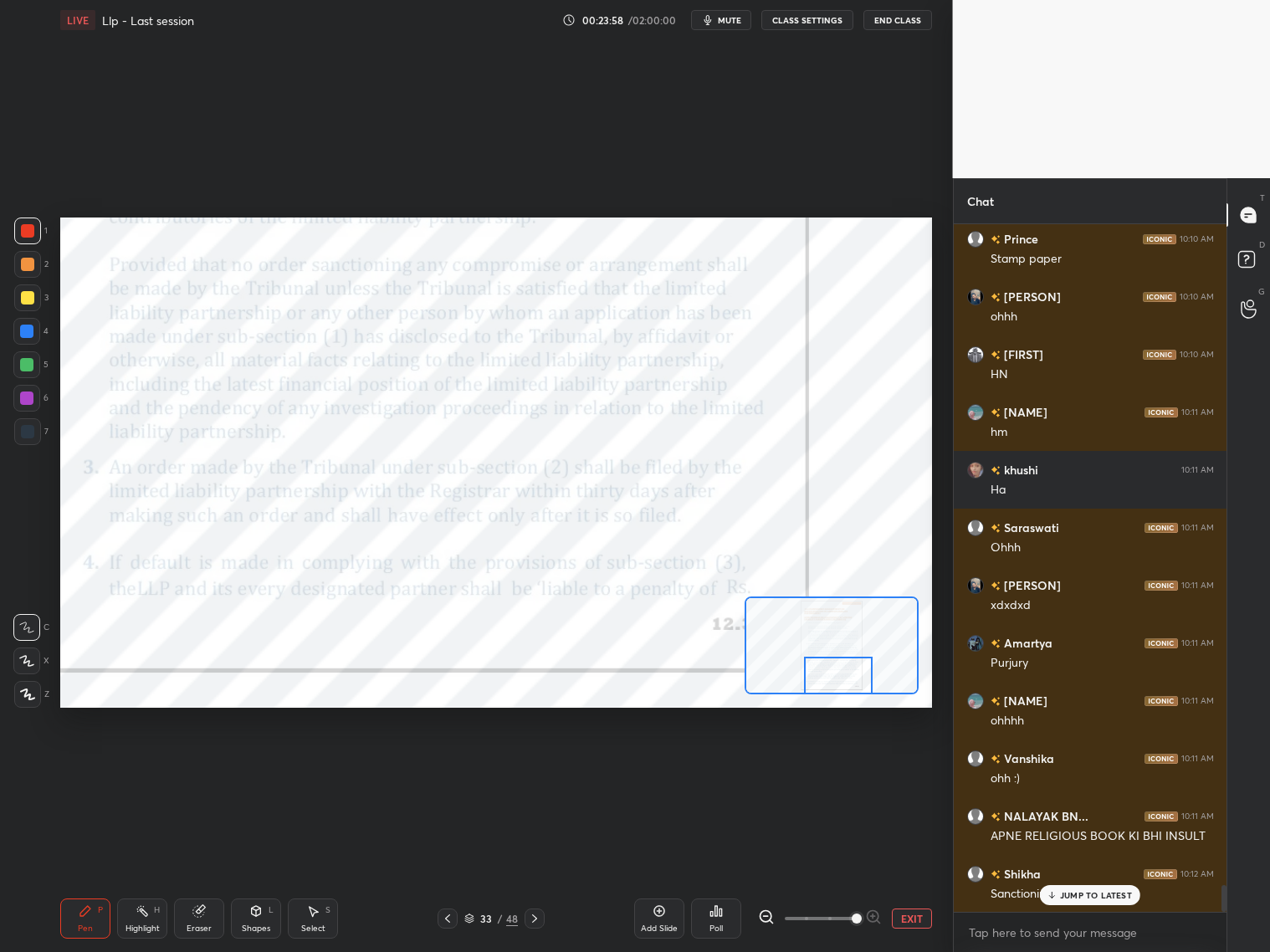 click at bounding box center [838, 675] 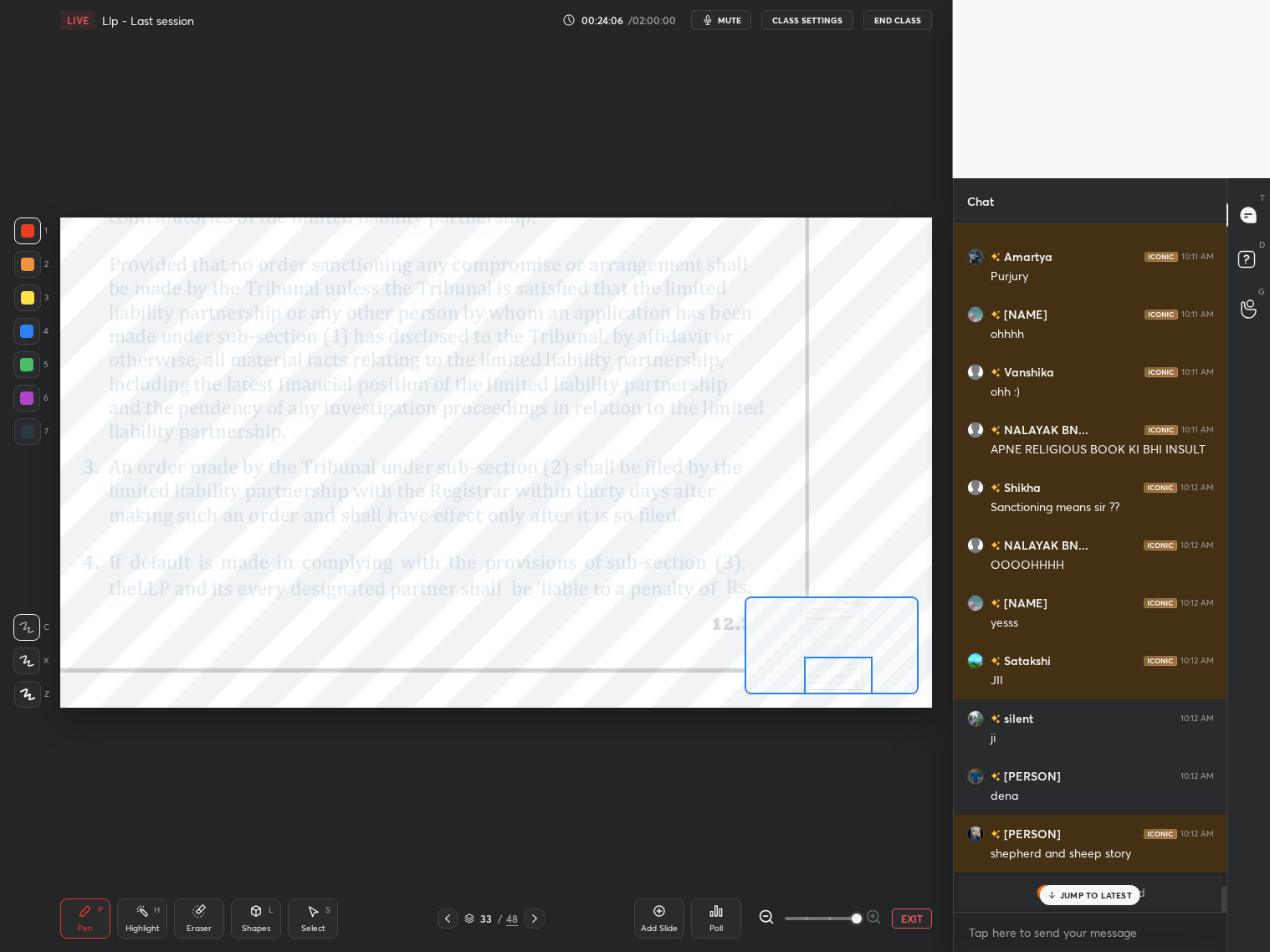 scroll, scrollTop: 17464, scrollLeft: 0, axis: vertical 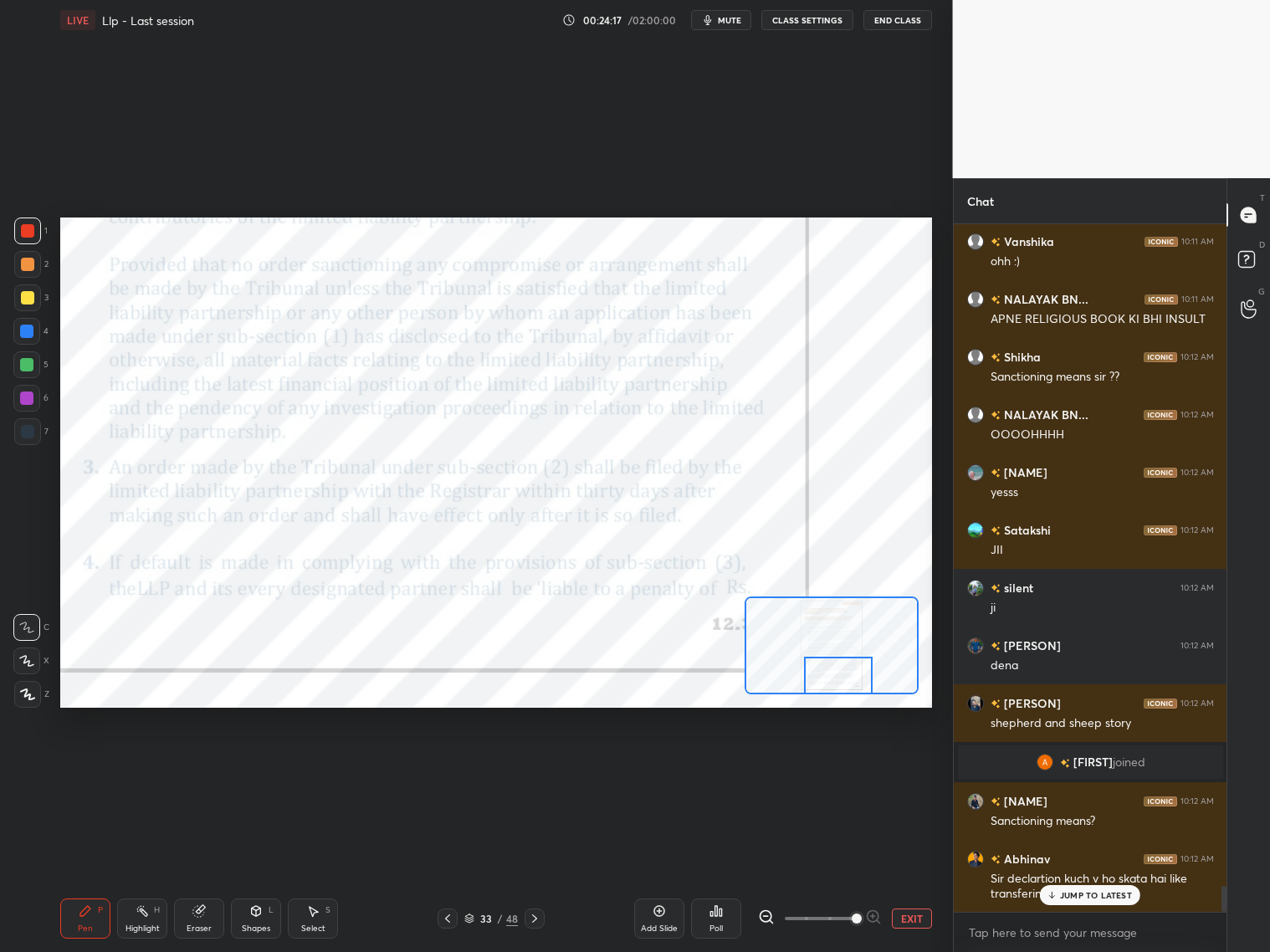 click on "JUMP TO LATEST" at bounding box center [1096, 895] 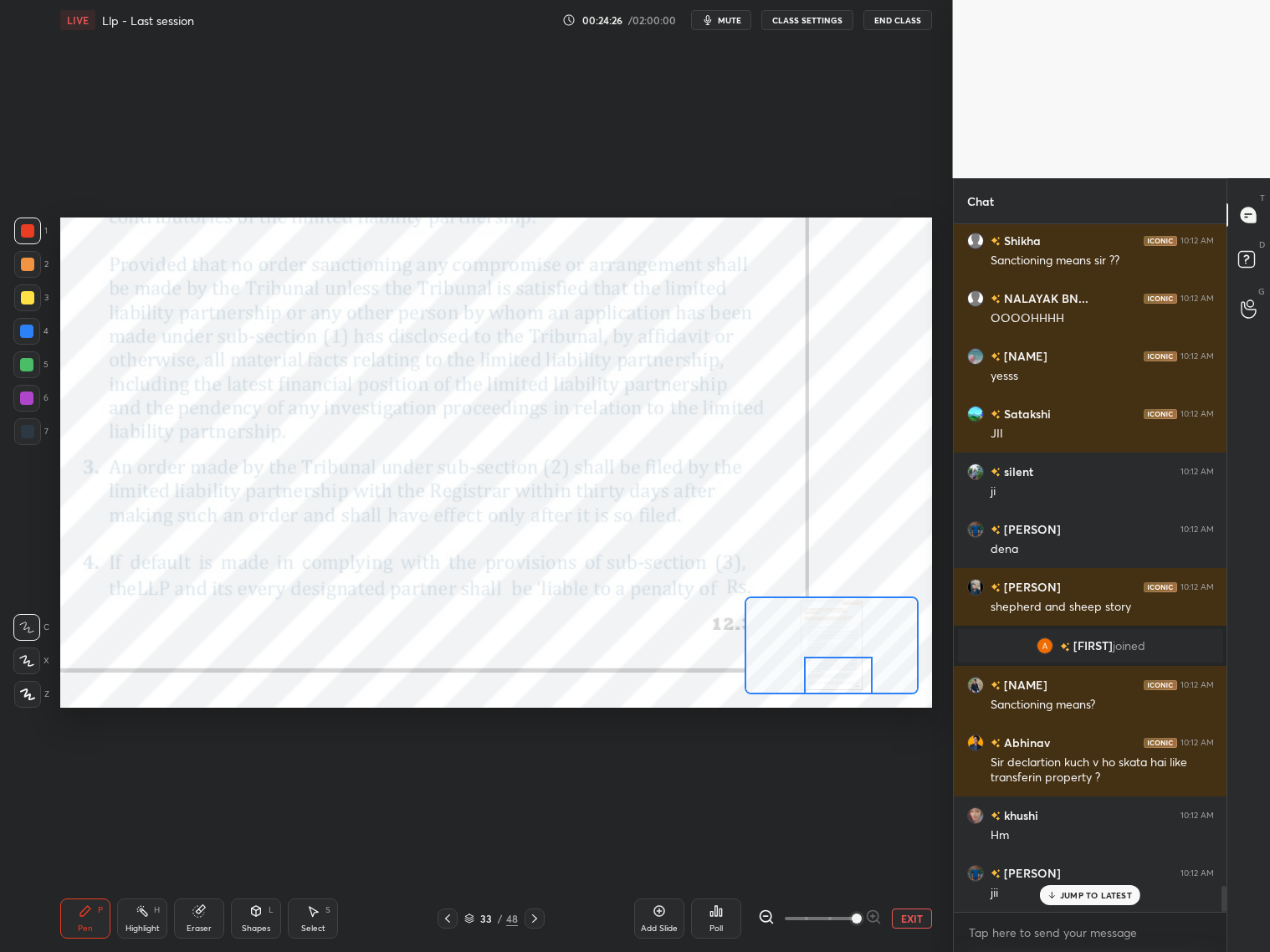 scroll, scrollTop: 17620, scrollLeft: 0, axis: vertical 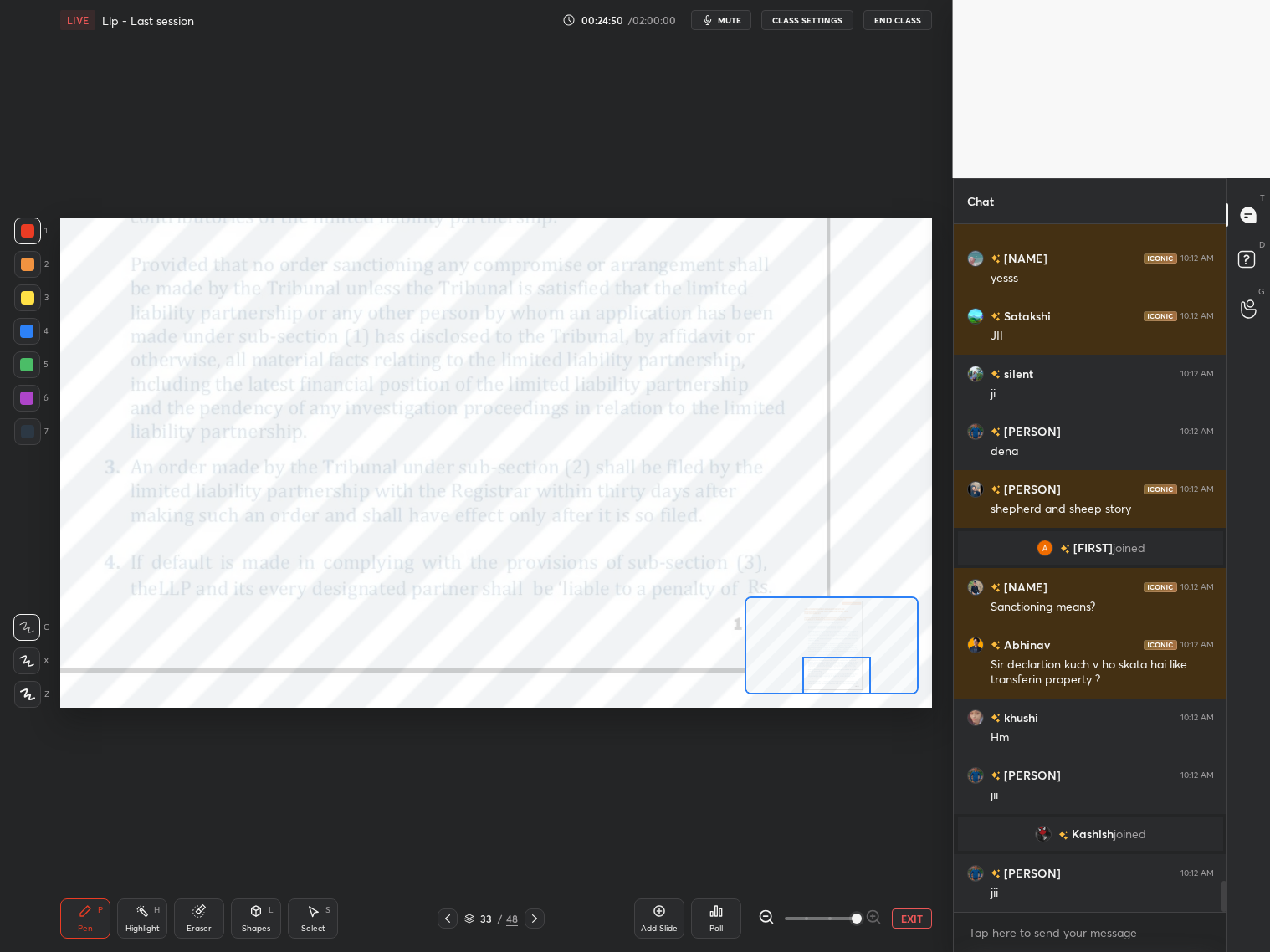 click at bounding box center [837, 675] 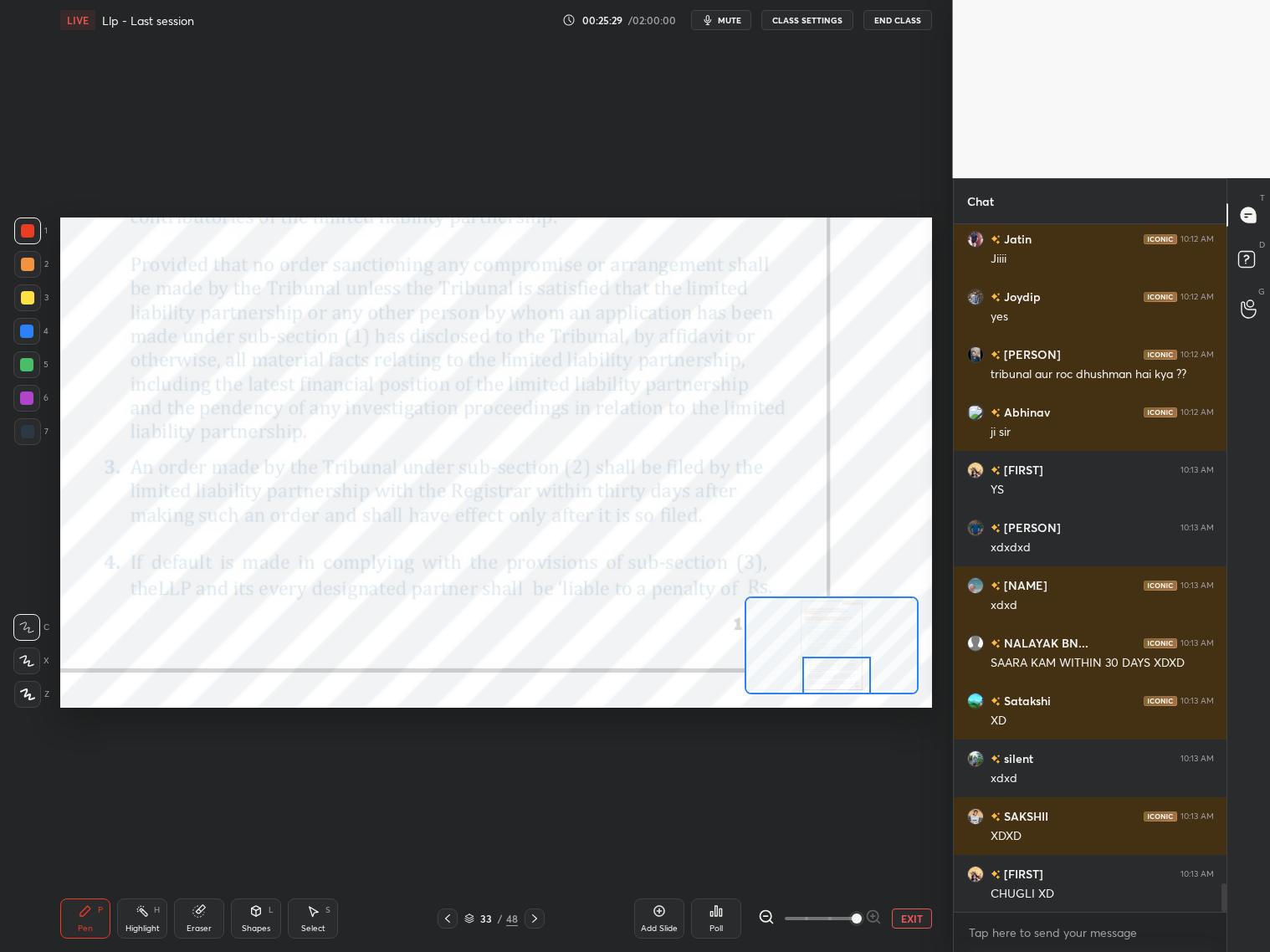 scroll, scrollTop: 15811, scrollLeft: 0, axis: vertical 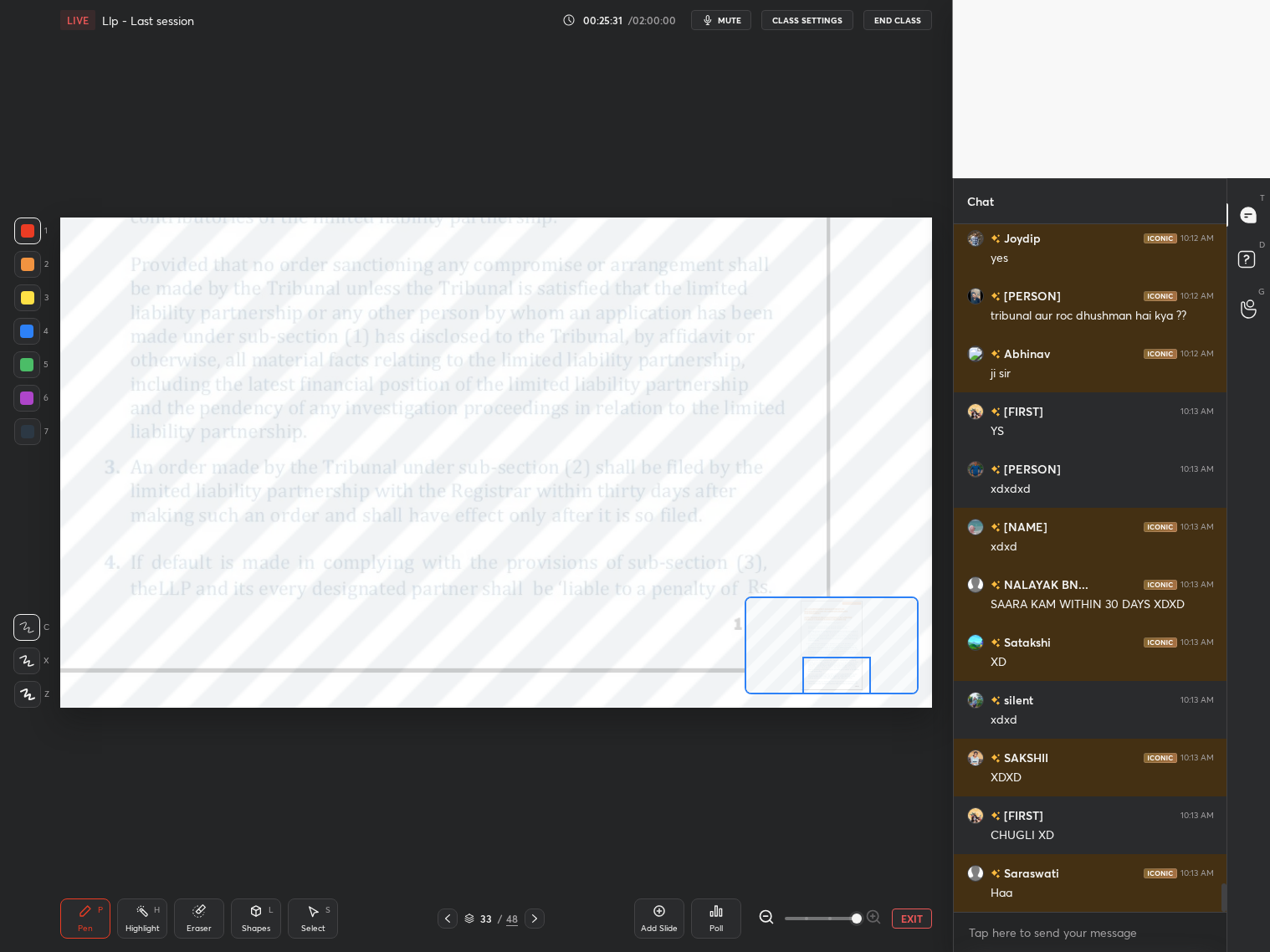 click 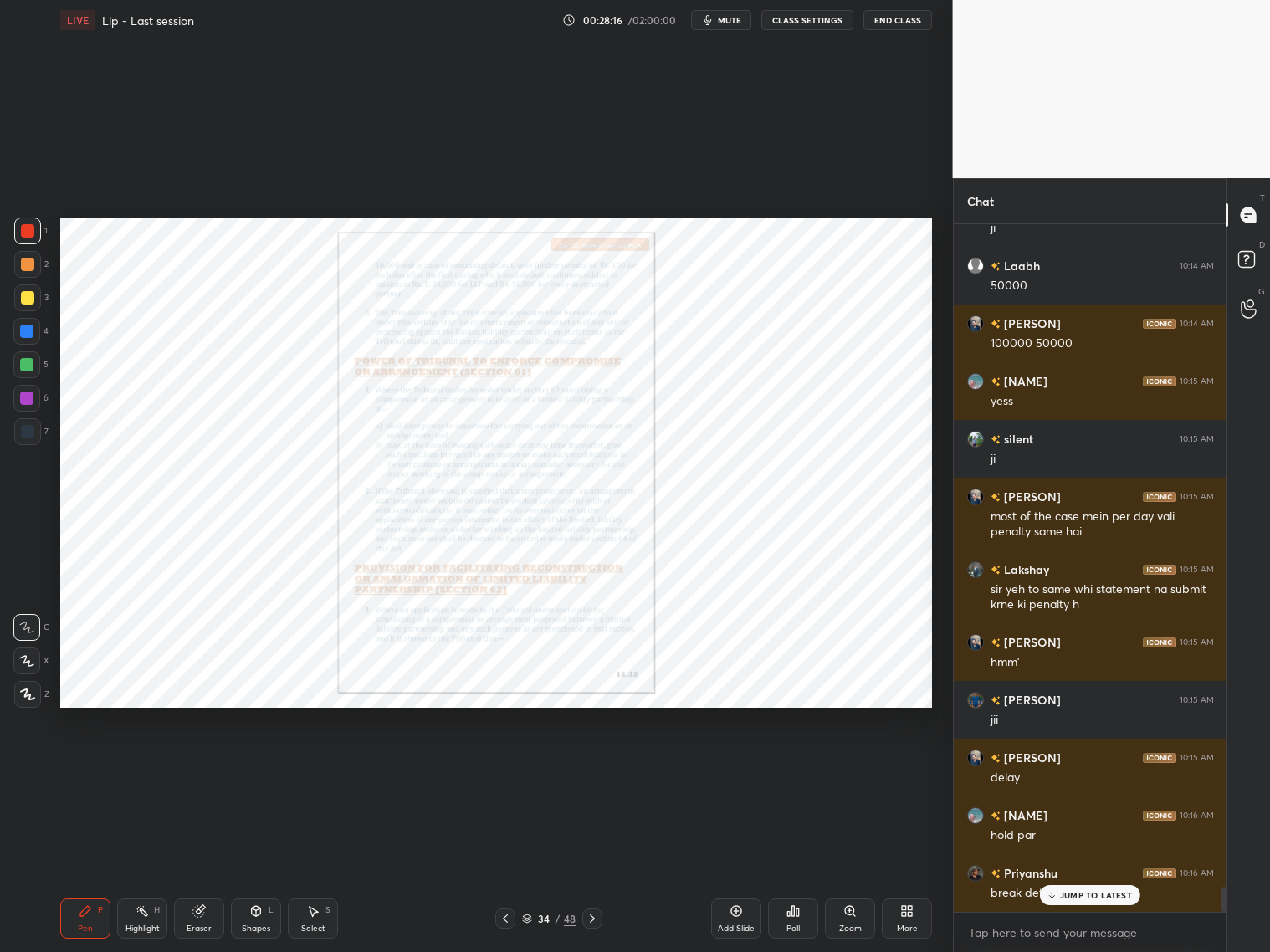 scroll, scrollTop: 18386, scrollLeft: 0, axis: vertical 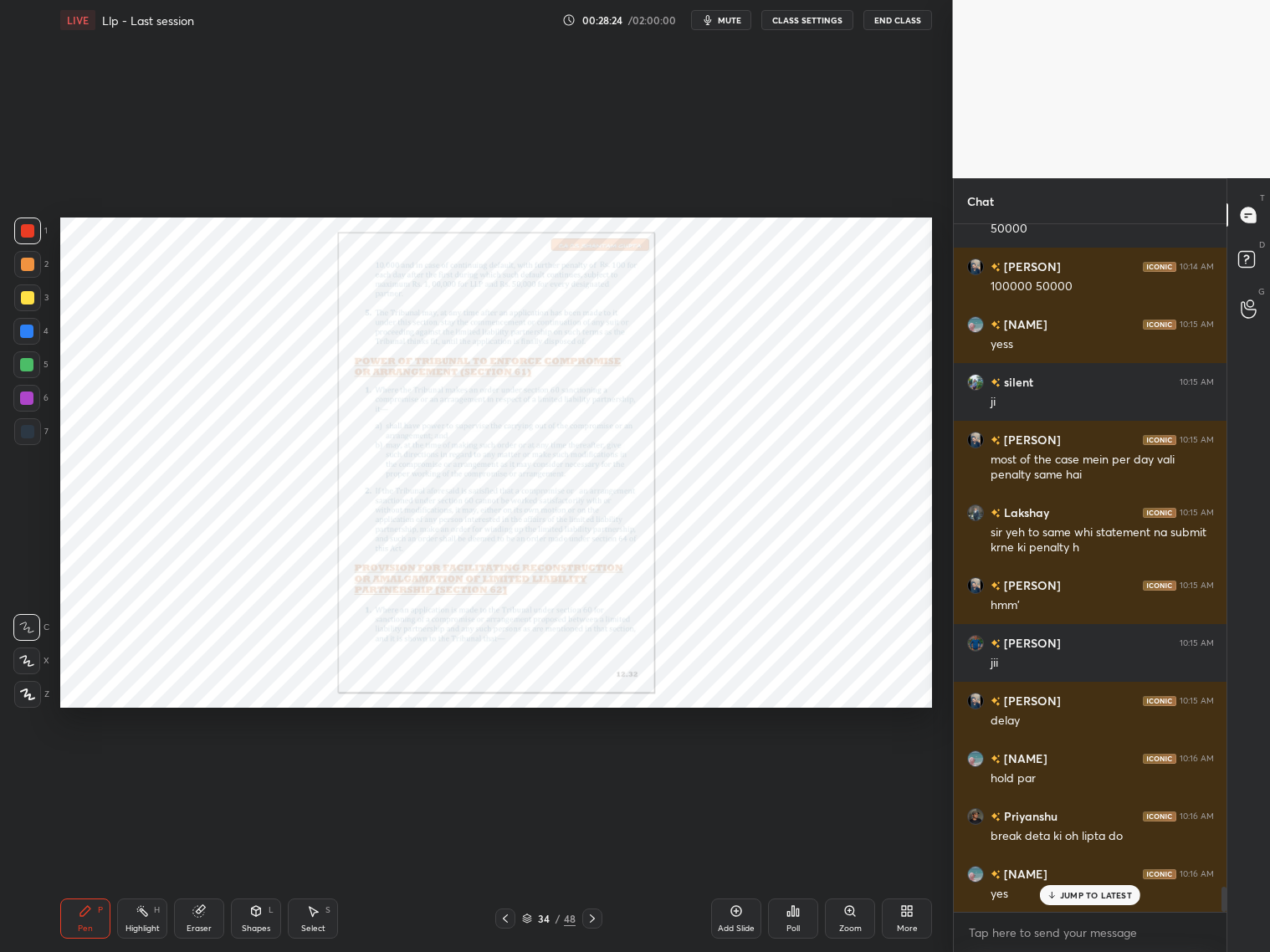 click 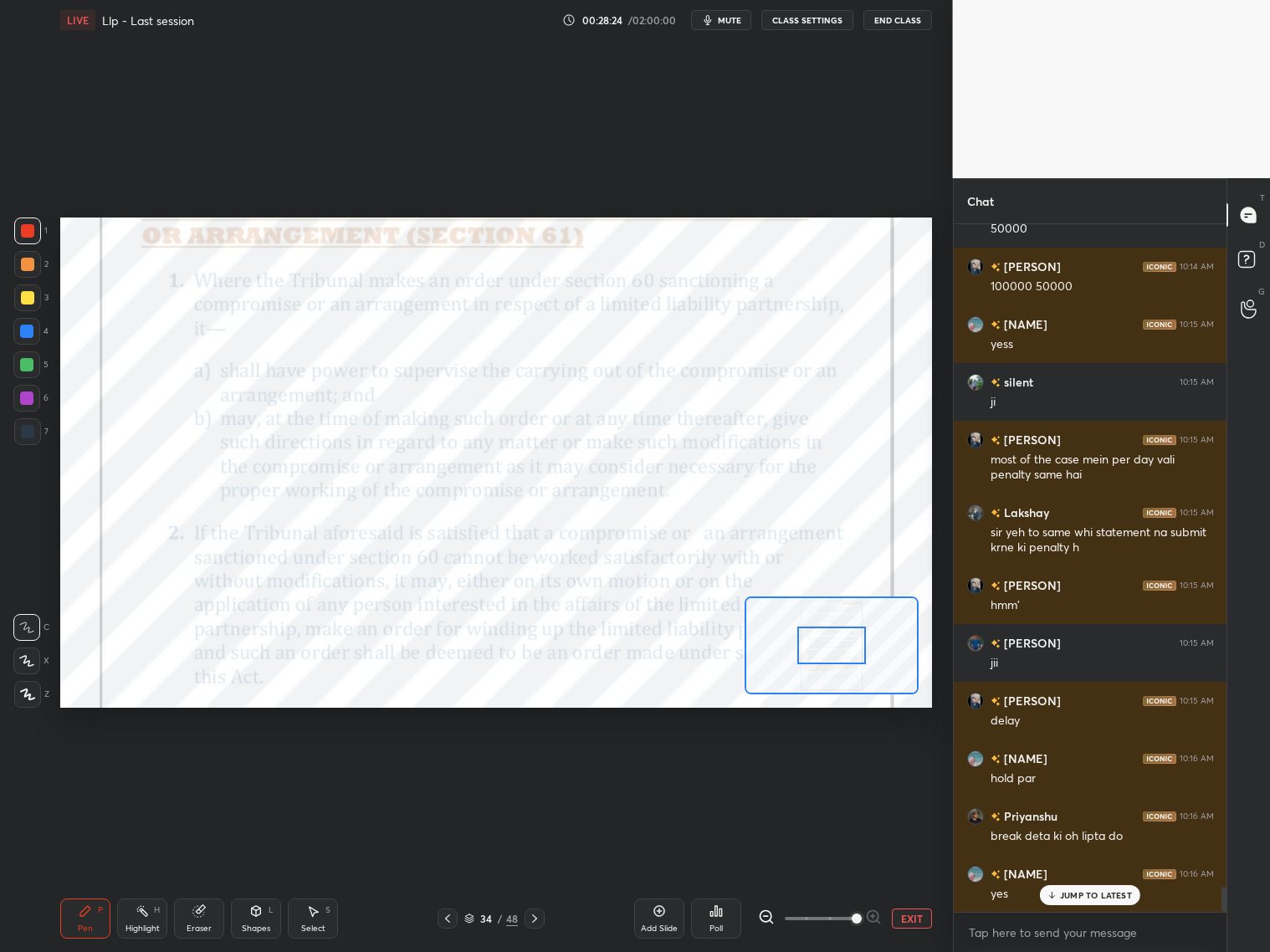 click at bounding box center (820, 919) 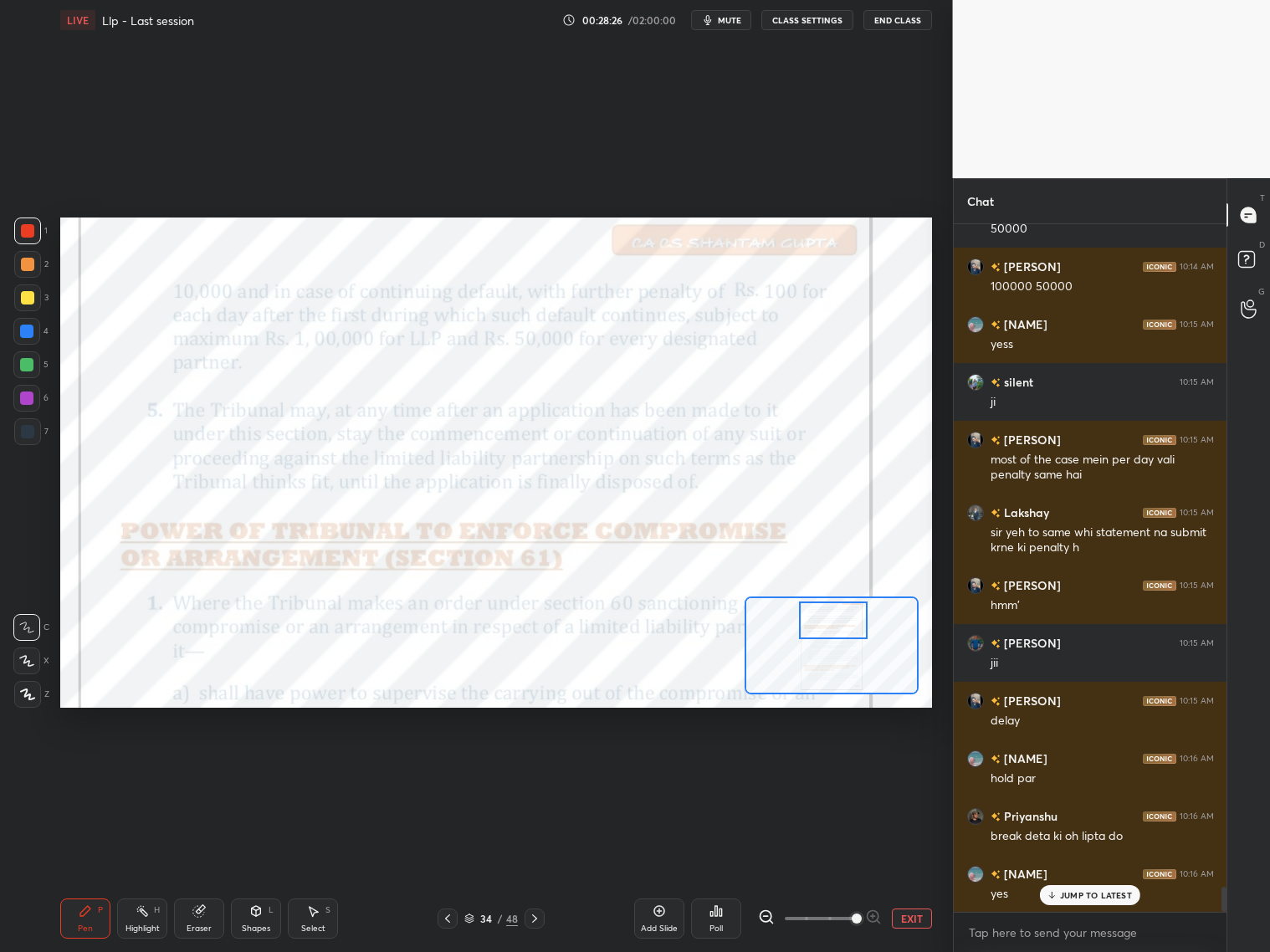 drag, startPoint x: 833, startPoint y: 650, endPoint x: 835, endPoint y: 627, distance: 23.086793 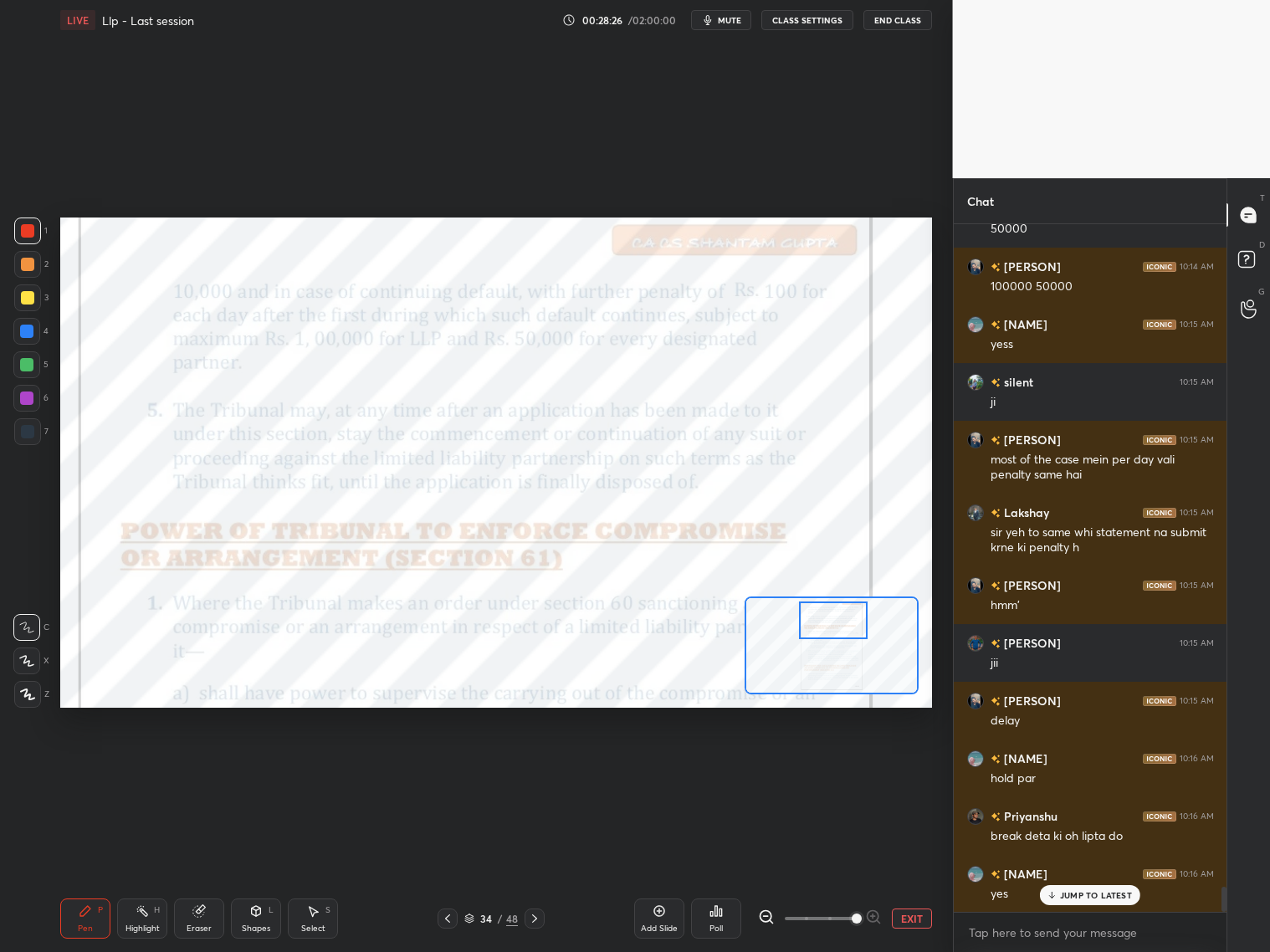 click at bounding box center (833, 620) 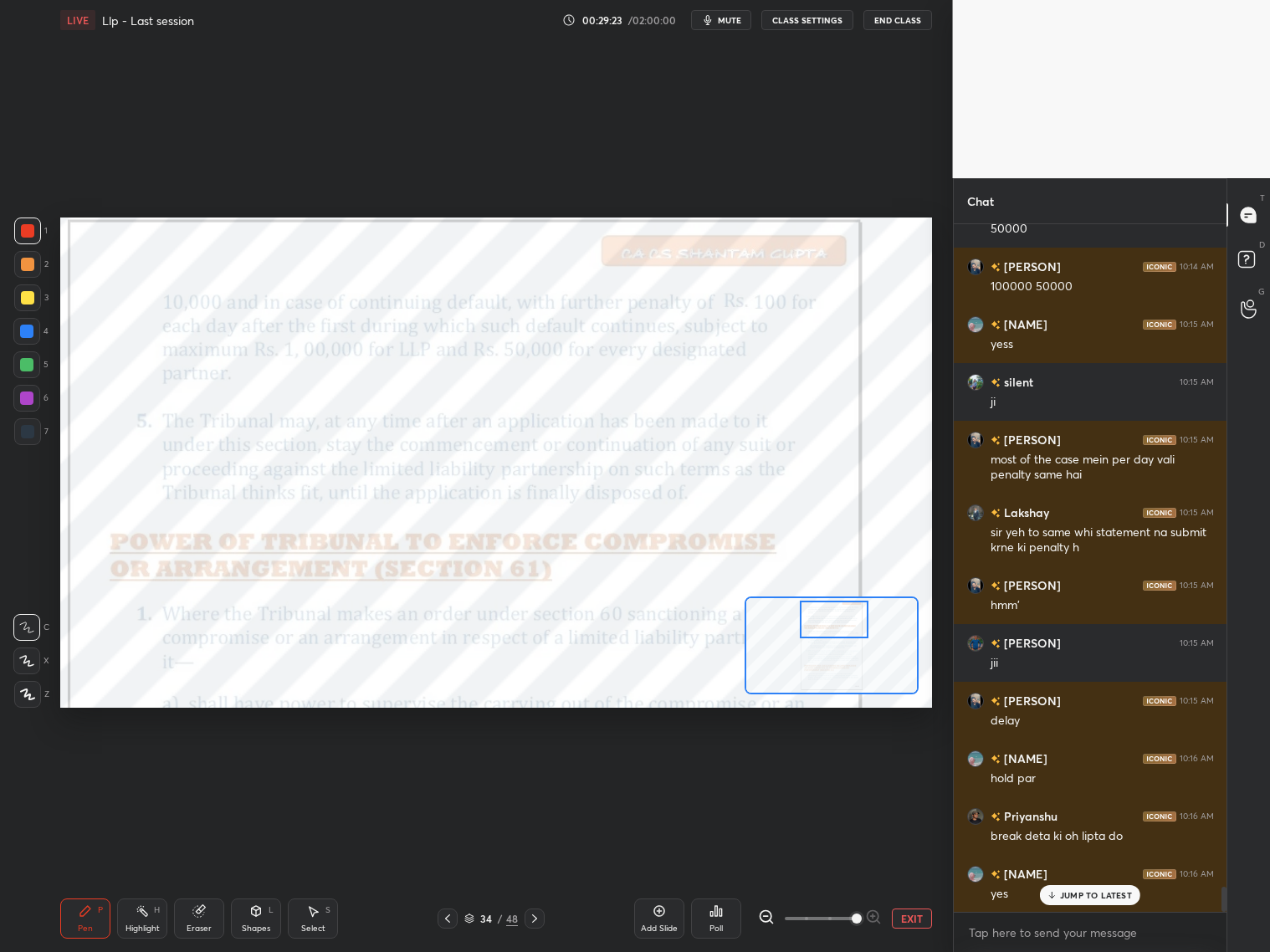 scroll, scrollTop: 18444, scrollLeft: 0, axis: vertical 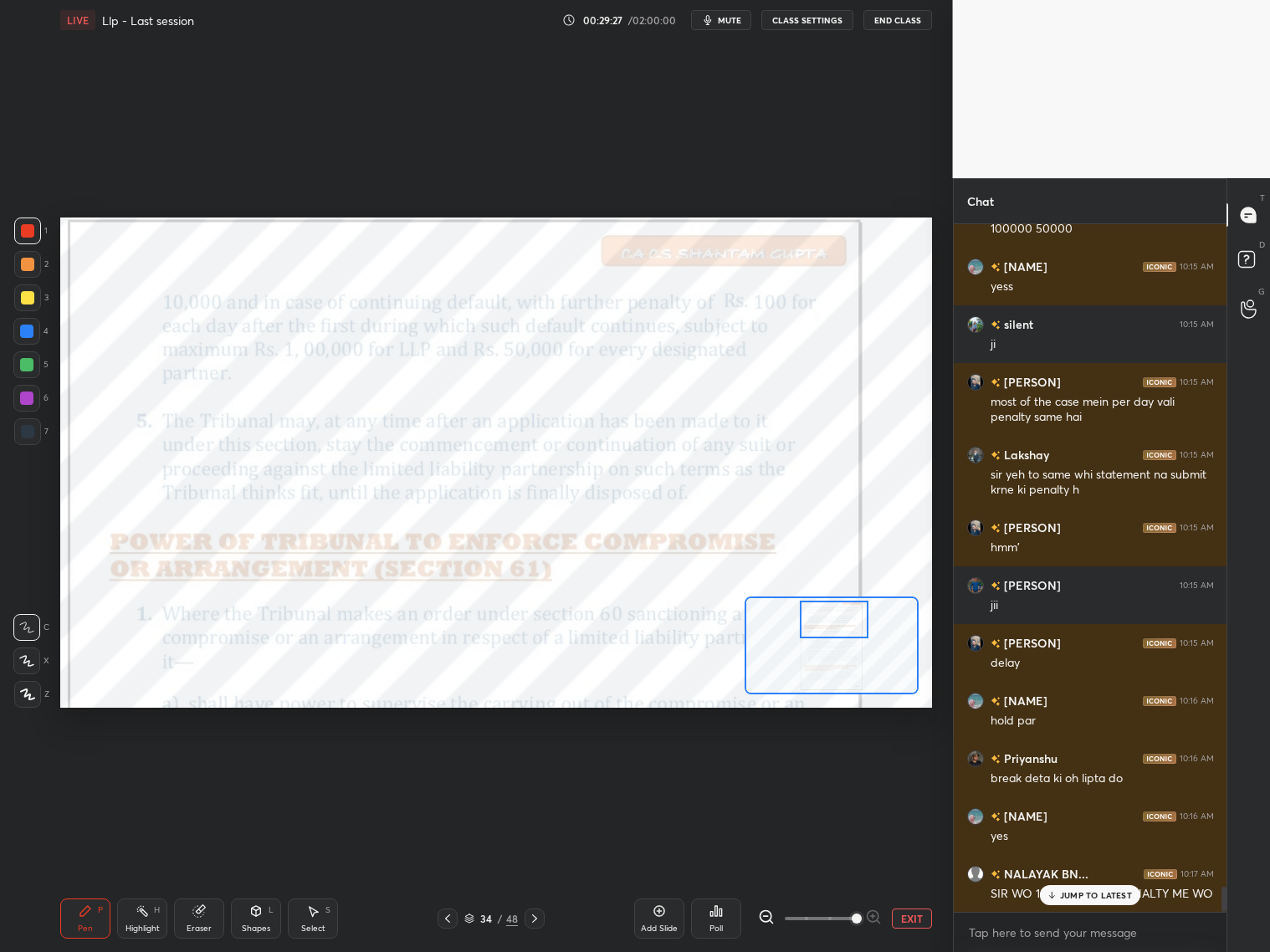 click on "JUMP TO LATEST" at bounding box center (1090, 895) 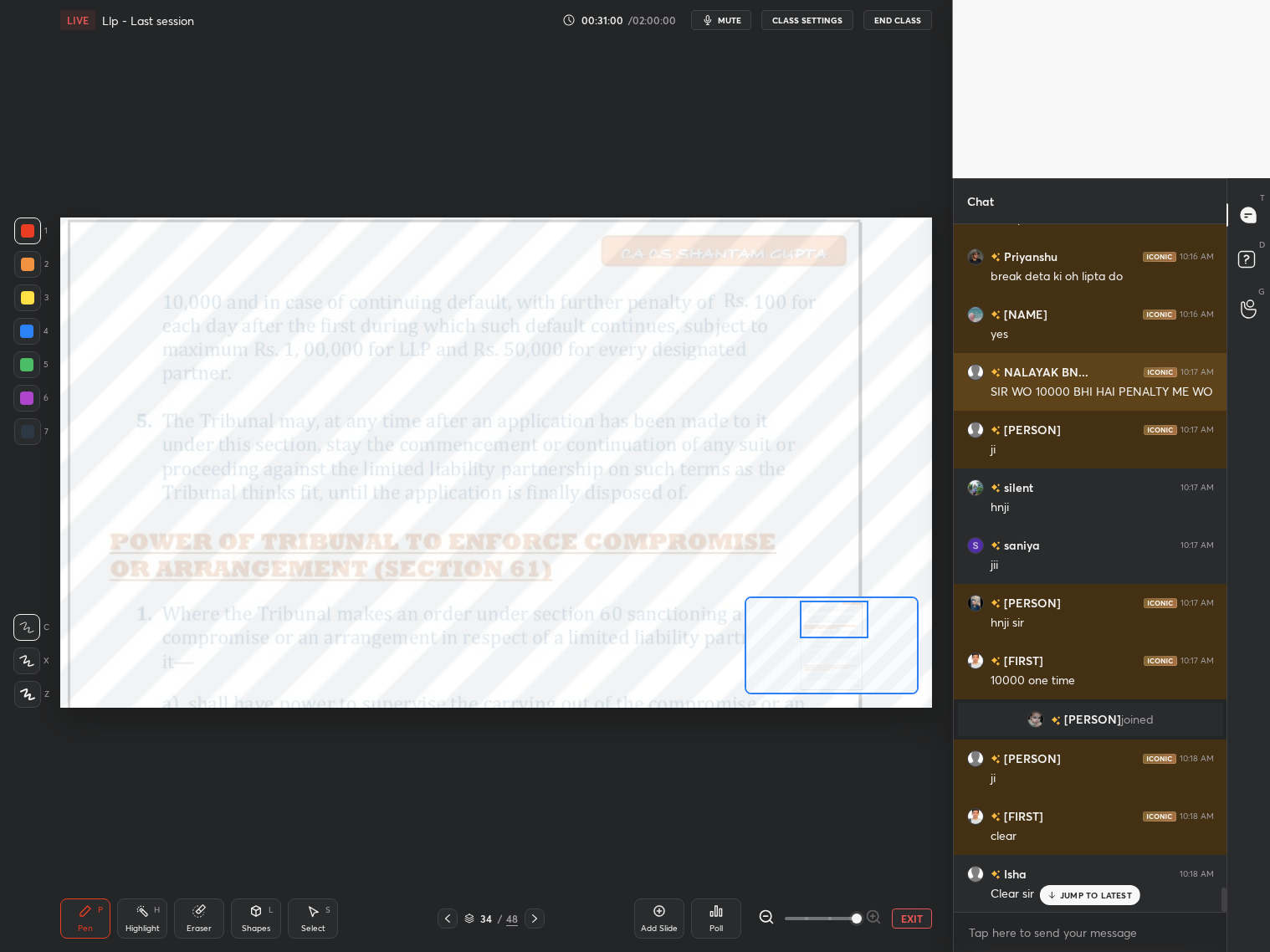 scroll, scrollTop: 19003, scrollLeft: 0, axis: vertical 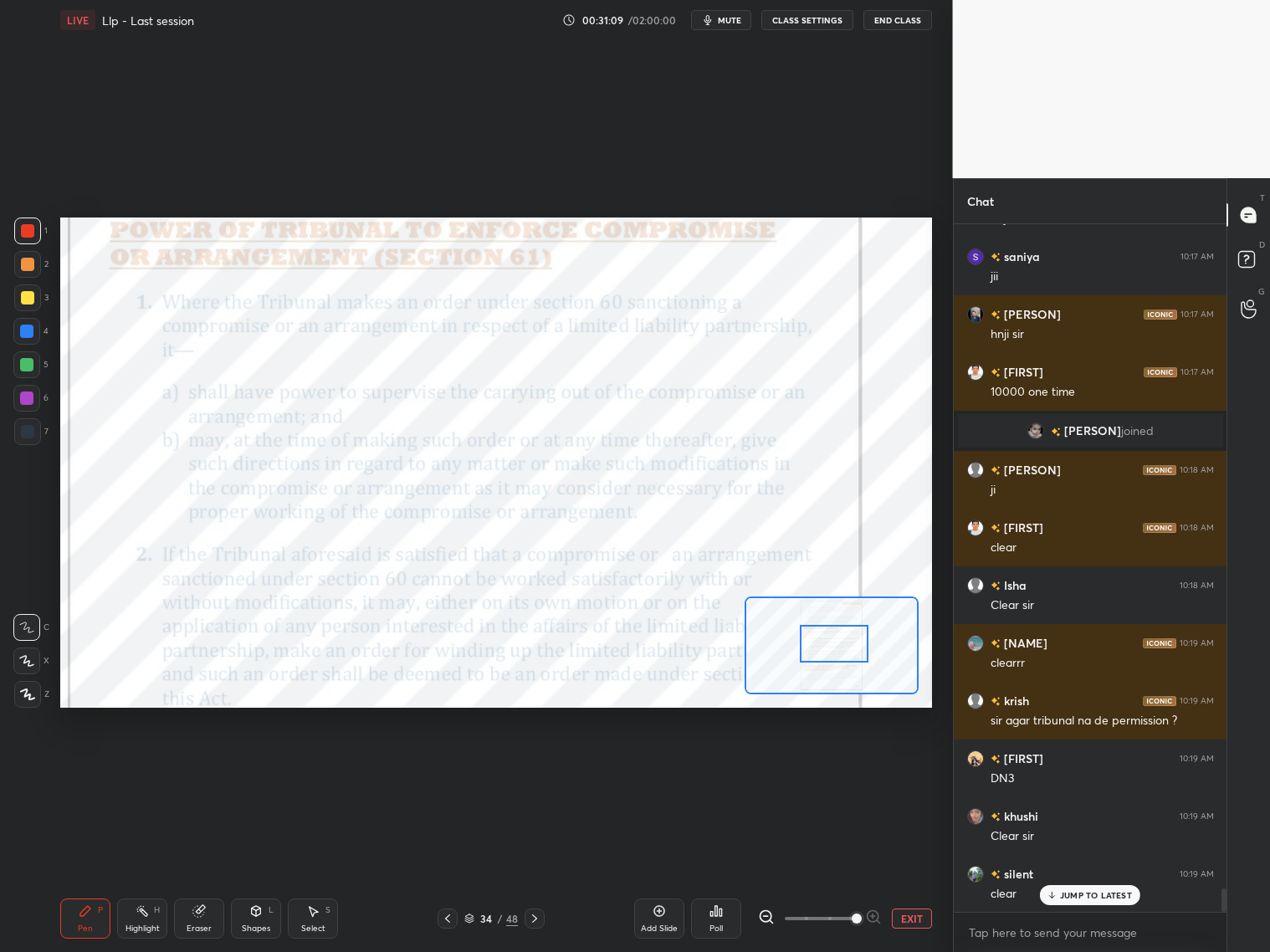 drag, startPoint x: 837, startPoint y: 625, endPoint x: 837, endPoint y: 647, distance: 22 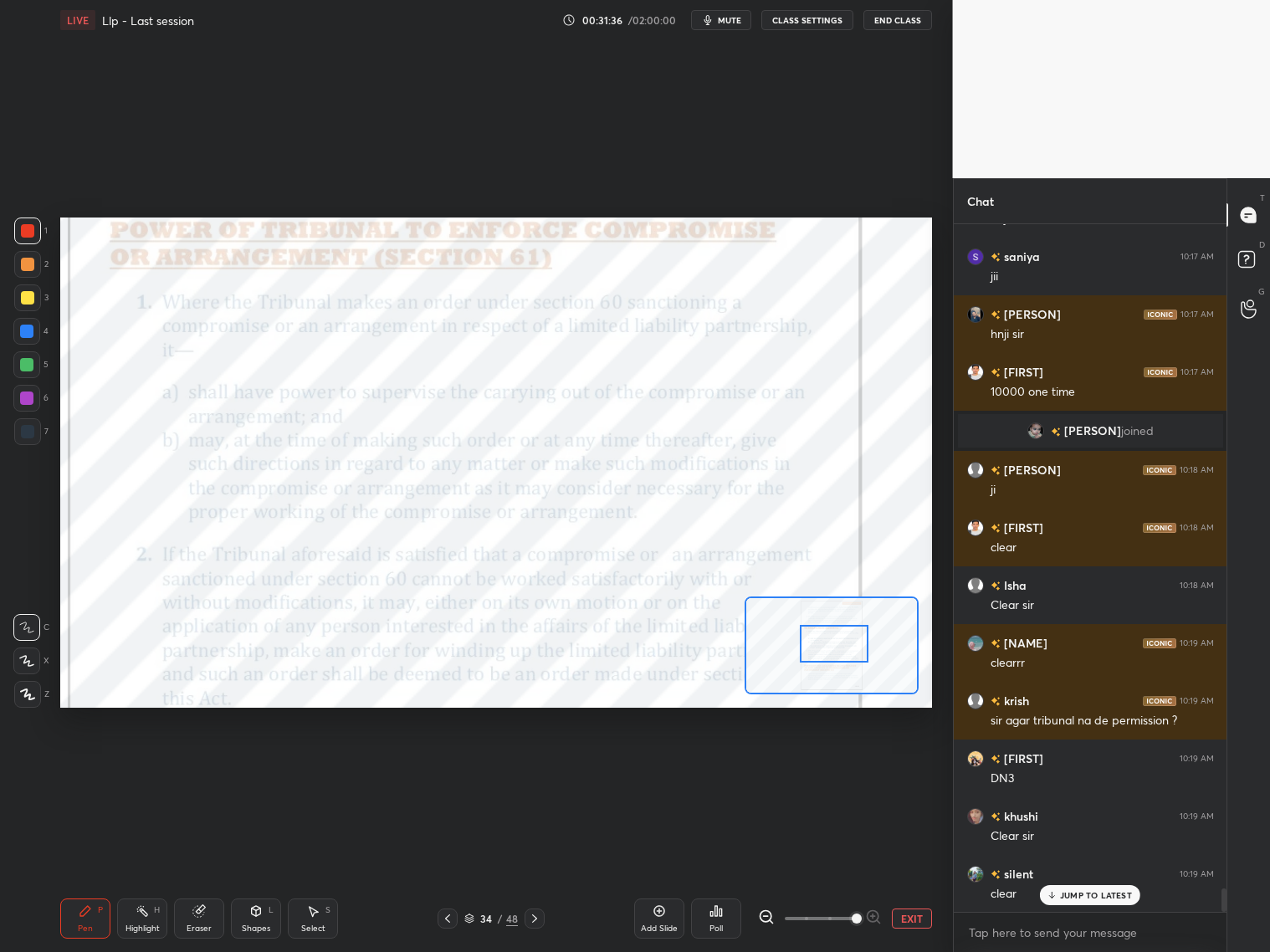 scroll, scrollTop: 19292, scrollLeft: 0, axis: vertical 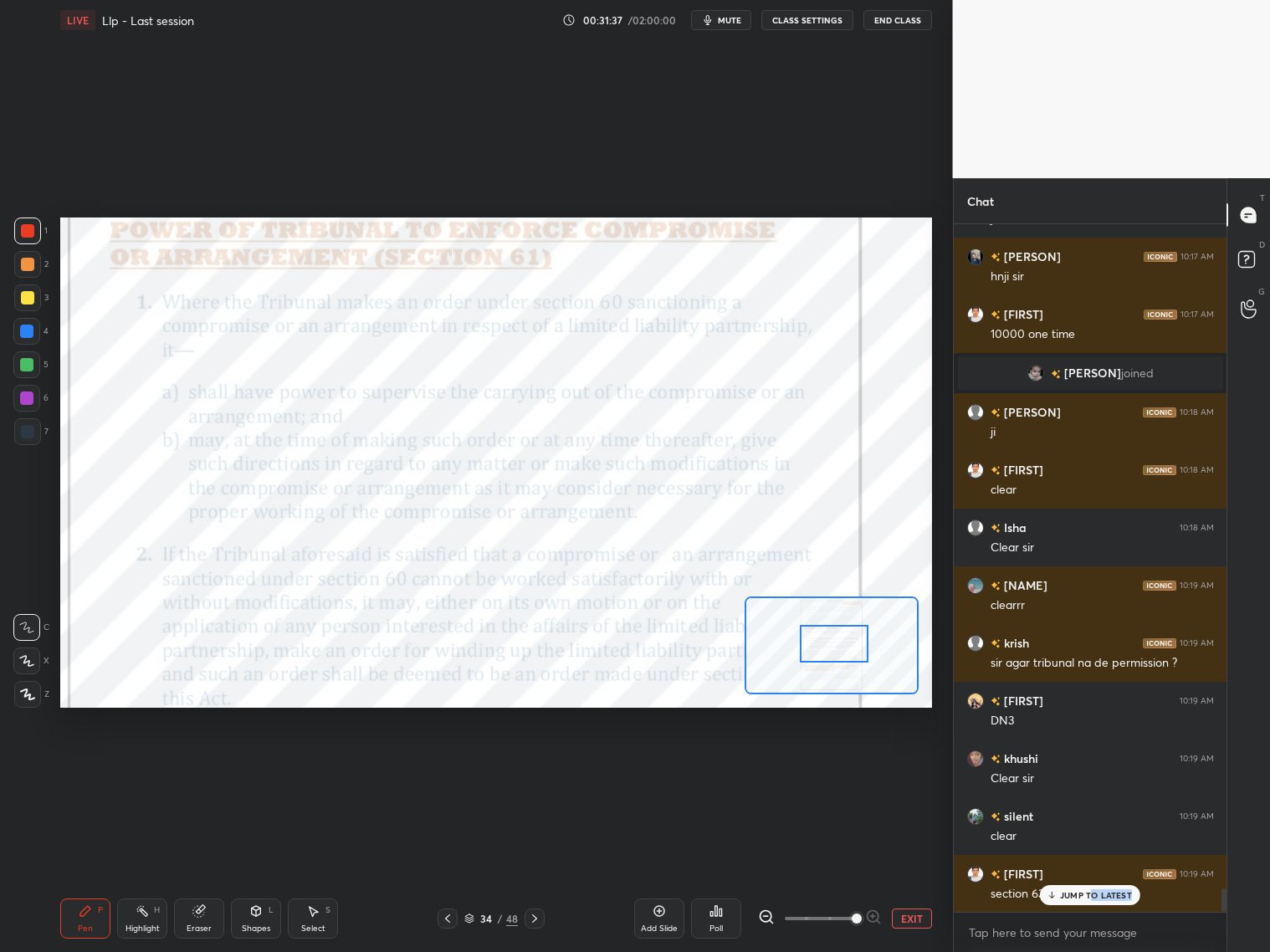 click on "JUMP TO LATEST" at bounding box center (1090, 895) 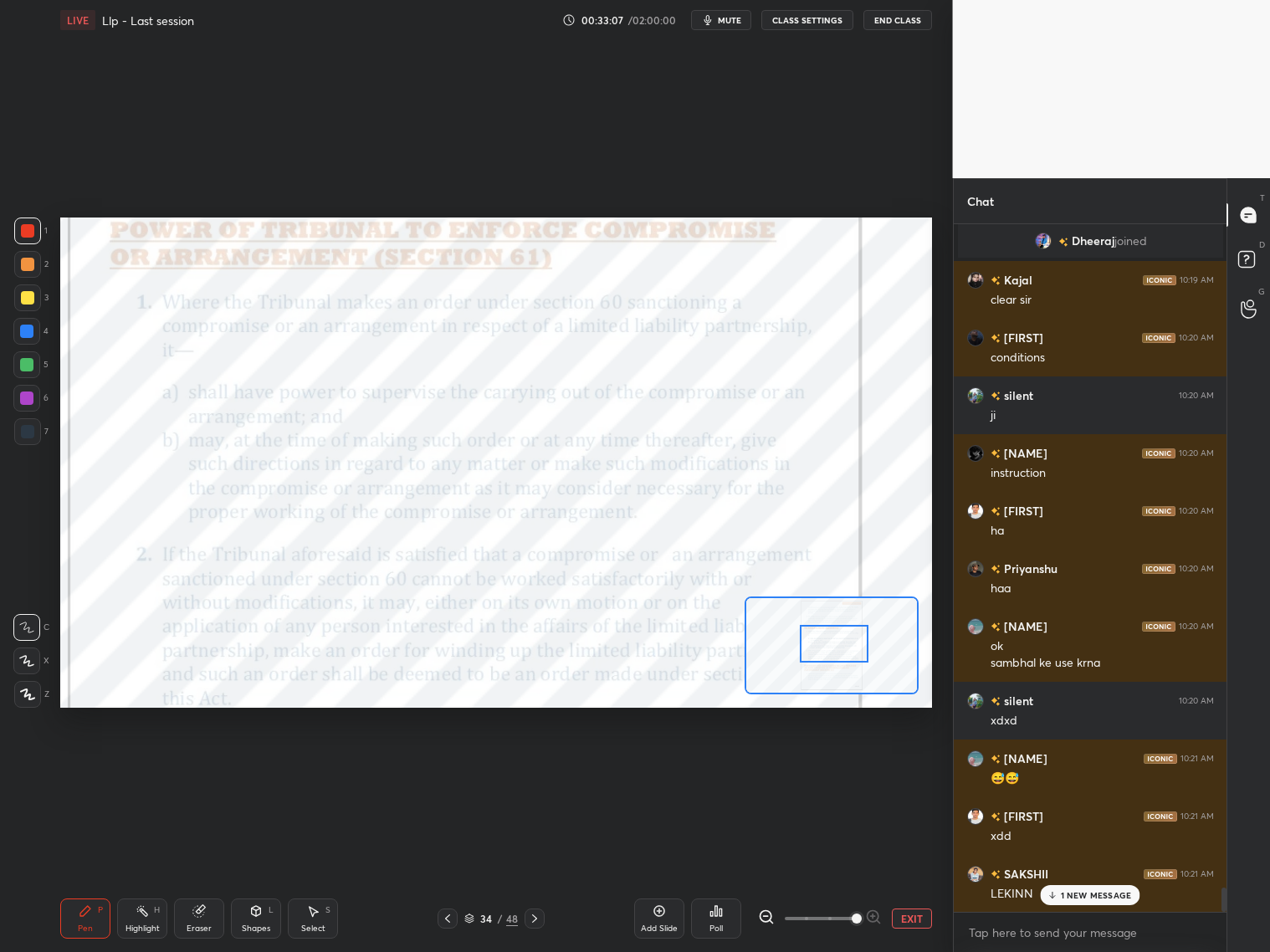 scroll, scrollTop: 18776, scrollLeft: 0, axis: vertical 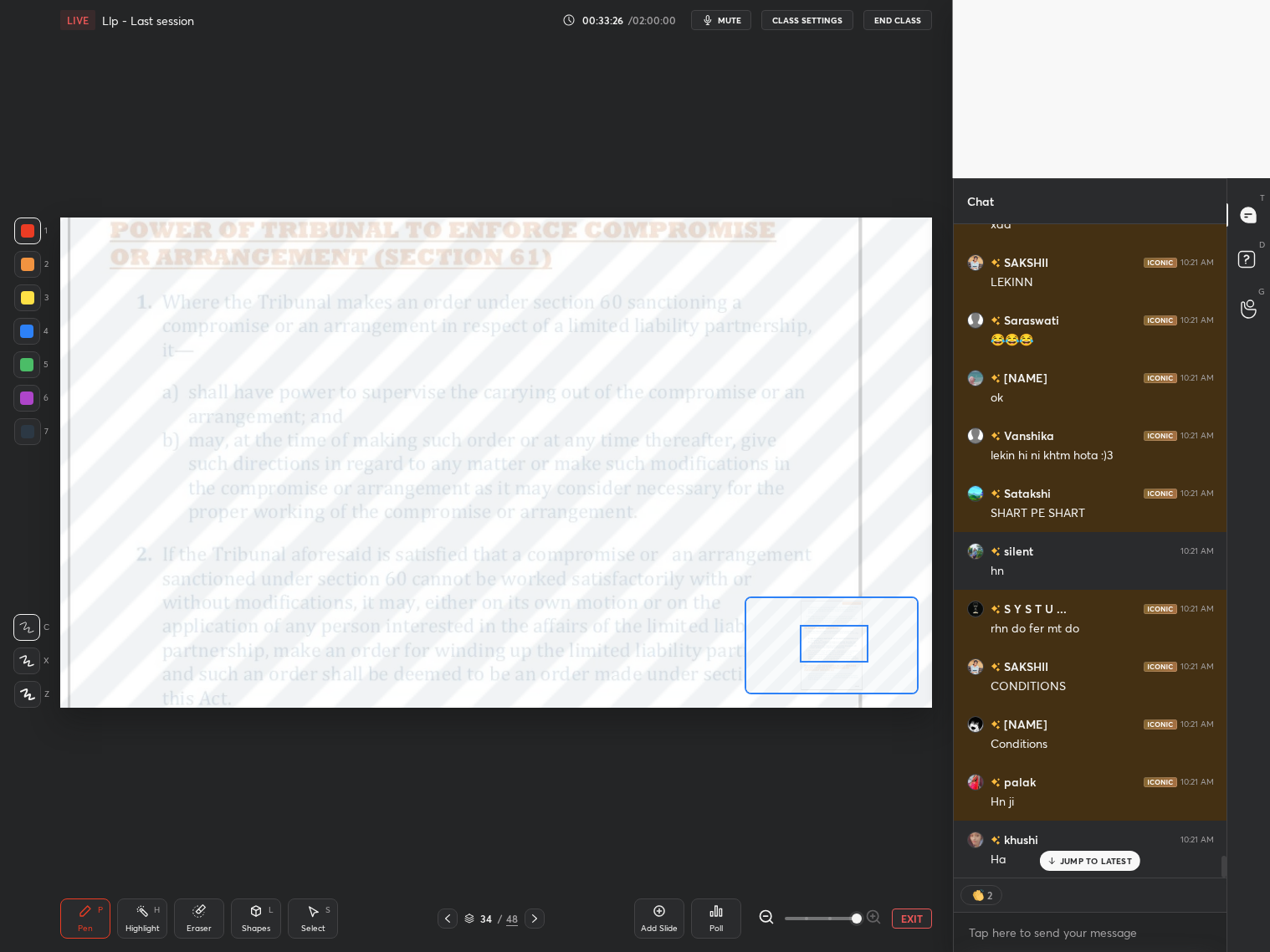 click at bounding box center (27, 331) 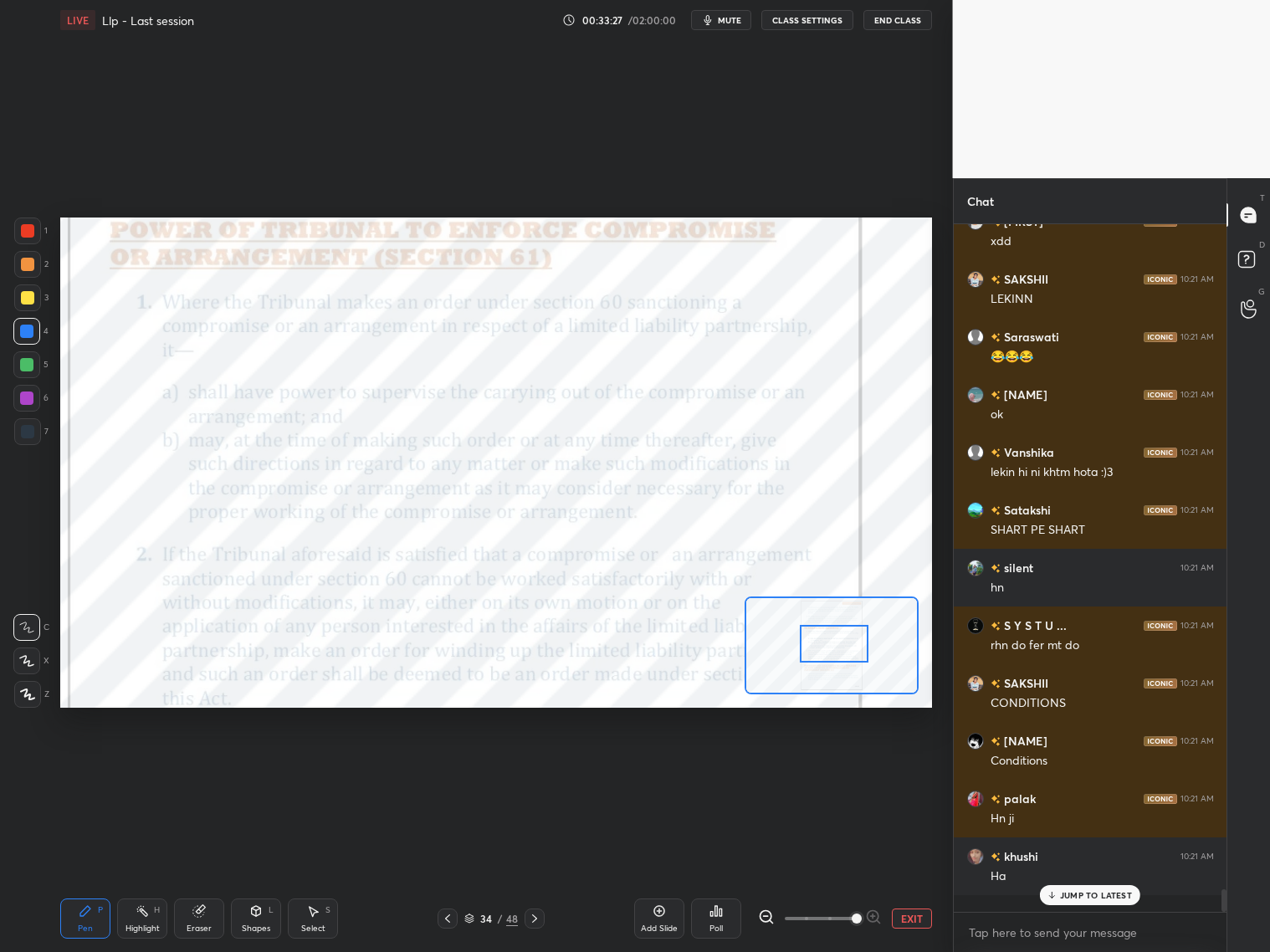 scroll, scrollTop: 5, scrollLeft: 5, axis: both 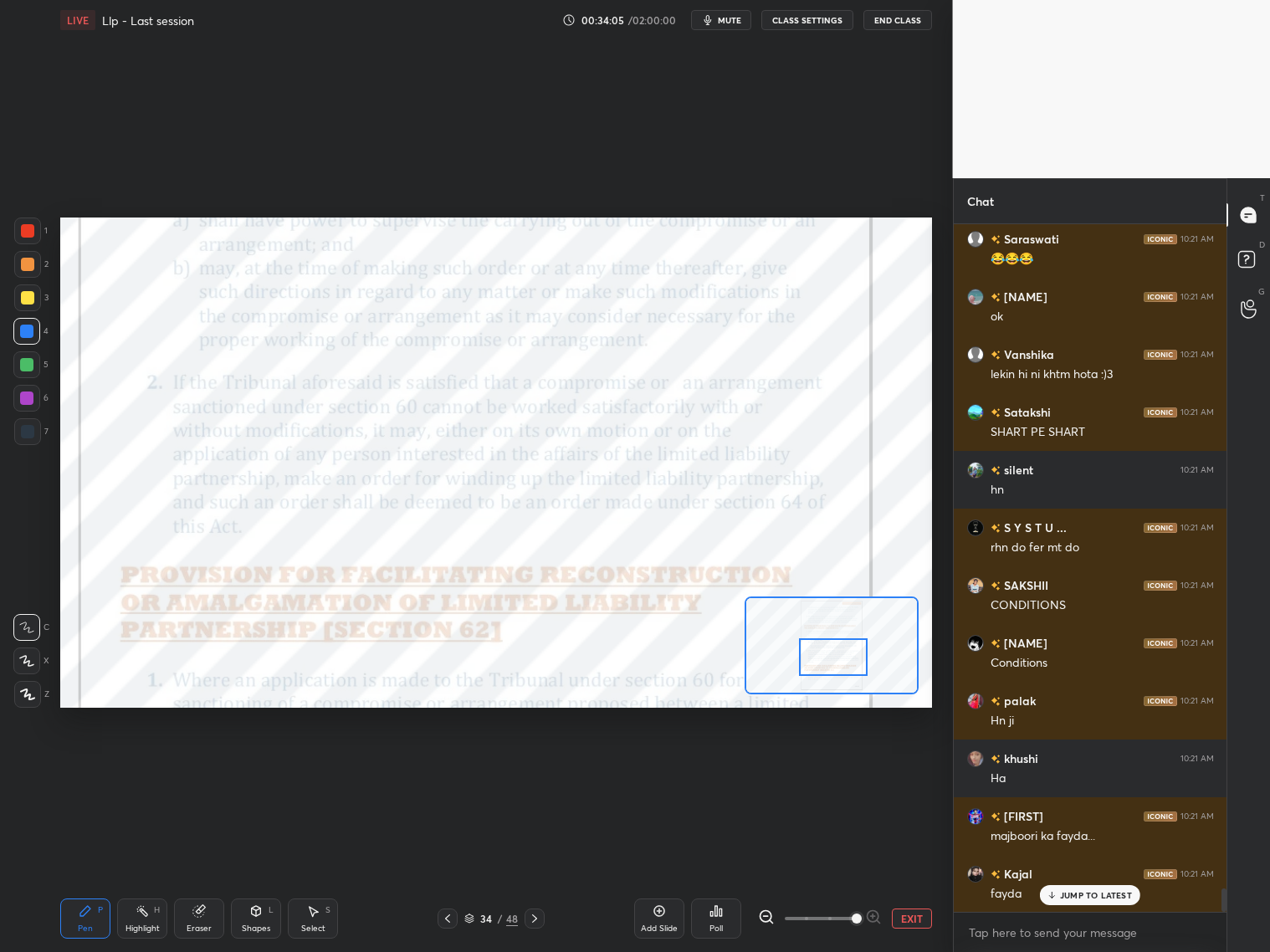 drag, startPoint x: 842, startPoint y: 658, endPoint x: 842, endPoint y: 669, distance: 11 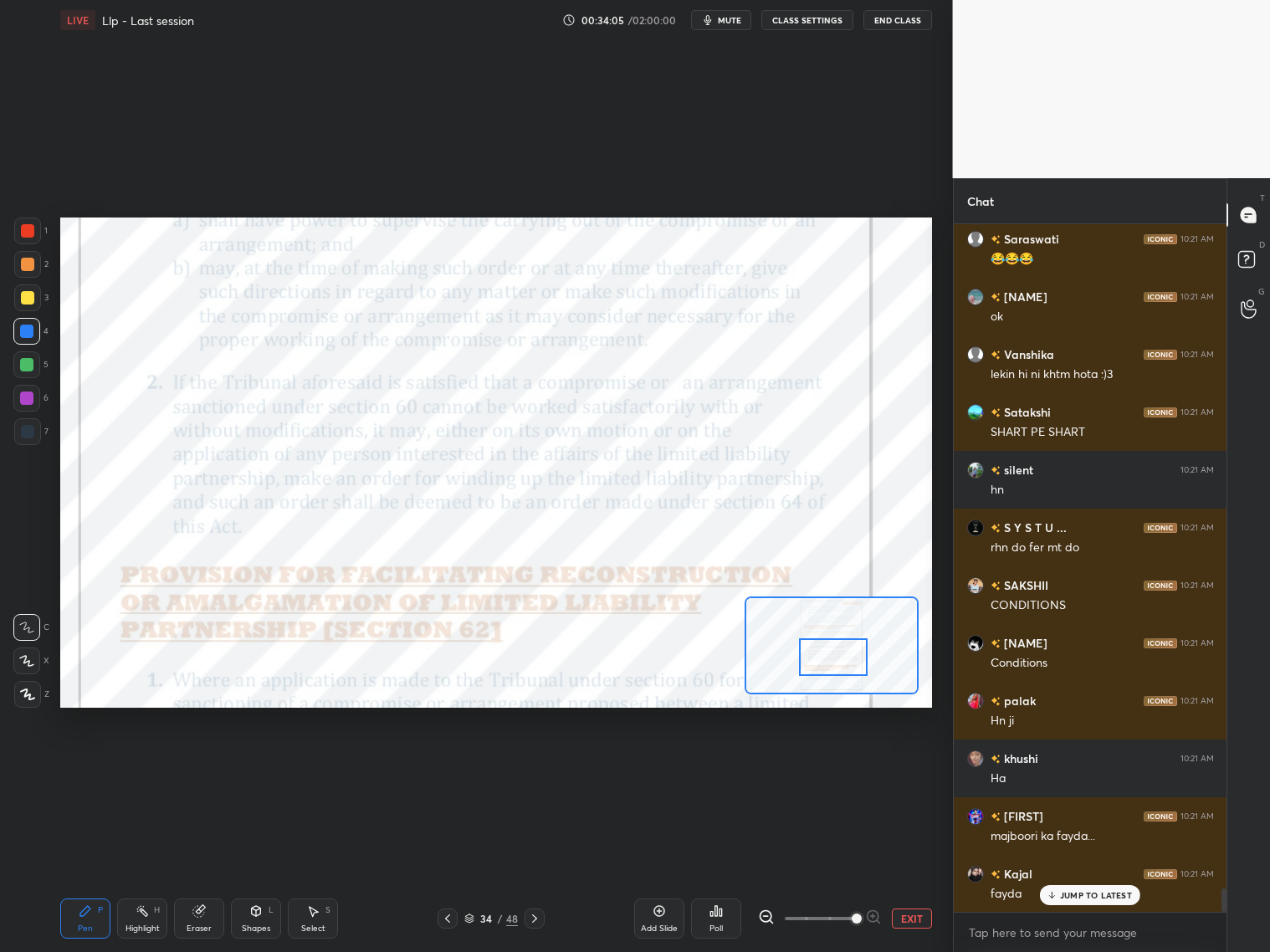 click at bounding box center (833, 657) 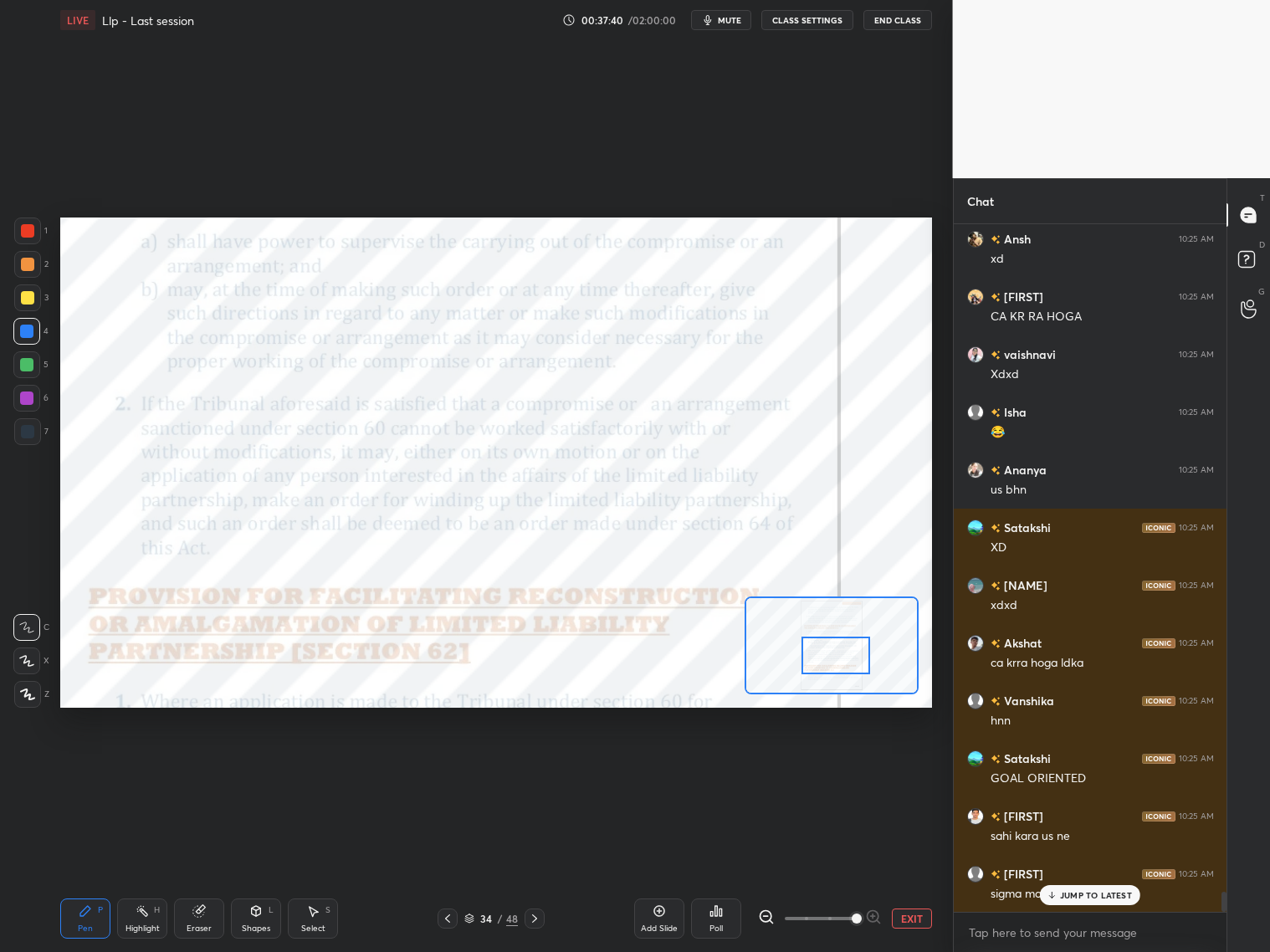scroll, scrollTop: 22789, scrollLeft: 0, axis: vertical 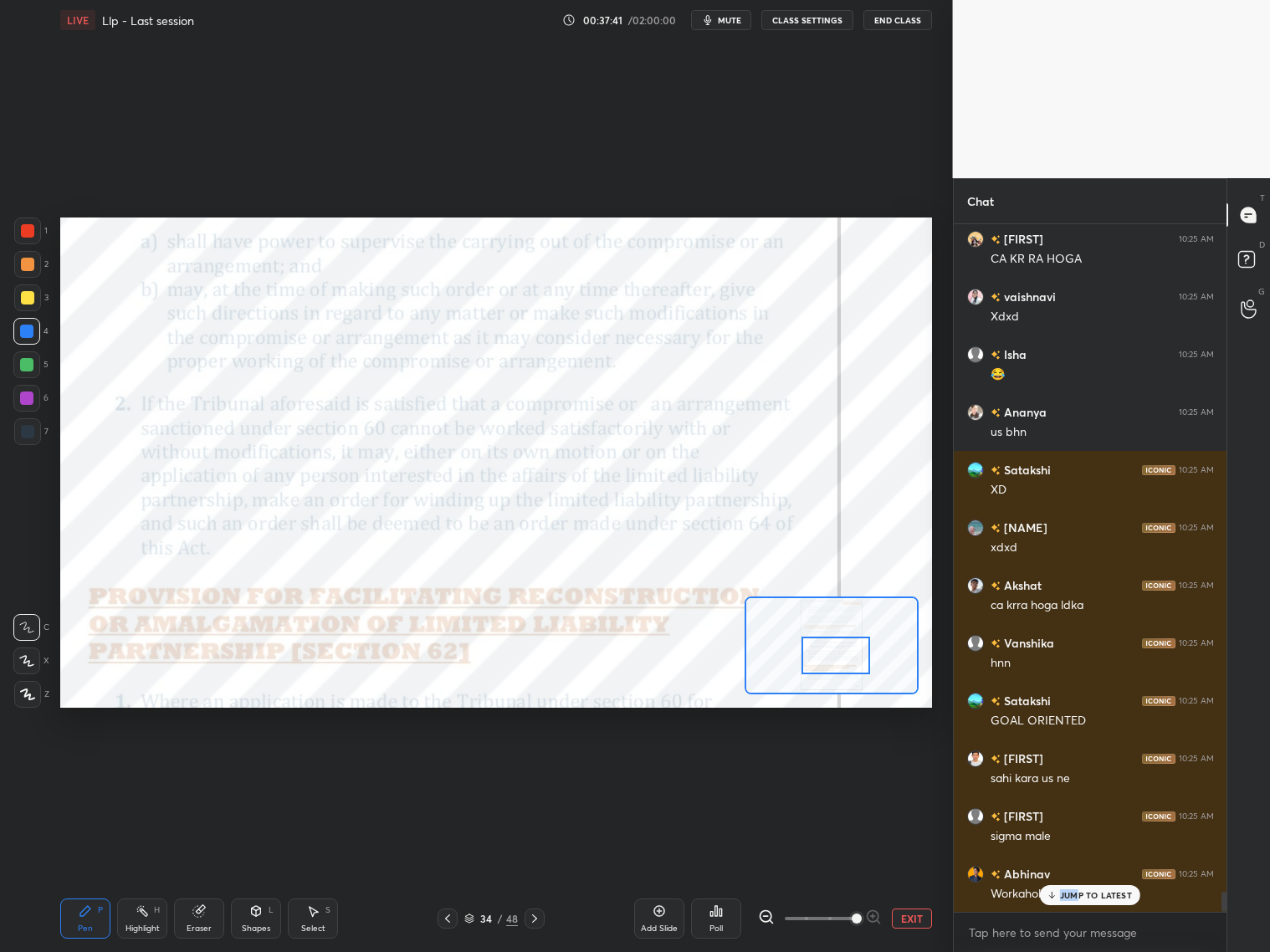 click on "JUMP TO LATEST" at bounding box center (1090, 895) 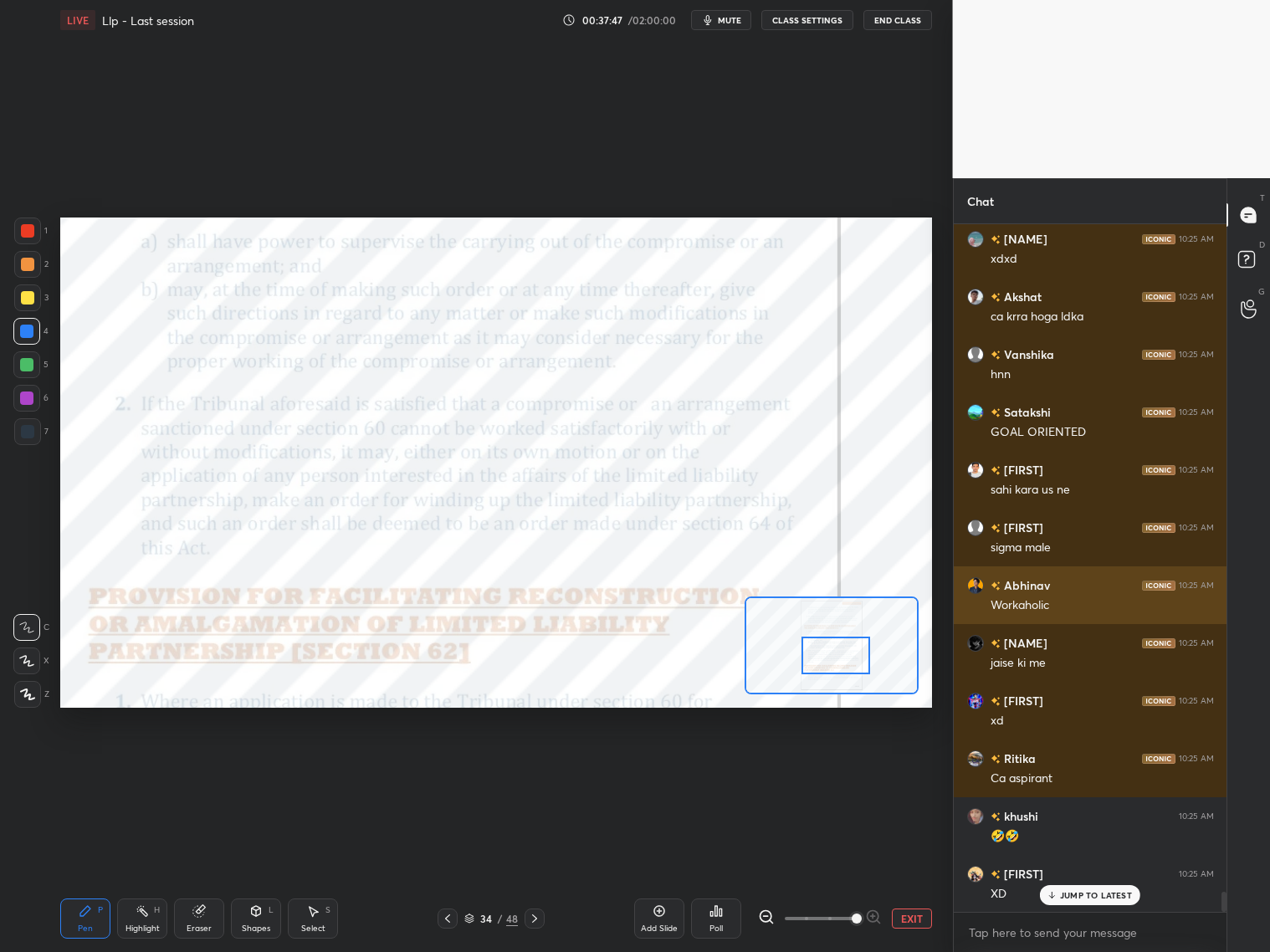 scroll, scrollTop: 23135, scrollLeft: 0, axis: vertical 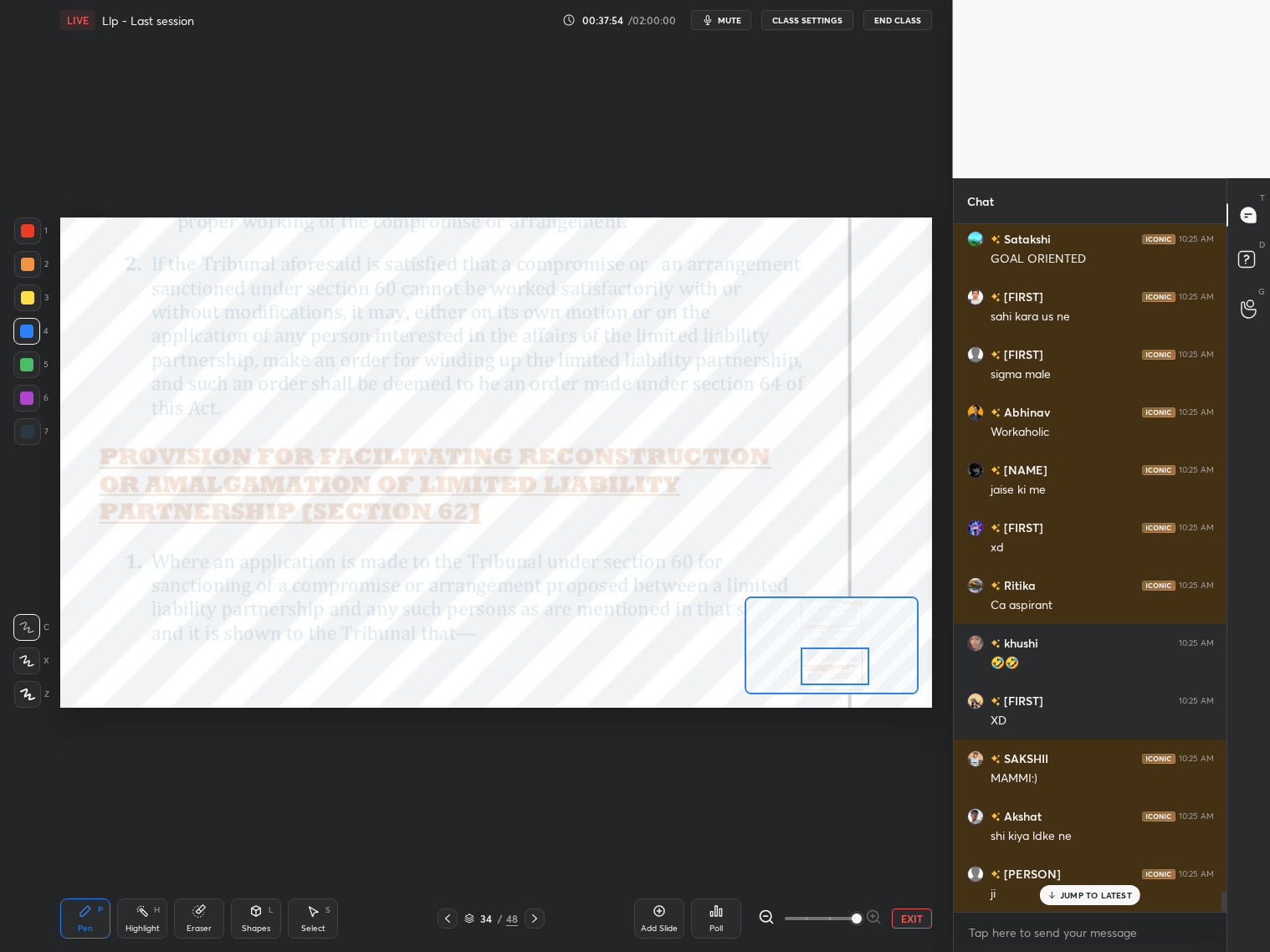 drag, startPoint x: 856, startPoint y: 665, endPoint x: 849, endPoint y: 674, distance: 11.401754 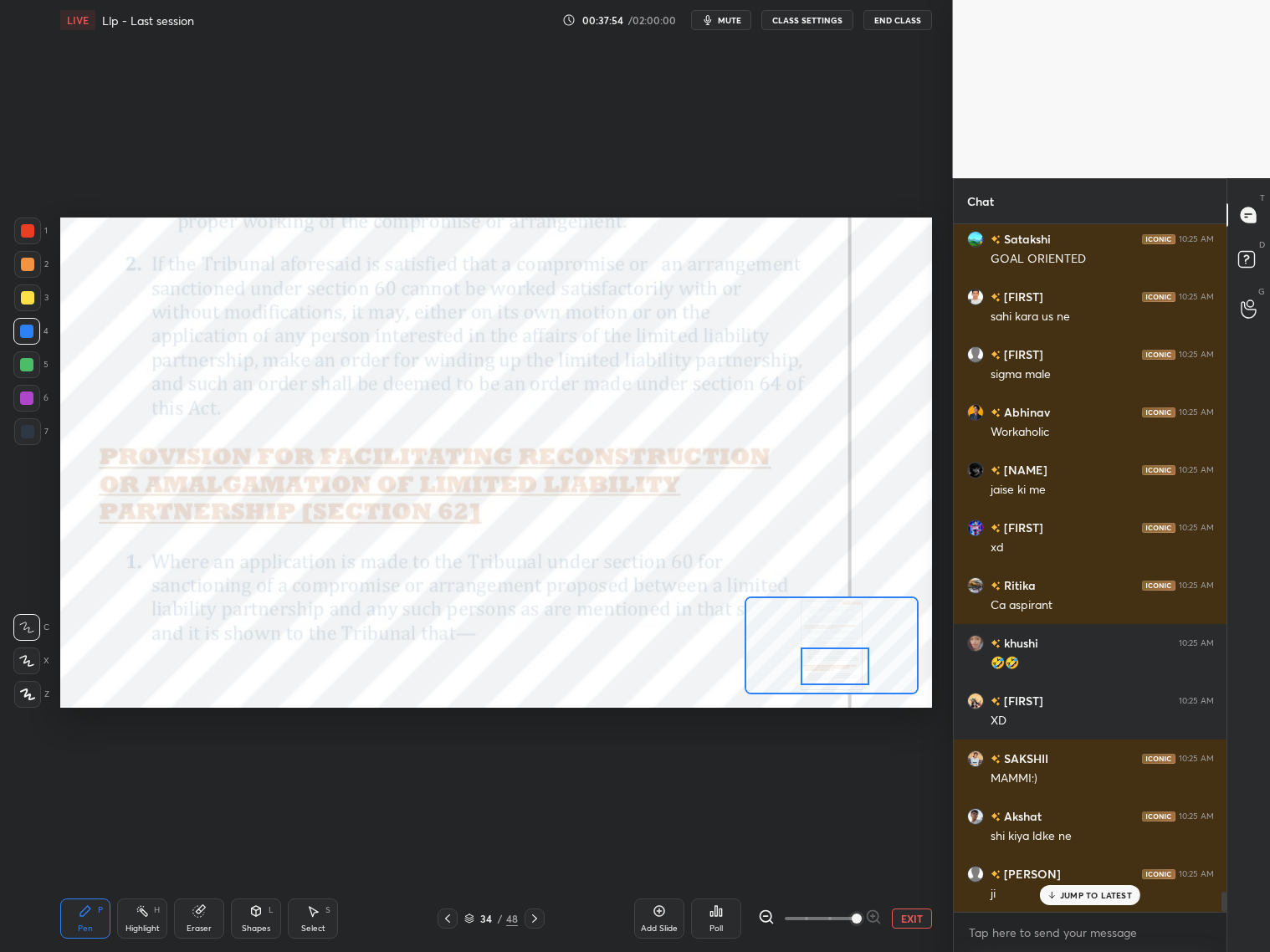 click at bounding box center [835, 666] 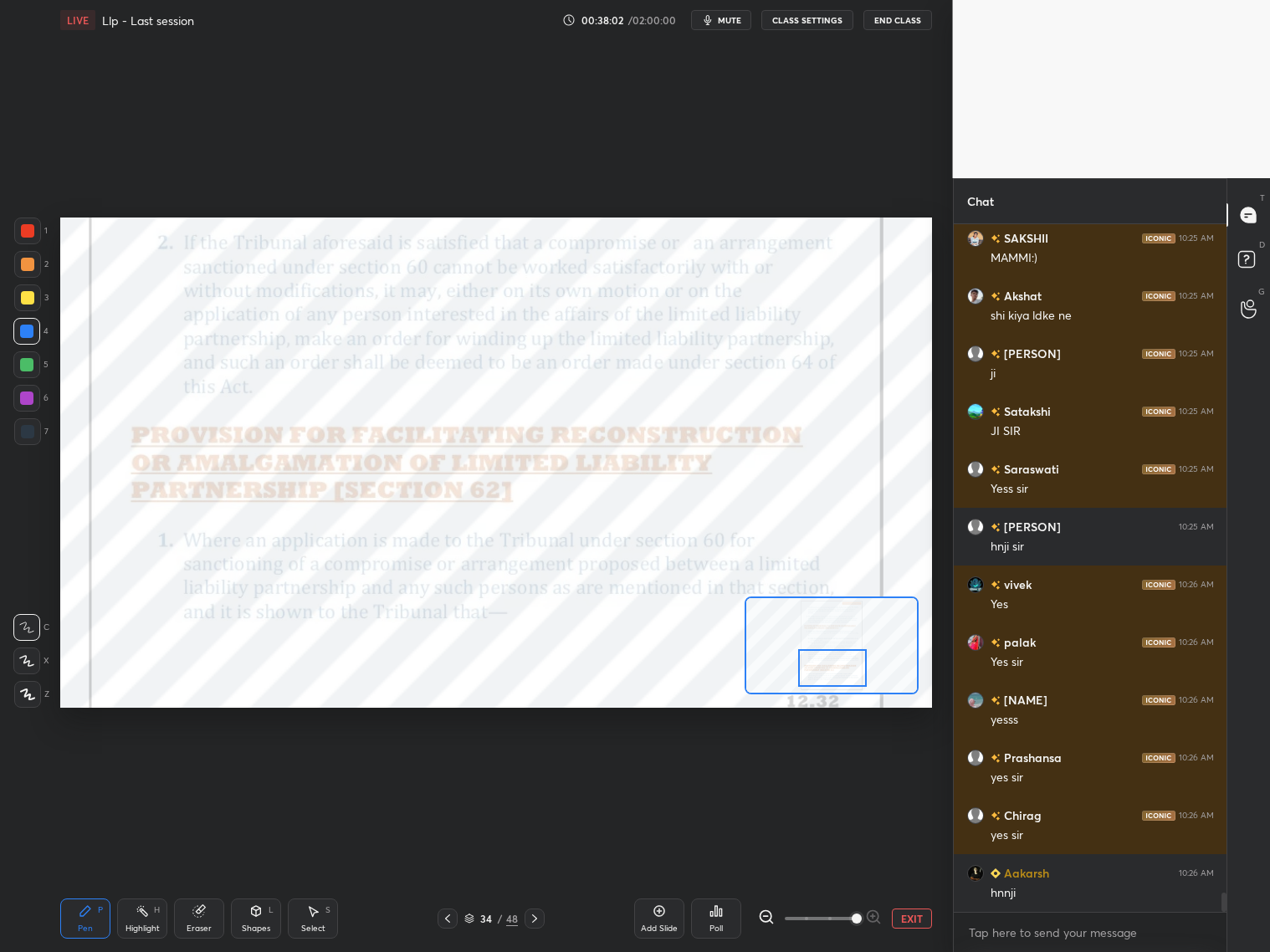 scroll, scrollTop: 23828, scrollLeft: 0, axis: vertical 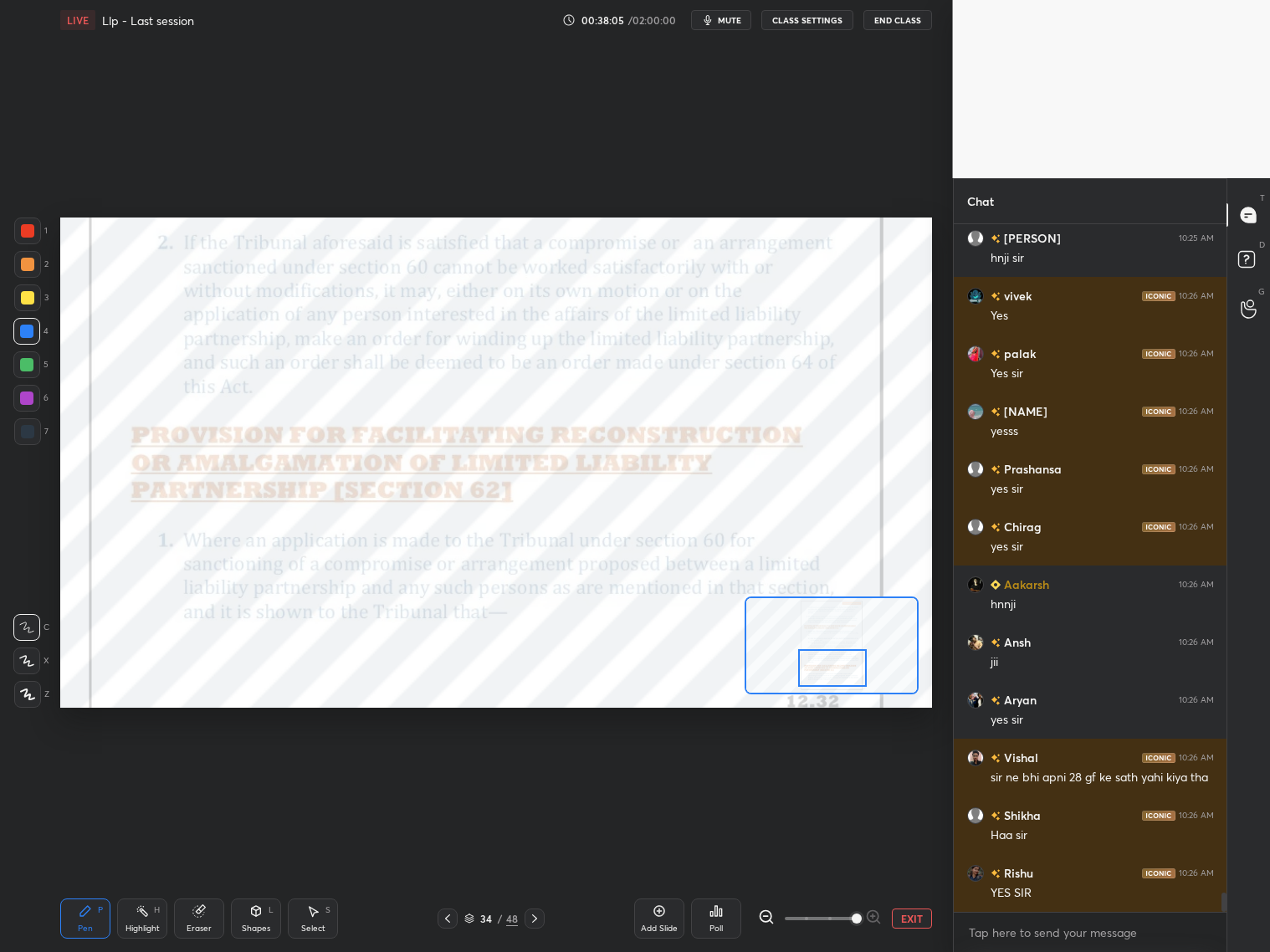 click 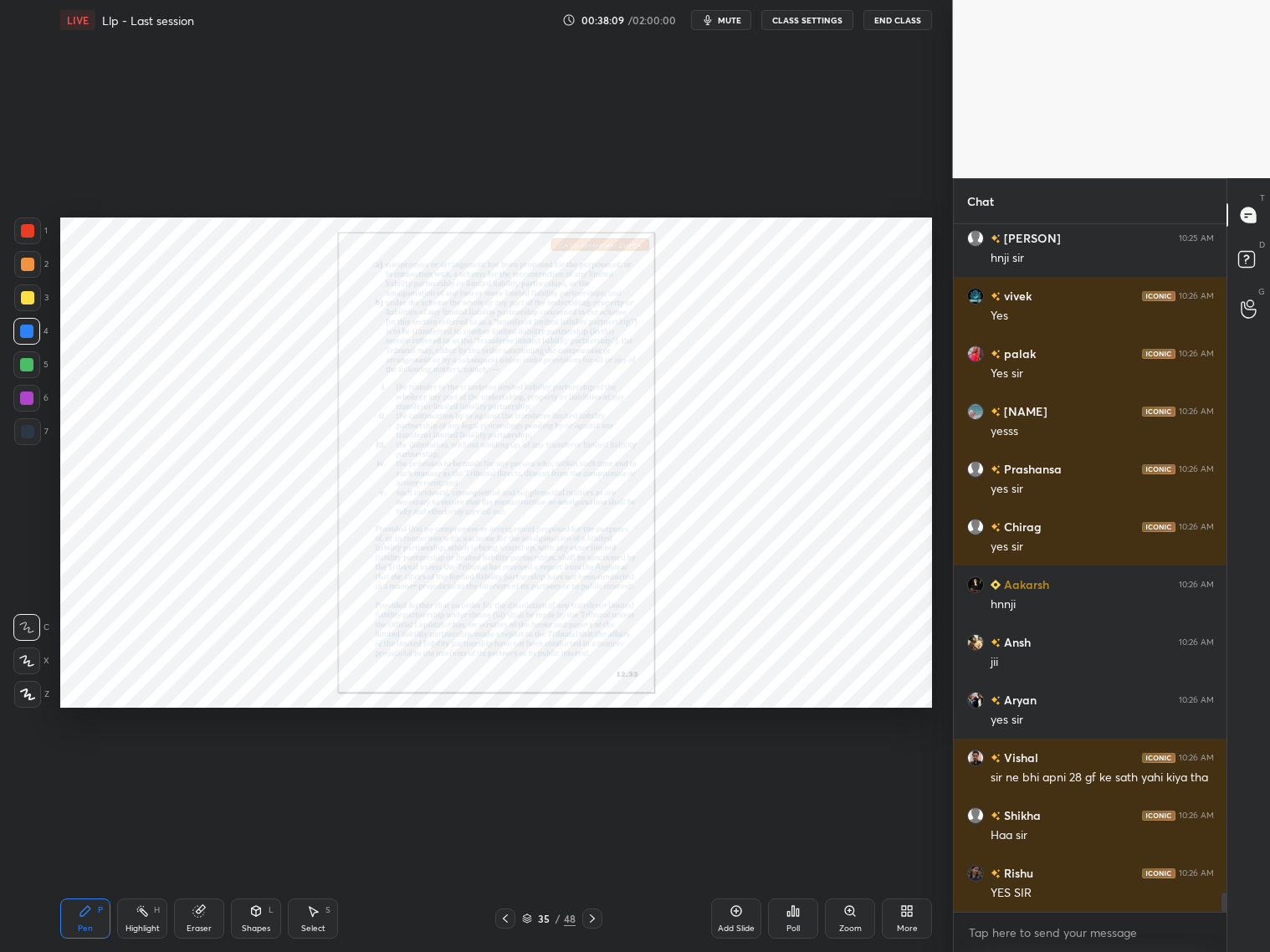 click 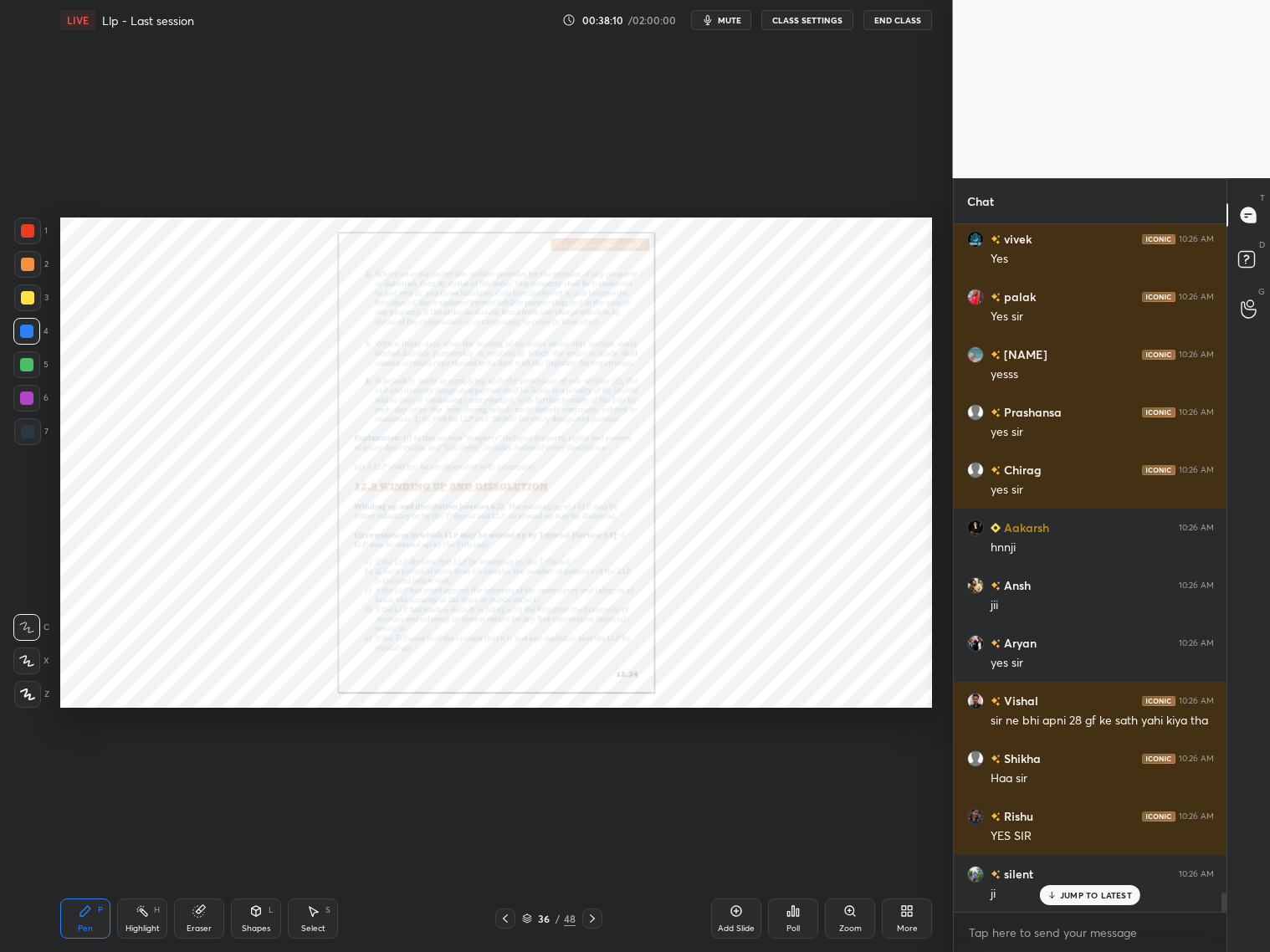 scroll, scrollTop: 24174, scrollLeft: 0, axis: vertical 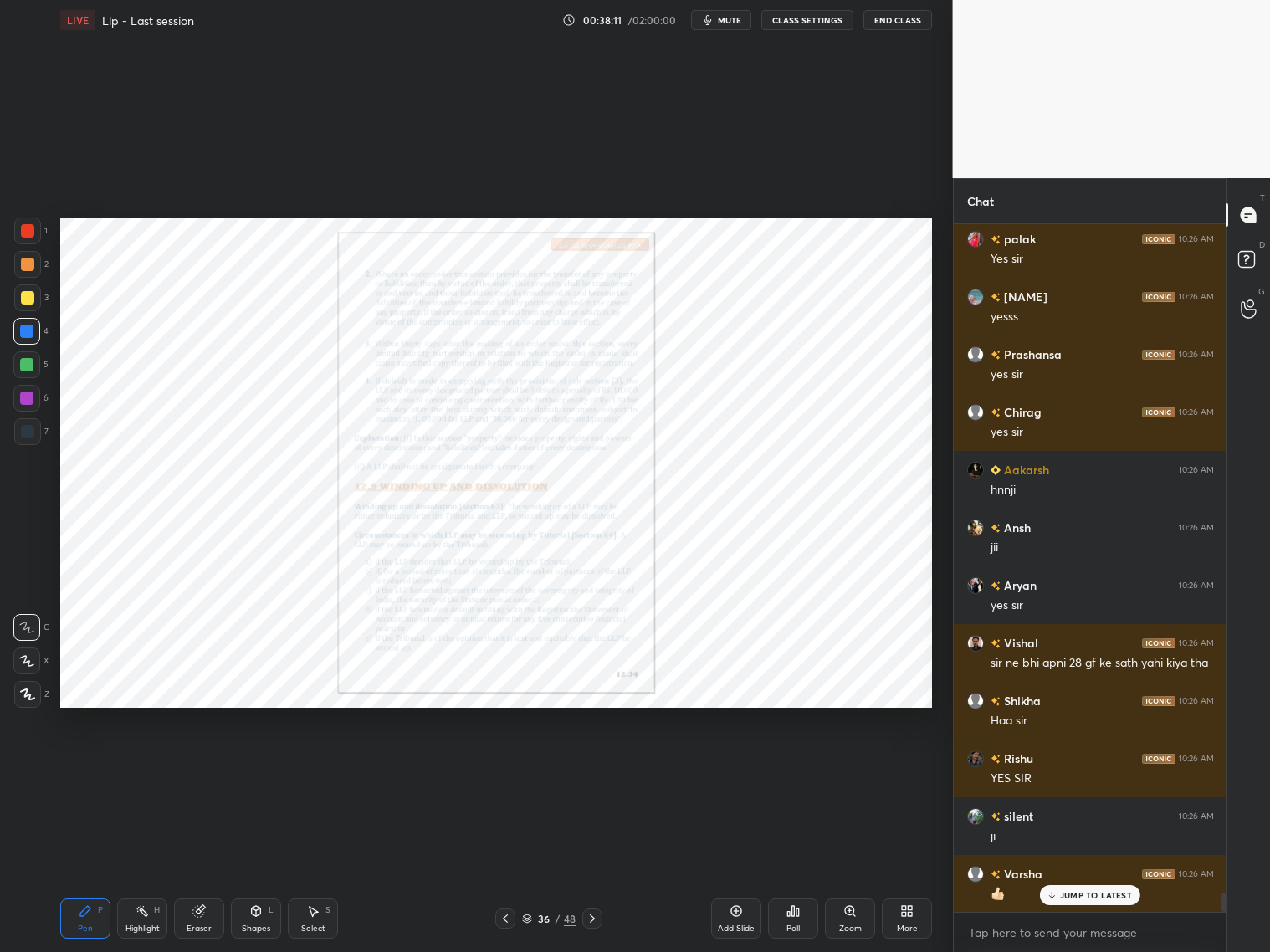click 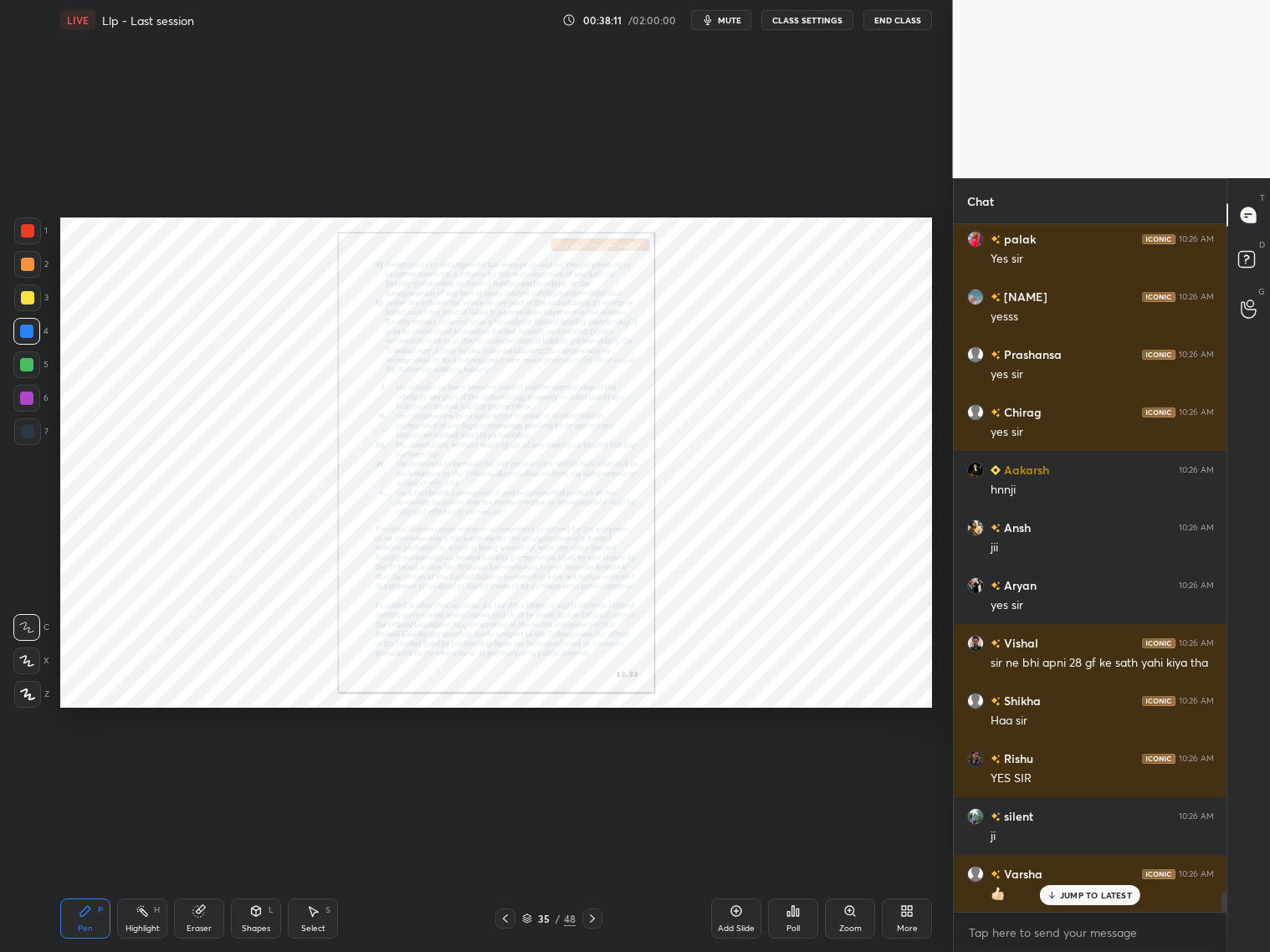 click at bounding box center (505, 919) 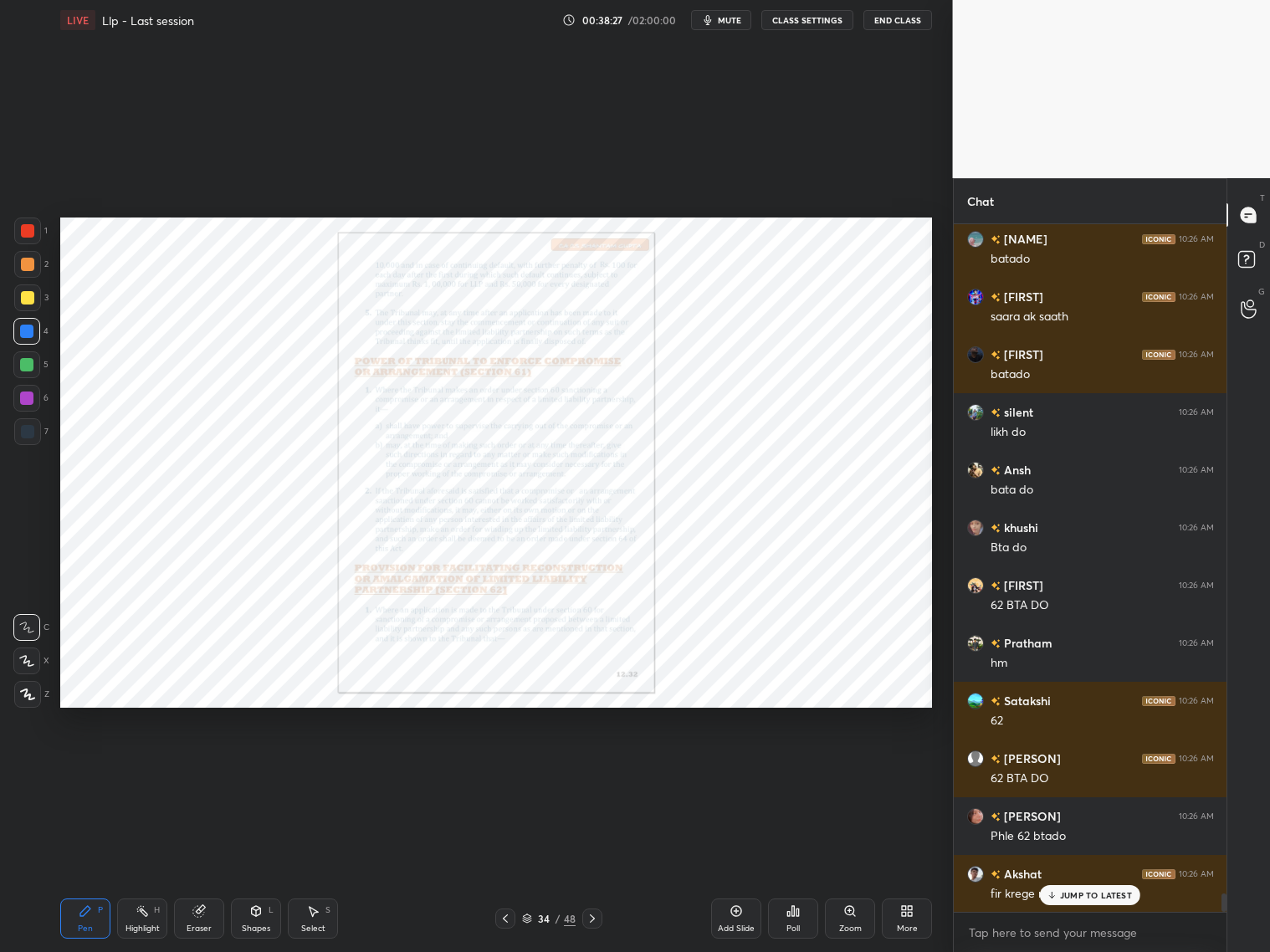 scroll, scrollTop: 25386, scrollLeft: 0, axis: vertical 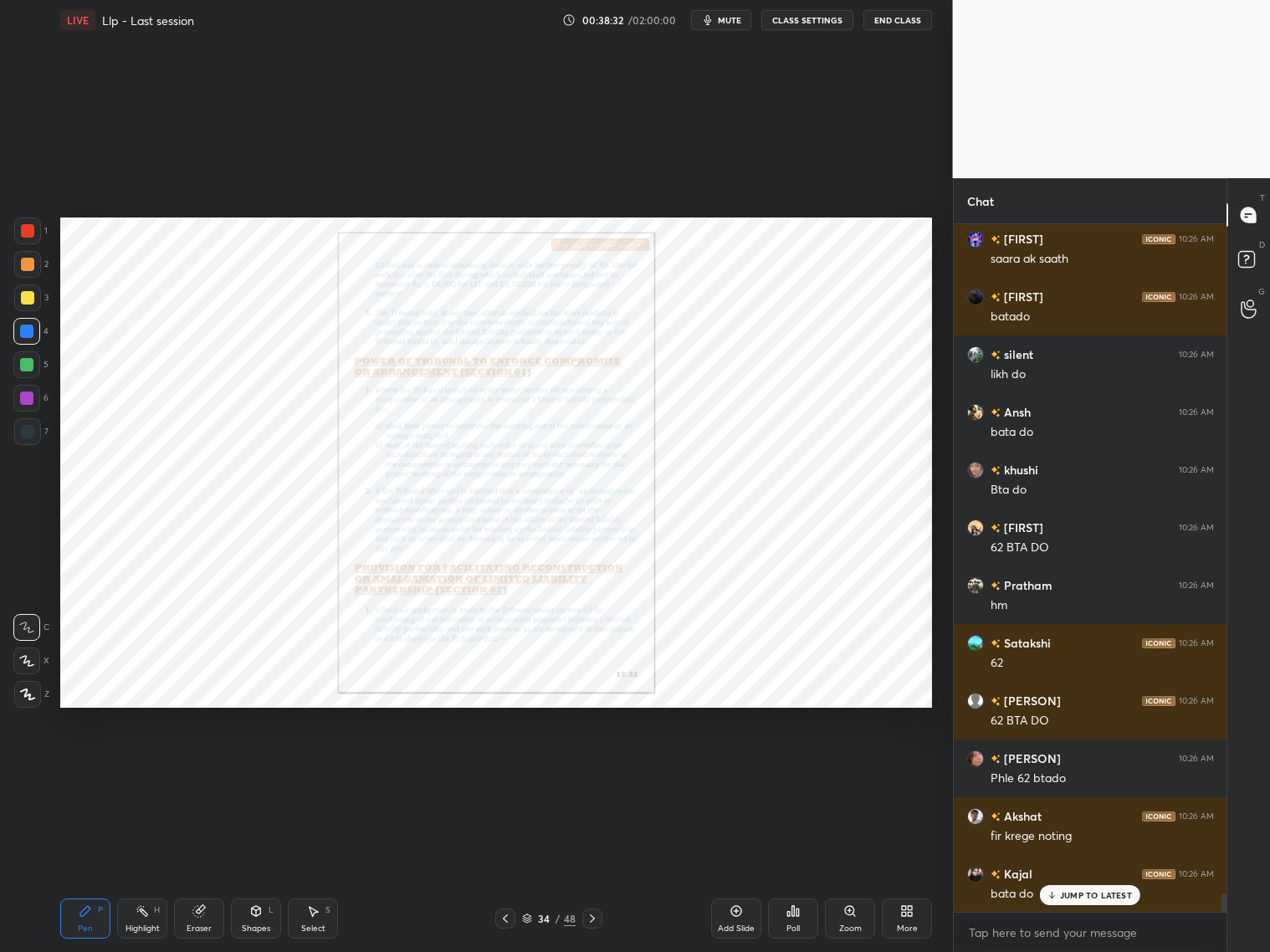 click at bounding box center [28, 432] 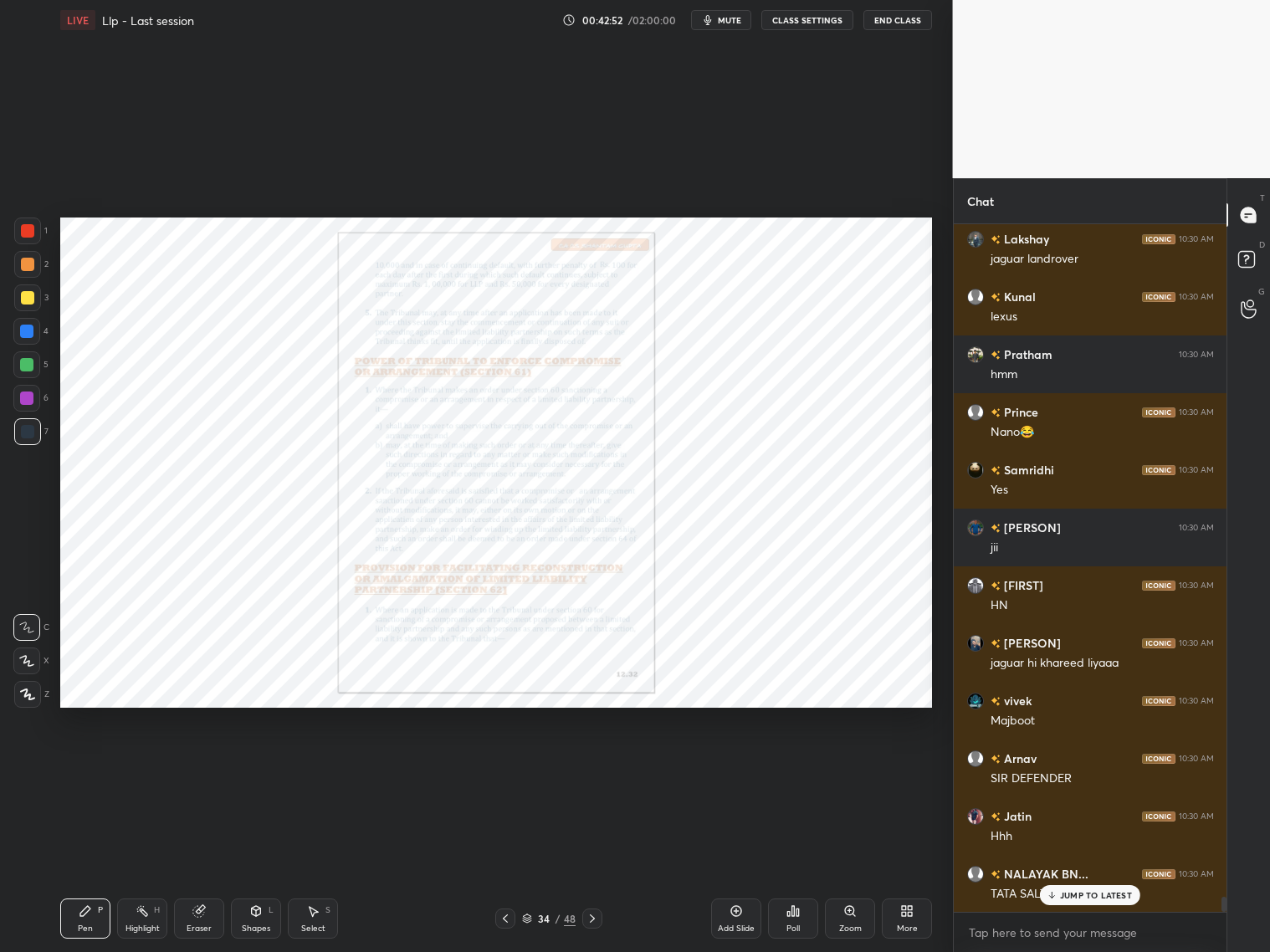 scroll, scrollTop: 30580, scrollLeft: 0, axis: vertical 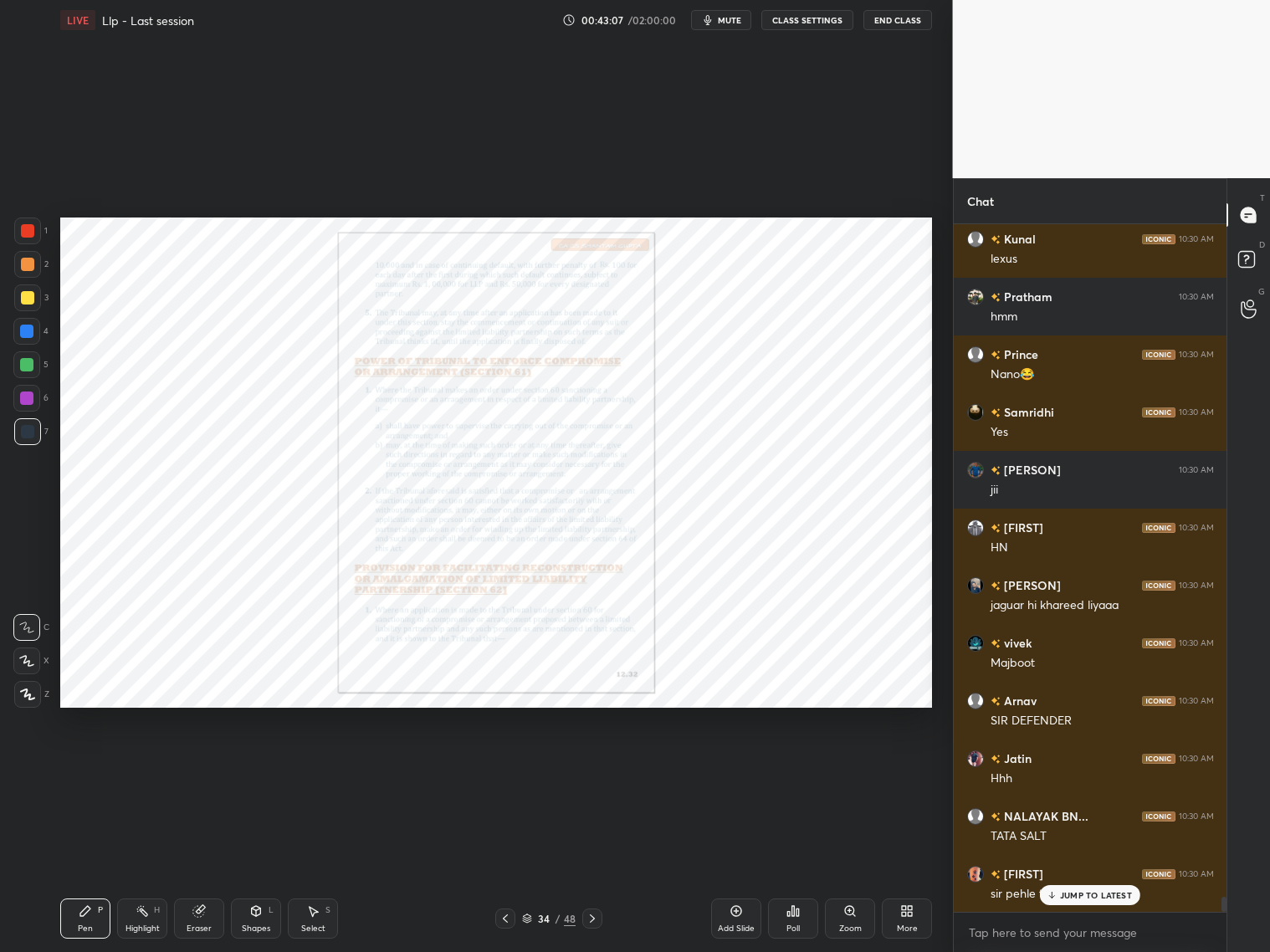 click on "JUMP TO LATEST" at bounding box center (1090, 895) 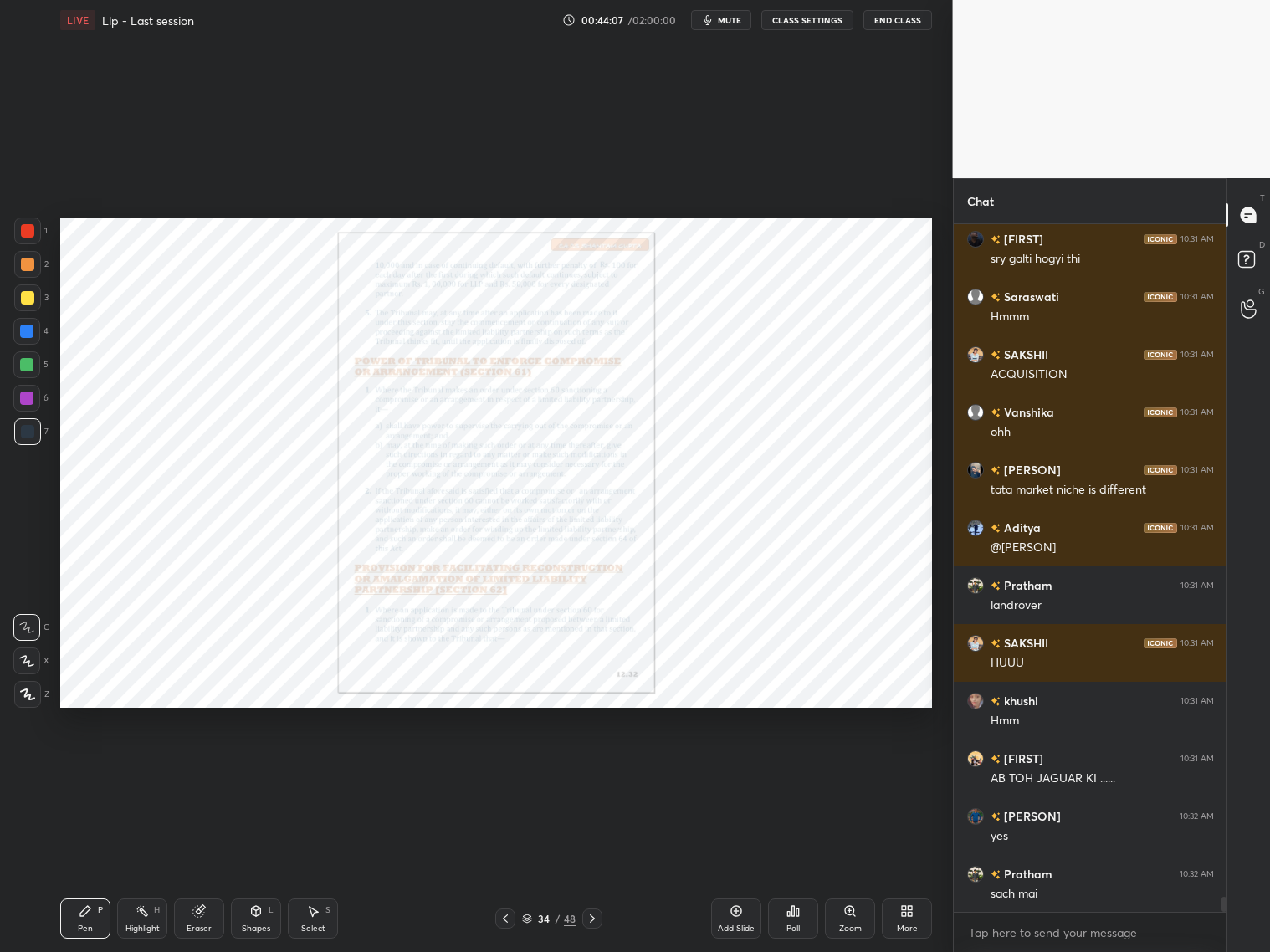 scroll, scrollTop: 31505, scrollLeft: 0, axis: vertical 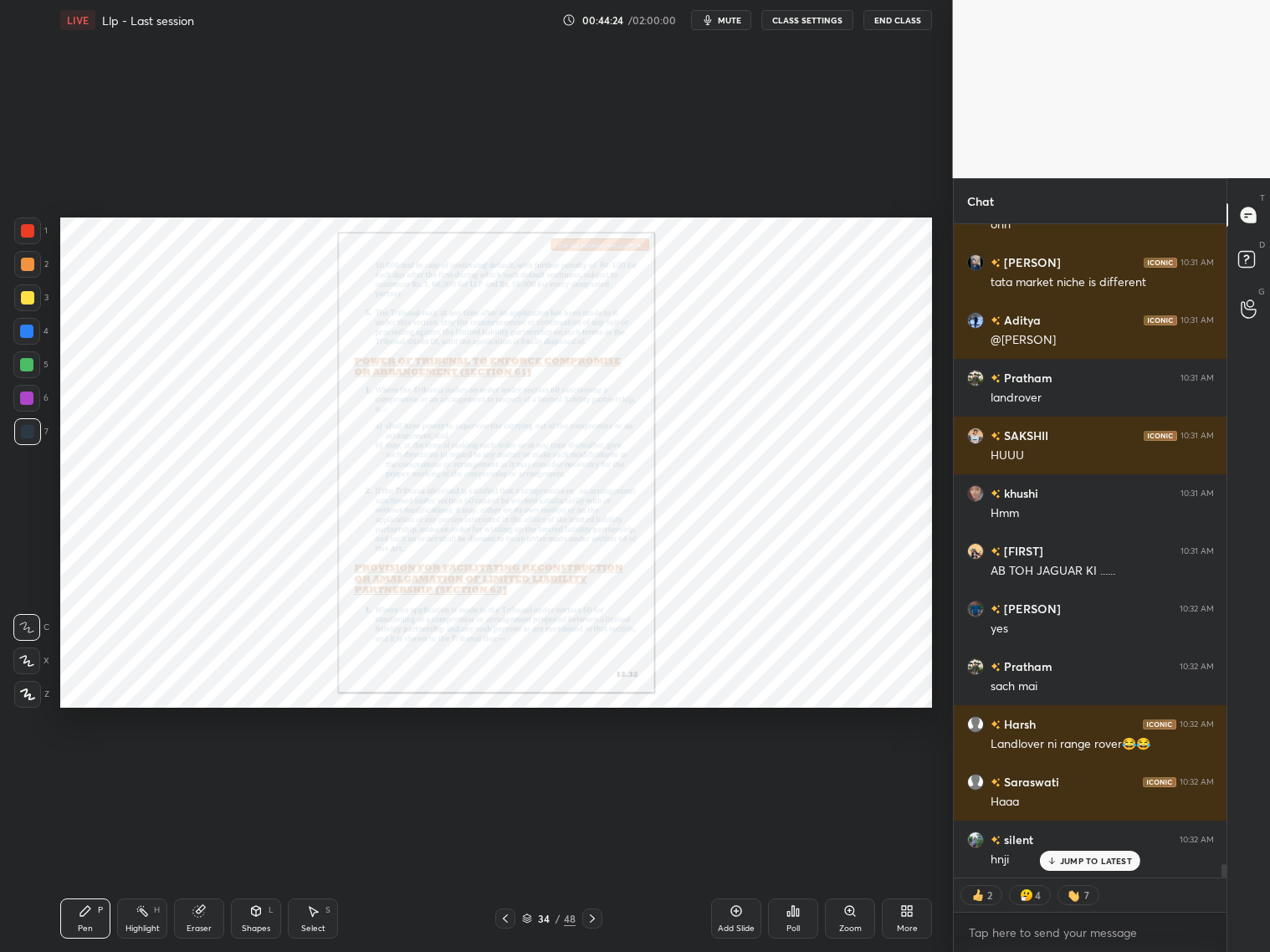 click on "Zoom" at bounding box center (850, 919) 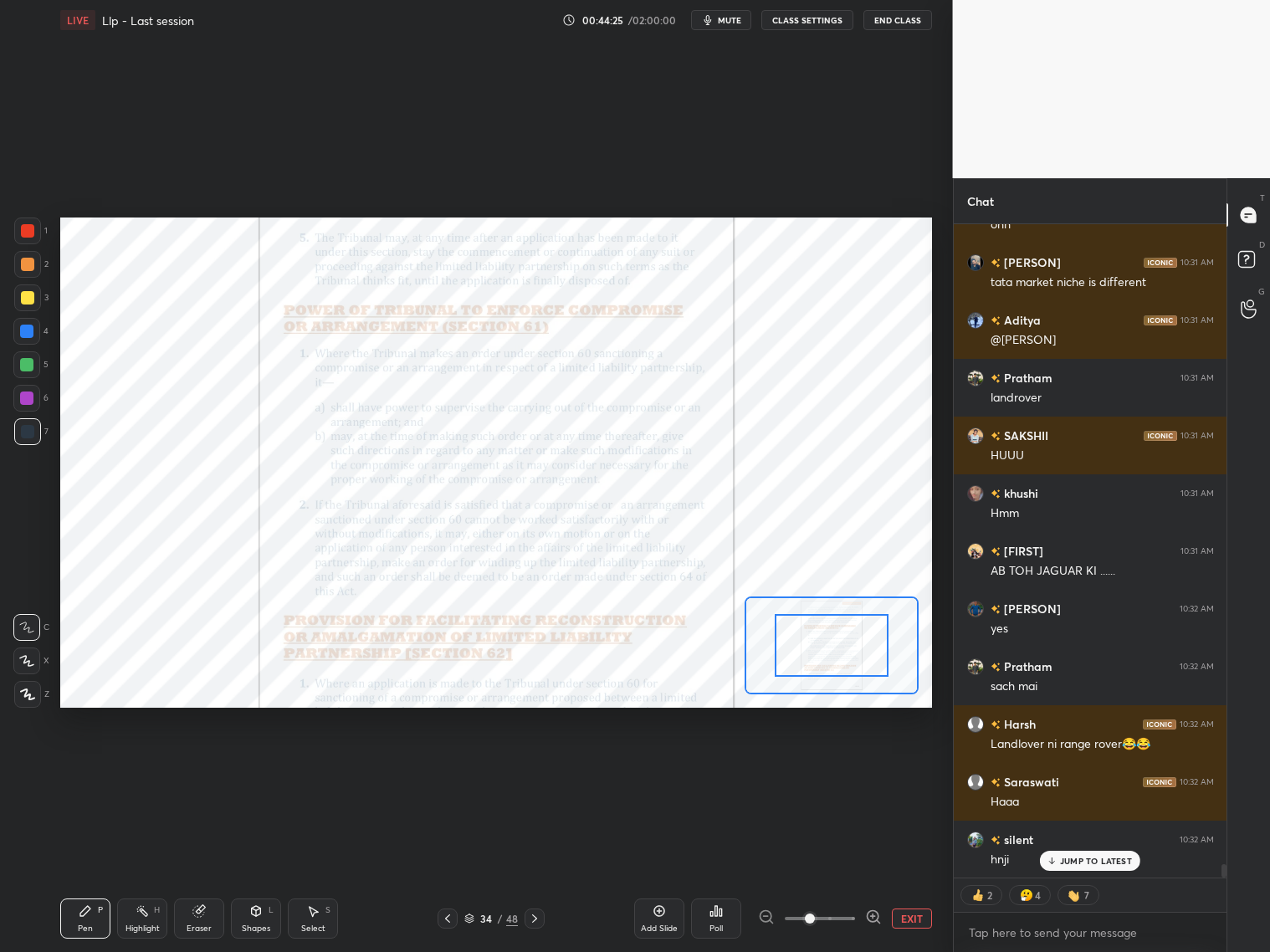 drag, startPoint x: 837, startPoint y: 646, endPoint x: 835, endPoint y: 658, distance: 12.165525 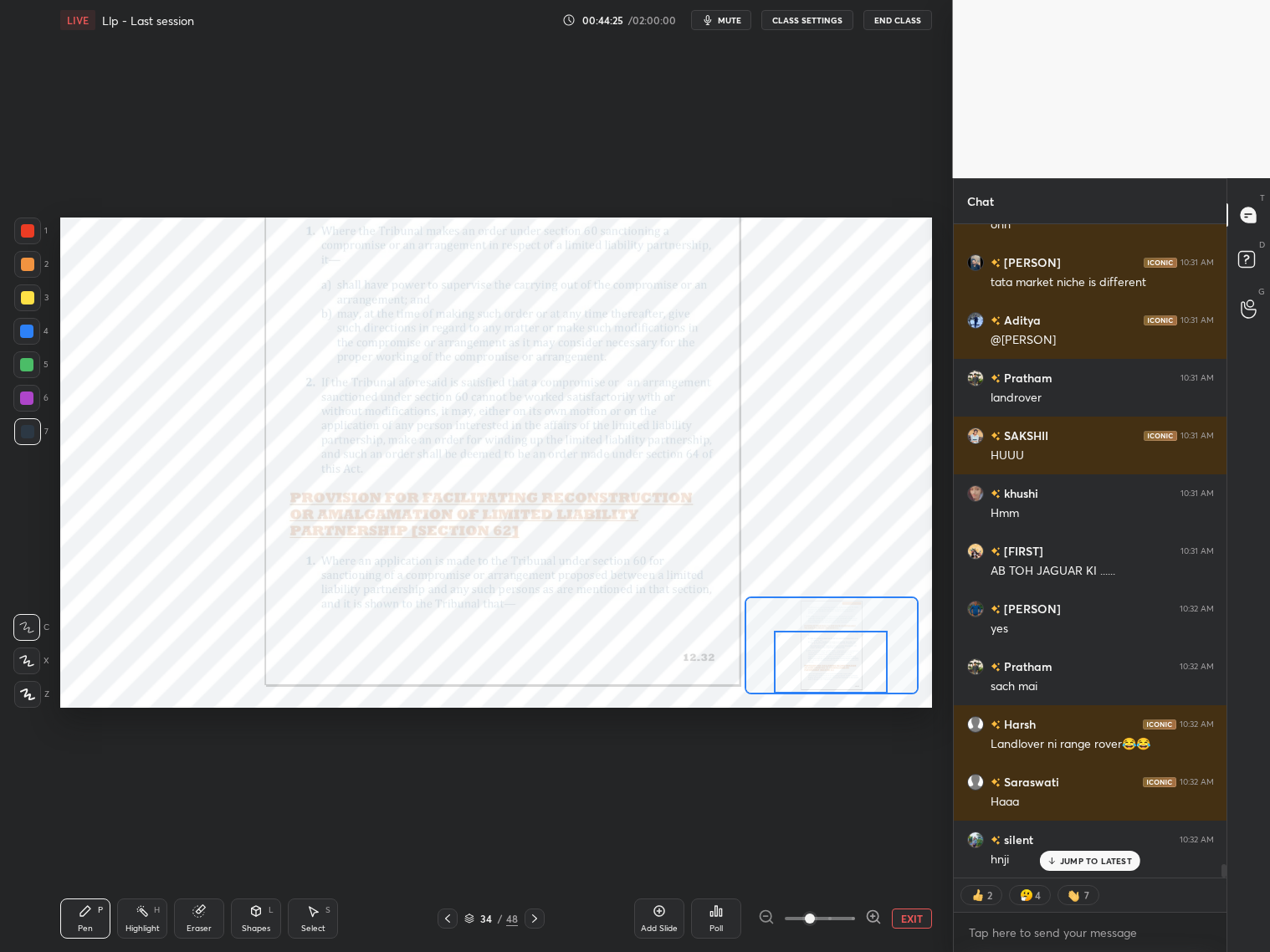click at bounding box center [831, 662] 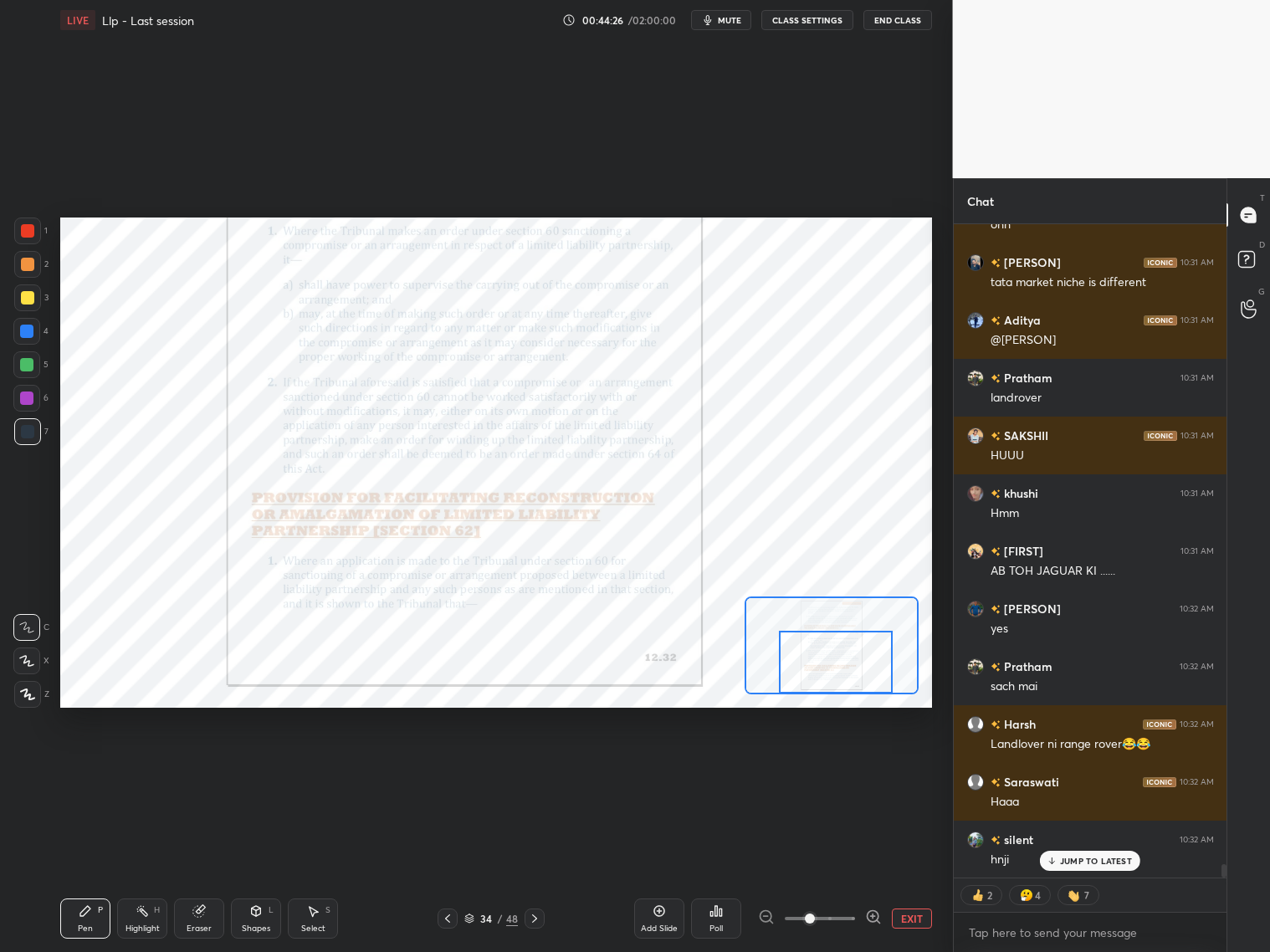 click at bounding box center [836, 662] 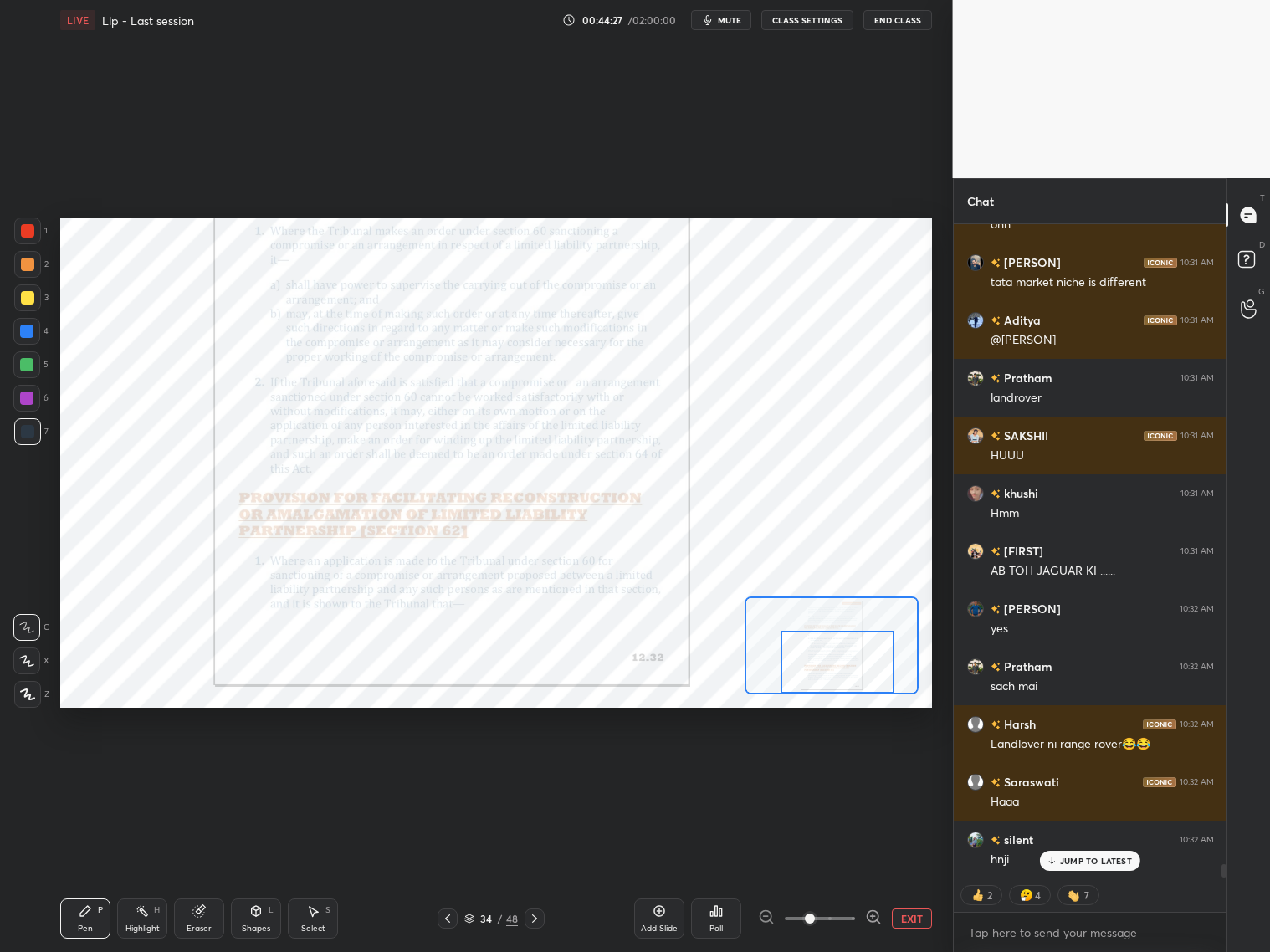 click 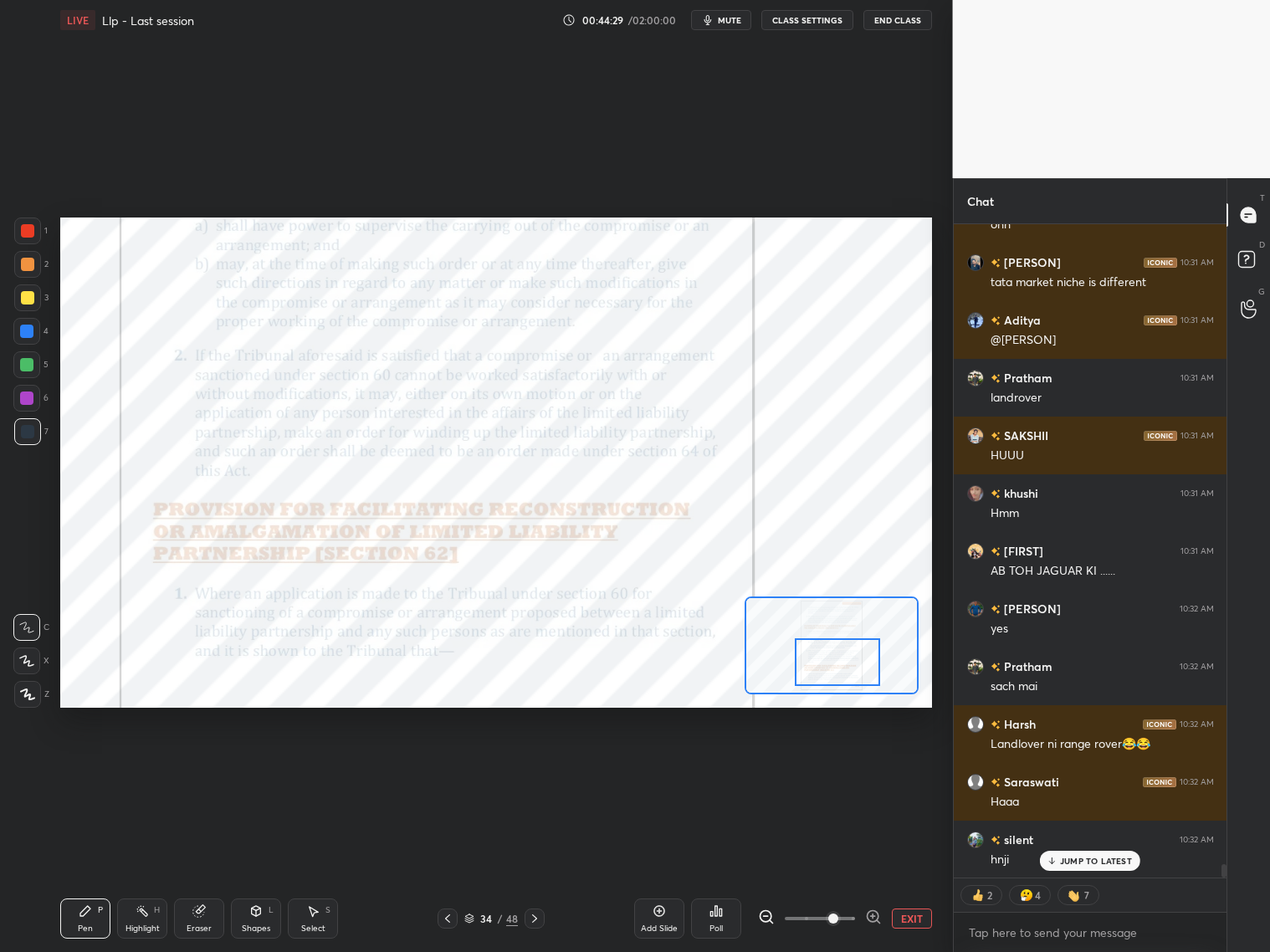click 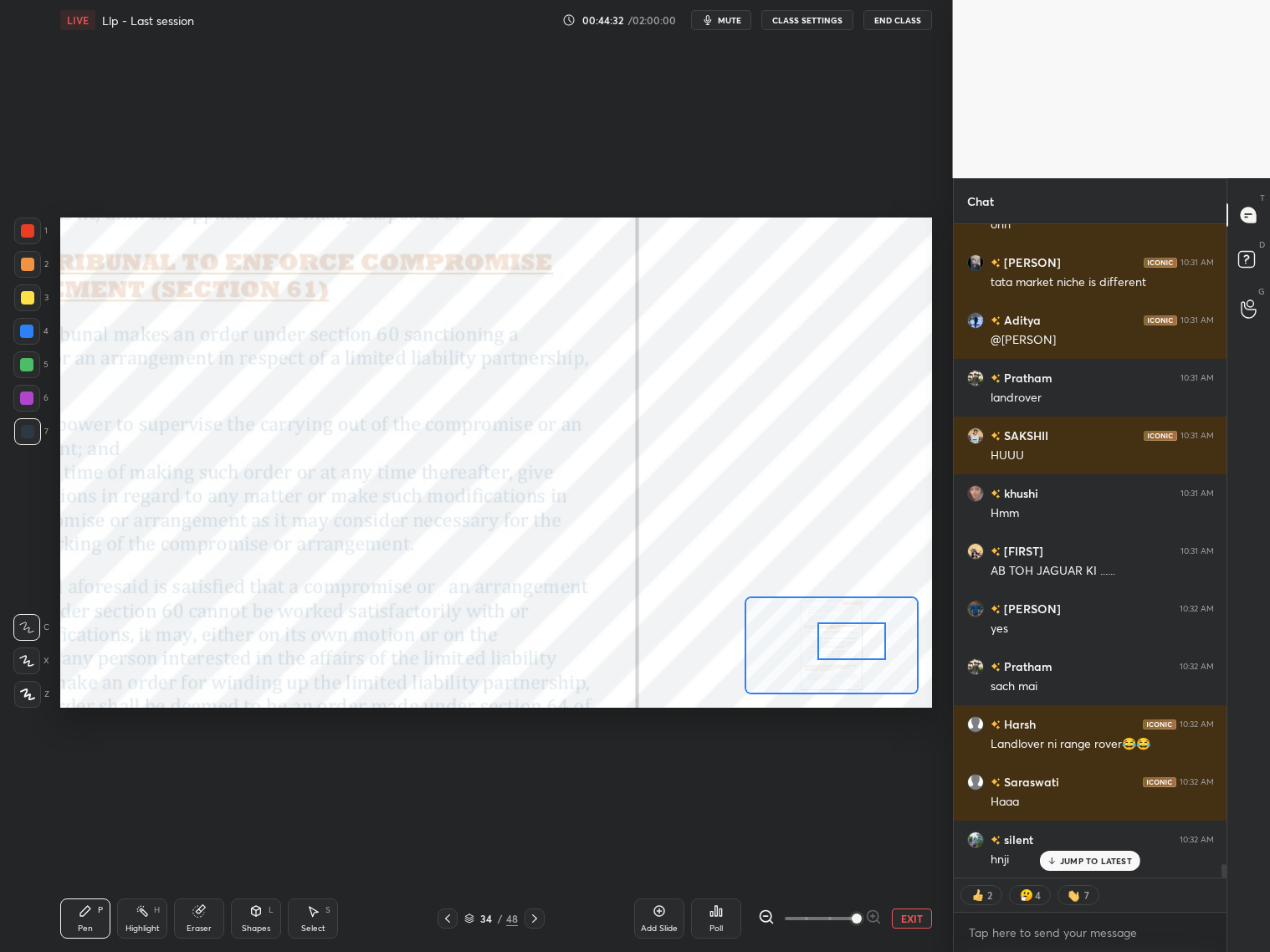 drag, startPoint x: 839, startPoint y: 668, endPoint x: 845, endPoint y: 656, distance: 13.416408 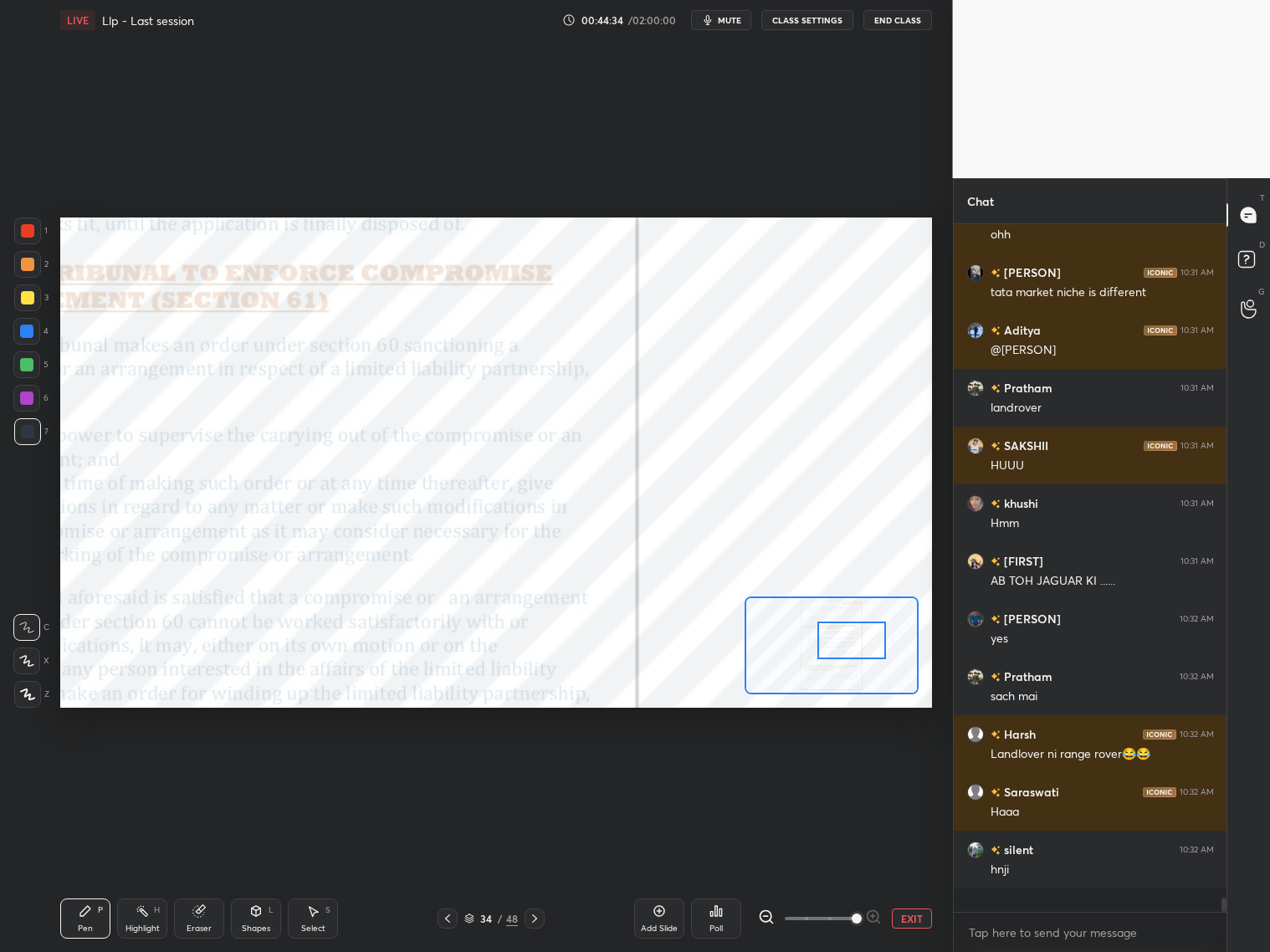 scroll, scrollTop: 5, scrollLeft: 5, axis: both 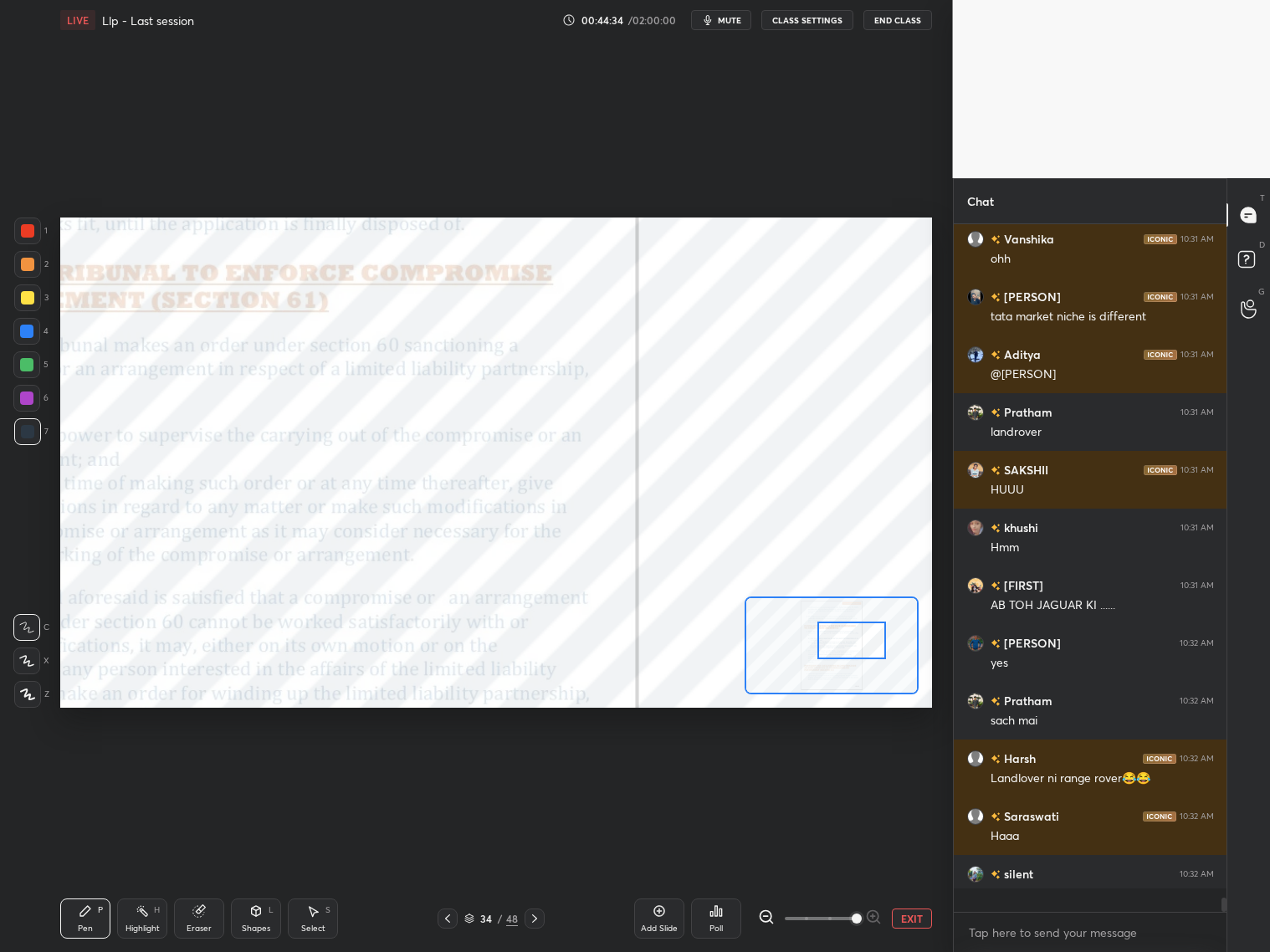 click at bounding box center (535, 919) 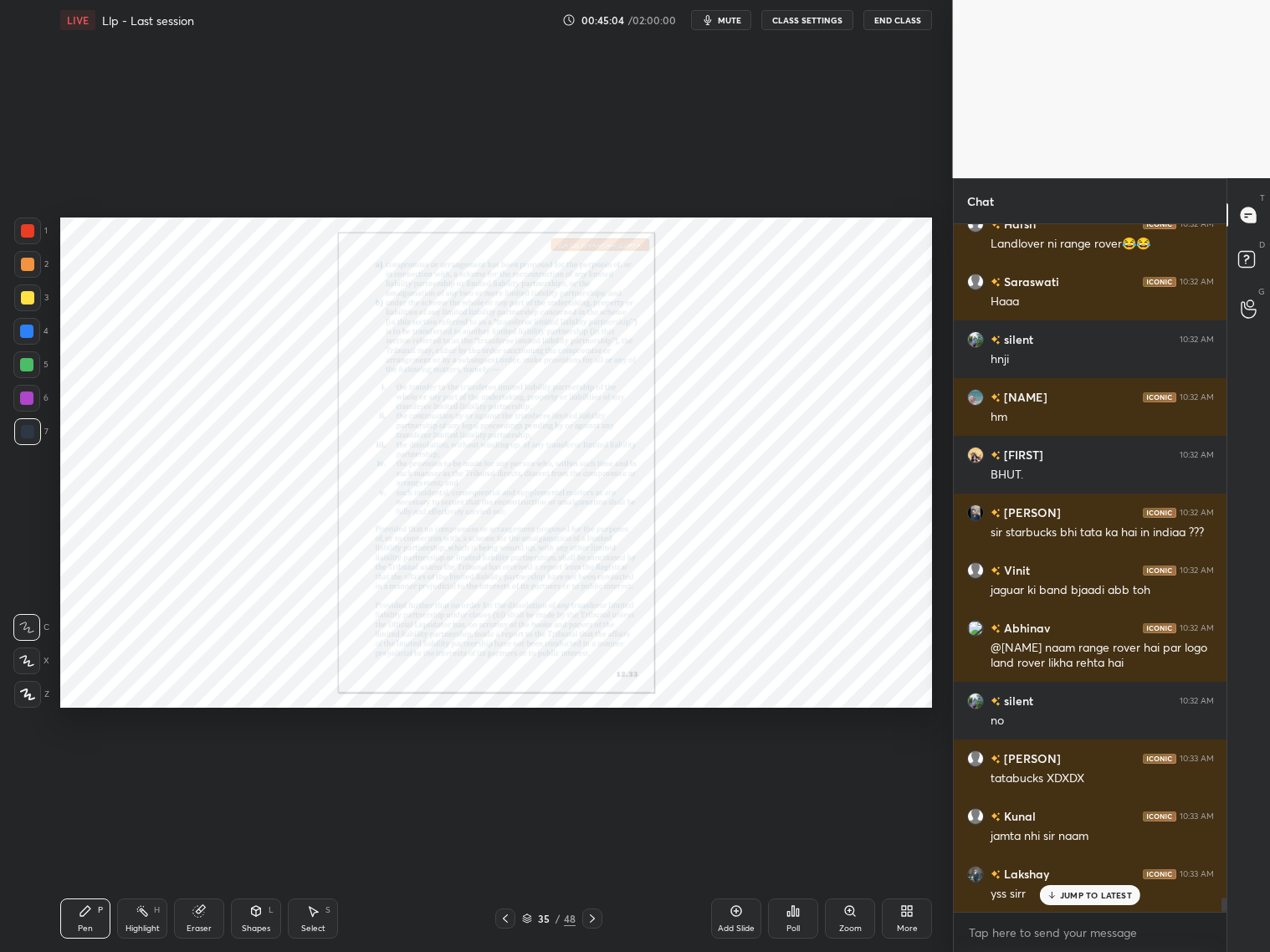scroll, scrollTop: 32212, scrollLeft: 0, axis: vertical 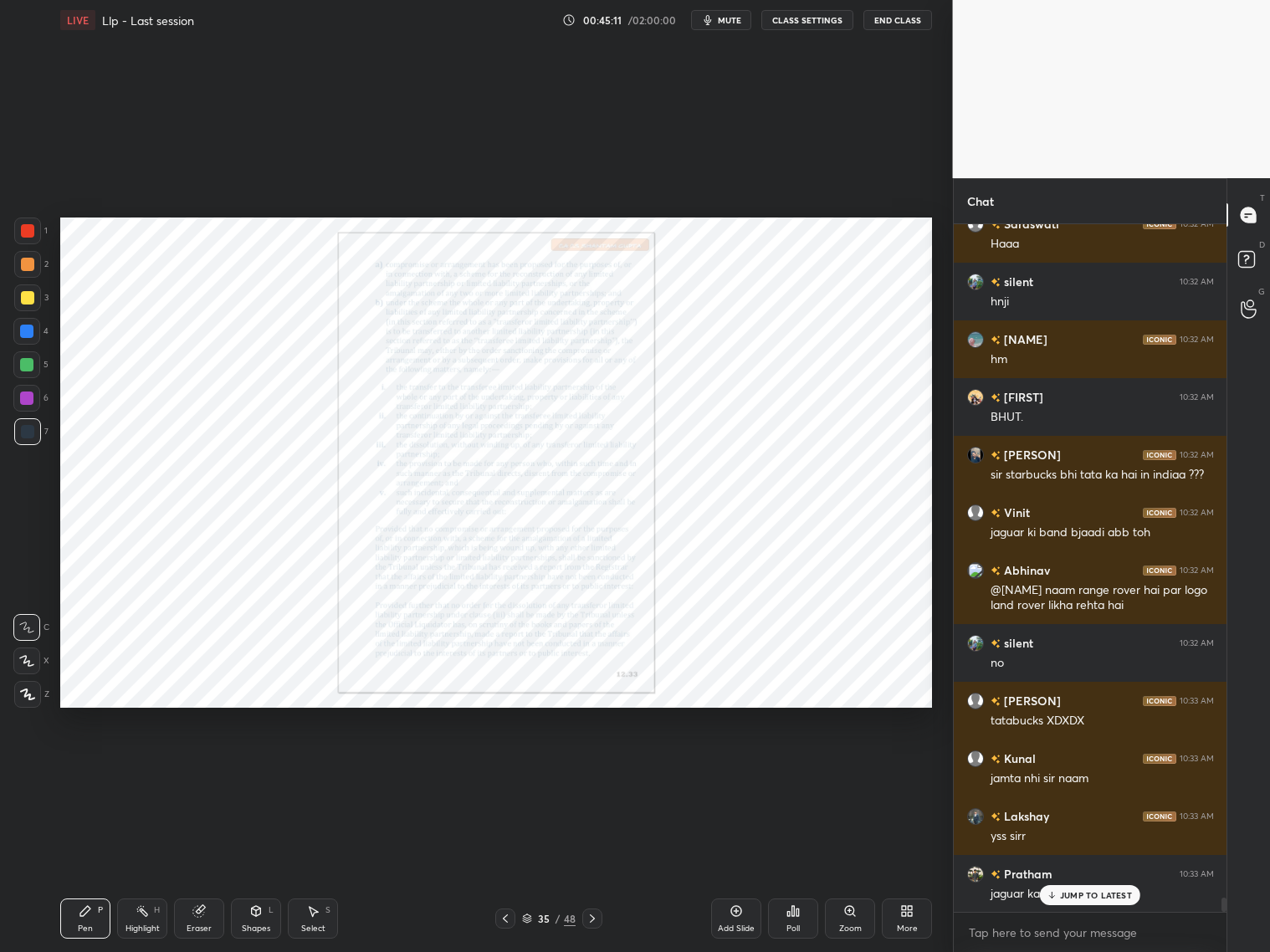 click 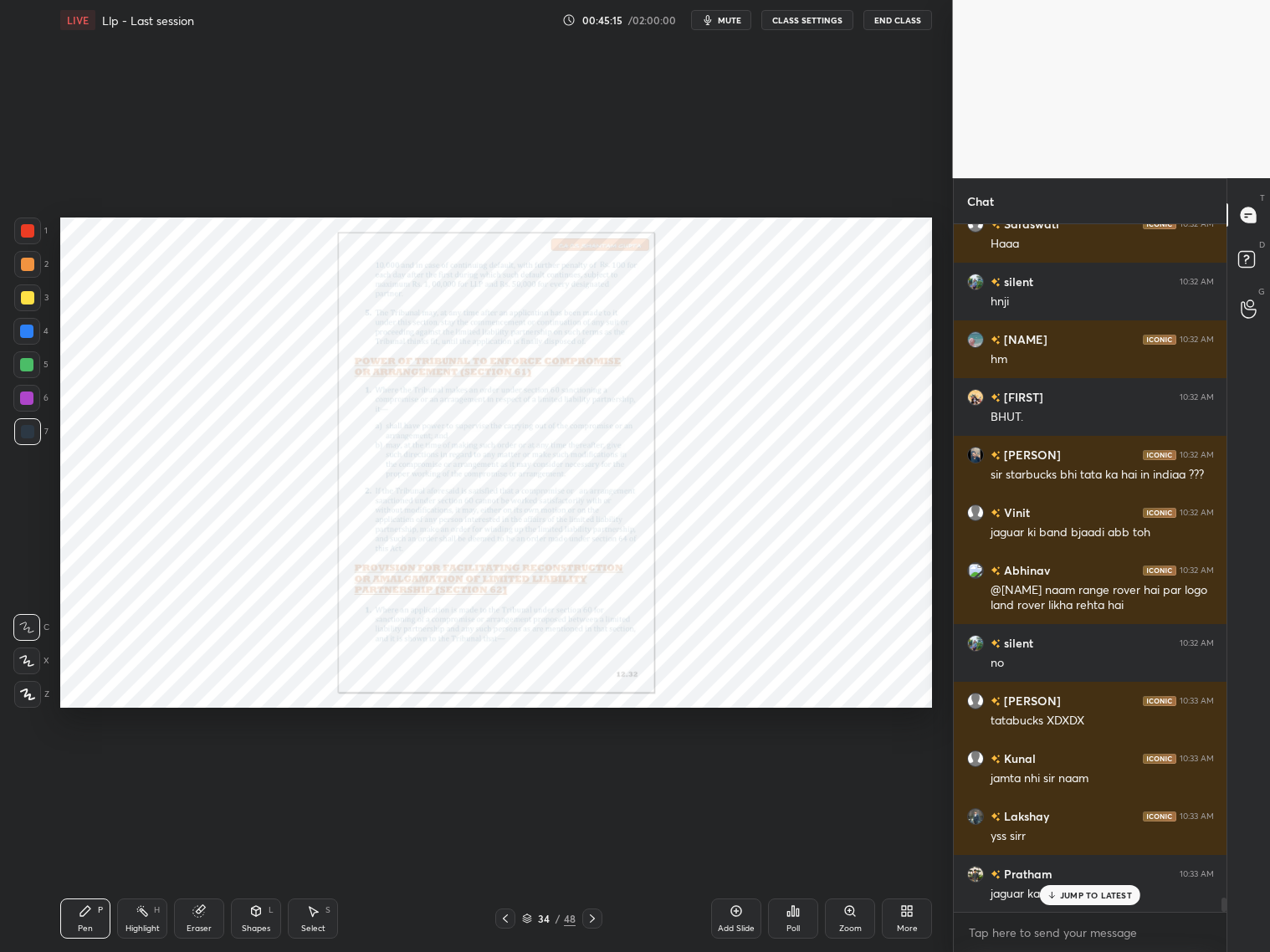 click on "34 / 48" at bounding box center (548, 919) 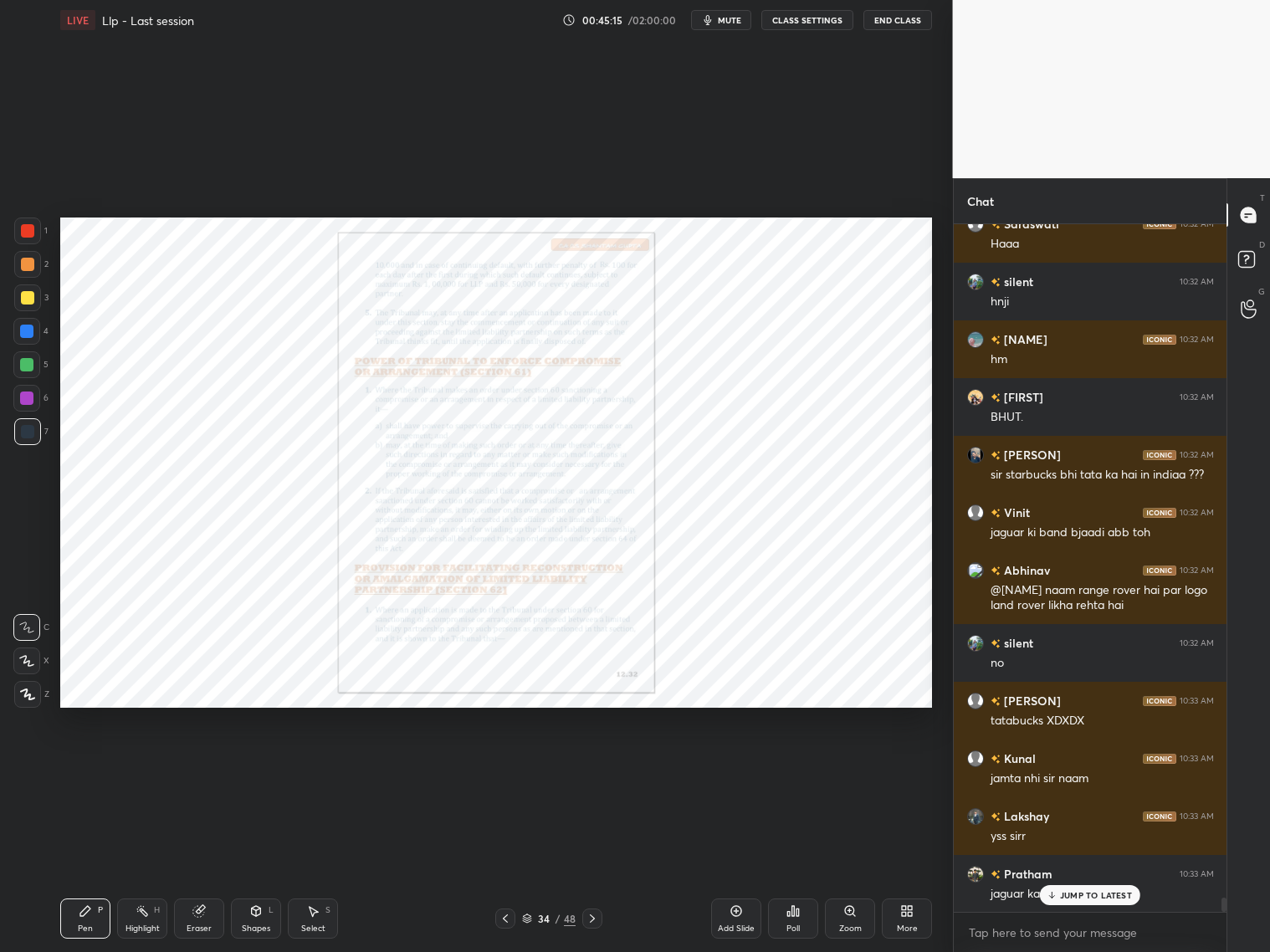 click 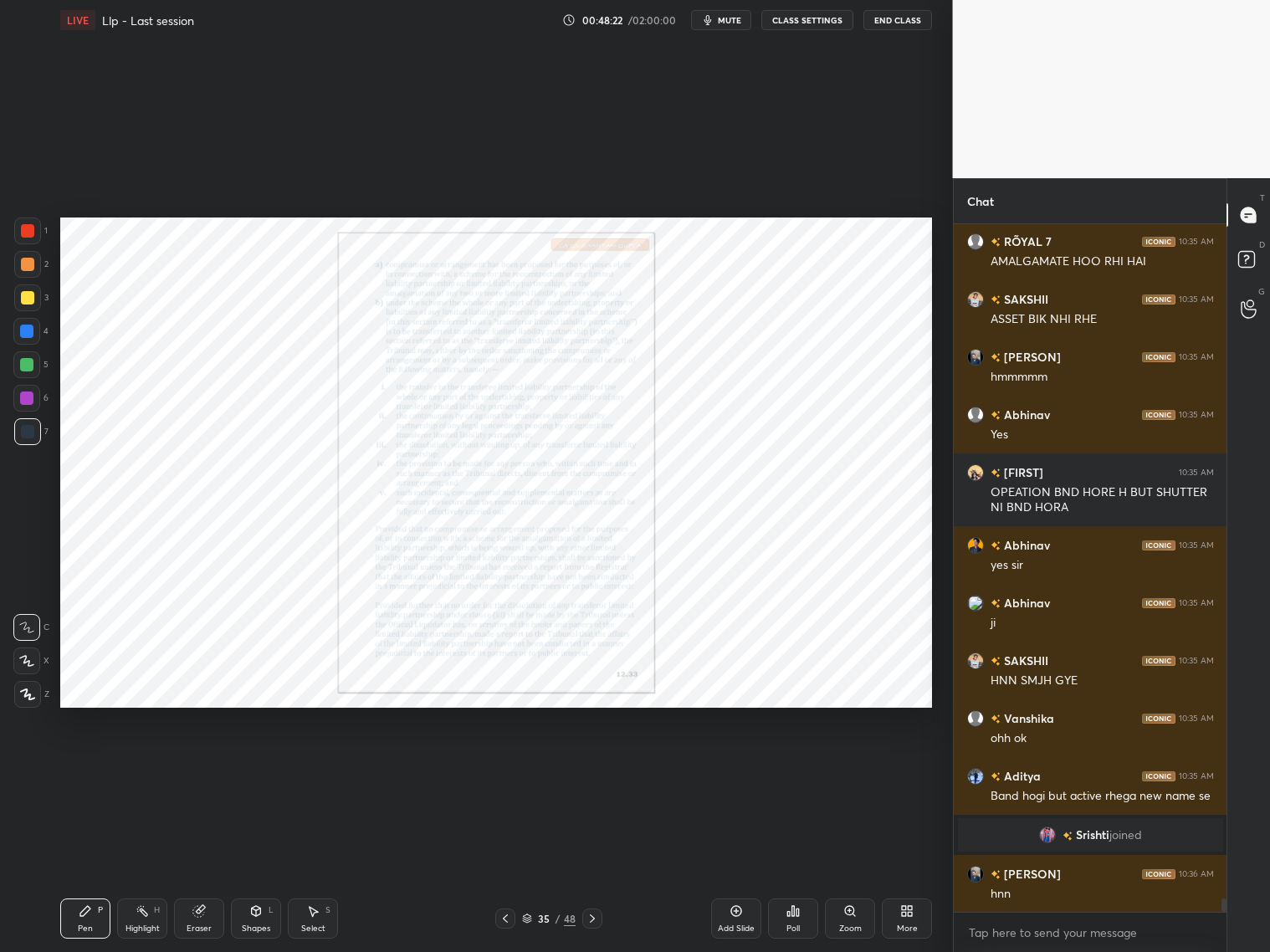 scroll, scrollTop: 34036, scrollLeft: 0, axis: vertical 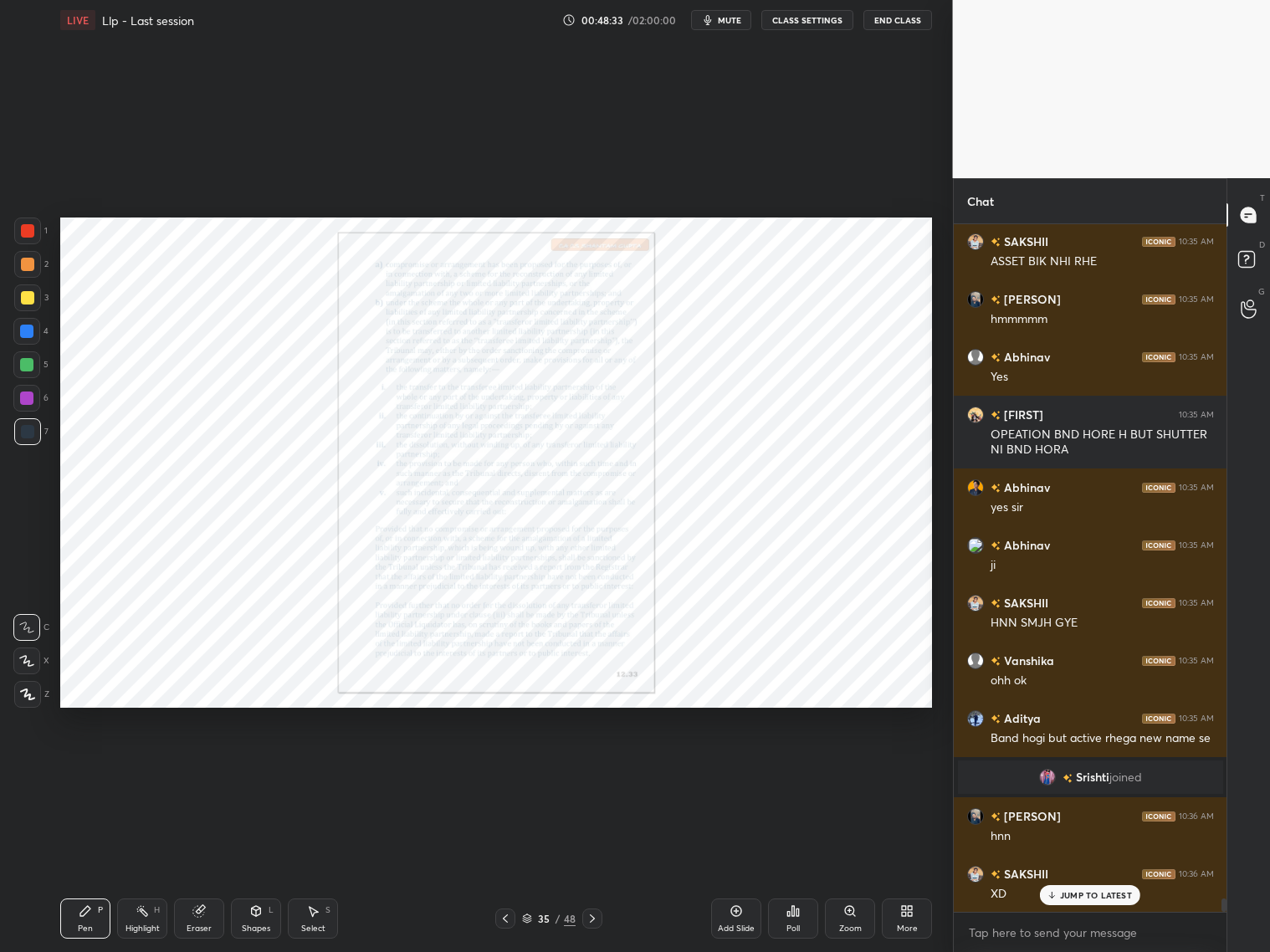 click on "6" at bounding box center (31, 398) 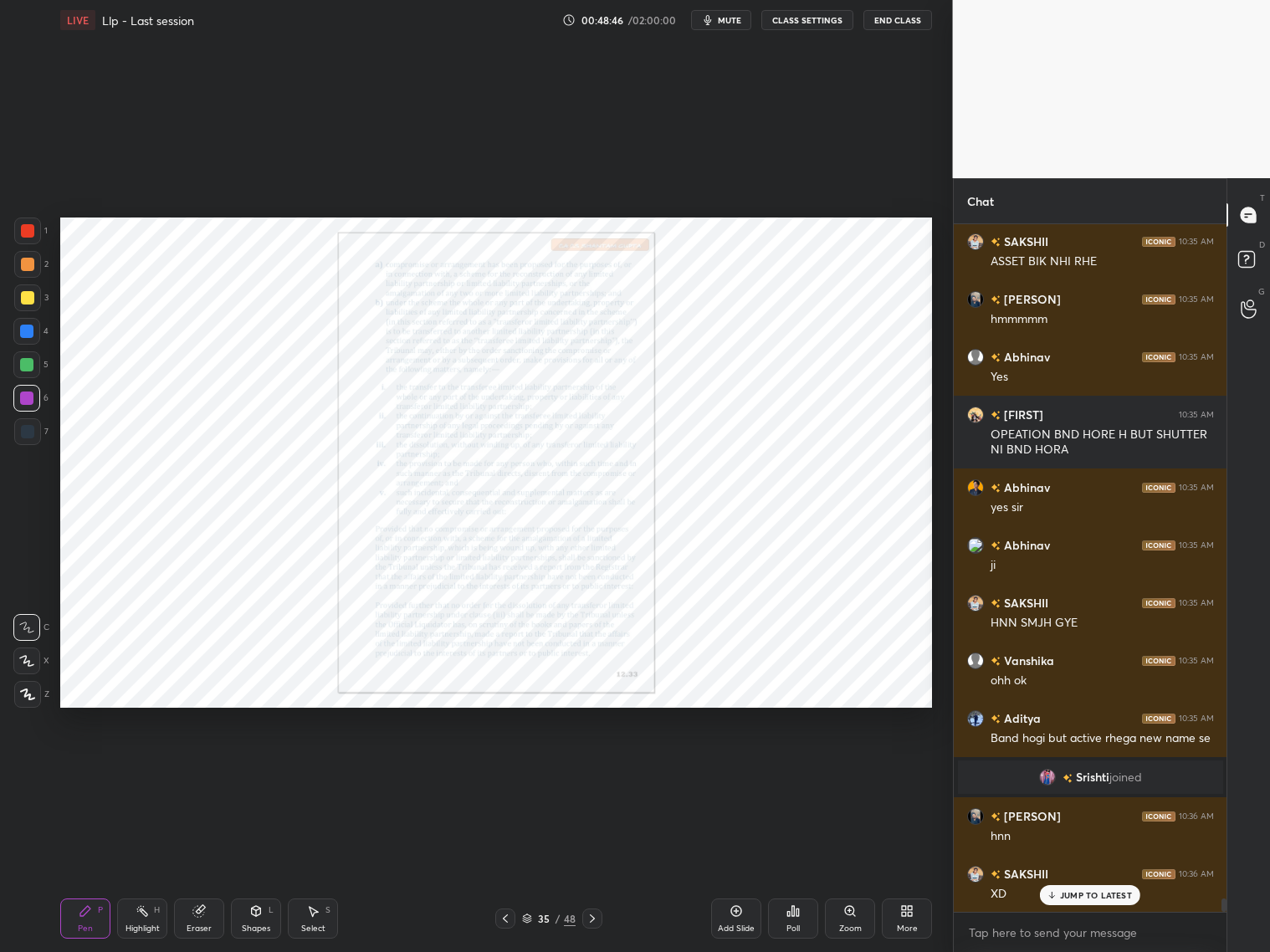 scroll, scrollTop: 34094, scrollLeft: 0, axis: vertical 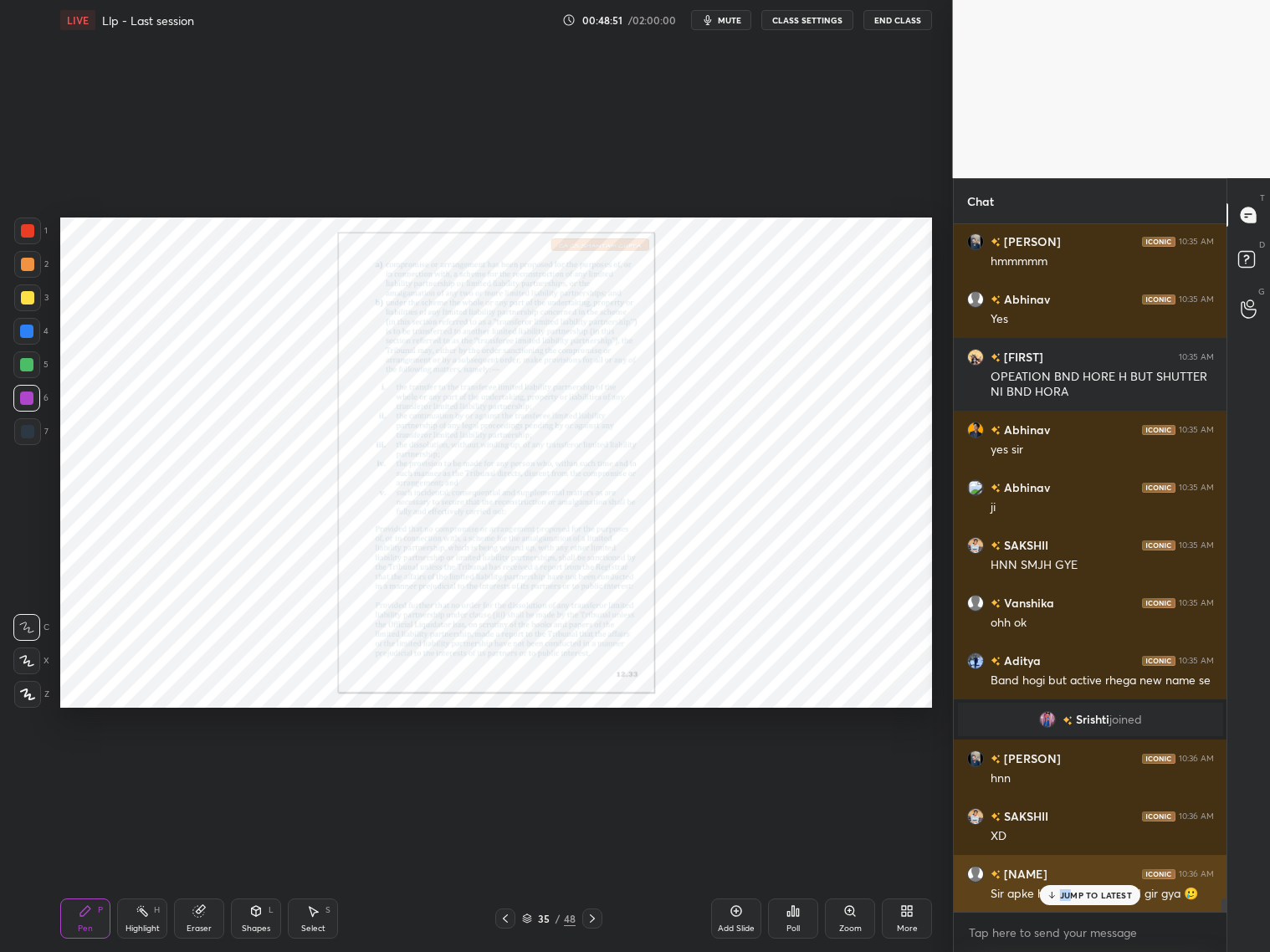 click on "JUMP TO LATEST" at bounding box center [1090, 895] 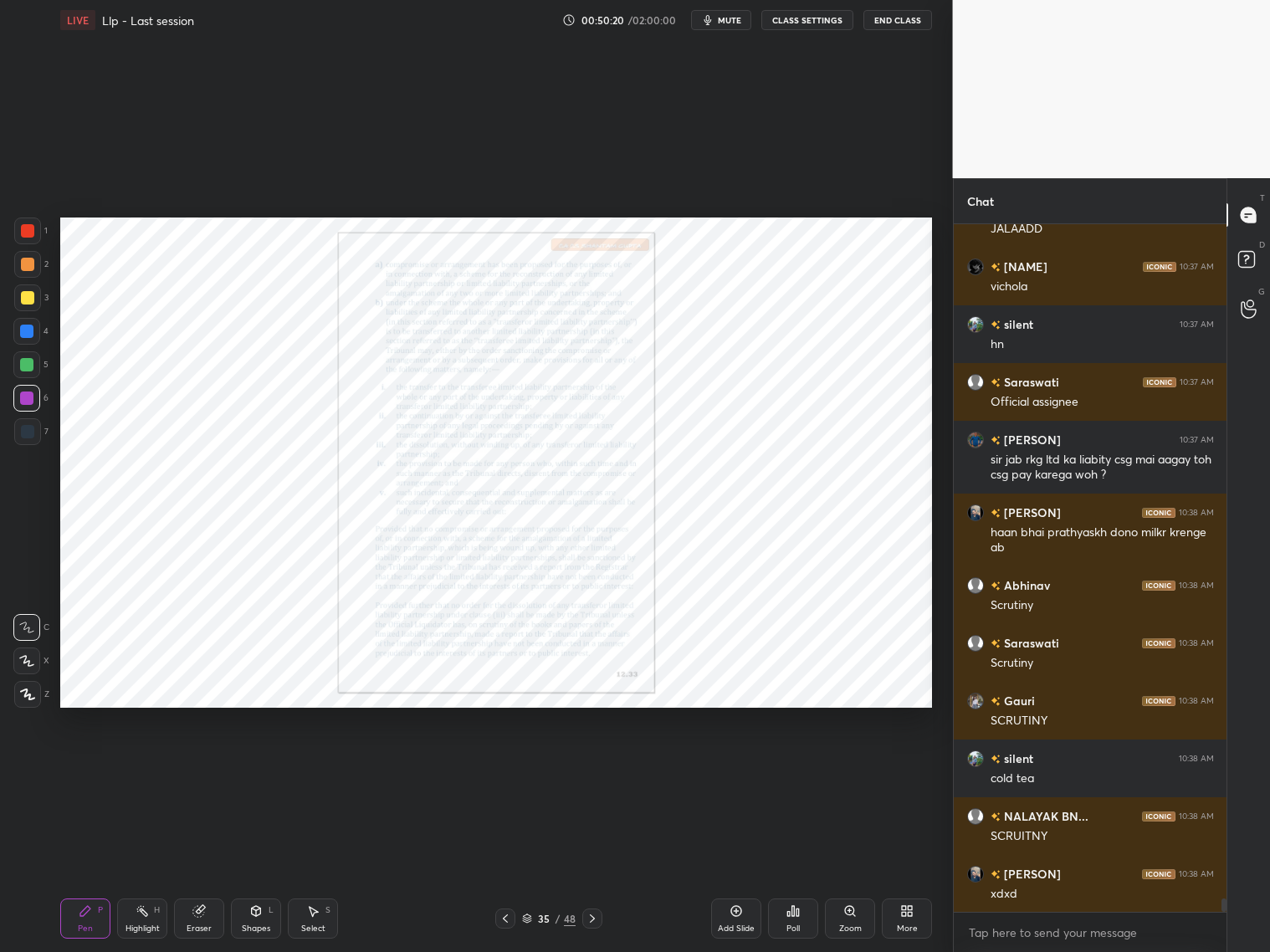 scroll, scrollTop: 35336, scrollLeft: 0, axis: vertical 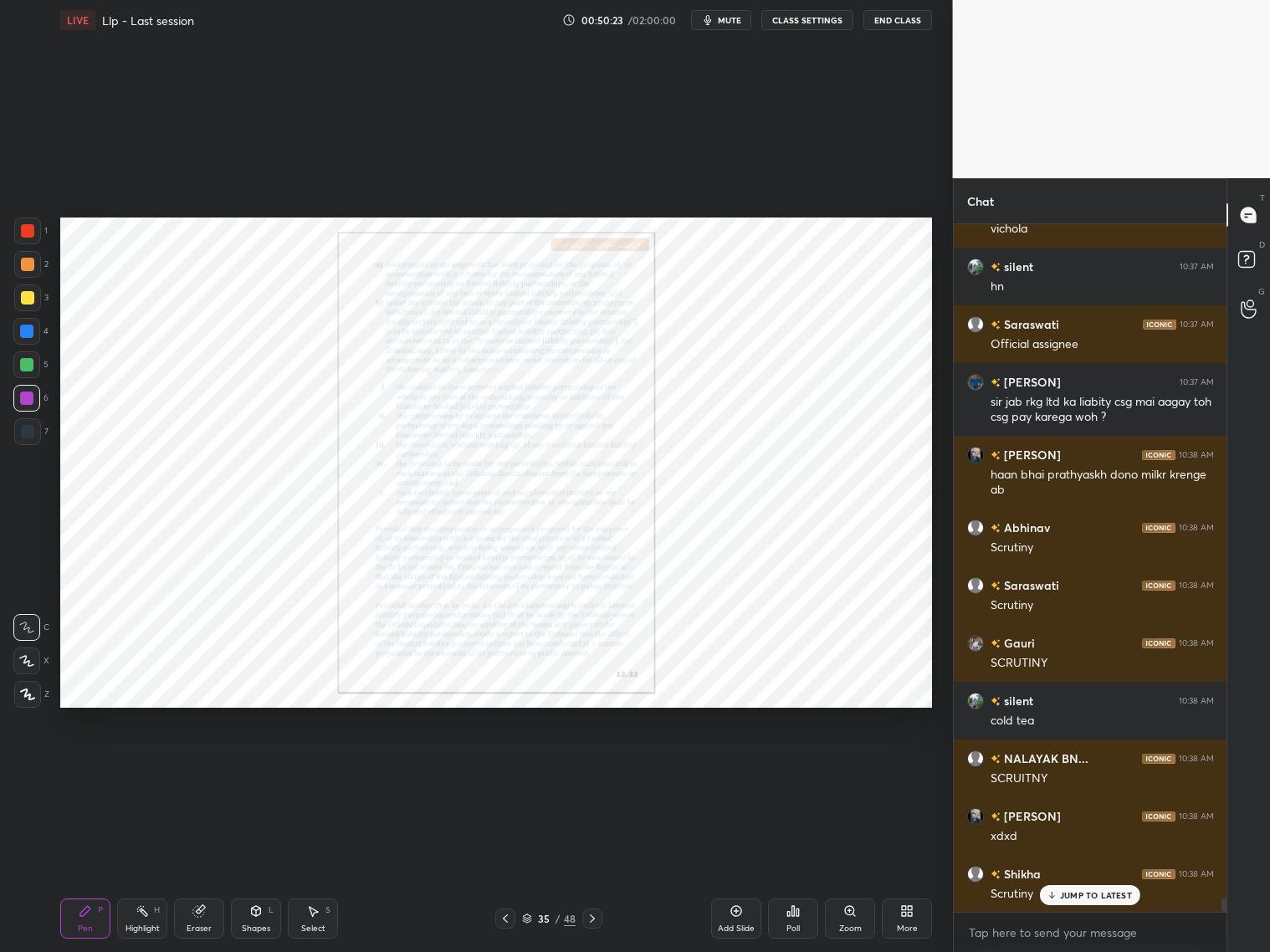 click at bounding box center (27, 365) 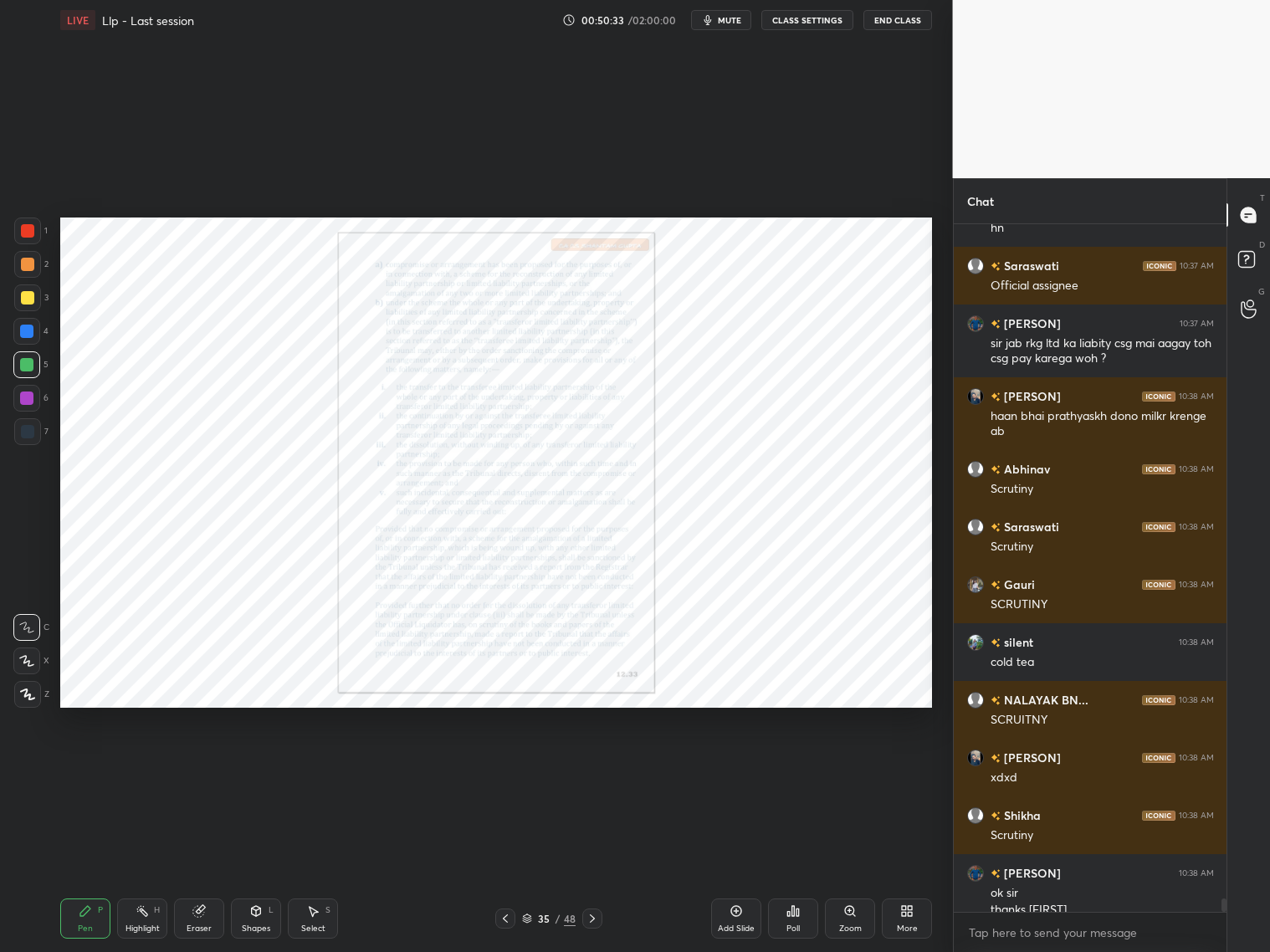 scroll, scrollTop: 35411, scrollLeft: 0, axis: vertical 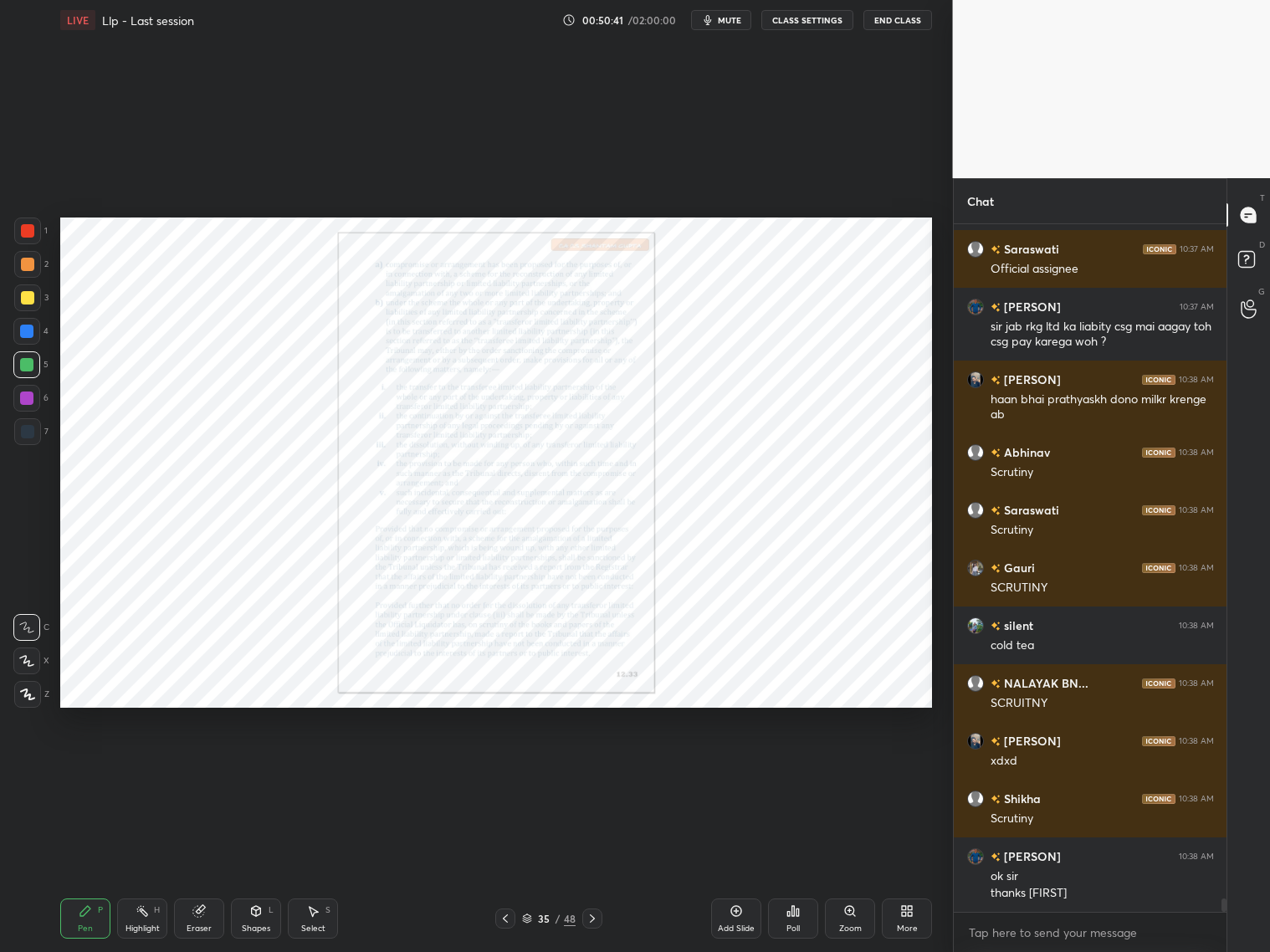 click 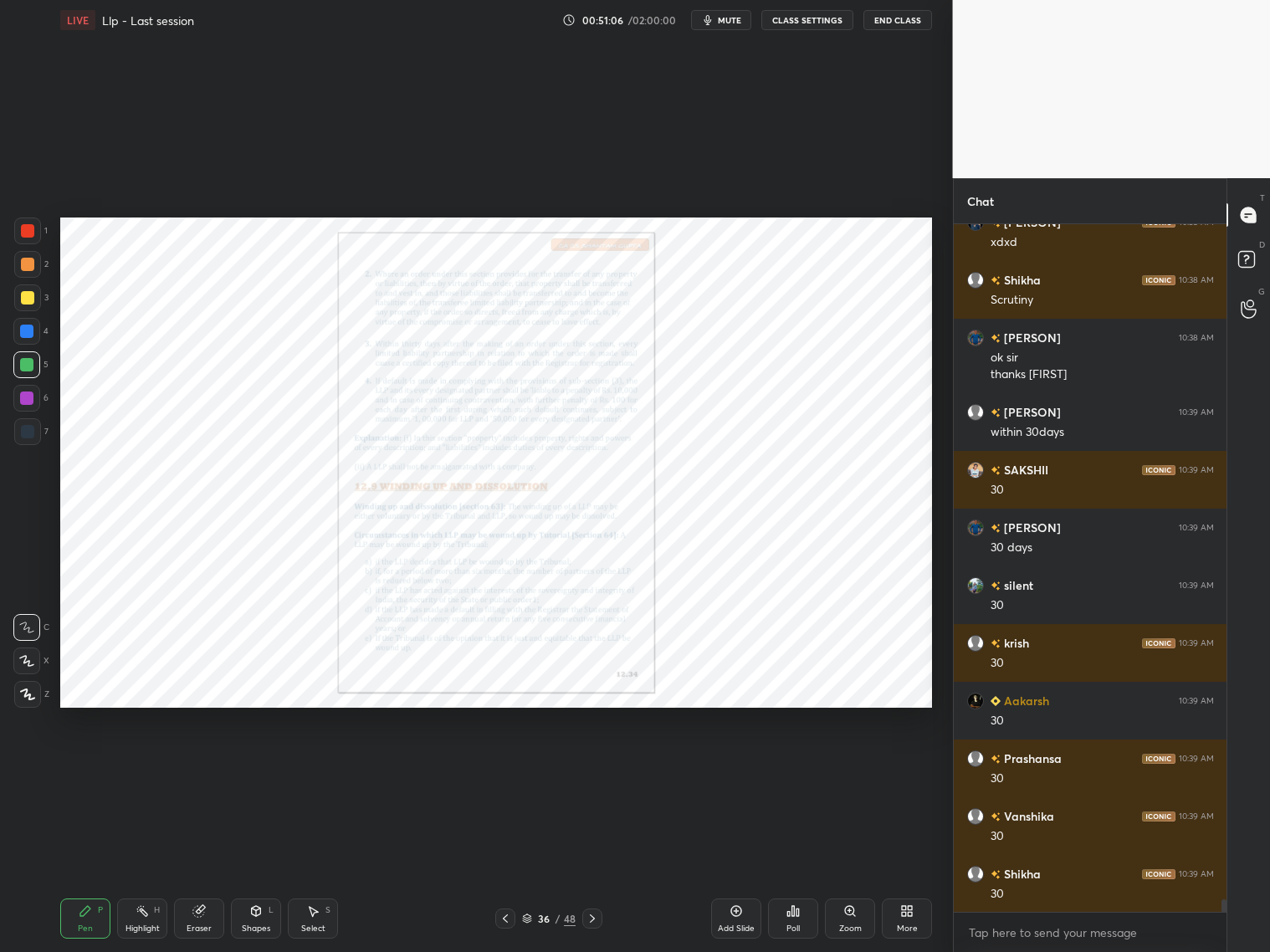 scroll, scrollTop: 35989, scrollLeft: 0, axis: vertical 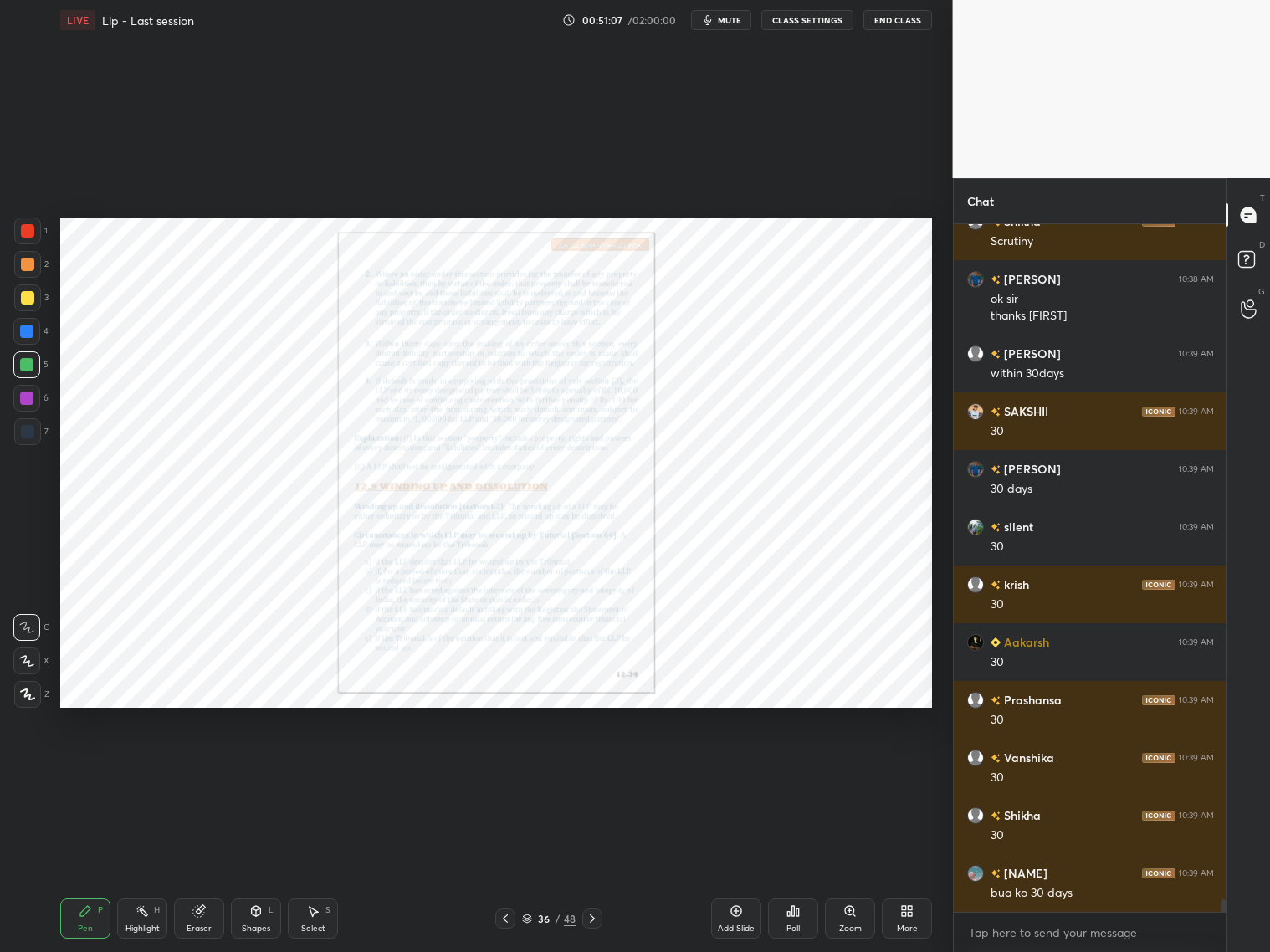 click 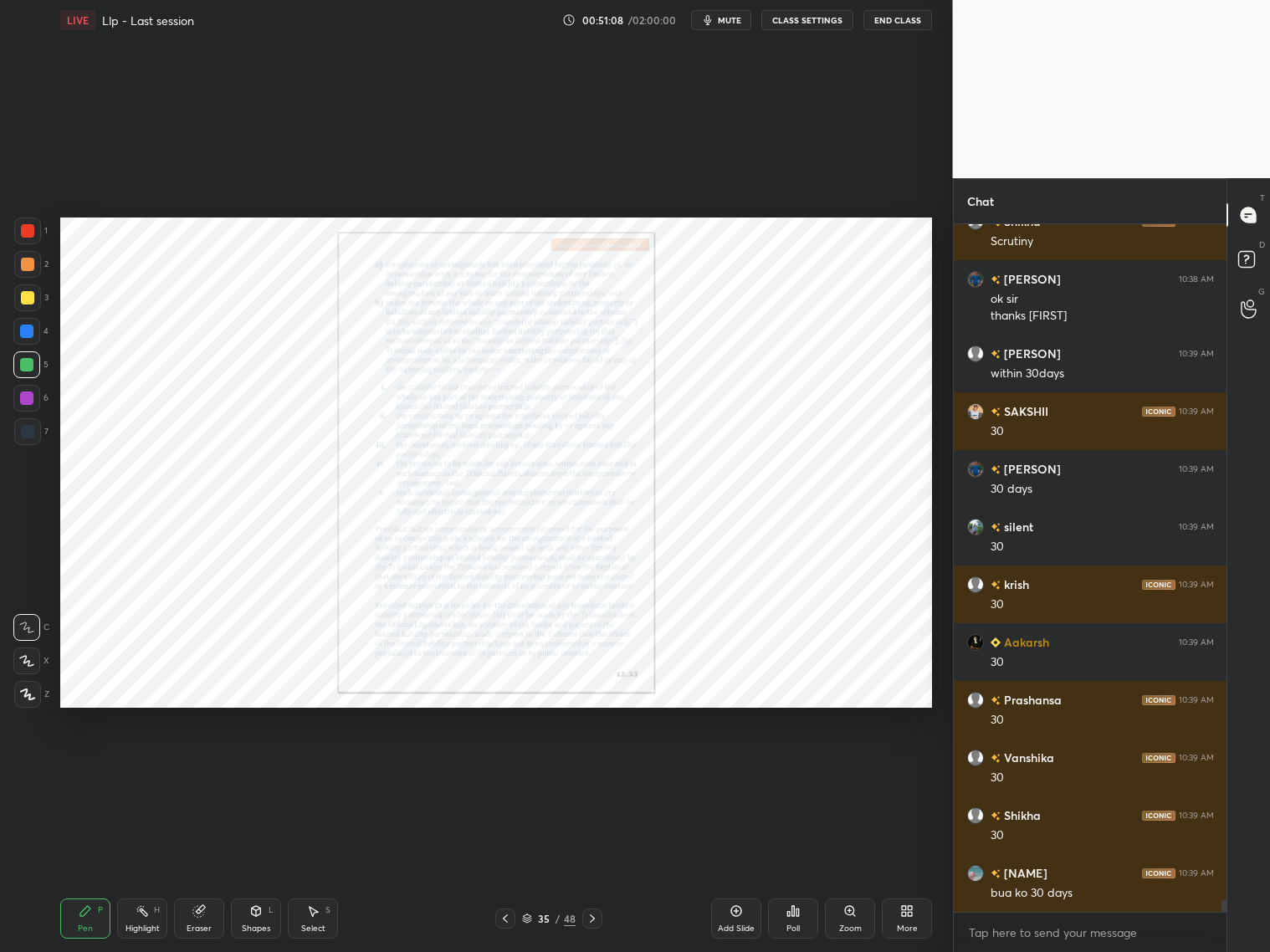 click 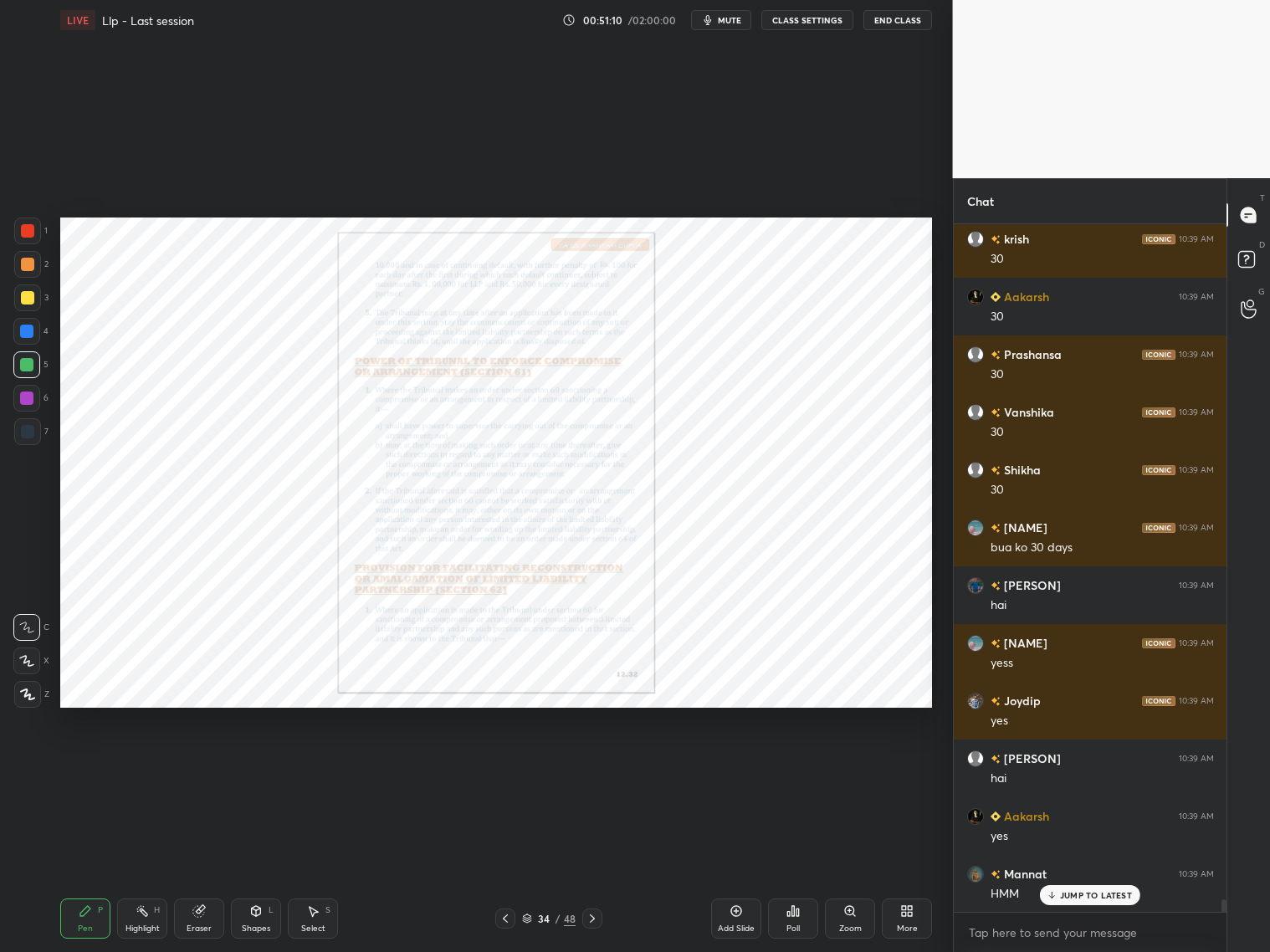 scroll, scrollTop: 36507, scrollLeft: 0, axis: vertical 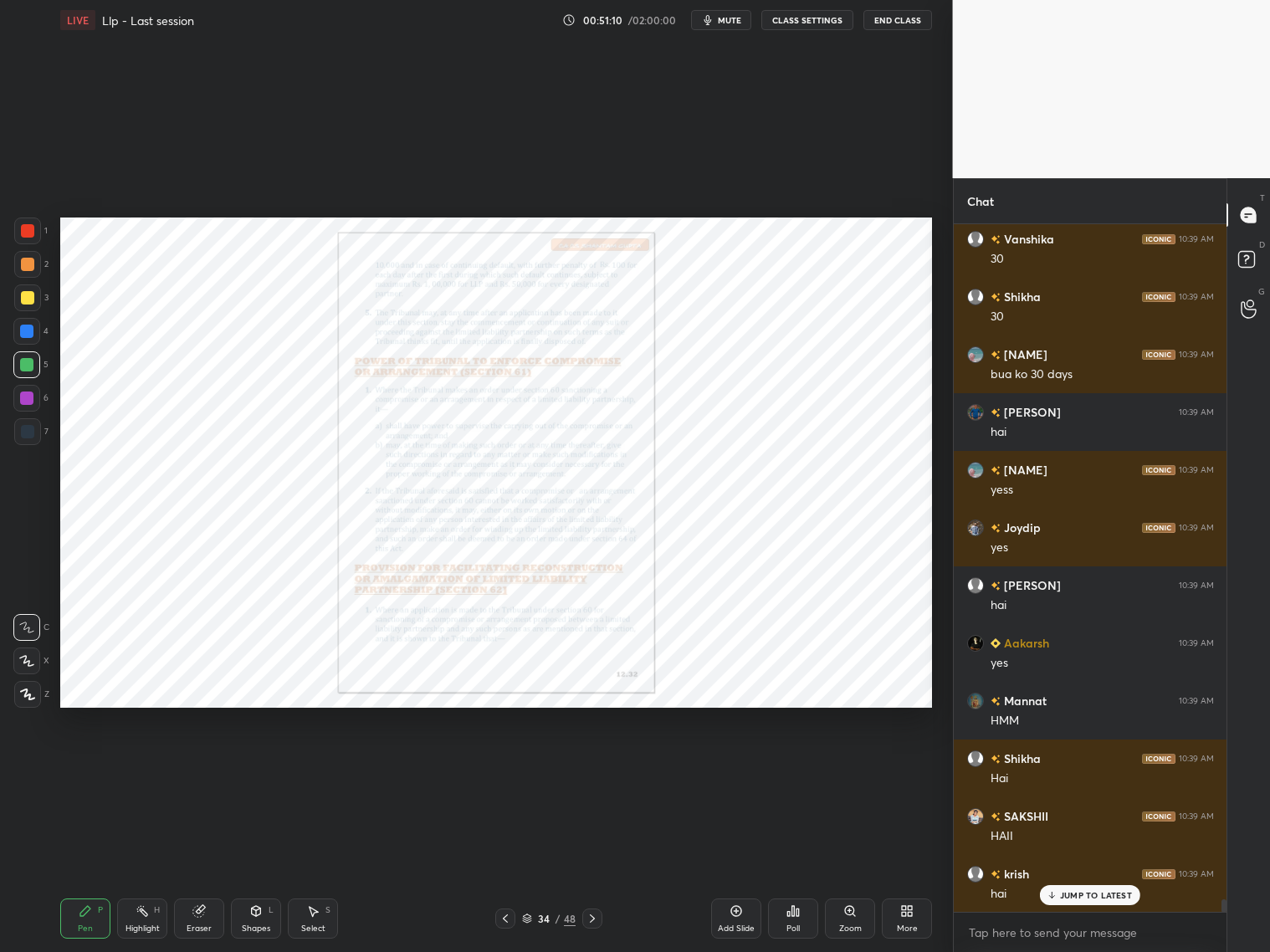 click 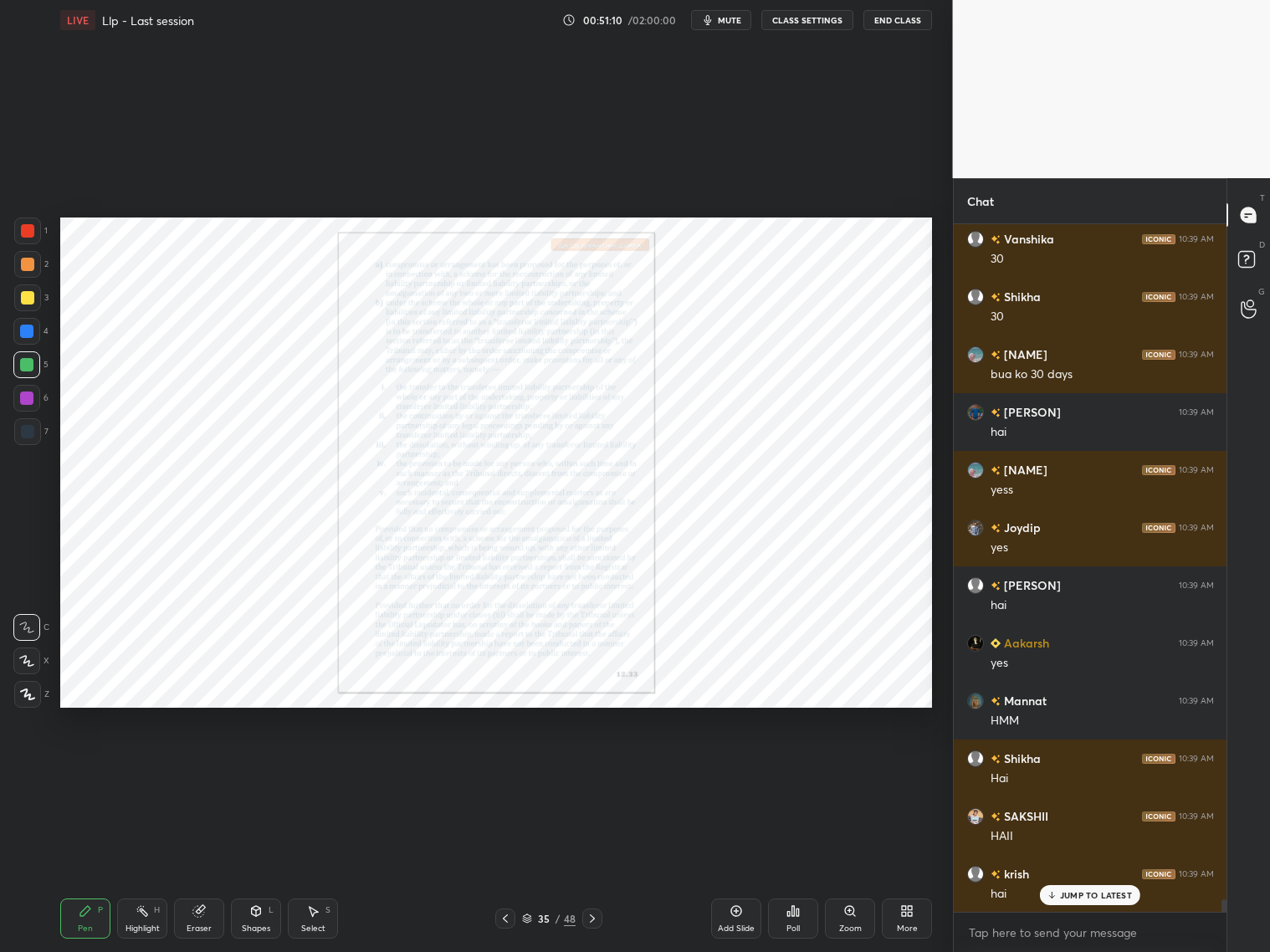 click 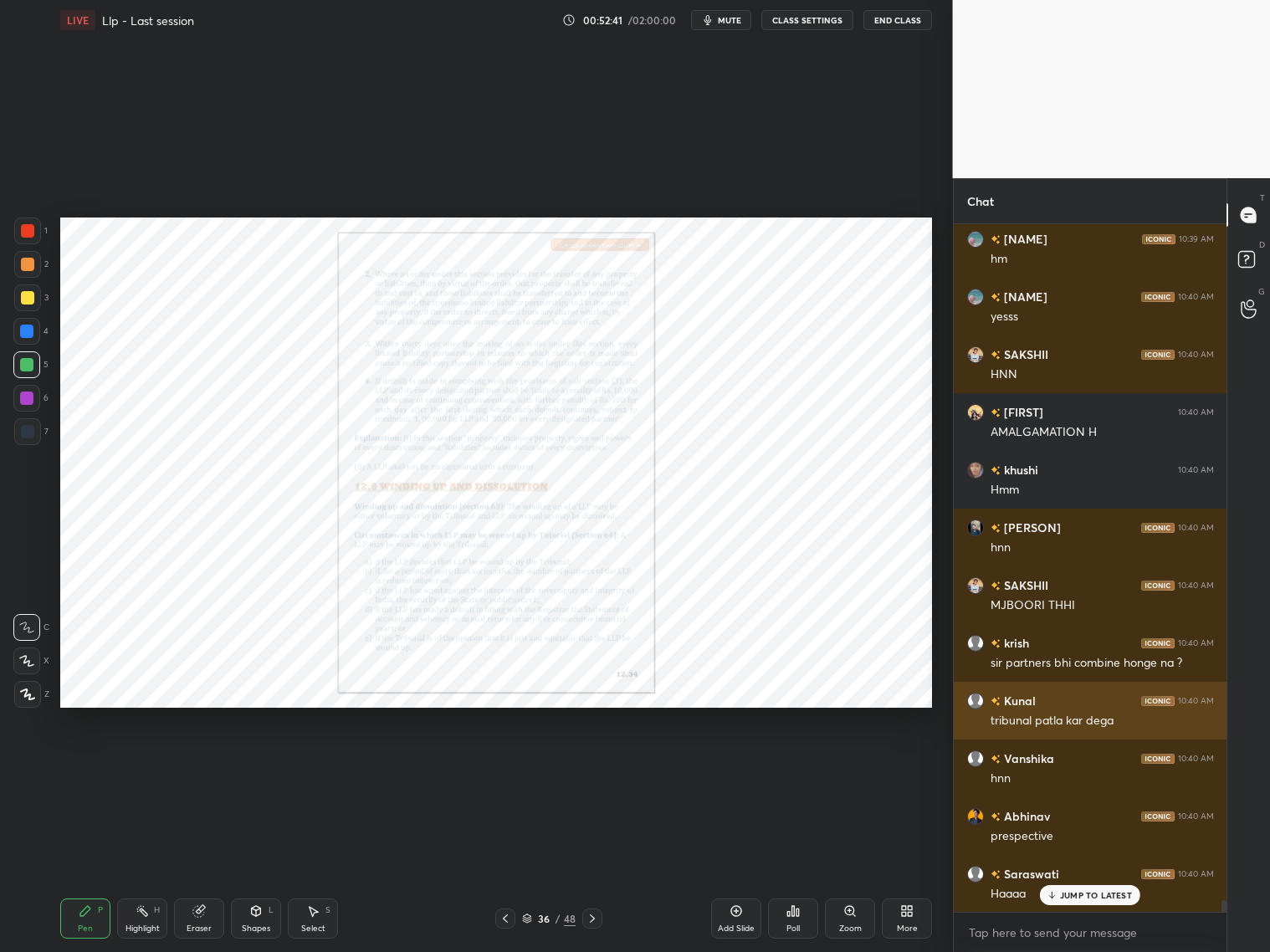 scroll, scrollTop: 38354, scrollLeft: 0, axis: vertical 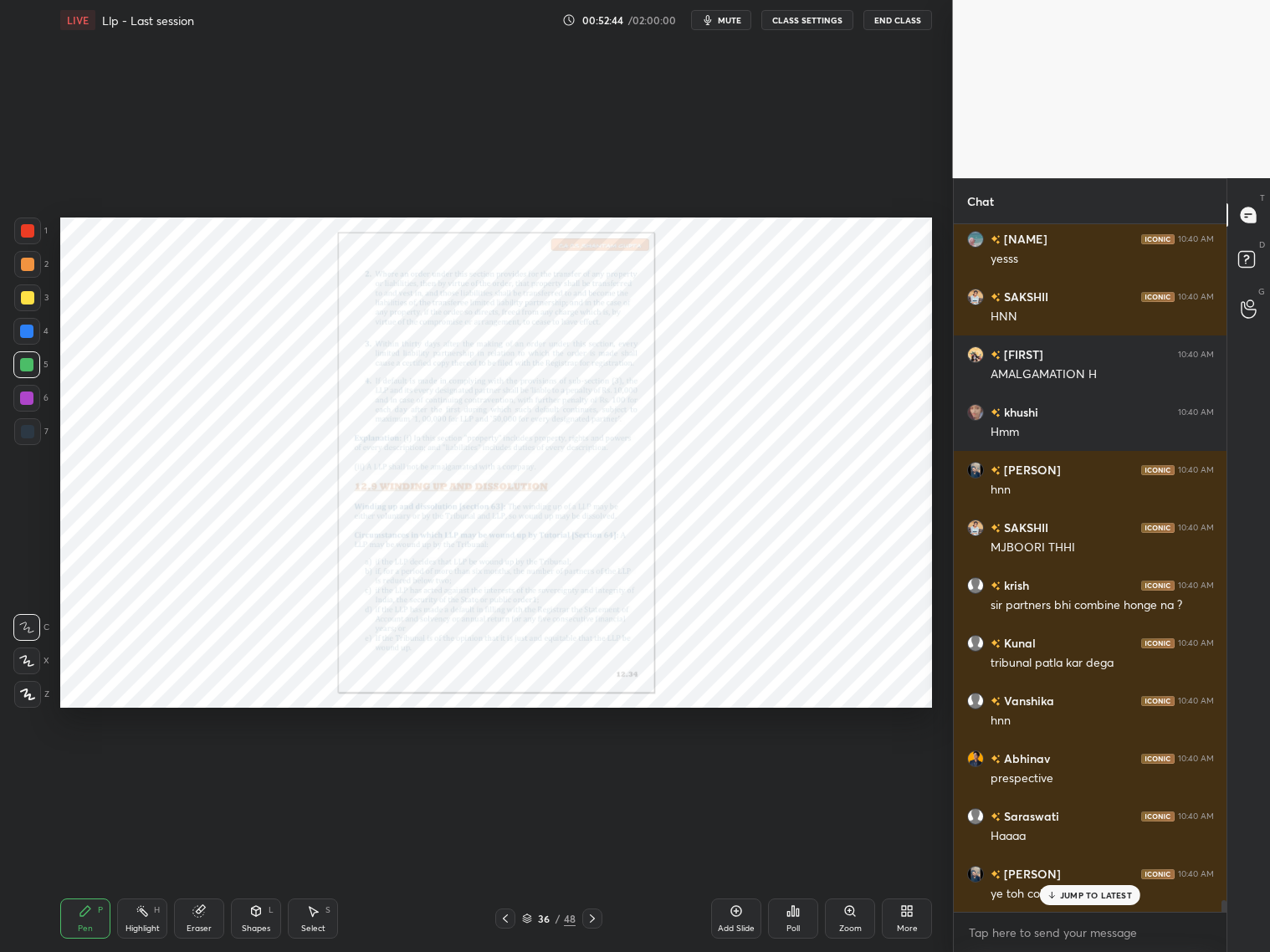 click on "JUMP TO LATEST" at bounding box center (1096, 895) 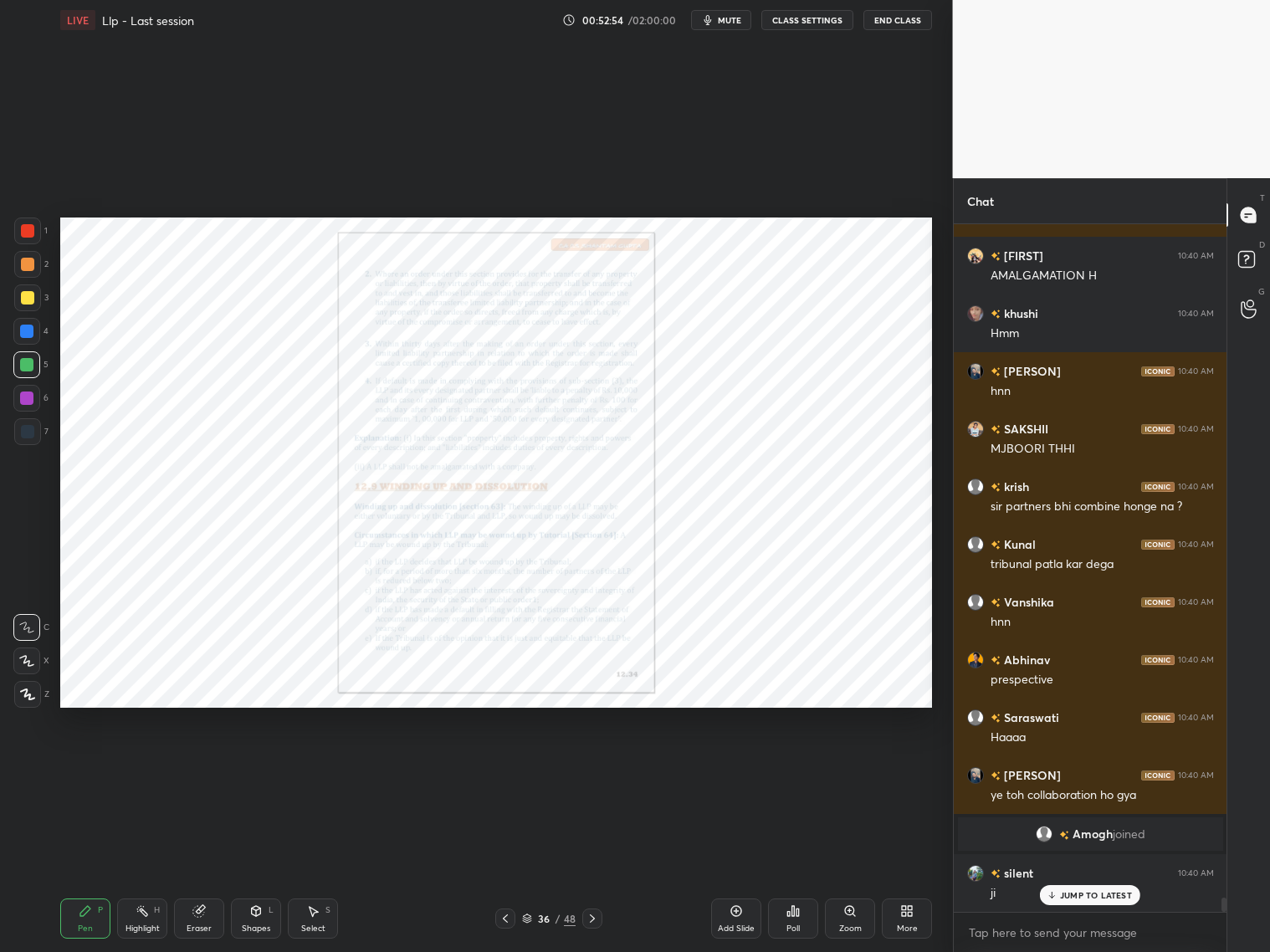 scroll, scrollTop: 32760, scrollLeft: 0, axis: vertical 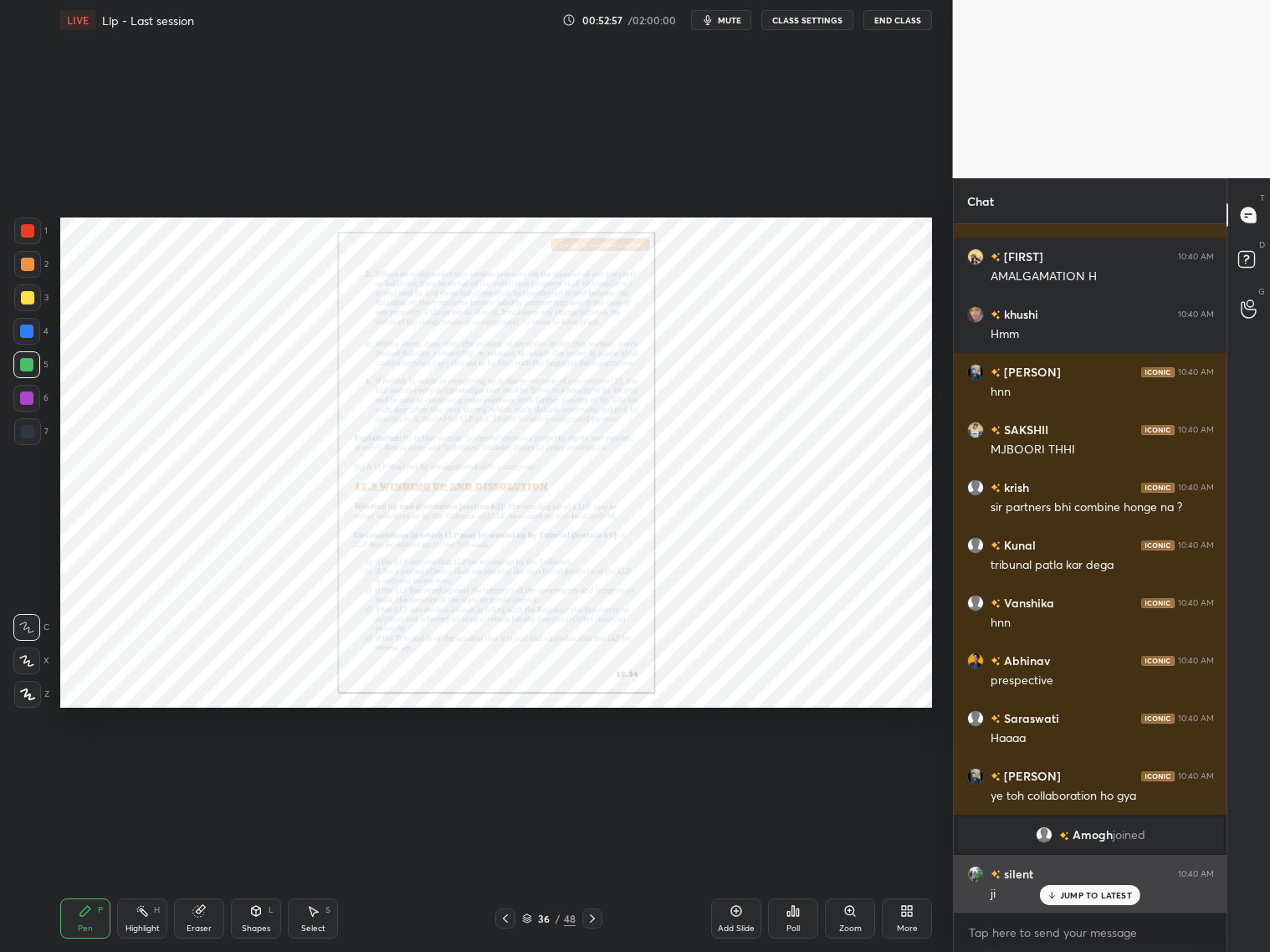 click on "JUMP TO LATEST" at bounding box center (1096, 895) 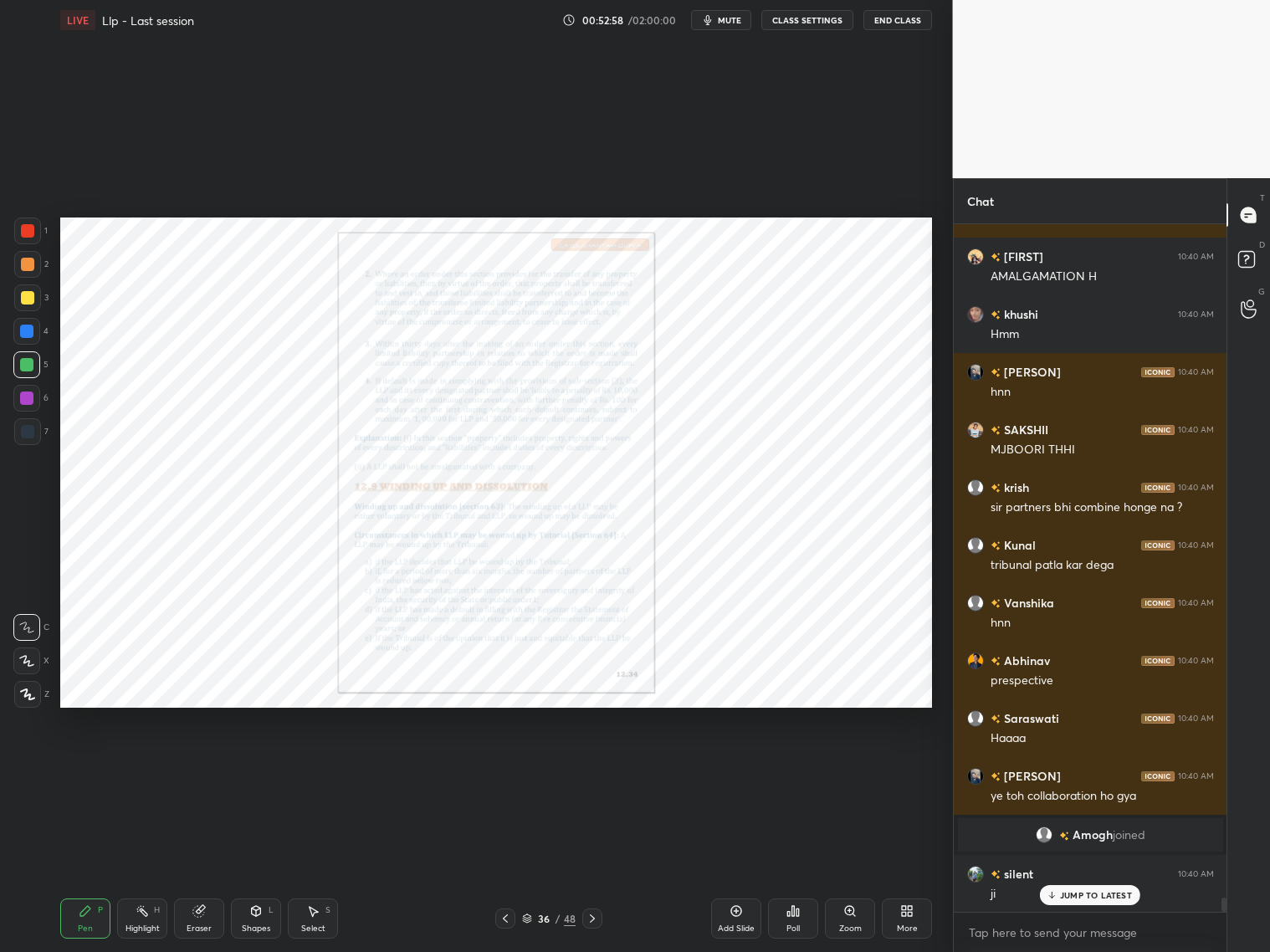 scroll, scrollTop: 32818, scrollLeft: 0, axis: vertical 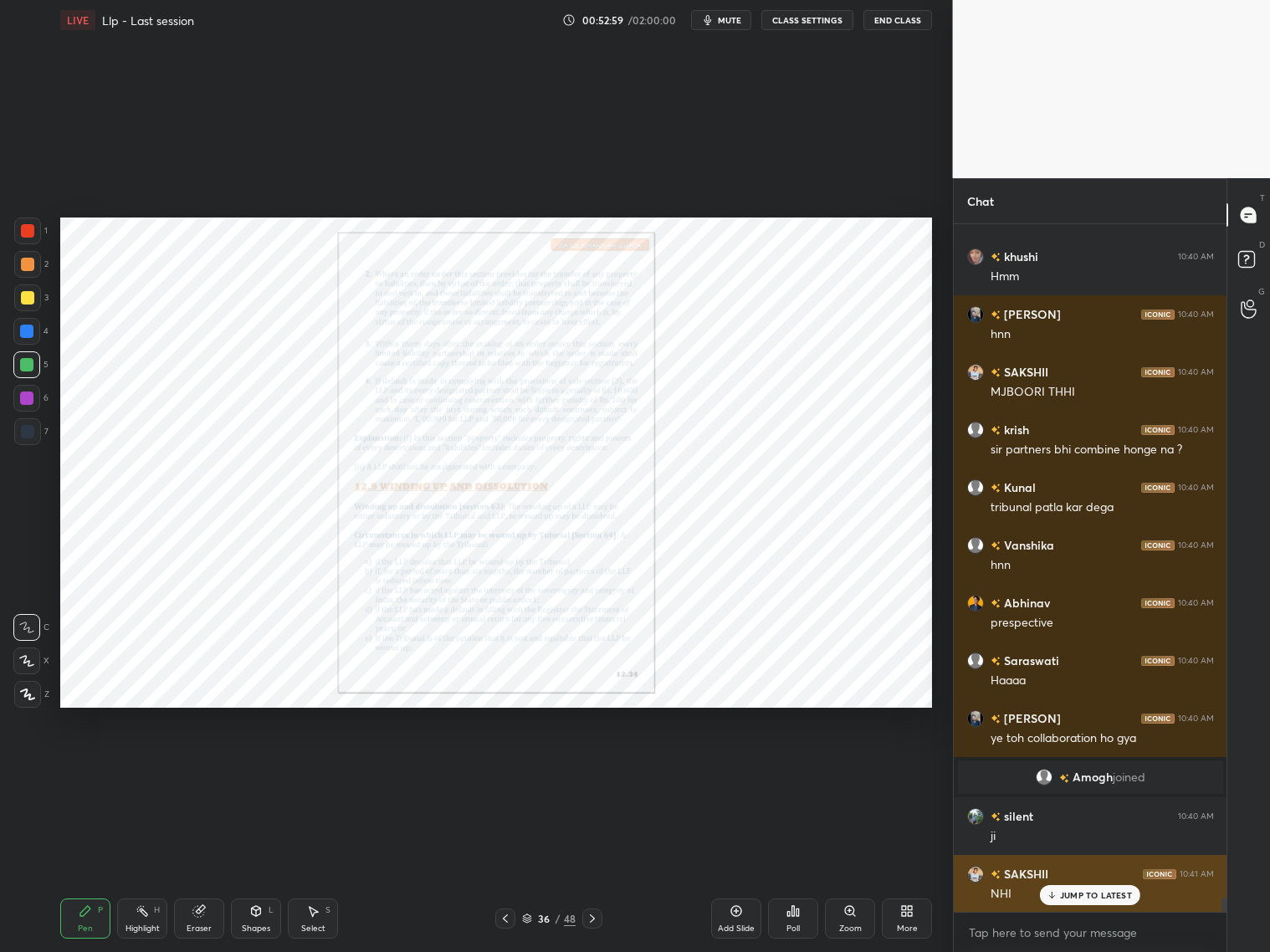 click on "JUMP TO LATEST" at bounding box center [1096, 895] 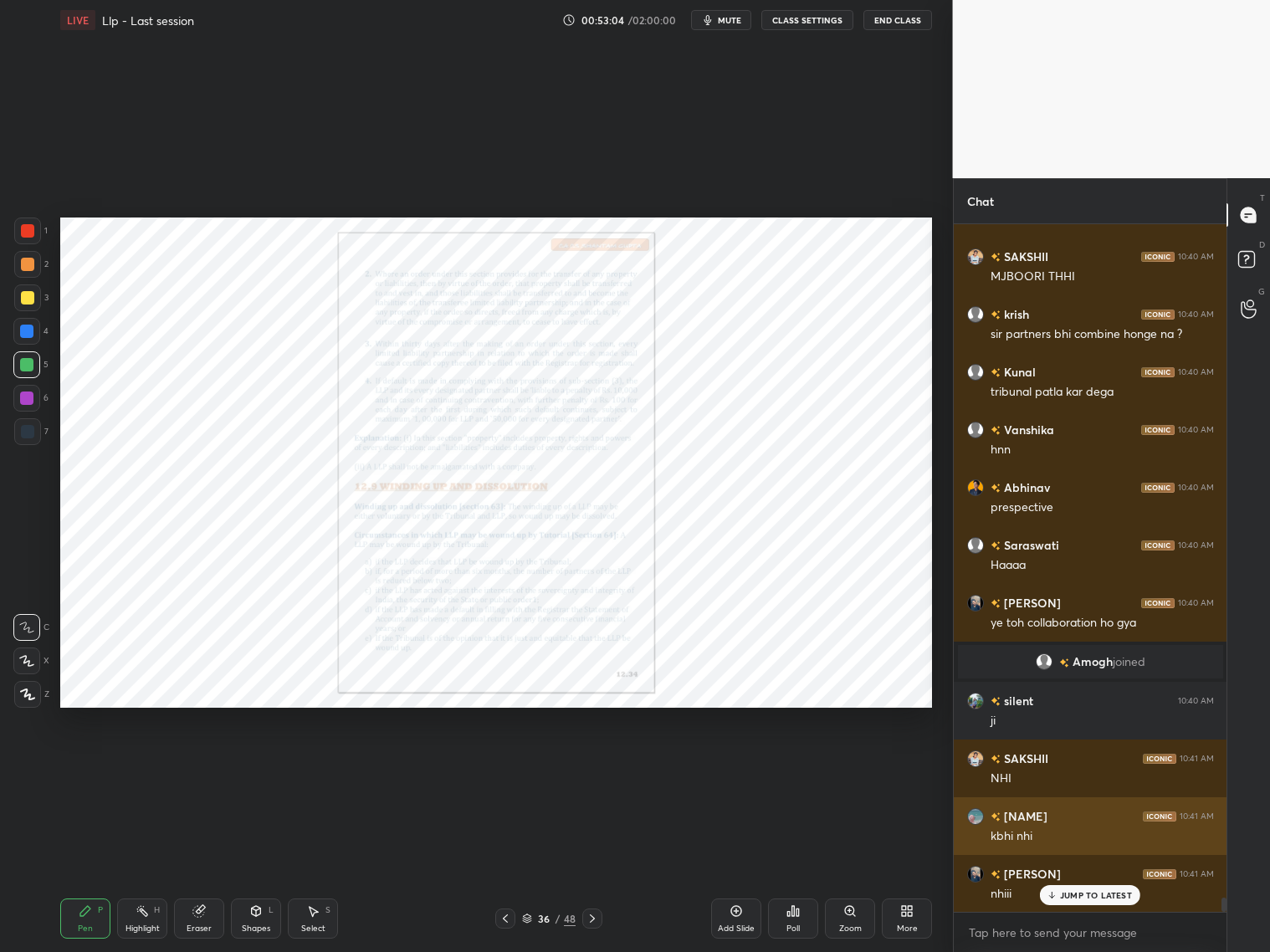 scroll, scrollTop: 32991, scrollLeft: 0, axis: vertical 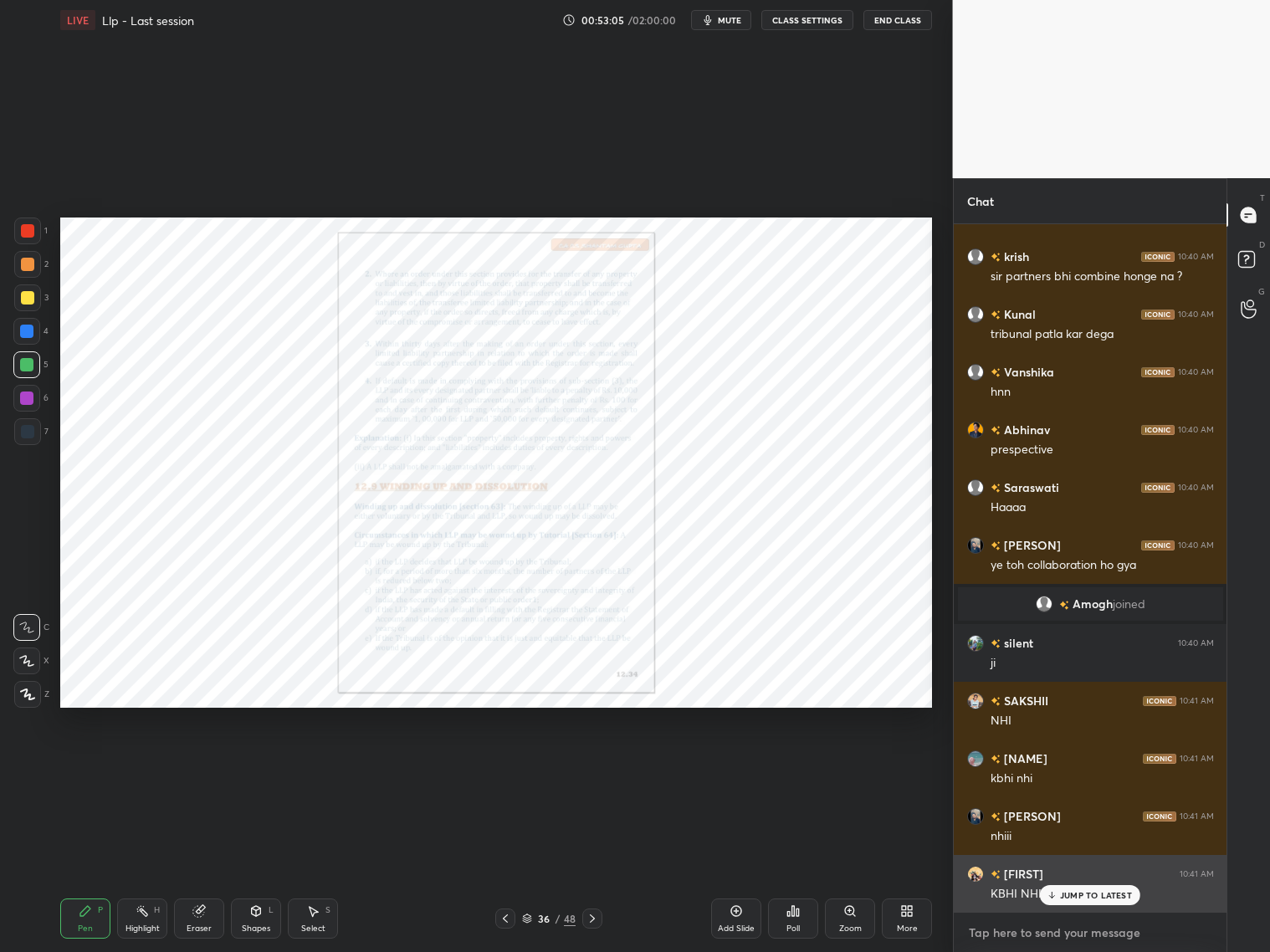 click on "x" at bounding box center [1090, 932] 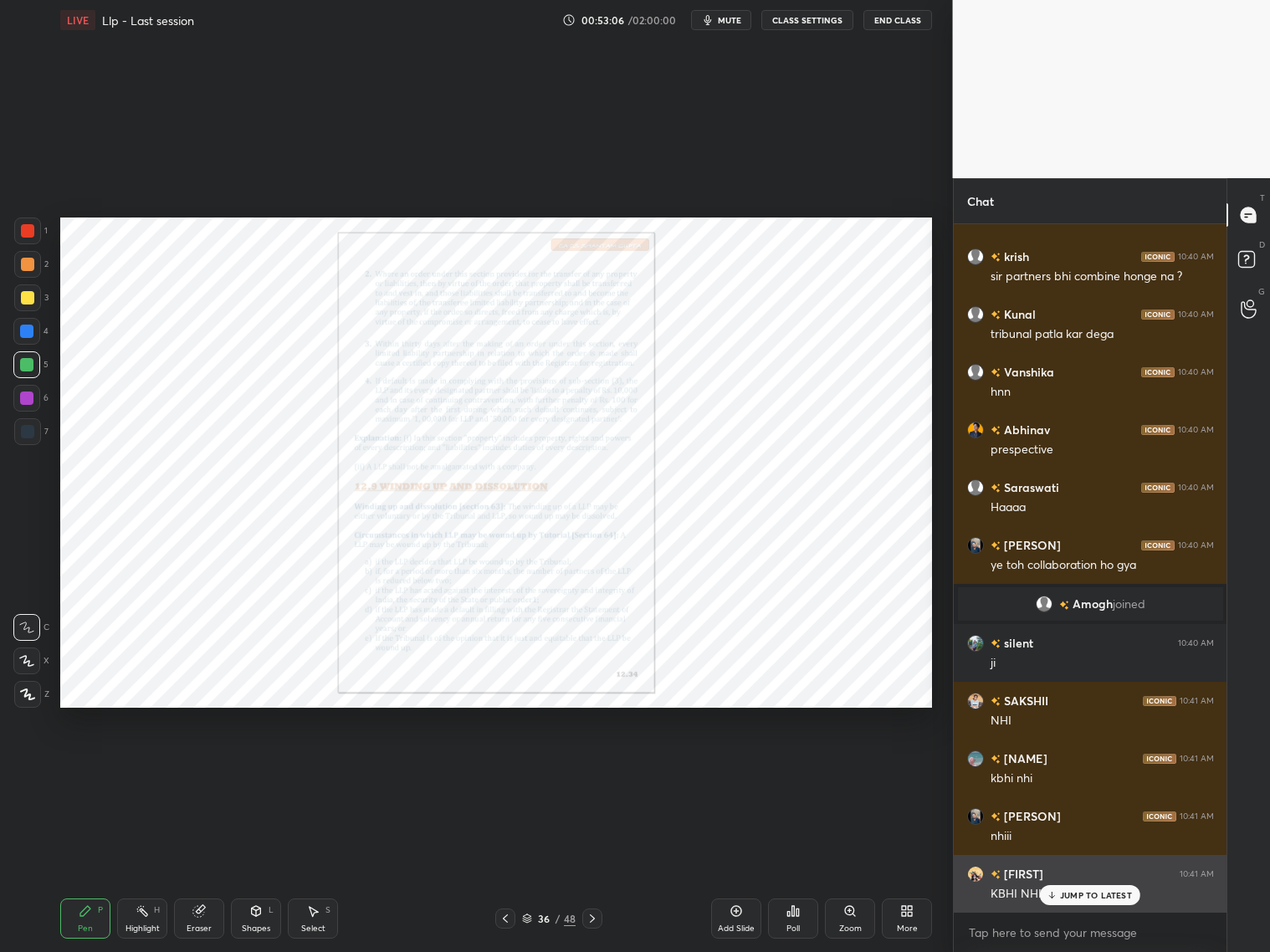 click on "JUMP TO LATEST" at bounding box center [1090, 895] 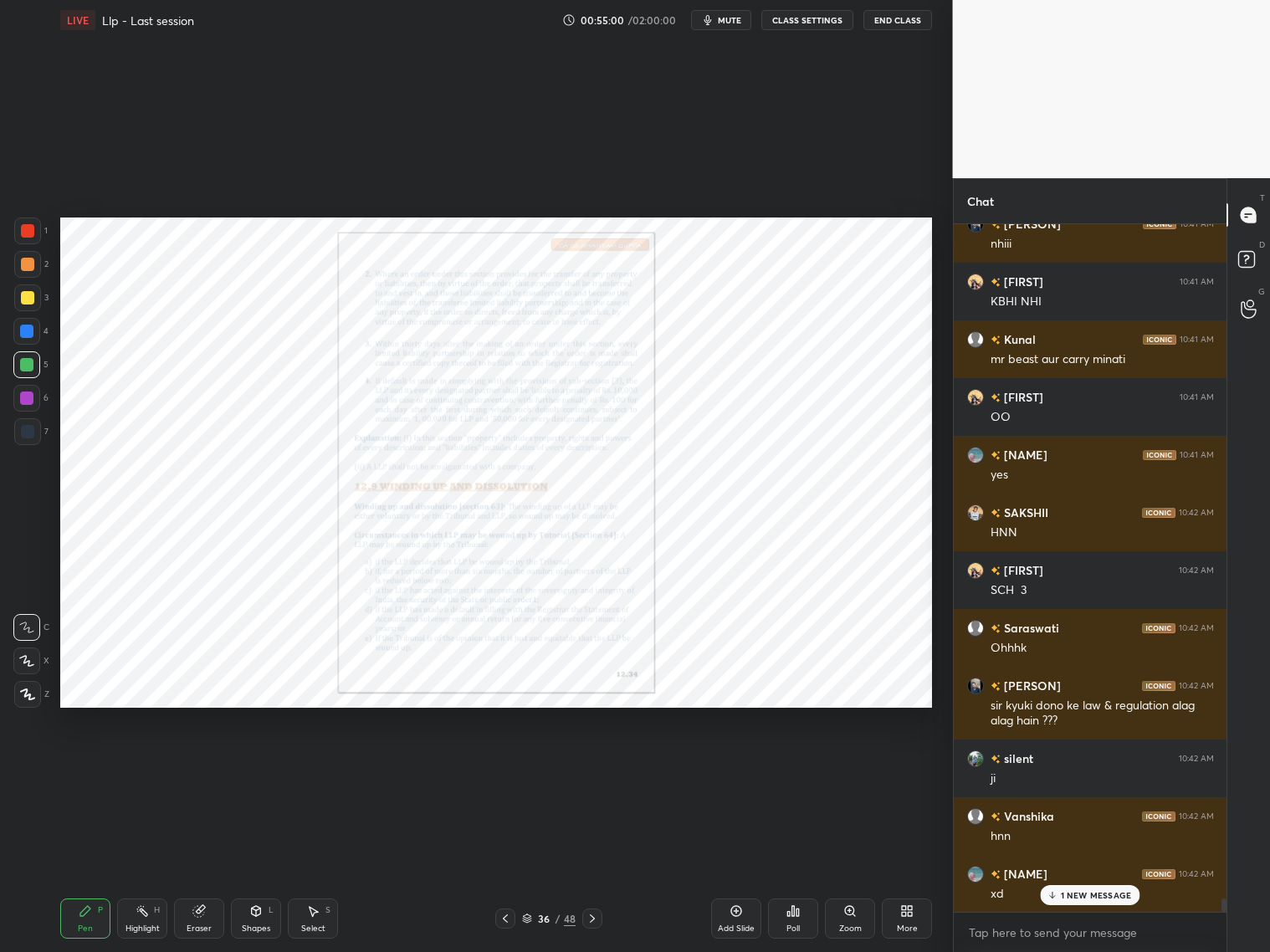 scroll, scrollTop: 33642, scrollLeft: 0, axis: vertical 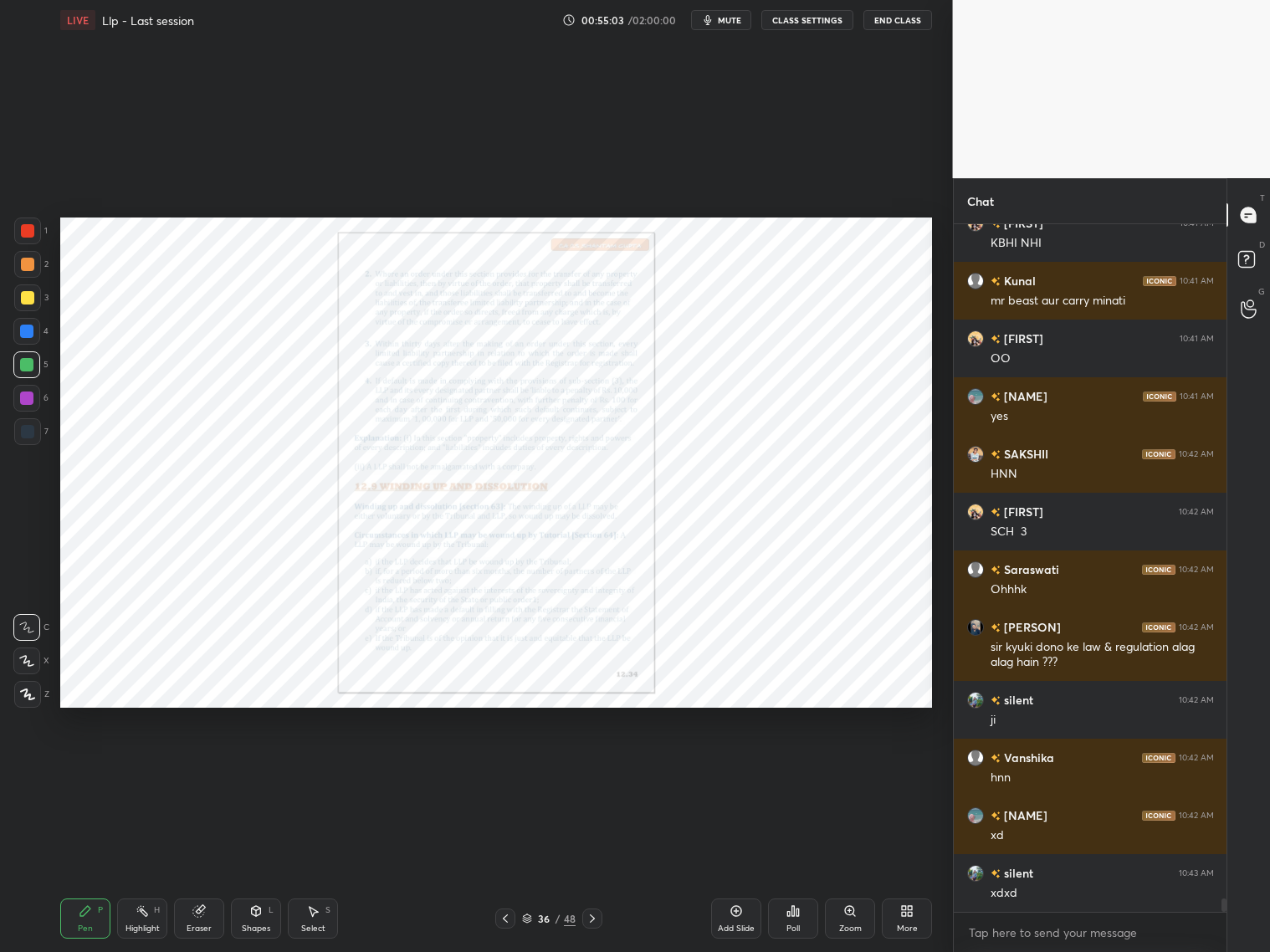 click at bounding box center (505, 919) 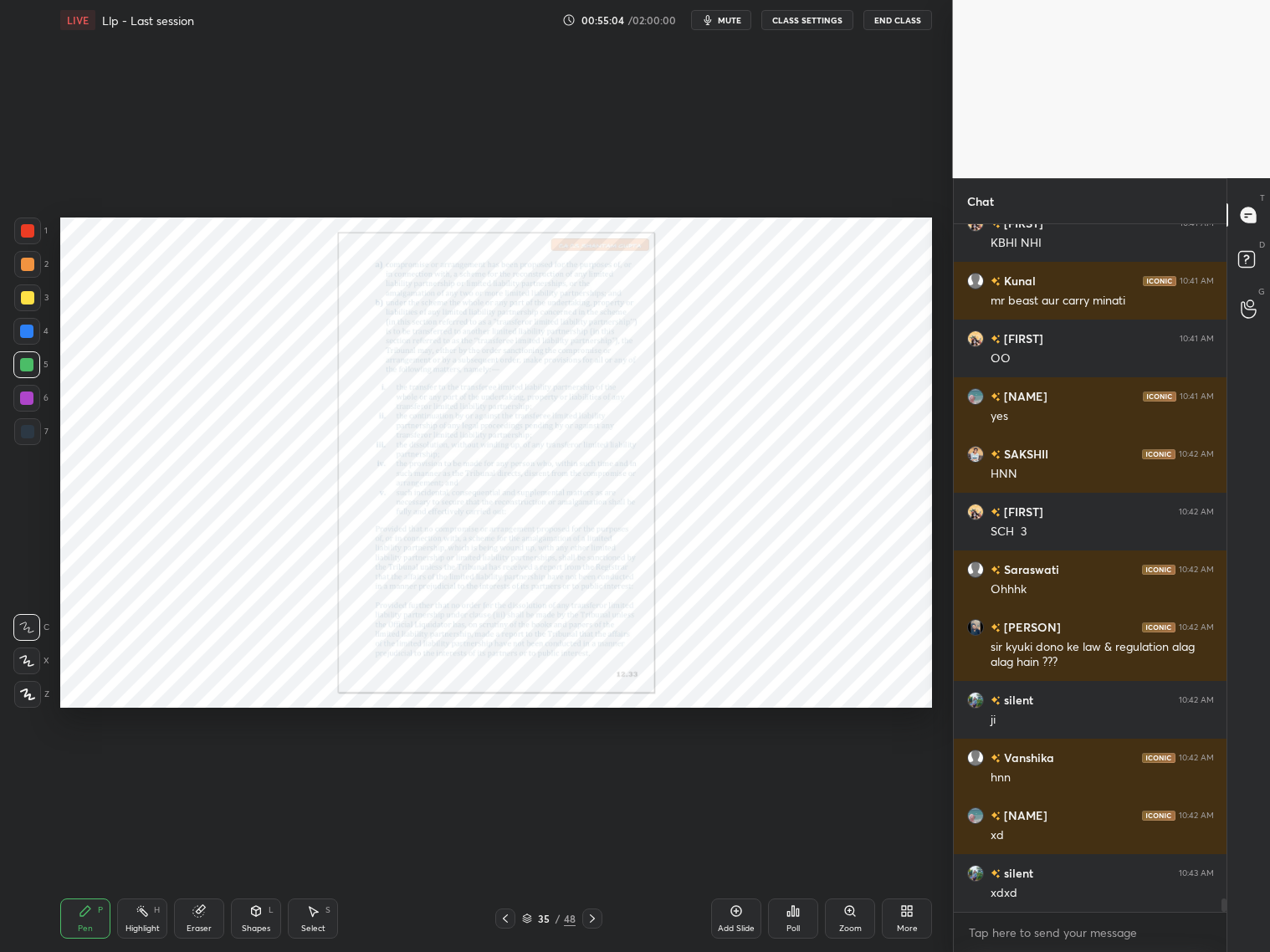 click 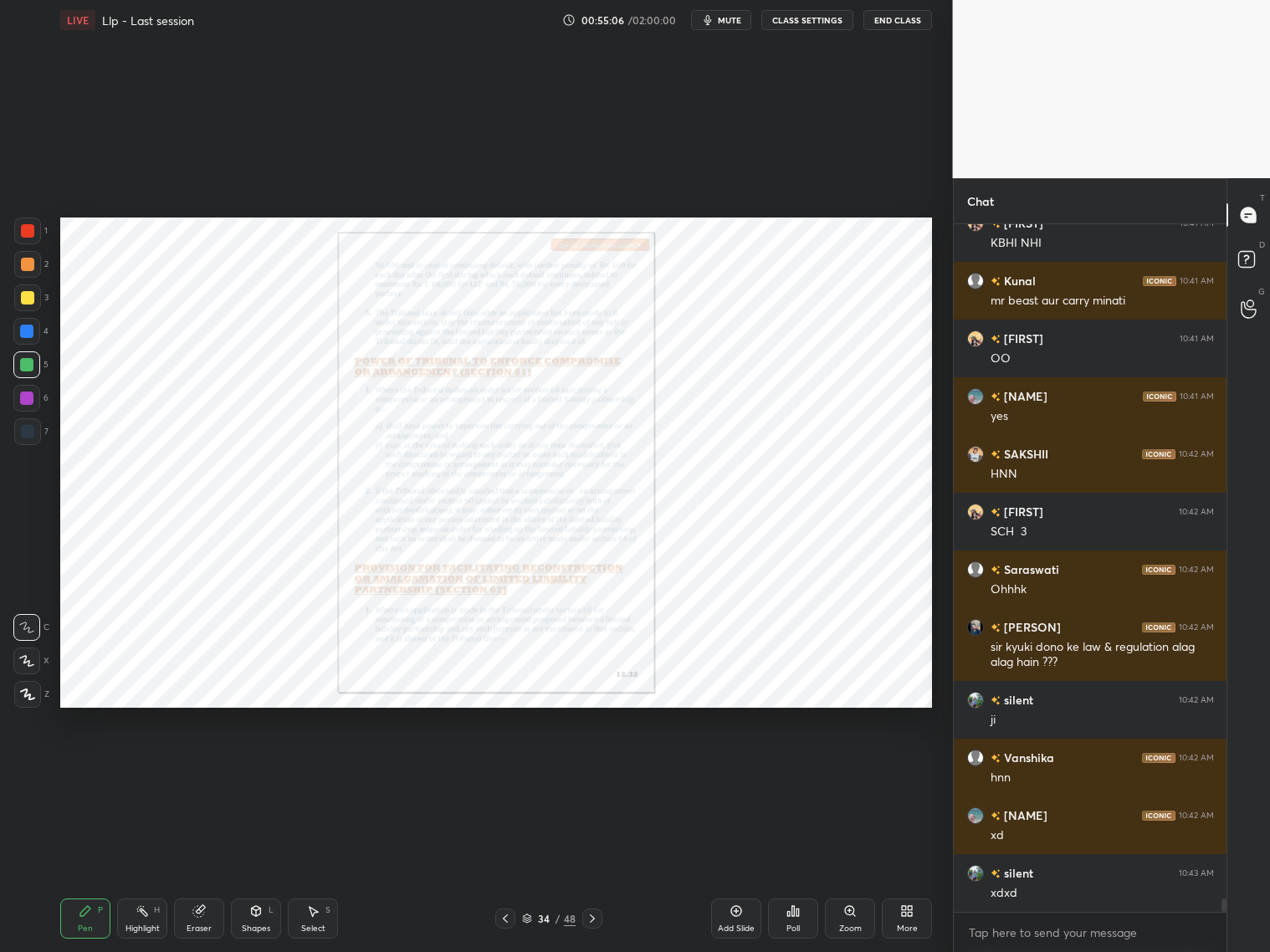 click 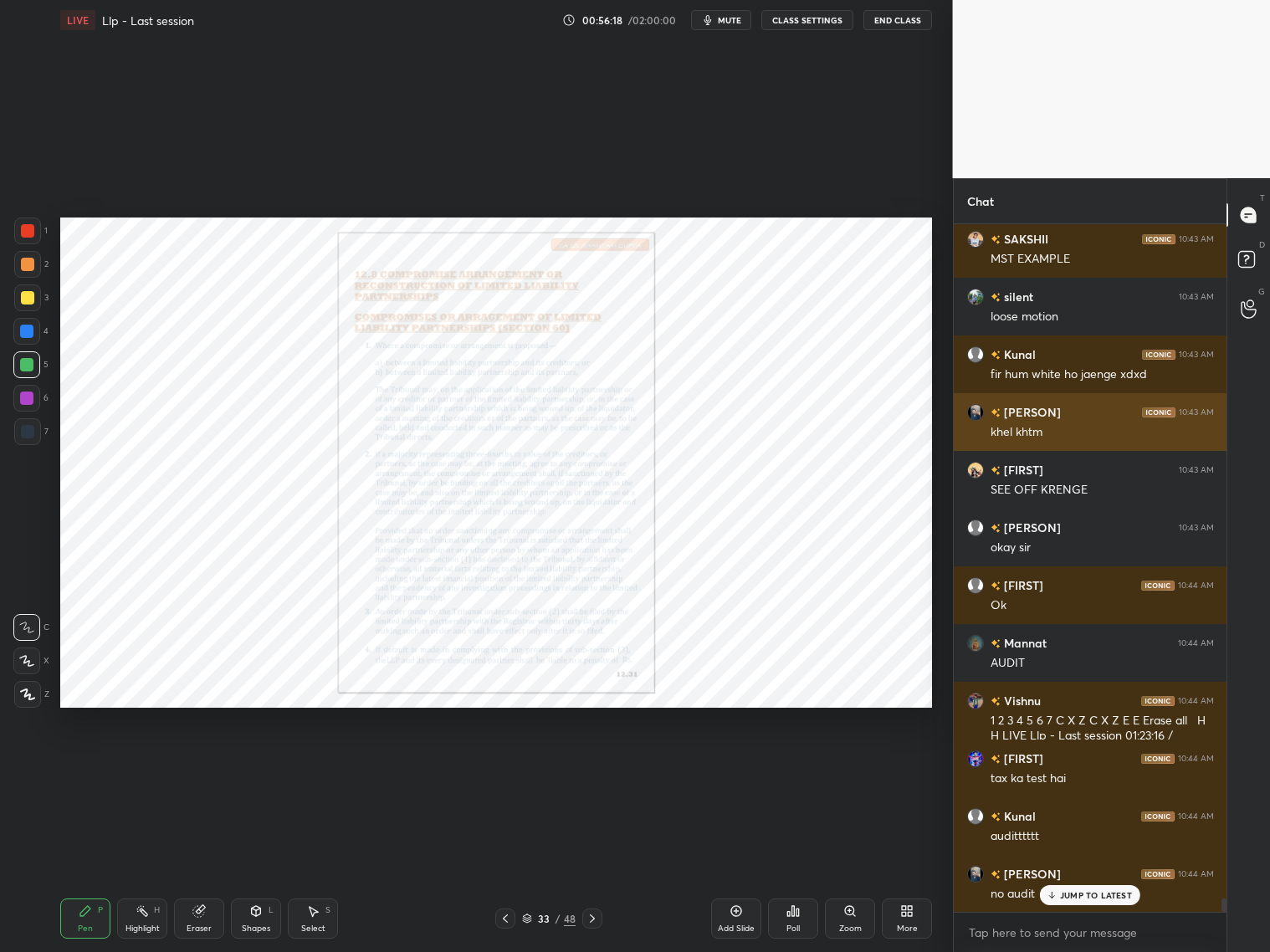 scroll, scrollTop: 34565, scrollLeft: 0, axis: vertical 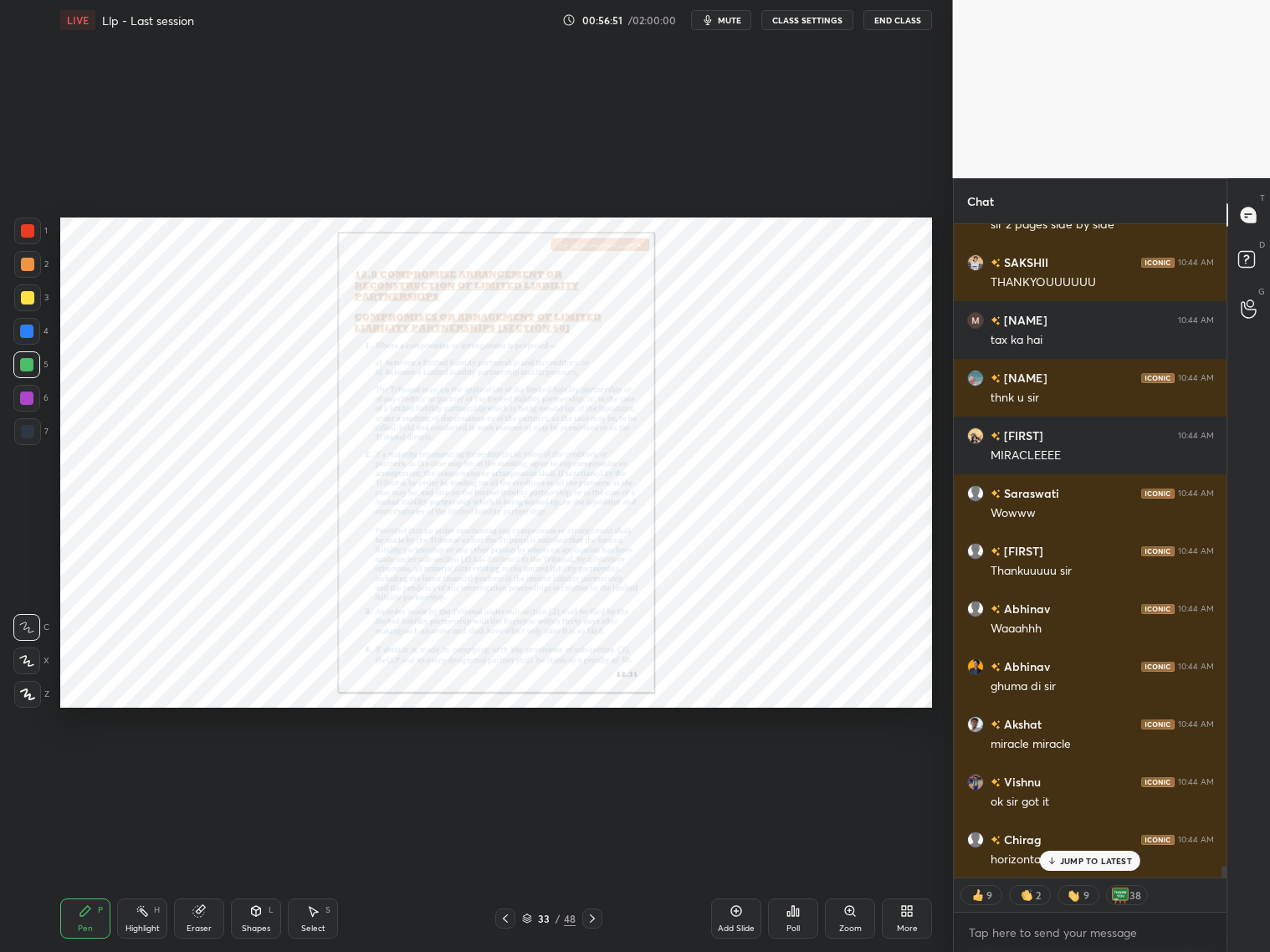 click on "Add Slide" at bounding box center (736, 919) 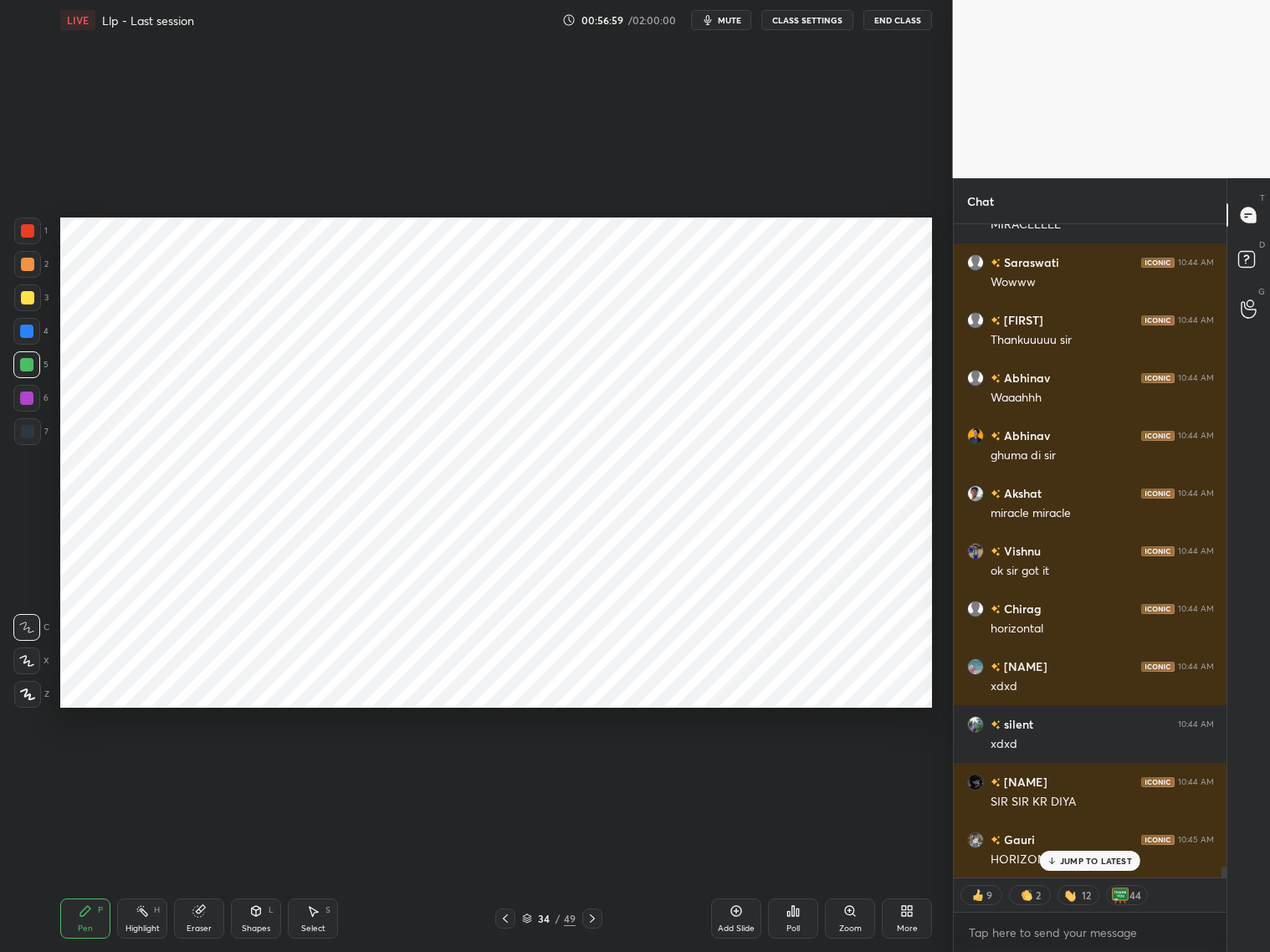 drag, startPoint x: 28, startPoint y: 438, endPoint x: 21, endPoint y: 469, distance: 31.780497 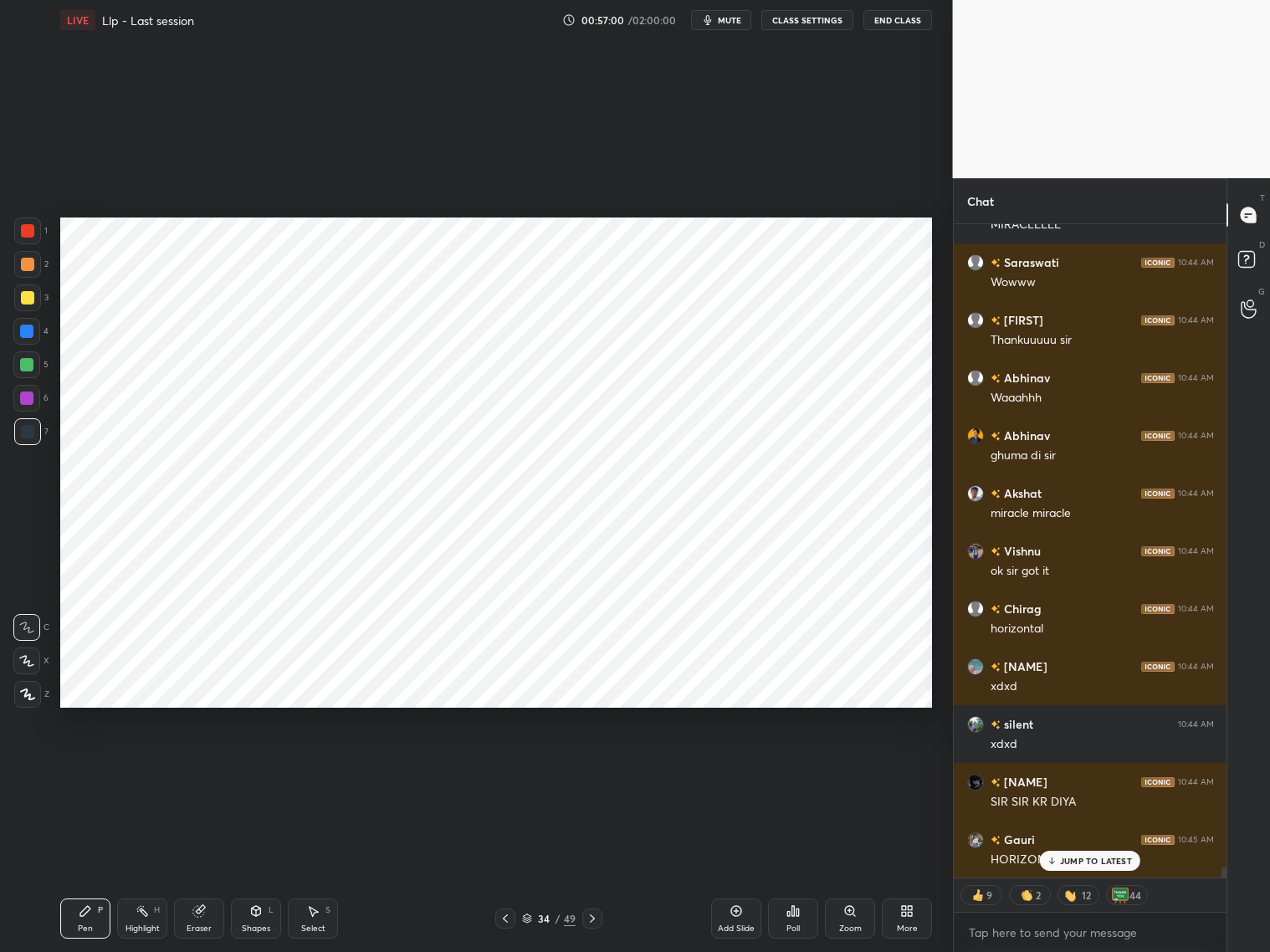 click at bounding box center (27, 661) 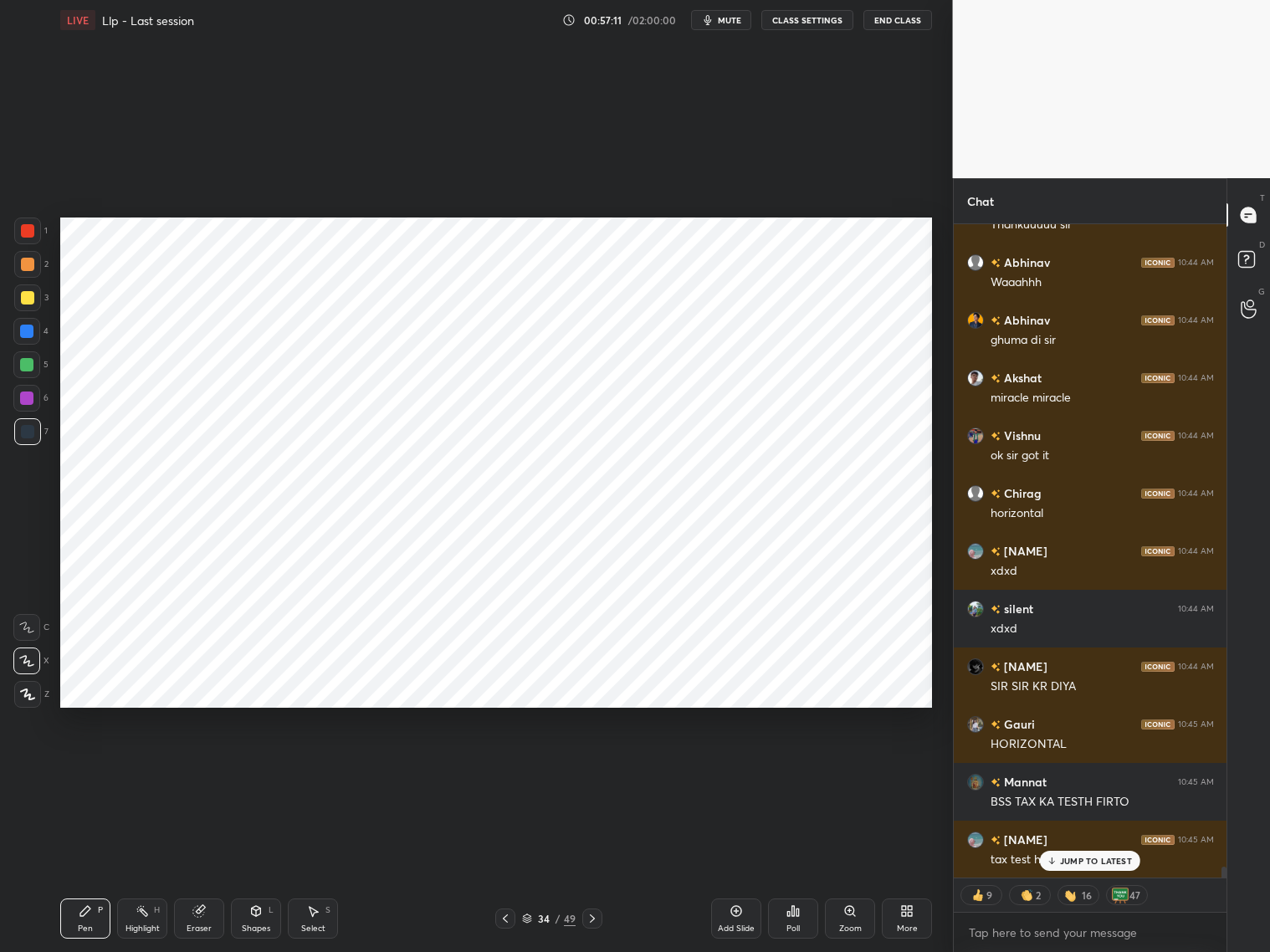 click on "JUMP TO LATEST" at bounding box center (1090, 861) 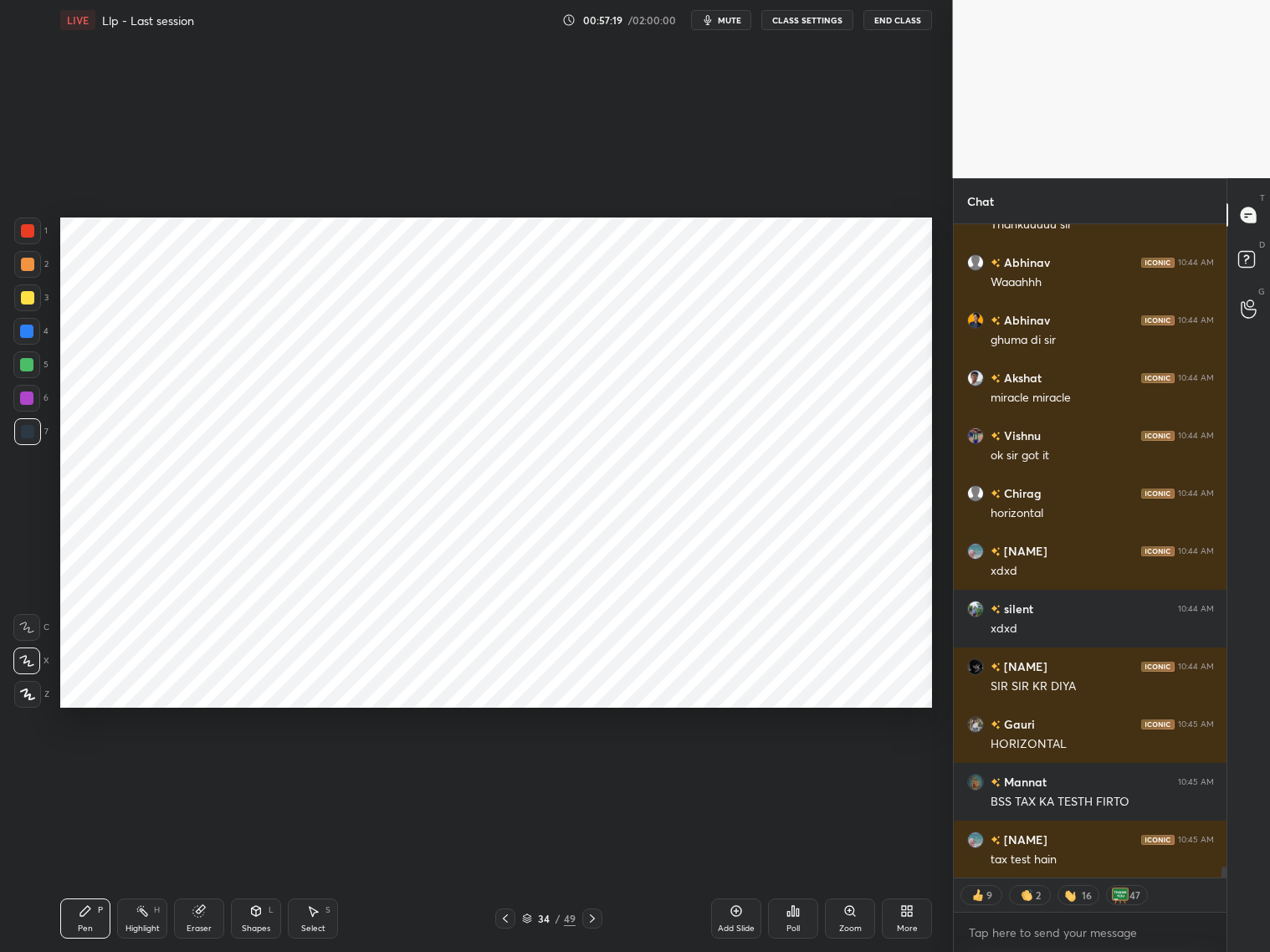 scroll, scrollTop: 5, scrollLeft: 5, axis: both 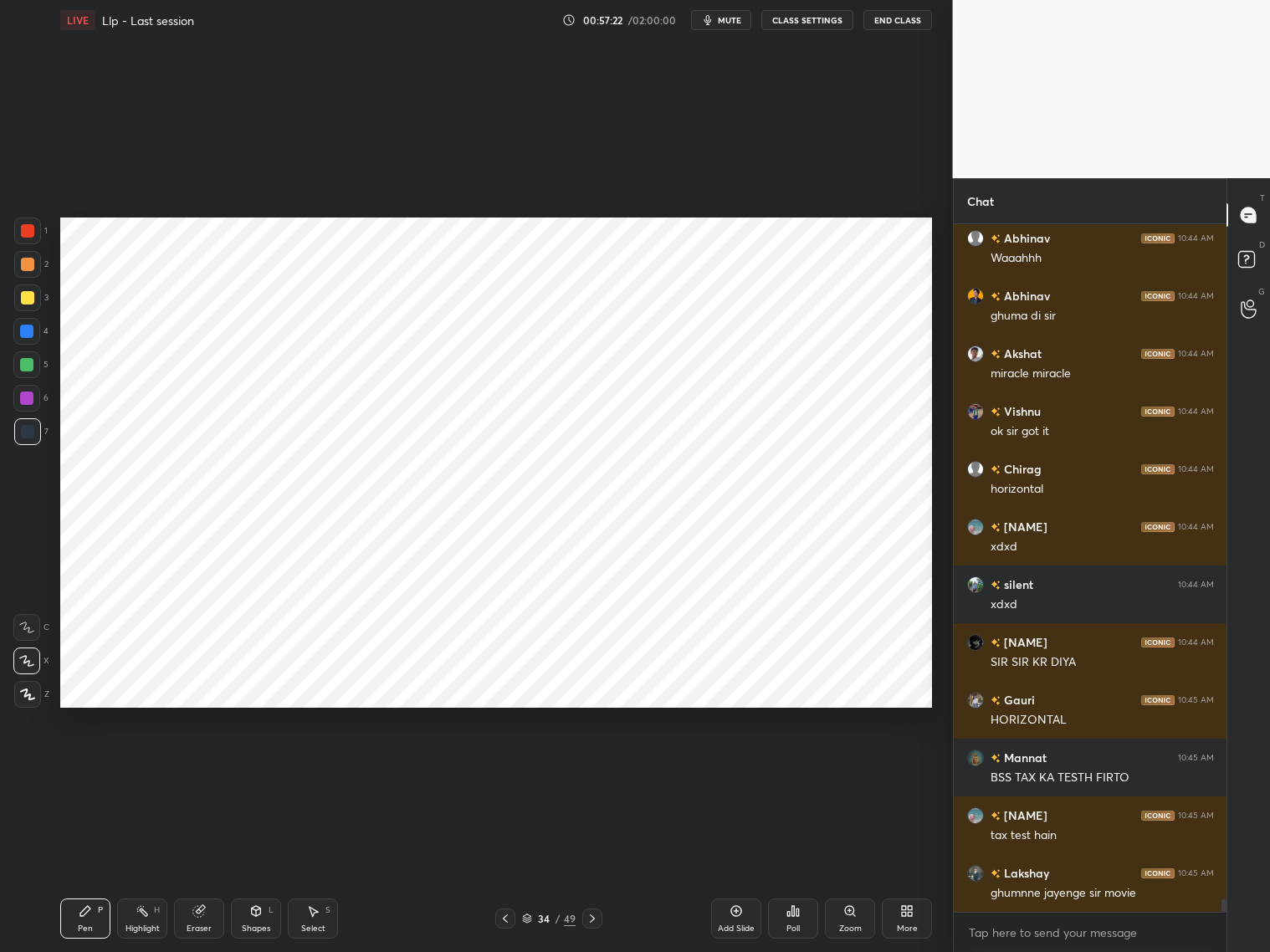 click at bounding box center [28, 264] 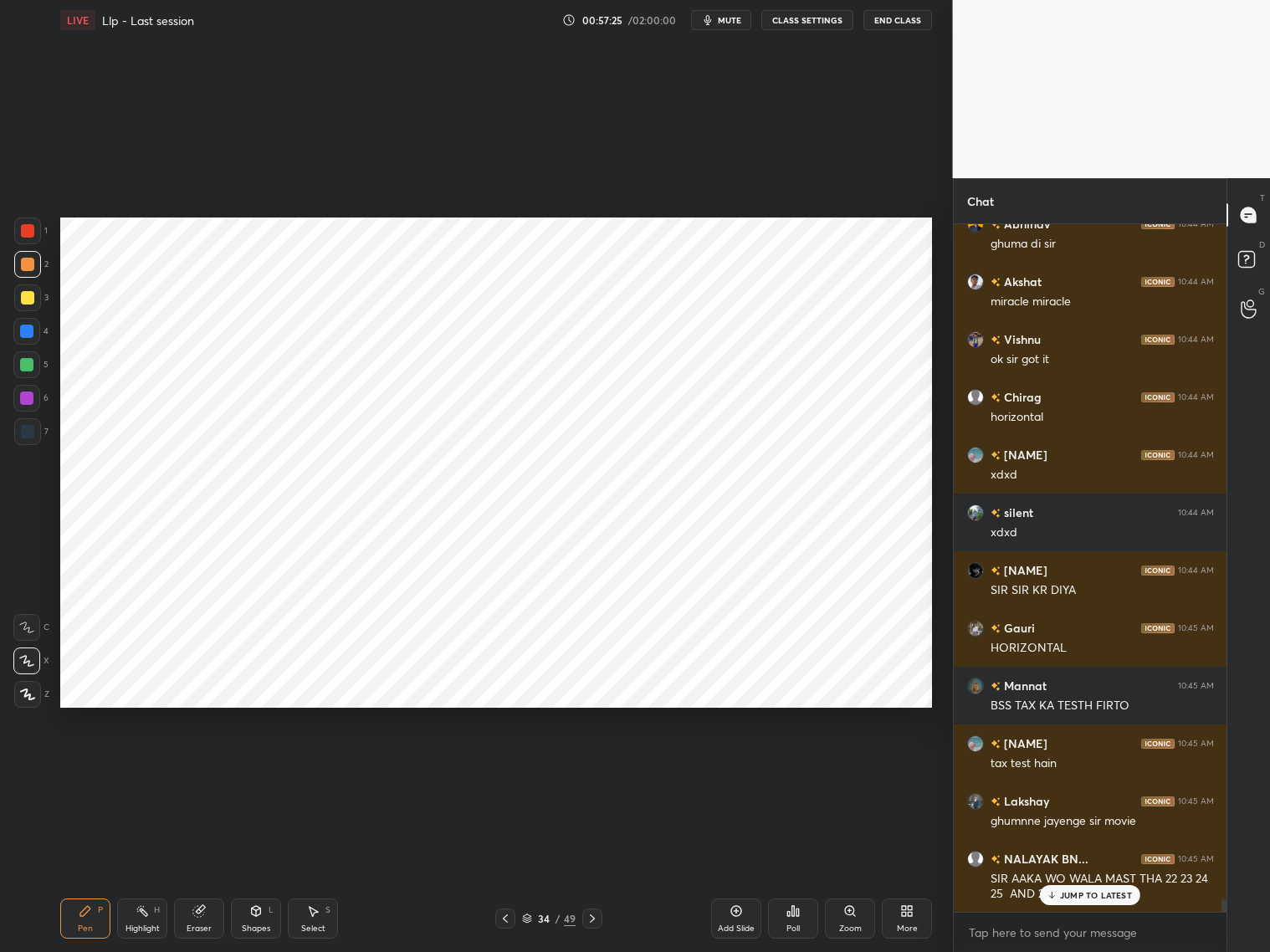 click on "JUMP TO LATEST" at bounding box center (1096, 895) 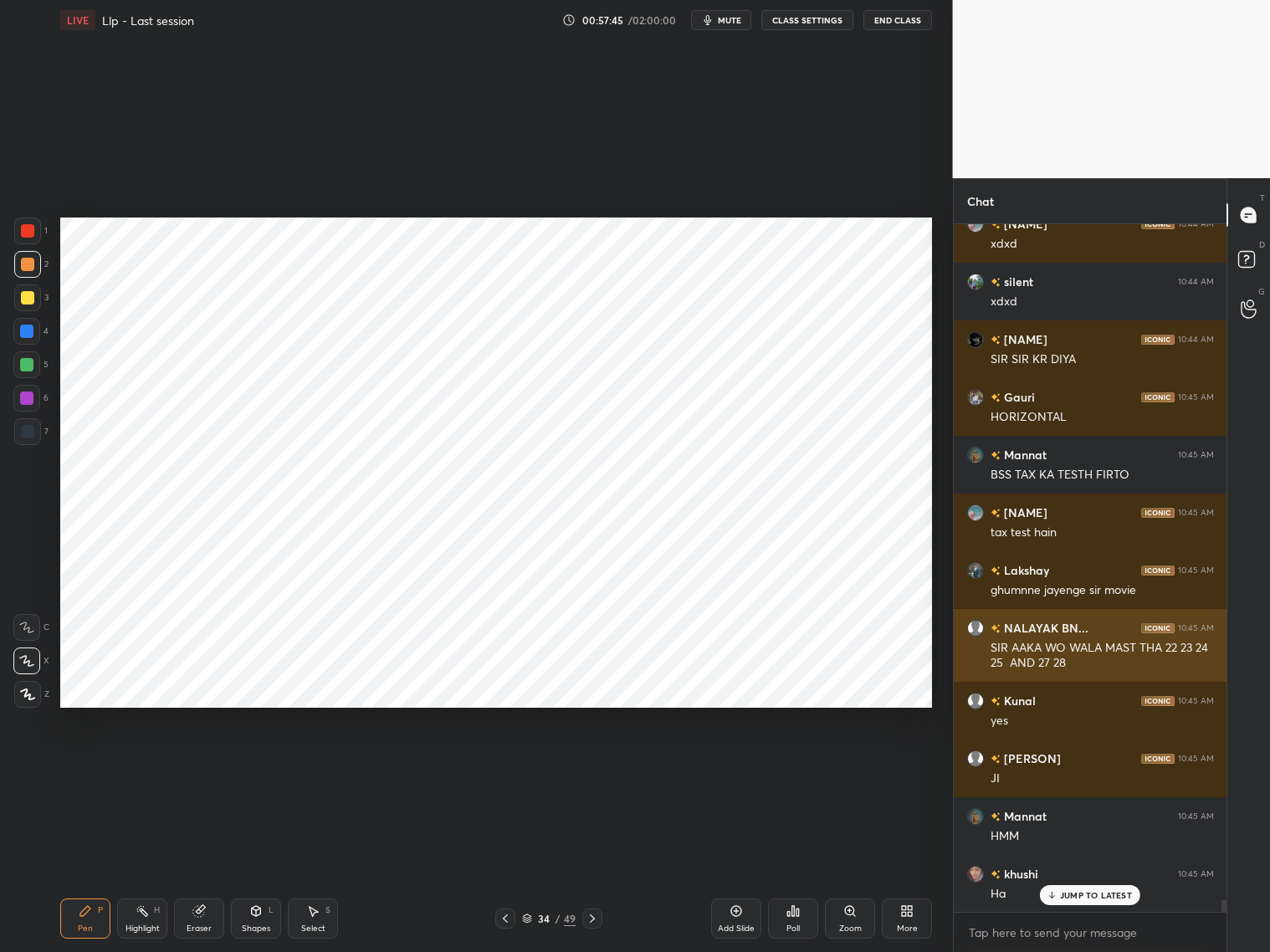 scroll, scrollTop: 37712, scrollLeft: 0, axis: vertical 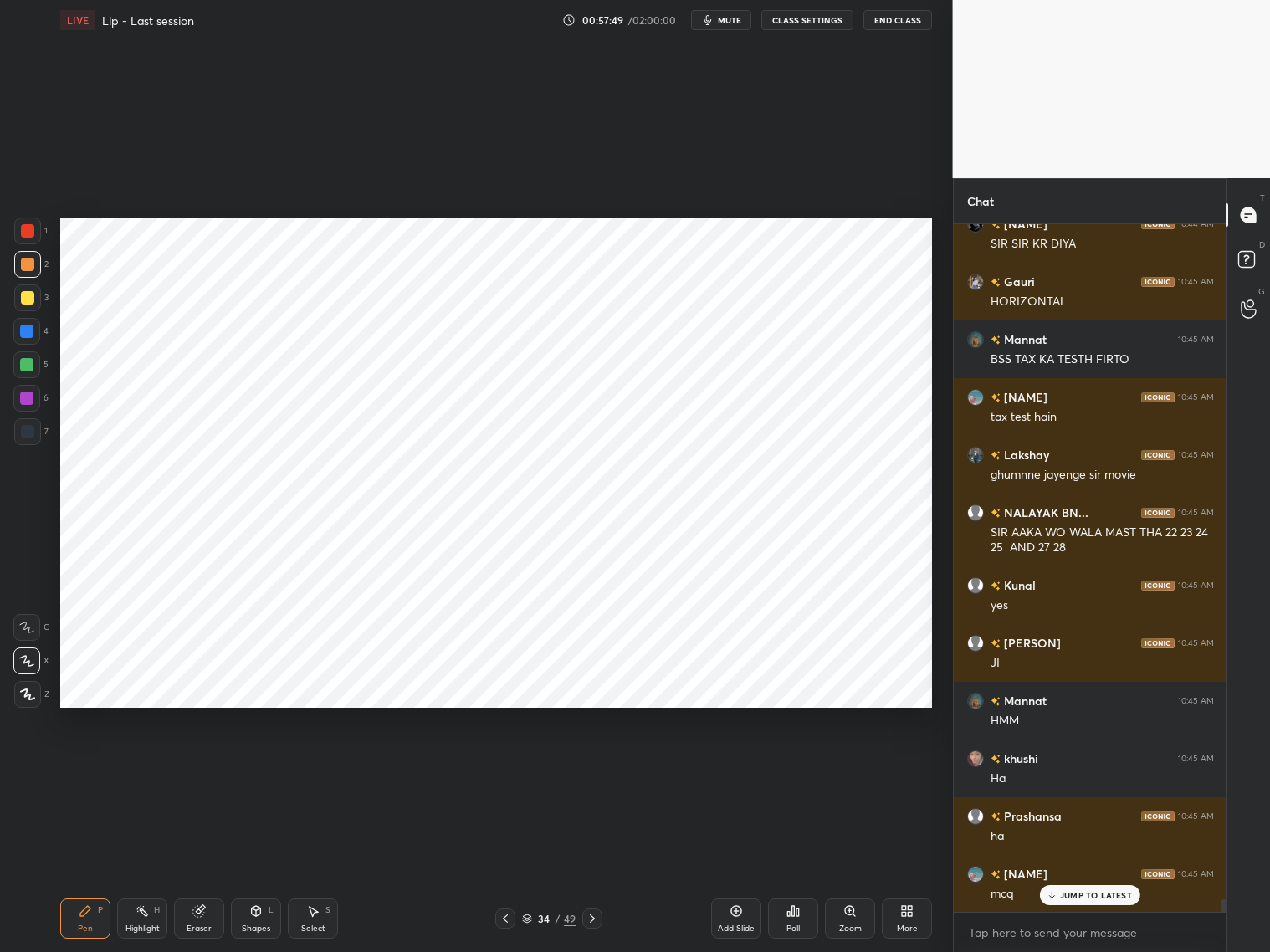 click at bounding box center (27, 331) 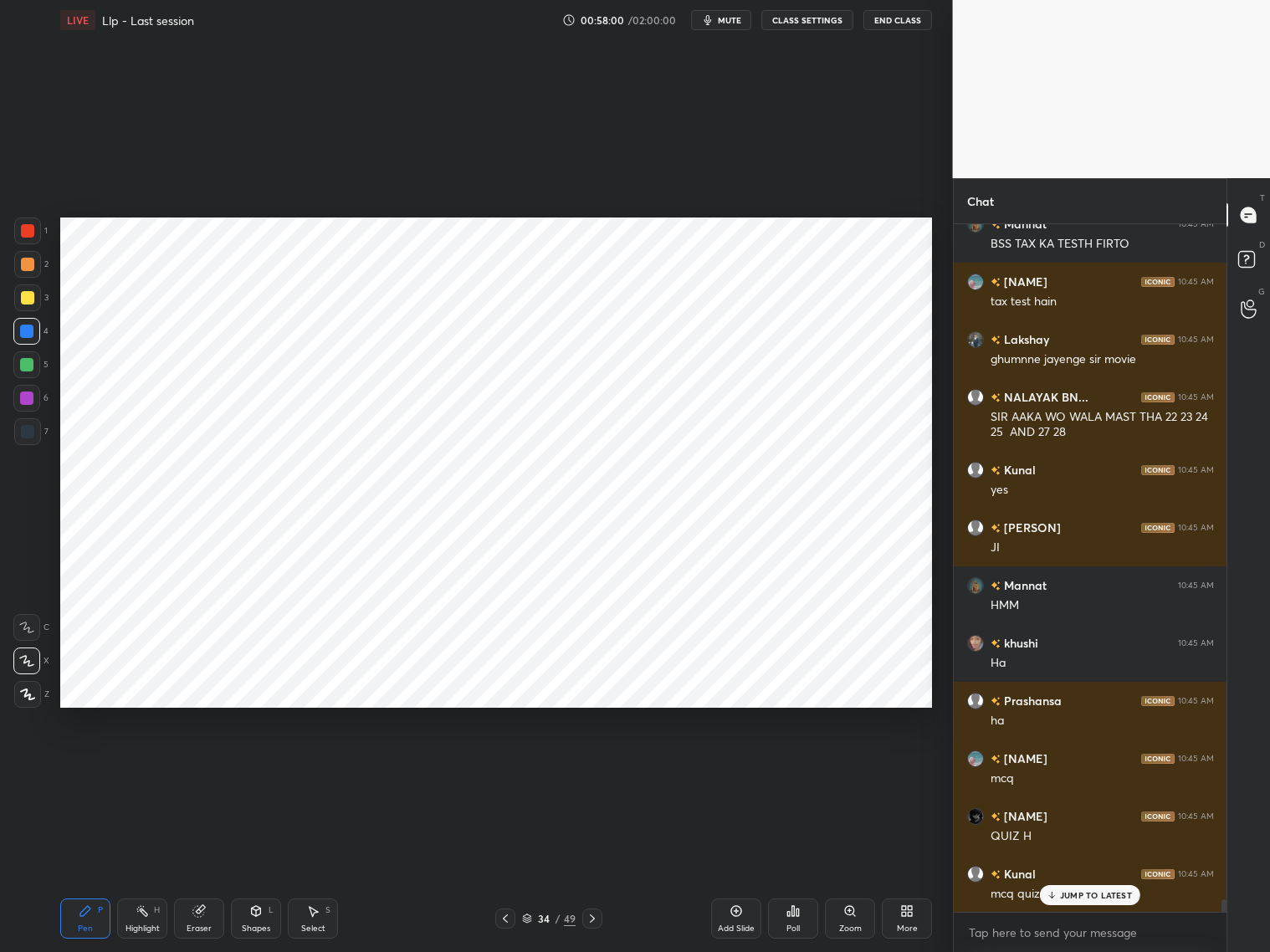 scroll, scrollTop: 37885, scrollLeft: 0, axis: vertical 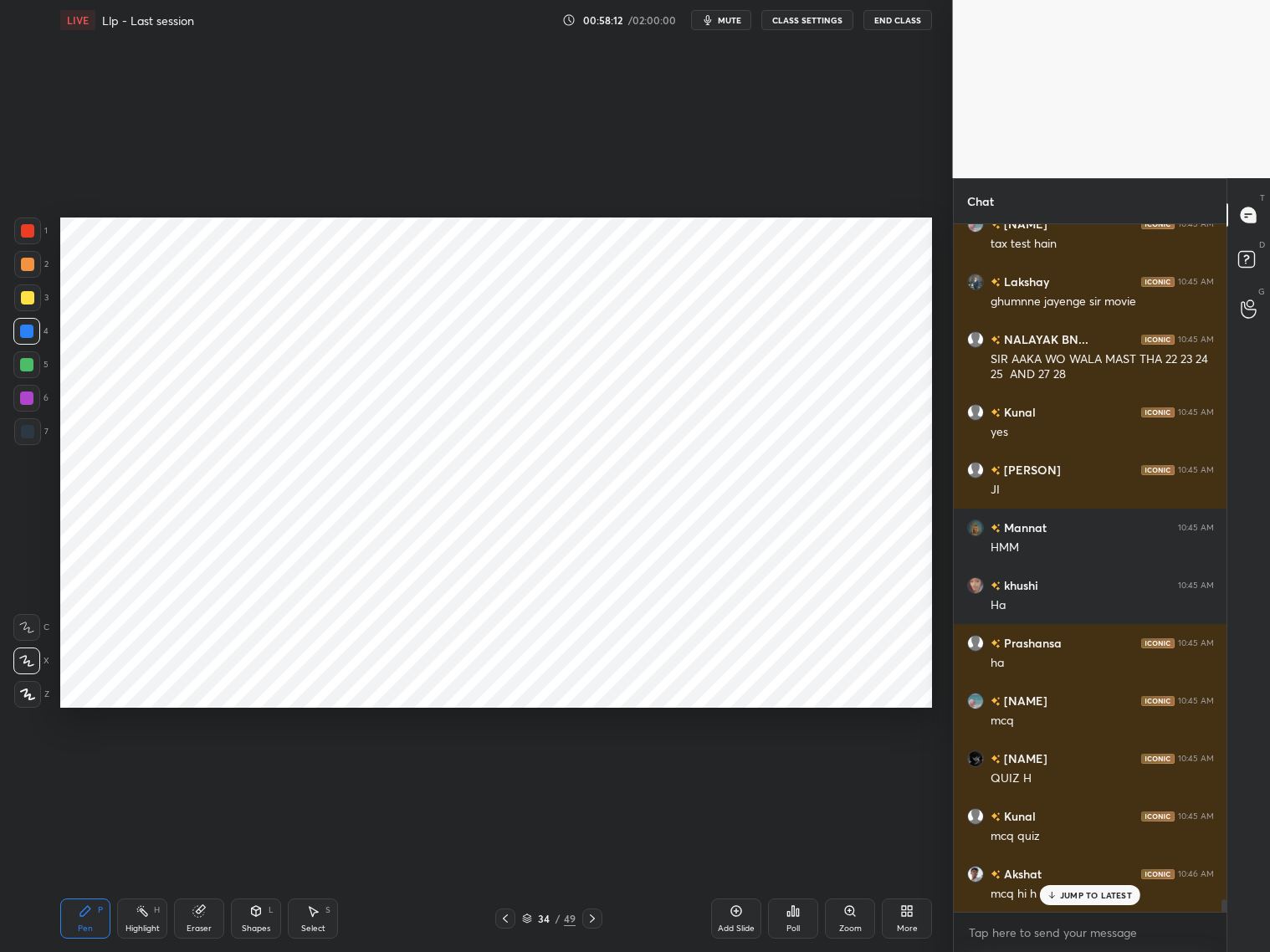 drag, startPoint x: 196, startPoint y: 921, endPoint x: 198, endPoint y: 909, distance: 12.1655251 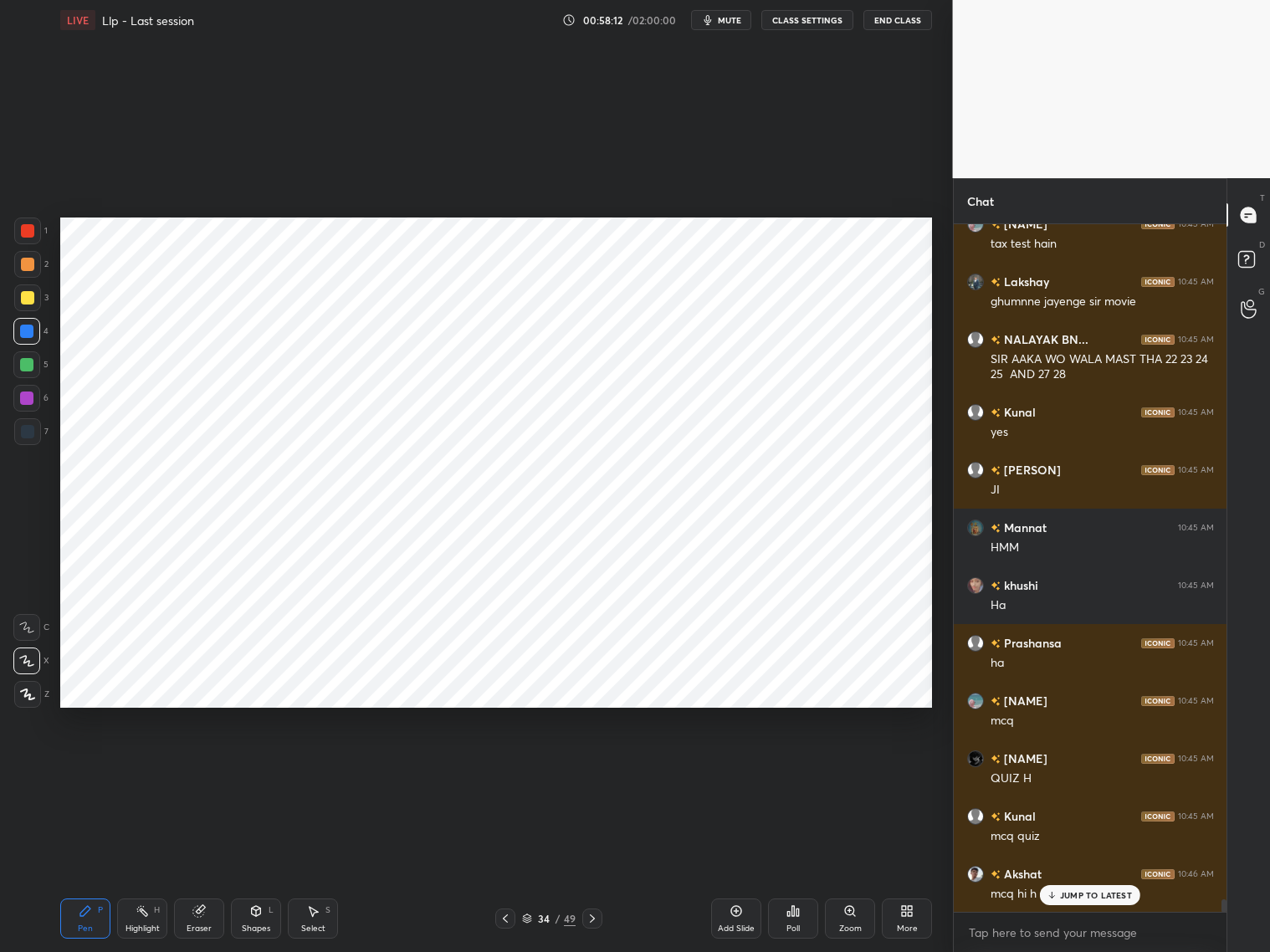 click on "Eraser" at bounding box center (199, 919) 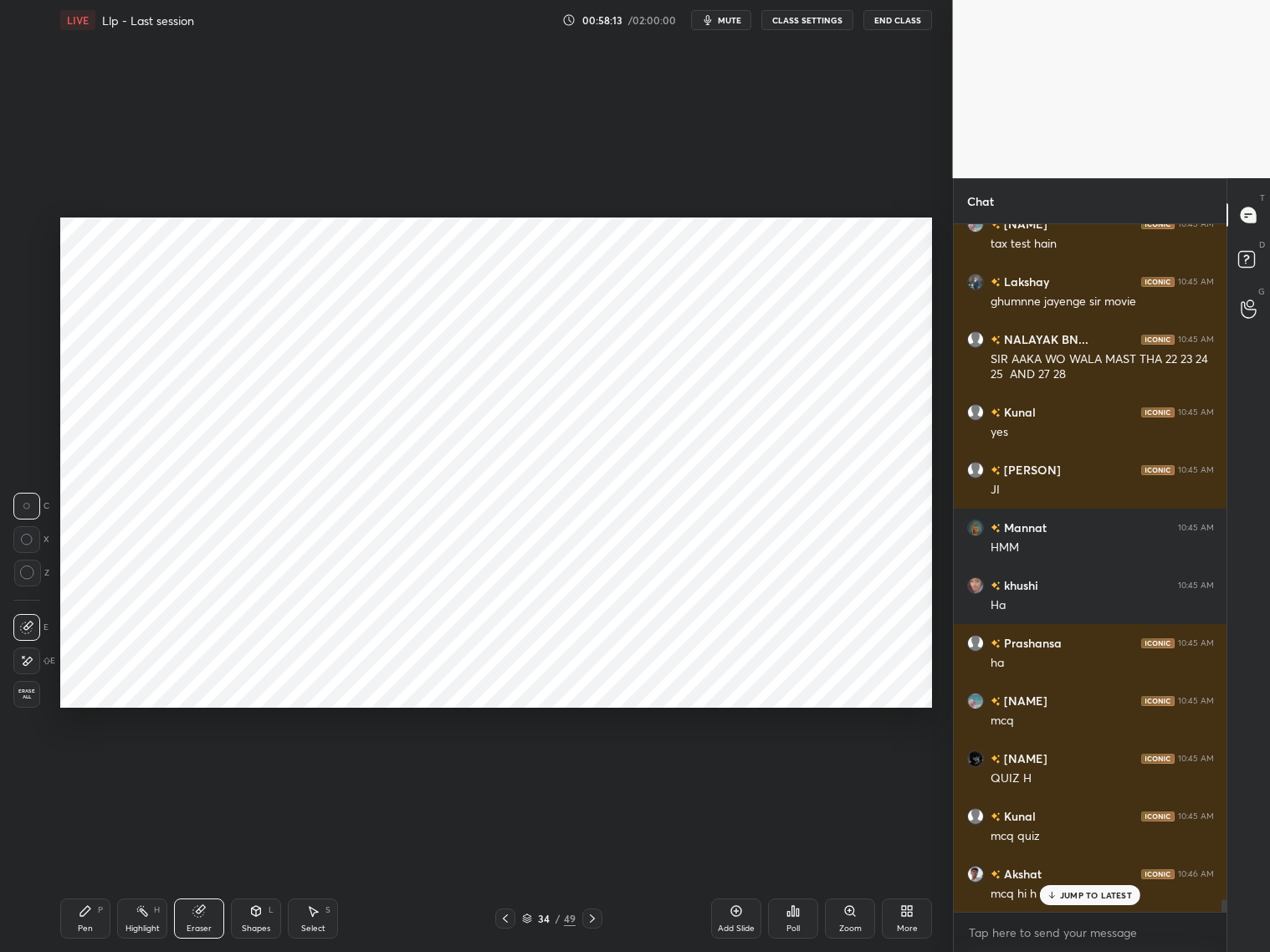 drag, startPoint x: 86, startPoint y: 914, endPoint x: 89, endPoint y: 832, distance: 82.05486 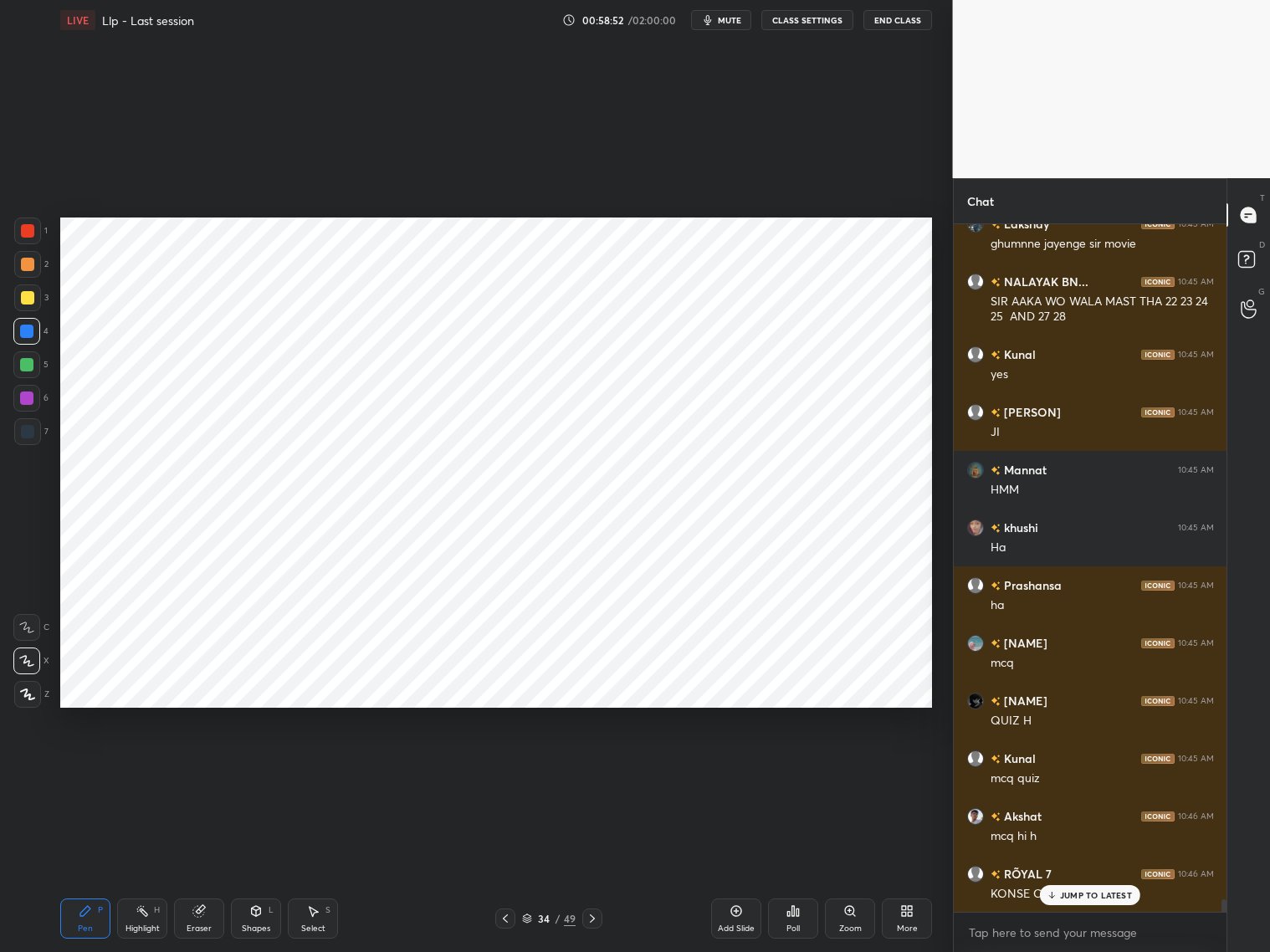 scroll, scrollTop: 38001, scrollLeft: 0, axis: vertical 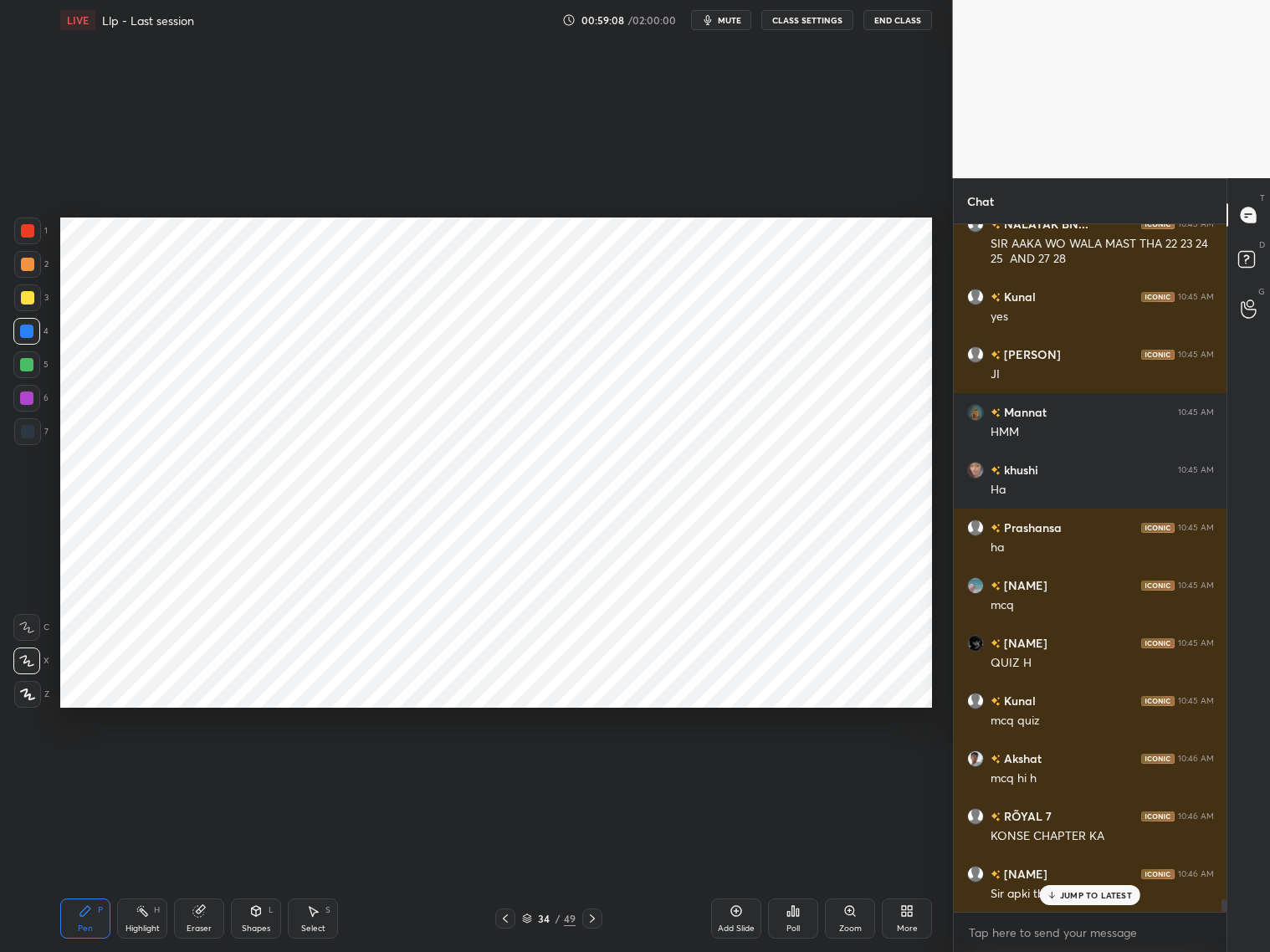 click on "JUMP TO LATEST" at bounding box center (1090, 895) 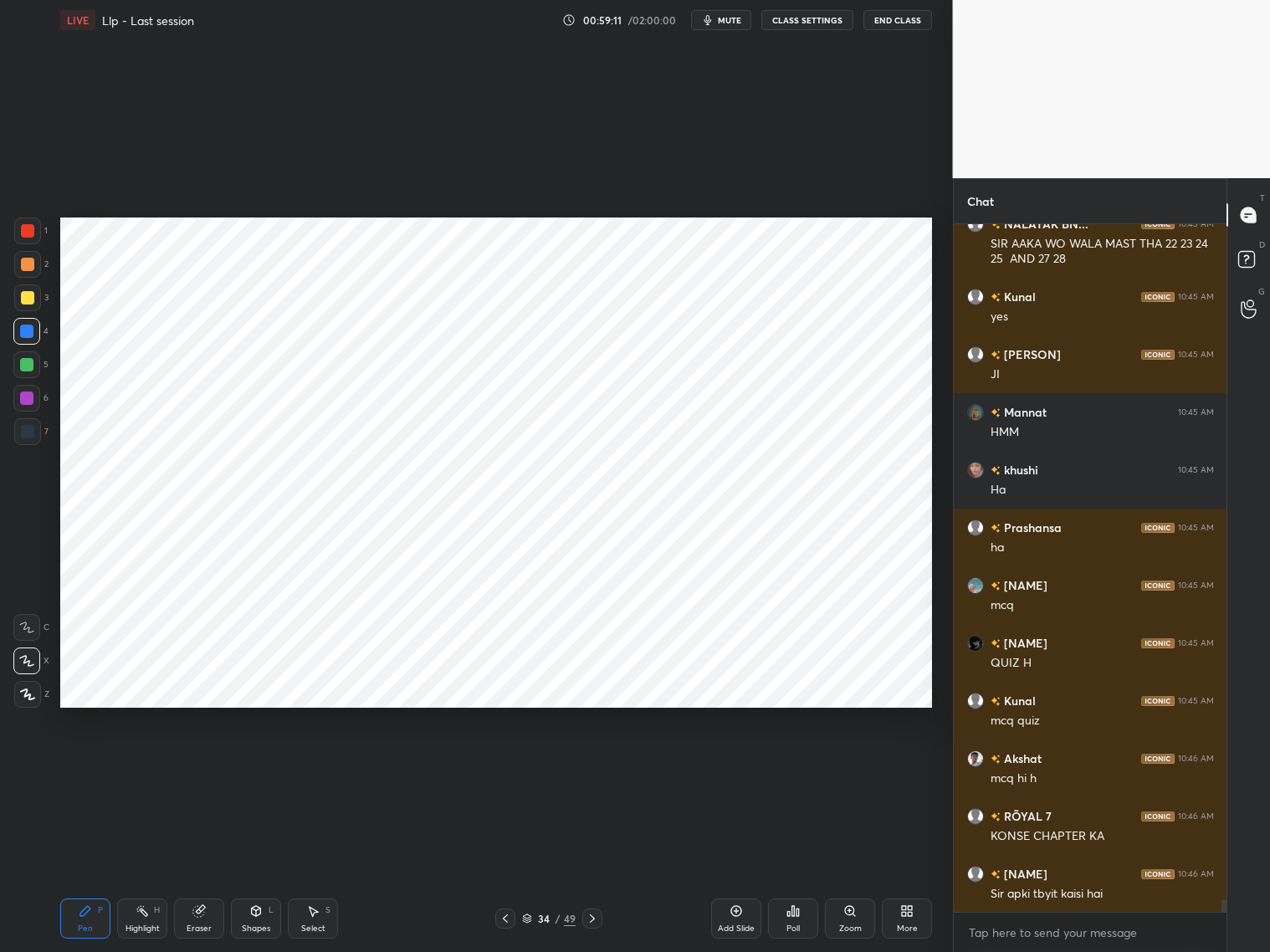 click at bounding box center [28, 231] 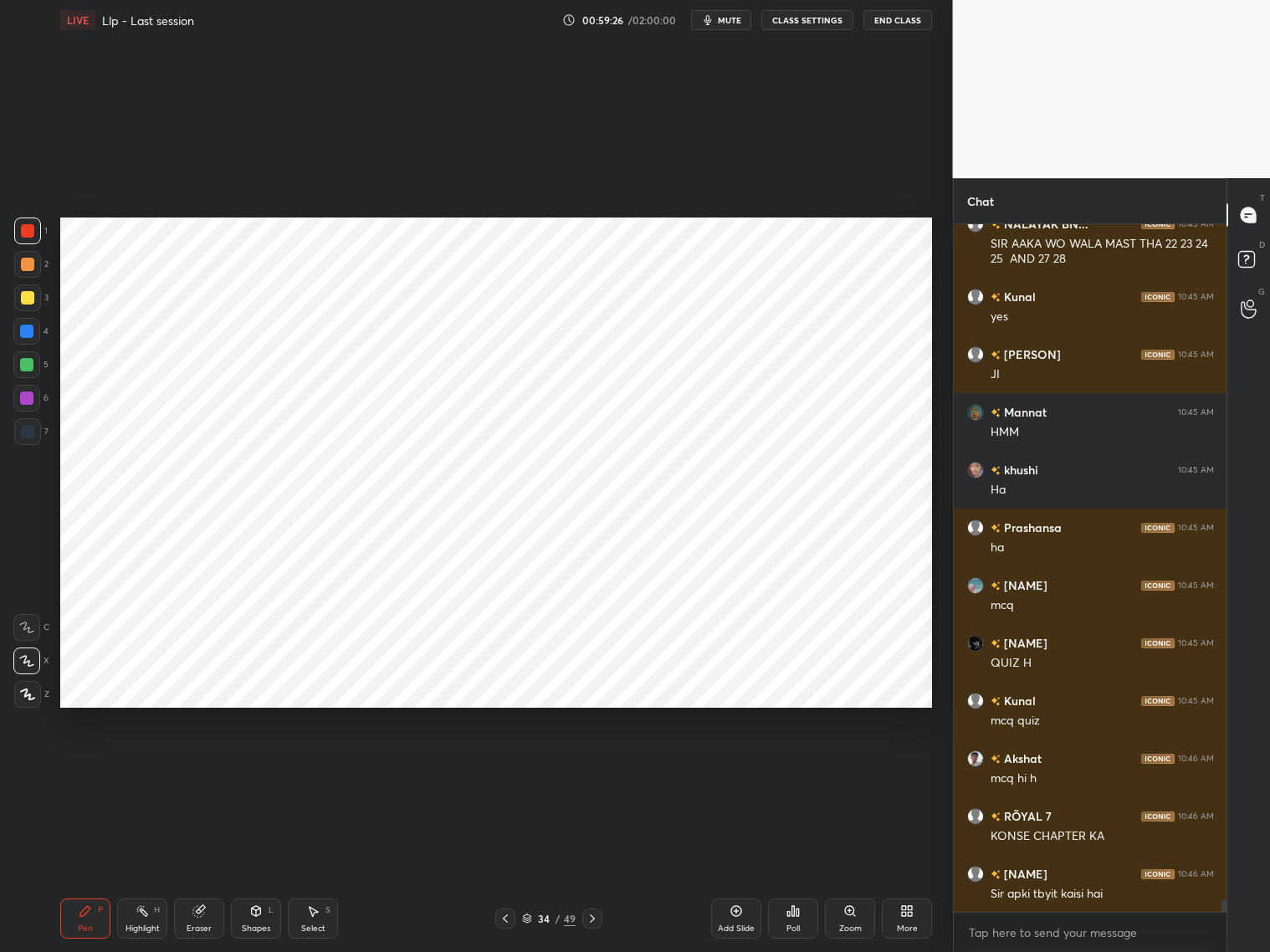 scroll, scrollTop: 38059, scrollLeft: 0, axis: vertical 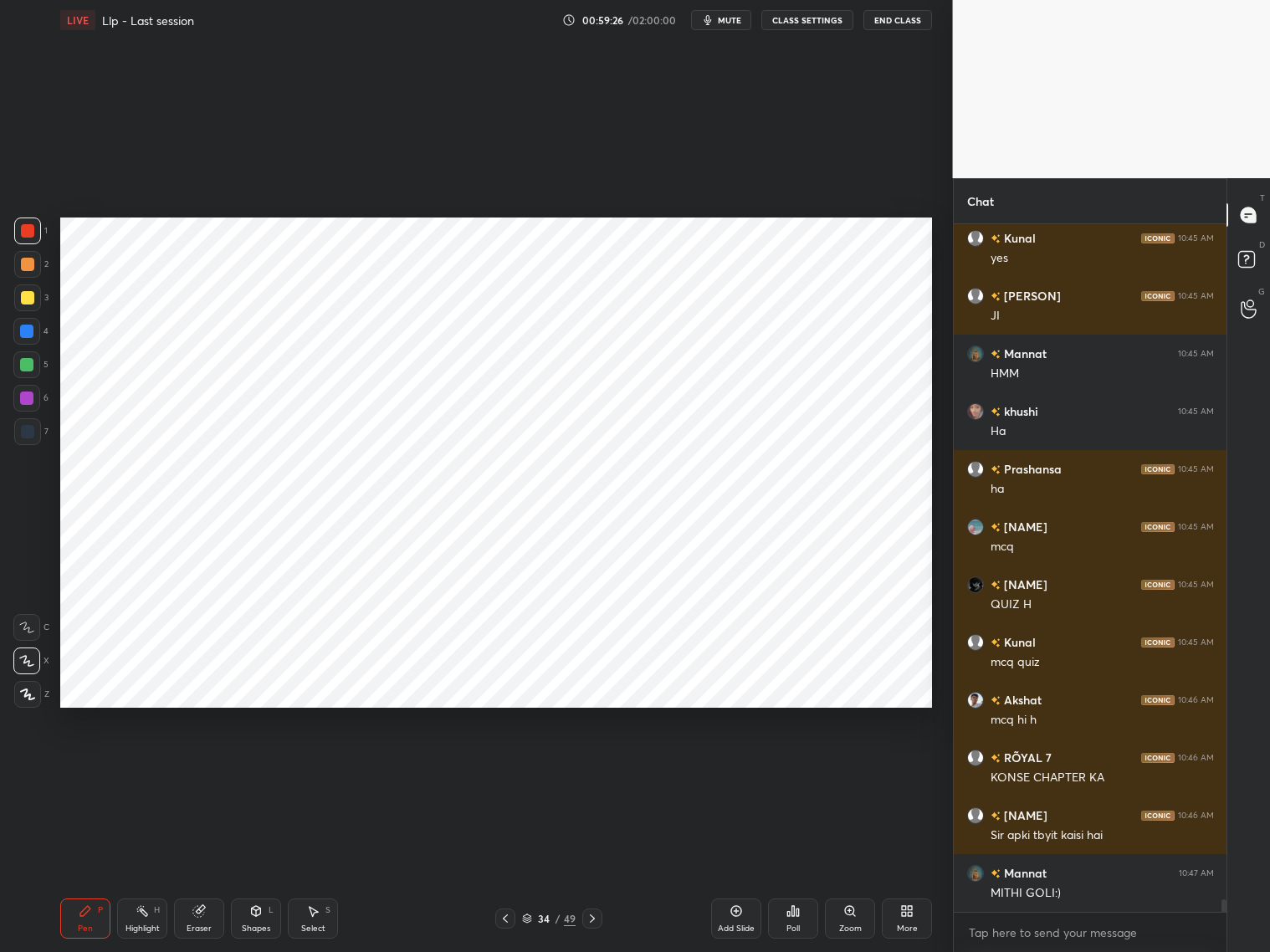 click on "Shapes L" at bounding box center [256, 919] 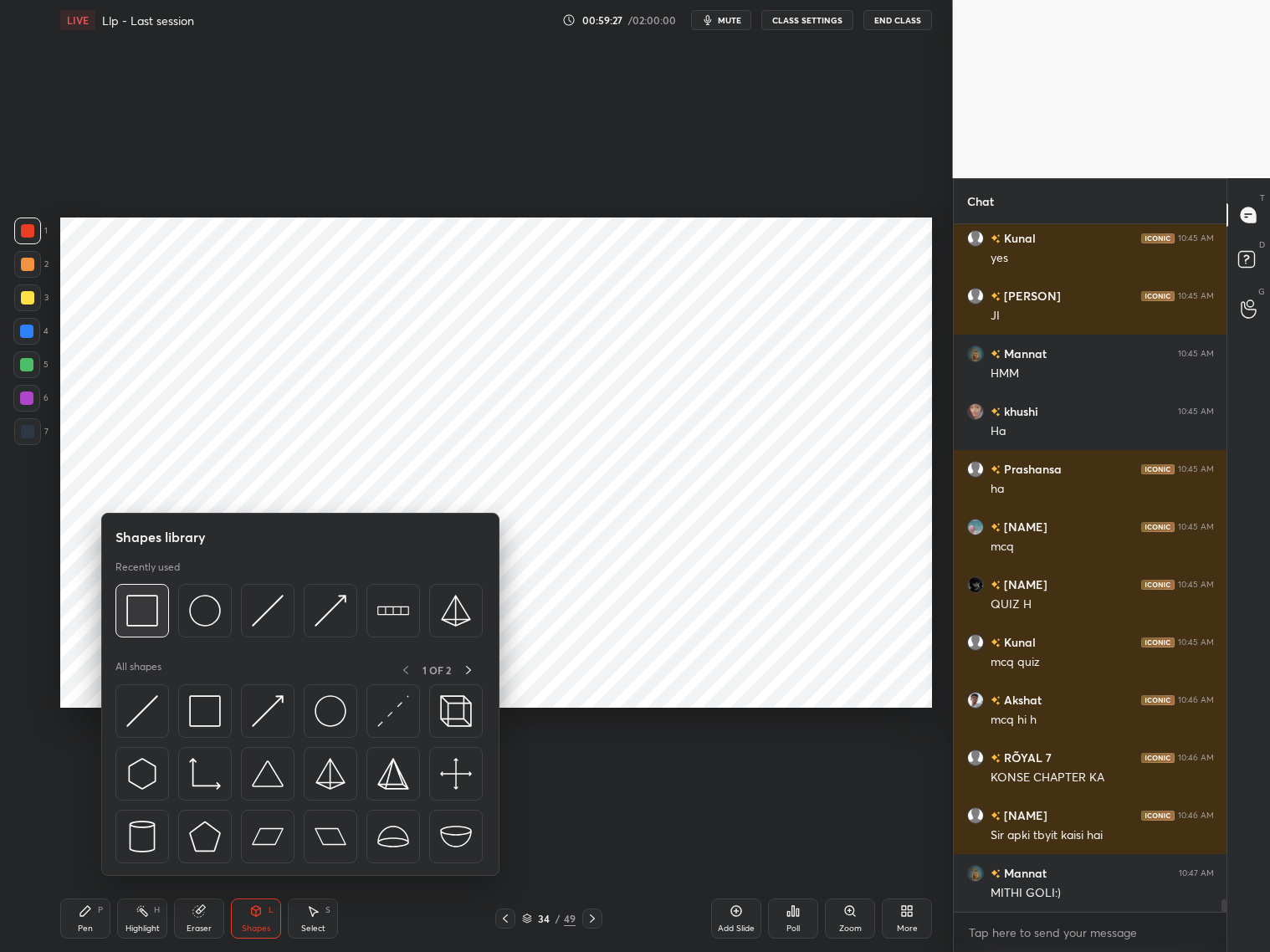 click at bounding box center [142, 611] 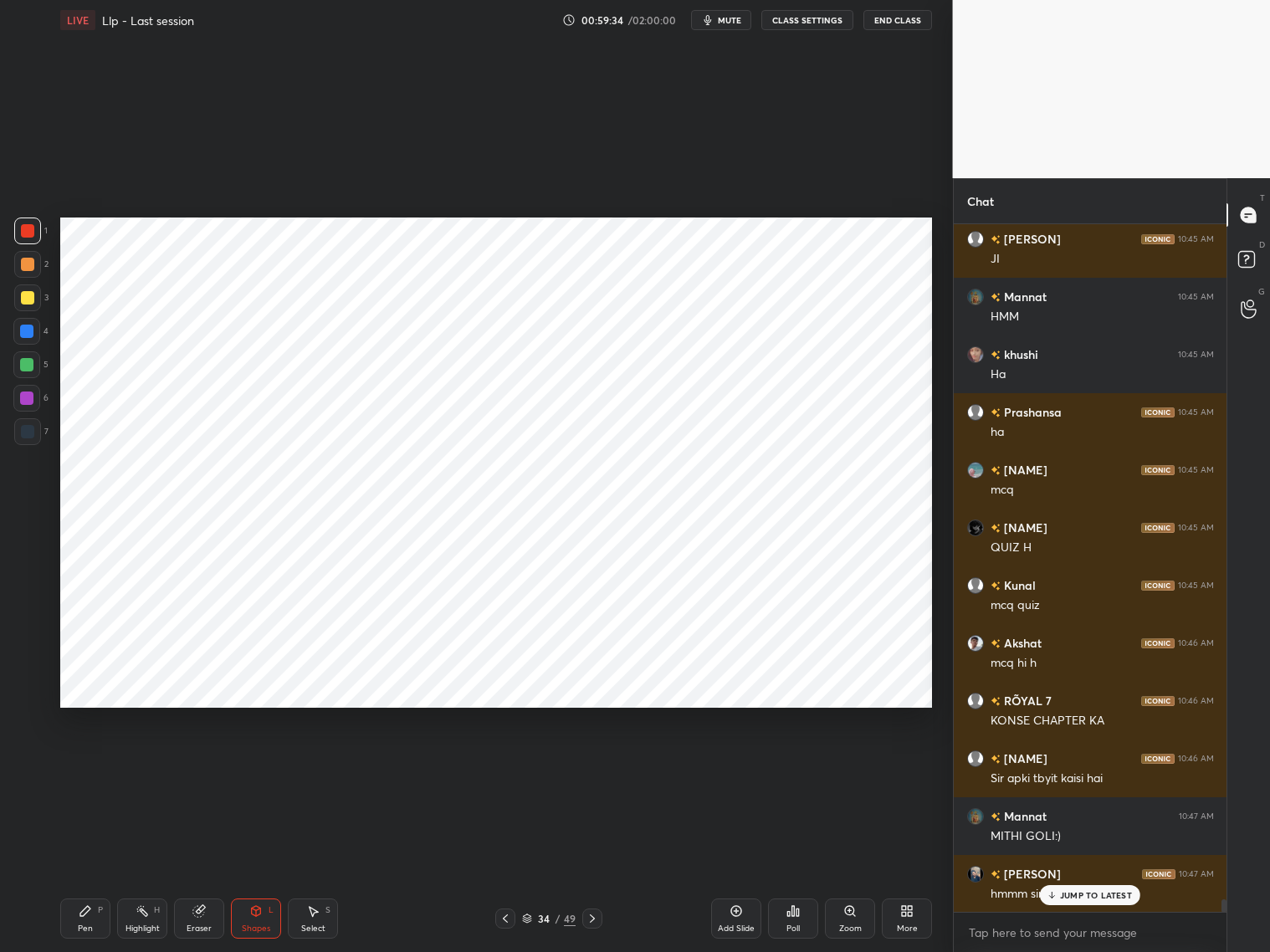 scroll, scrollTop: 38174, scrollLeft: 0, axis: vertical 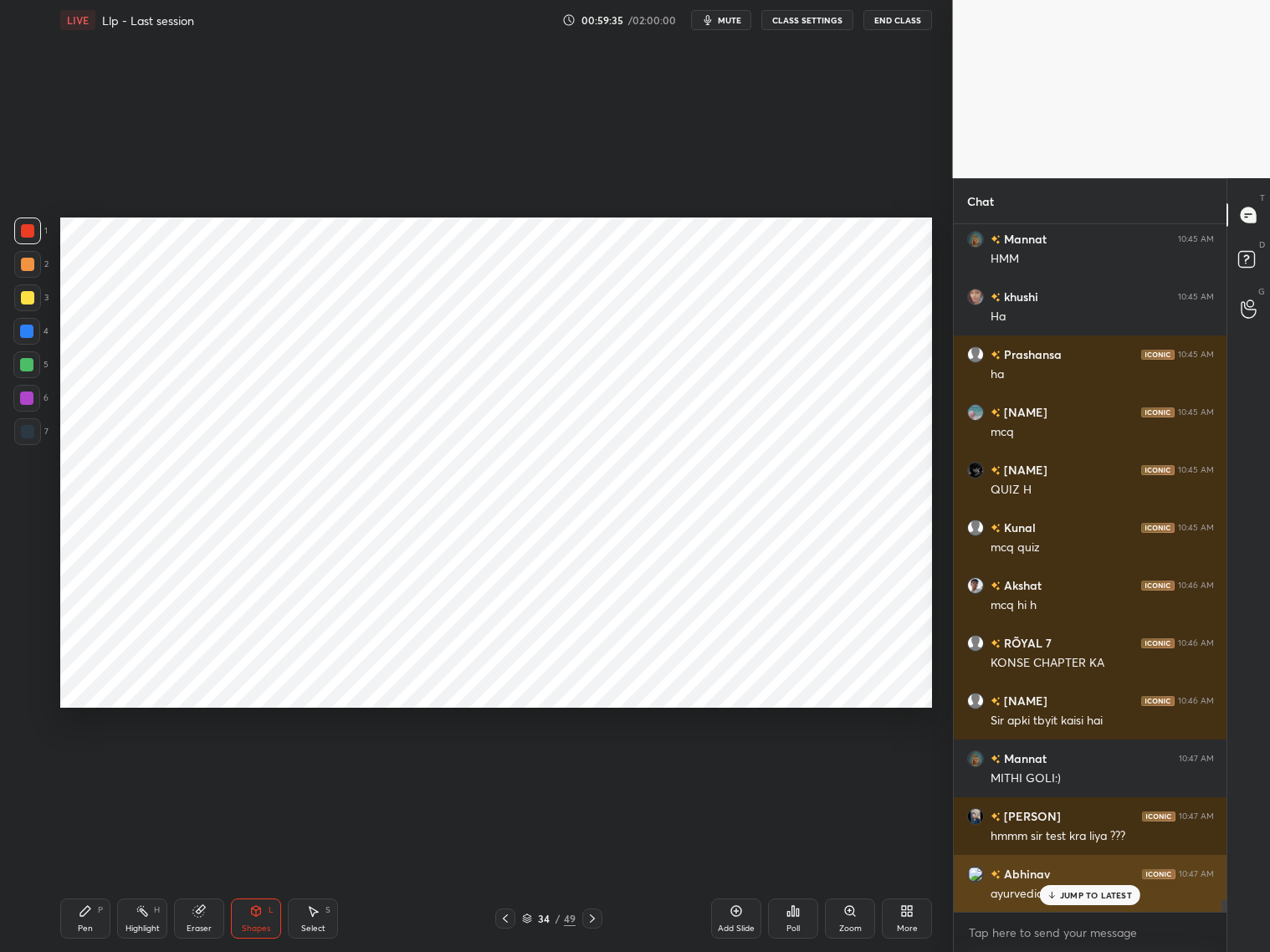 click on "JUMP TO LATEST" at bounding box center (1096, 895) 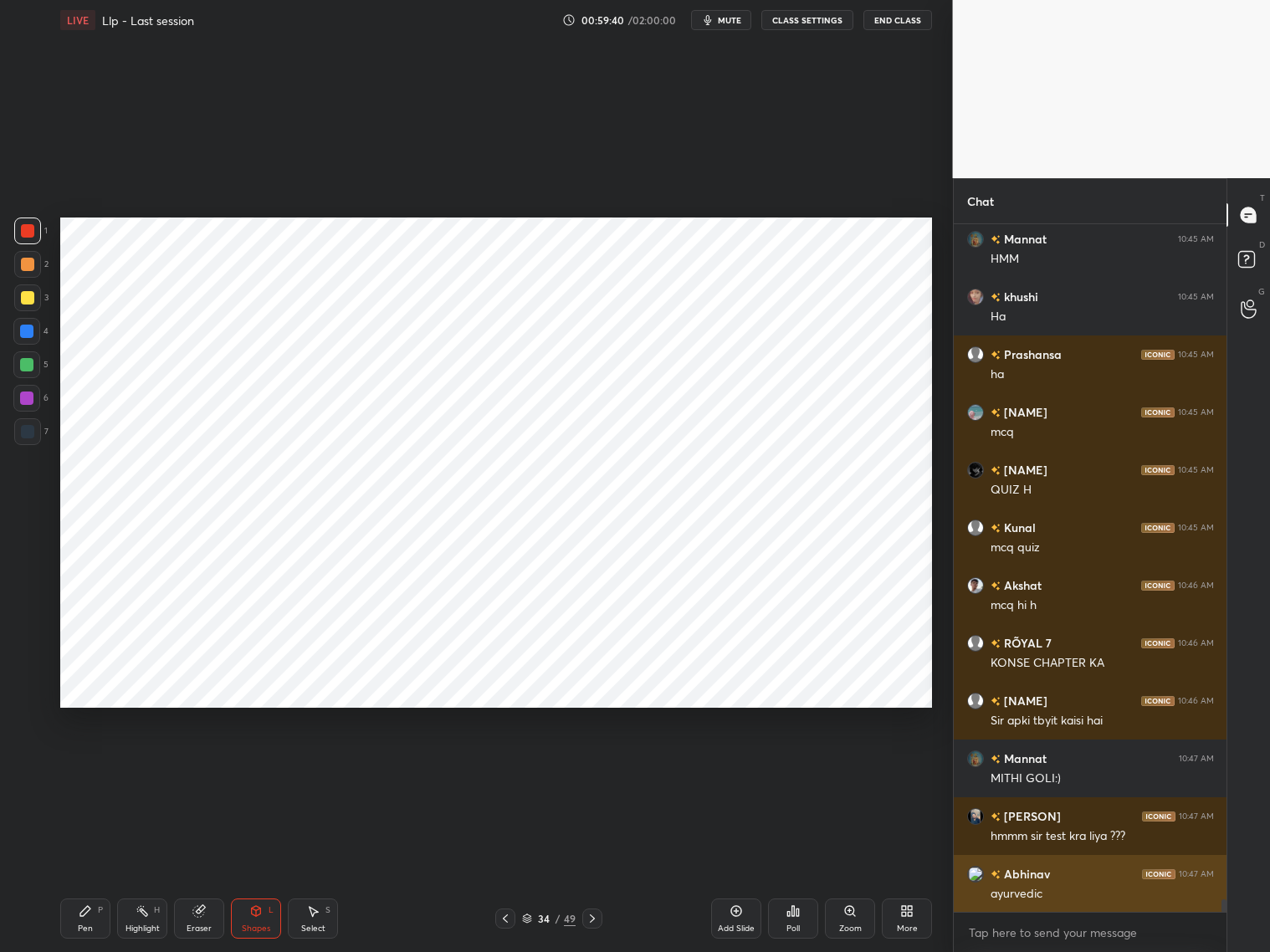 scroll, scrollTop: 38231, scrollLeft: 0, axis: vertical 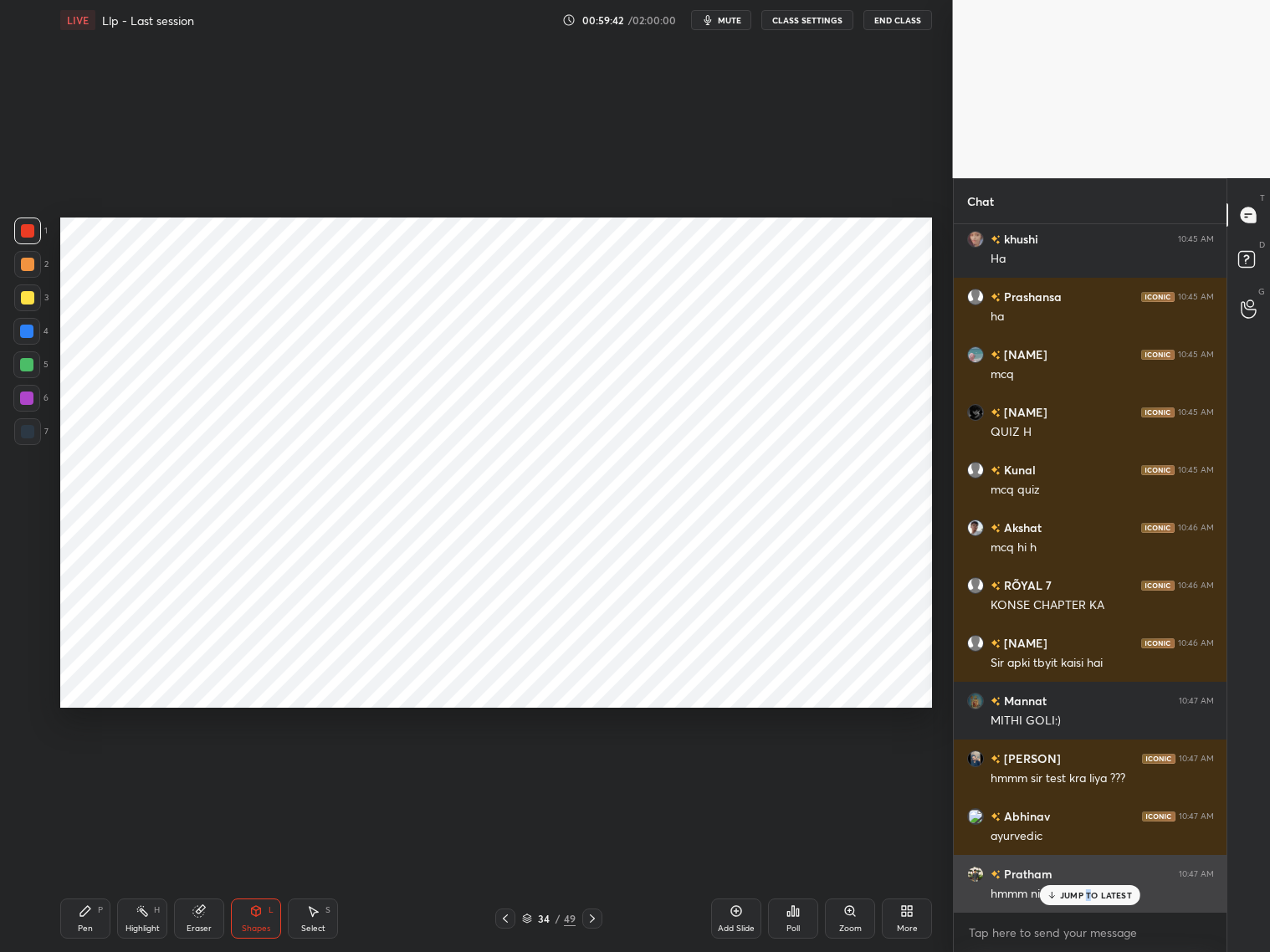 drag, startPoint x: 1086, startPoint y: 893, endPoint x: 1094, endPoint y: 890, distance: 8.544004 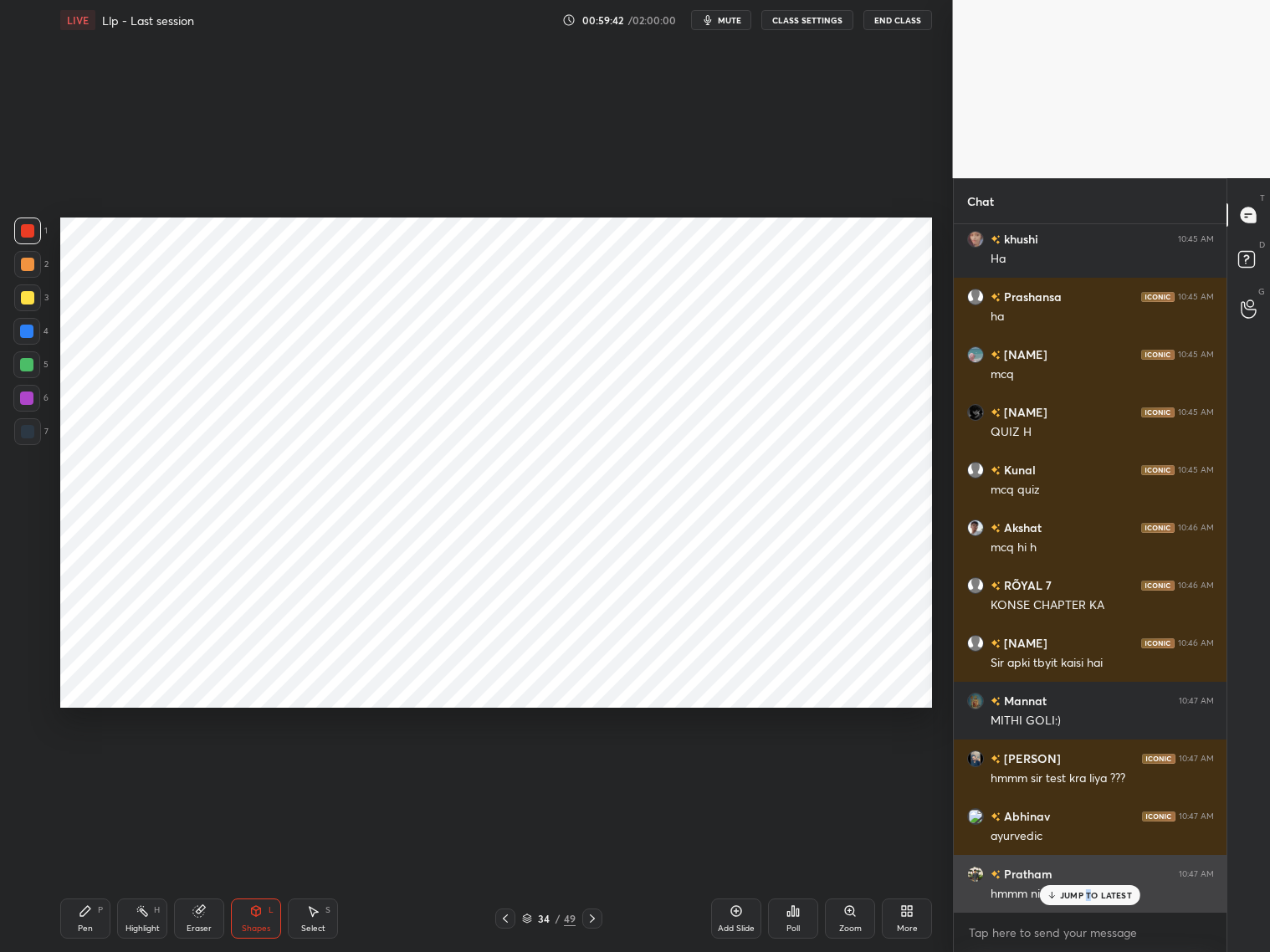 click on "JUMP TO LATEST" at bounding box center [1096, 895] 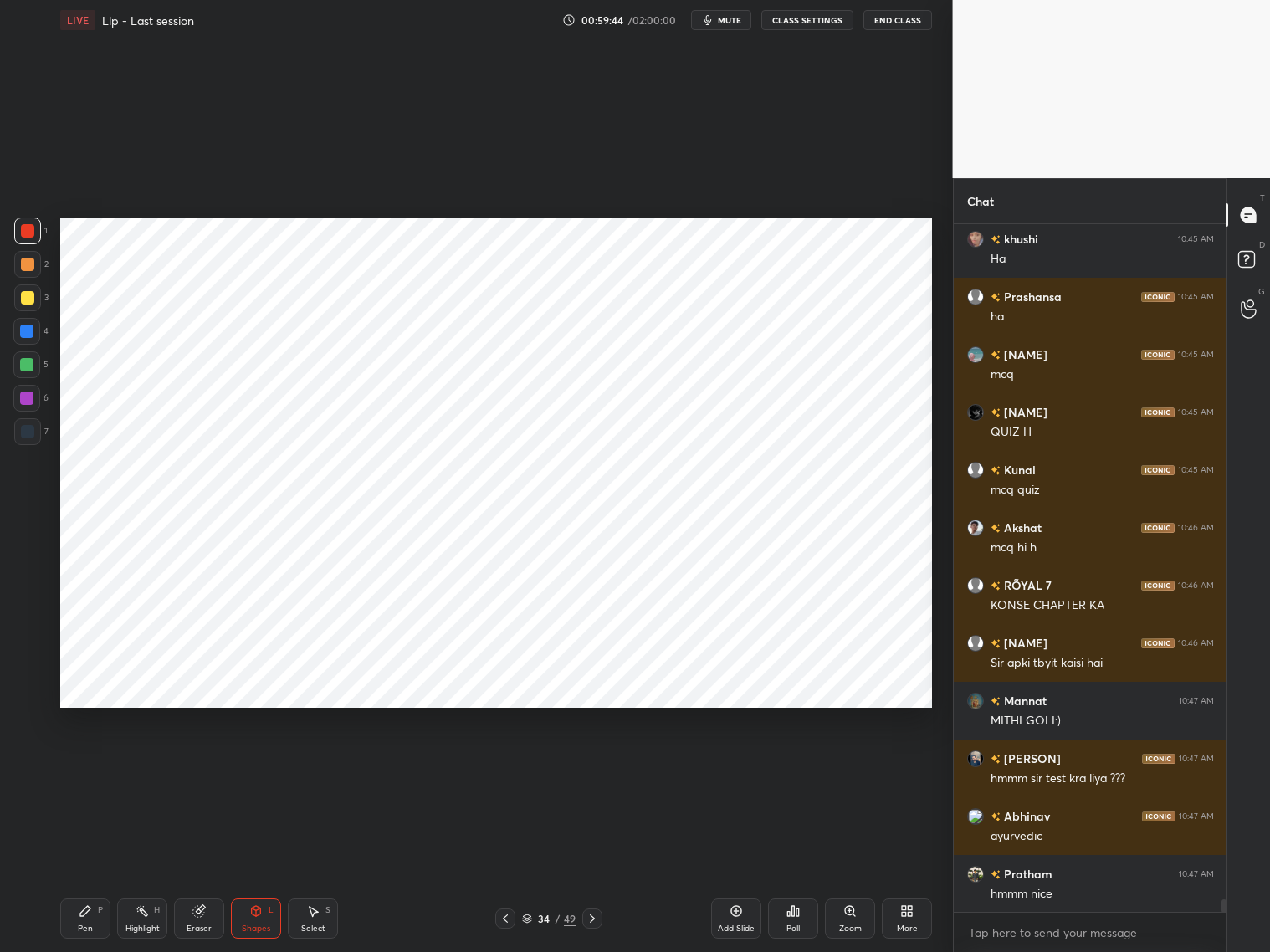 drag, startPoint x: 85, startPoint y: 912, endPoint x: 77, endPoint y: 901, distance: 13.60147 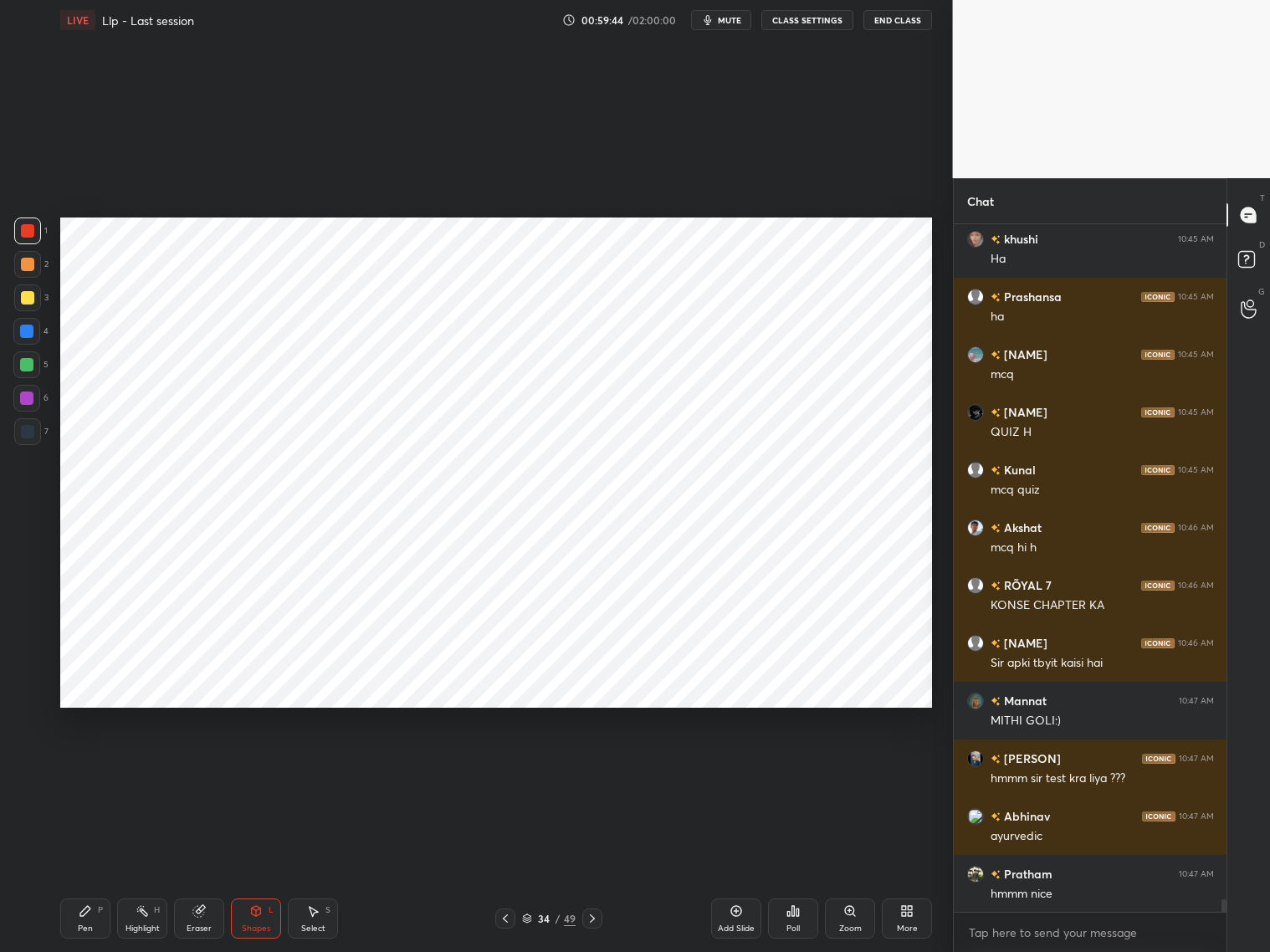click 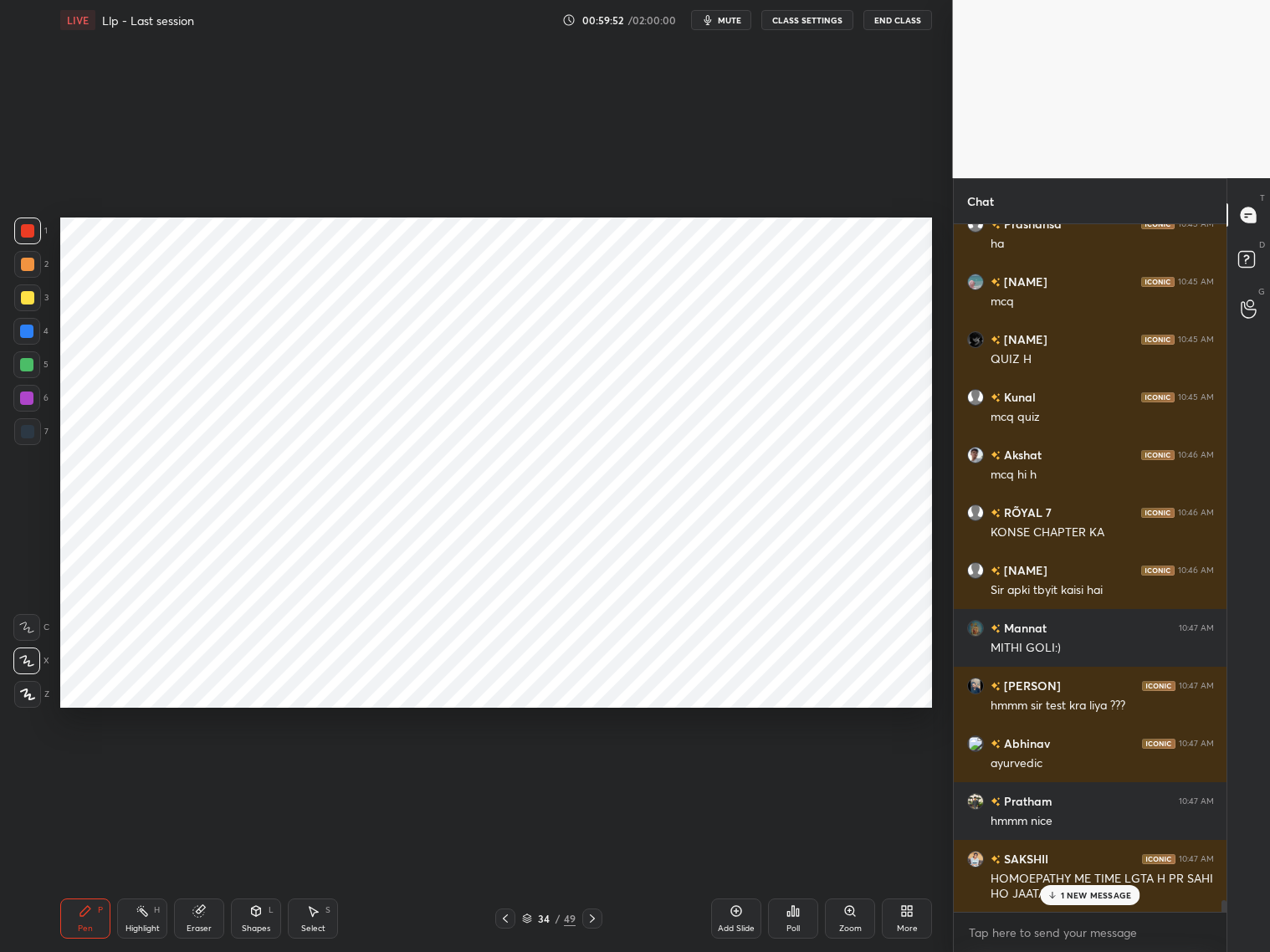 scroll, scrollTop: 38377, scrollLeft: 0, axis: vertical 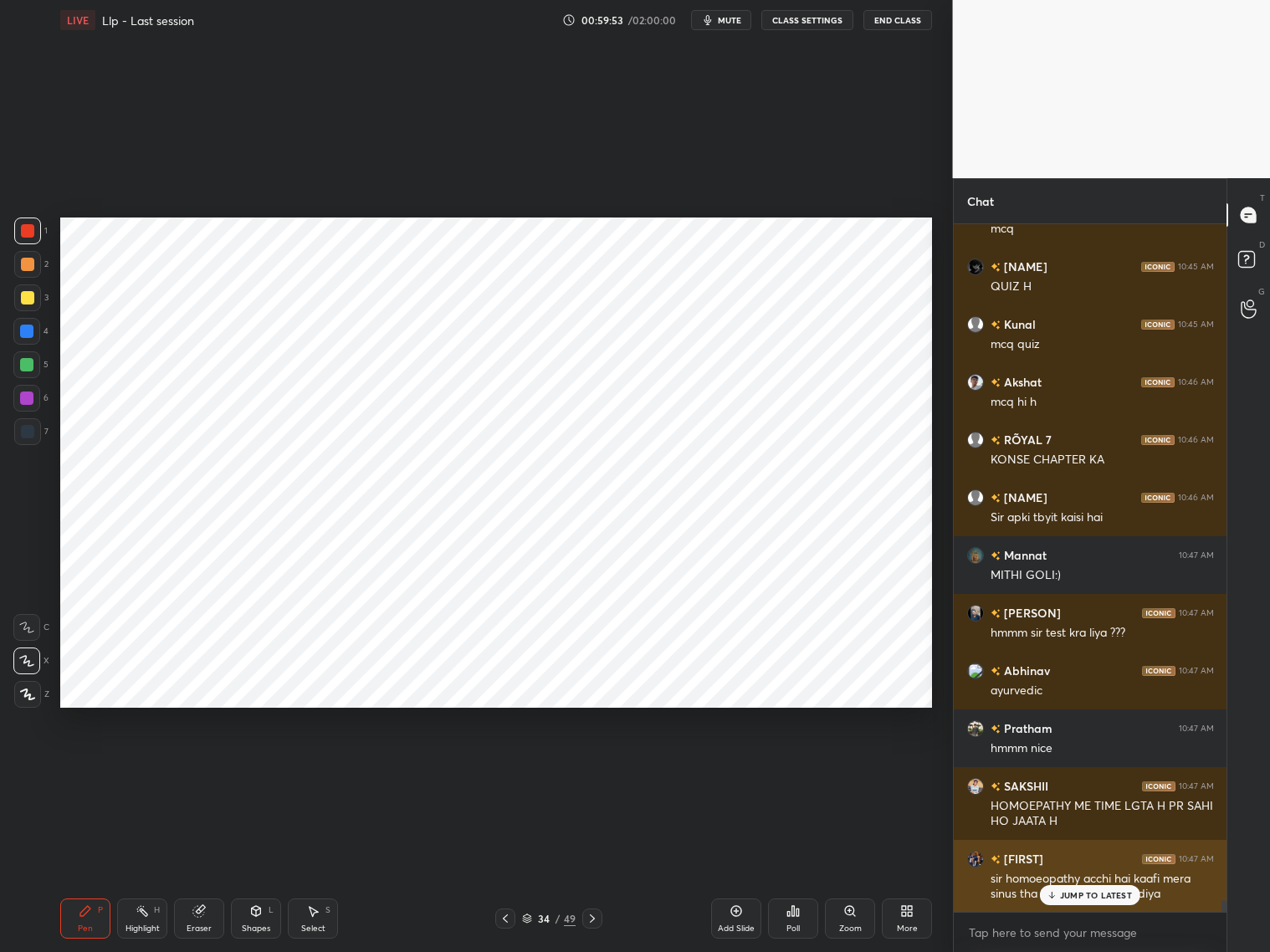 click on "JUMP TO LATEST" at bounding box center (1090, 895) 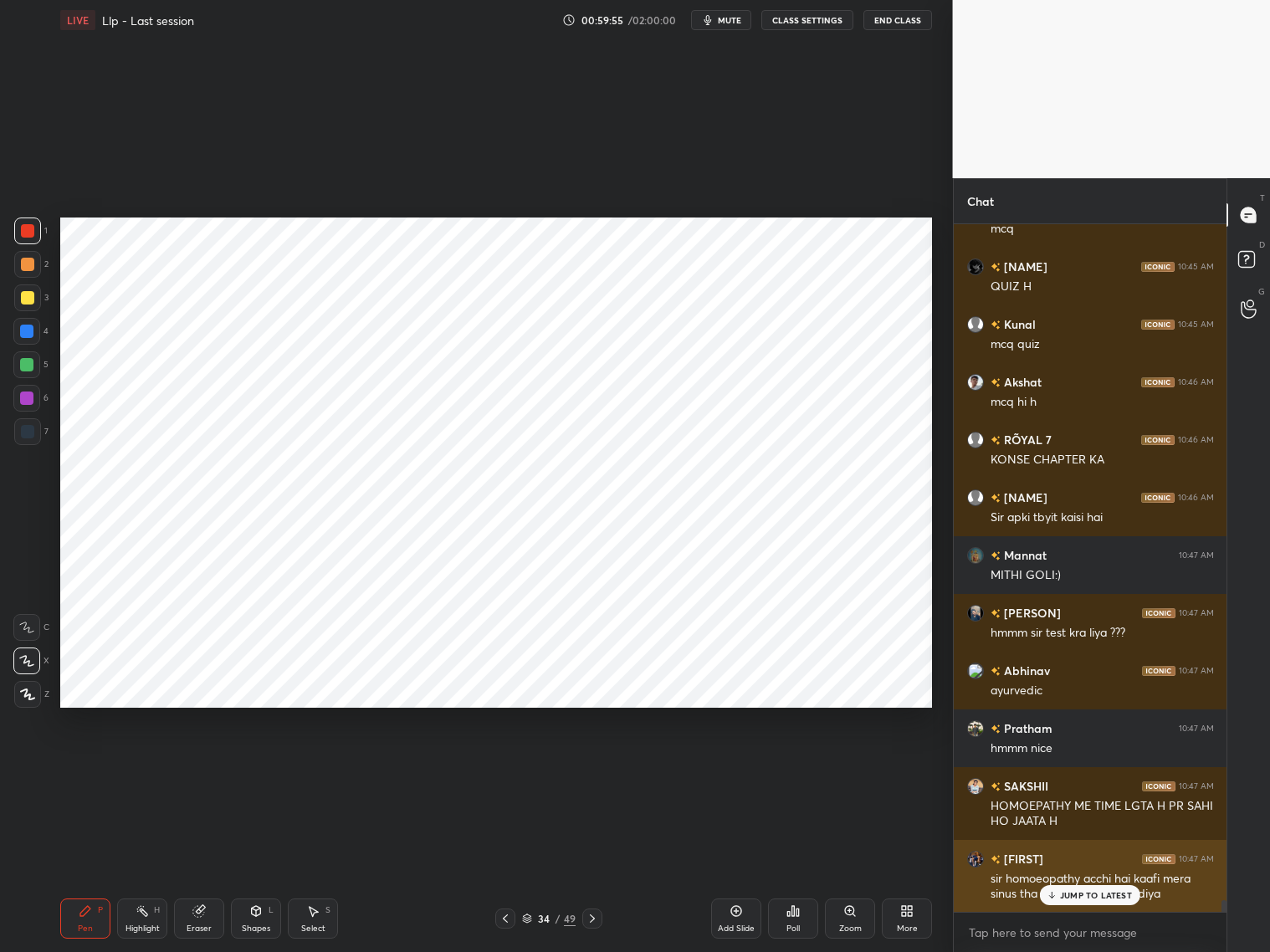 scroll, scrollTop: 38450, scrollLeft: 0, axis: vertical 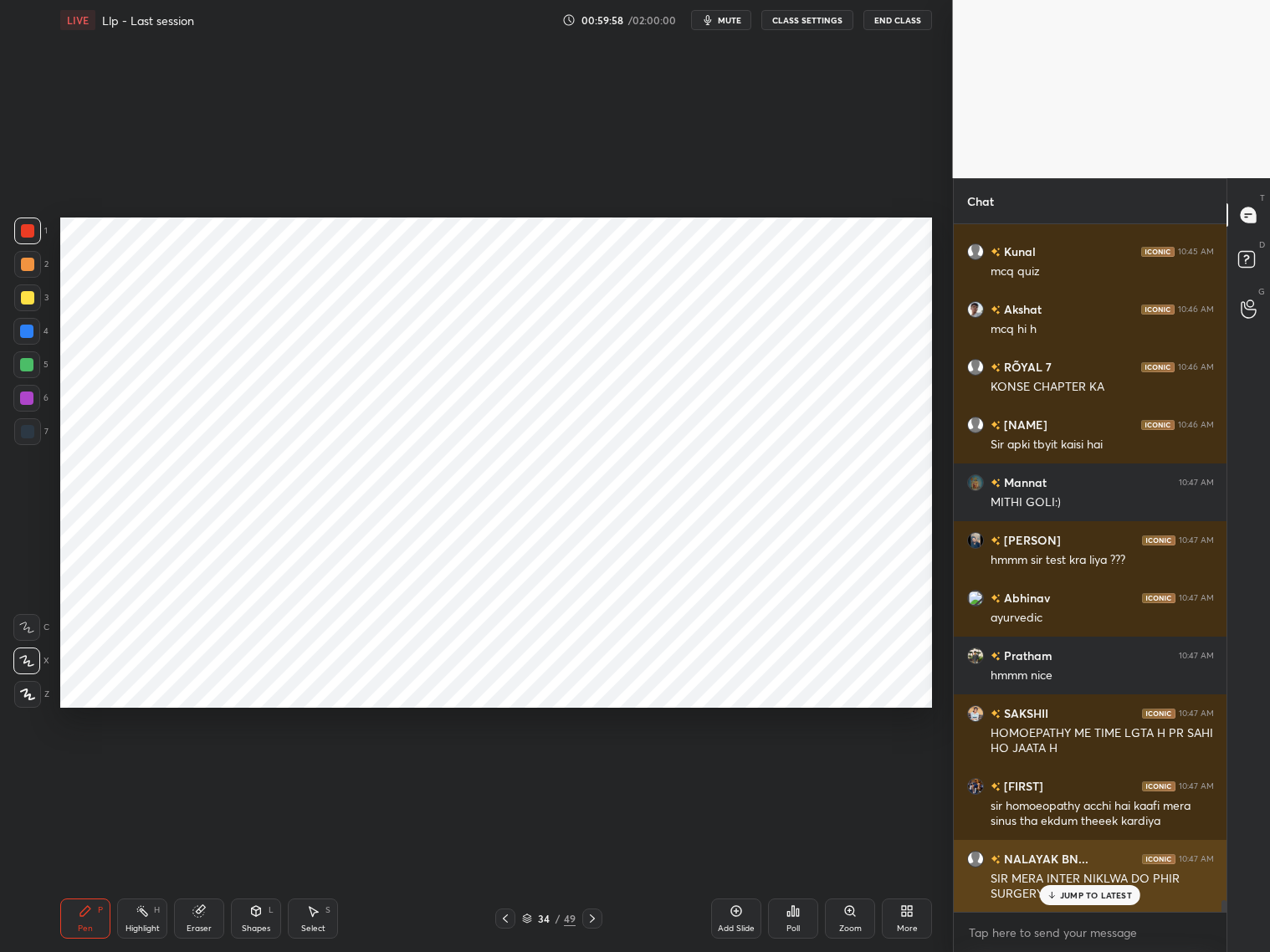 click on "JUMP TO LATEST" at bounding box center [1090, 895] 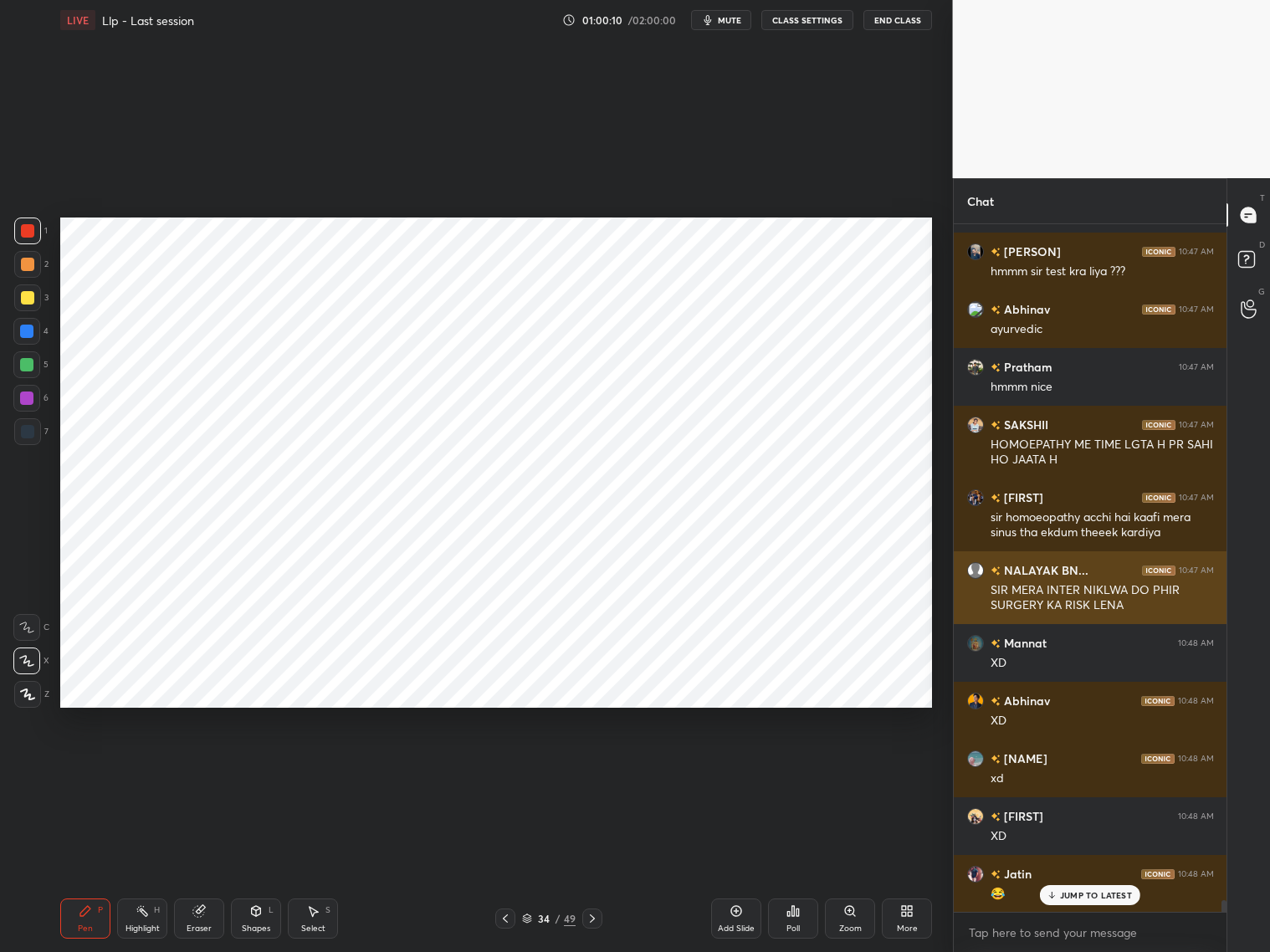scroll, scrollTop: 38854, scrollLeft: 0, axis: vertical 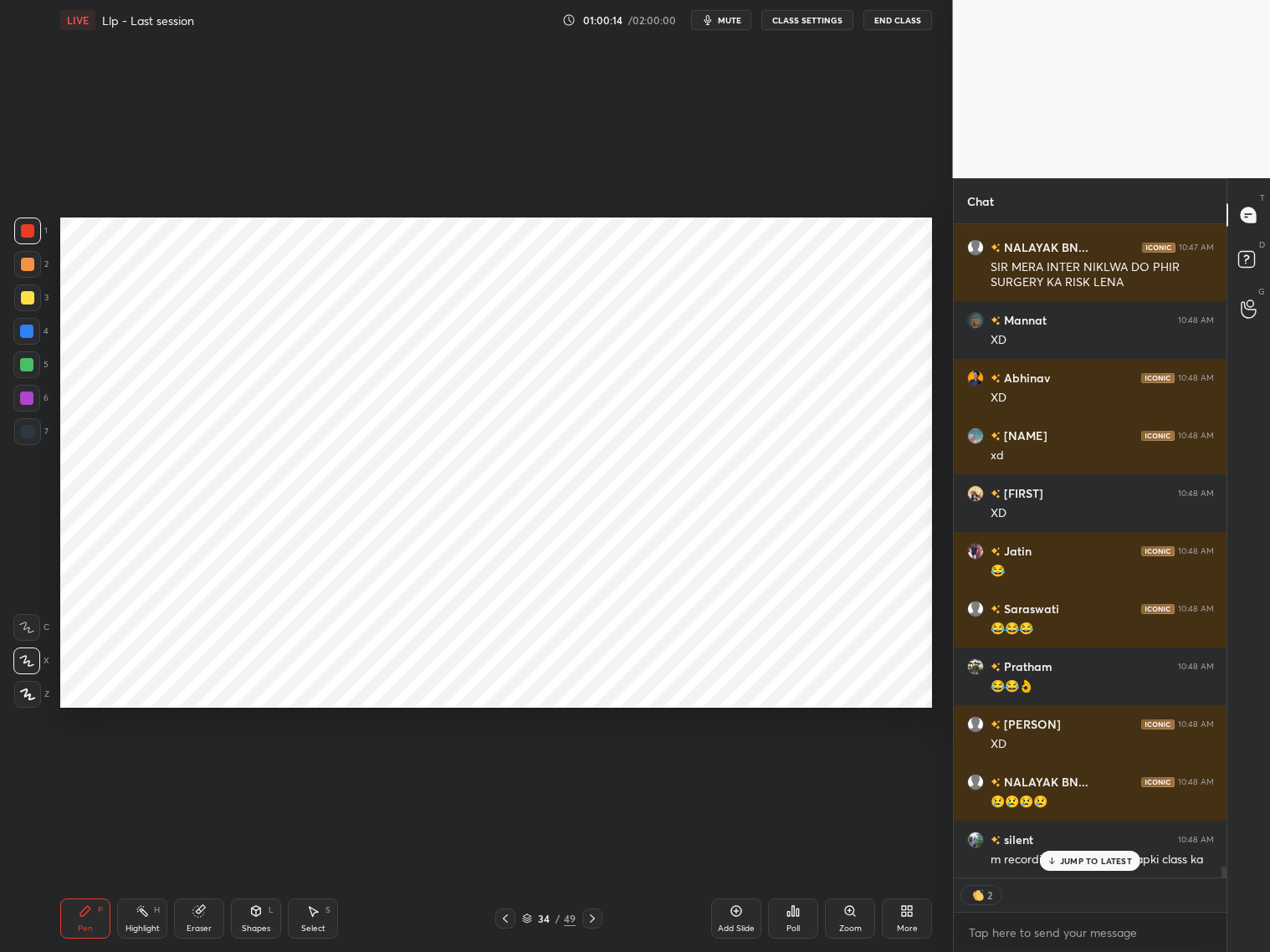 click on "Eraser" at bounding box center (199, 919) 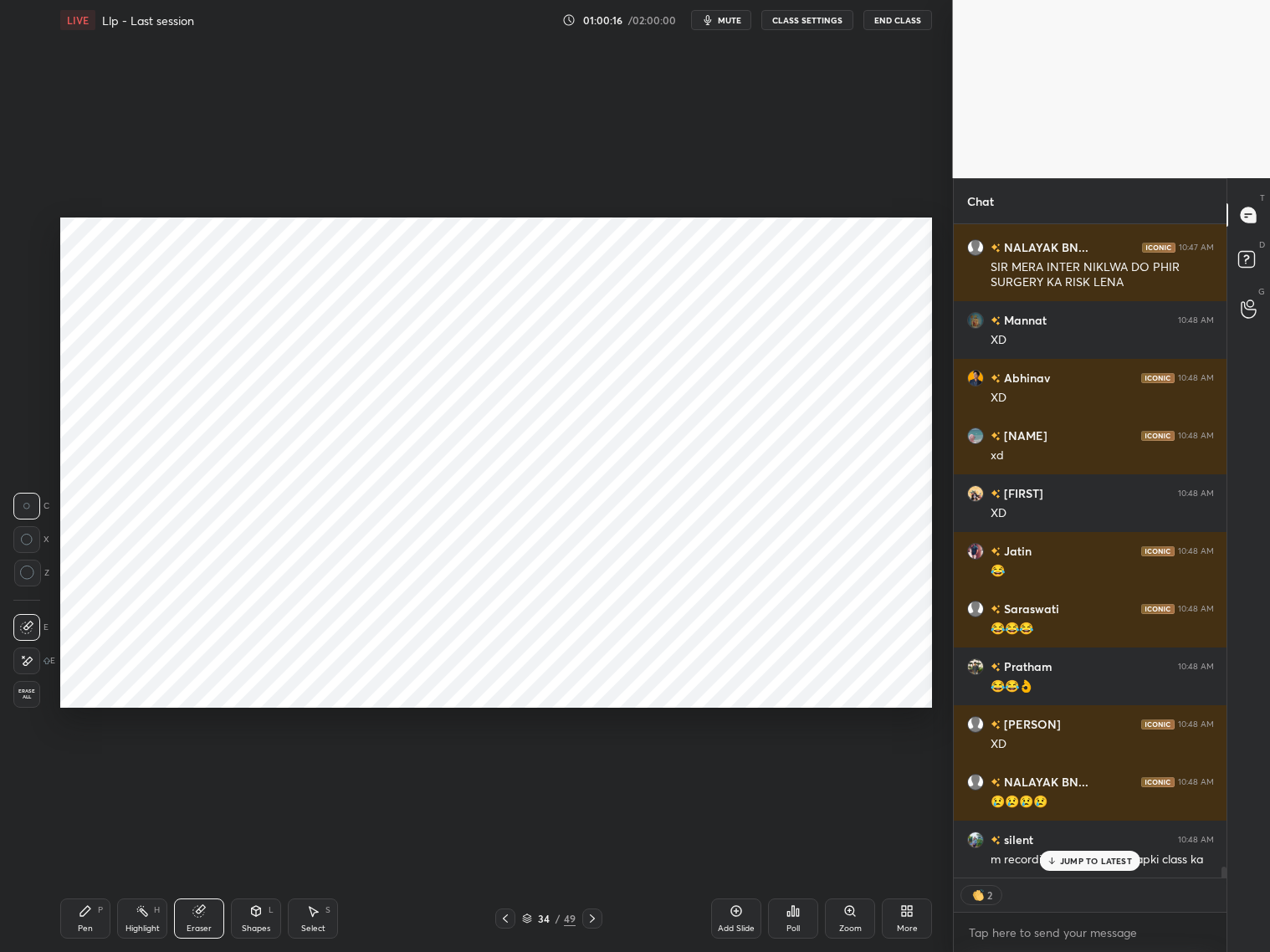 click 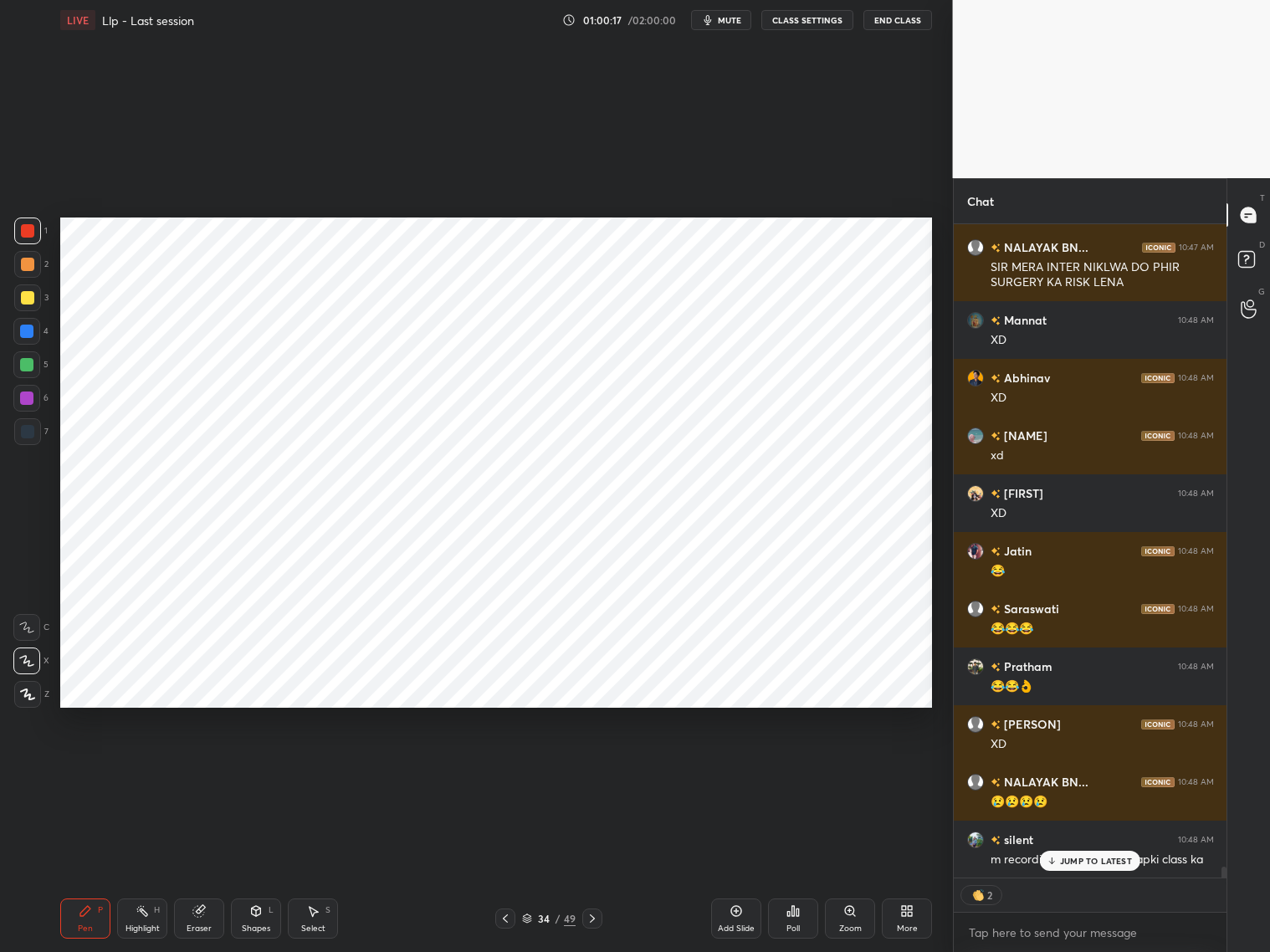 click at bounding box center (27, 331) 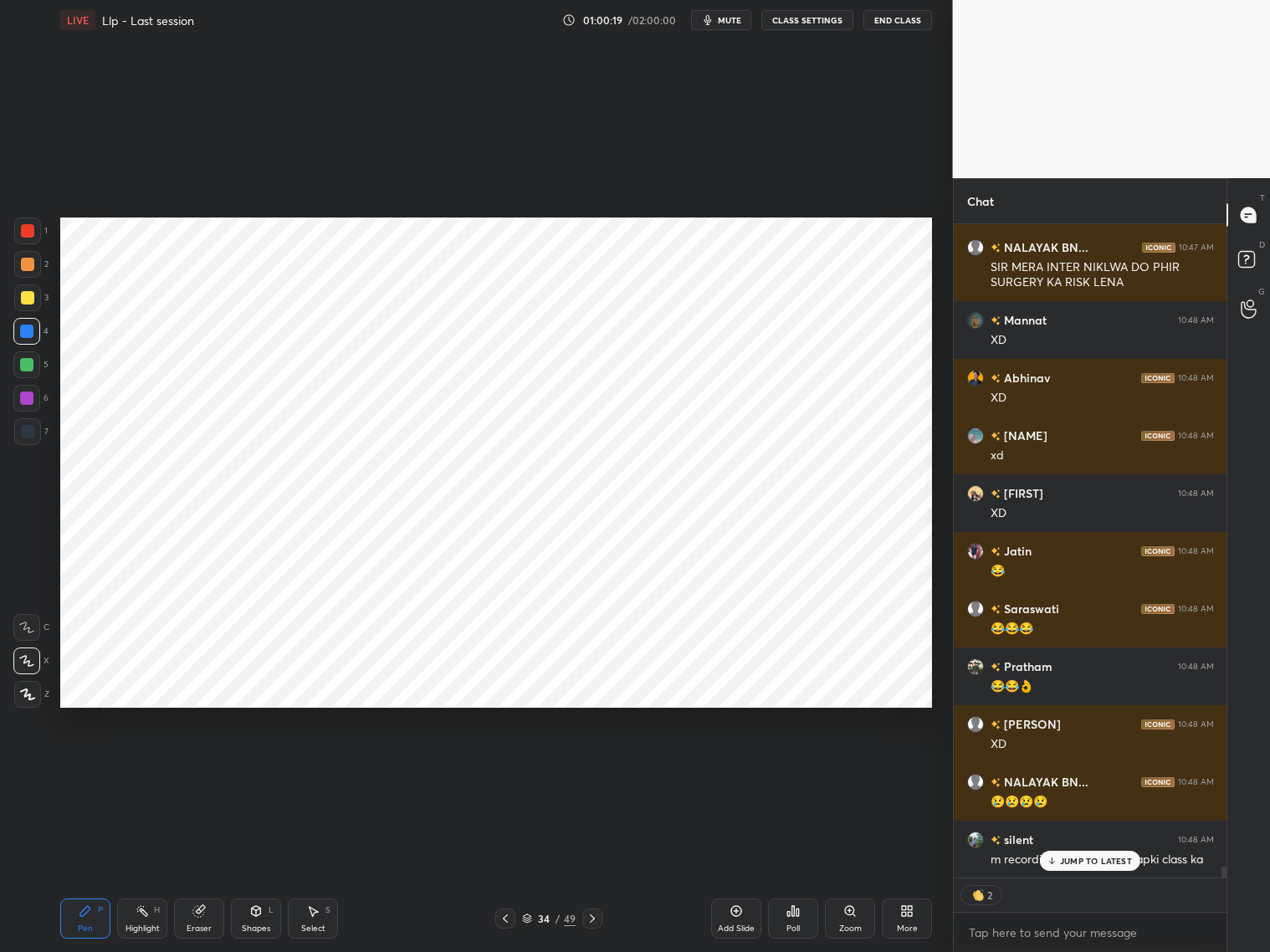 click on "Pen" at bounding box center (85, 929) 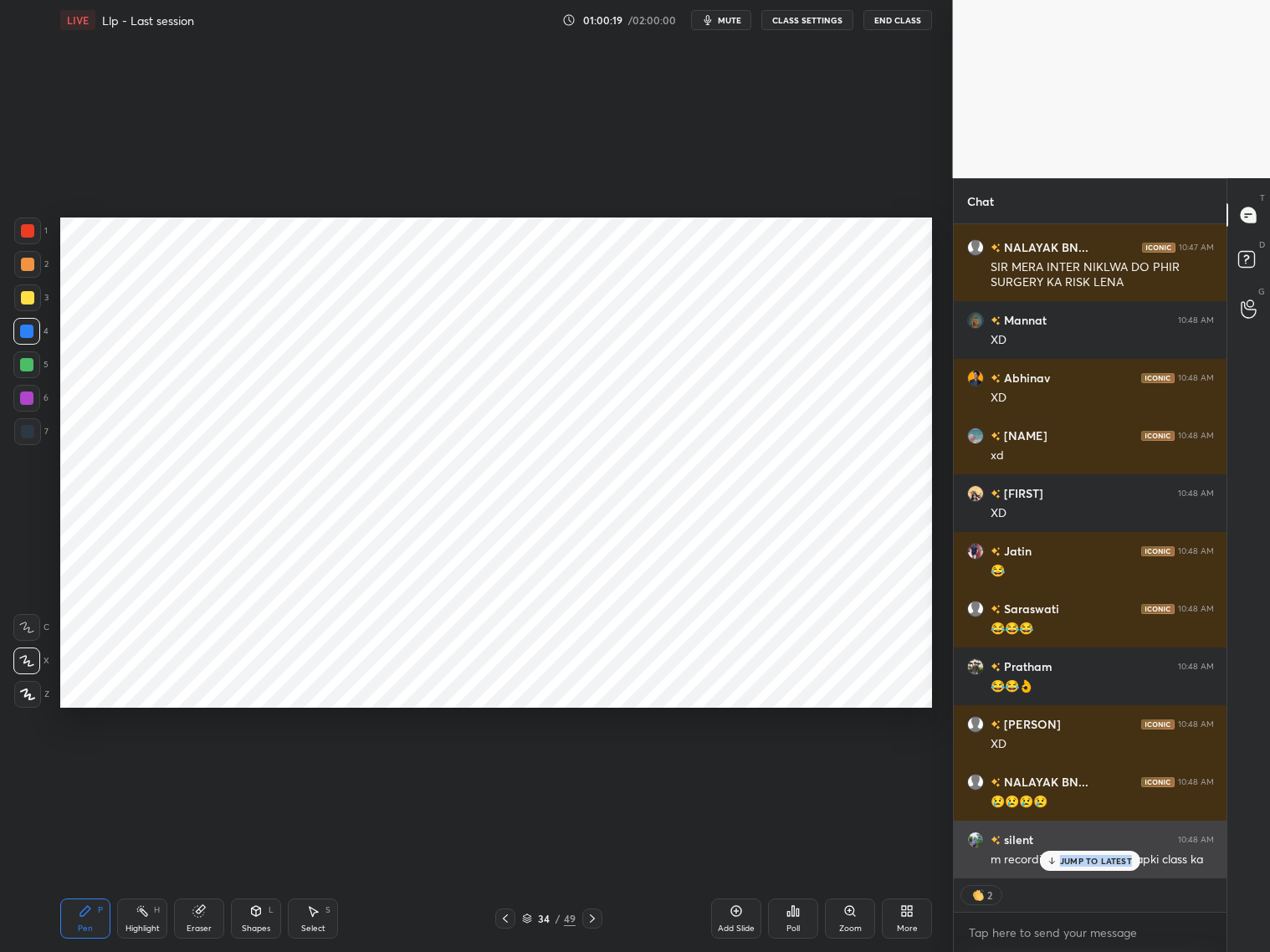 click on "JUMP TO LATEST" at bounding box center [1090, 861] 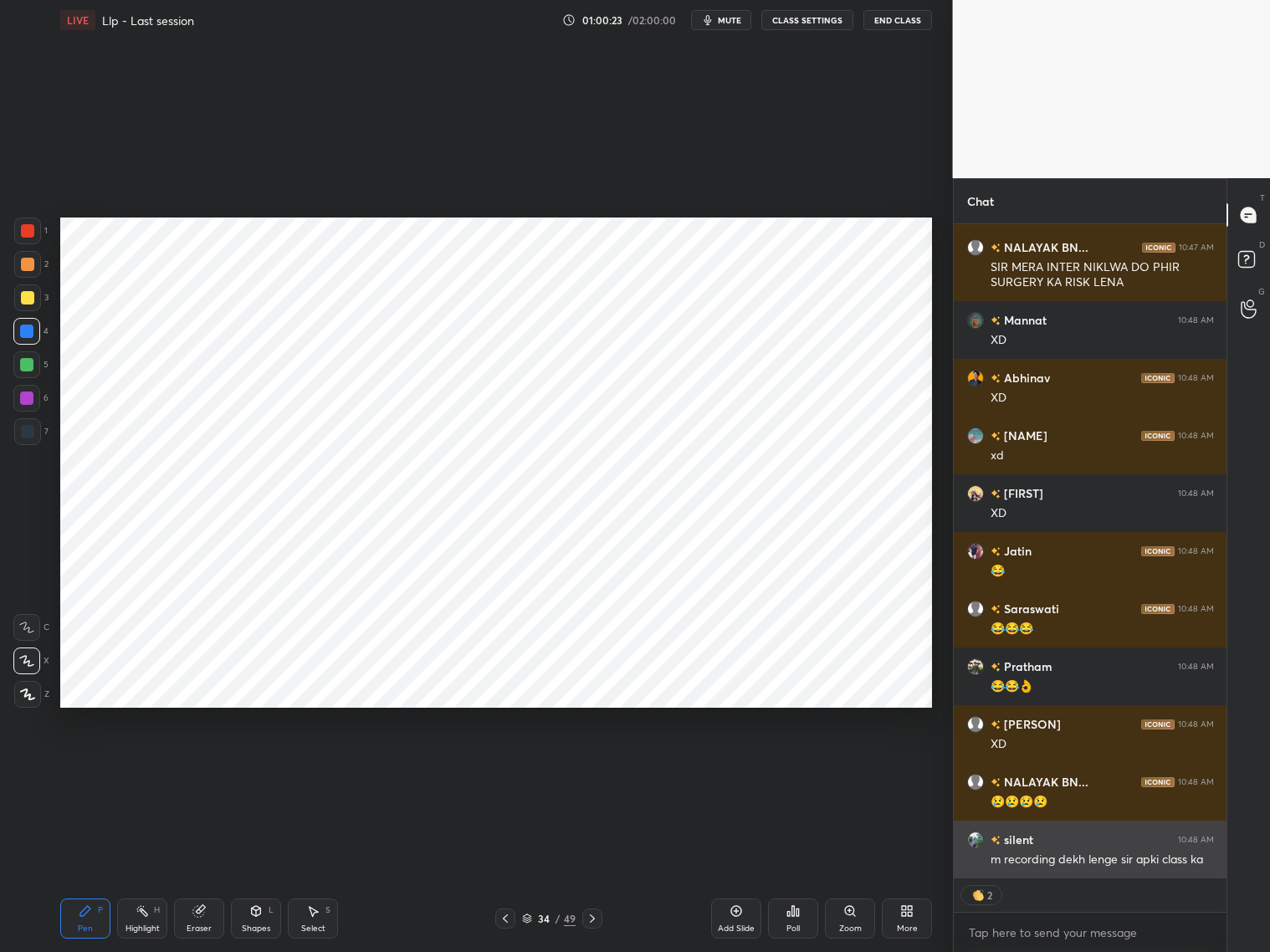 scroll, scrollTop: 5, scrollLeft: 5, axis: both 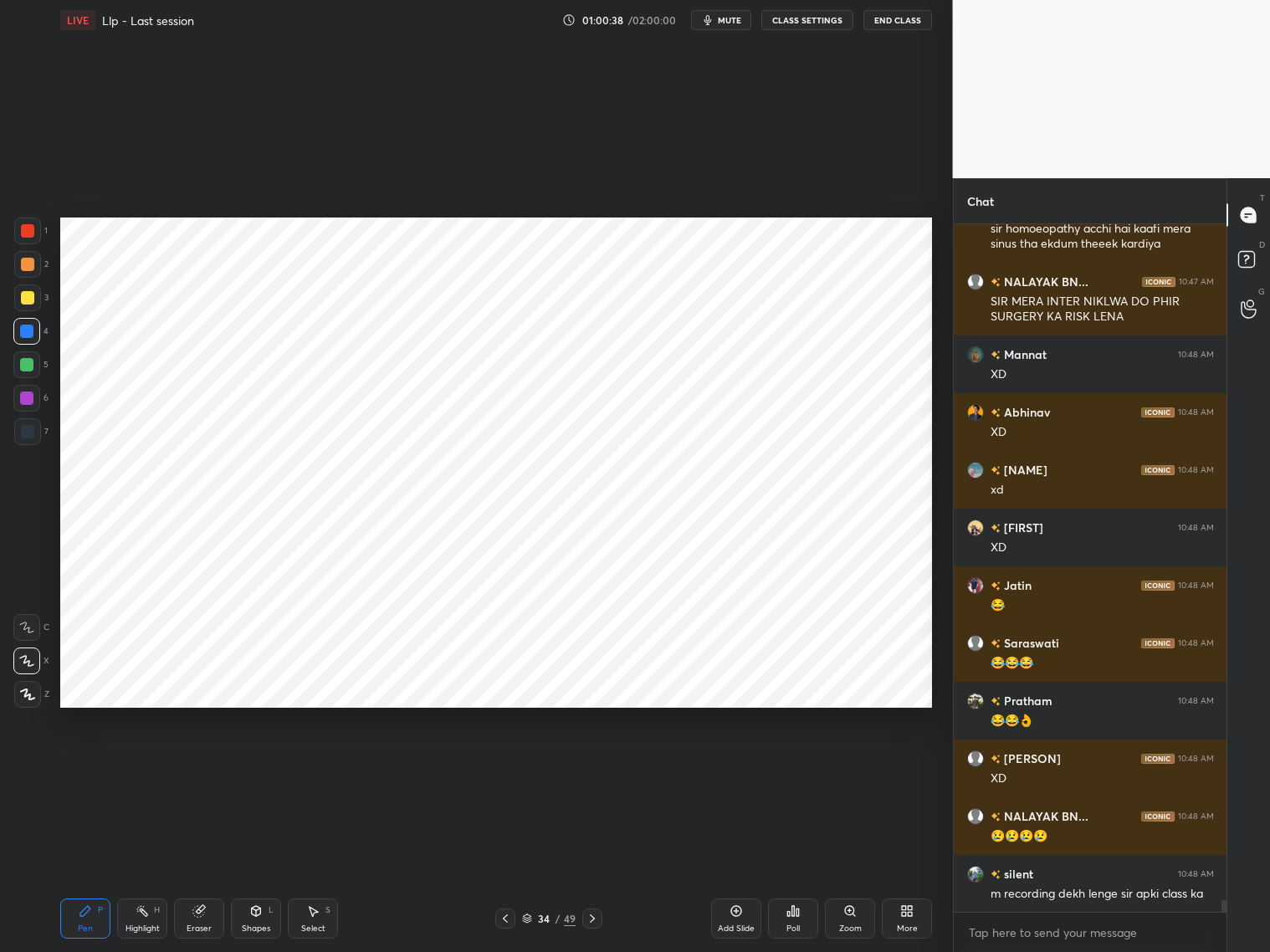 click on "Pen P Highlight H Eraser Shapes L Select S" at bounding box center (223, 919) 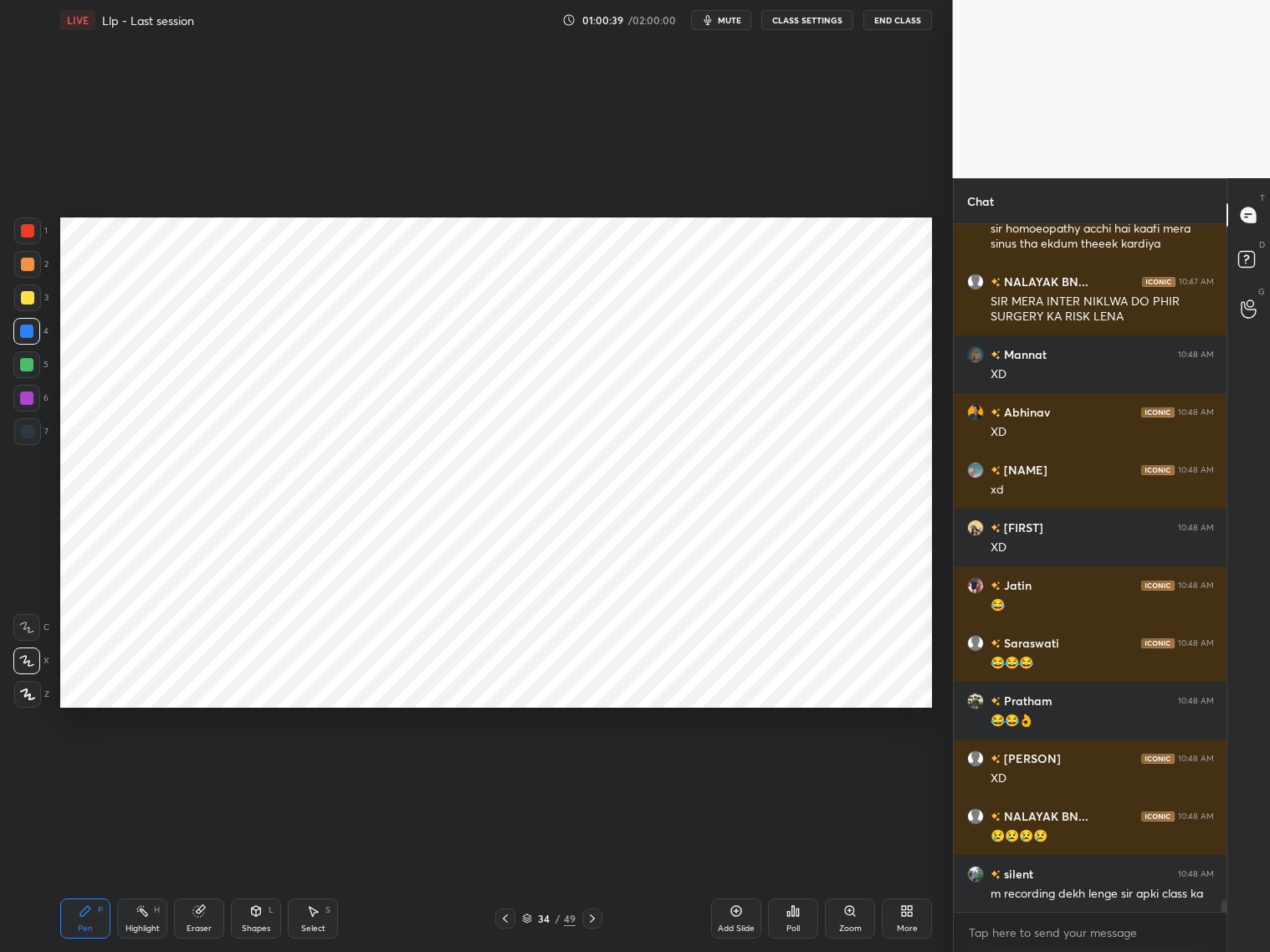 click on "Highlight" at bounding box center [142, 929] 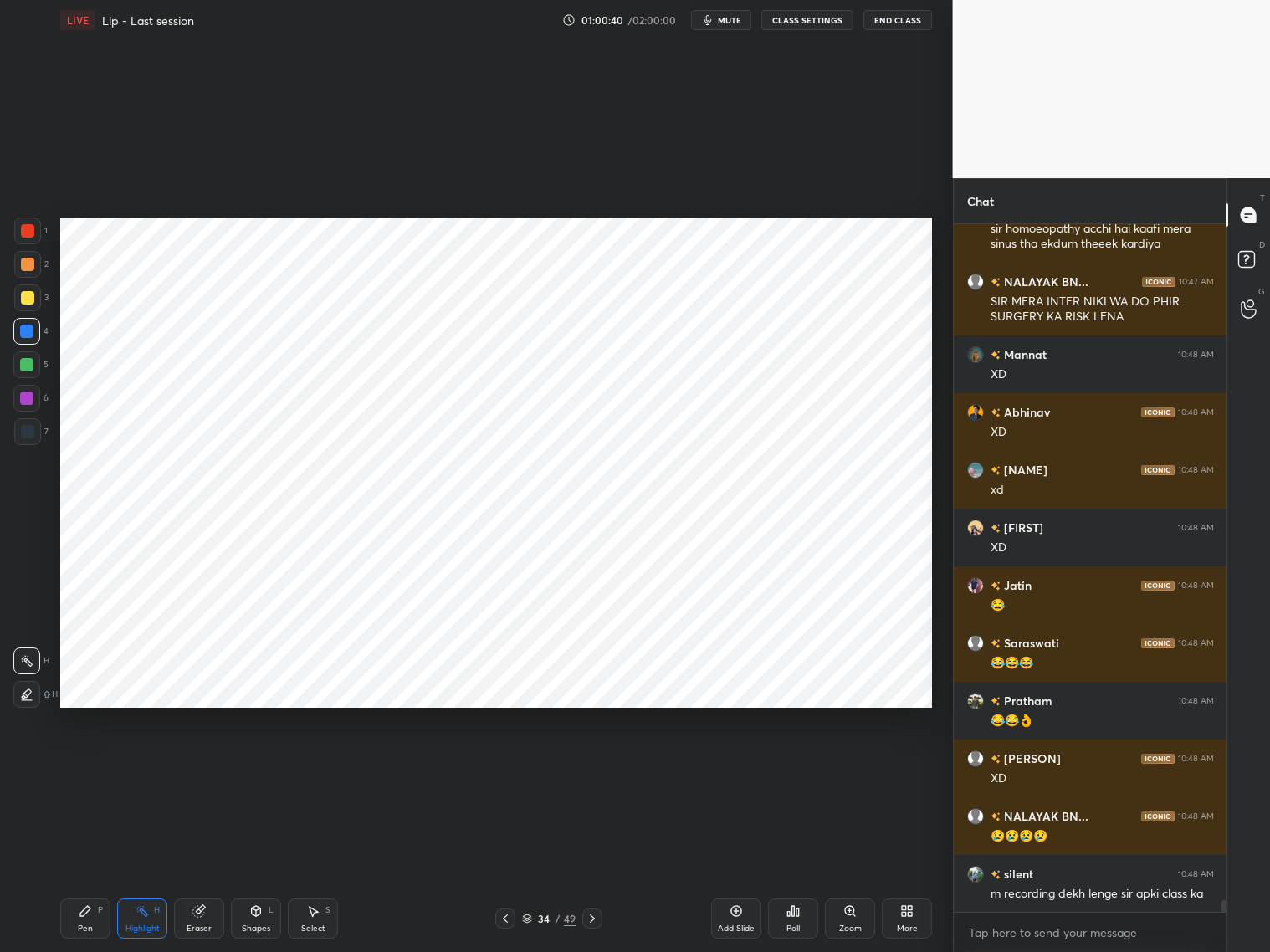 click on "Eraser" at bounding box center (199, 919) 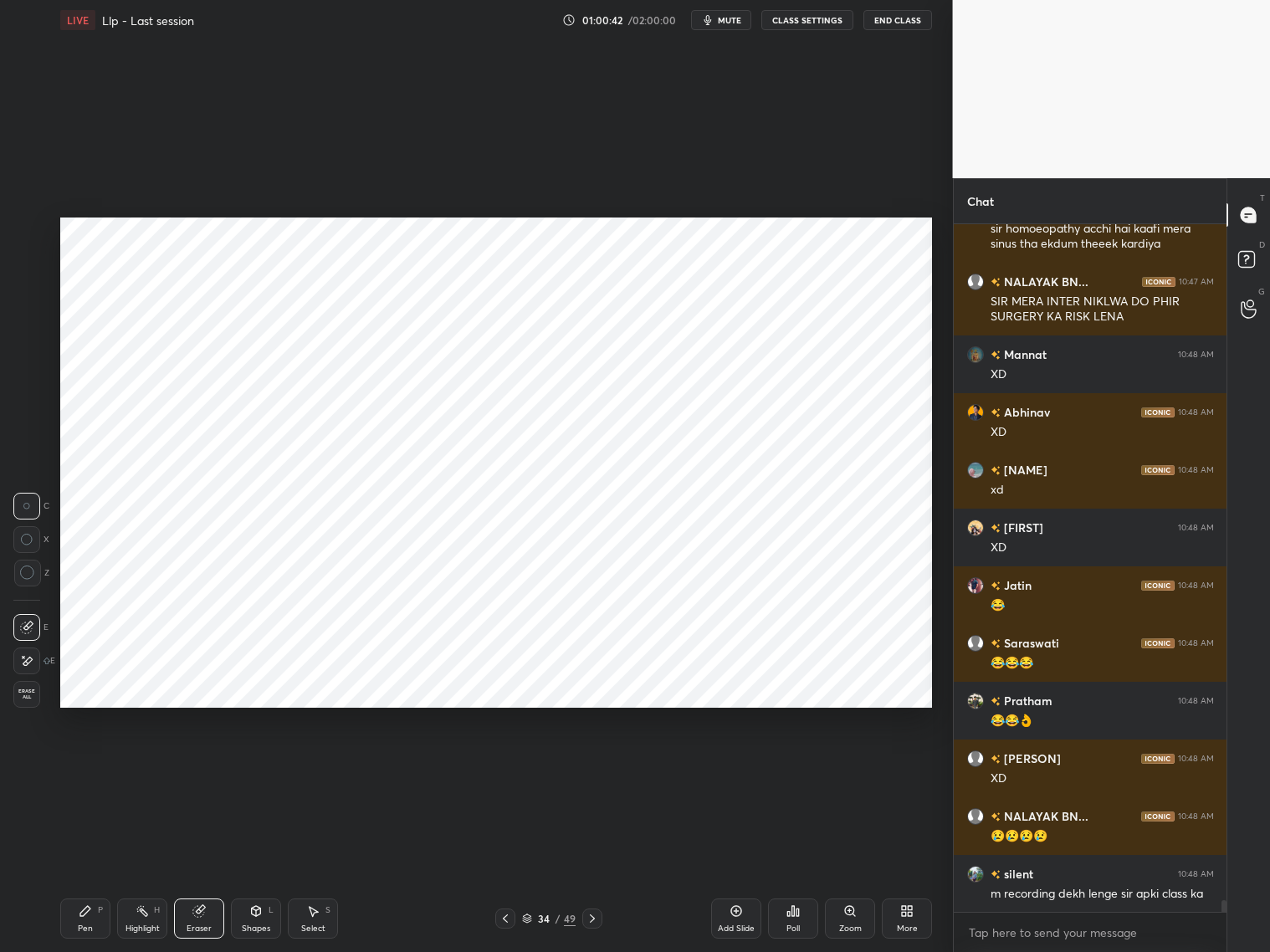 drag, startPoint x: 93, startPoint y: 915, endPoint x: 88, endPoint y: 896, distance: 19.646883 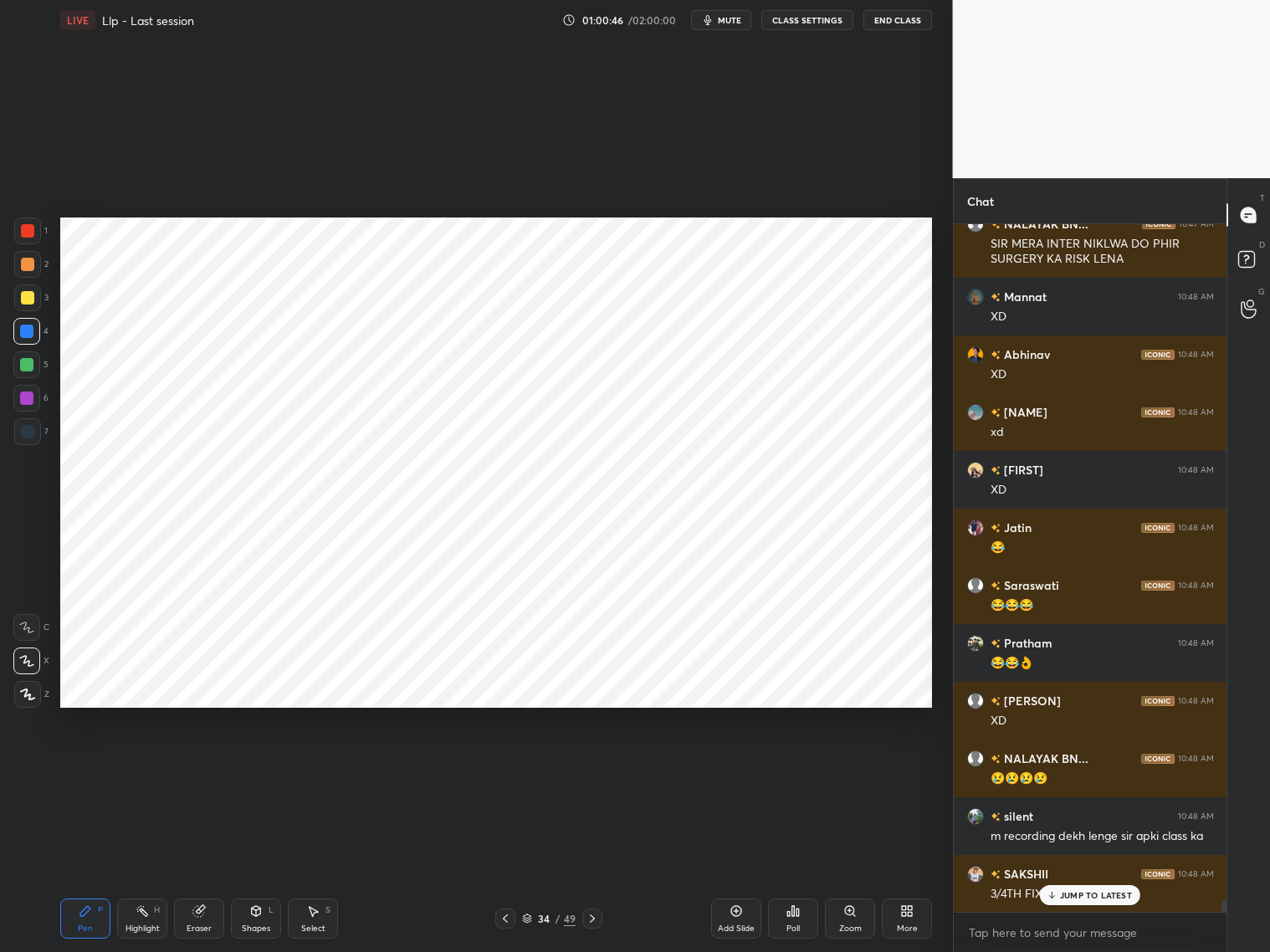 scroll, scrollTop: 39157, scrollLeft: 0, axis: vertical 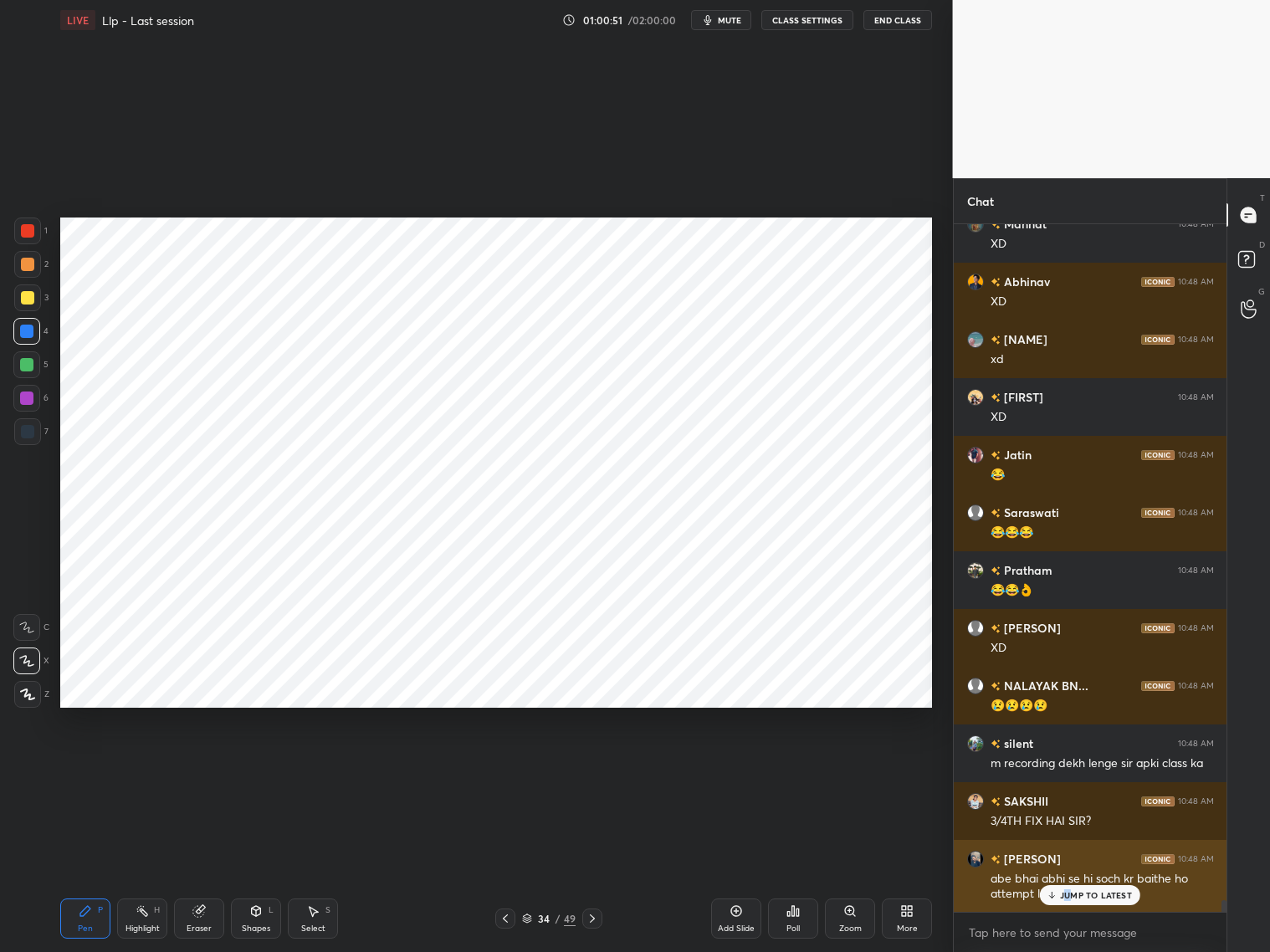 click on "JUMP TO LATEST" at bounding box center [1096, 895] 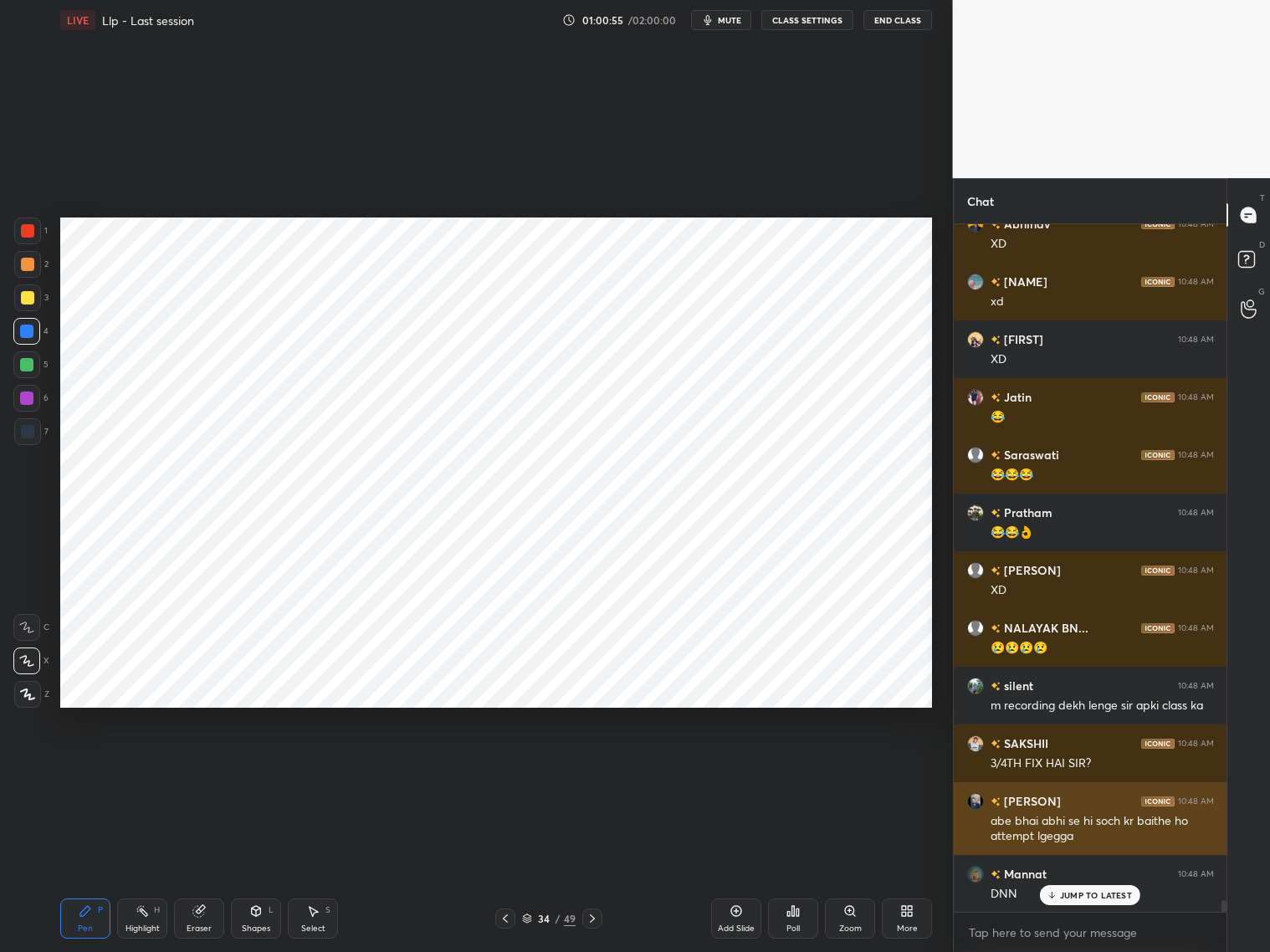 scroll, scrollTop: 39331, scrollLeft: 0, axis: vertical 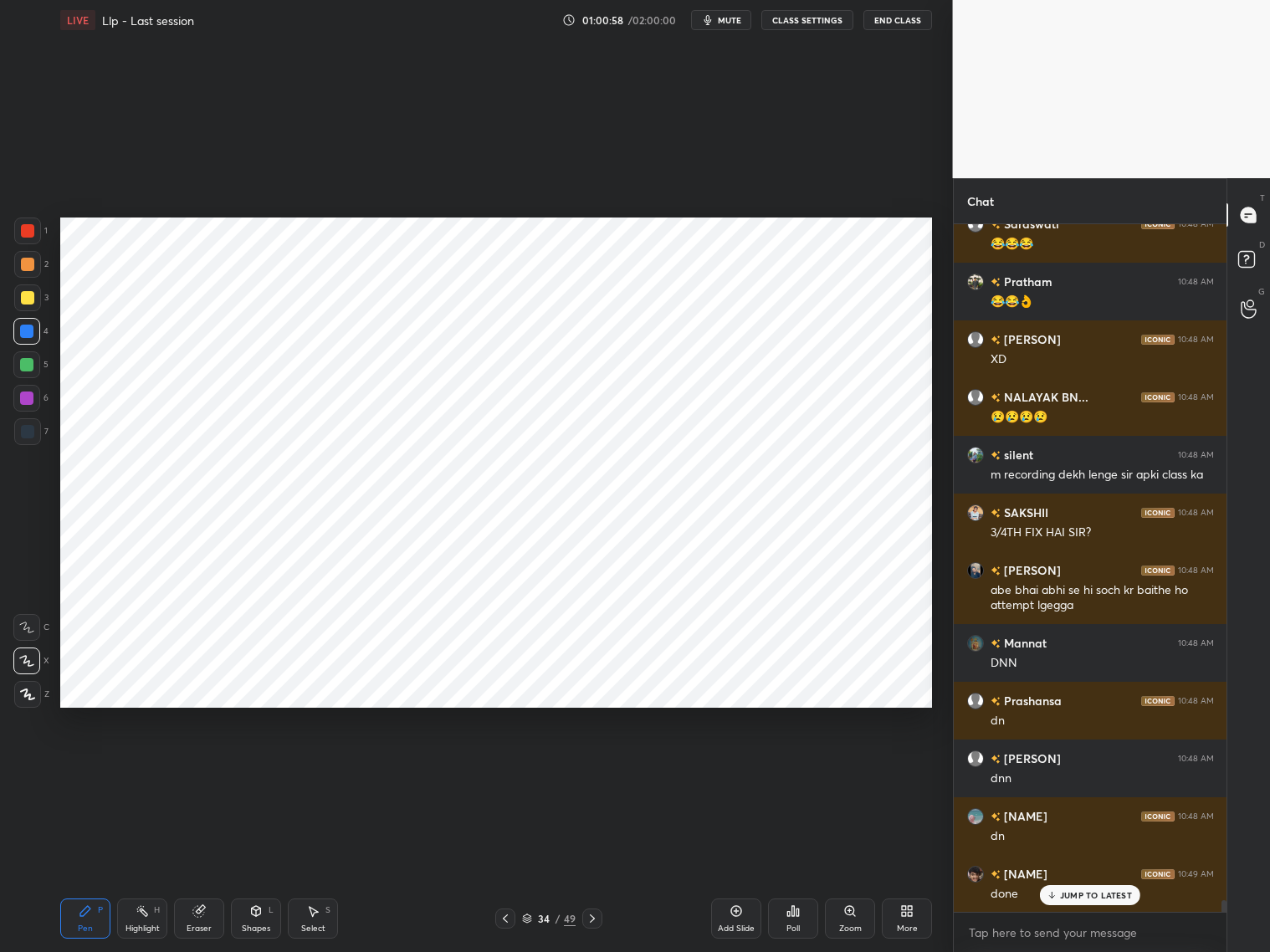 click 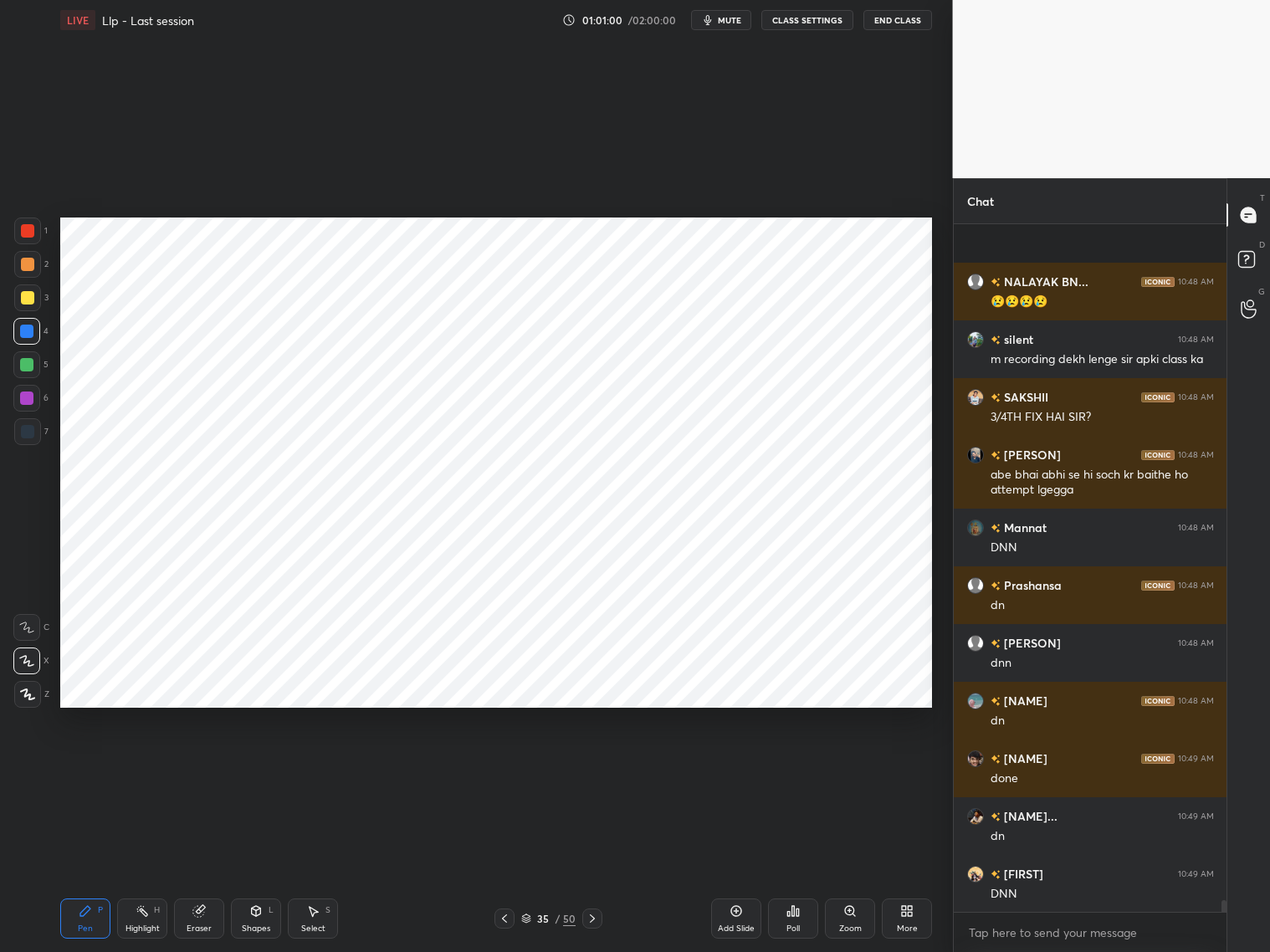 scroll, scrollTop: 39678, scrollLeft: 0, axis: vertical 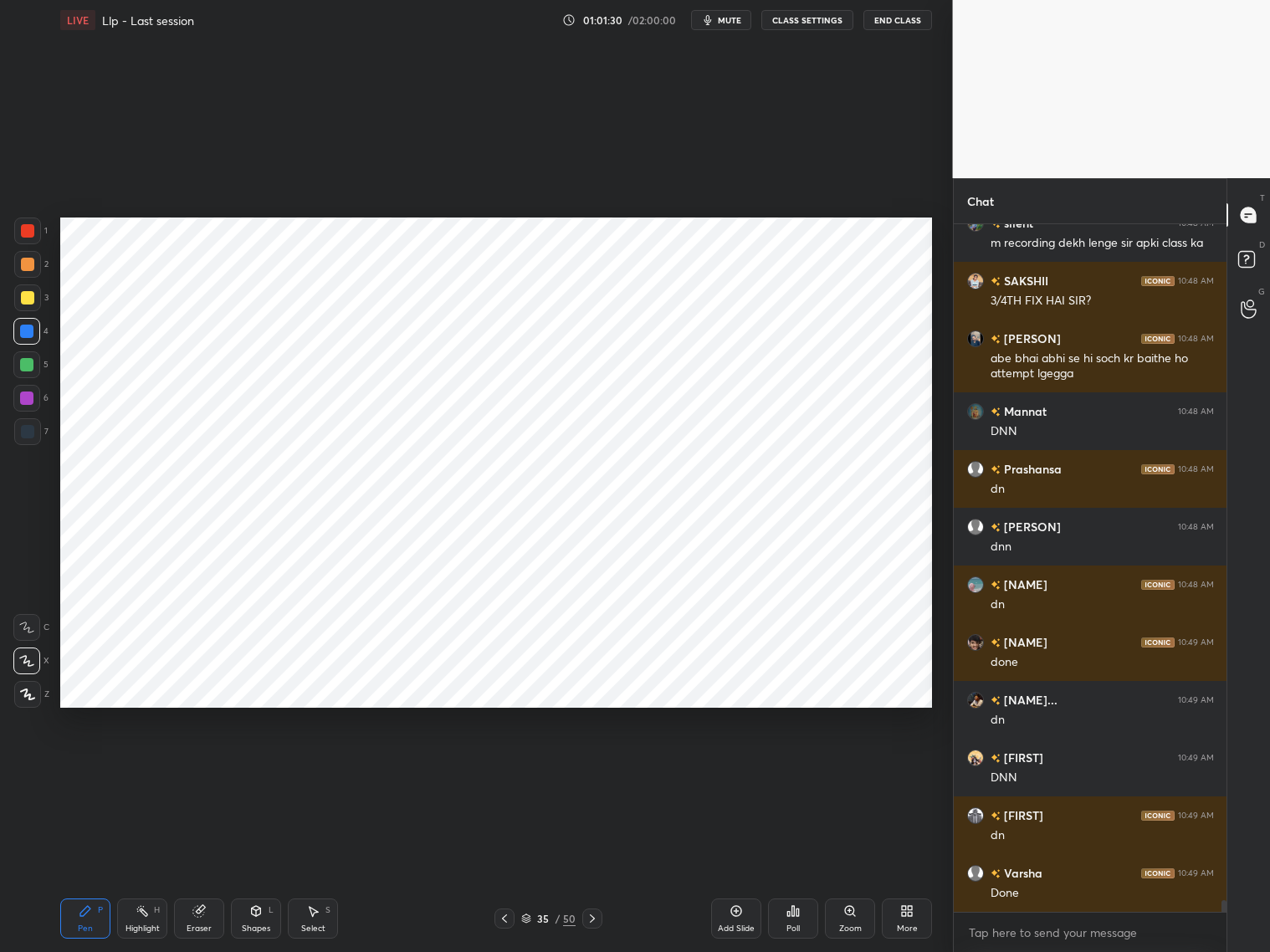 click at bounding box center (28, 231) 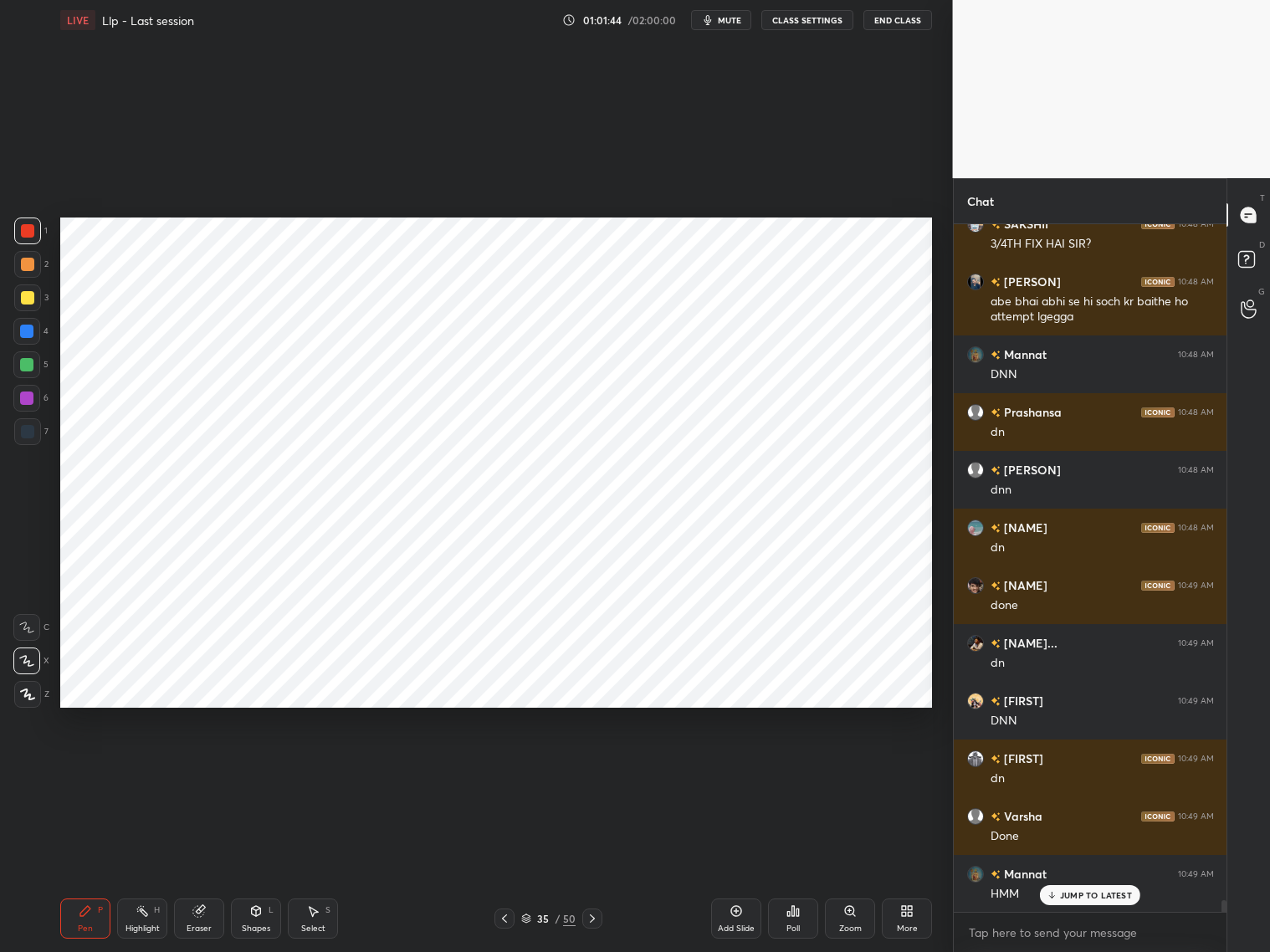 scroll, scrollTop: 39792, scrollLeft: 0, axis: vertical 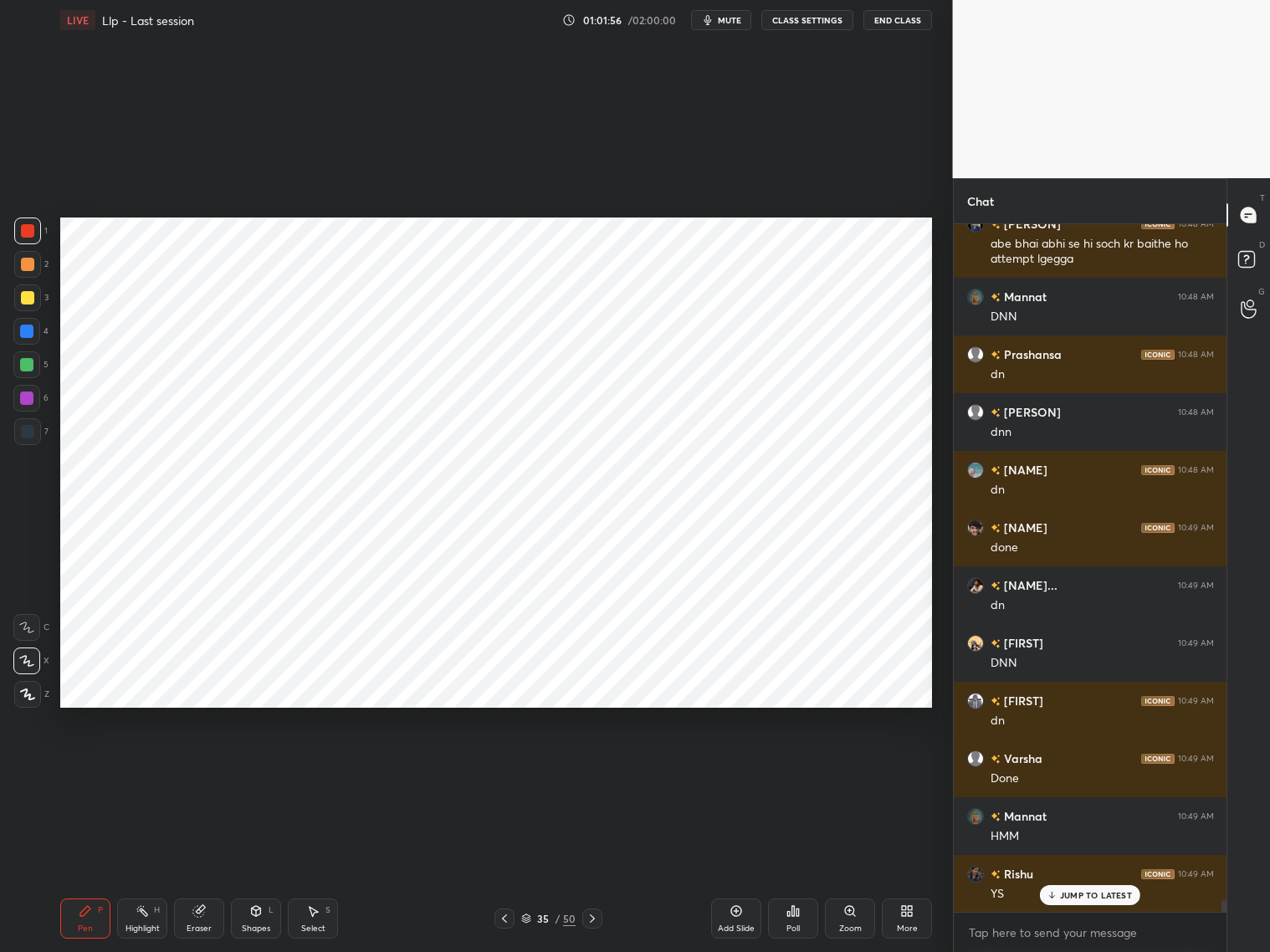 drag, startPoint x: 29, startPoint y: 333, endPoint x: 42, endPoint y: 319, distance: 19.104973 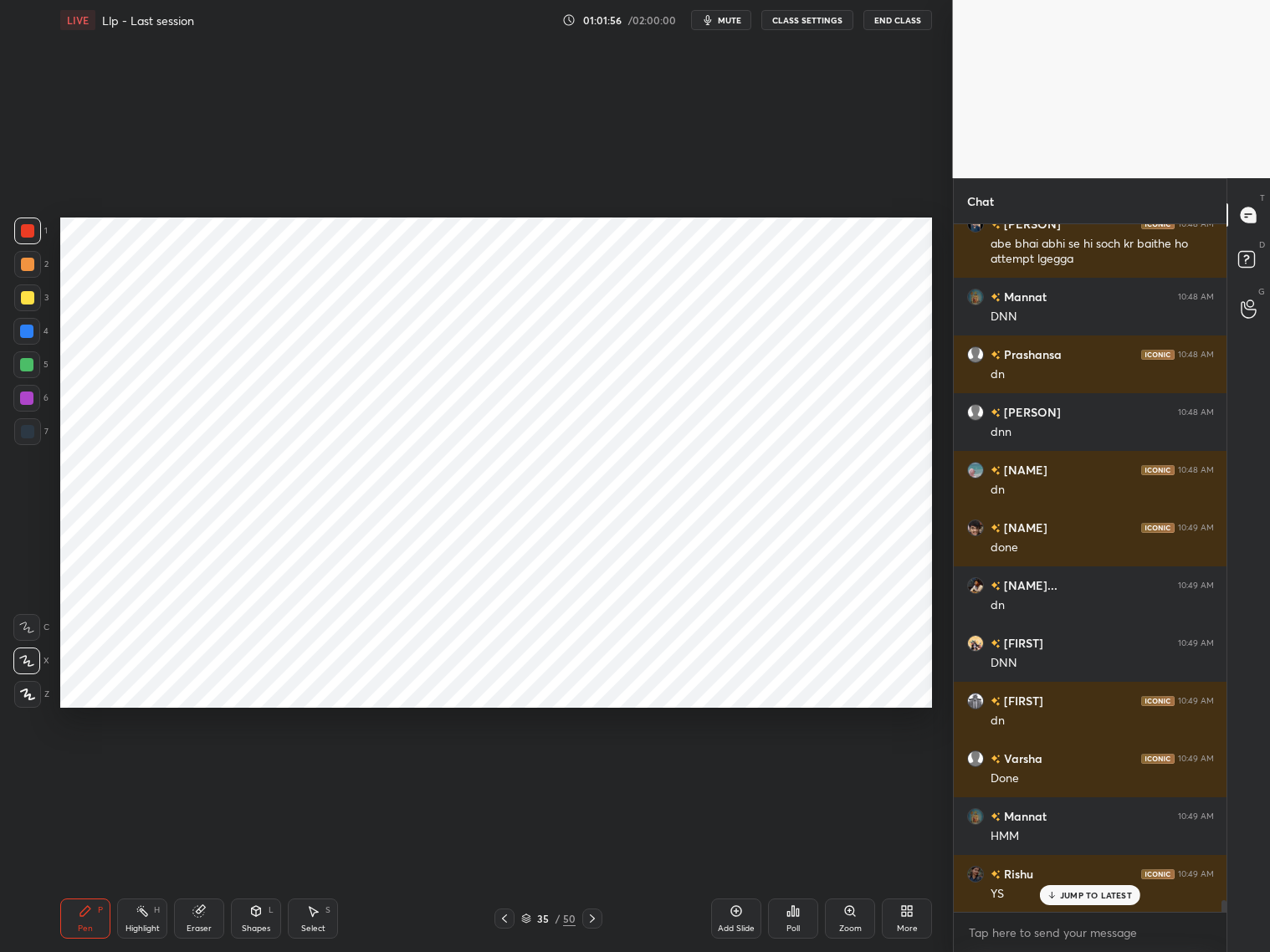 click at bounding box center [27, 331] 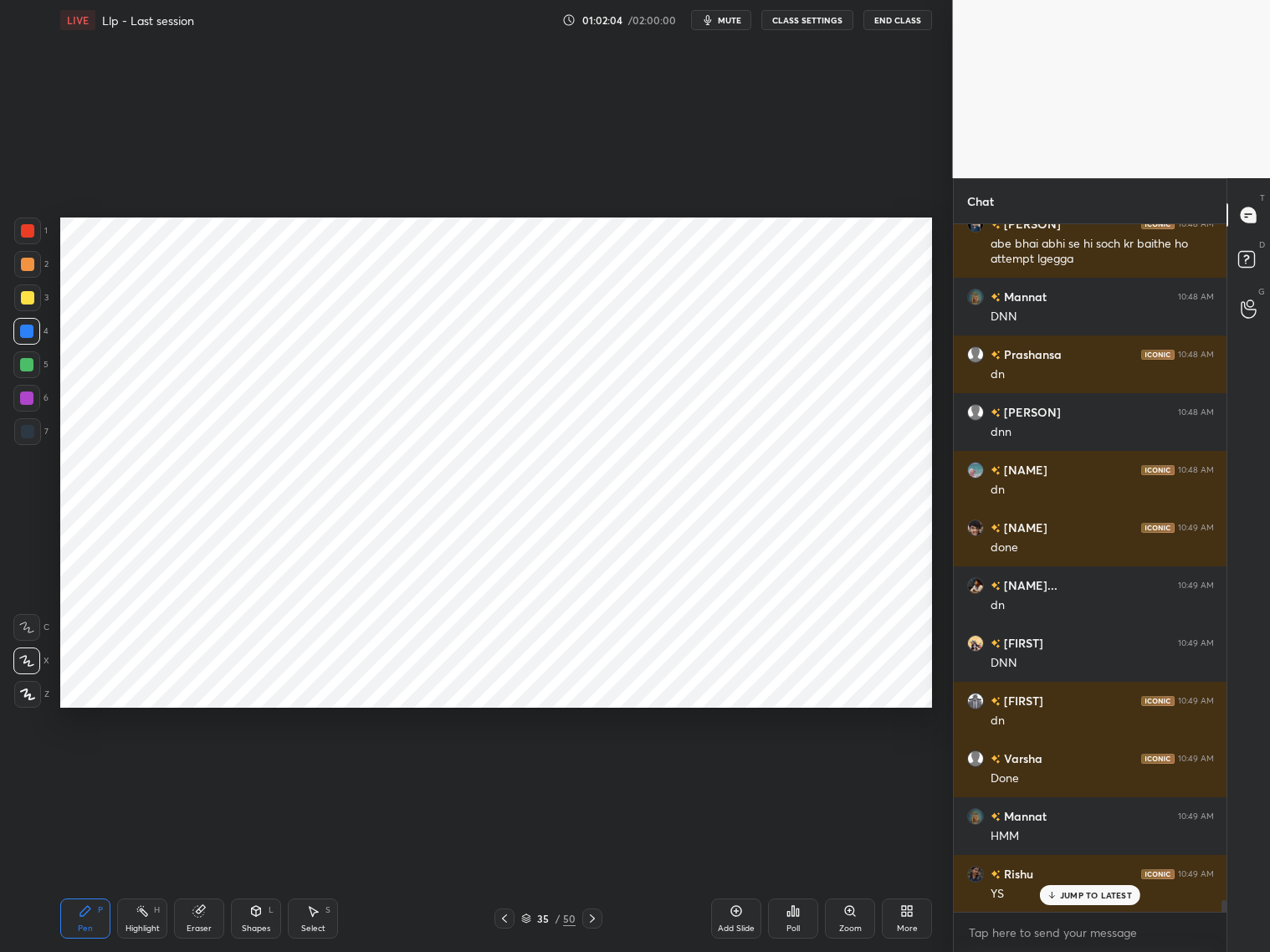 click on "Eraser" at bounding box center (199, 919) 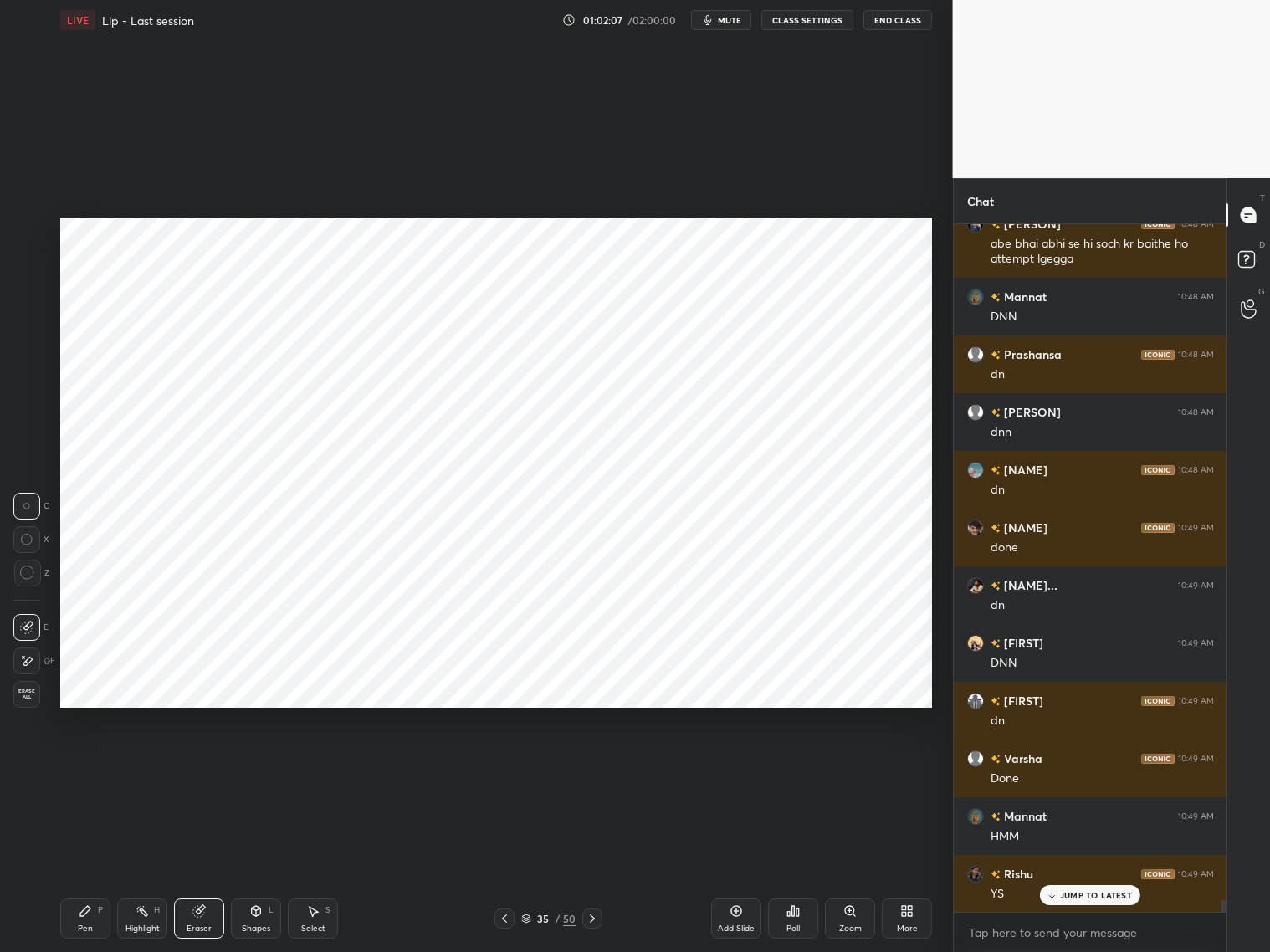 click 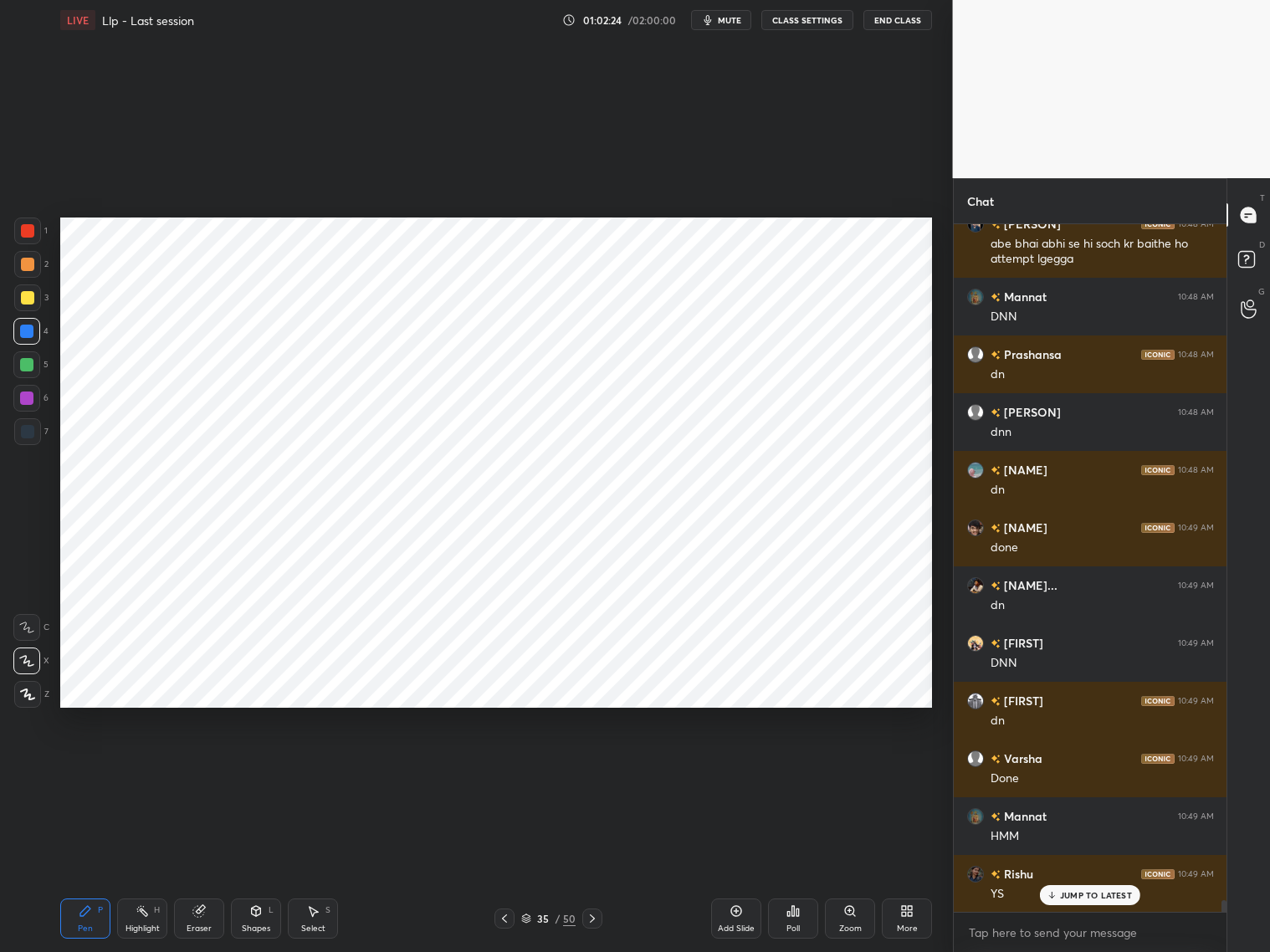 click at bounding box center (27, 331) 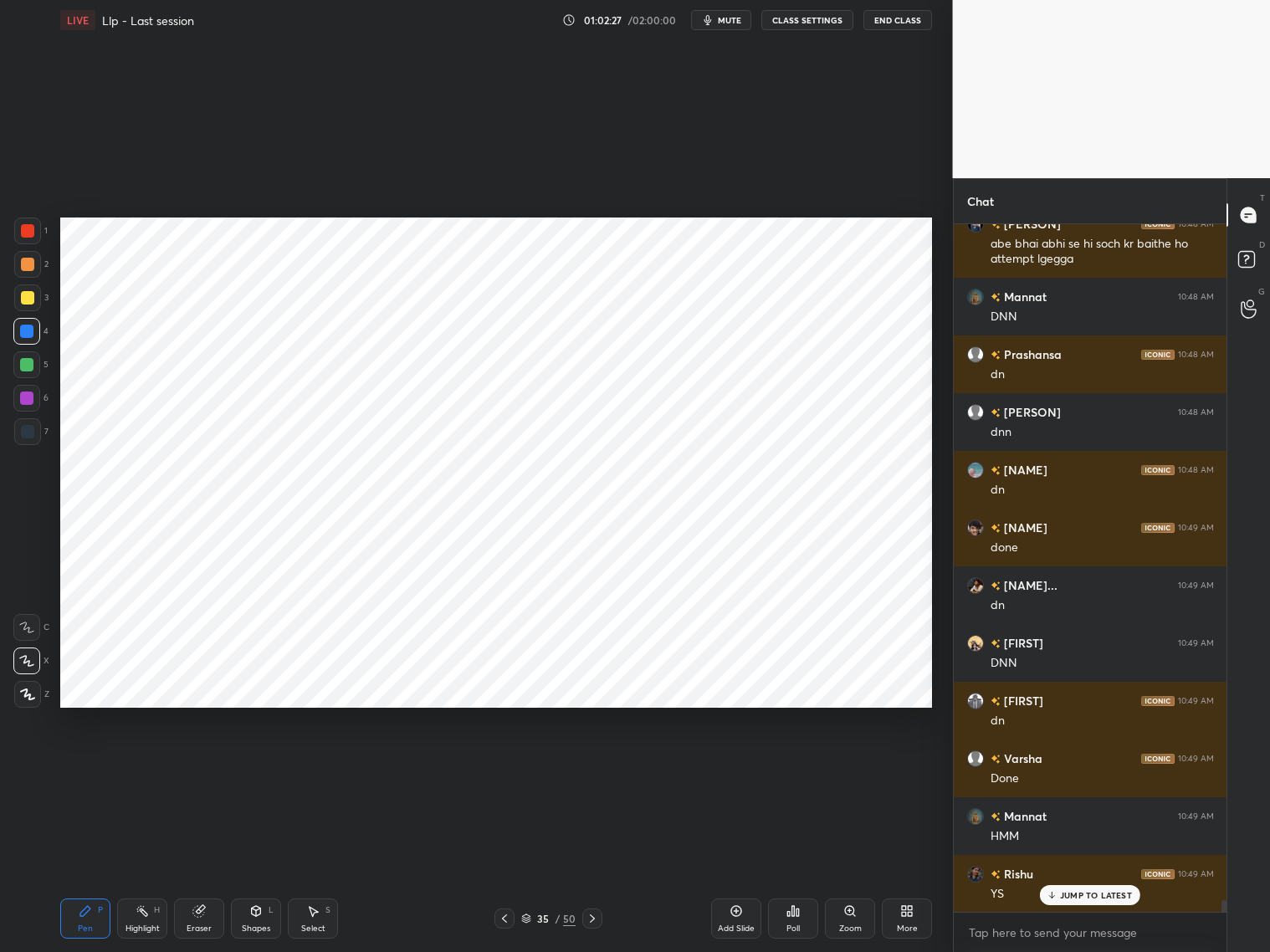 click on "Eraser" at bounding box center (199, 919) 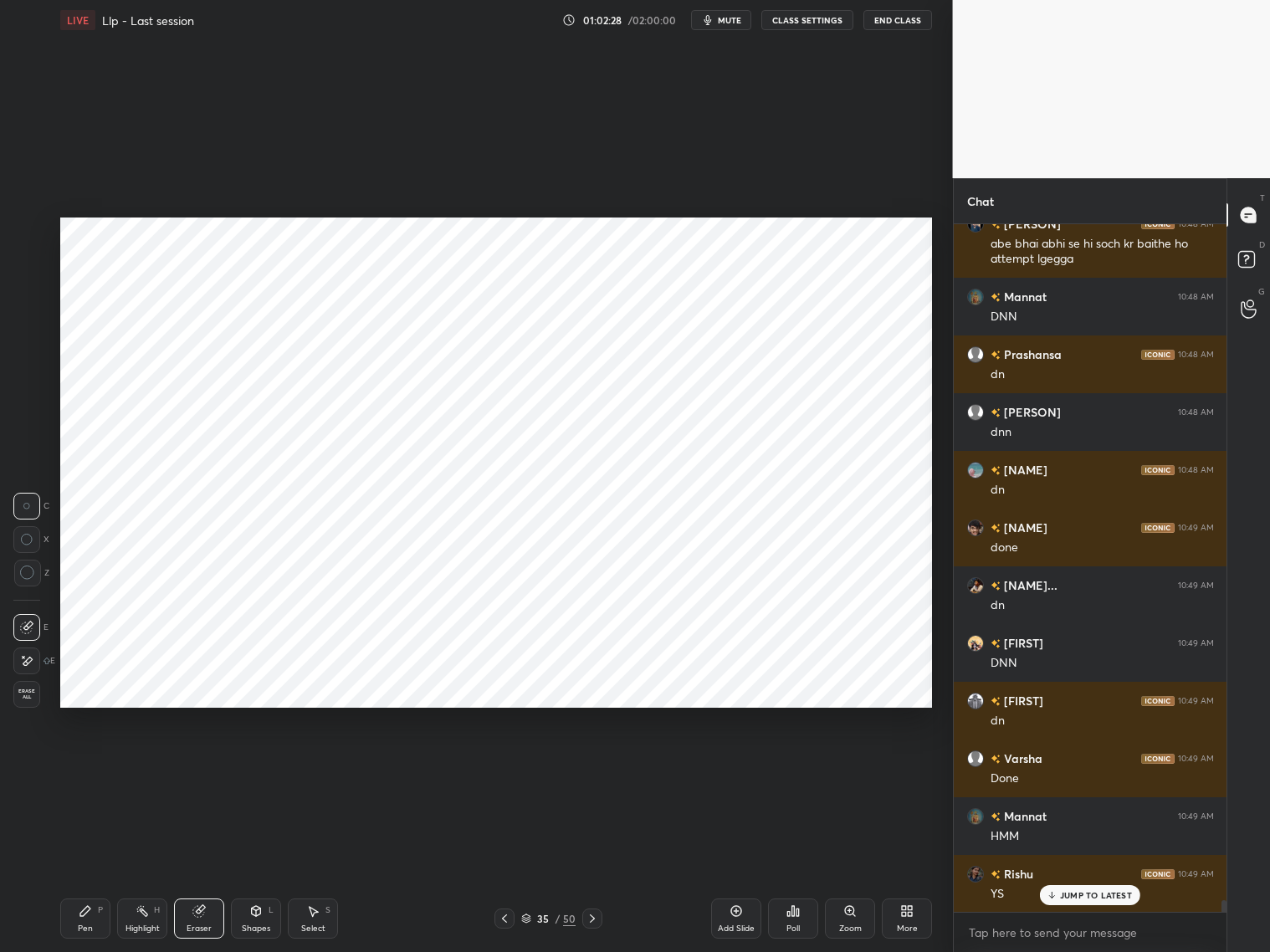 drag, startPoint x: 80, startPoint y: 916, endPoint x: 65, endPoint y: 892, distance: 28.301943 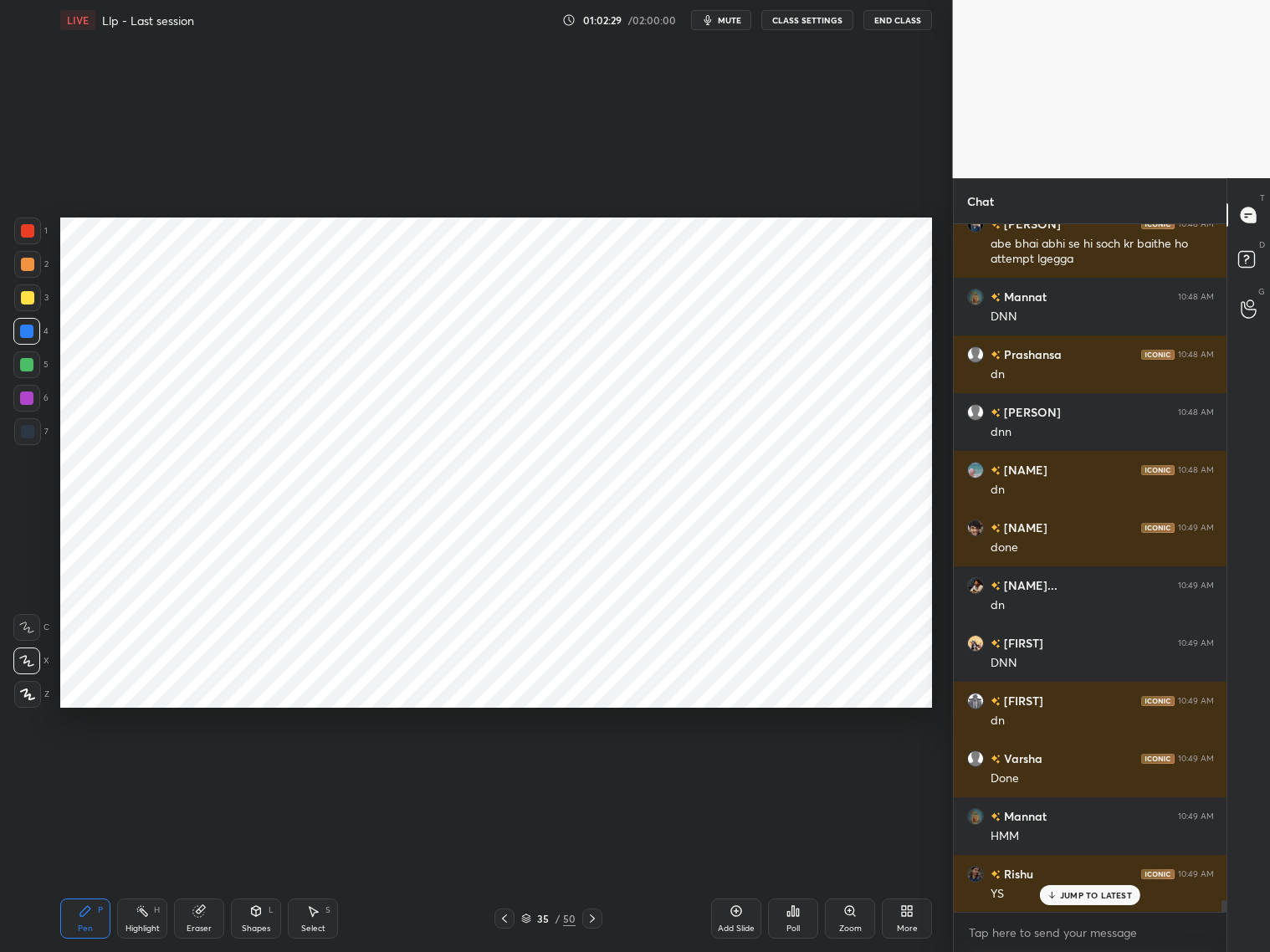 click at bounding box center [27, 331] 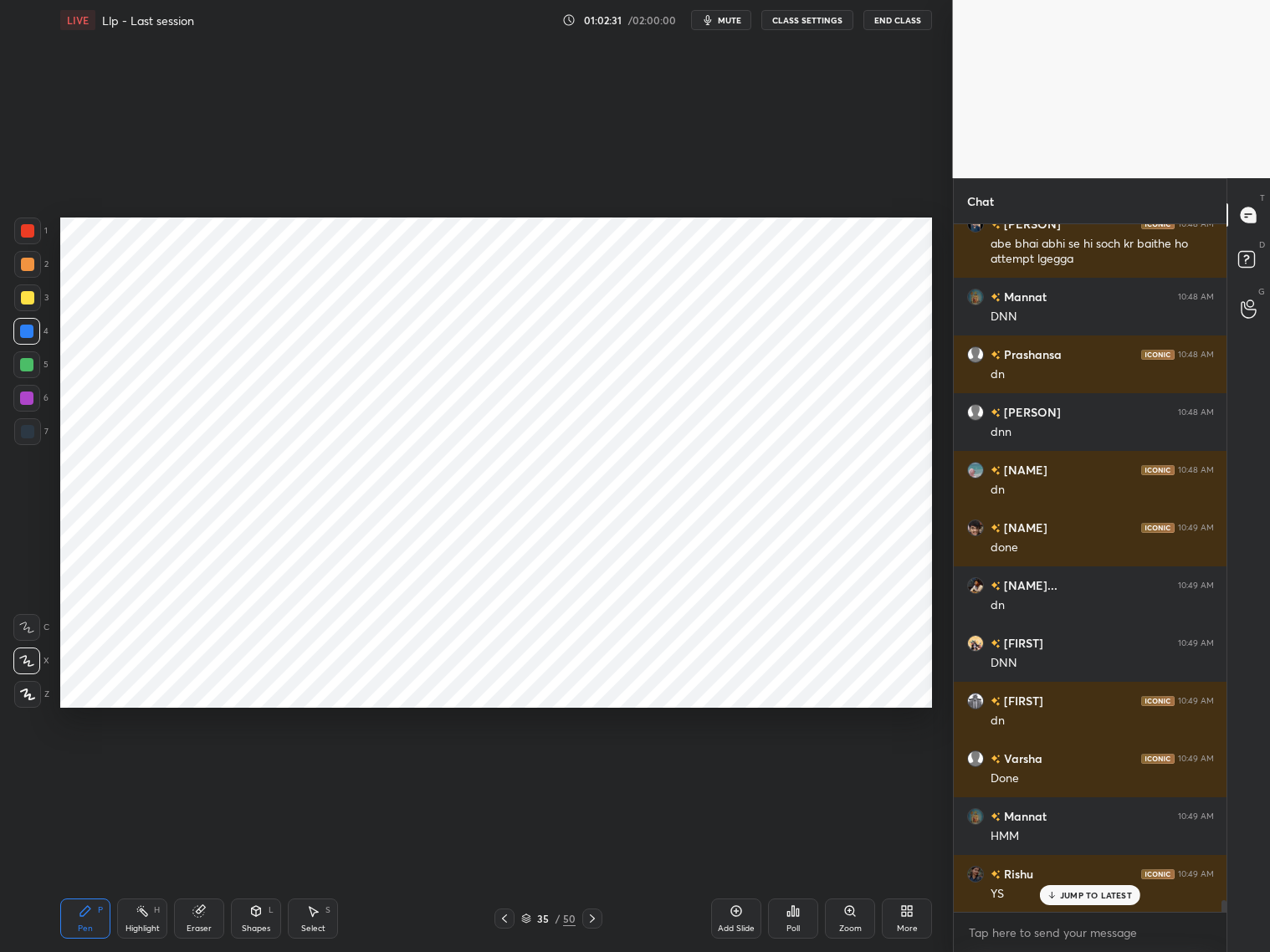 drag, startPoint x: 21, startPoint y: 237, endPoint x: 37, endPoint y: 252, distance: 21.931712 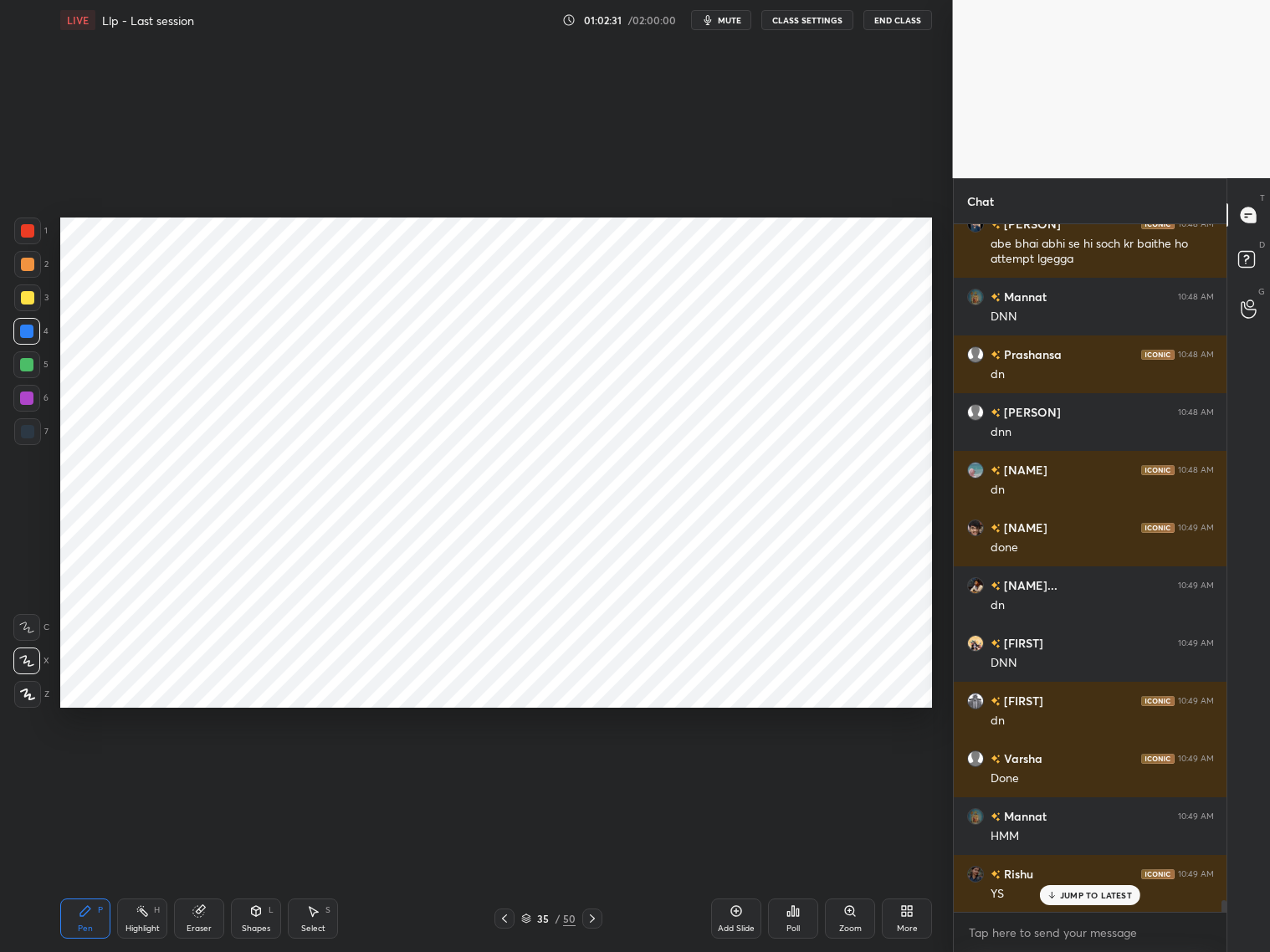 click at bounding box center (28, 231) 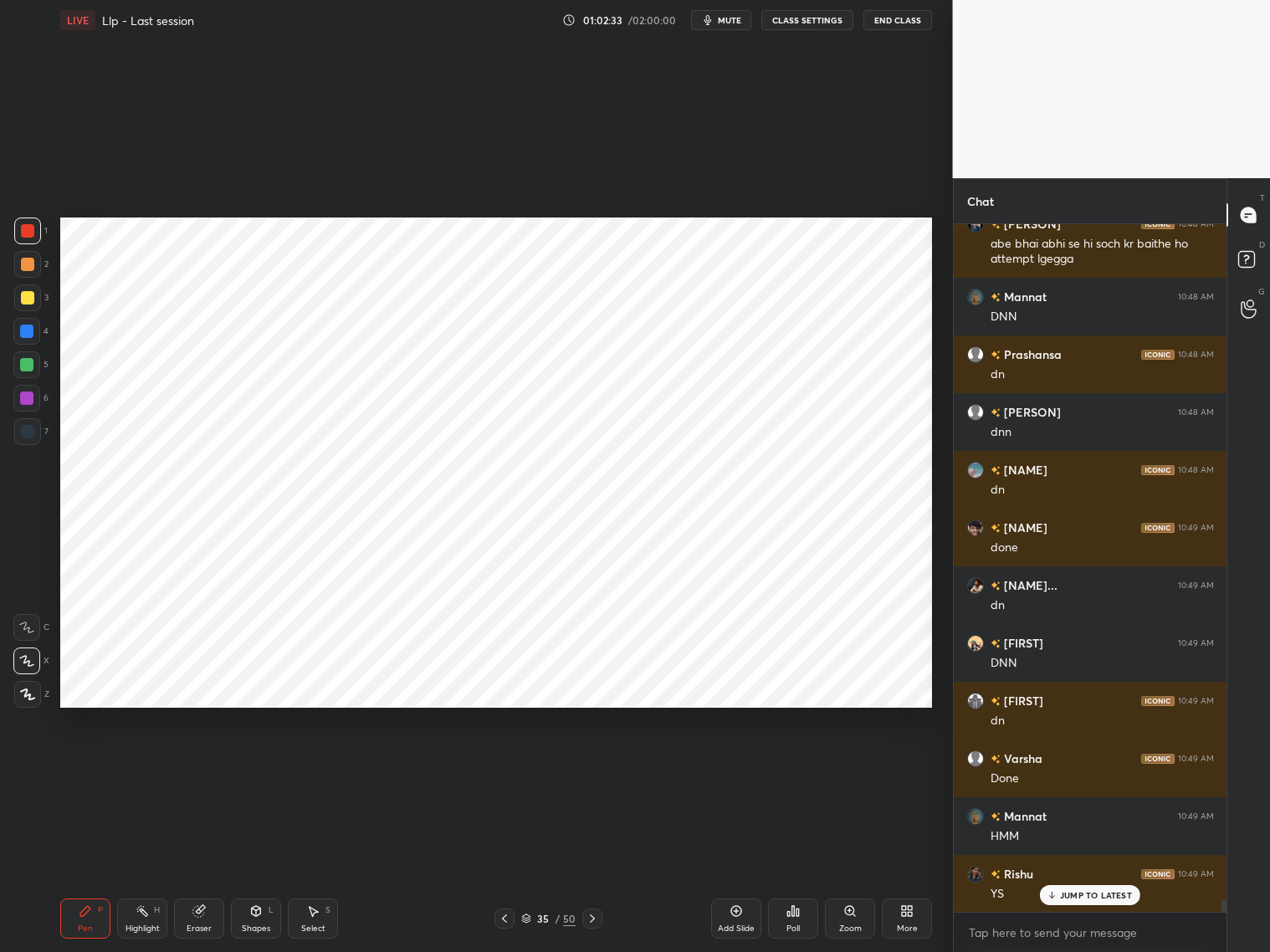 click on "Pen" at bounding box center [85, 929] 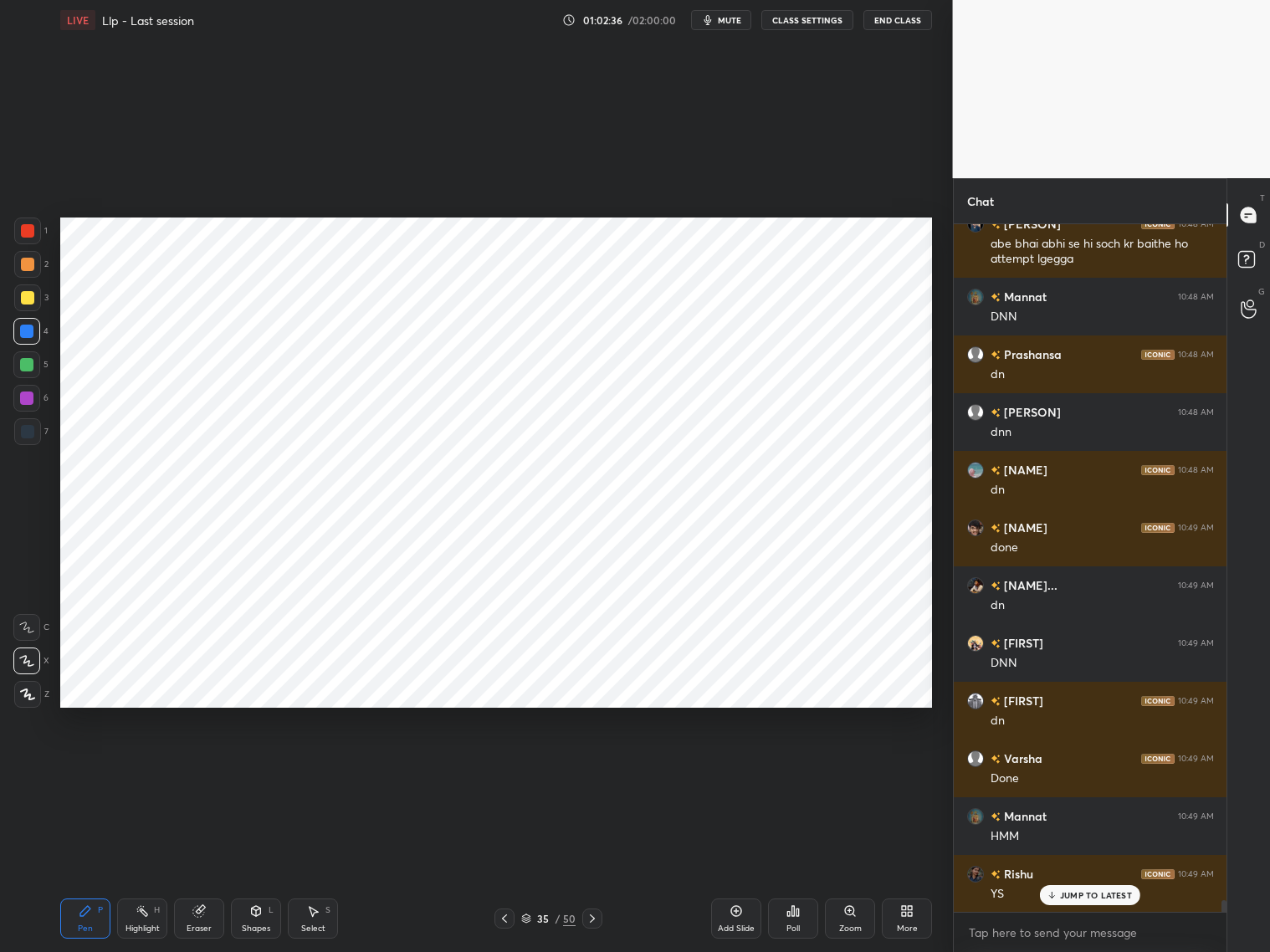 scroll, scrollTop: 39850, scrollLeft: 0, axis: vertical 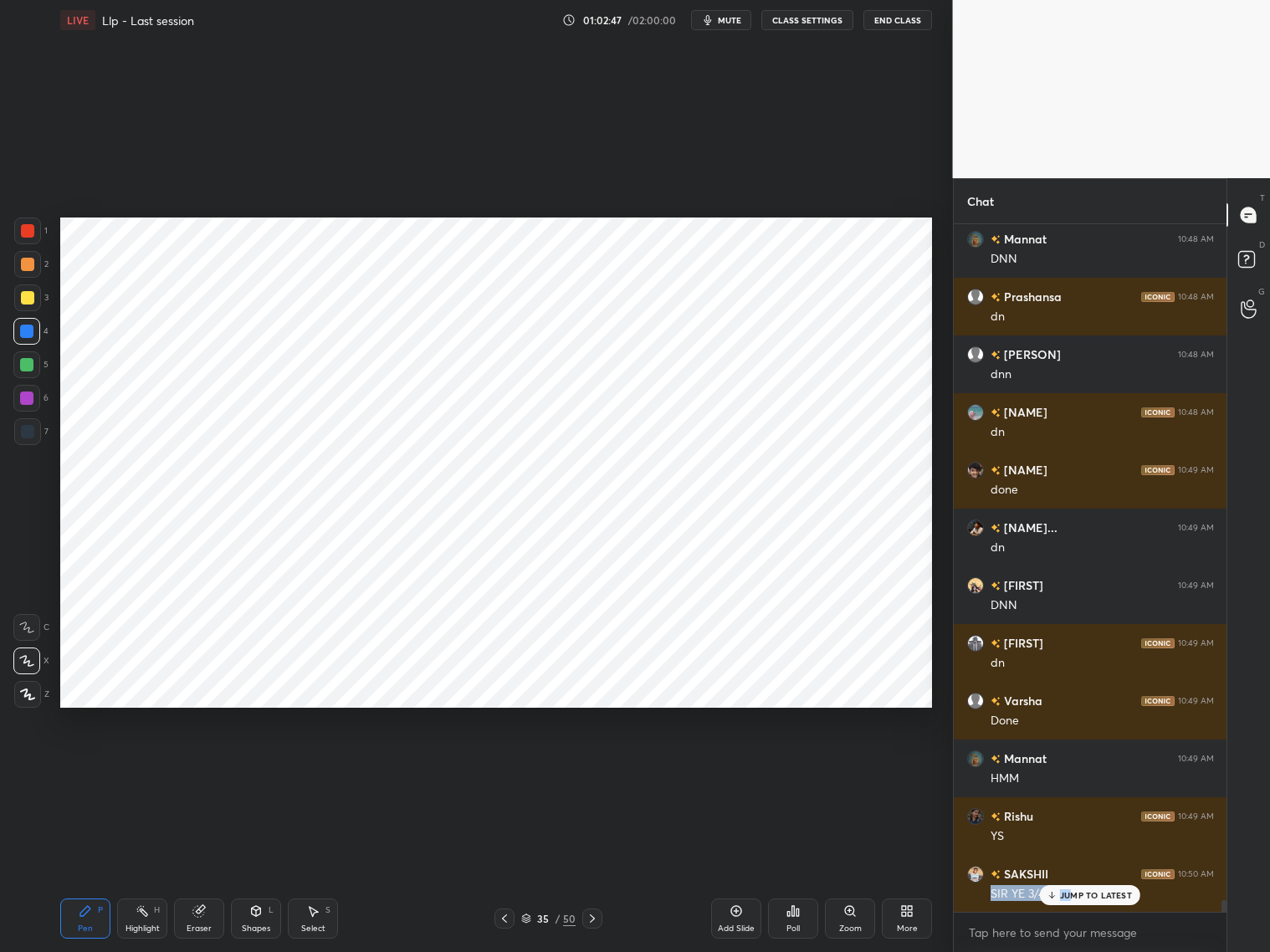 click on "JUMP TO LATEST" at bounding box center [1090, 895] 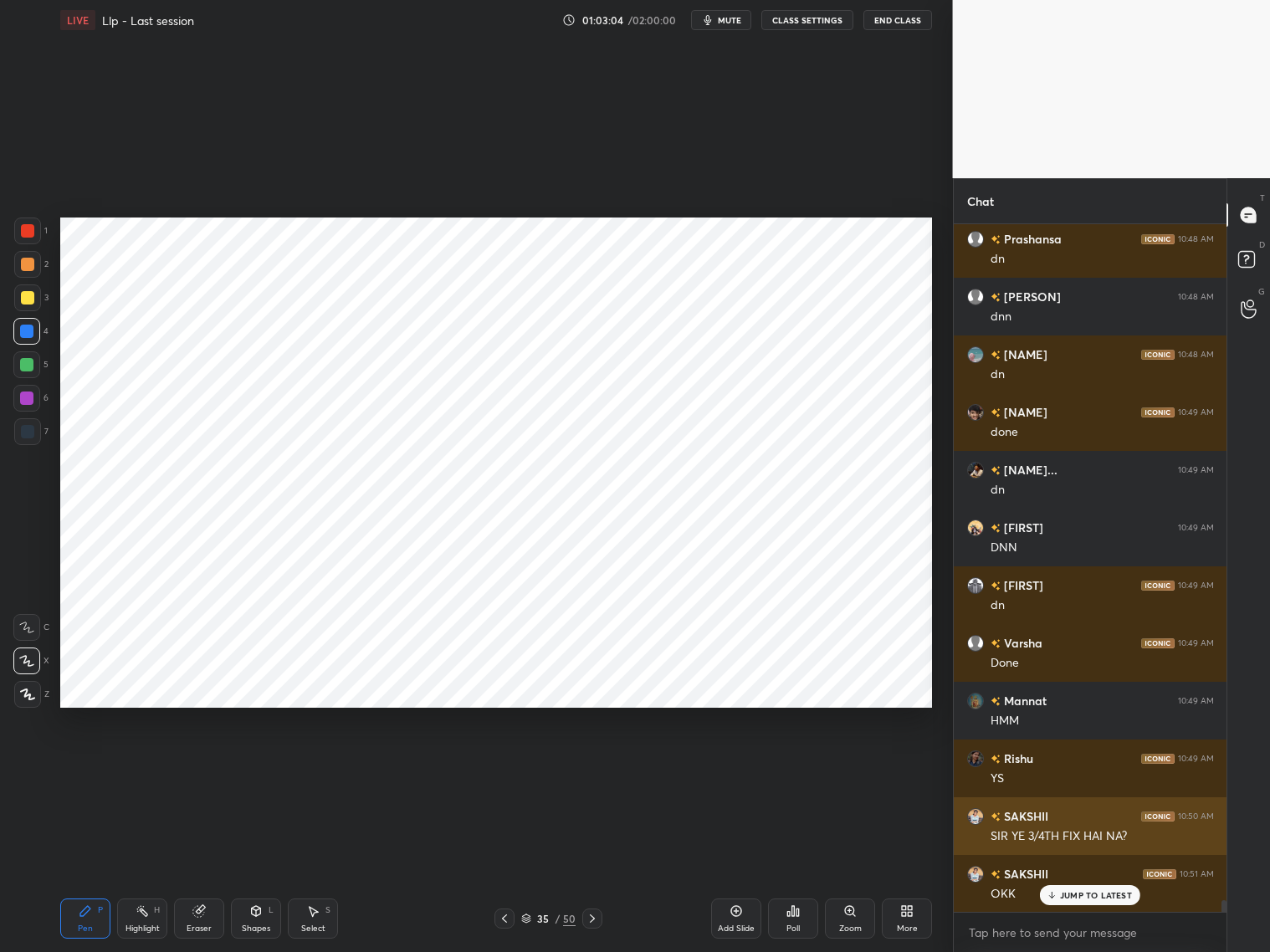 scroll, scrollTop: 39966, scrollLeft: 0, axis: vertical 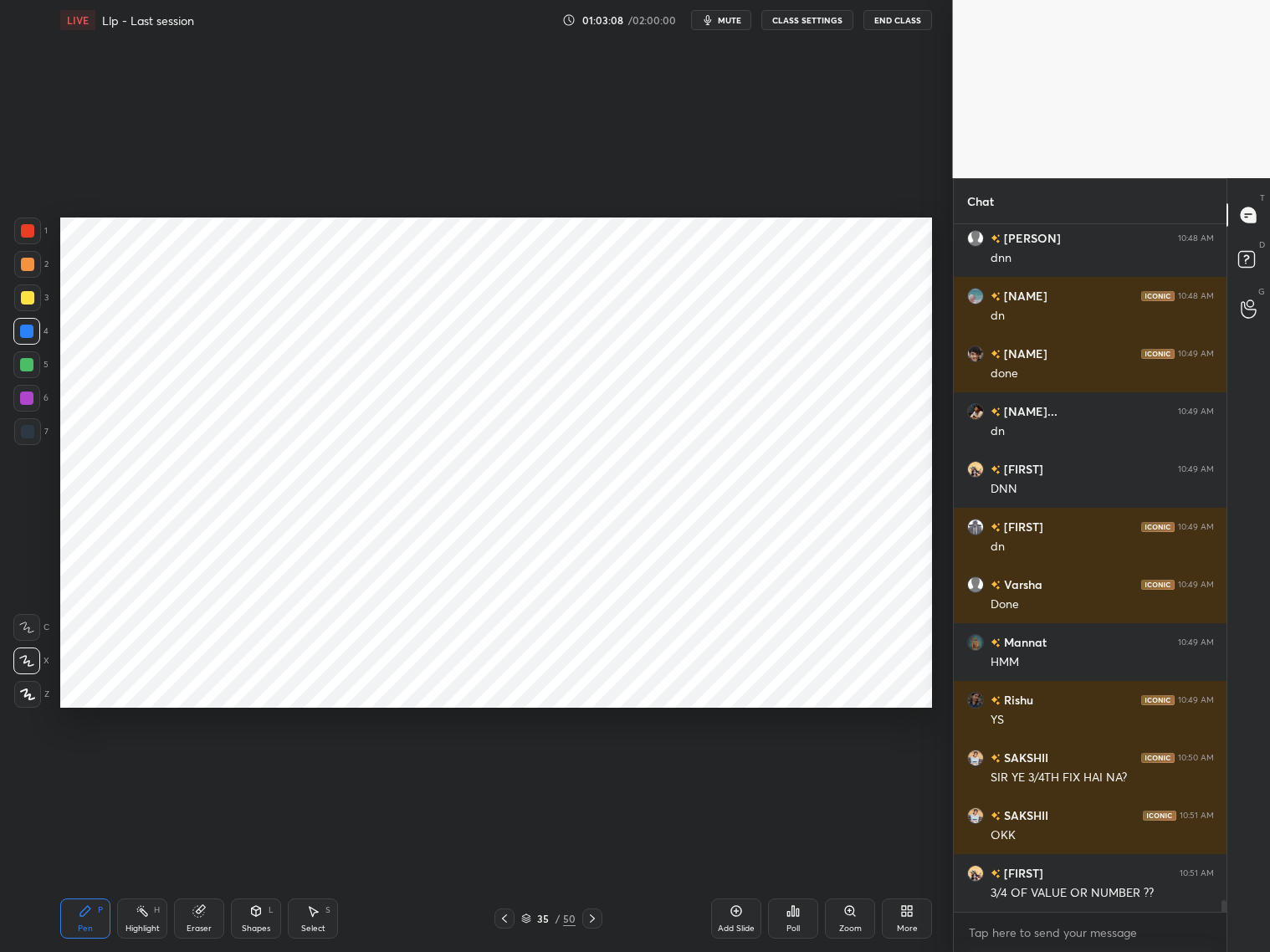 click 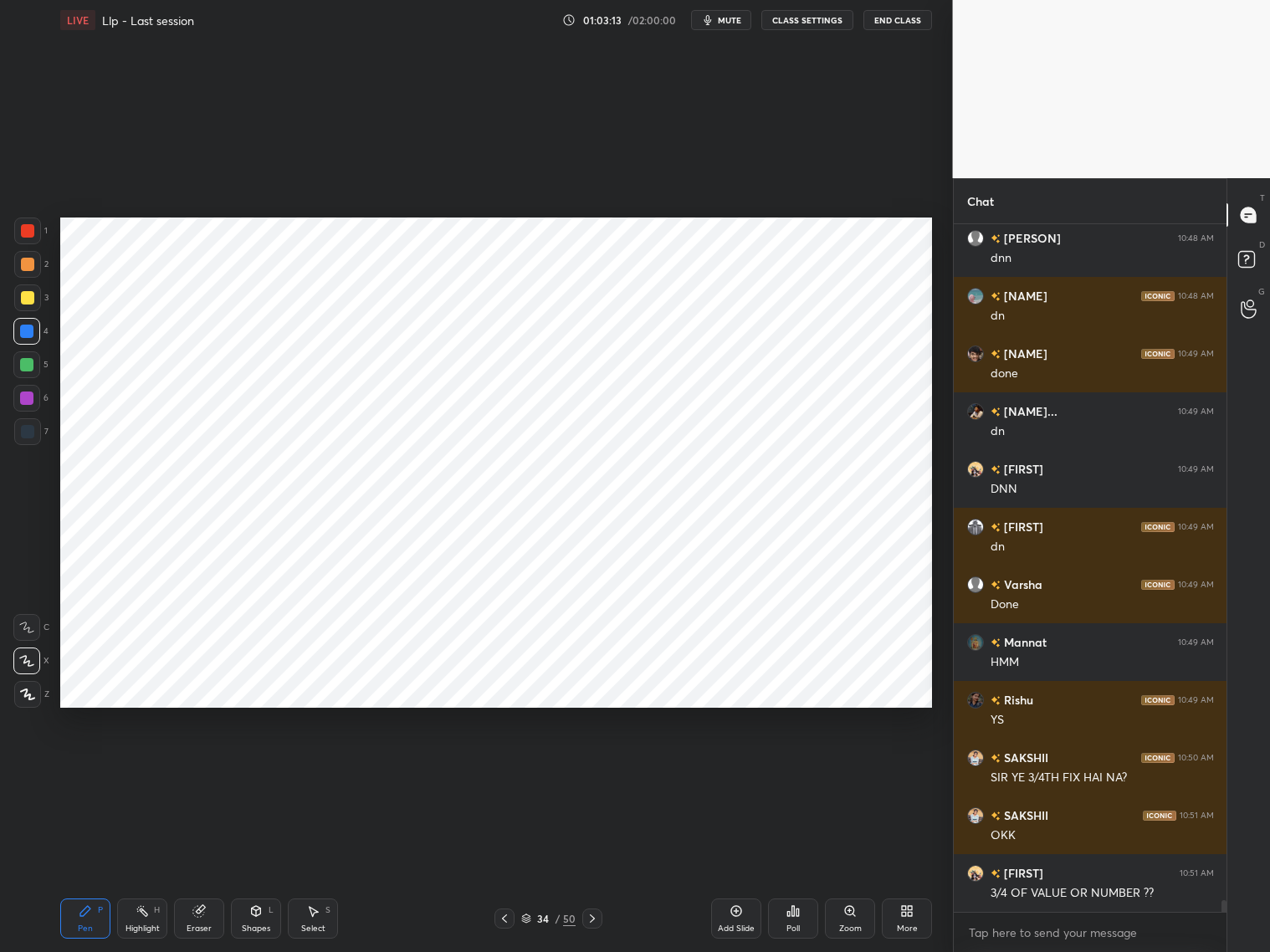 click at bounding box center (28, 231) 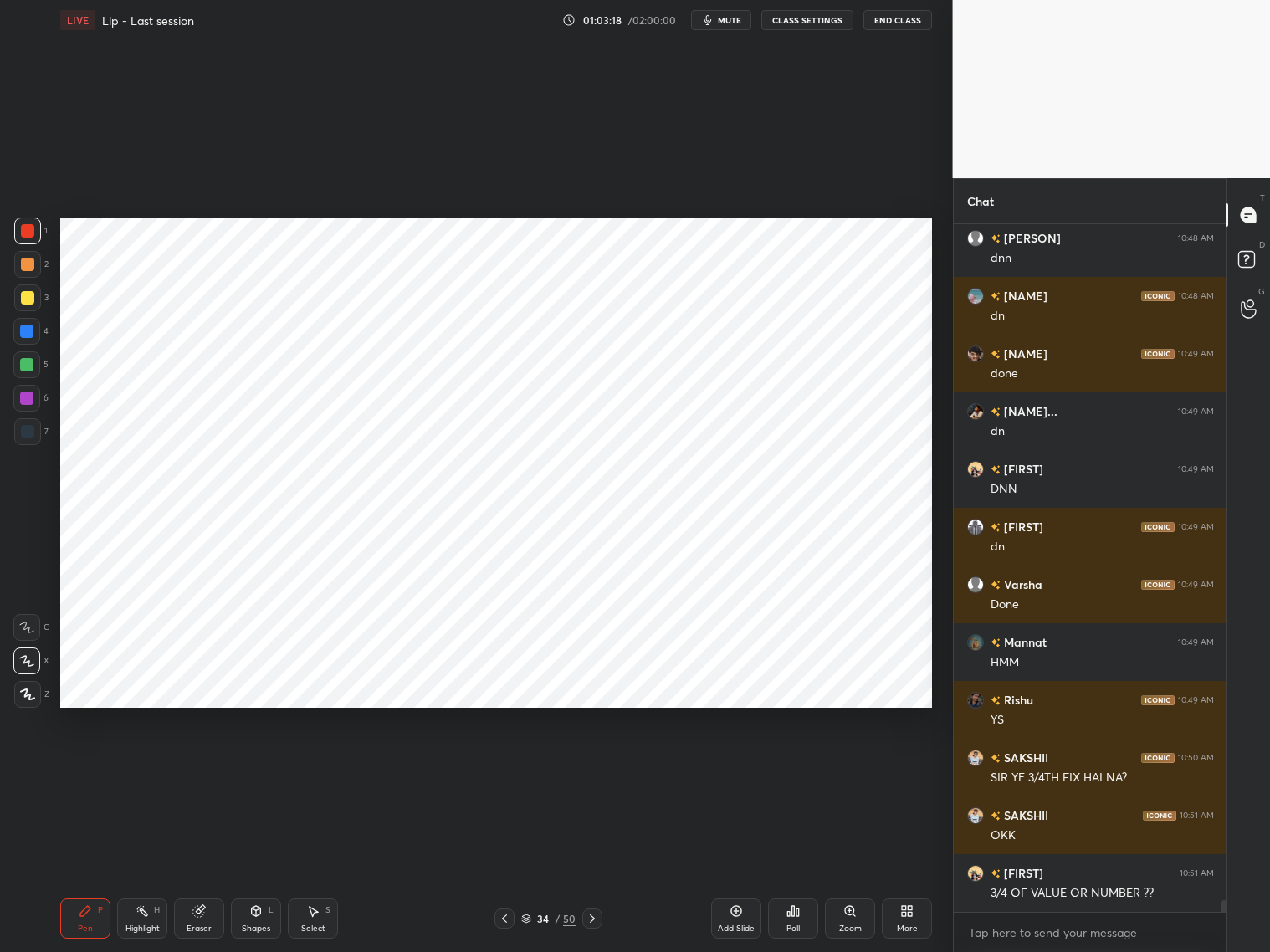 scroll, scrollTop: 40023, scrollLeft: 0, axis: vertical 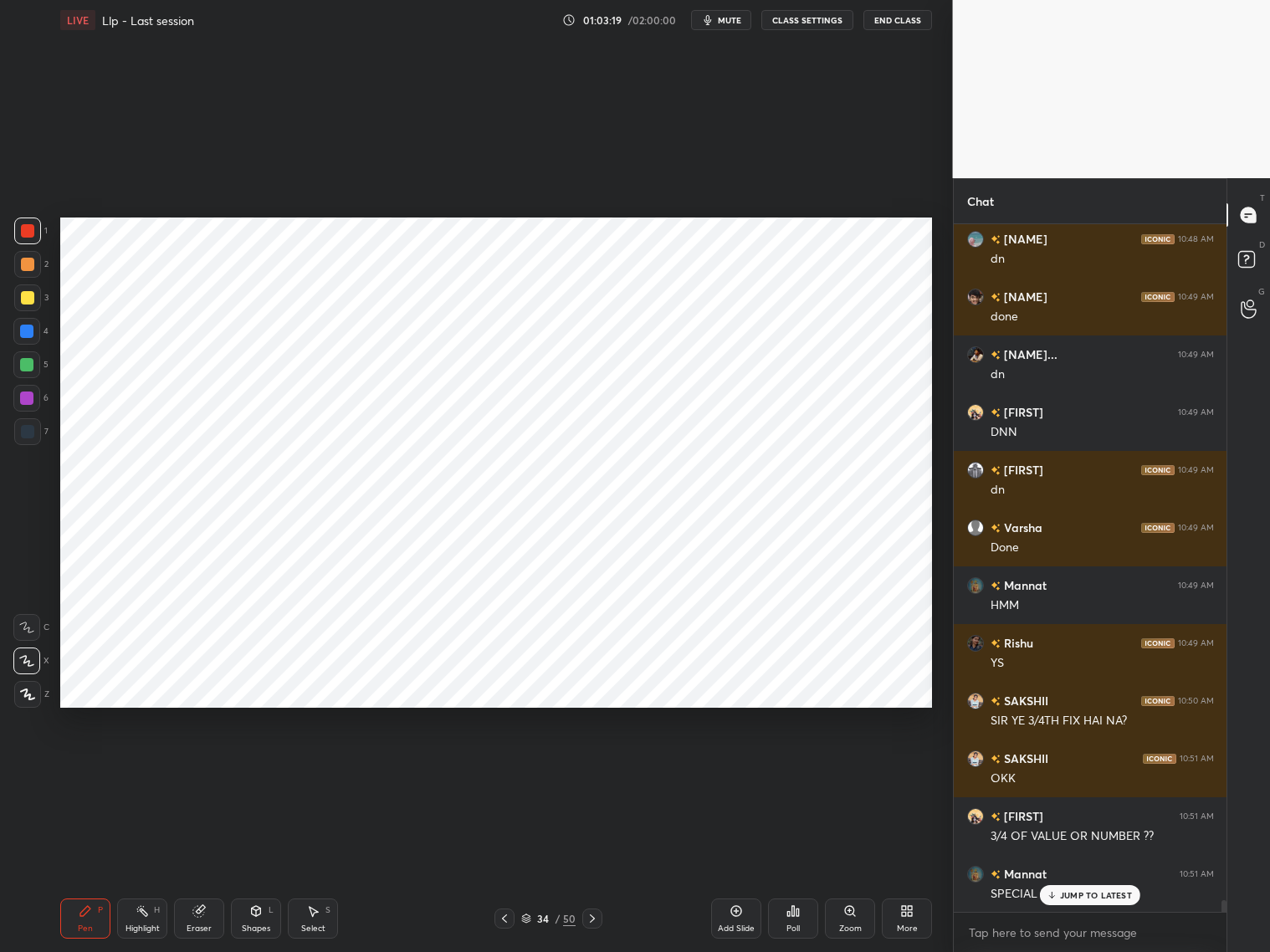 click 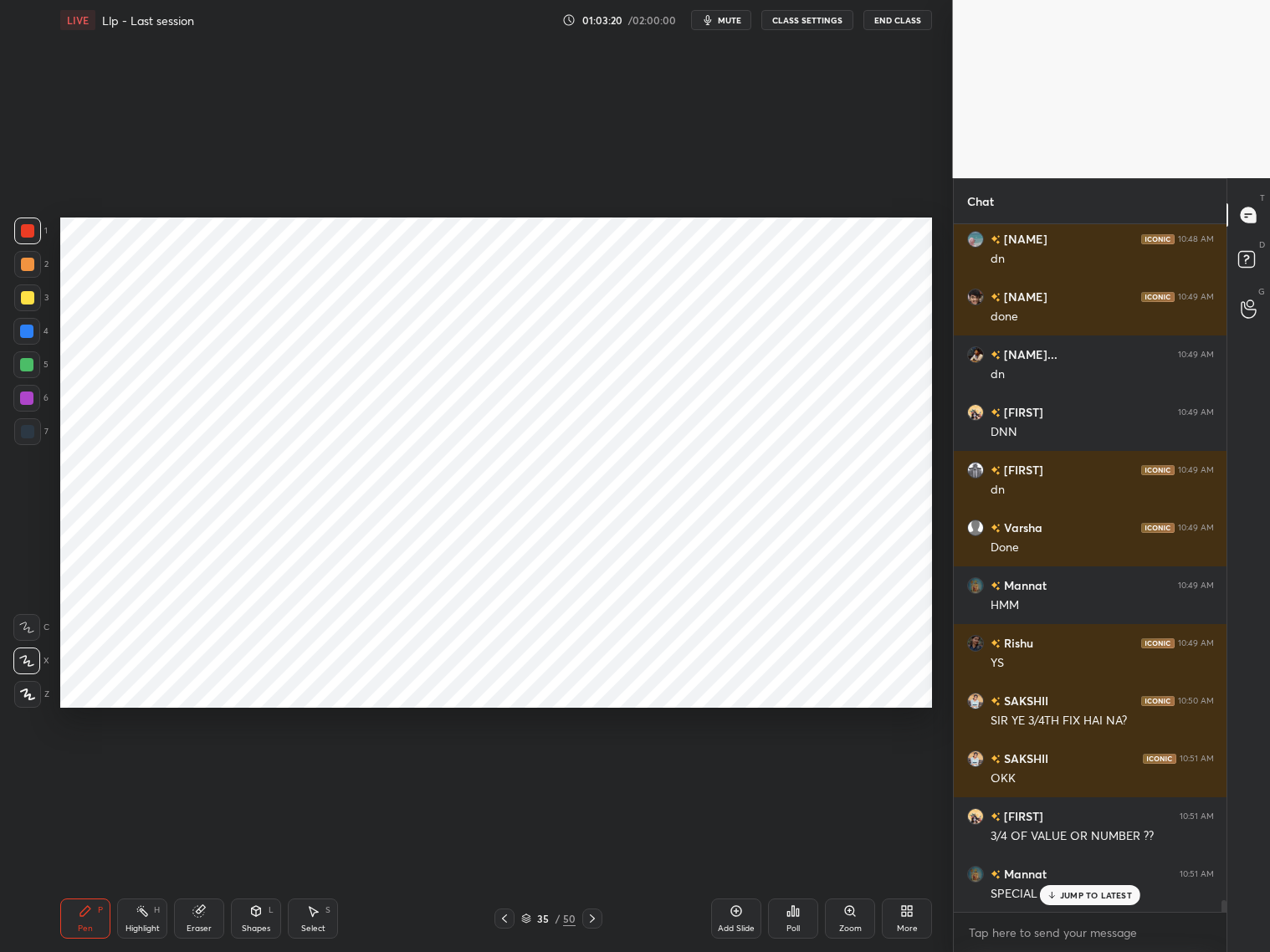 click on "JUMP TO LATEST" at bounding box center [1096, 895] 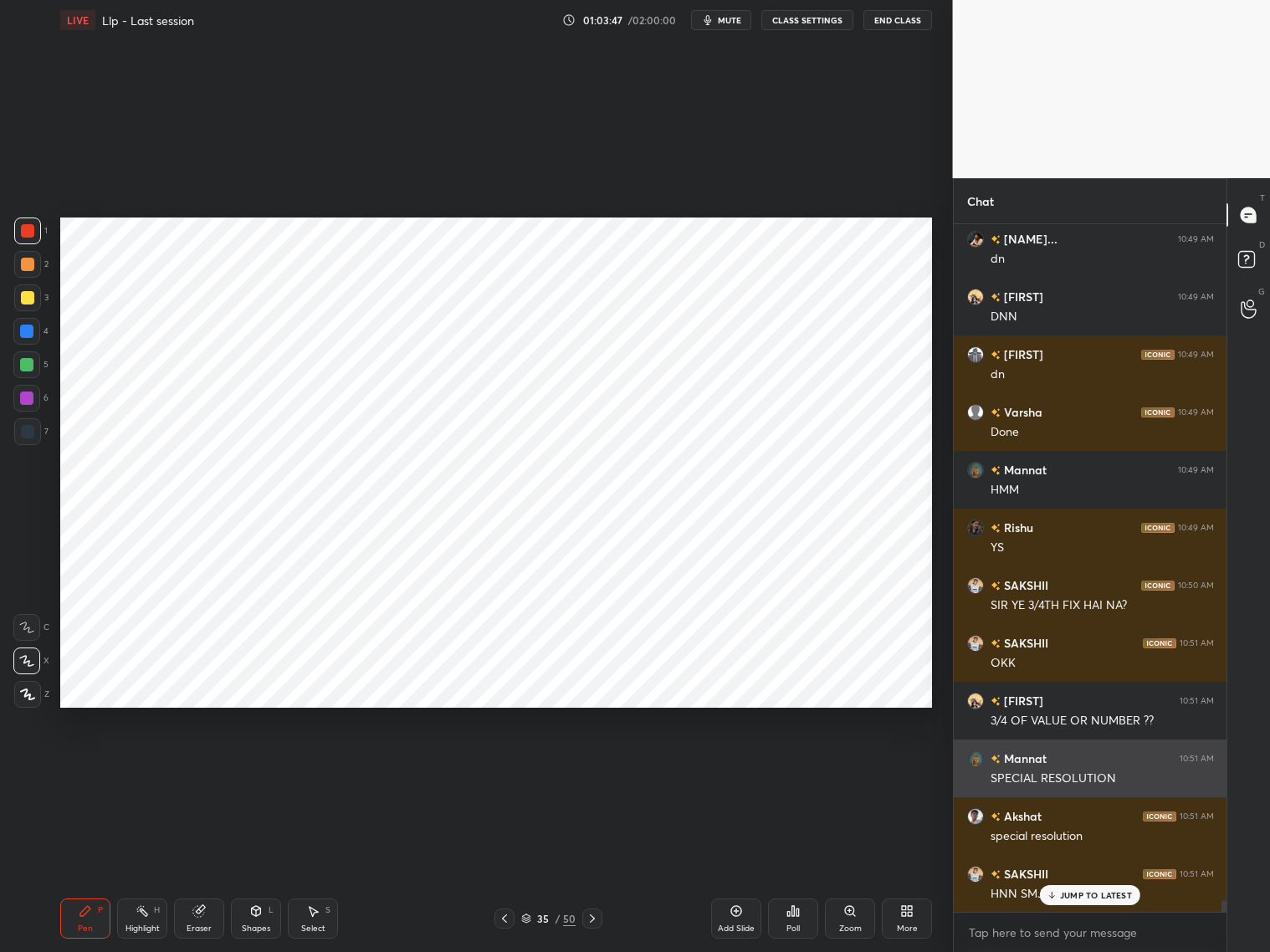 scroll, scrollTop: 40155, scrollLeft: 0, axis: vertical 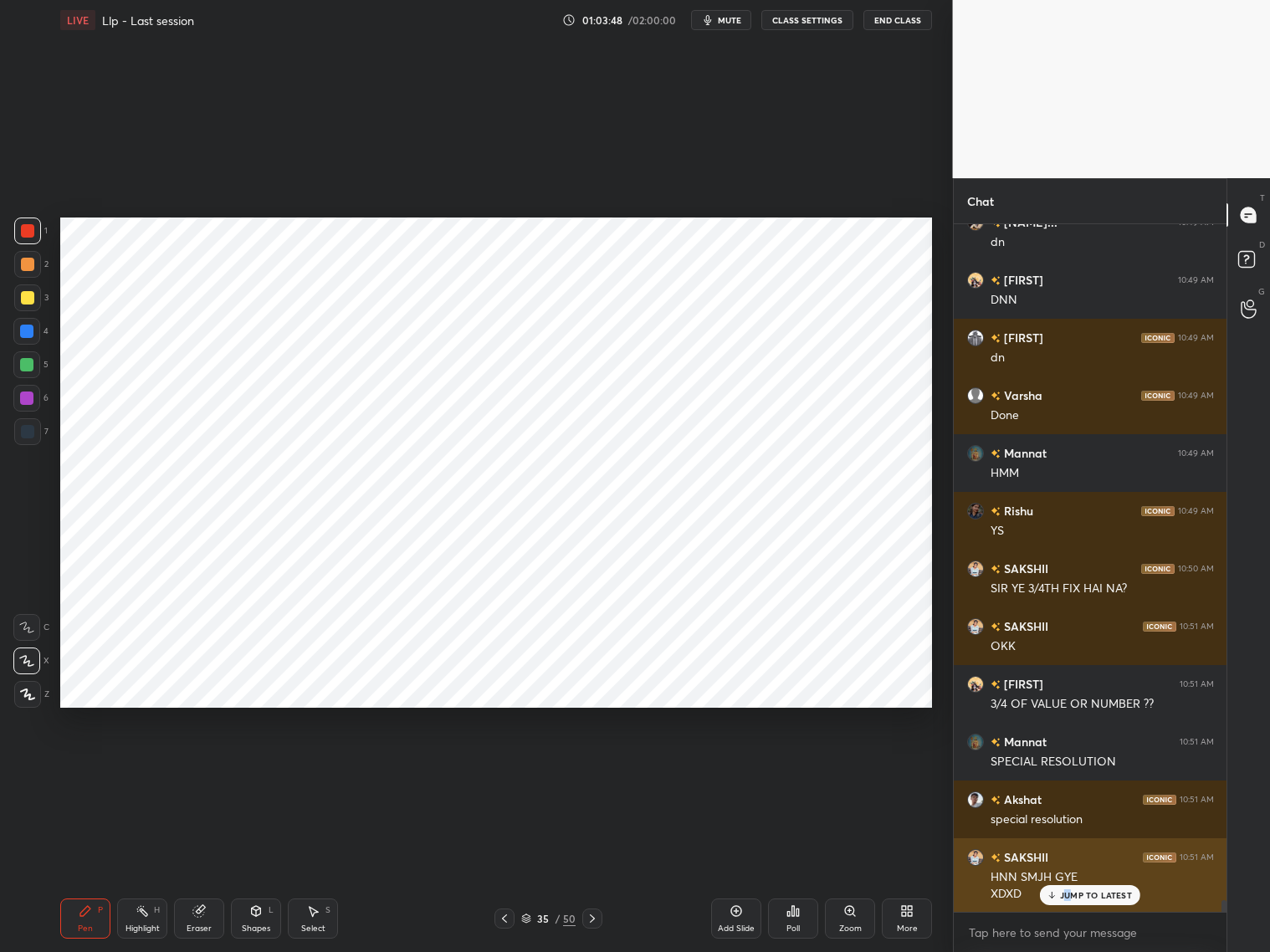 drag, startPoint x: 1072, startPoint y: 893, endPoint x: 1097, endPoint y: 909, distance: 29.681644 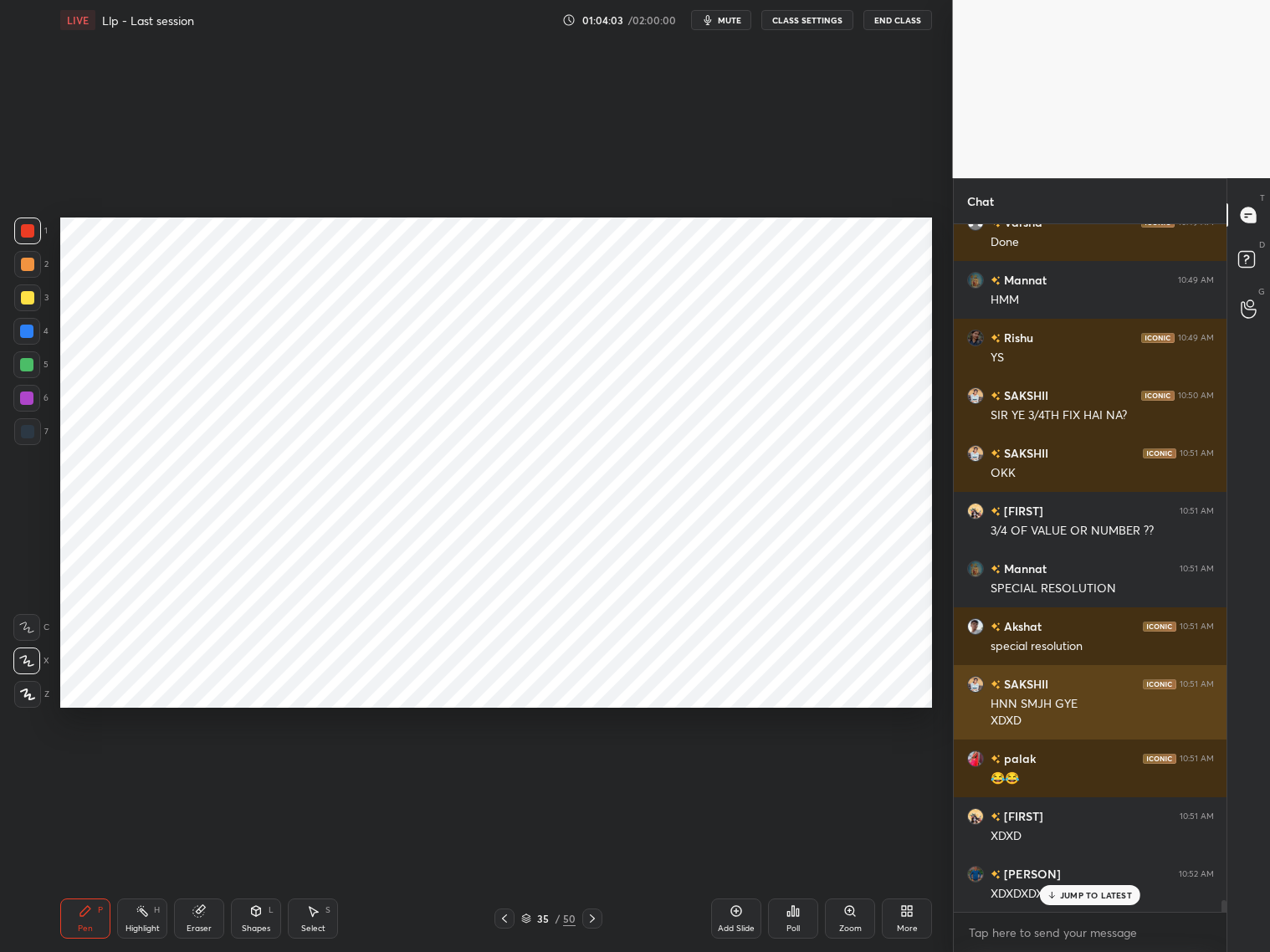 scroll, scrollTop: 40401, scrollLeft: 0, axis: vertical 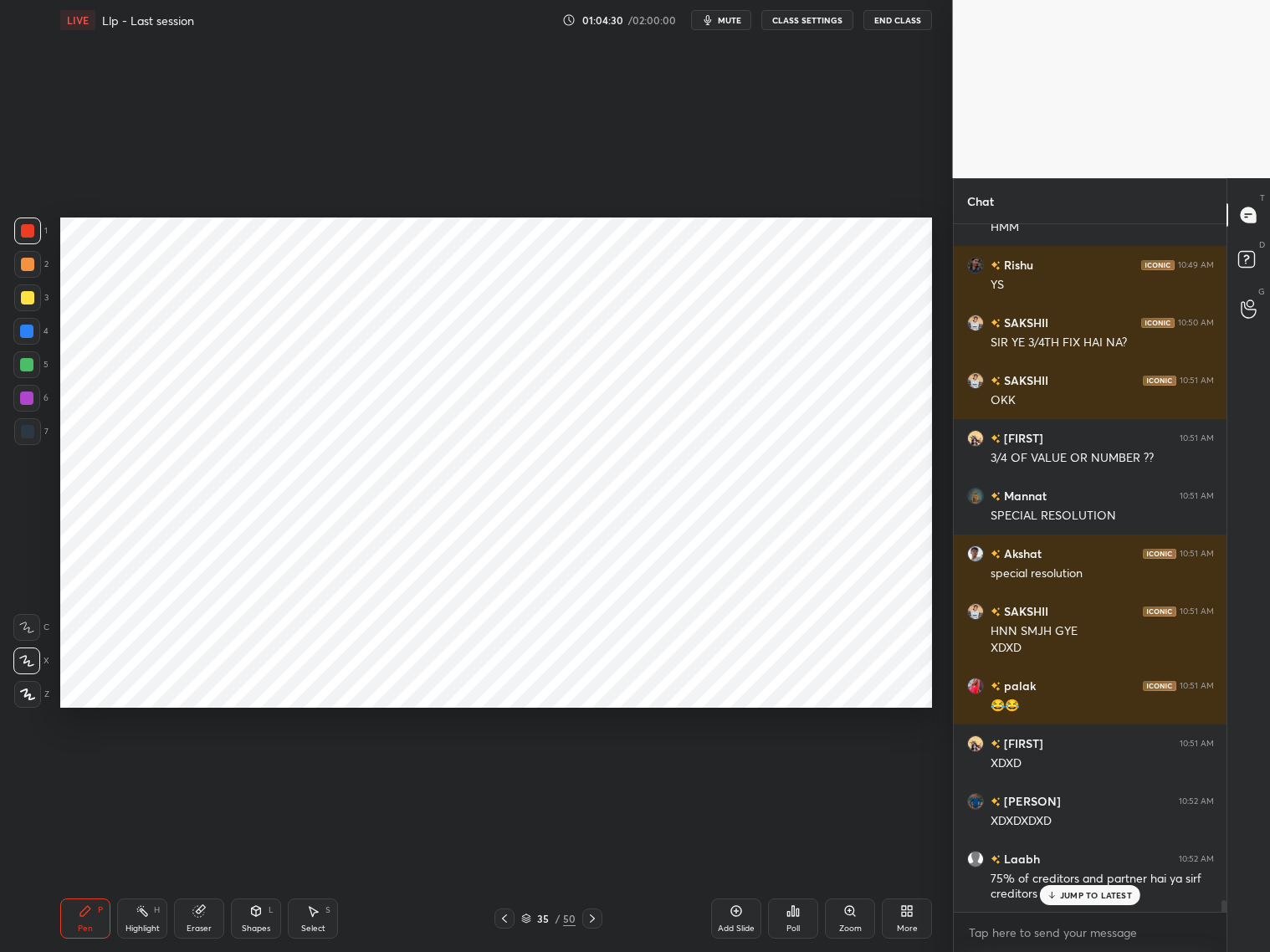 click 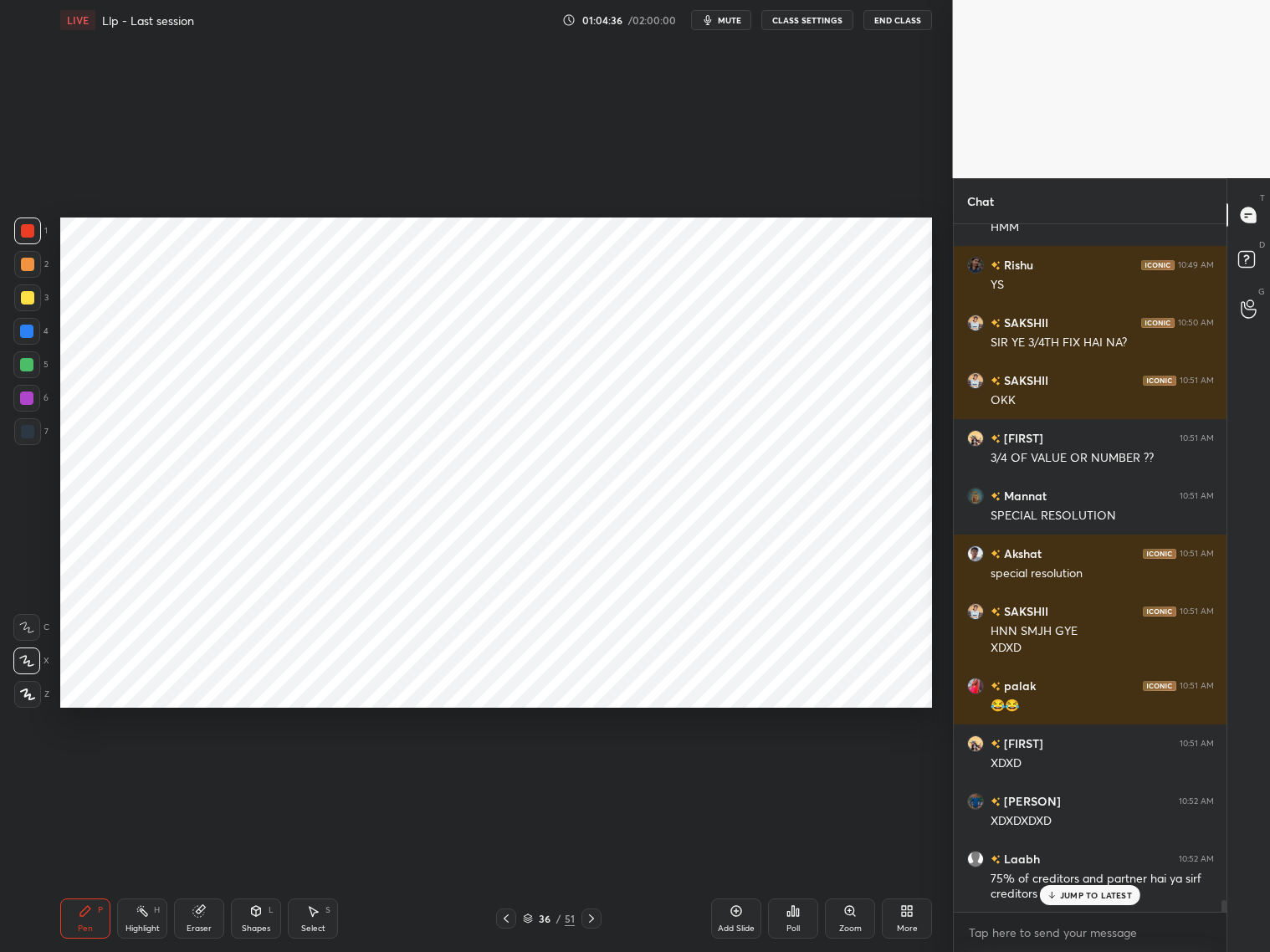click at bounding box center [27, 331] 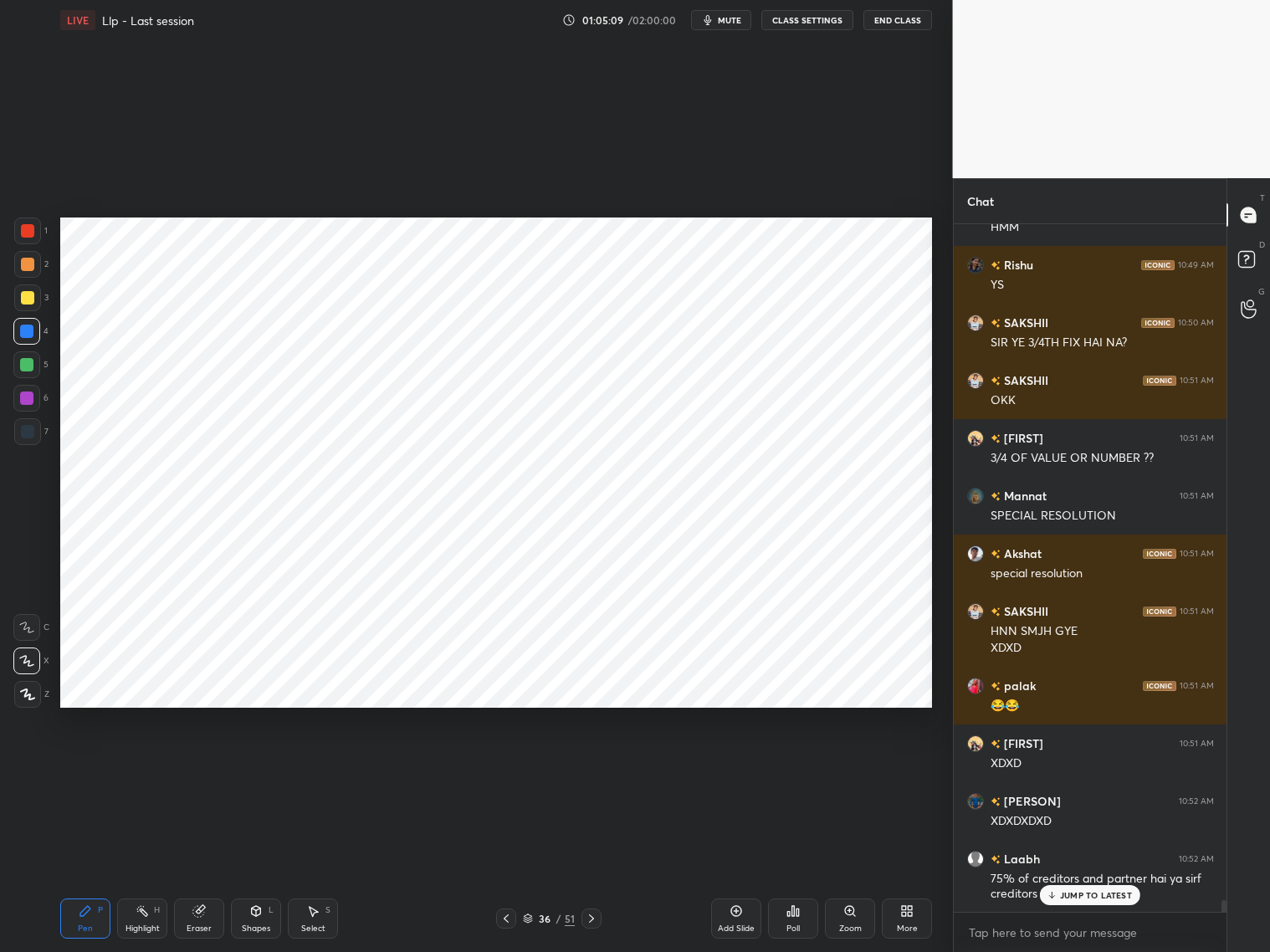 click on "Shapes L" at bounding box center (256, 919) 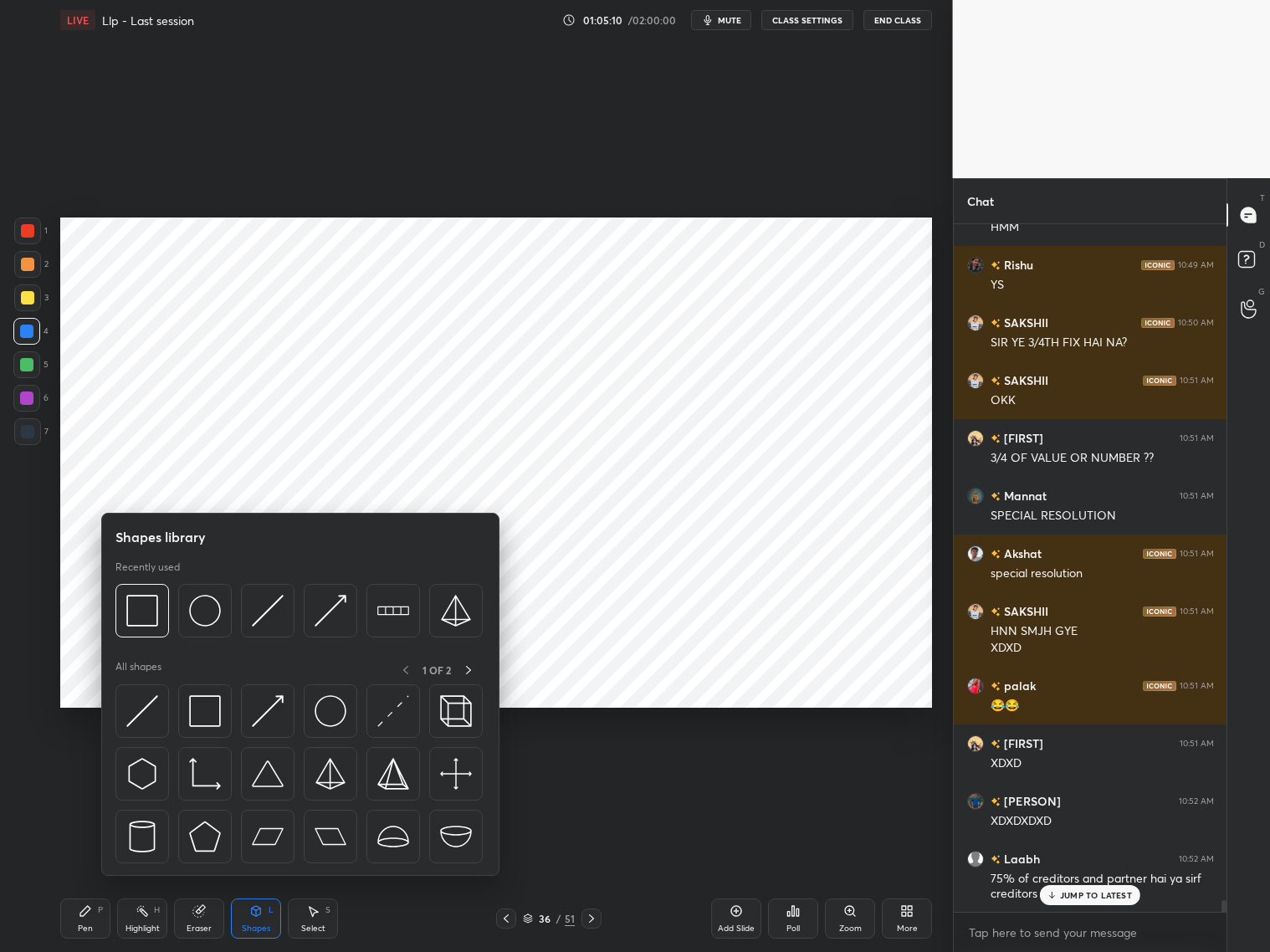 click at bounding box center [27, 365] 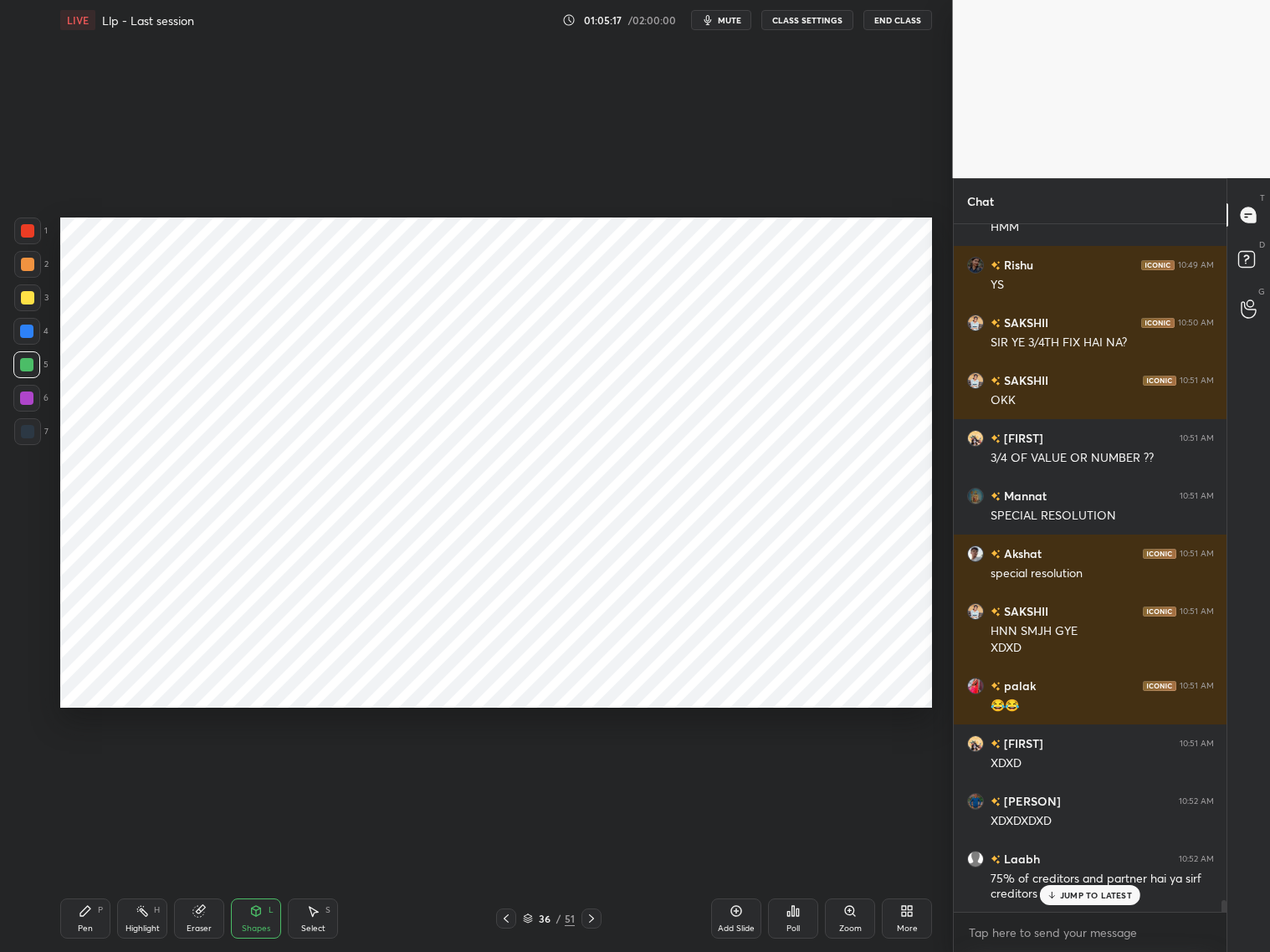 click on "Pen P" at bounding box center [85, 919] 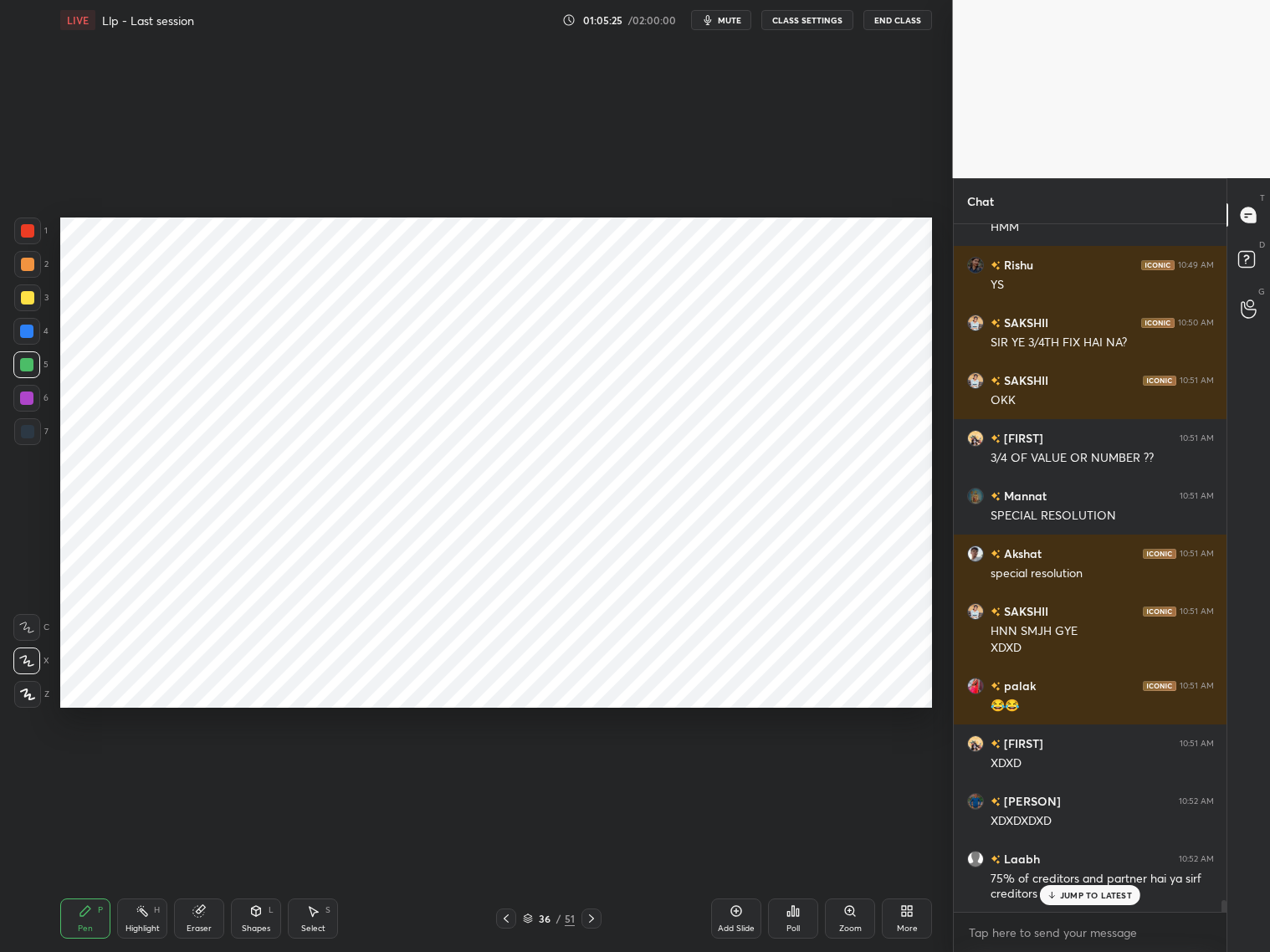 click on "JUMP TO LATEST" at bounding box center [1096, 895] 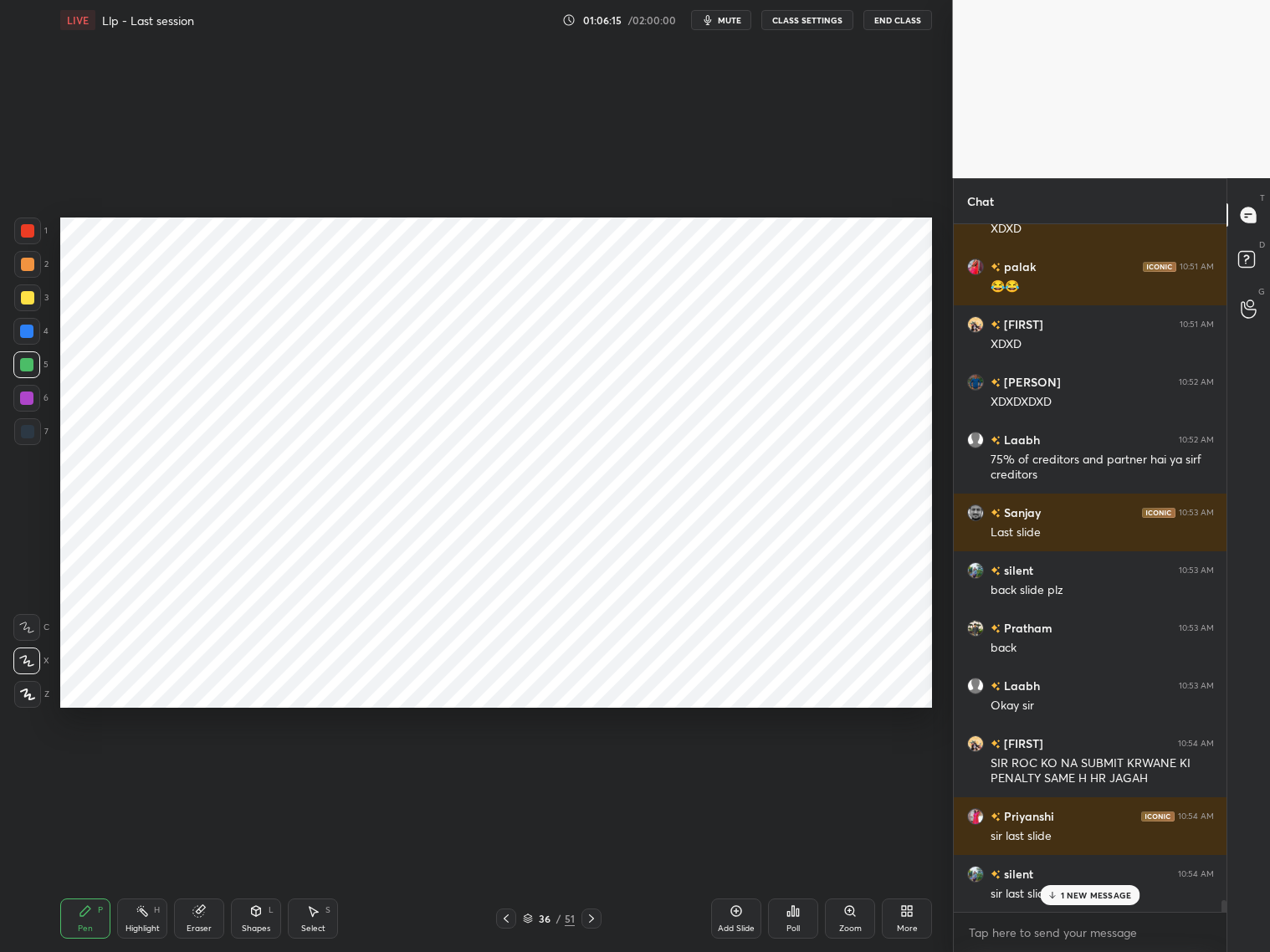 scroll, scrollTop: 40878, scrollLeft: 0, axis: vertical 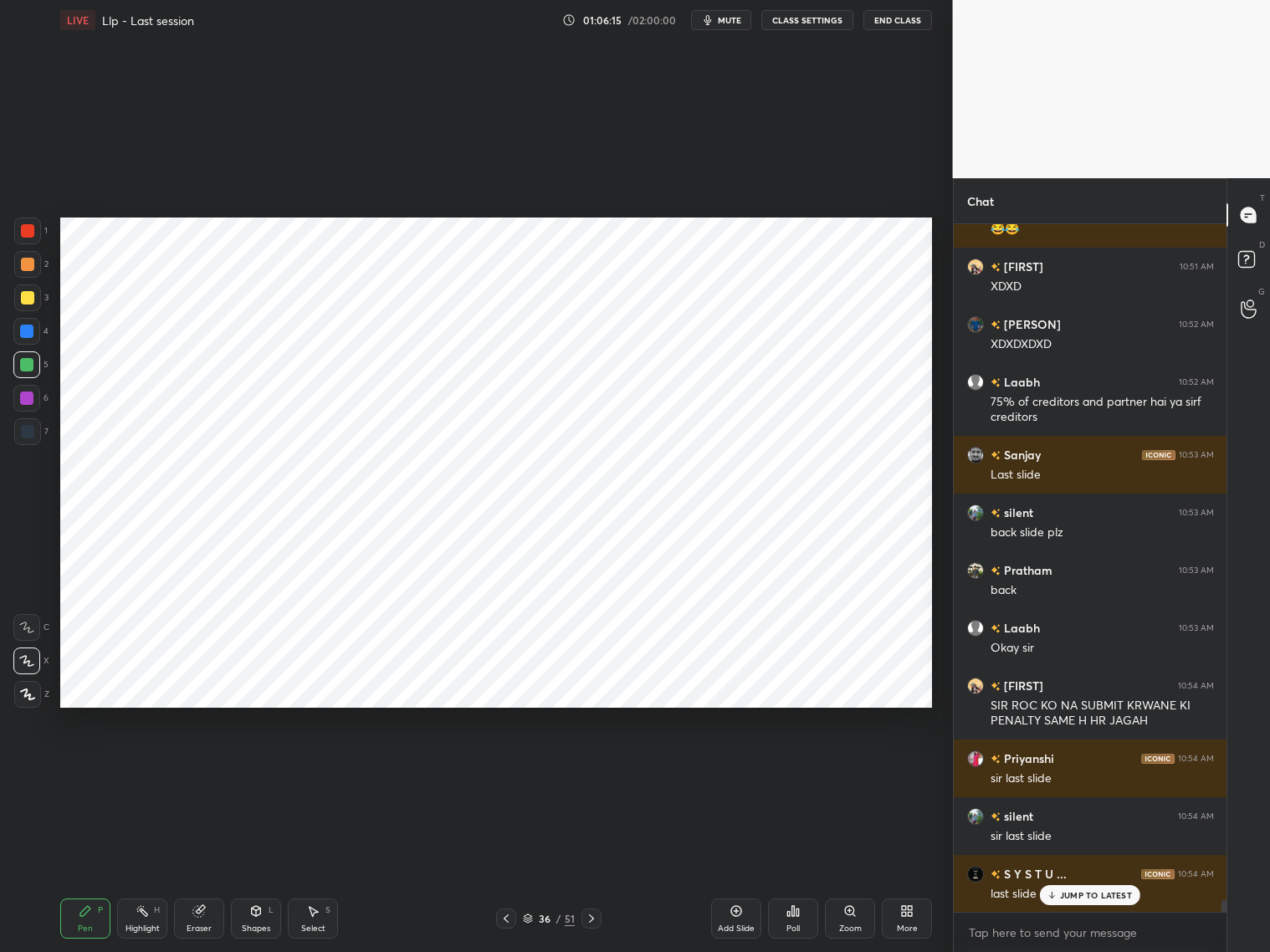 click on "JUMP TO LATEST" at bounding box center [1096, 895] 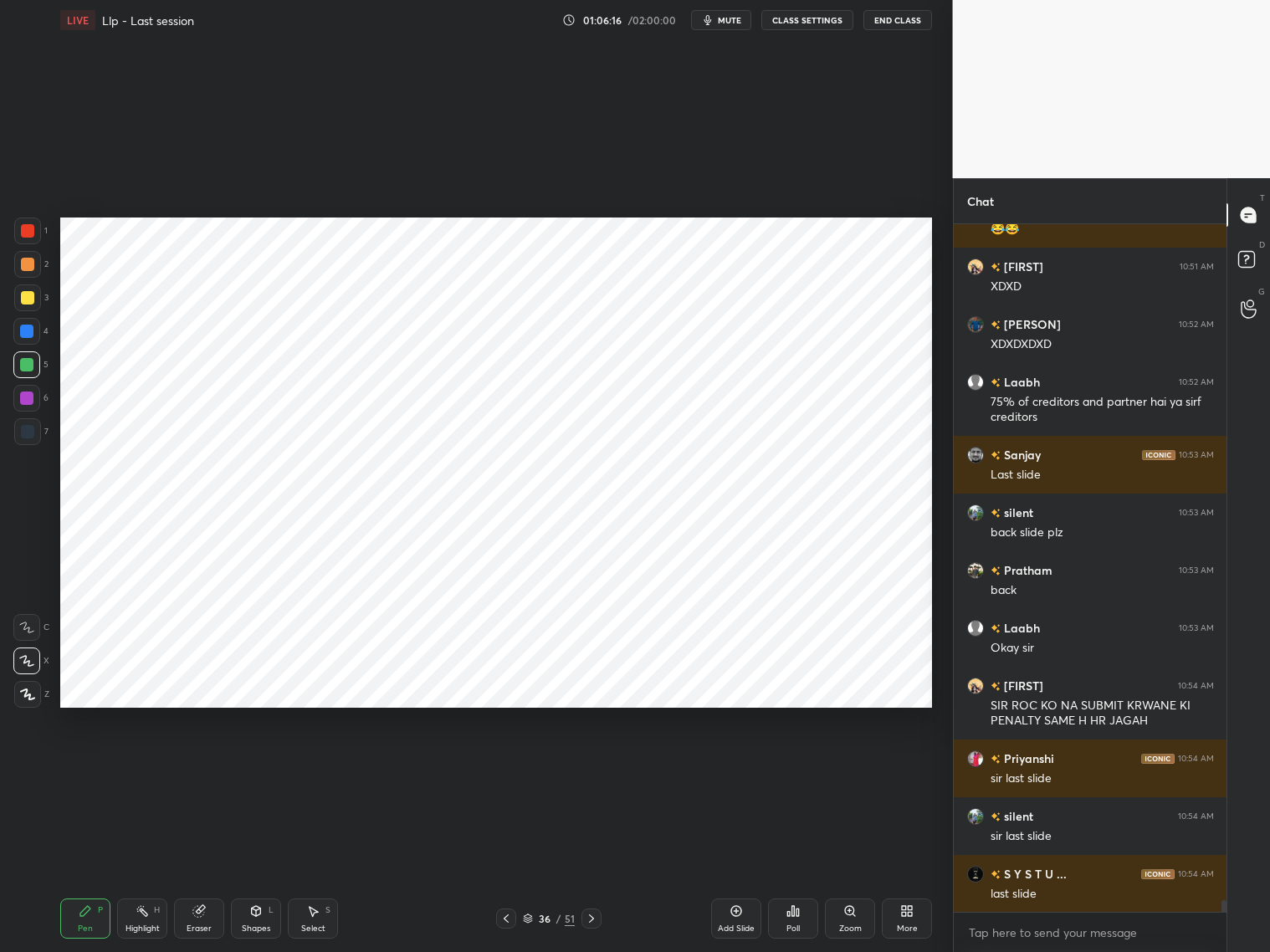drag, startPoint x: 499, startPoint y: 916, endPoint x: 524, endPoint y: 919, distance: 25.179357 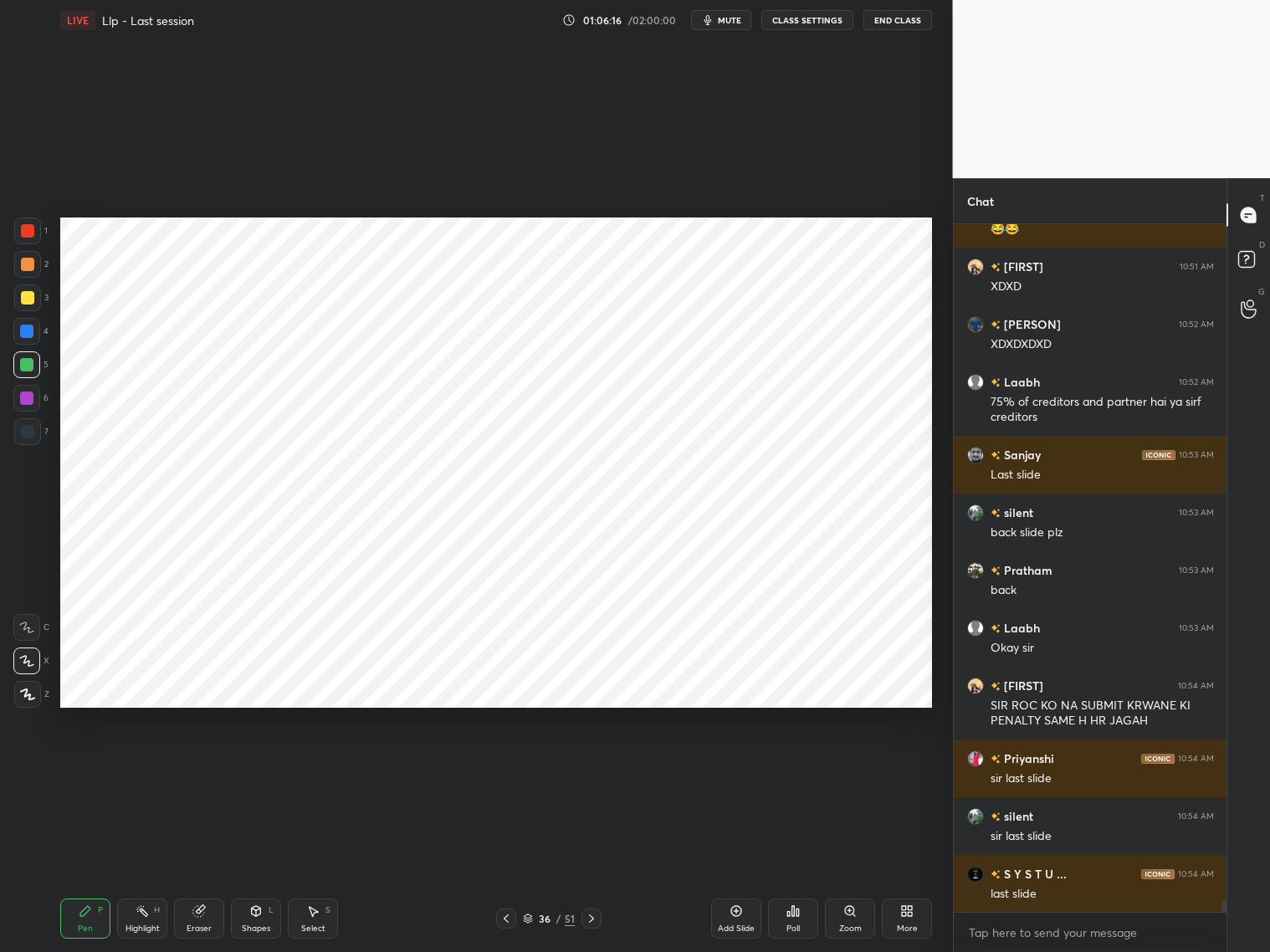 click at bounding box center (506, 919) 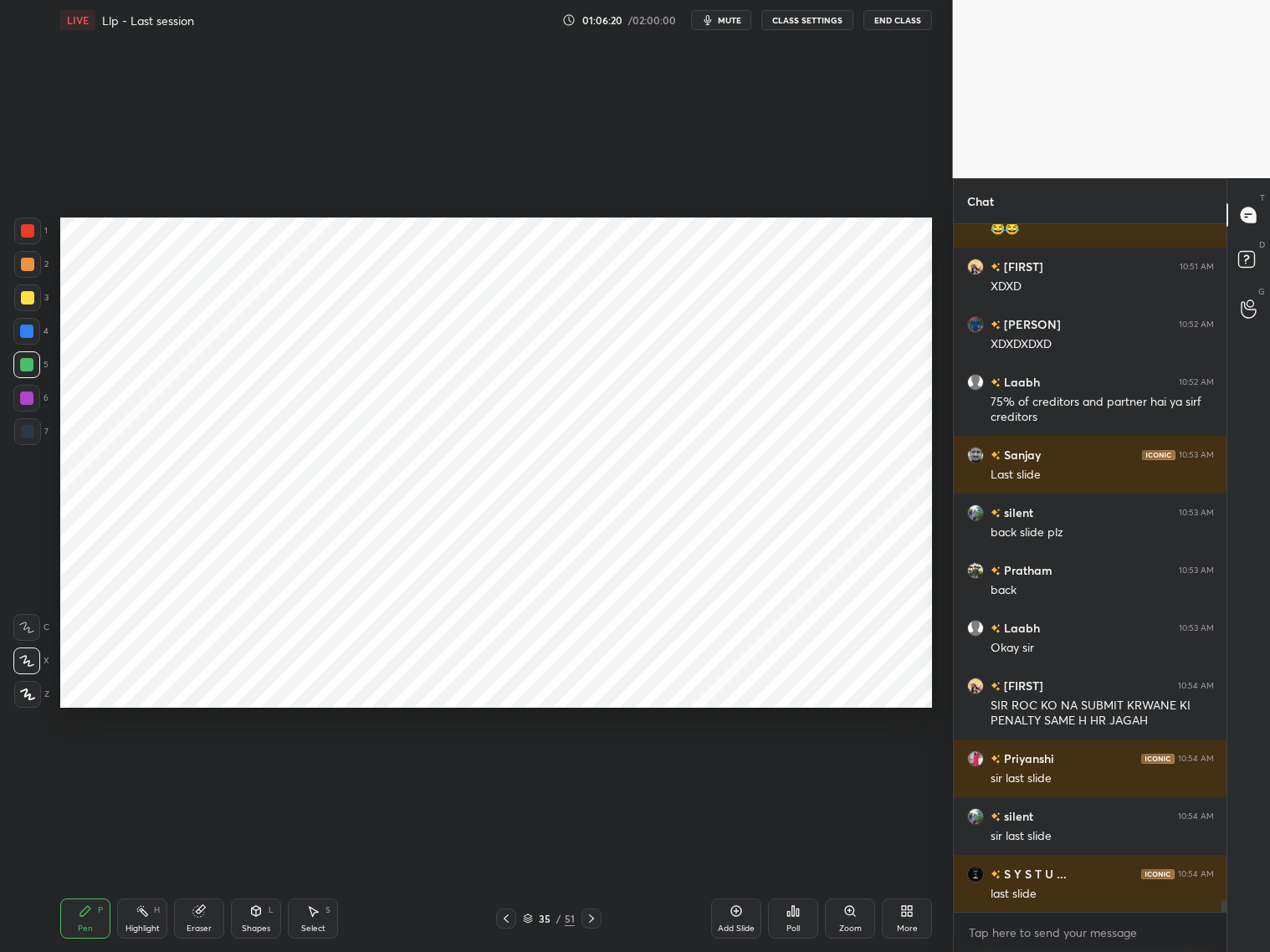 scroll, scrollTop: 40937, scrollLeft: 0, axis: vertical 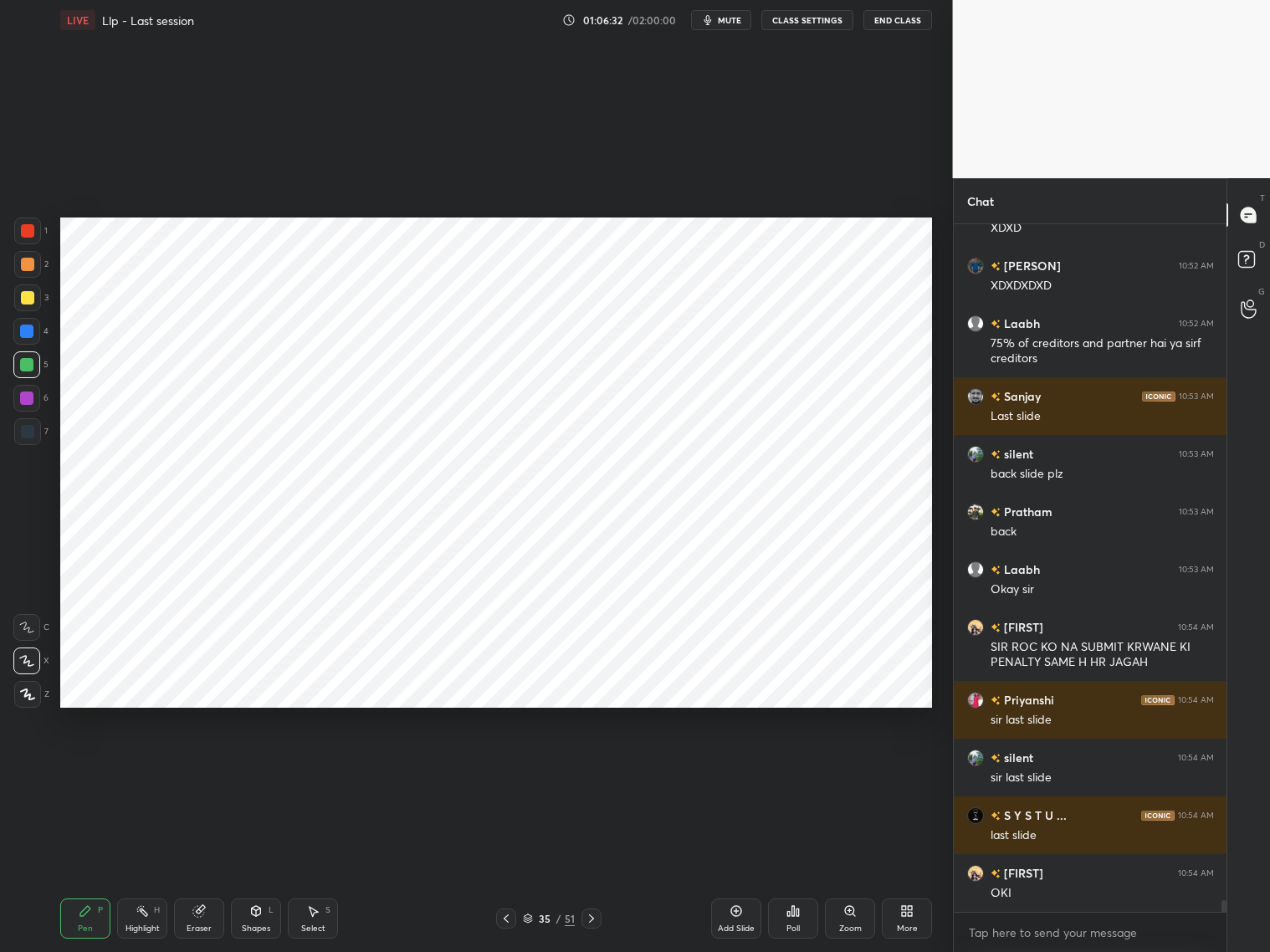 click on "35 / 51" at bounding box center [548, 919] 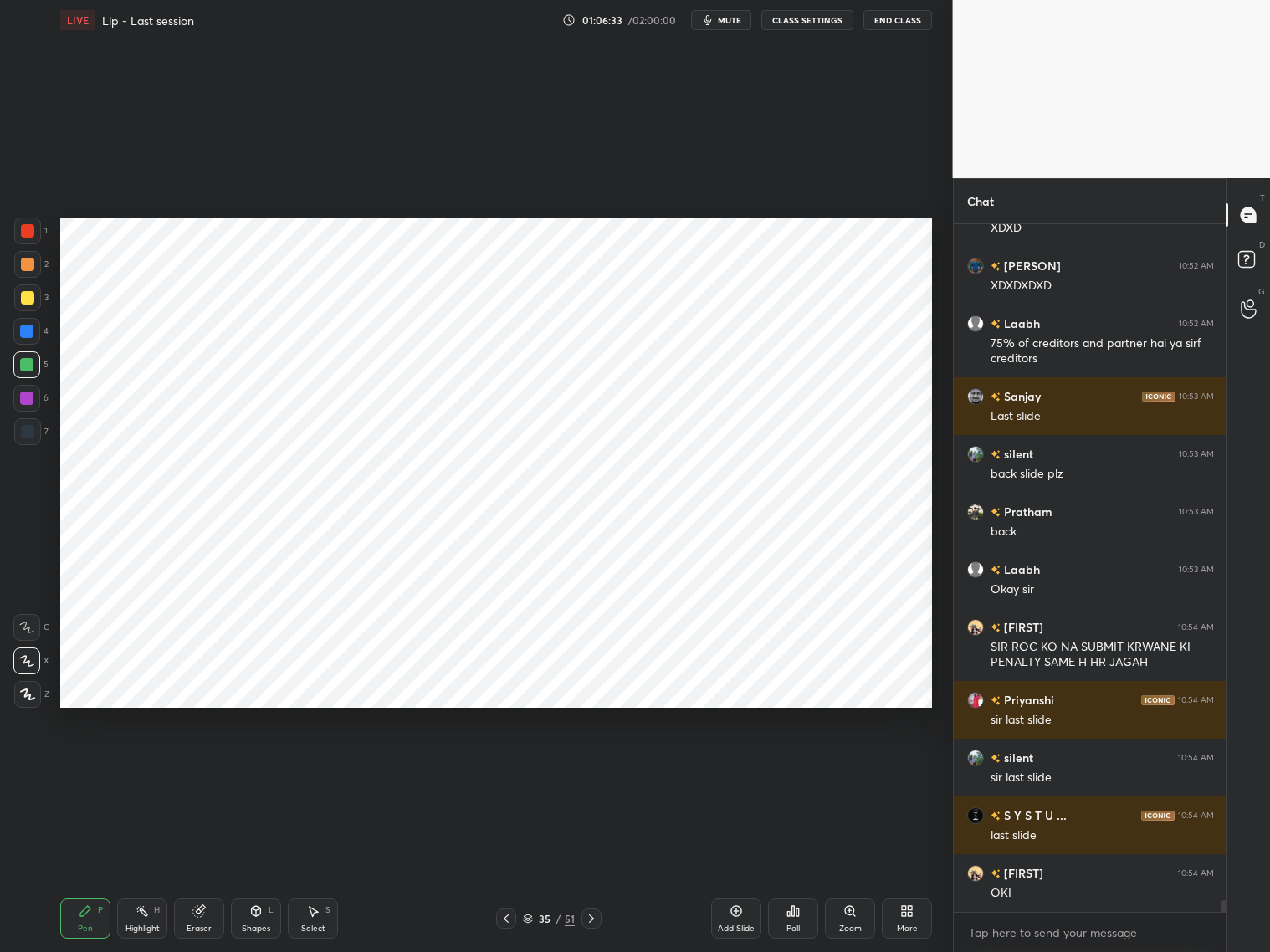 click at bounding box center (591, 919) 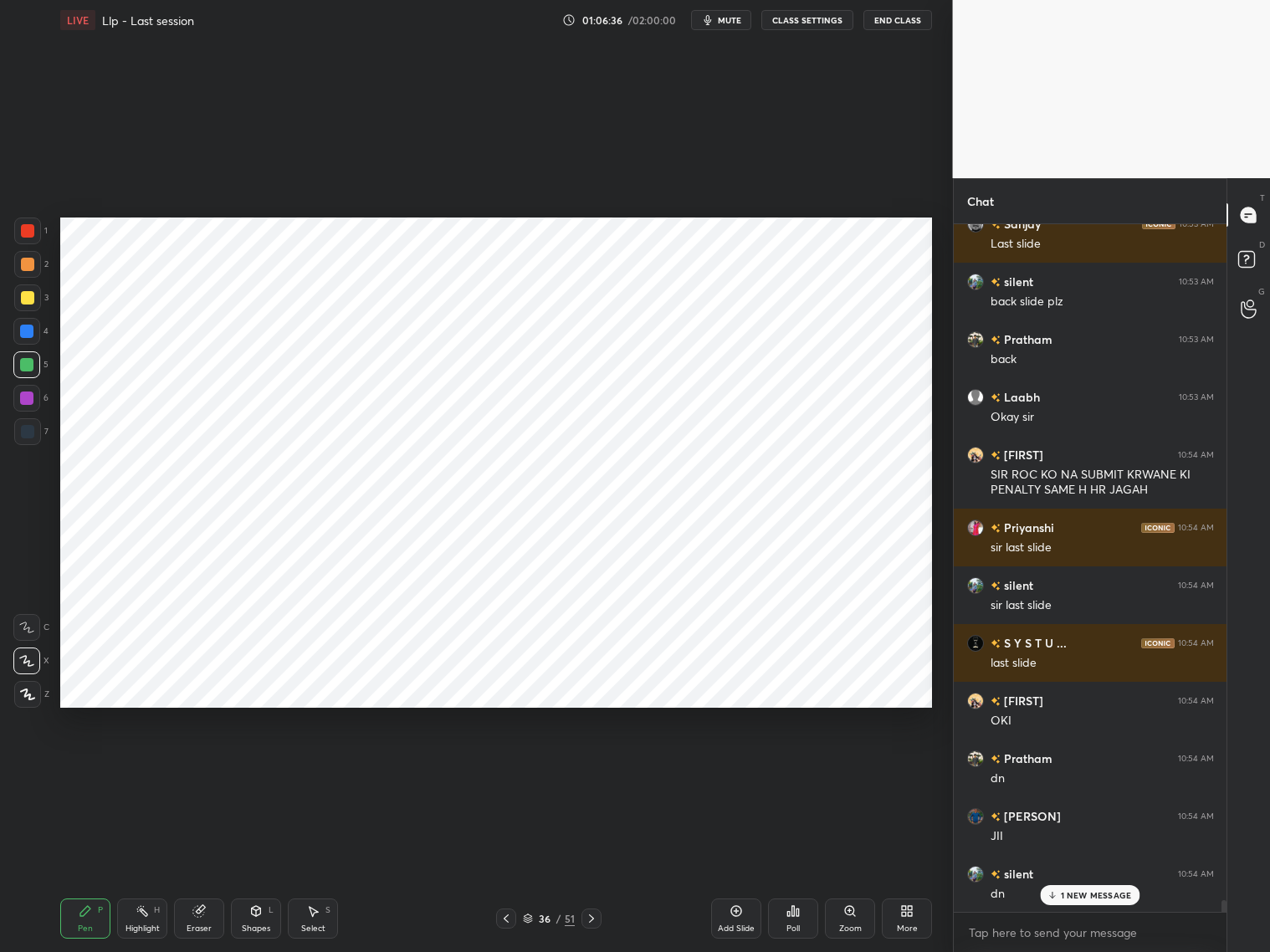 scroll, scrollTop: 41167, scrollLeft: 0, axis: vertical 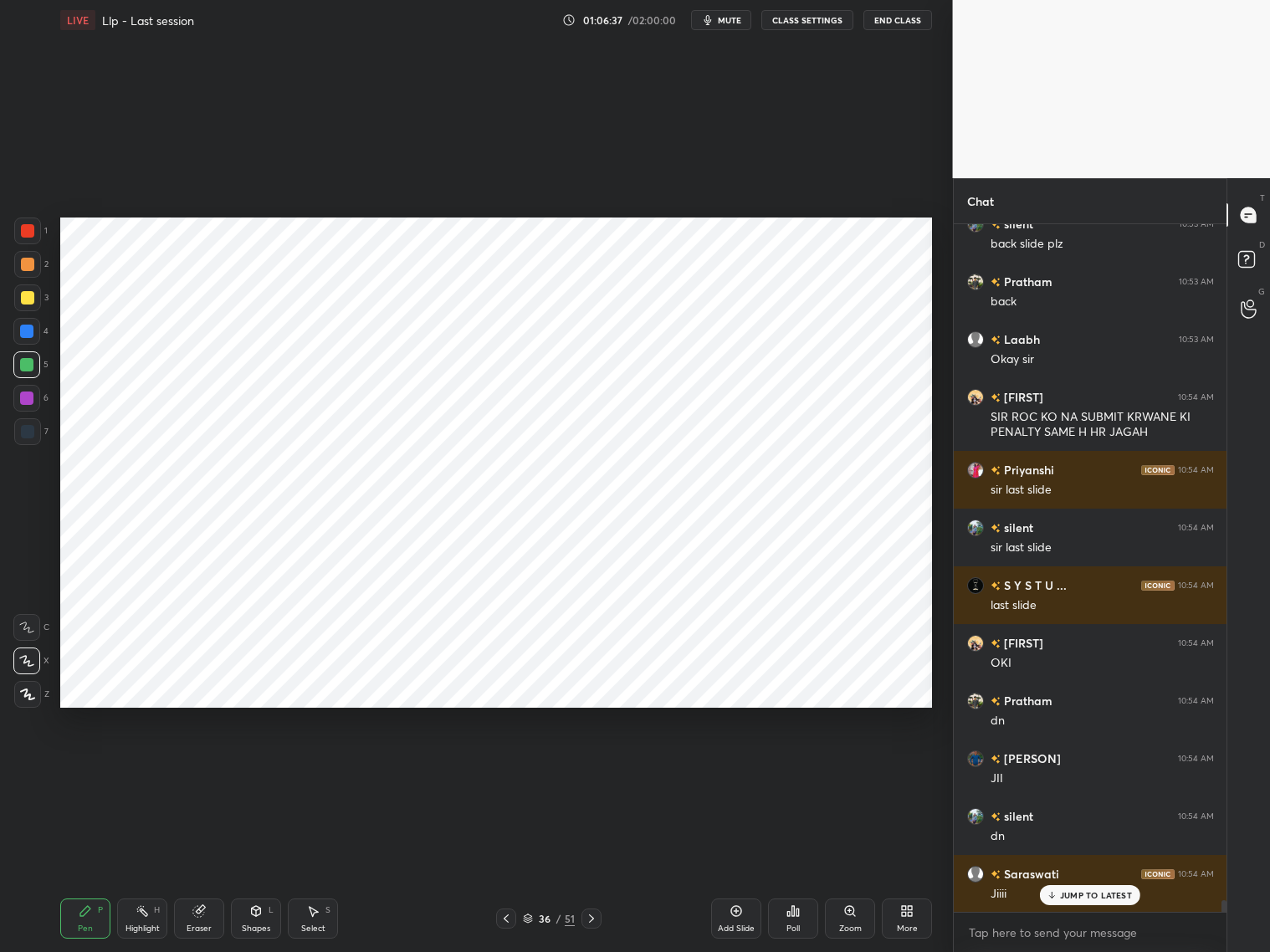 click 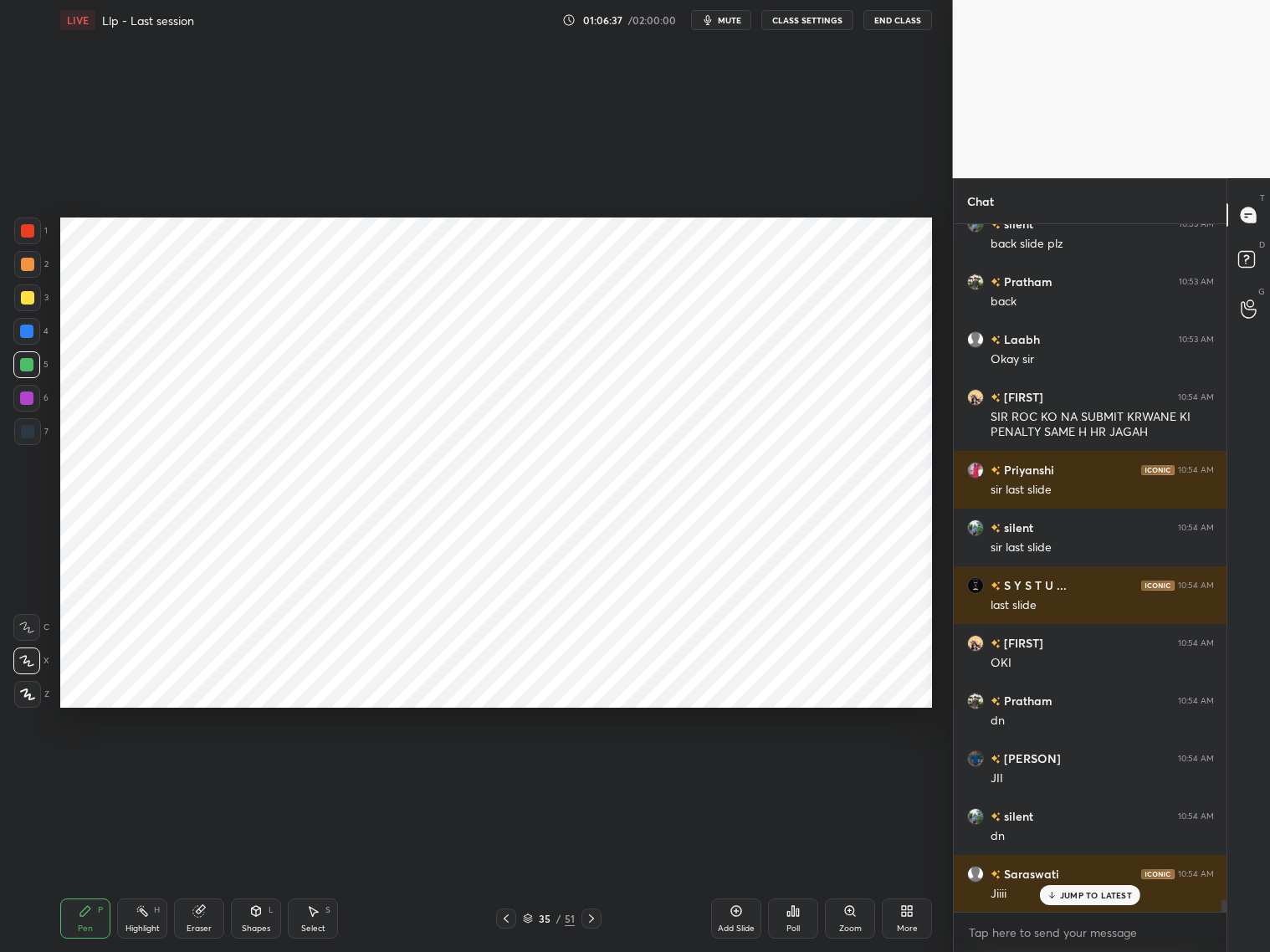 click 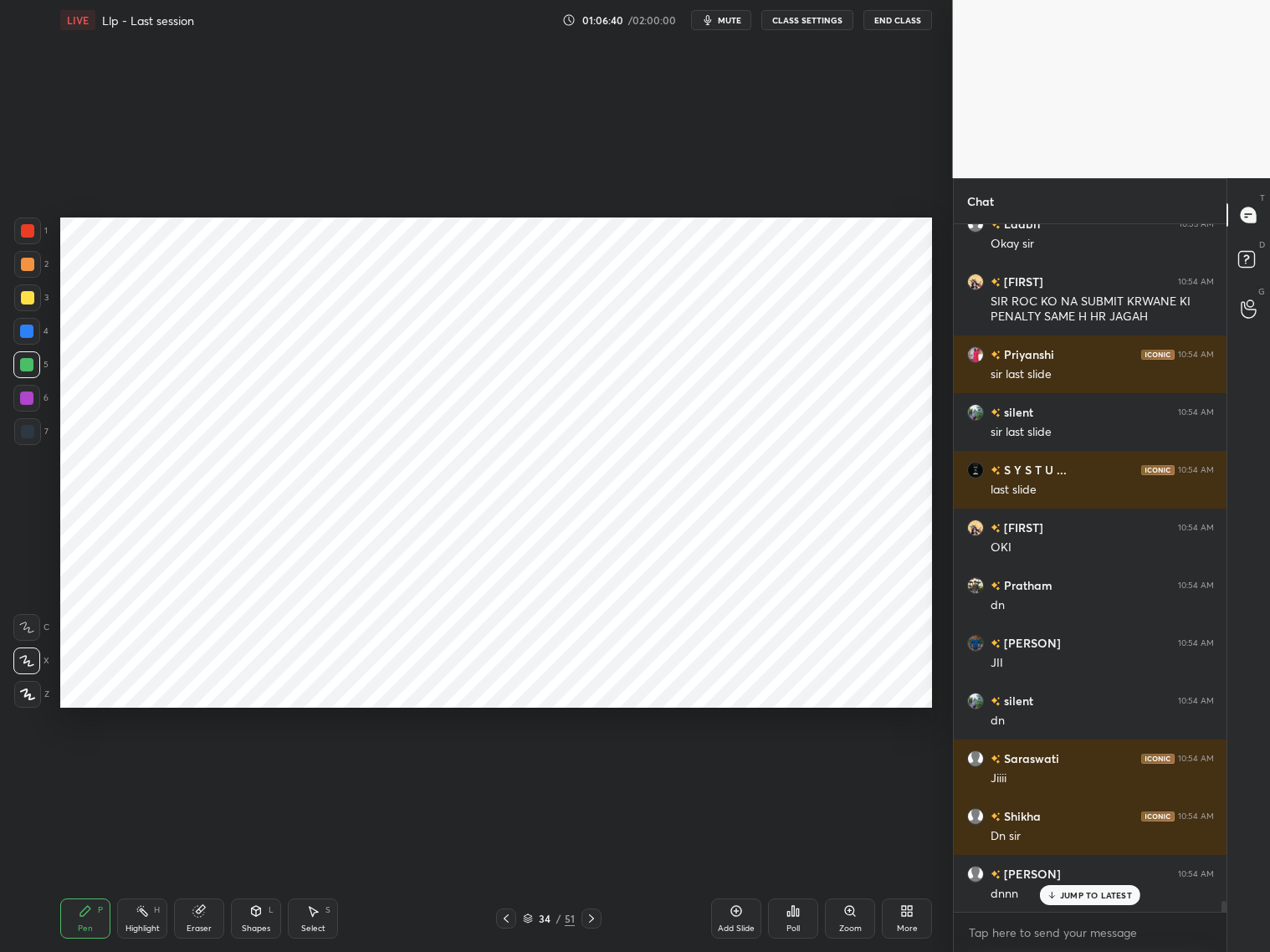 click 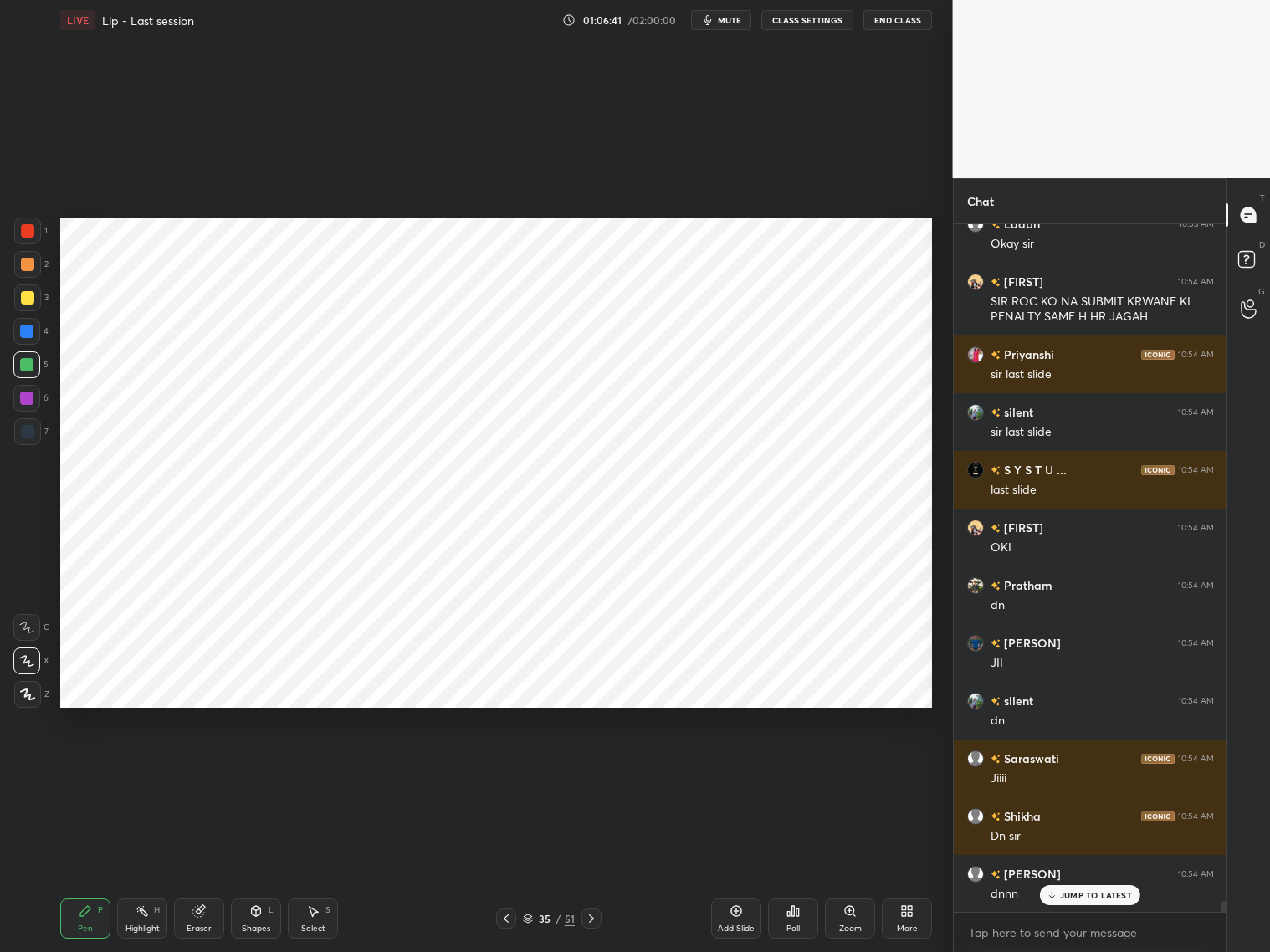 click 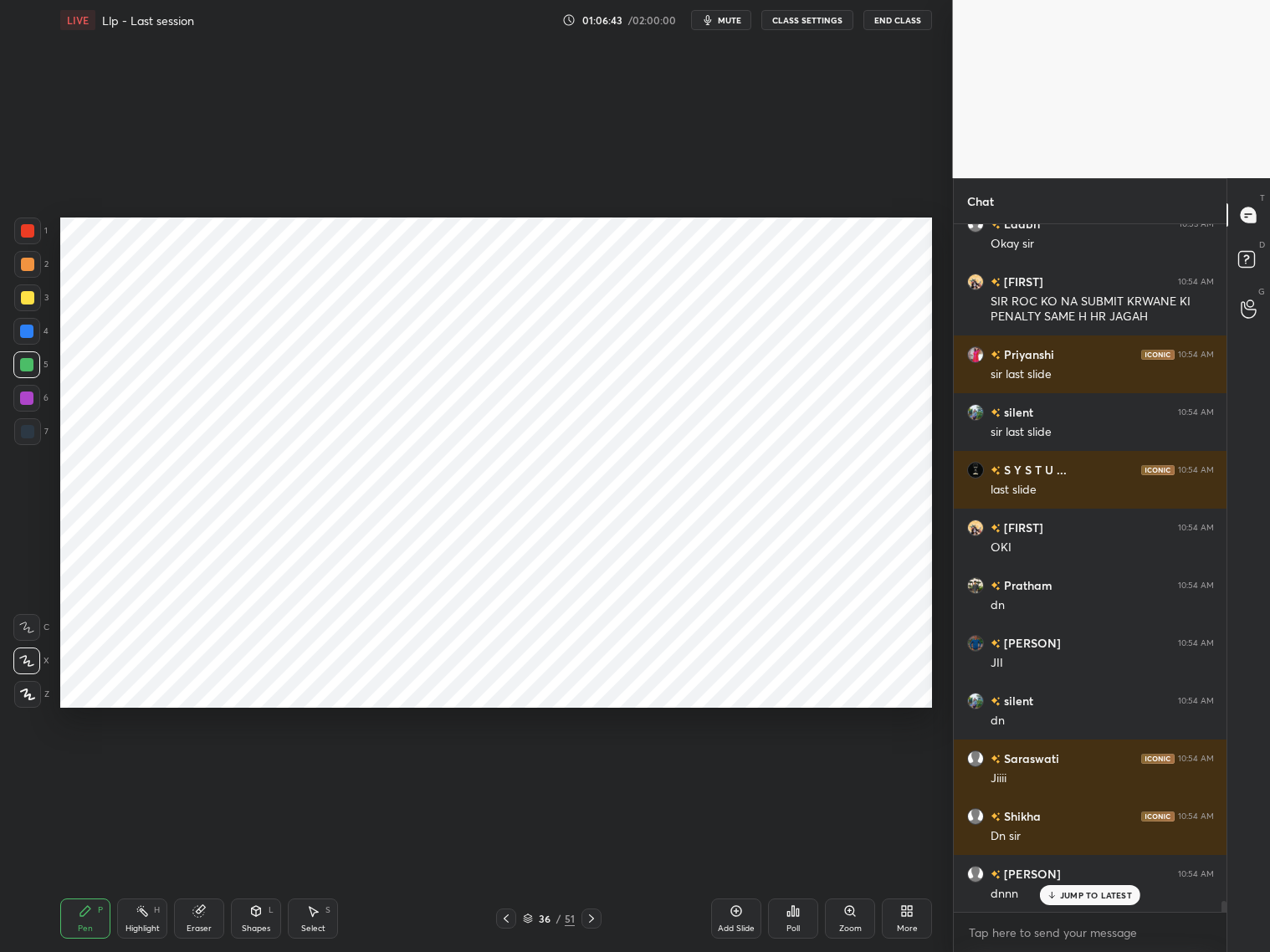 click at bounding box center (27, 398) 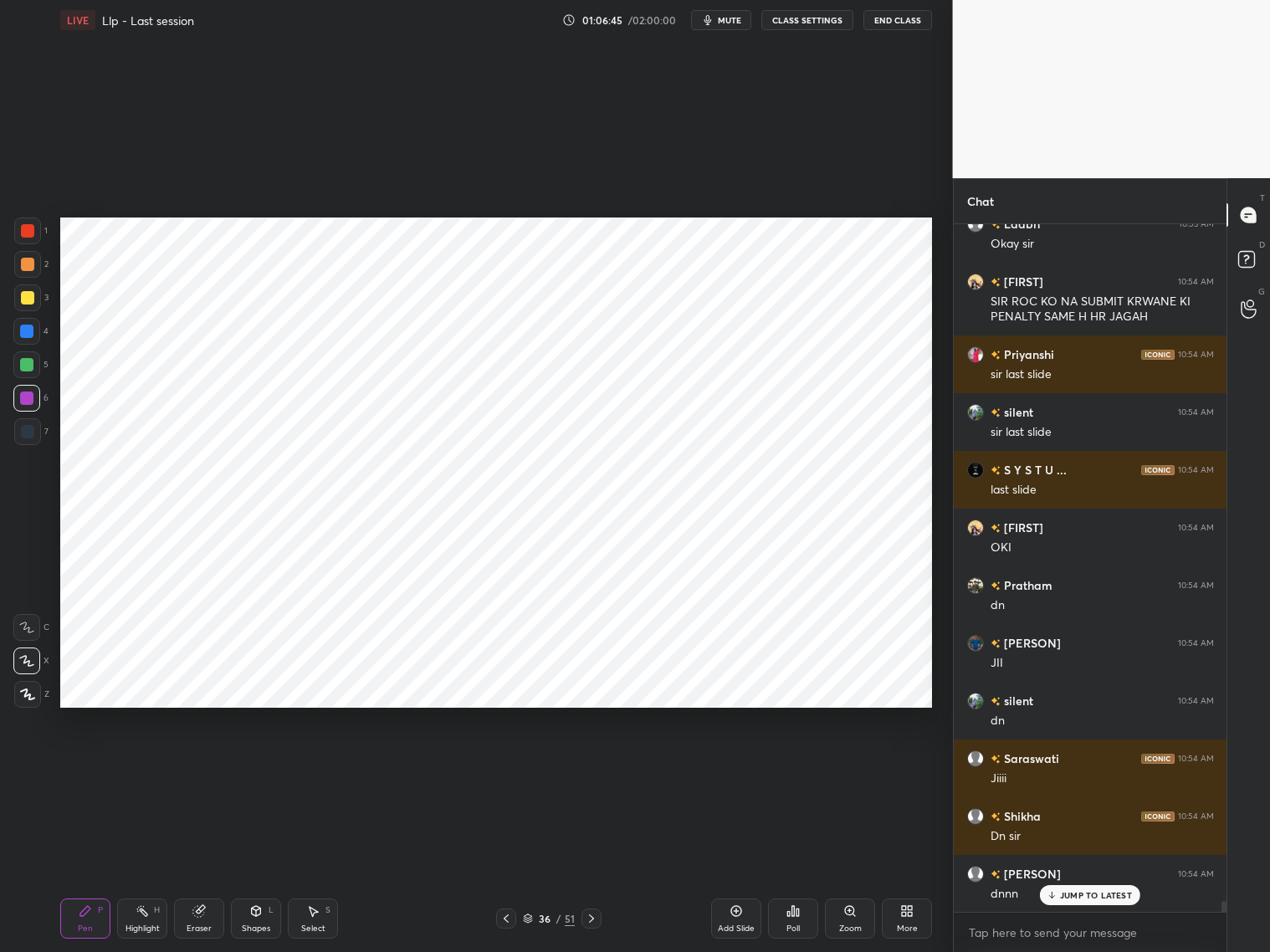 drag, startPoint x: 28, startPoint y: 428, endPoint x: 59, endPoint y: 419, distance: 32.280025 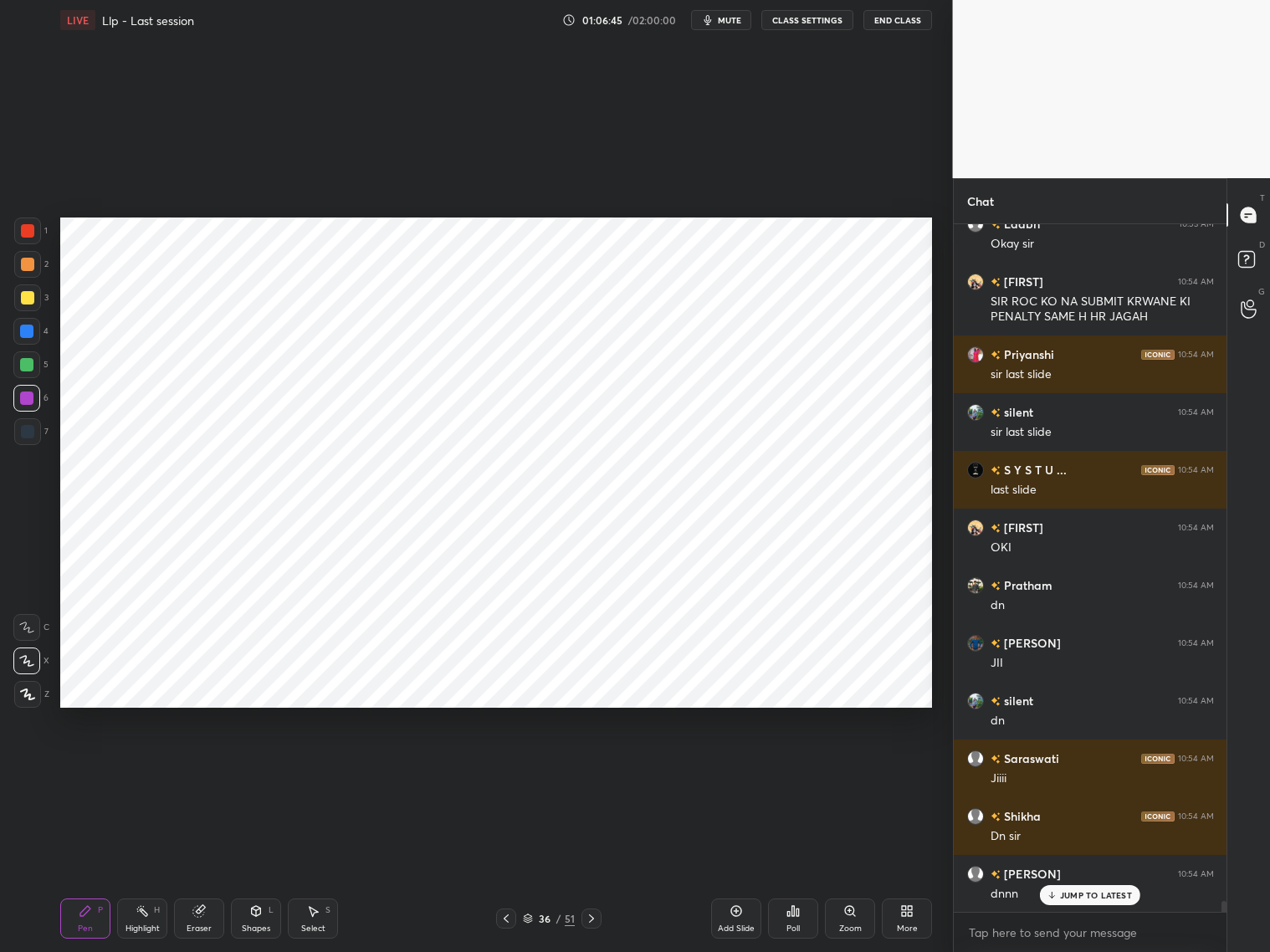 click at bounding box center [28, 432] 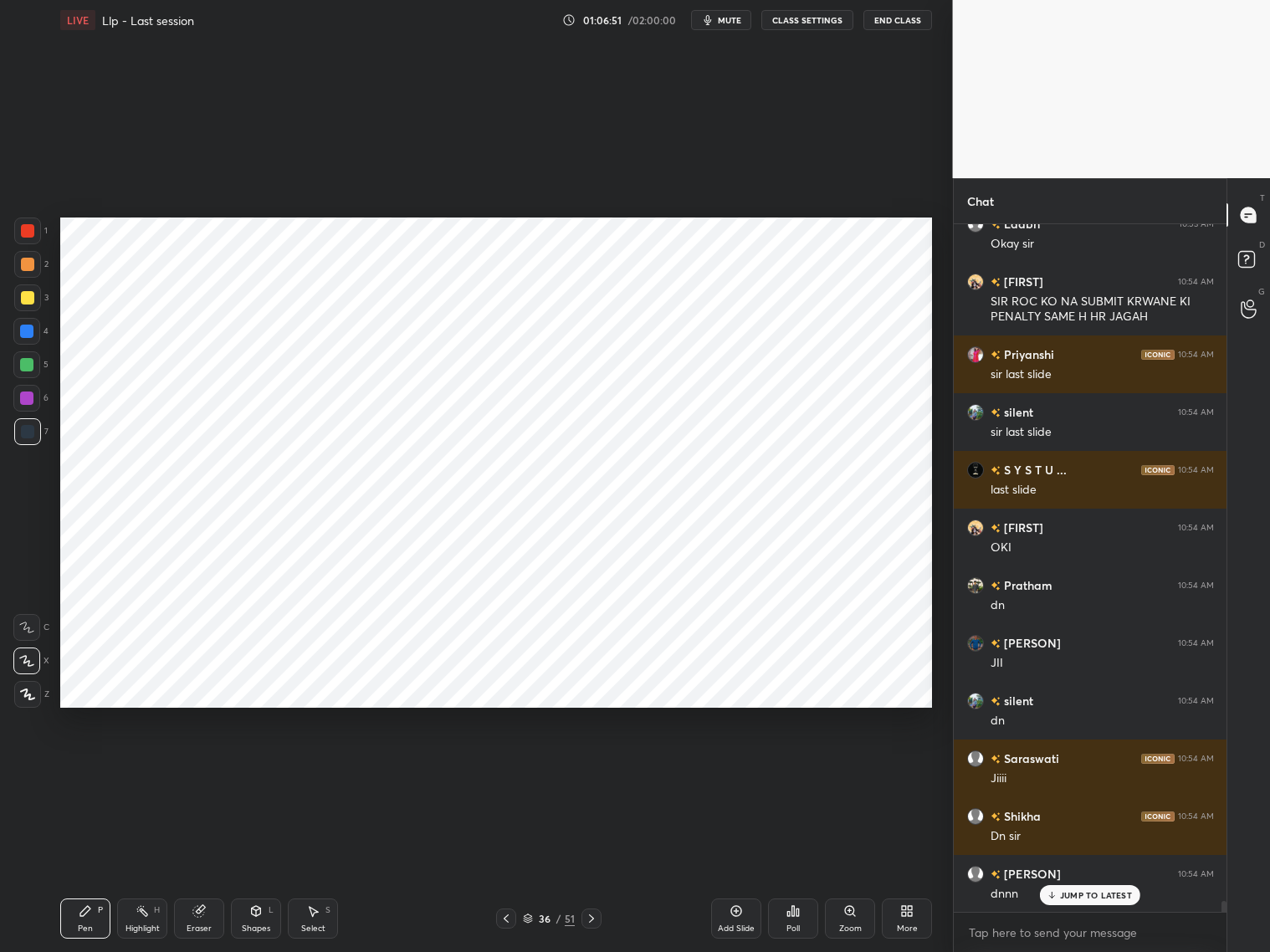 drag, startPoint x: 20, startPoint y: 235, endPoint x: 31, endPoint y: 231, distance: 11.7047 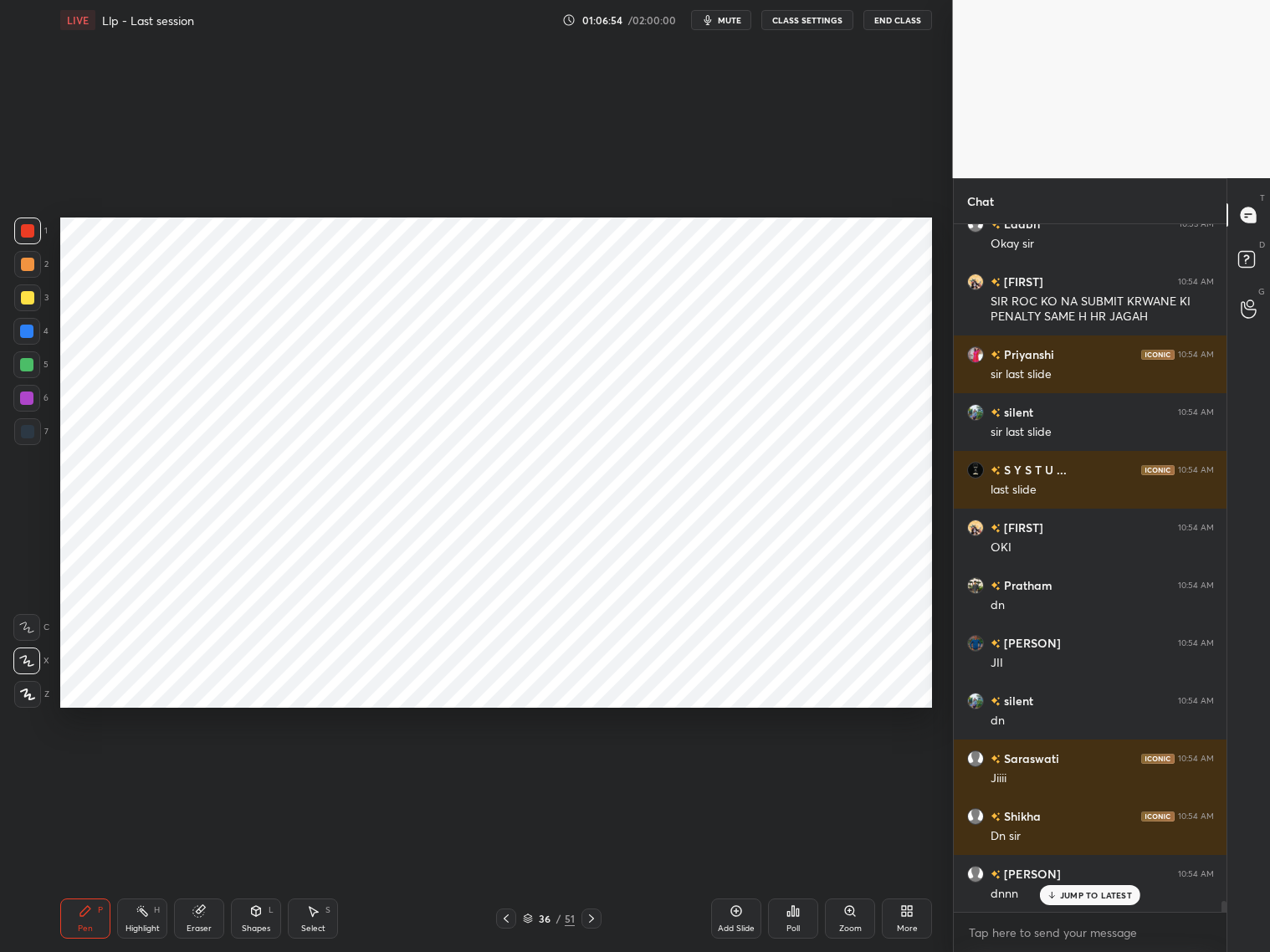click at bounding box center [28, 432] 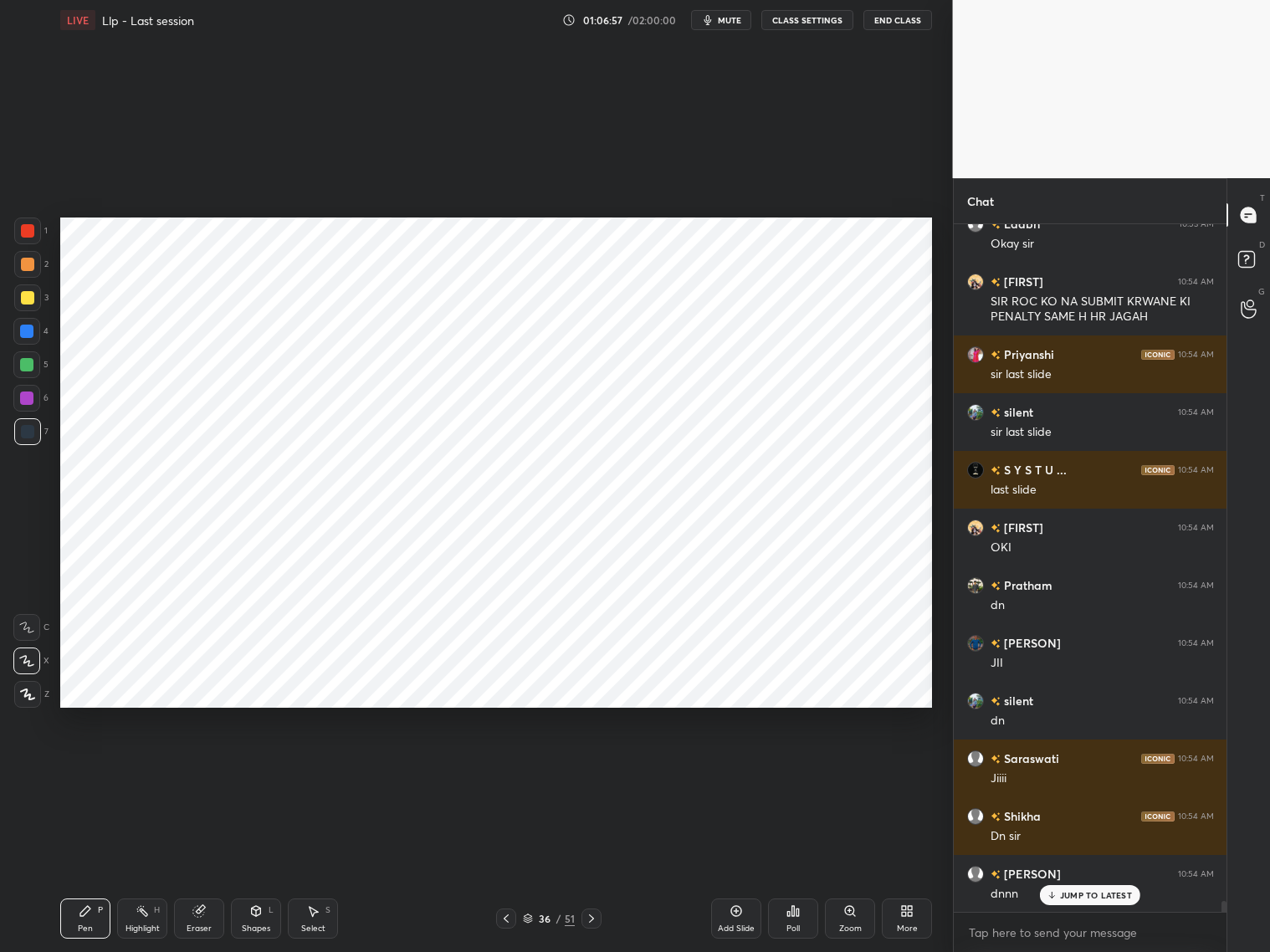 click at bounding box center (27, 331) 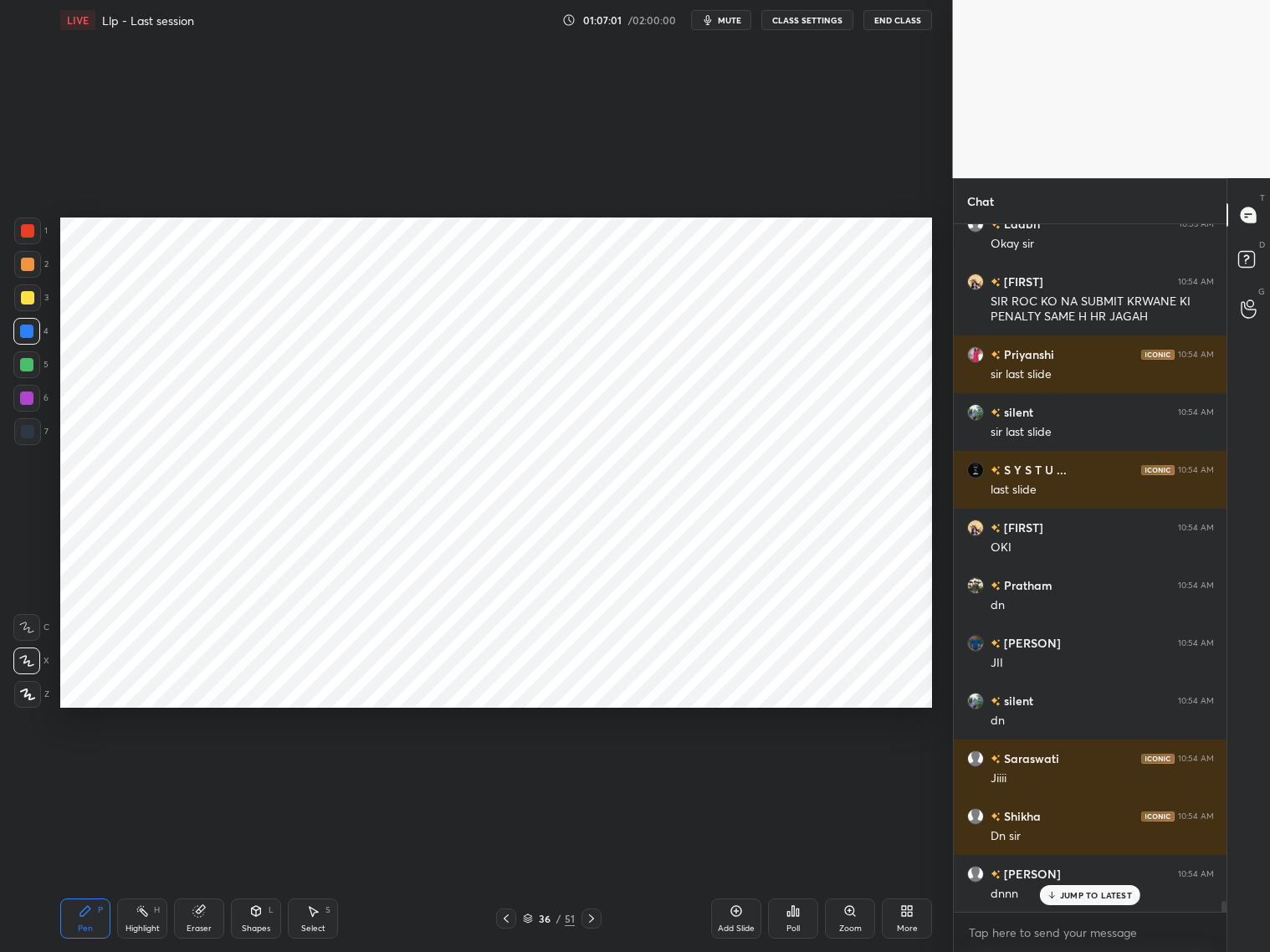 click at bounding box center [28, 231] 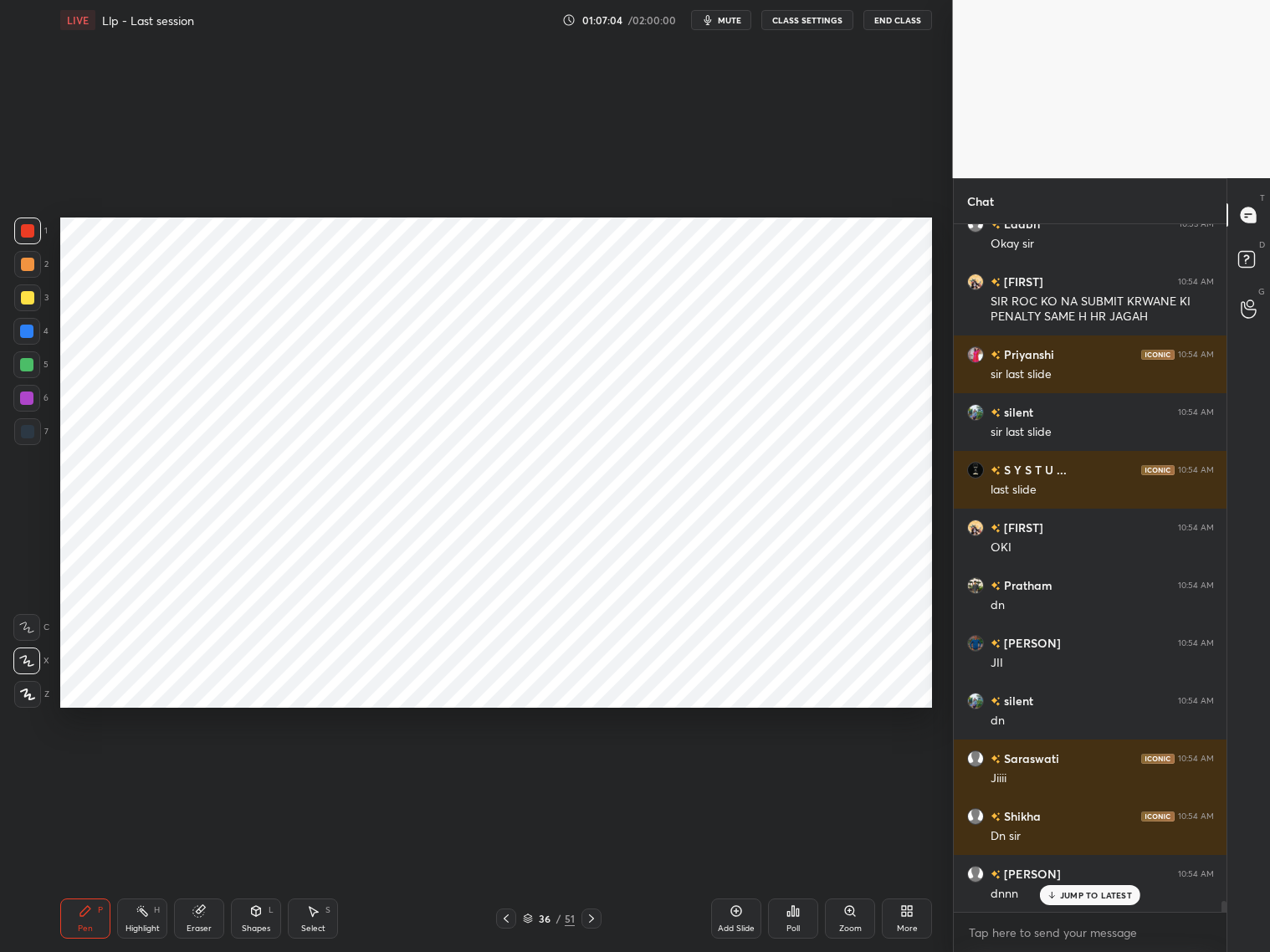 click at bounding box center (27, 331) 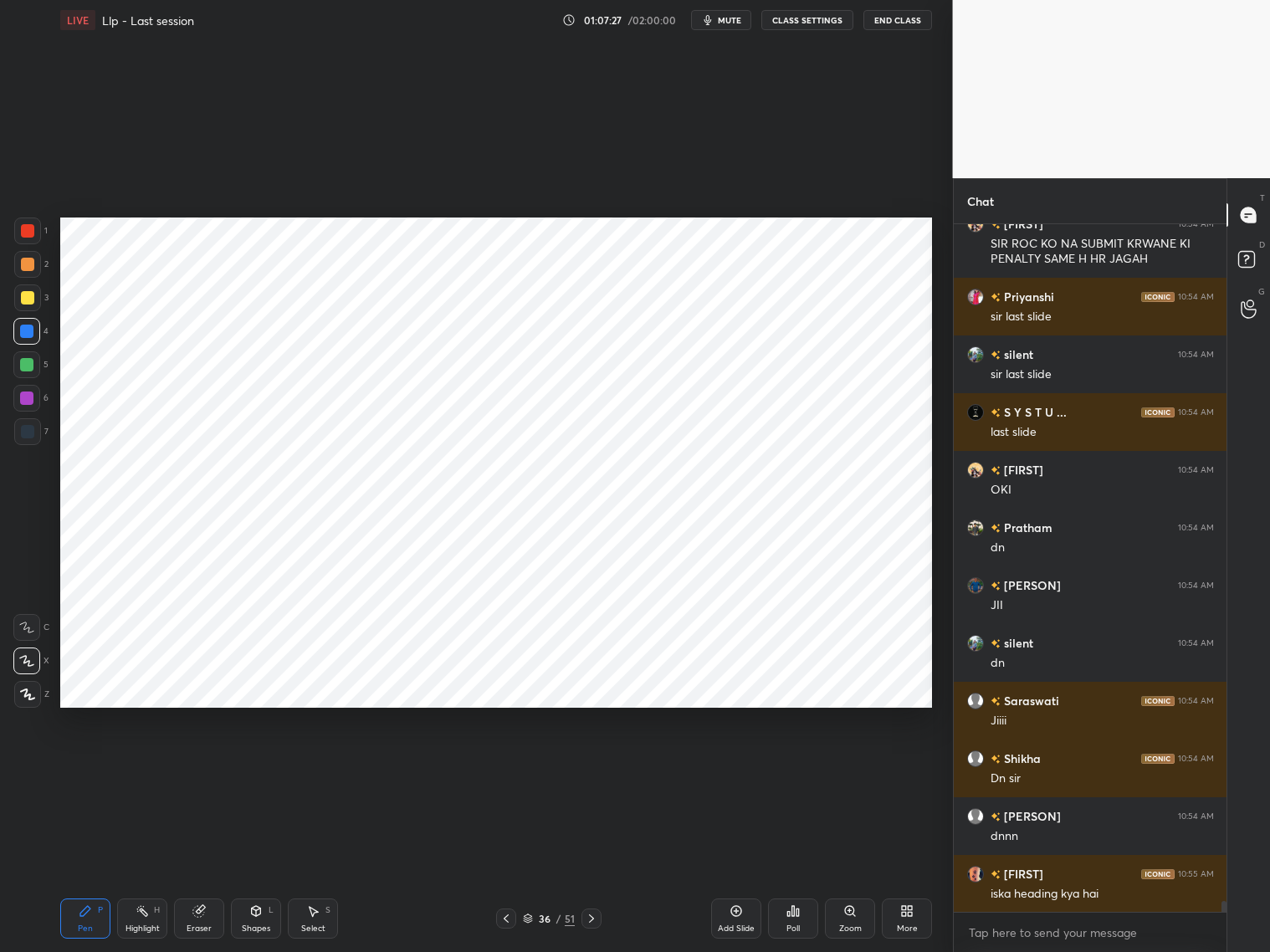 scroll, scrollTop: 41398, scrollLeft: 0, axis: vertical 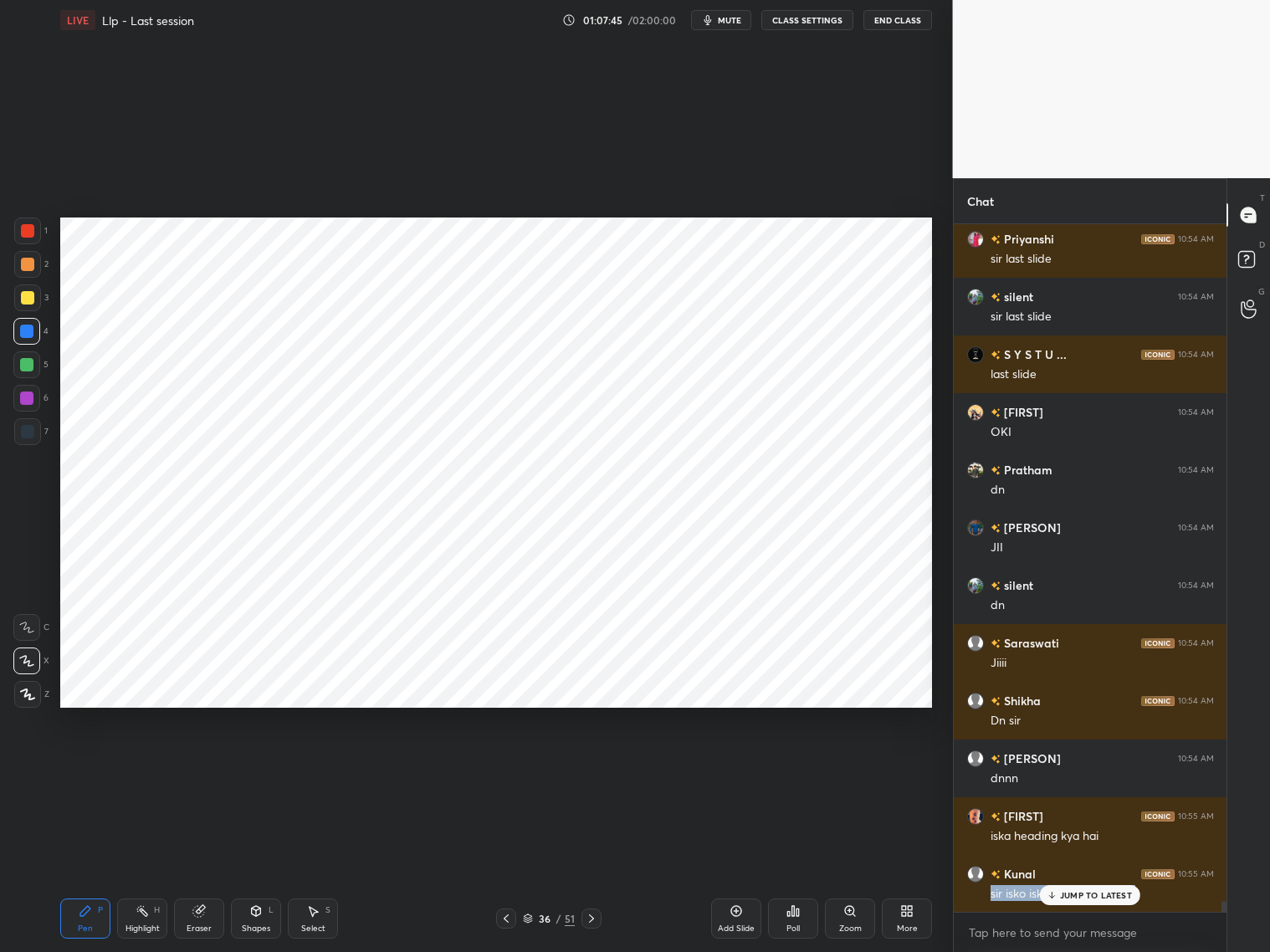 click on "JUMP TO LATEST" at bounding box center [1090, 895] 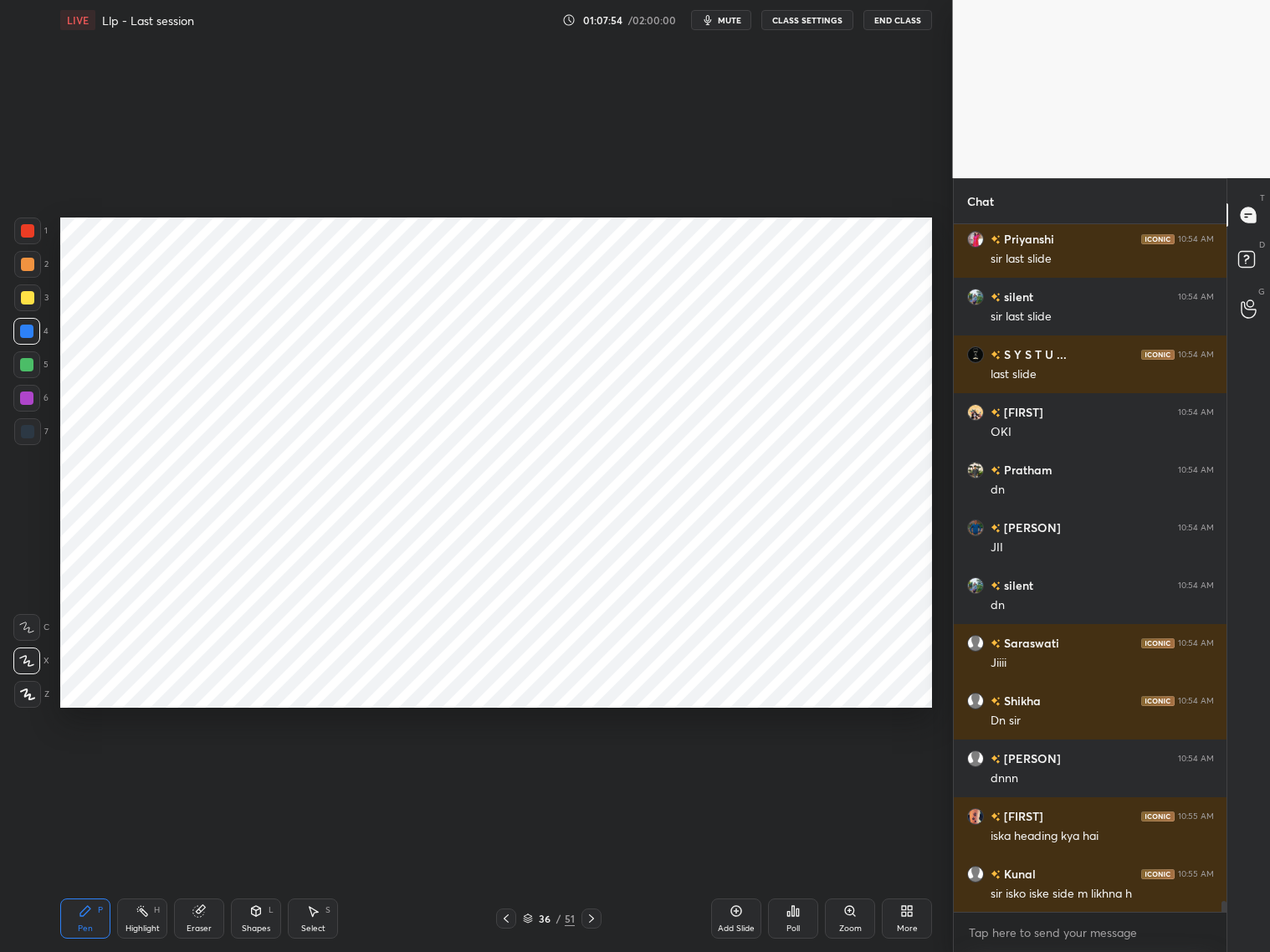 scroll, scrollTop: 41456, scrollLeft: 0, axis: vertical 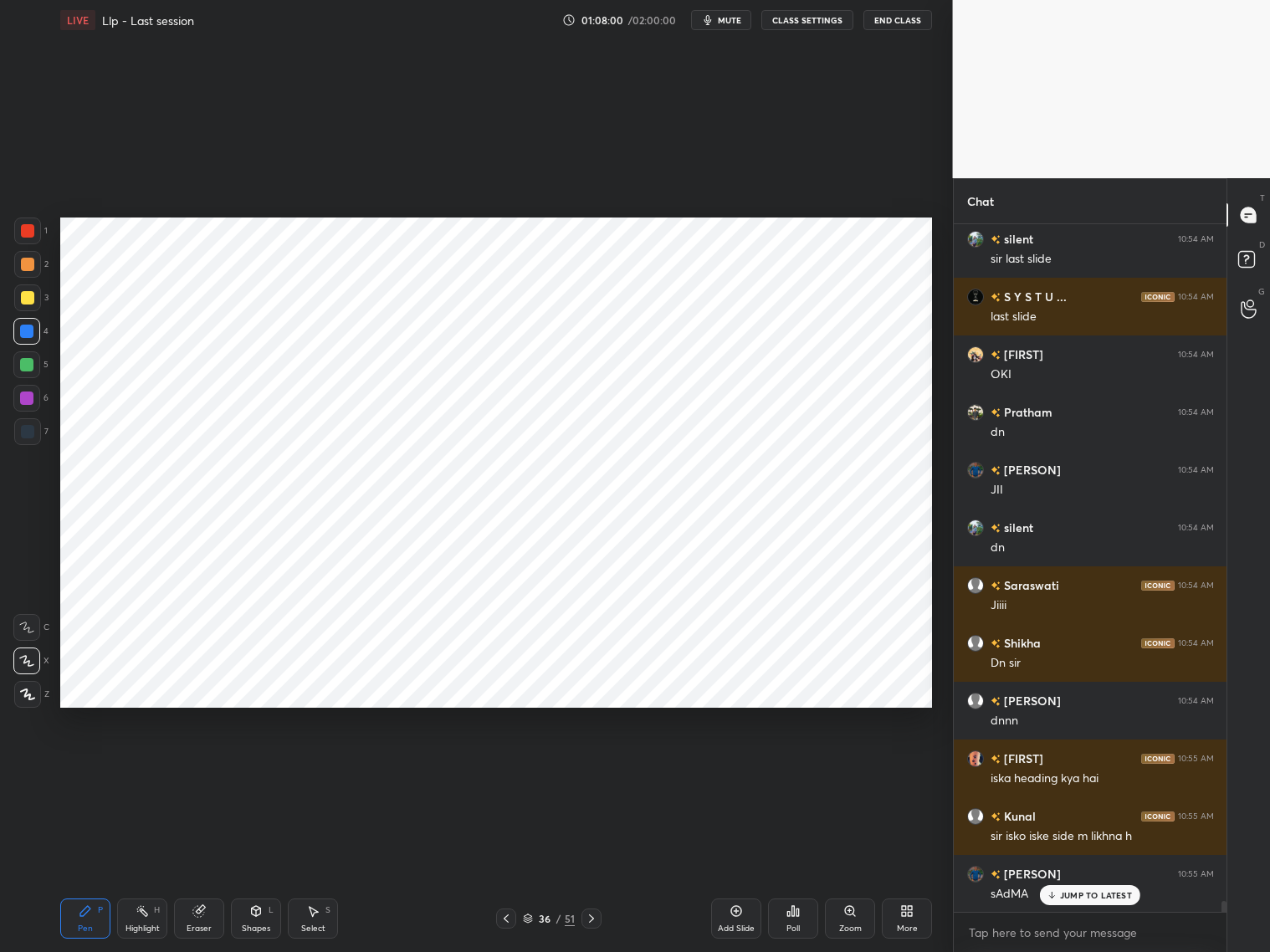 click at bounding box center [27, 365] 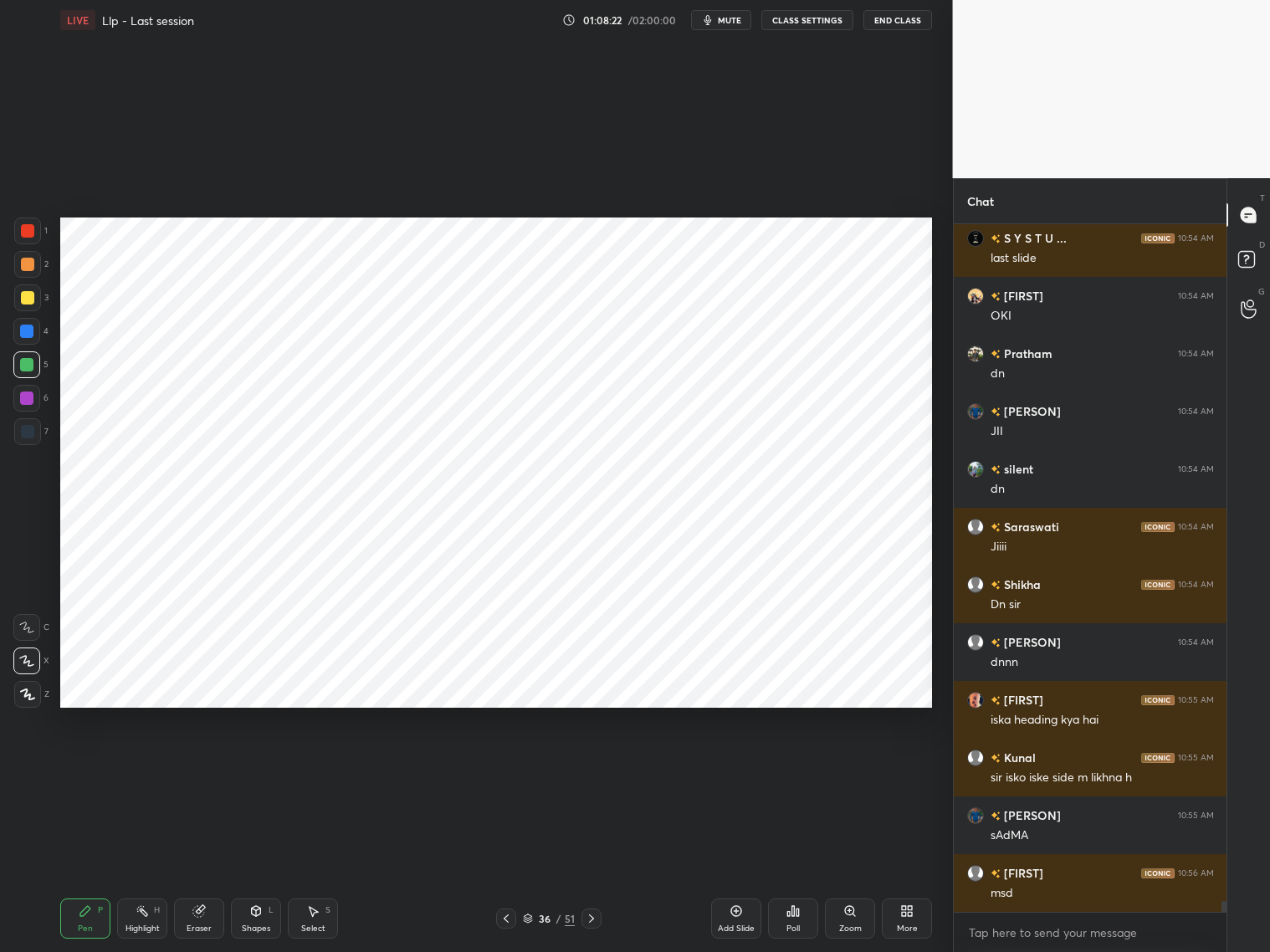 scroll, scrollTop: 41571, scrollLeft: 0, axis: vertical 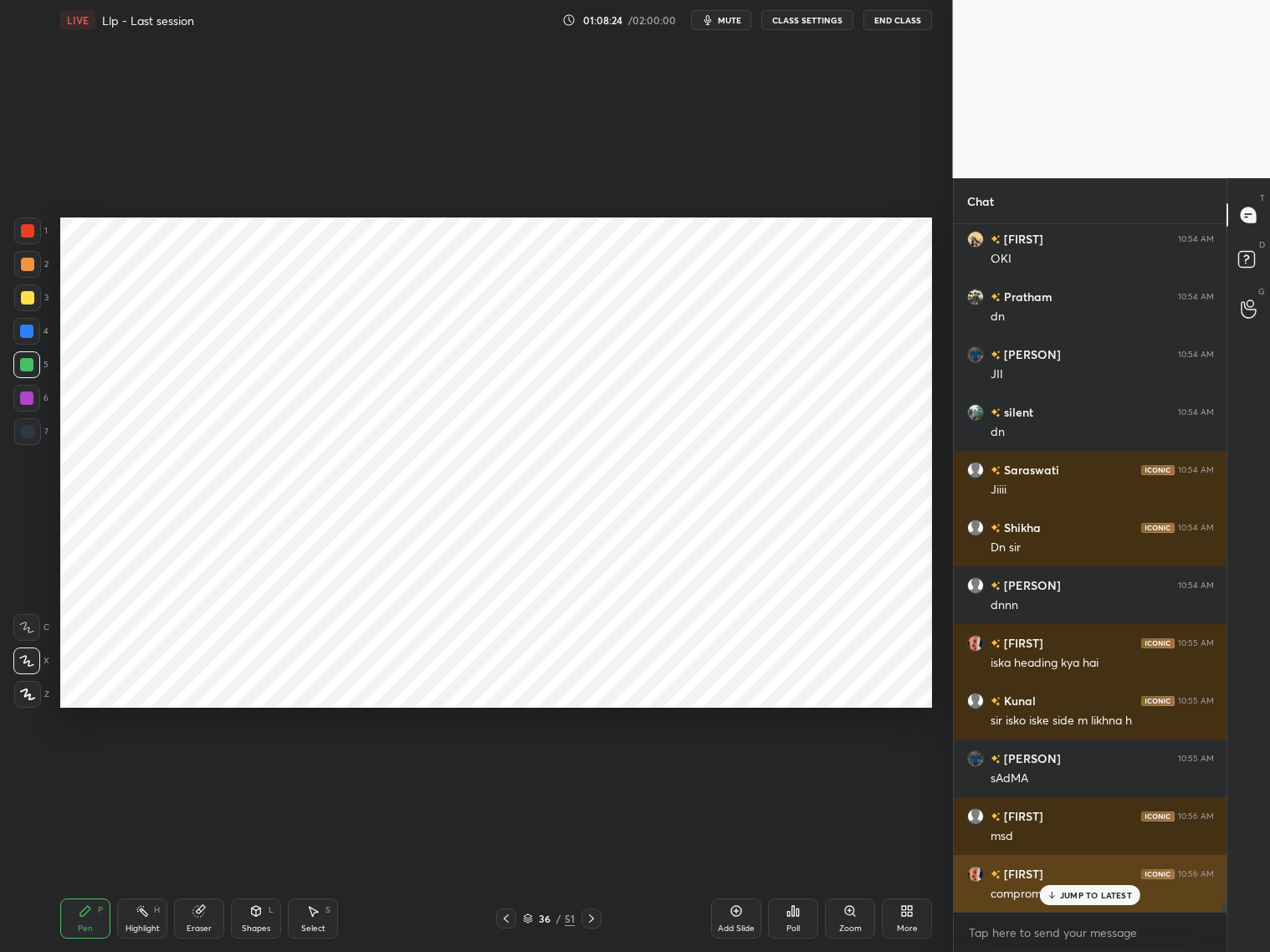 drag, startPoint x: 1056, startPoint y: 890, endPoint x: 1063, endPoint y: 898, distance: 10.630146 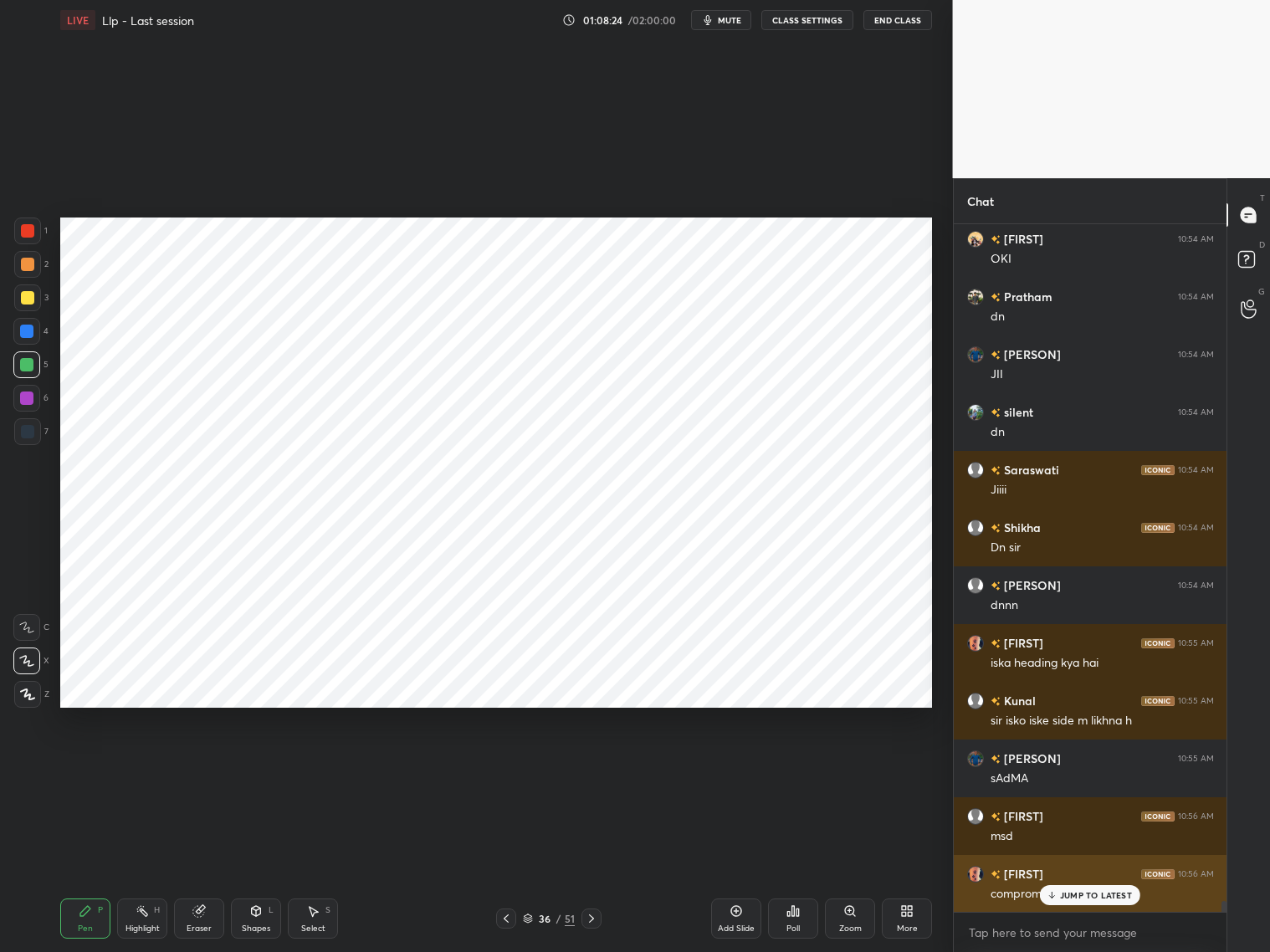 click 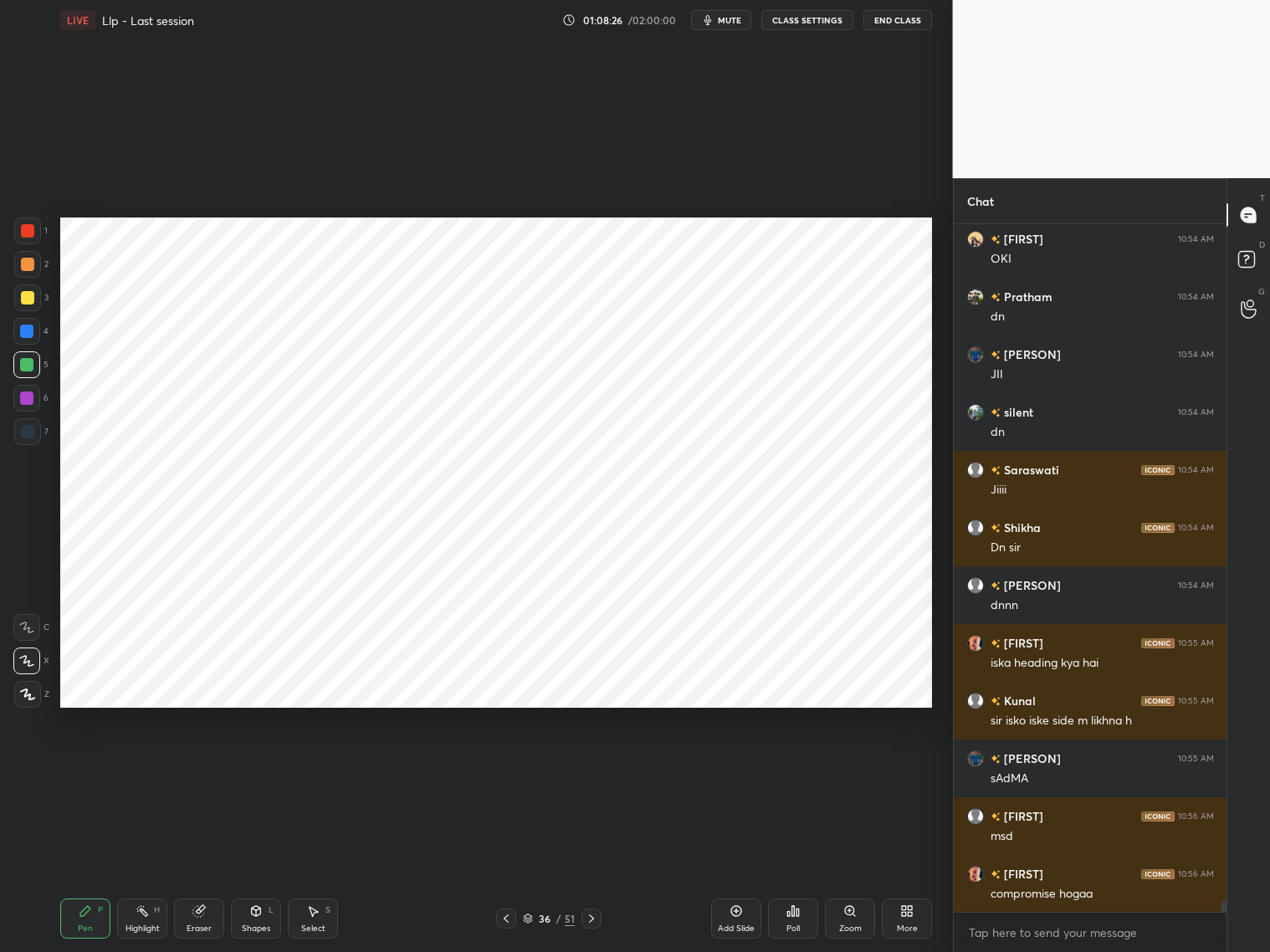 click on "Eraser" at bounding box center [199, 929] 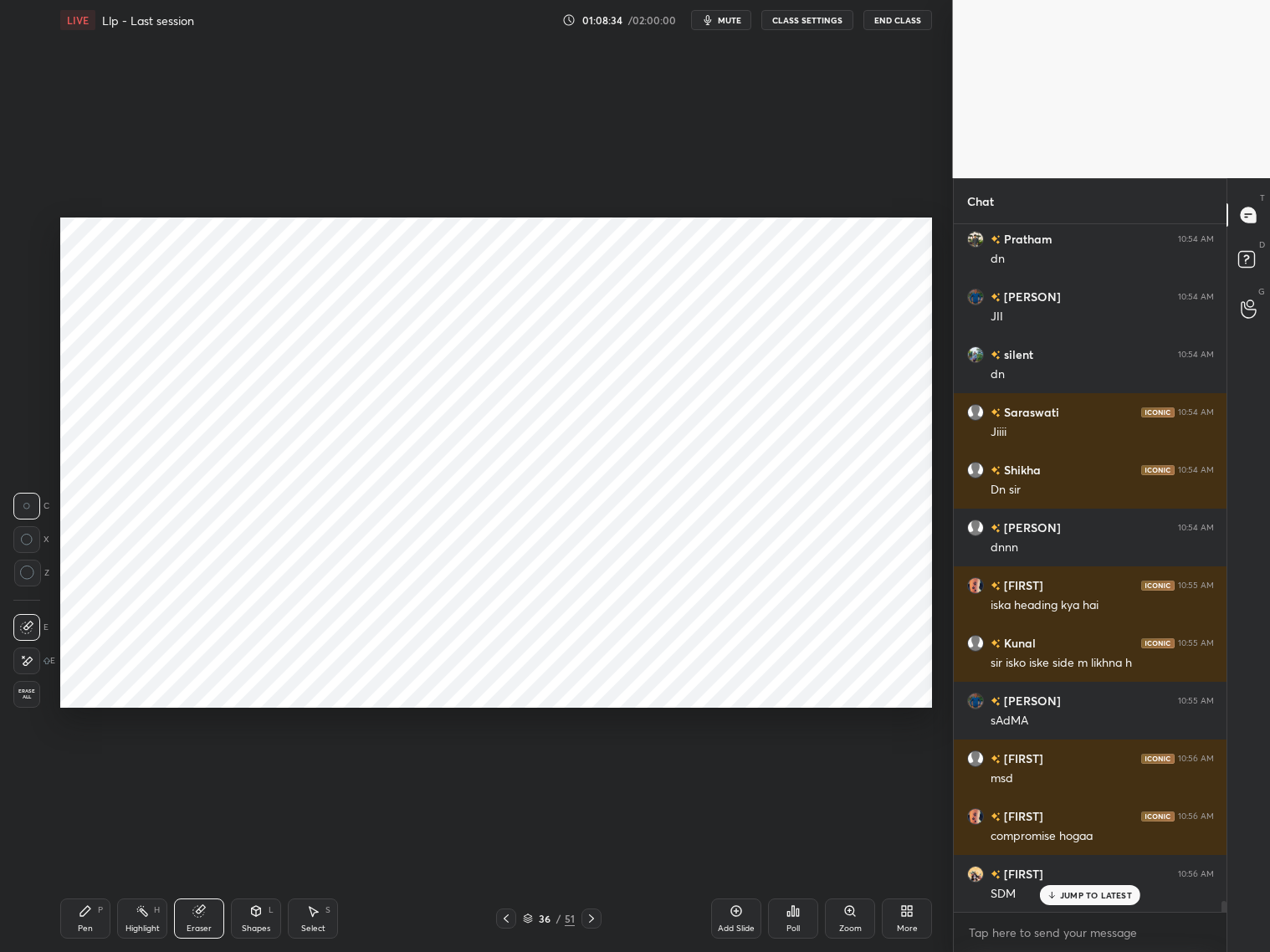 drag, startPoint x: 80, startPoint y: 913, endPoint x: 79, endPoint y: 890, distance: 23.021729 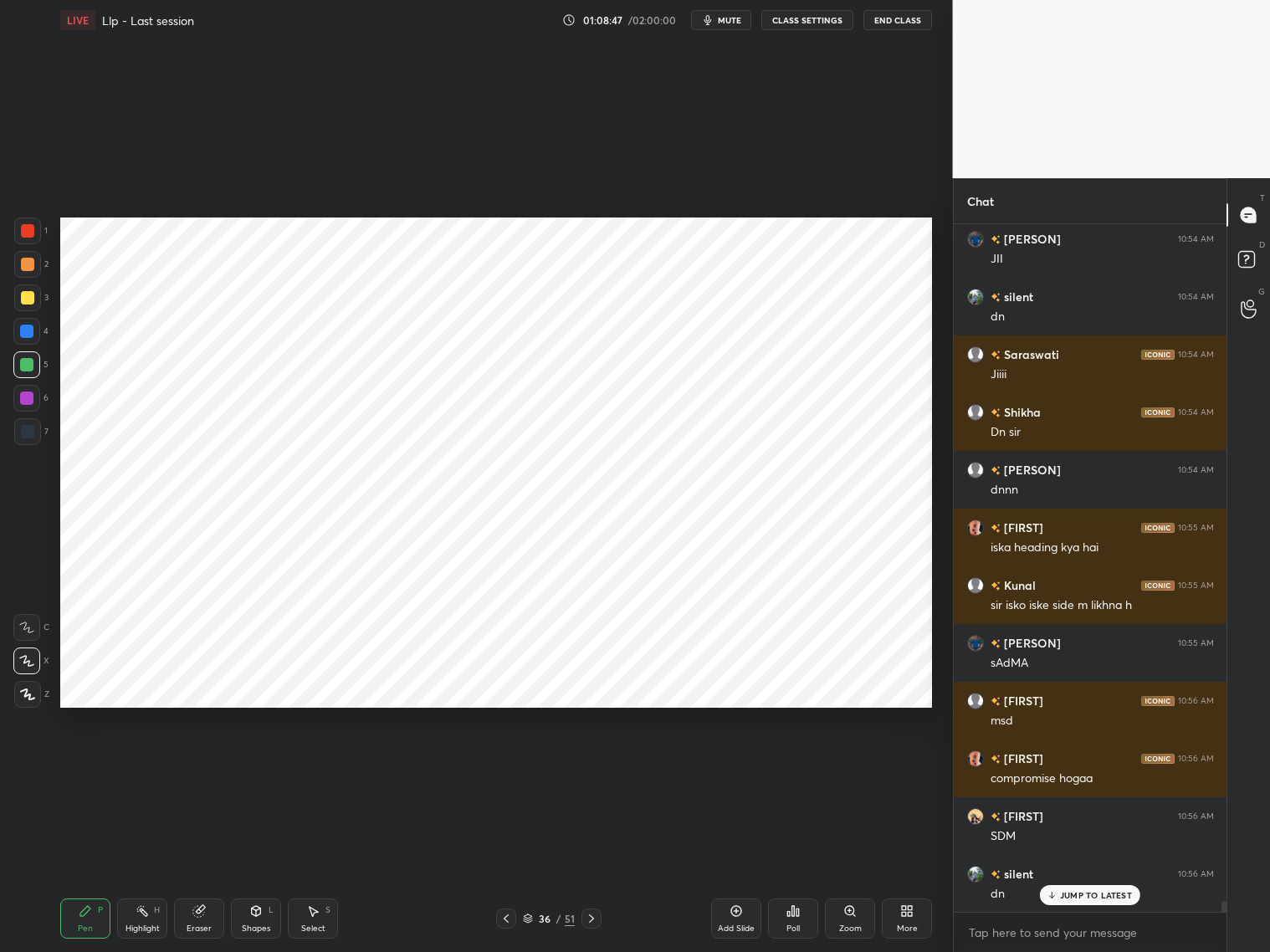 scroll, scrollTop: 41744, scrollLeft: 0, axis: vertical 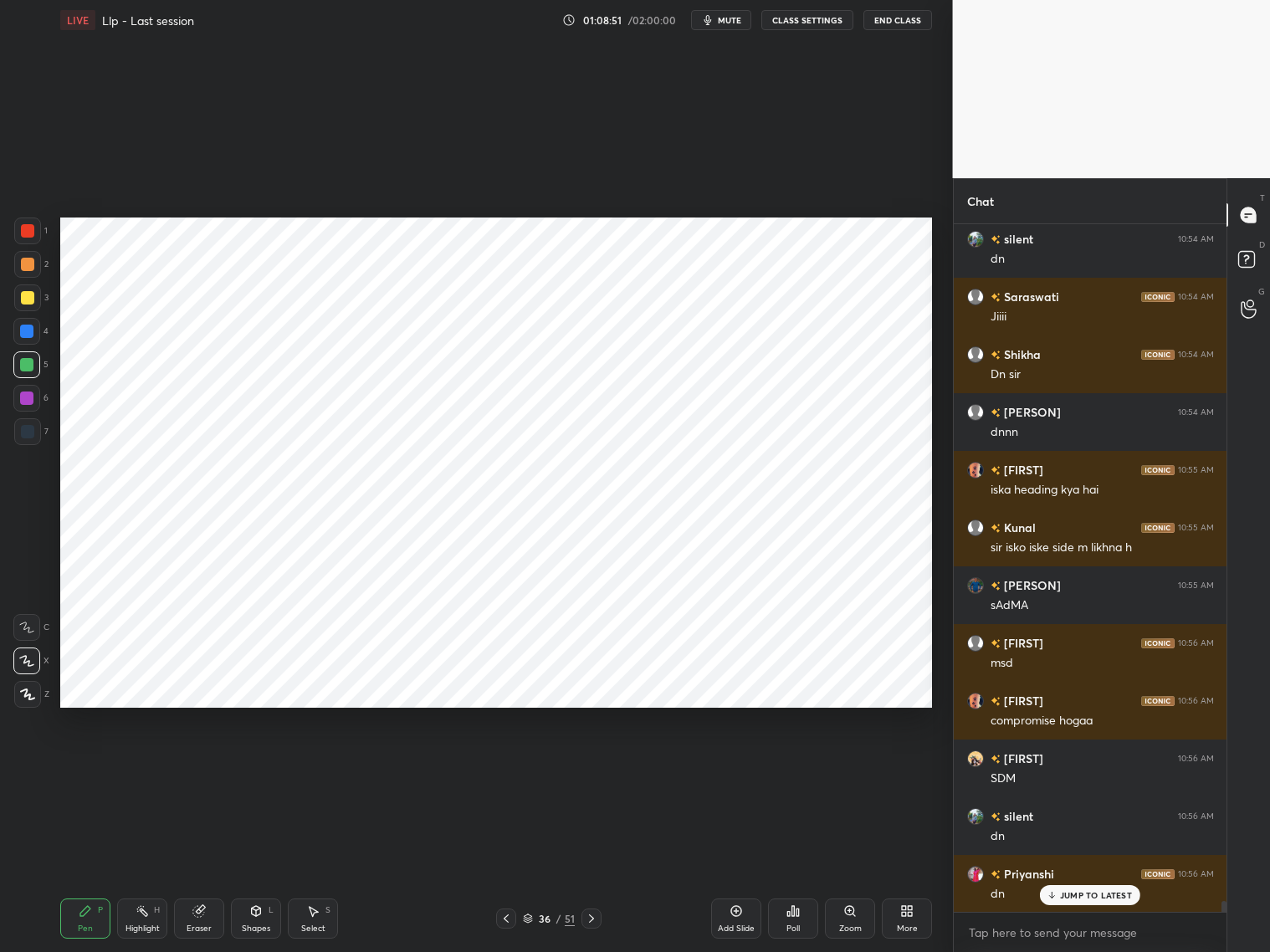 click 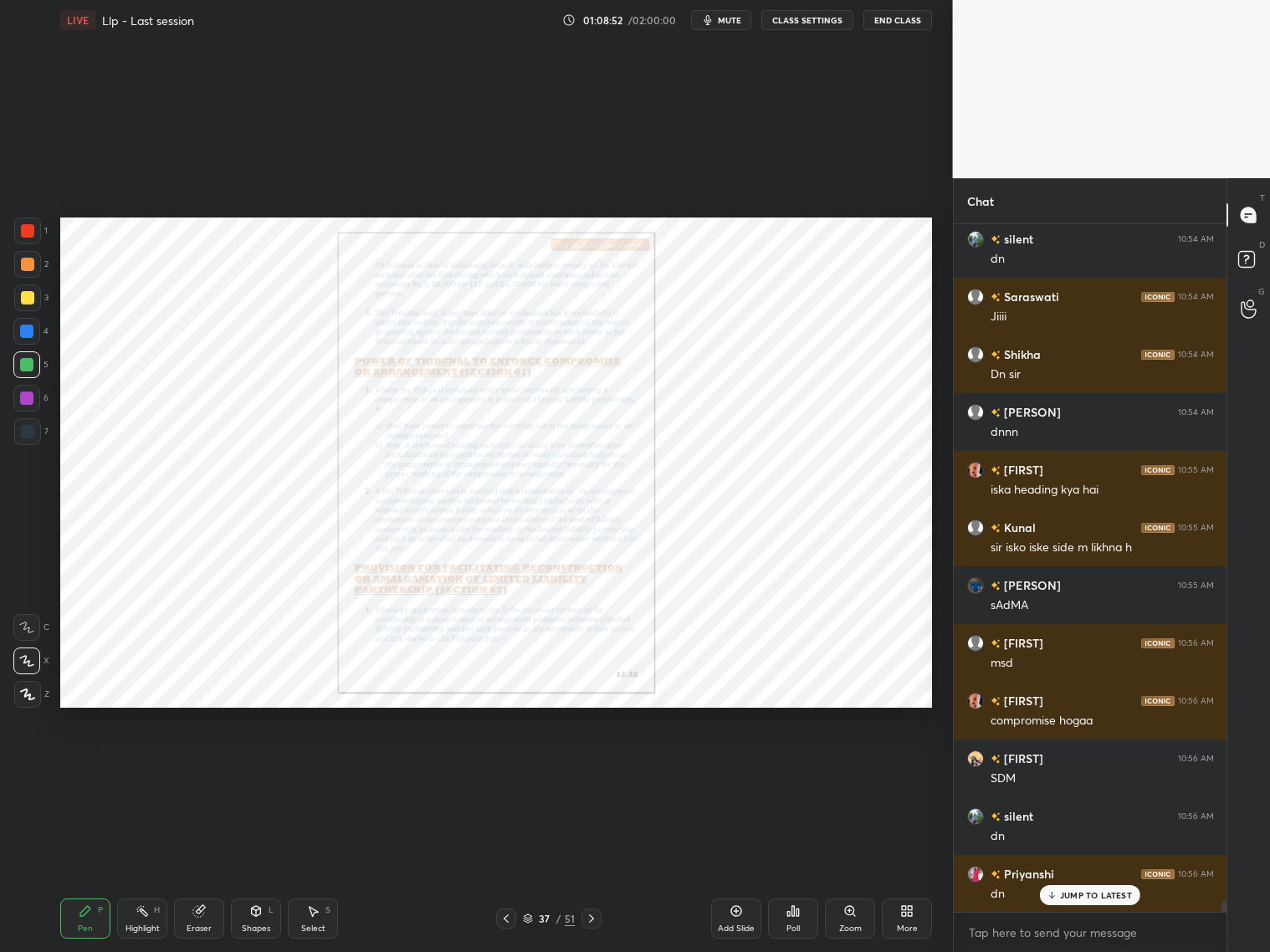 drag, startPoint x: 507, startPoint y: 918, endPoint x: 538, endPoint y: 913, distance: 31.40064 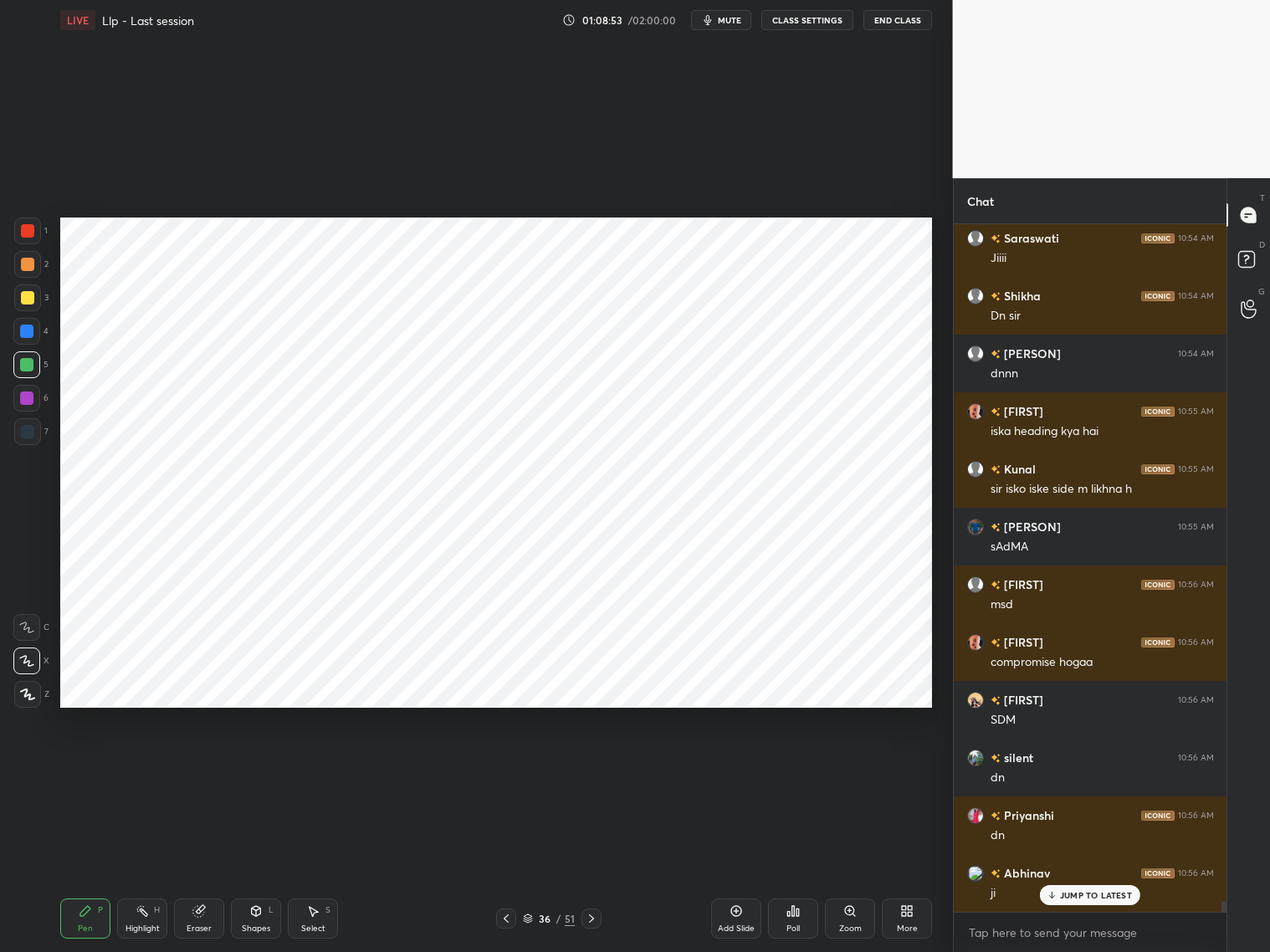scroll, scrollTop: 41975, scrollLeft: 0, axis: vertical 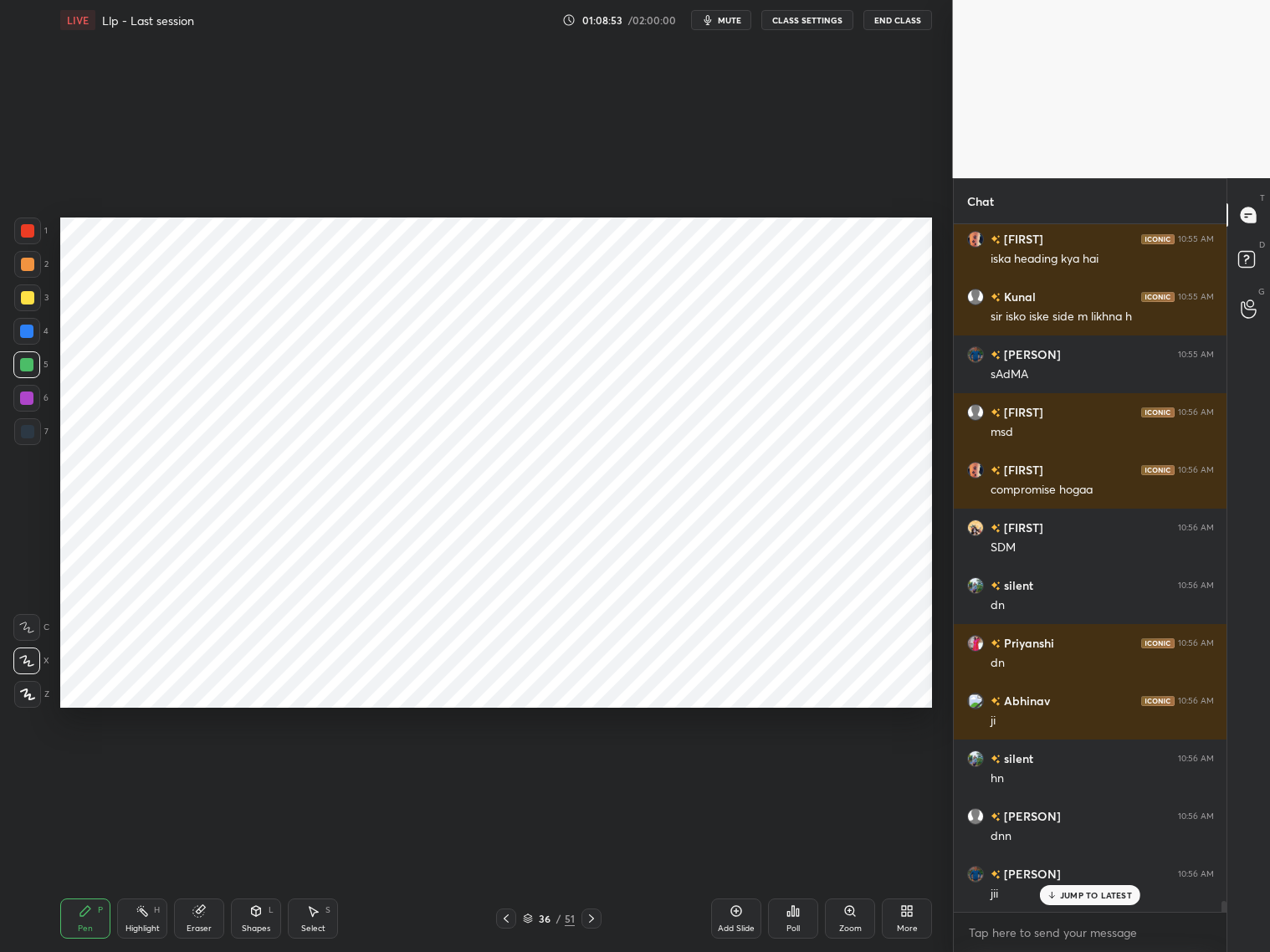 click 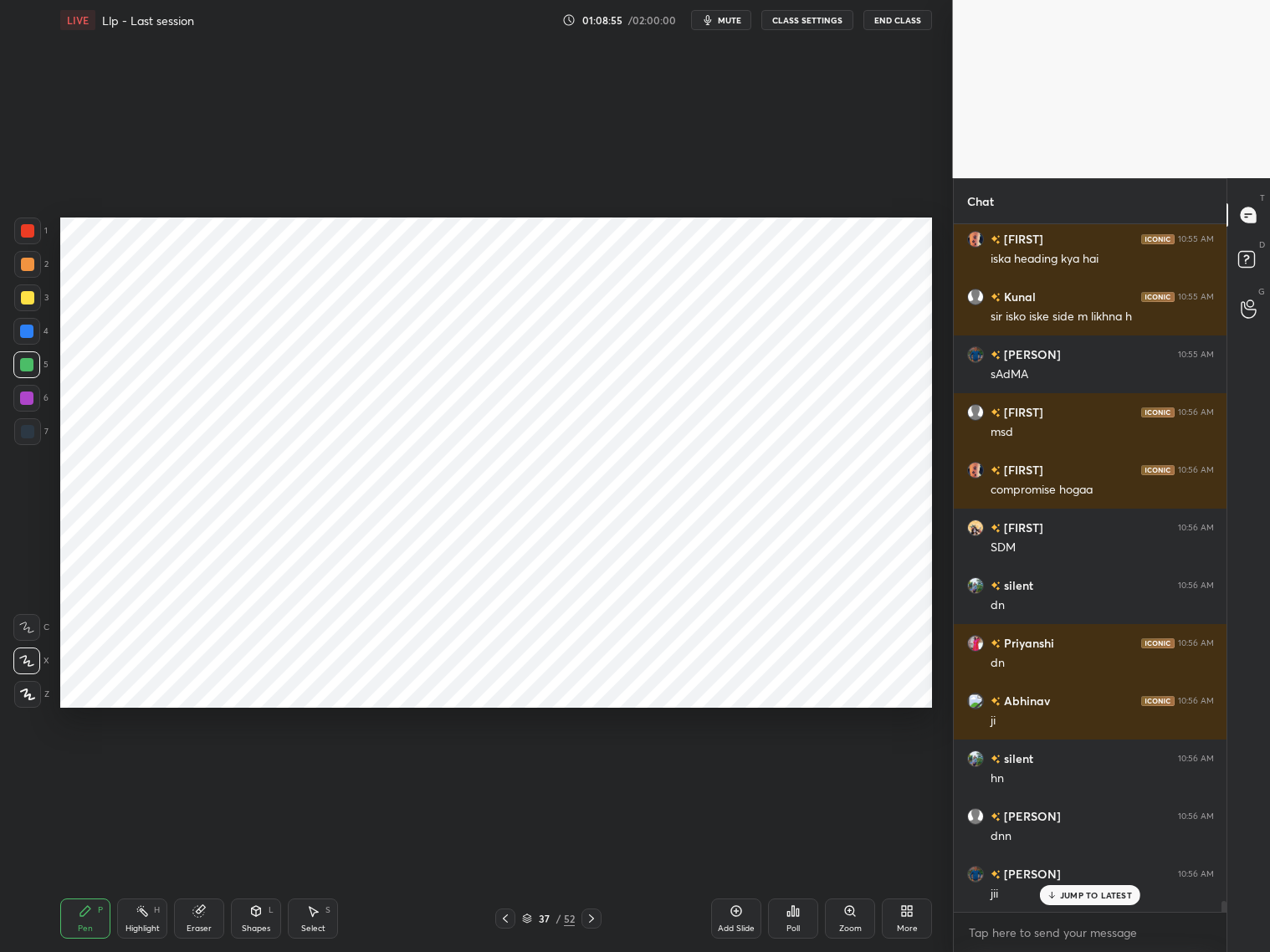 drag, startPoint x: 26, startPoint y: 237, endPoint x: 33, endPoint y: 230, distance: 9.8994949 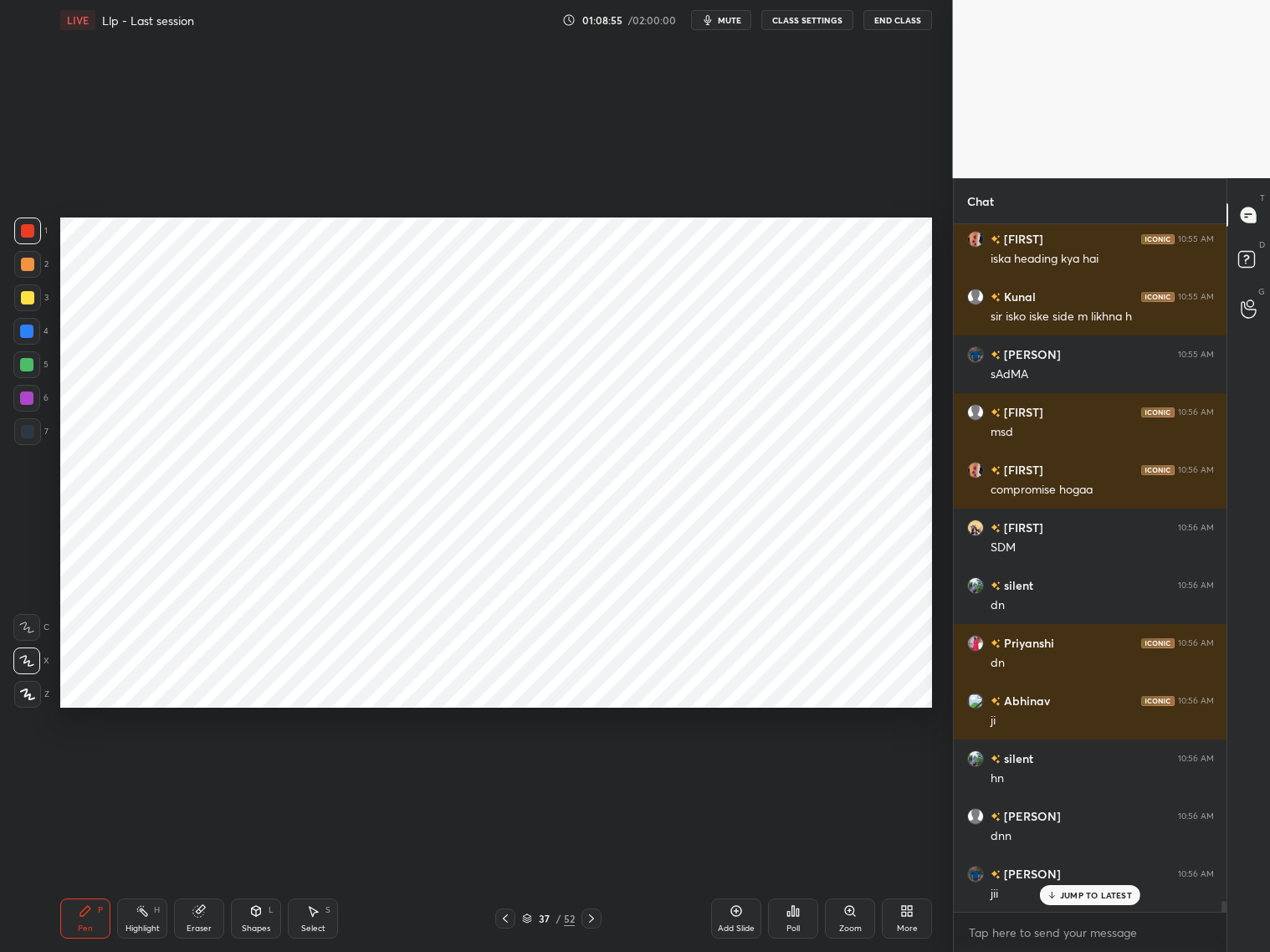 scroll, scrollTop: 42033, scrollLeft: 0, axis: vertical 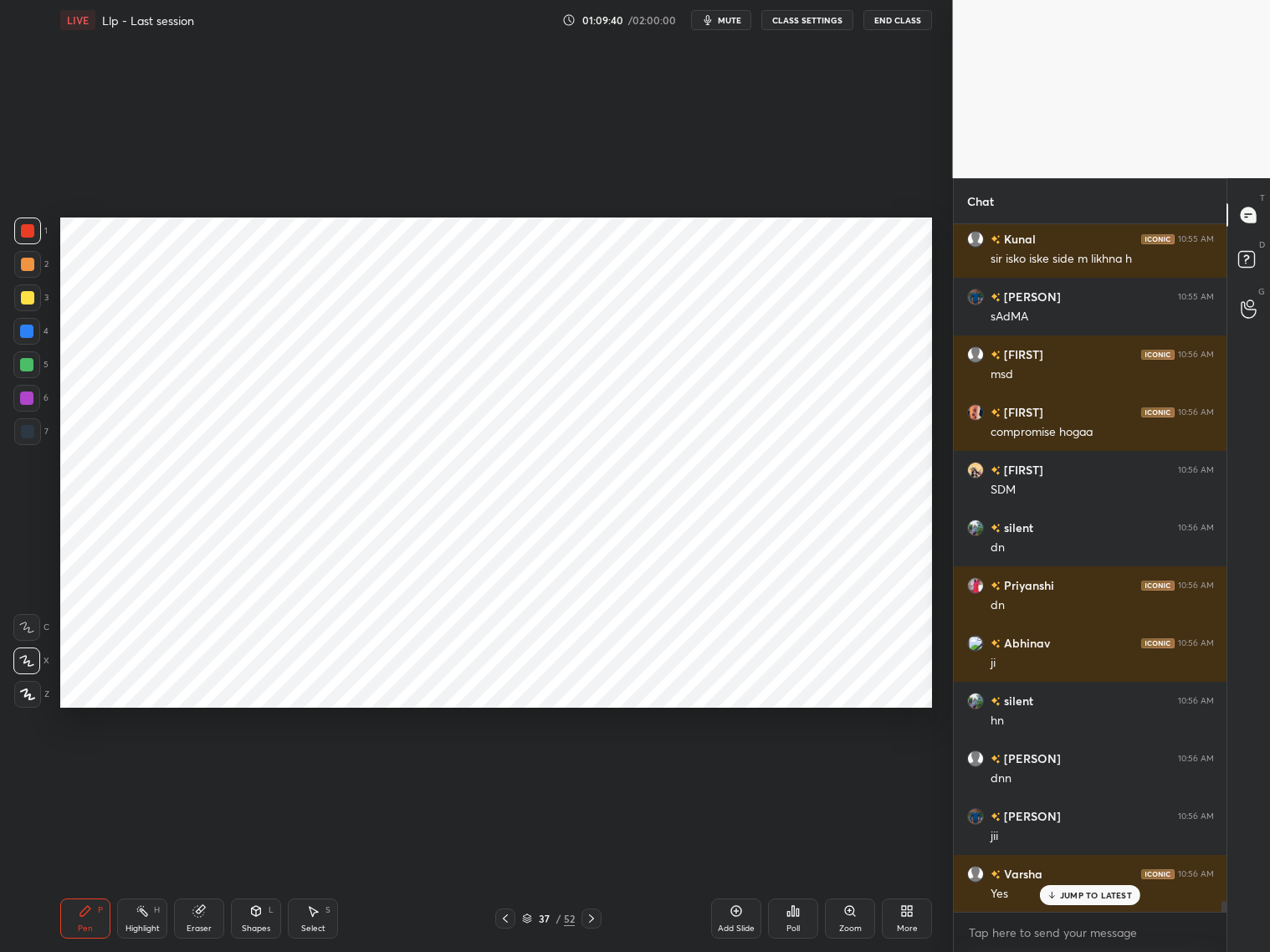 click at bounding box center [27, 331] 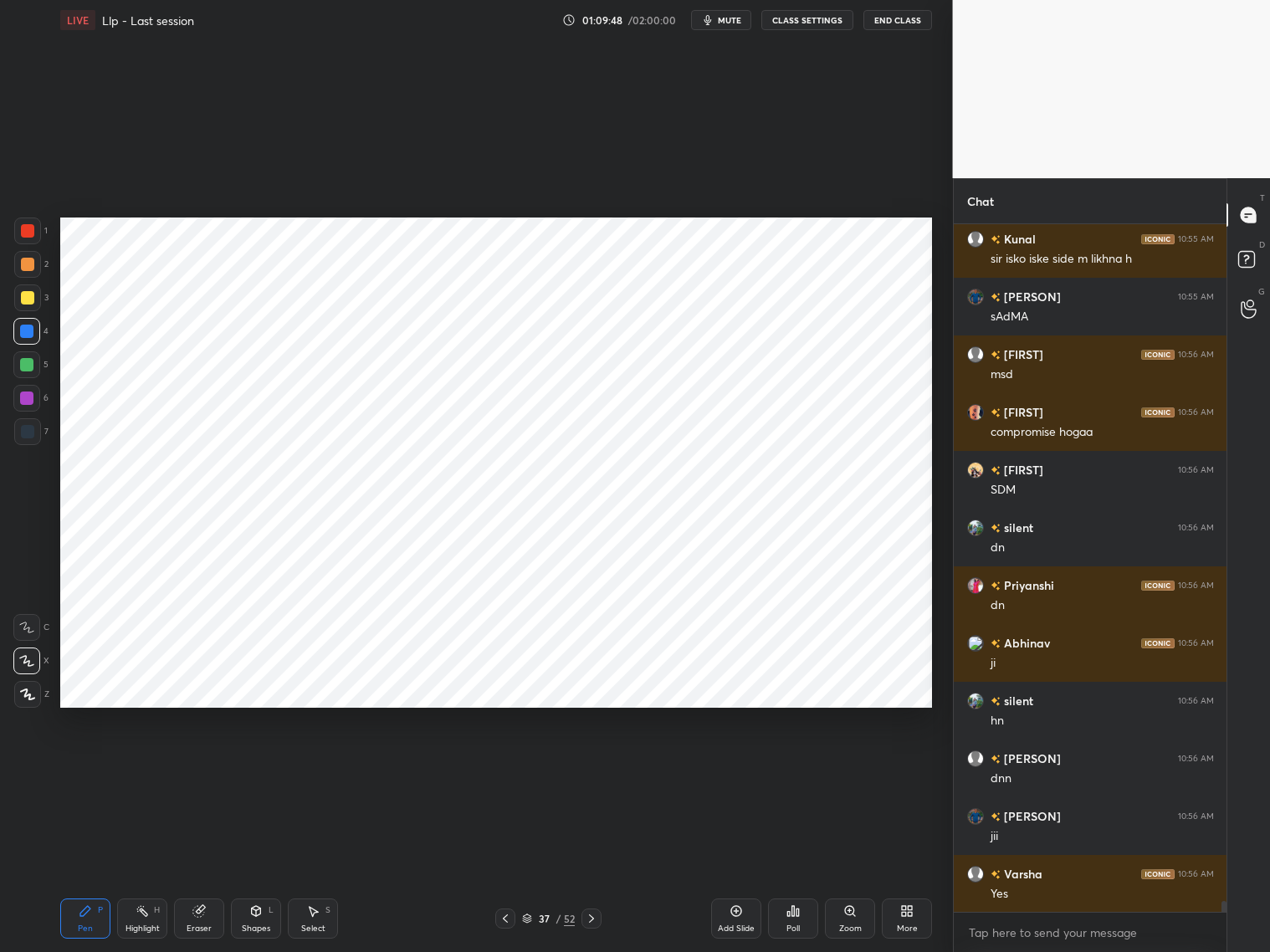 scroll, scrollTop: 42091, scrollLeft: 0, axis: vertical 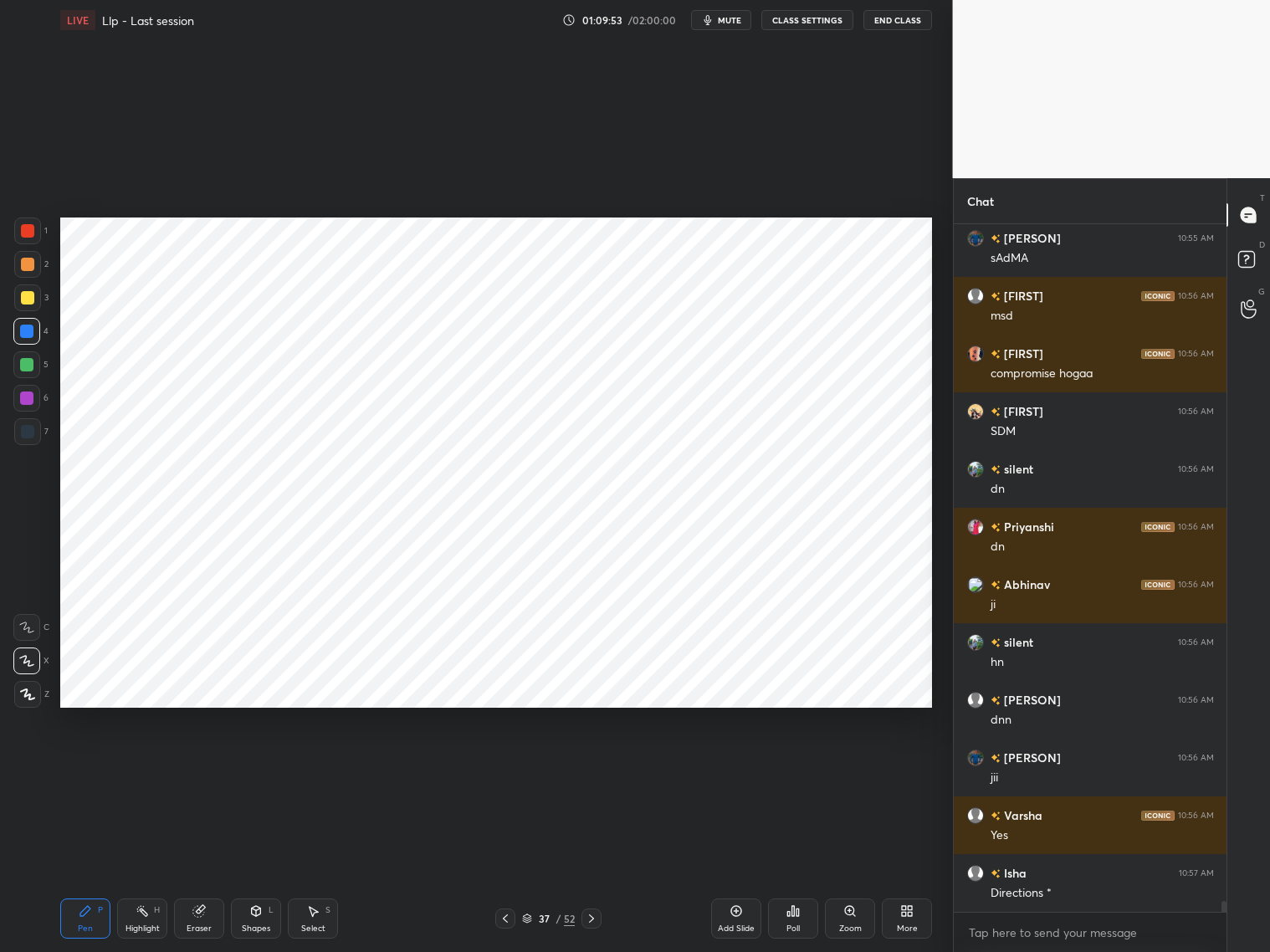 click on "Eraser" at bounding box center [199, 919] 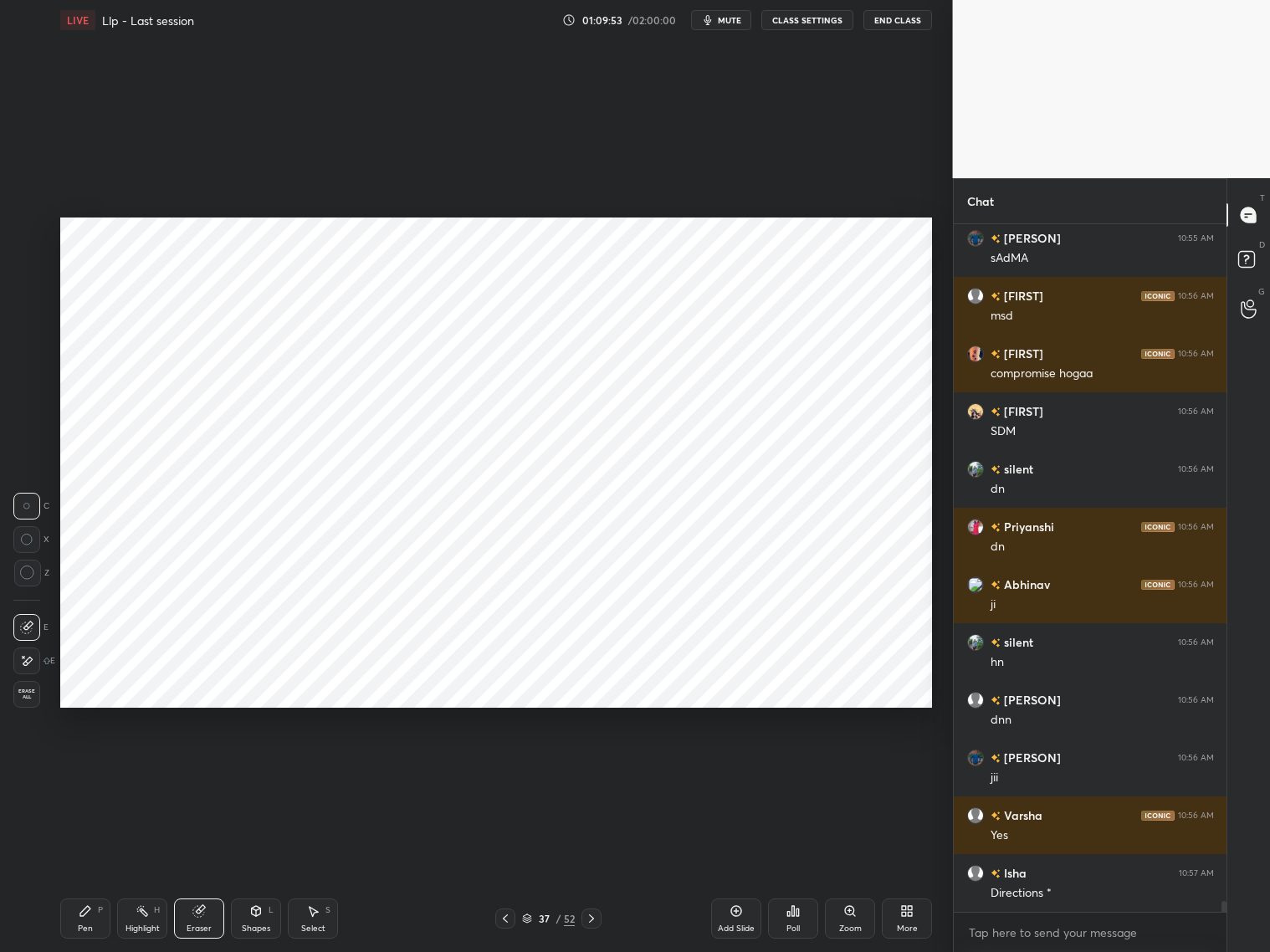 scroll, scrollTop: 42148, scrollLeft: 0, axis: vertical 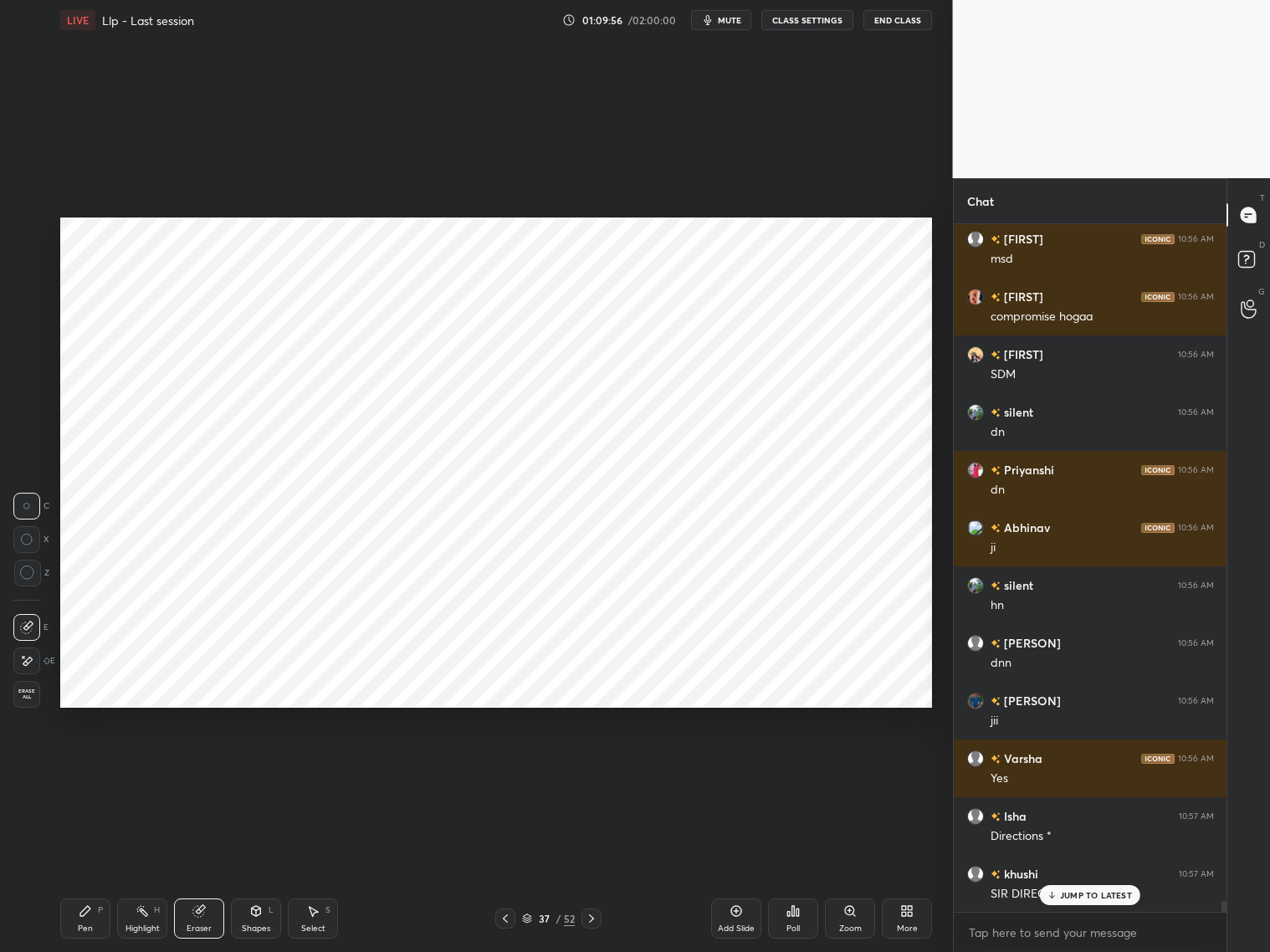 click on "Pen P" at bounding box center [85, 919] 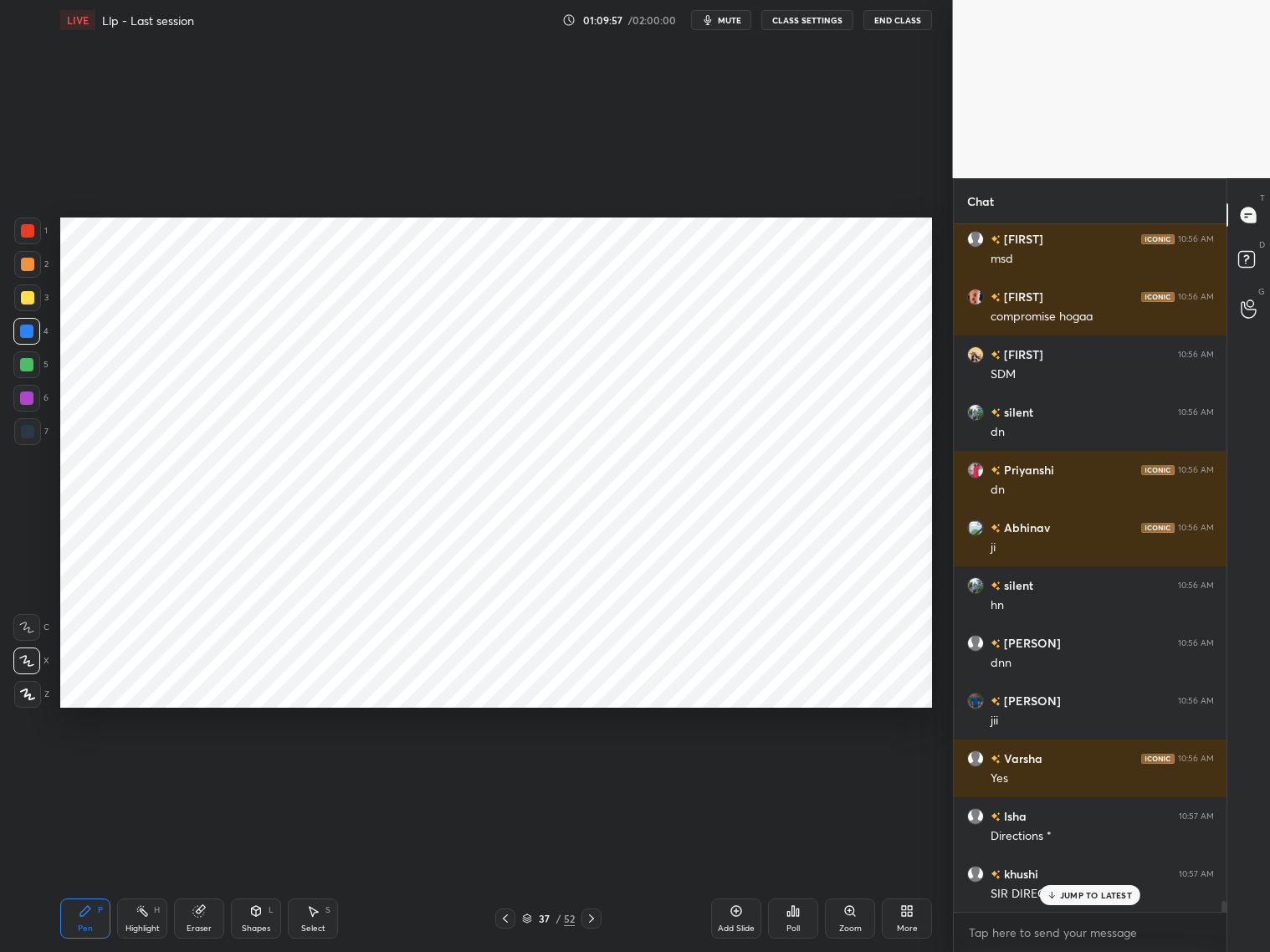 click at bounding box center (28, 231) 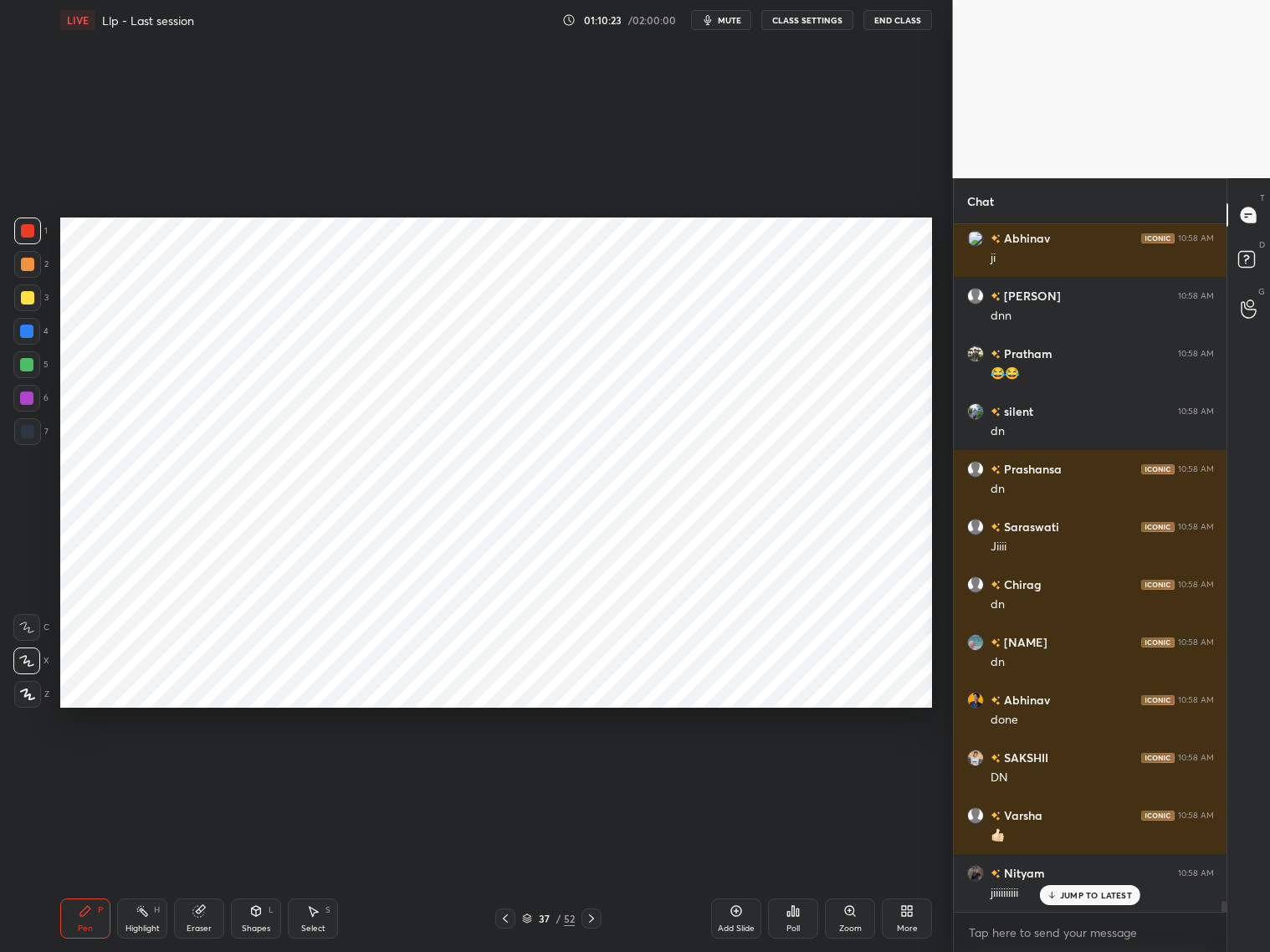 scroll, scrollTop: 43072, scrollLeft: 0, axis: vertical 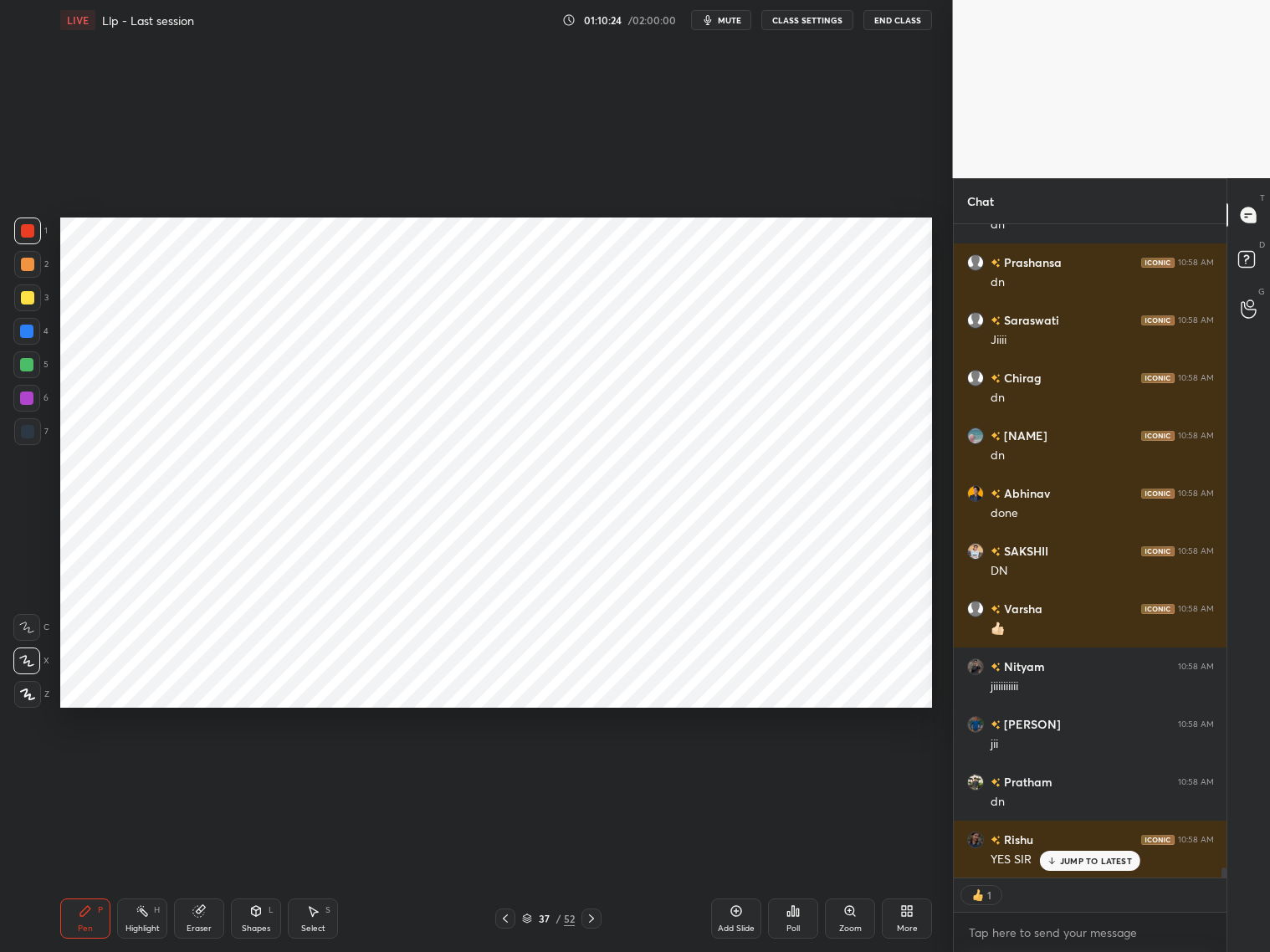click 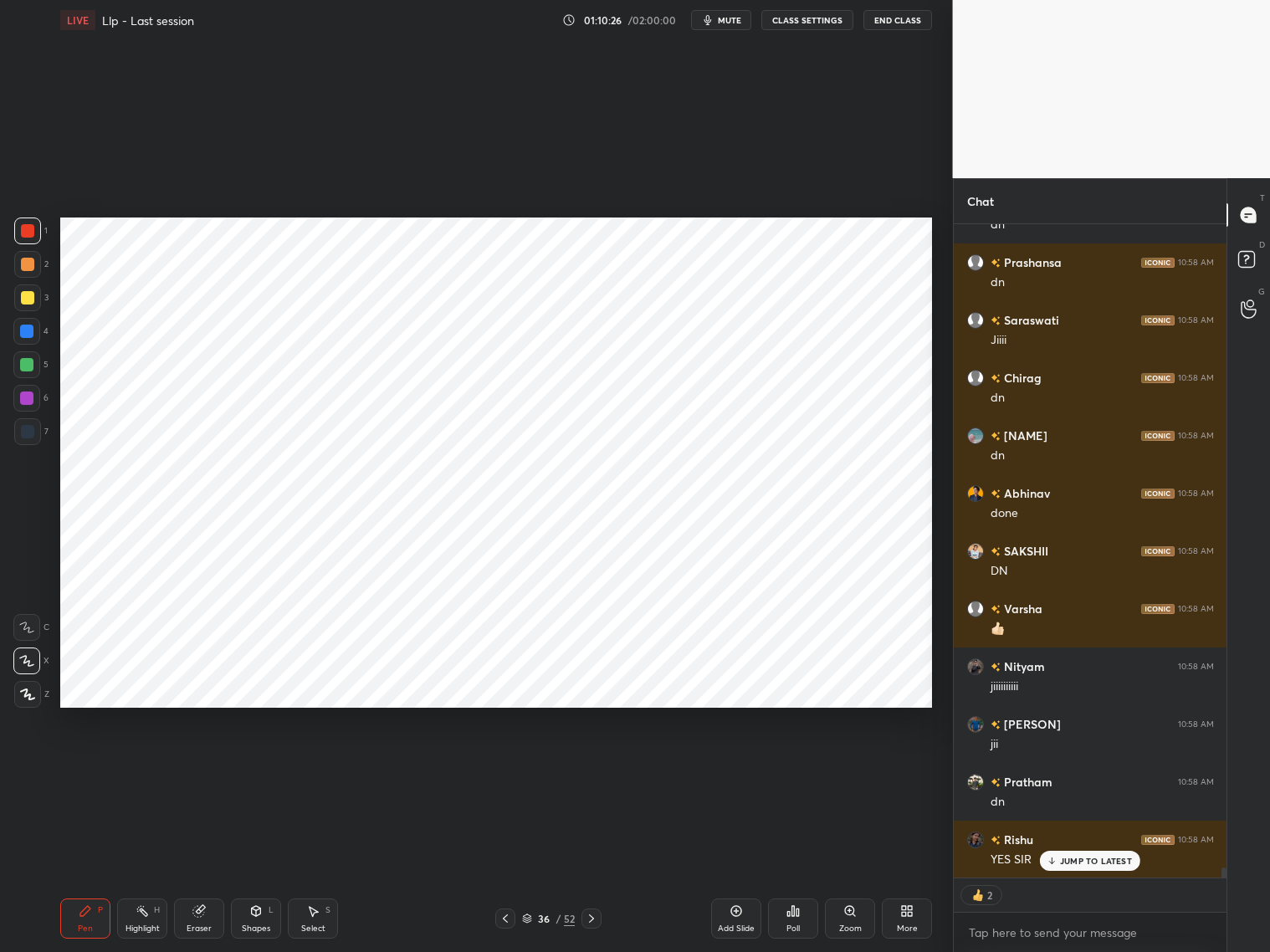 scroll, scrollTop: 43221, scrollLeft: 0, axis: vertical 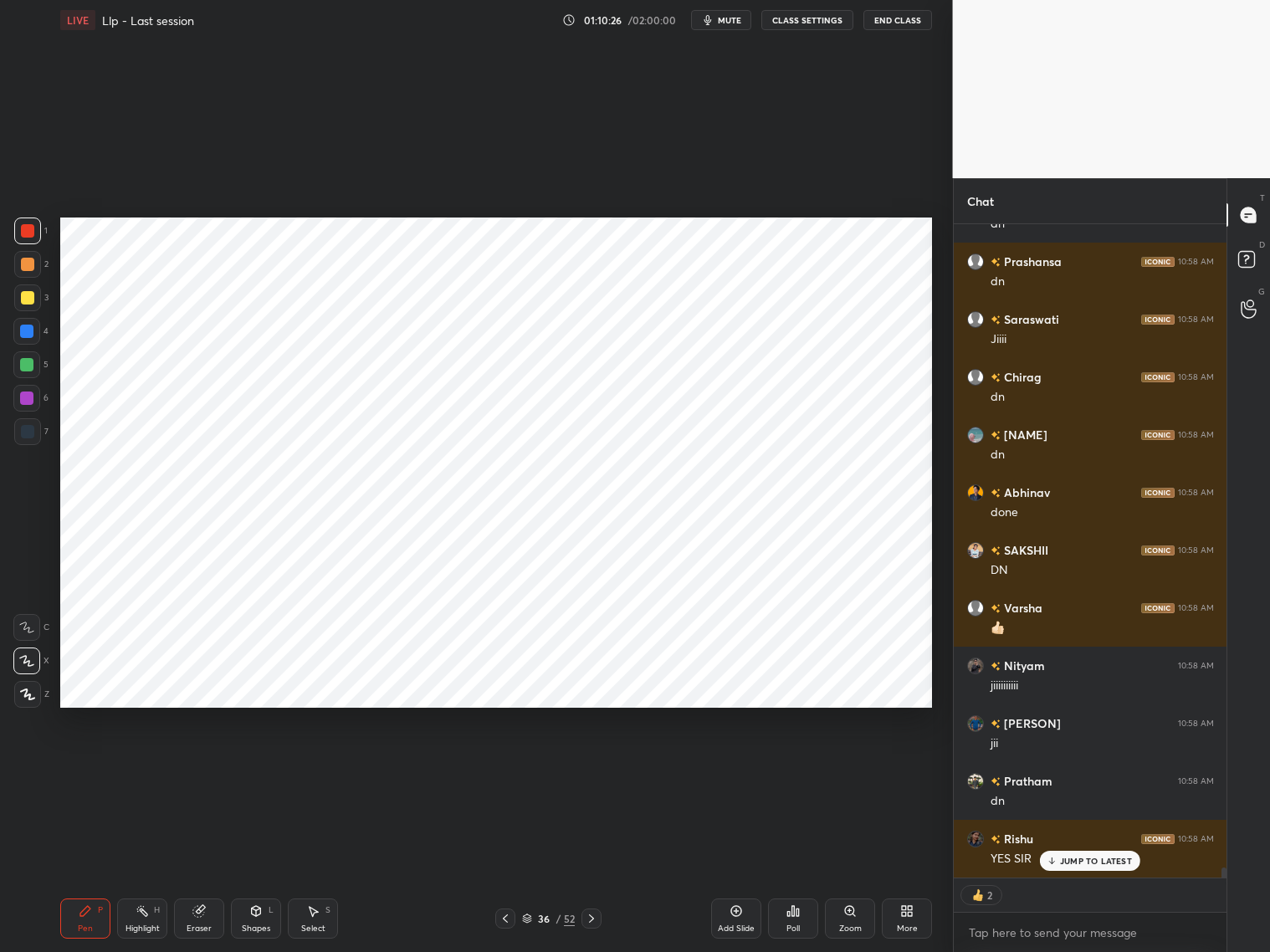 click at bounding box center (505, 919) 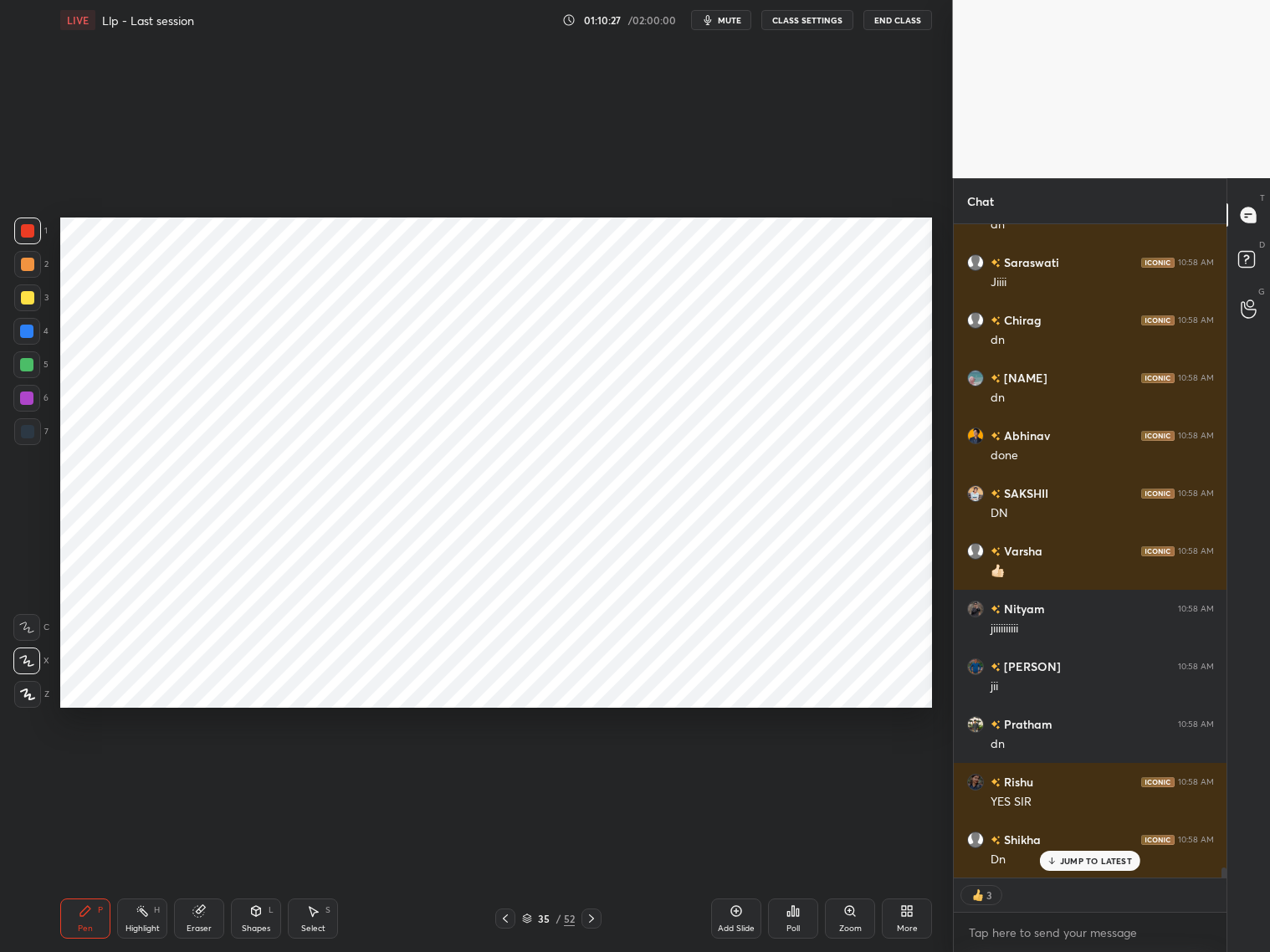 click at bounding box center [505, 919] 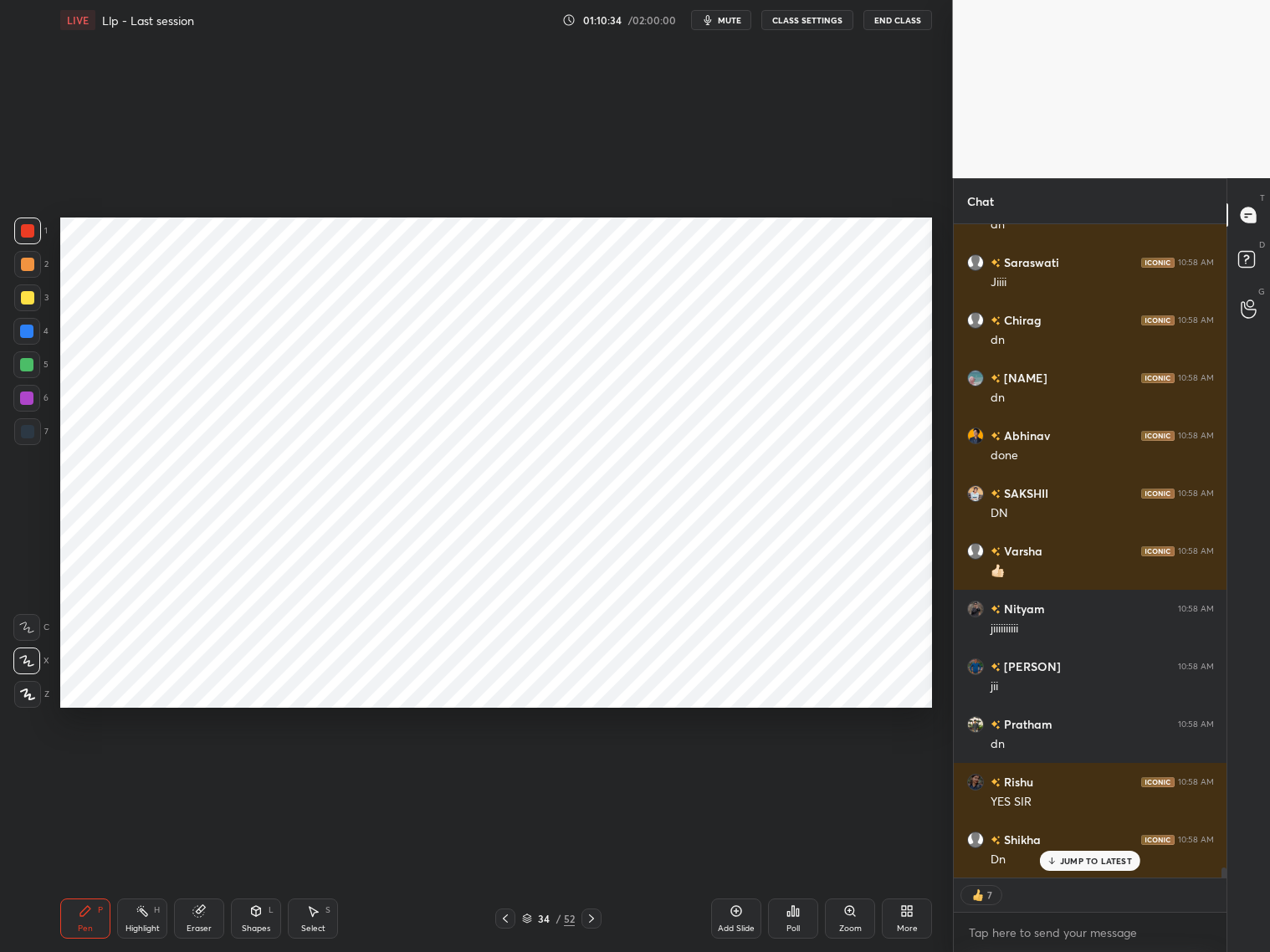 click at bounding box center [28, 432] 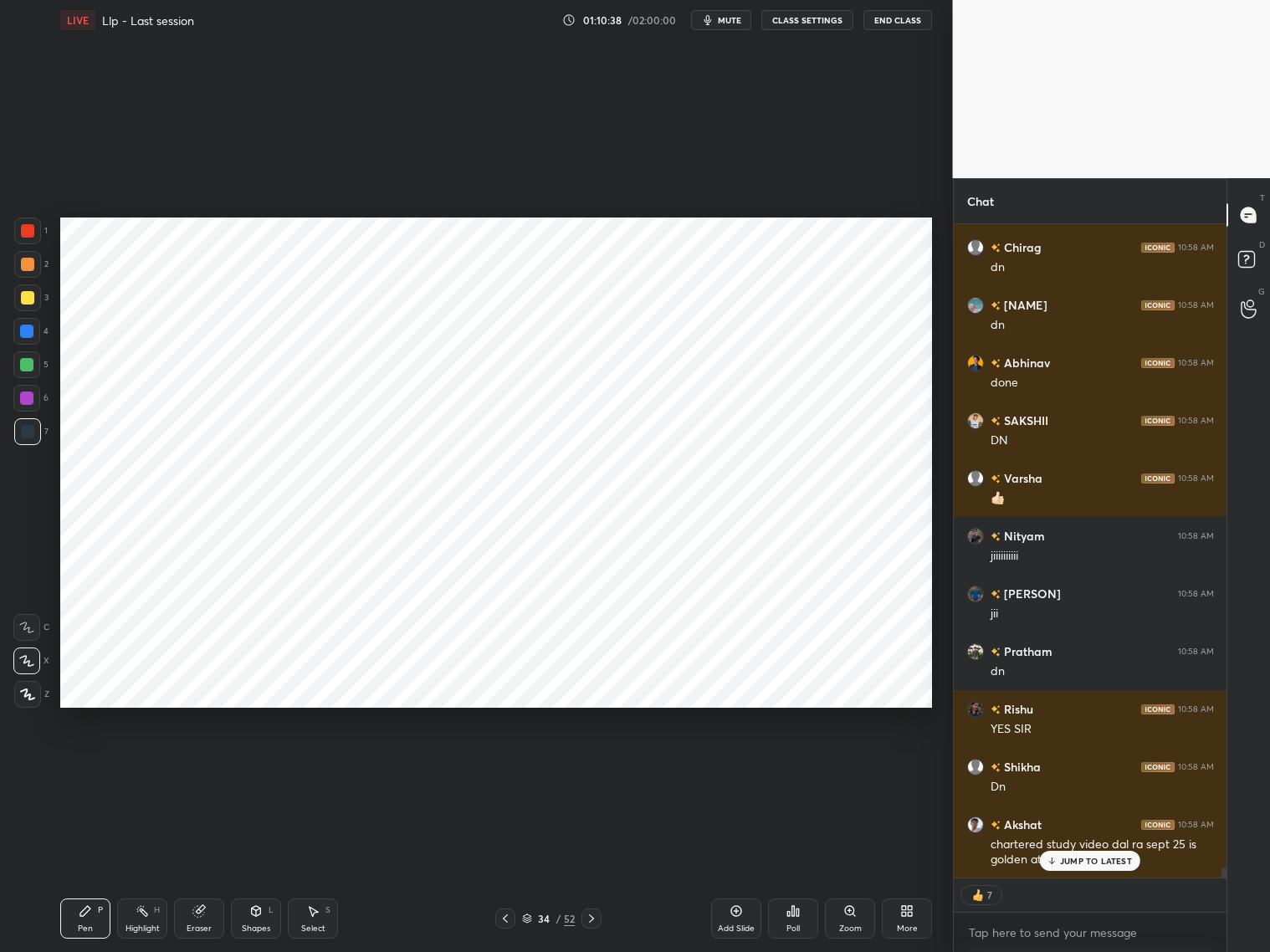 scroll, scrollTop: 43352, scrollLeft: 0, axis: vertical 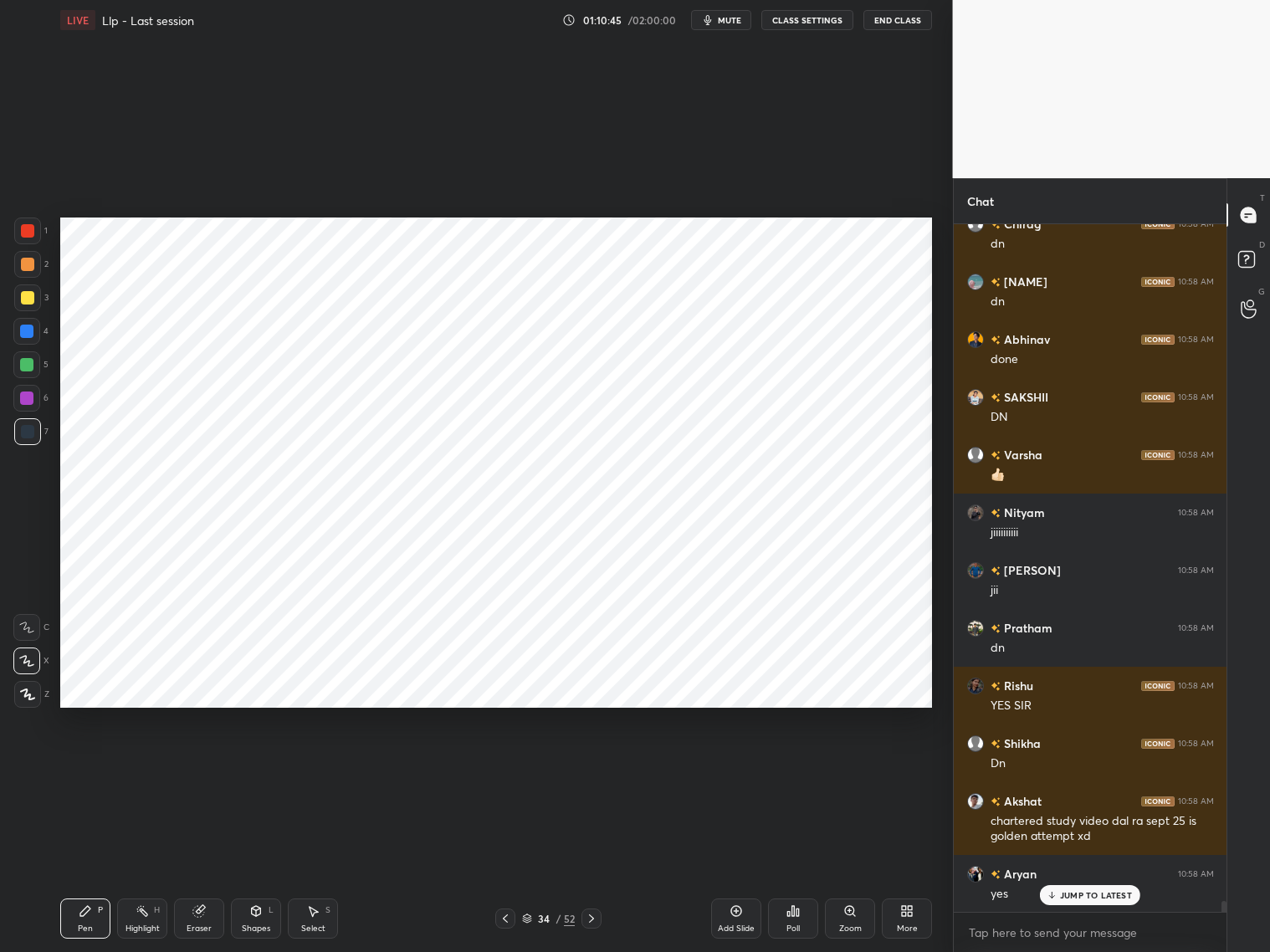 click on "Shapes" at bounding box center [256, 929] 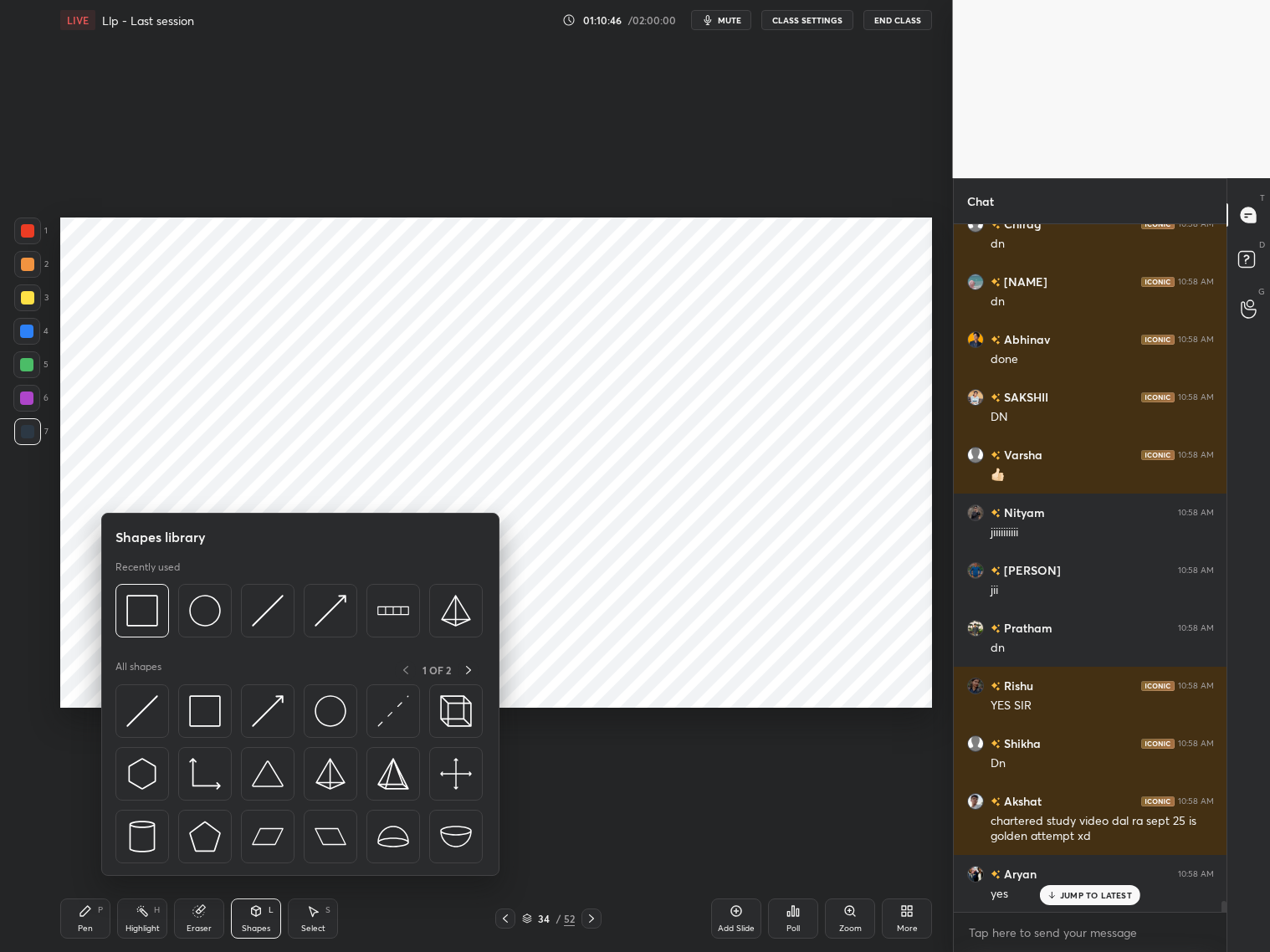 click at bounding box center (142, 611) 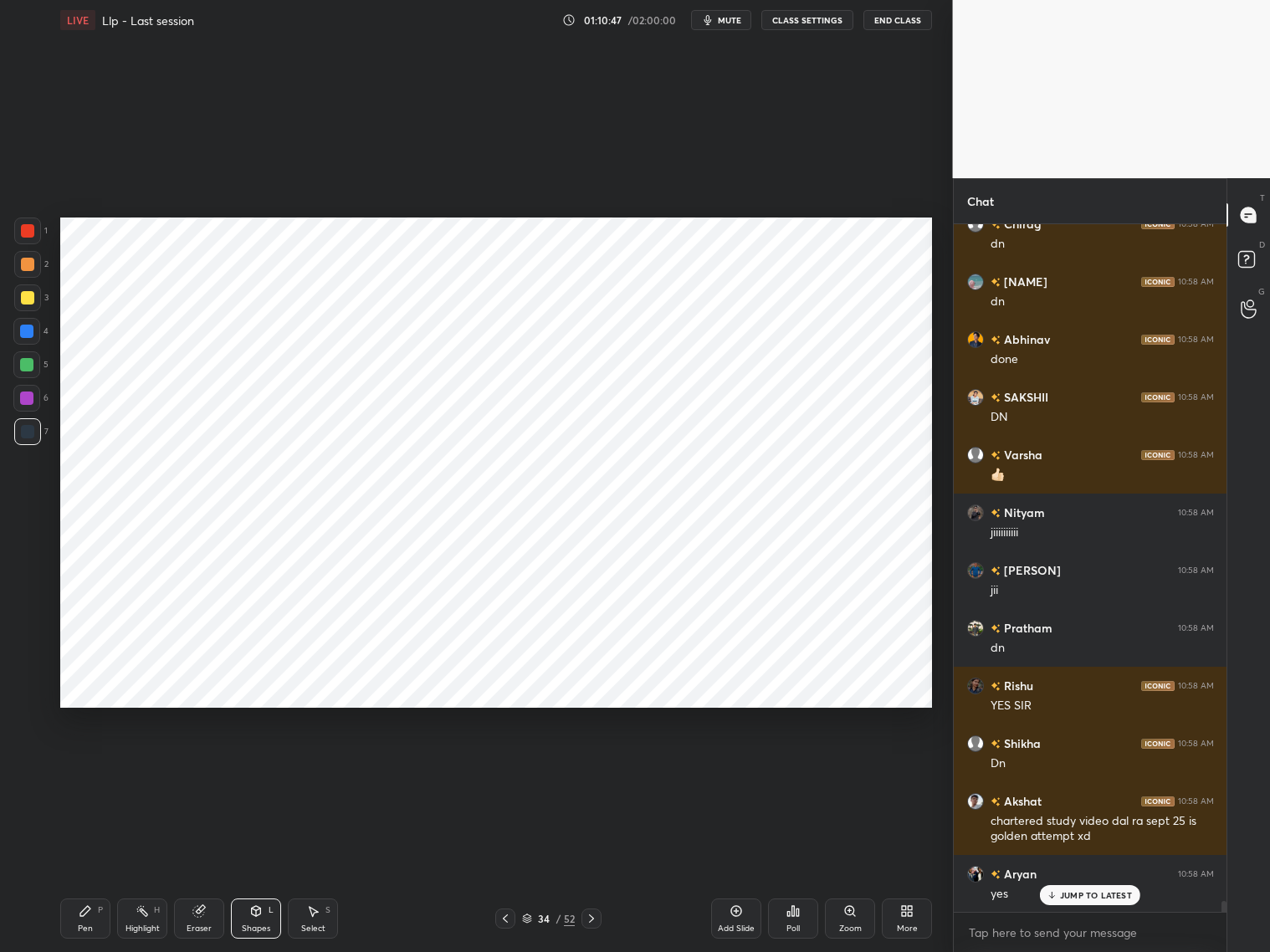 click at bounding box center (28, 231) 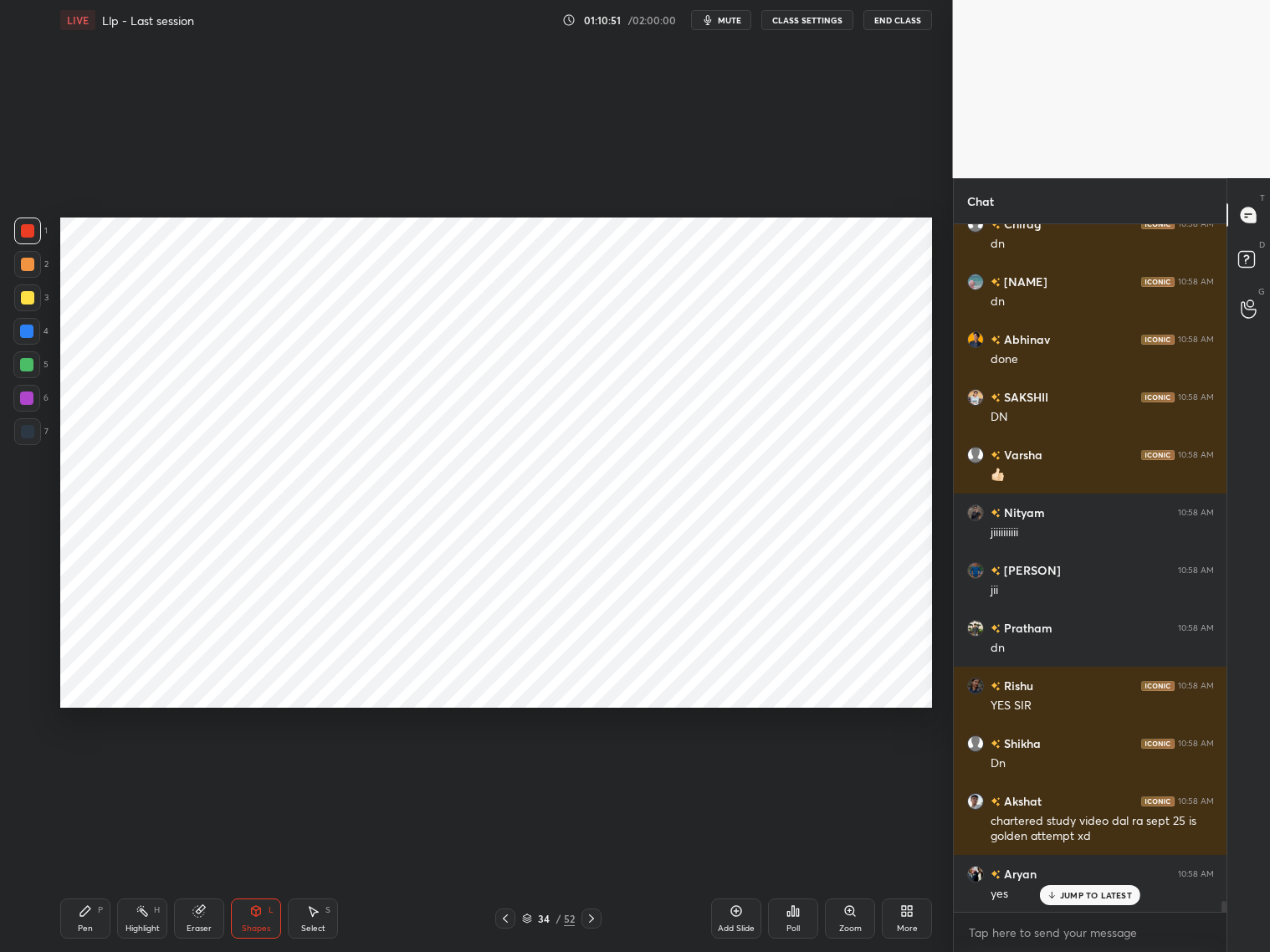 scroll, scrollTop: 43375, scrollLeft: 0, axis: vertical 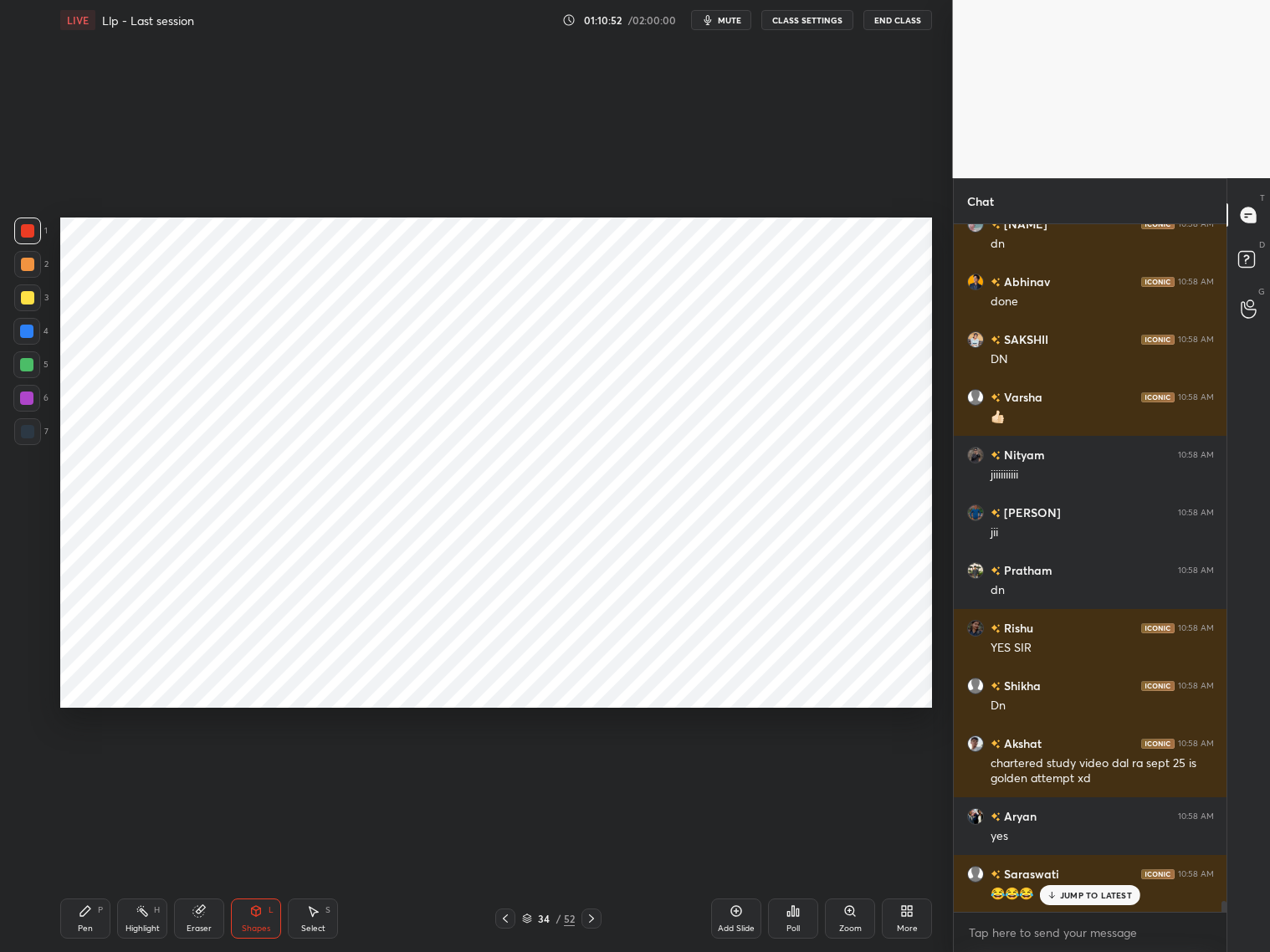 click on "Pen" at bounding box center [85, 929] 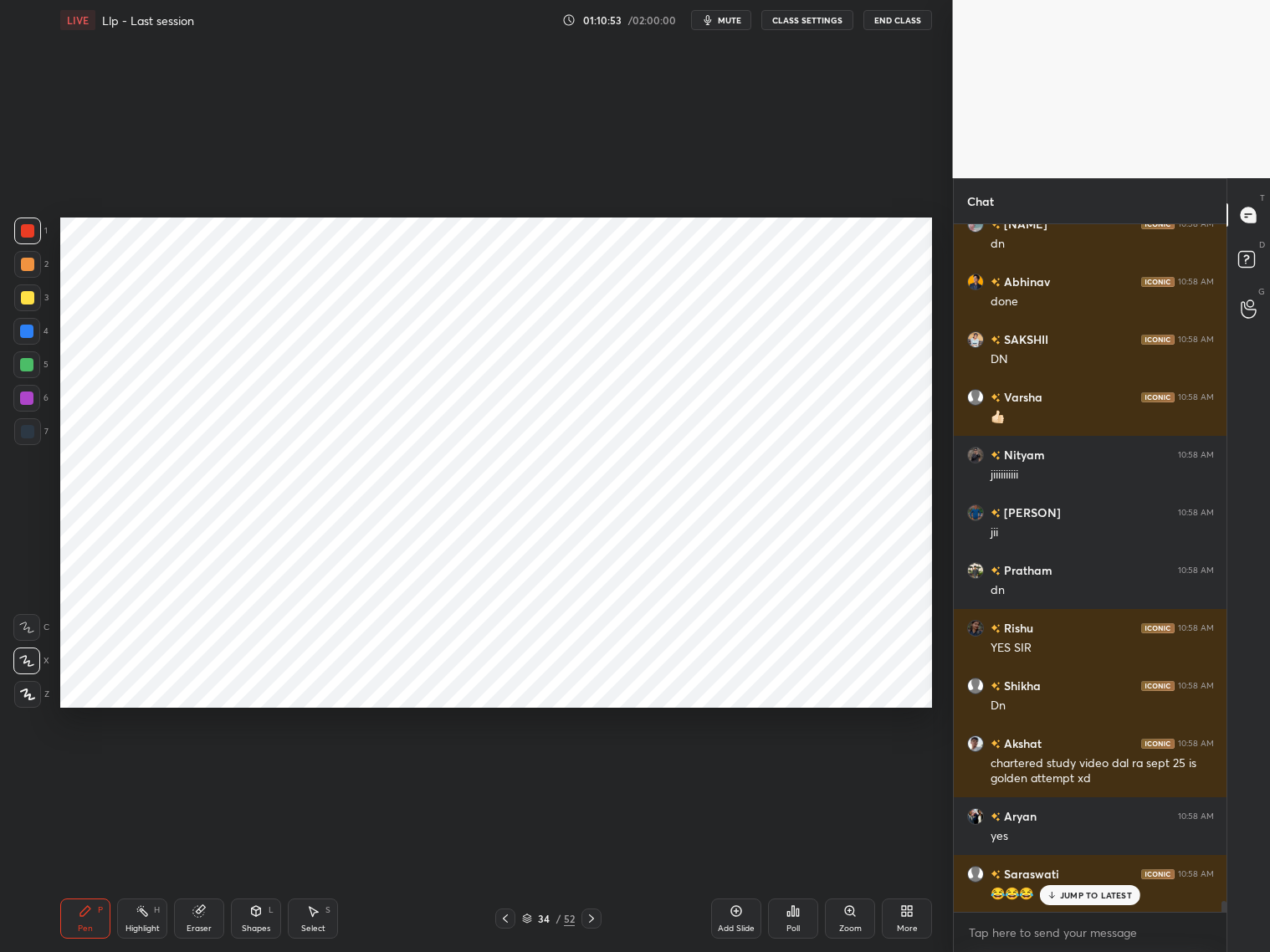 click at bounding box center (28, 264) 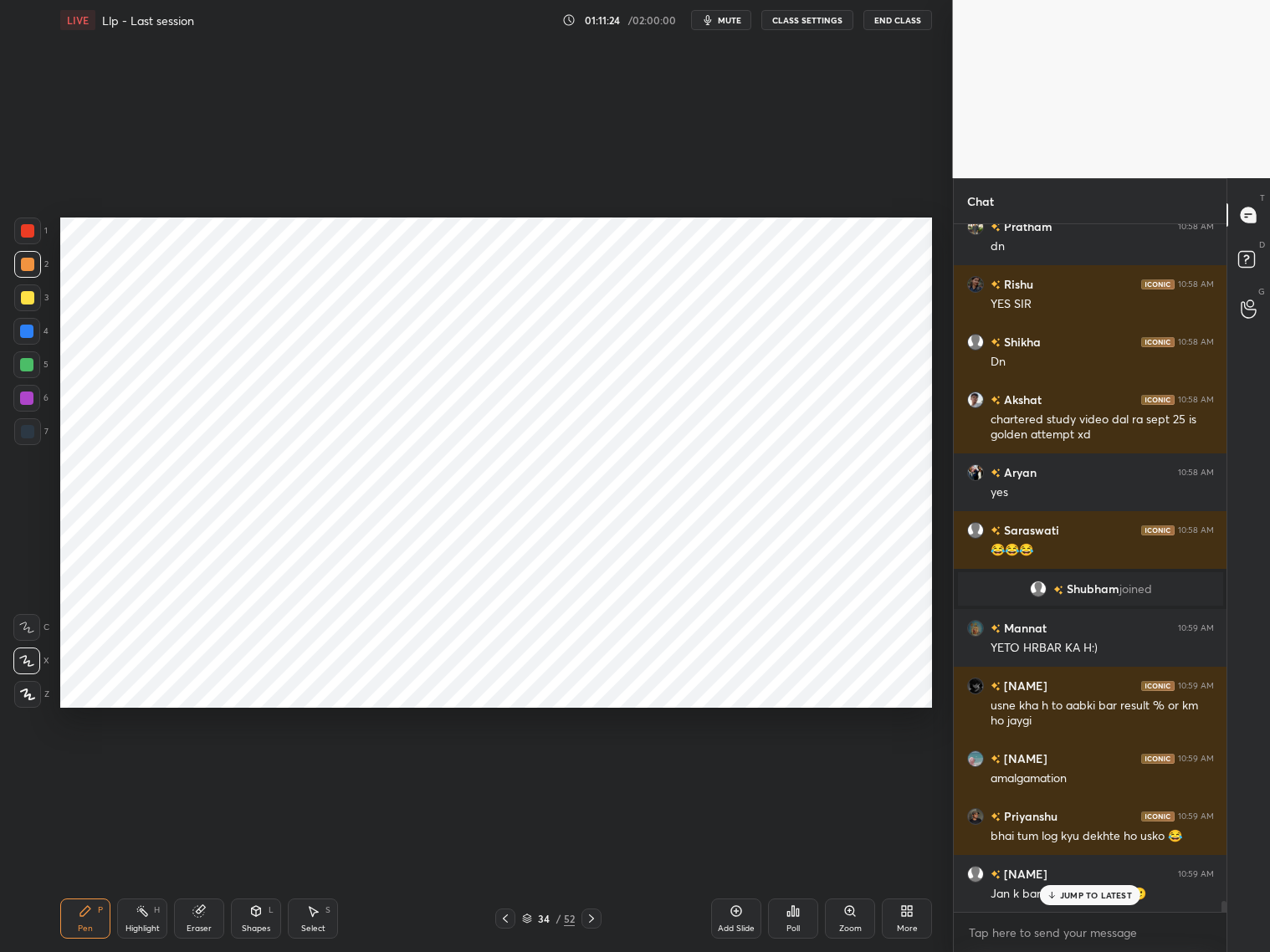 scroll, scrollTop: 43792, scrollLeft: 0, axis: vertical 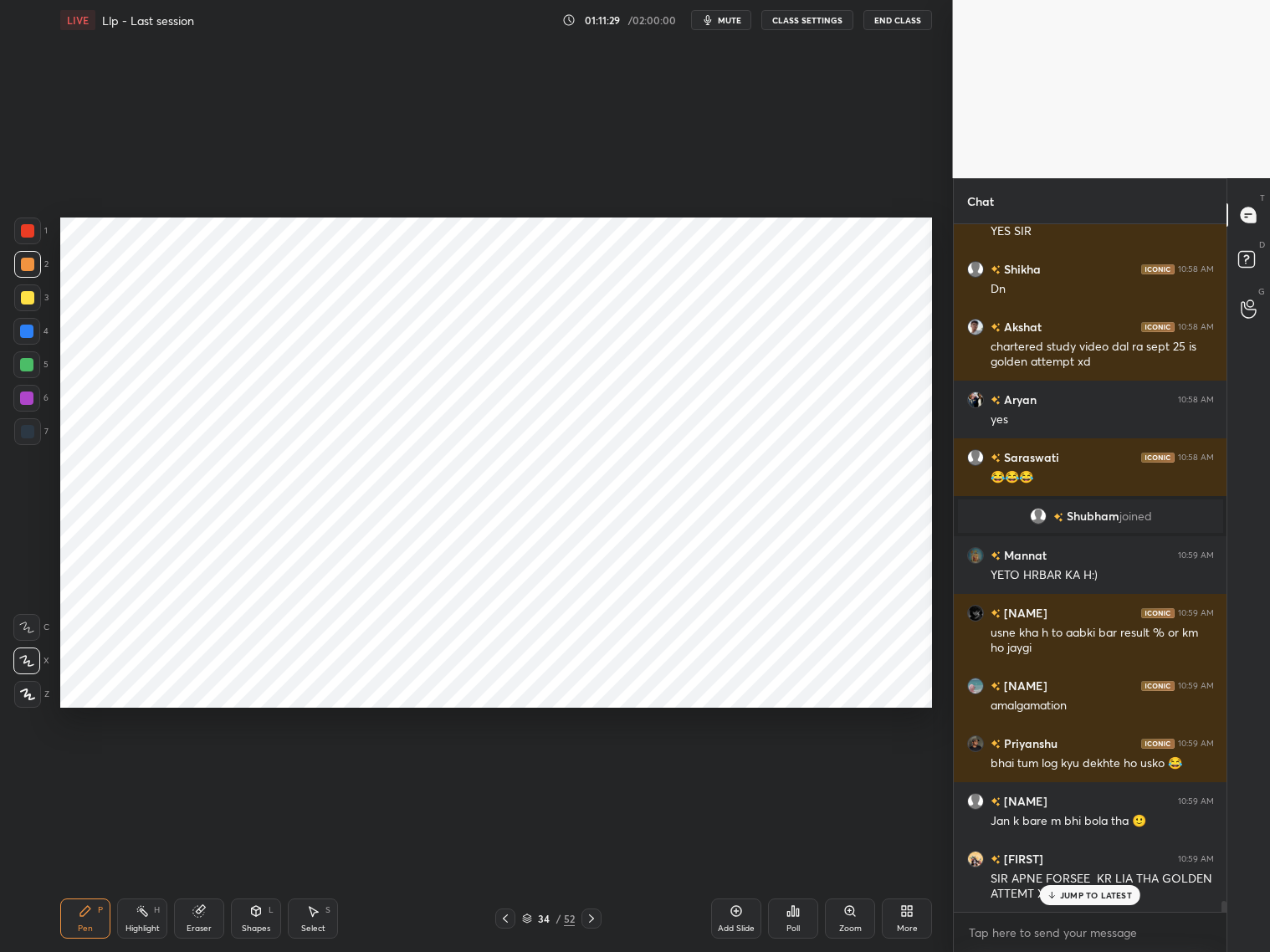 click at bounding box center (28, 231) 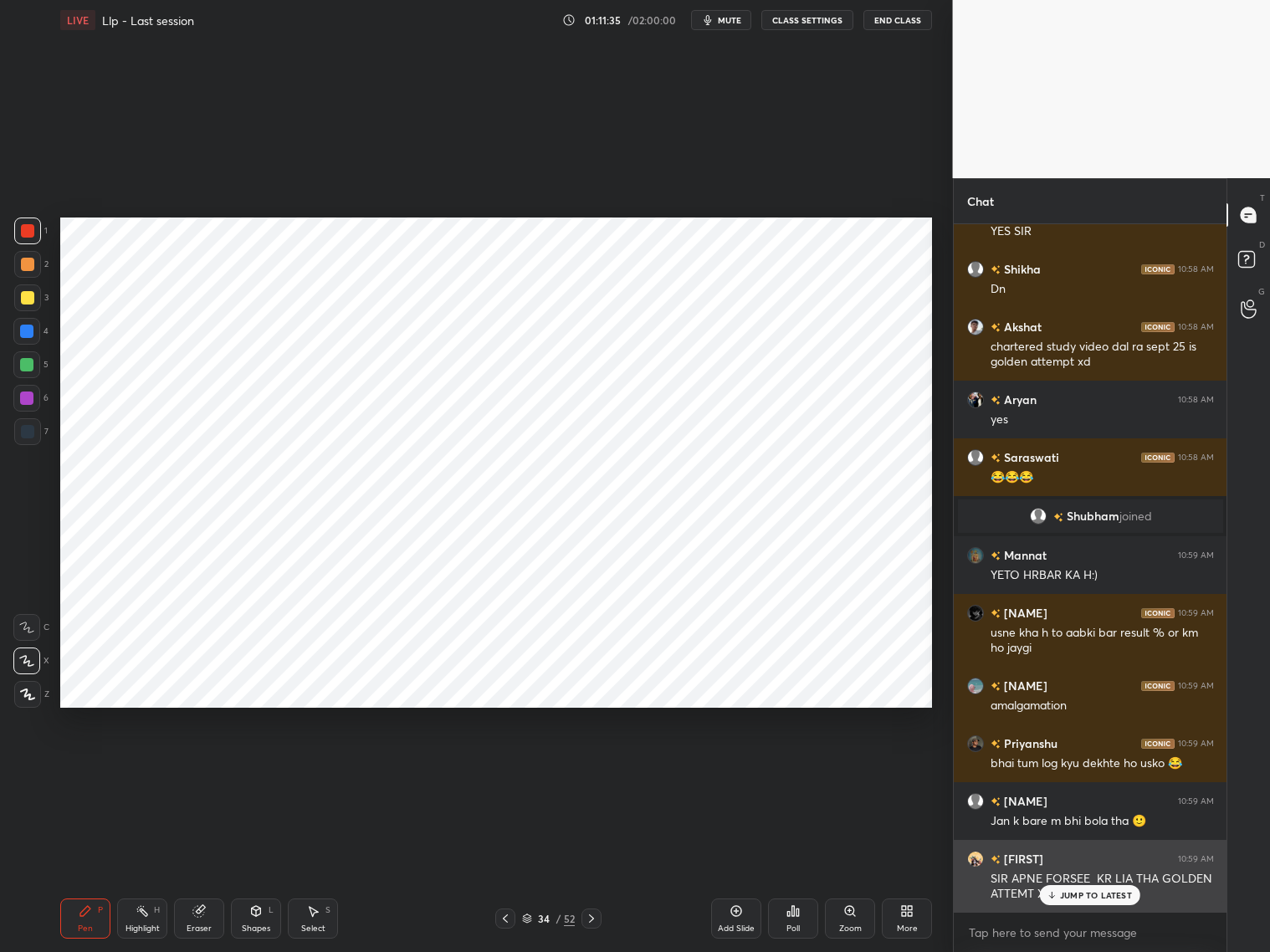 drag, startPoint x: 1098, startPoint y: 896, endPoint x: 1116, endPoint y: 899, distance: 18.248288 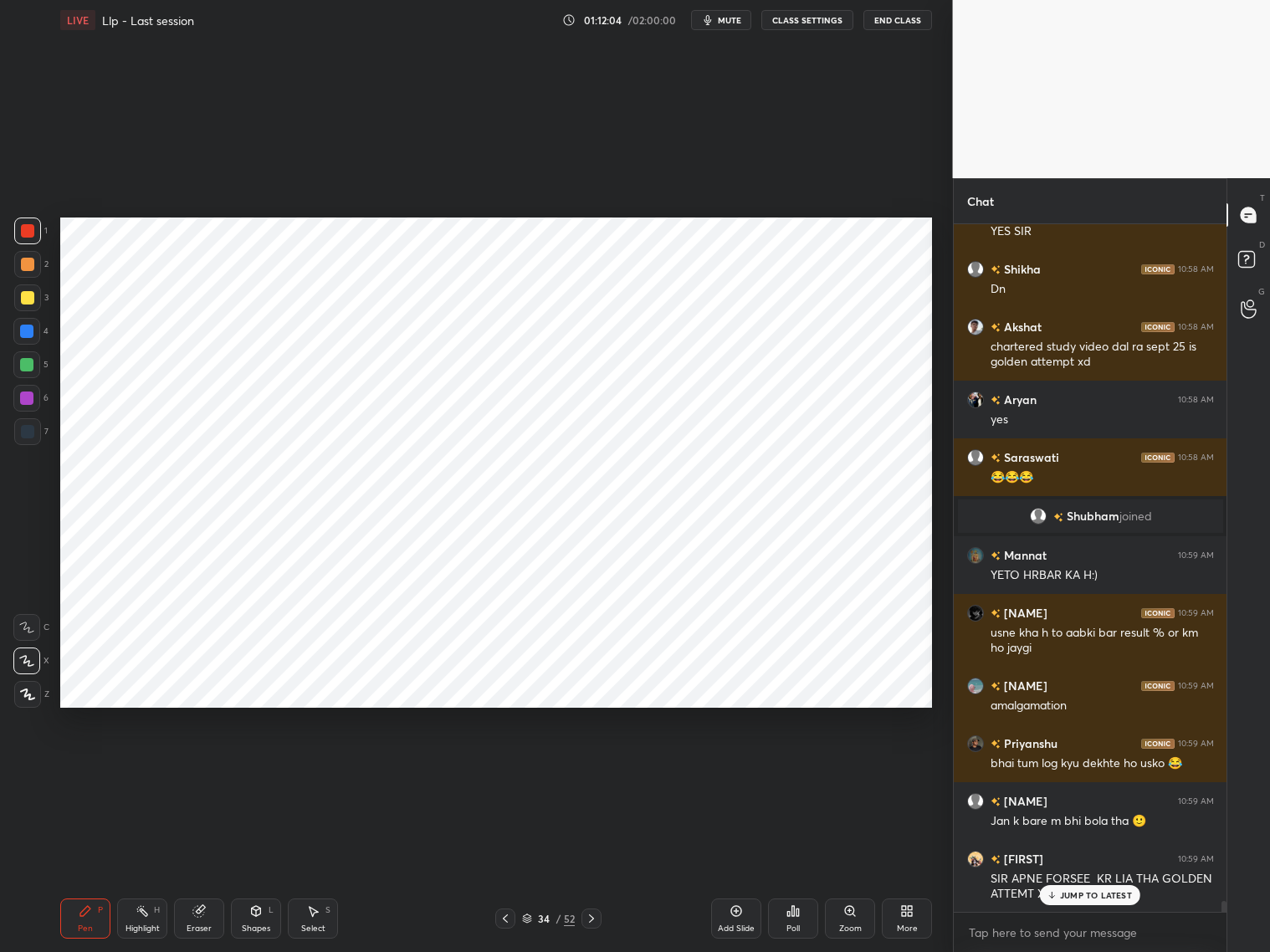 scroll, scrollTop: 43850, scrollLeft: 0, axis: vertical 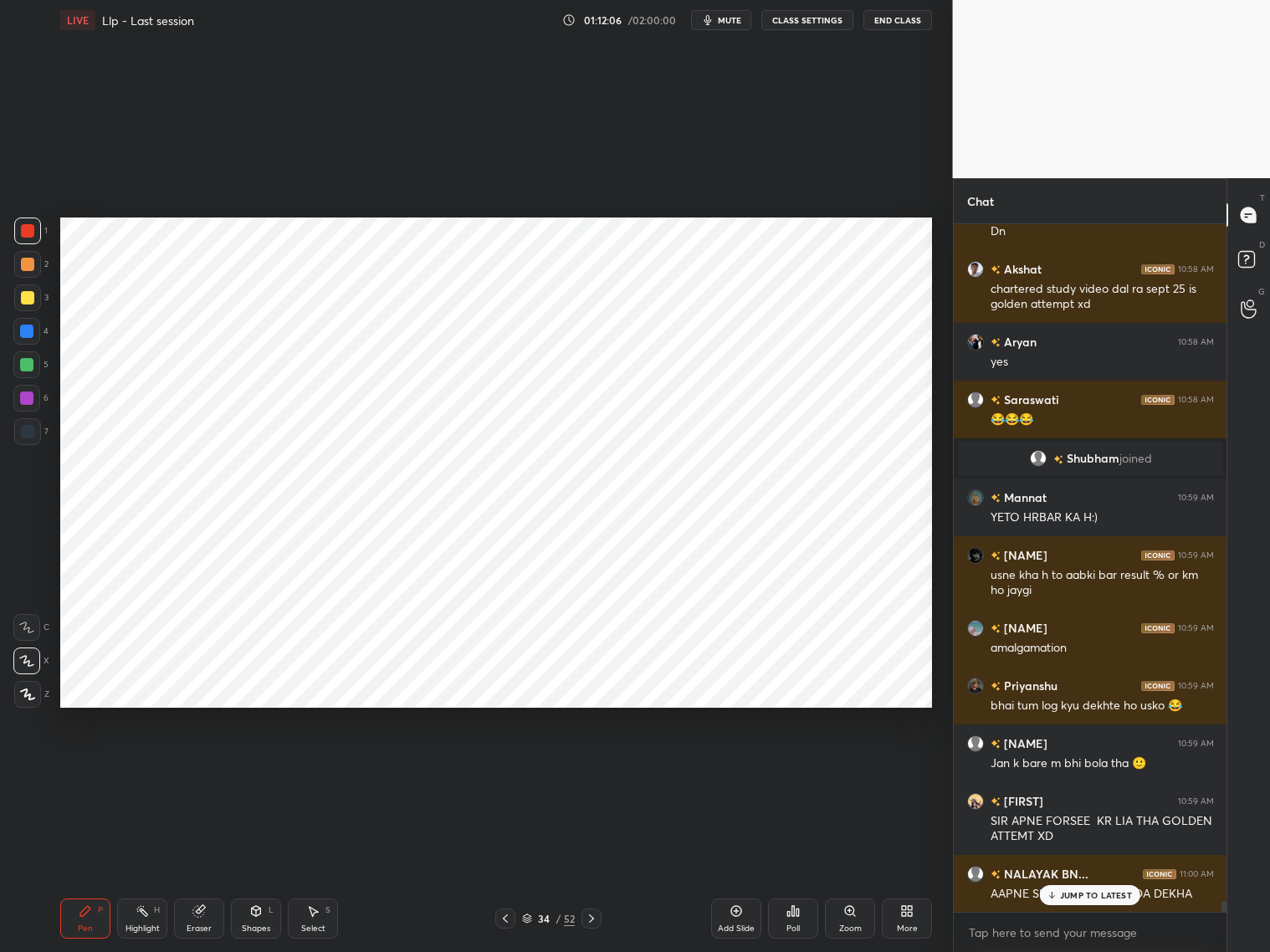 click at bounding box center [27, 331] 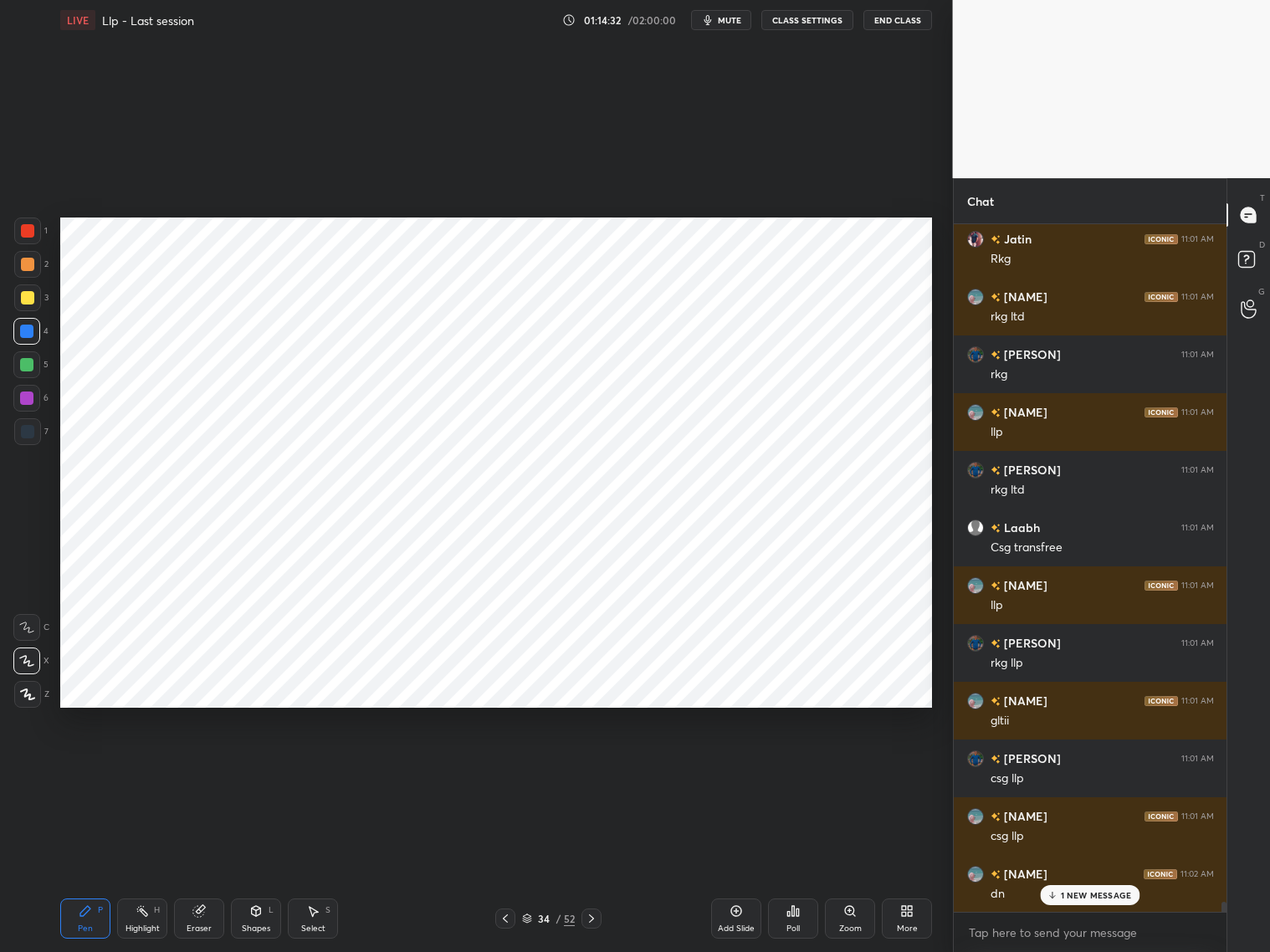scroll, scrollTop: 44640, scrollLeft: 0, axis: vertical 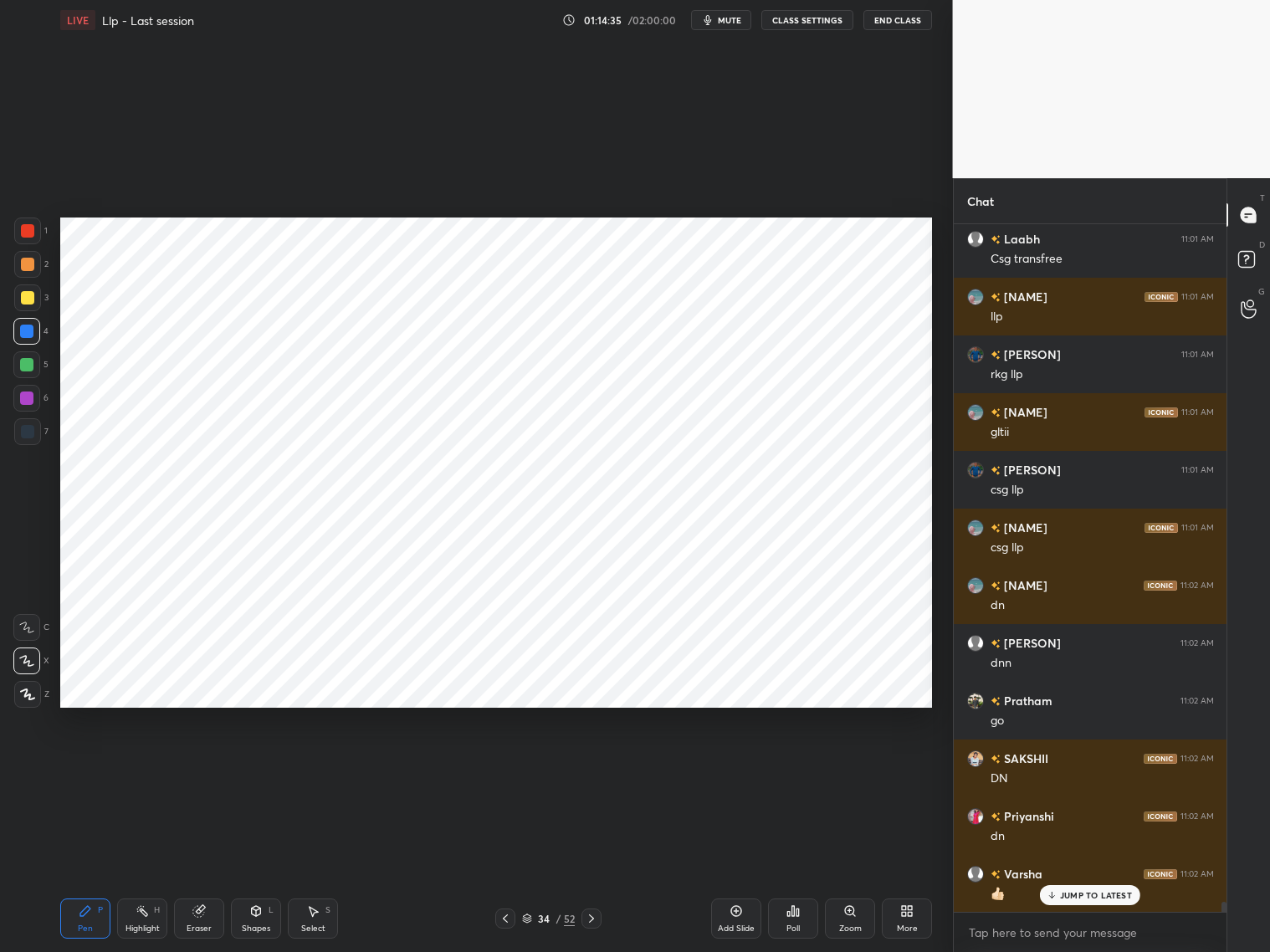 click on "Add Slide" at bounding box center [736, 919] 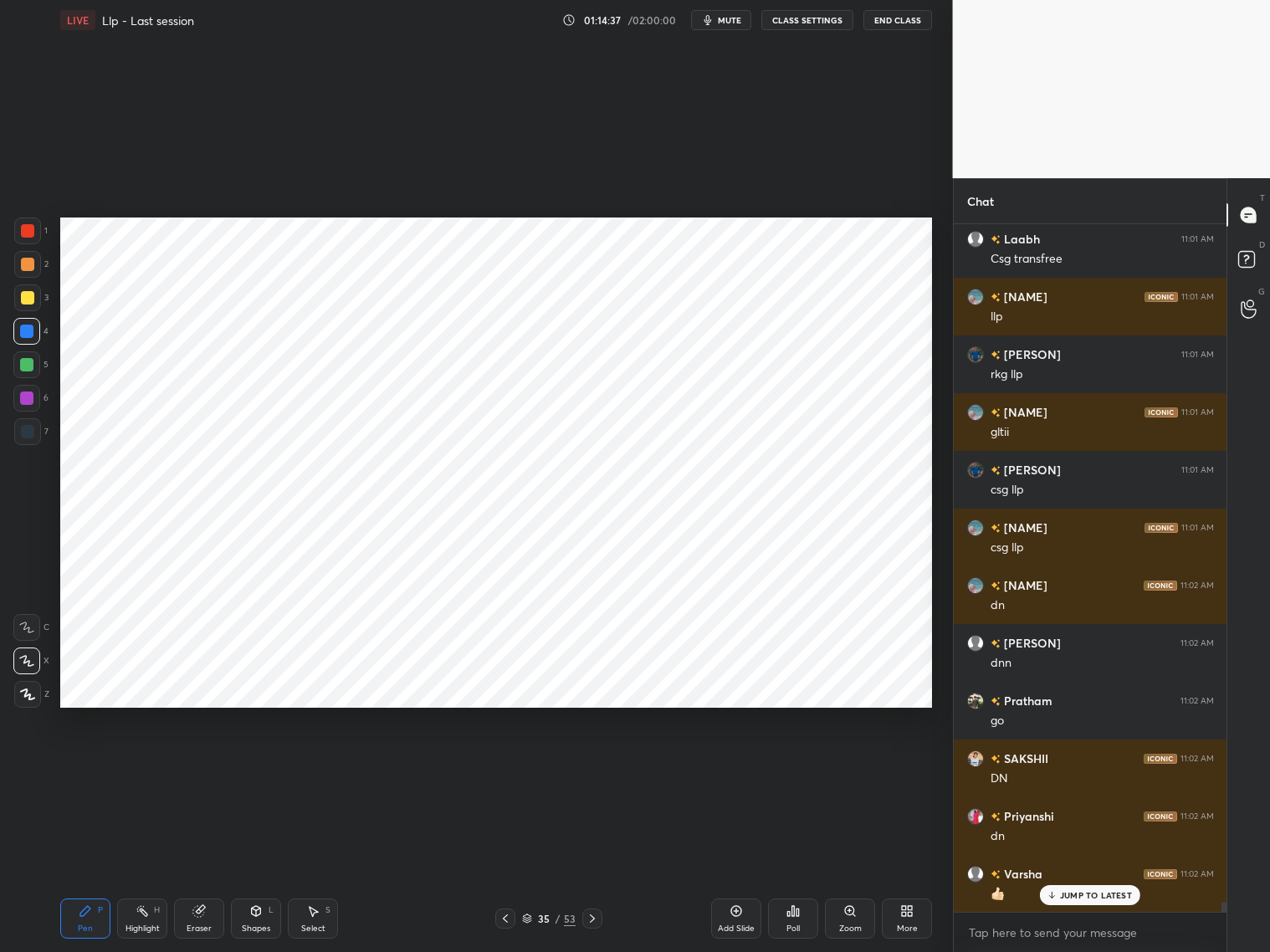 scroll, scrollTop: 44929, scrollLeft: 0, axis: vertical 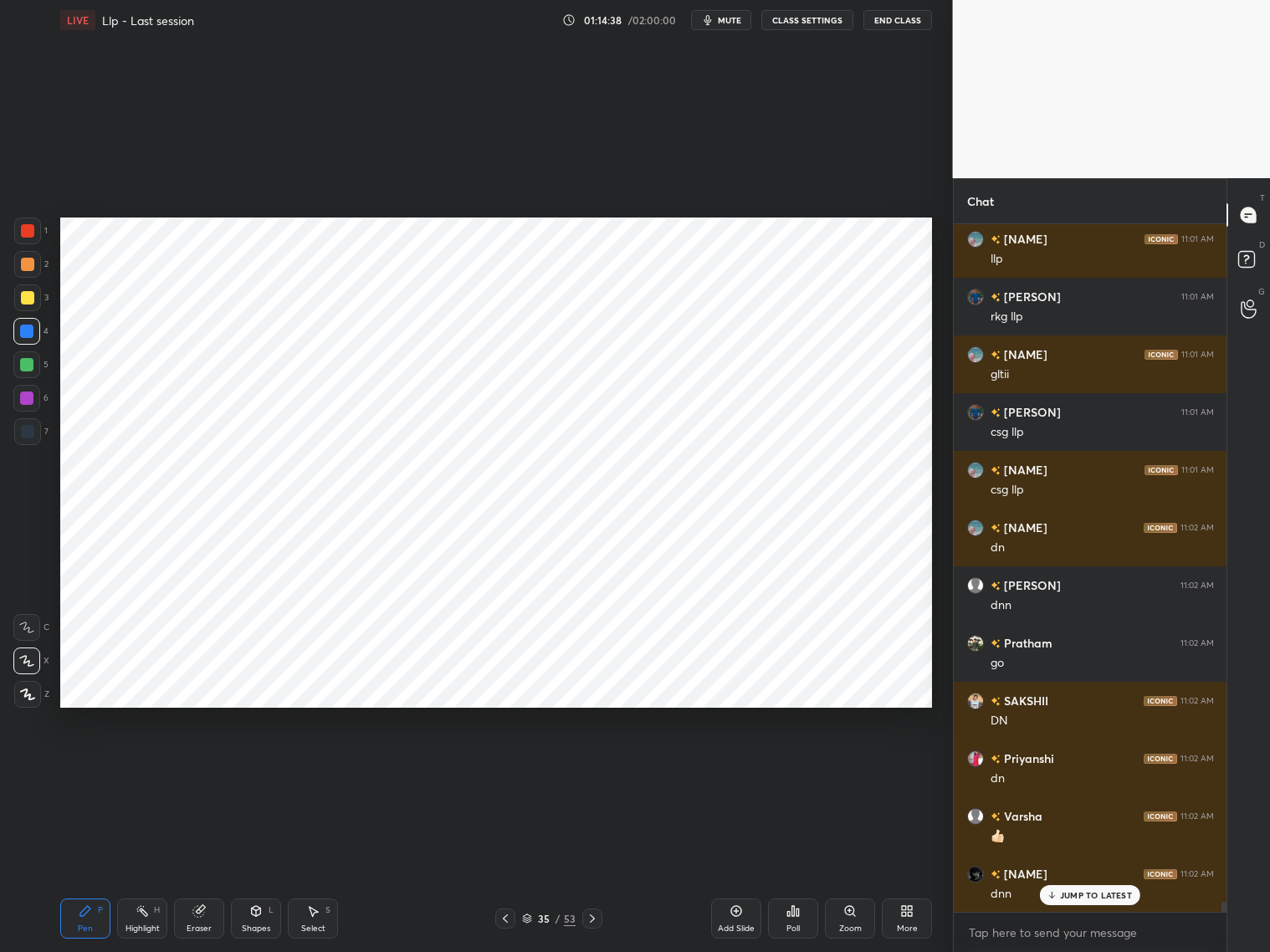 click at bounding box center (505, 919) 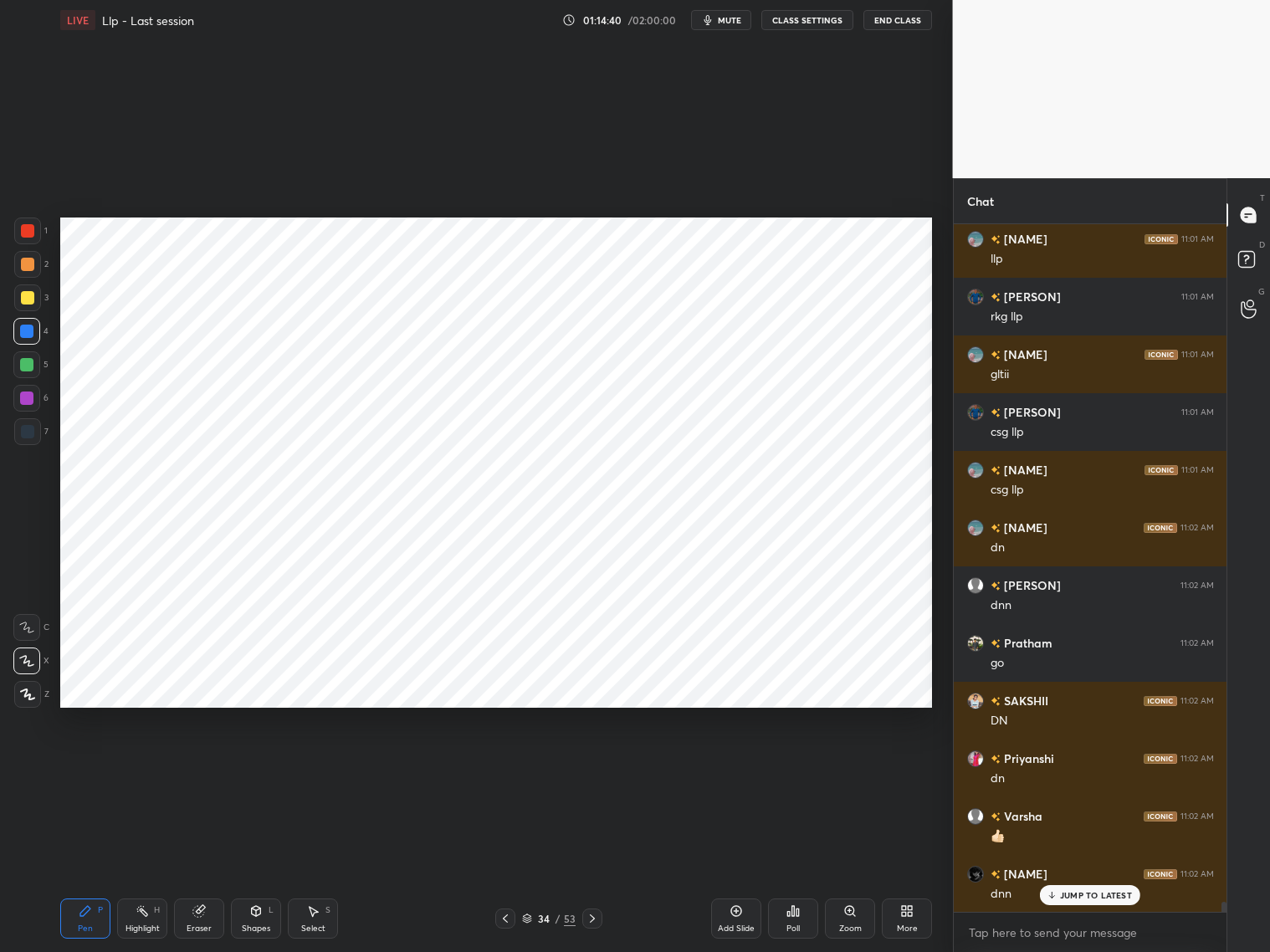 scroll, scrollTop: 44987, scrollLeft: 0, axis: vertical 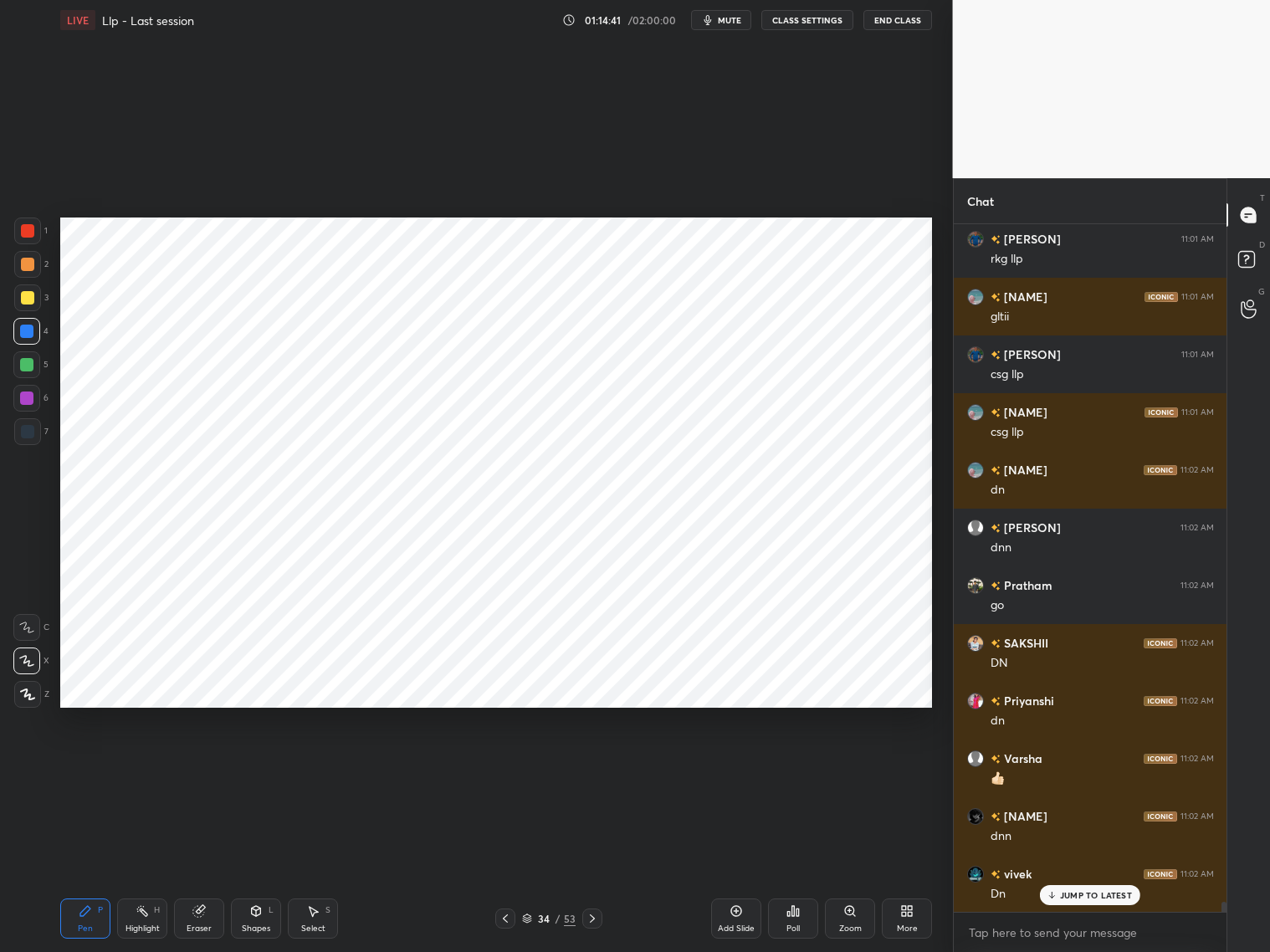 click 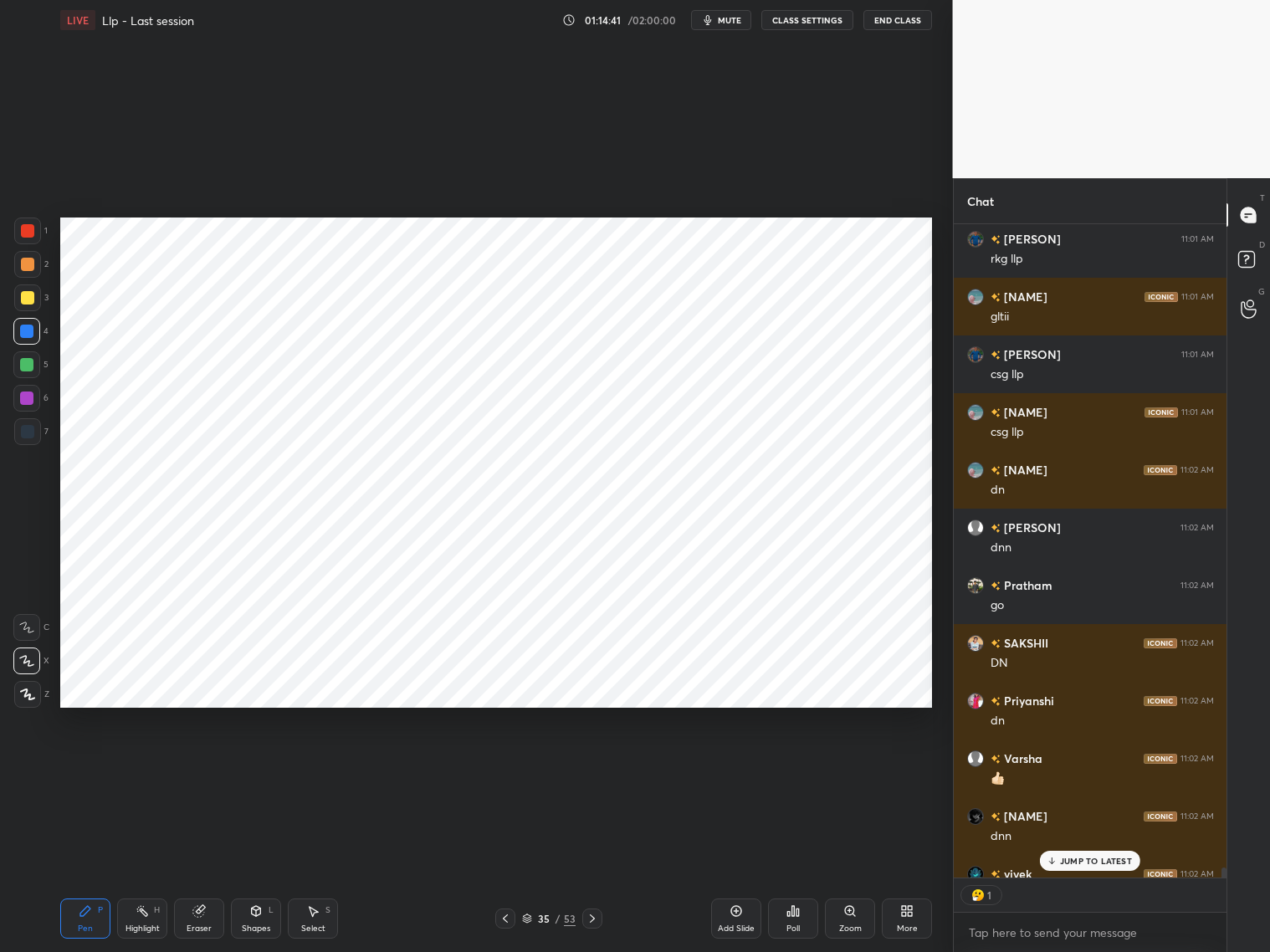 scroll, scrollTop: 648, scrollLeft: 269, axis: both 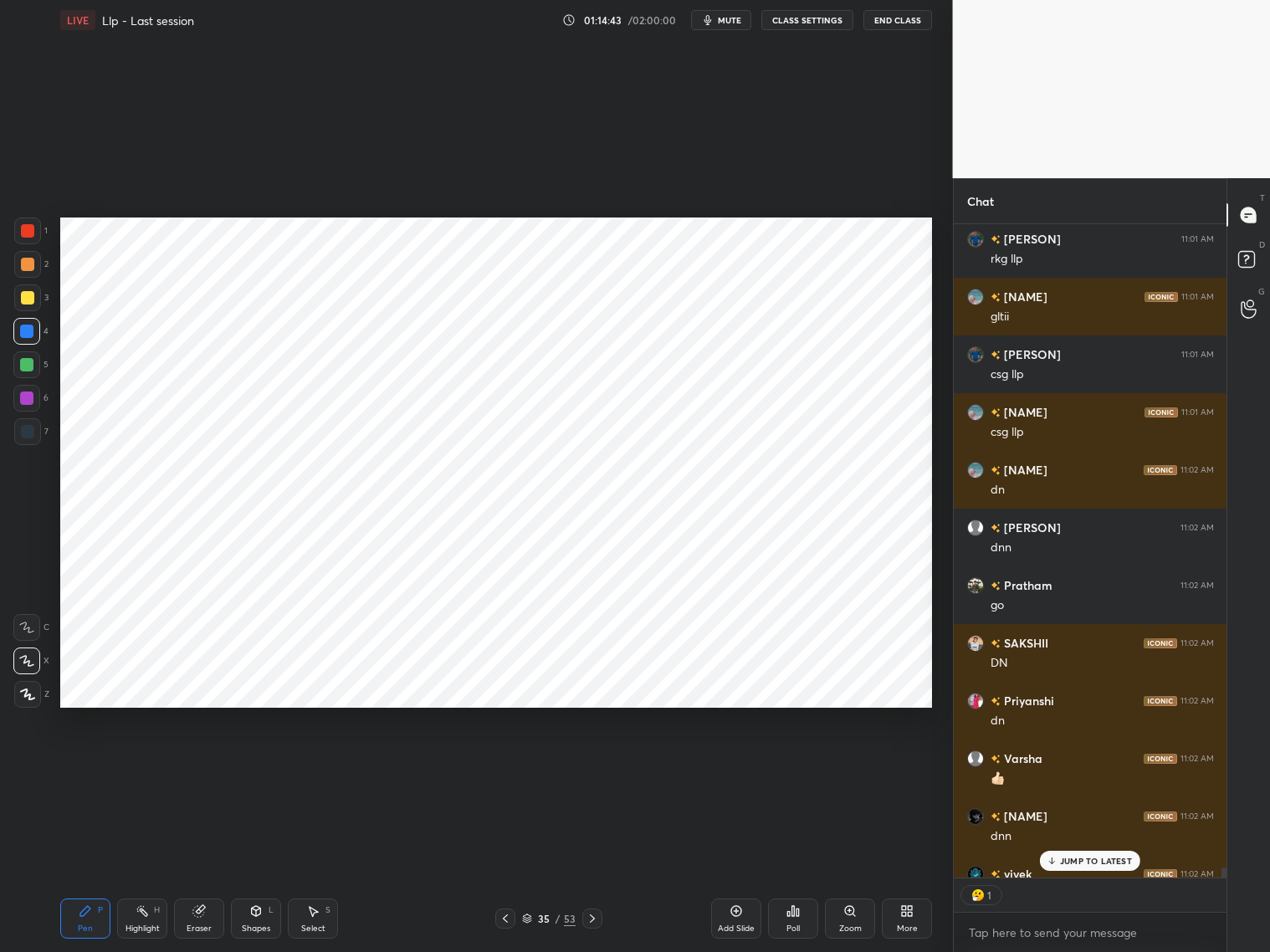 click on "JUMP TO LATEST" at bounding box center [1096, 861] 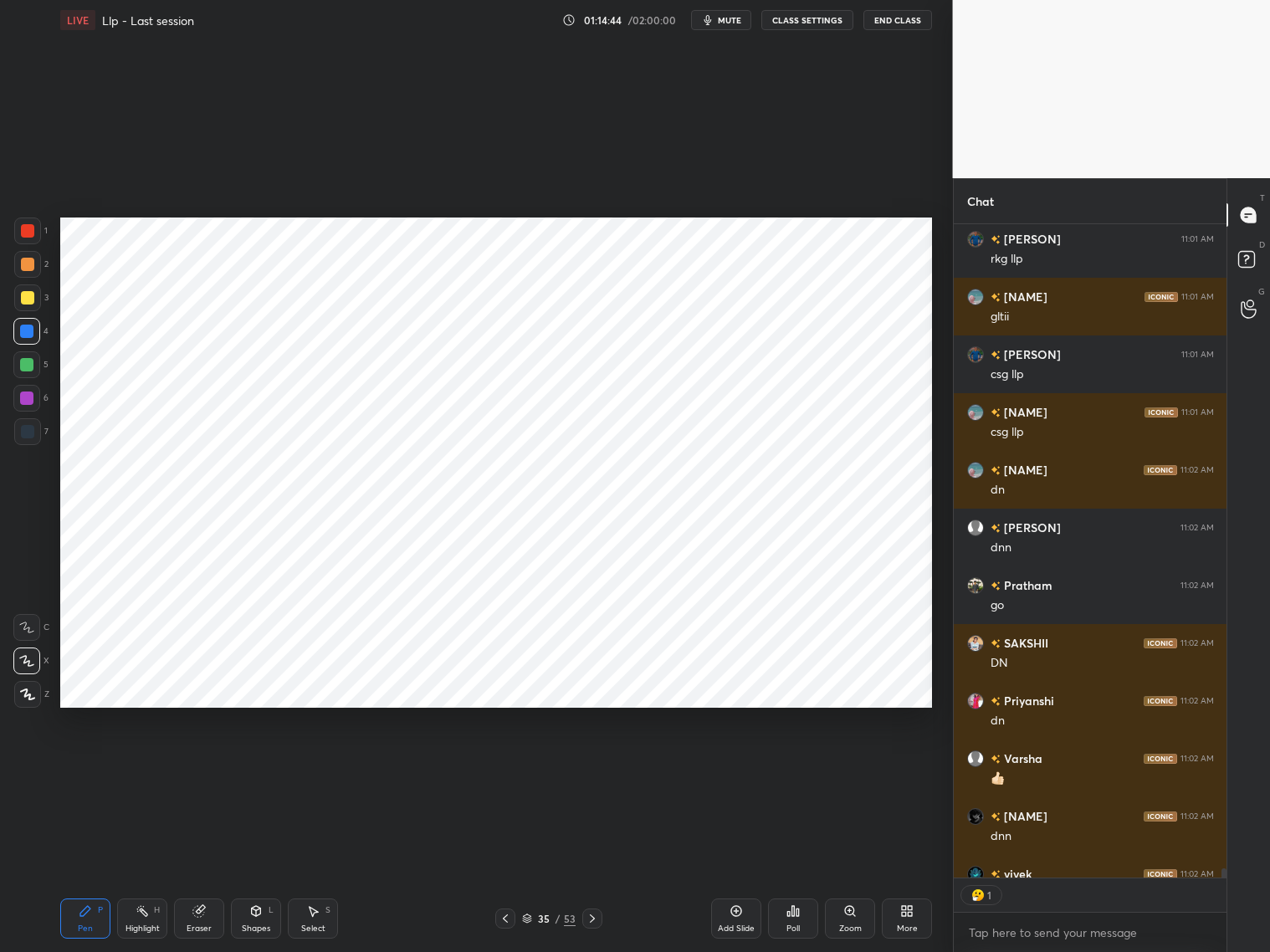 scroll, scrollTop: 45021, scrollLeft: 0, axis: vertical 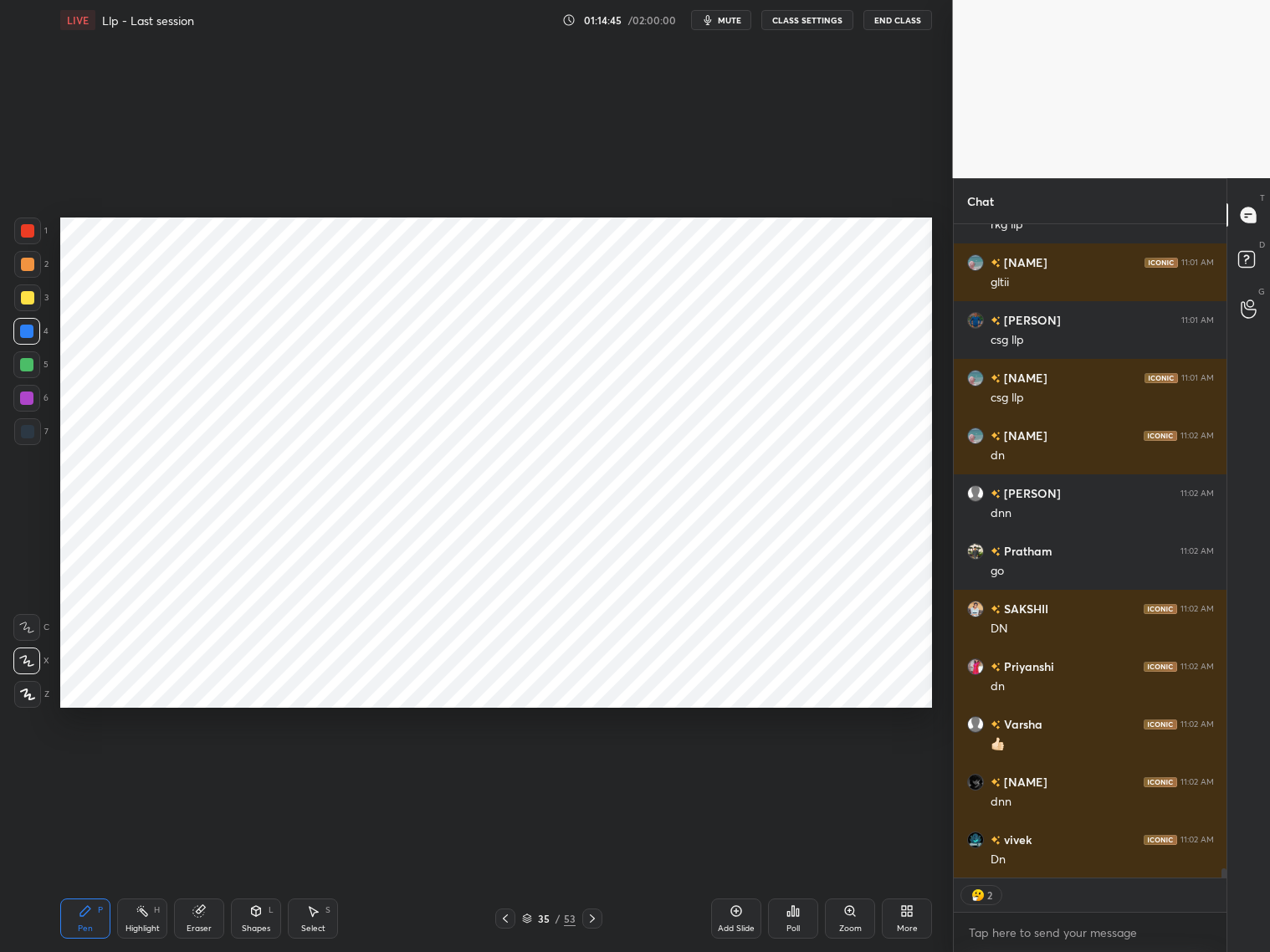 click 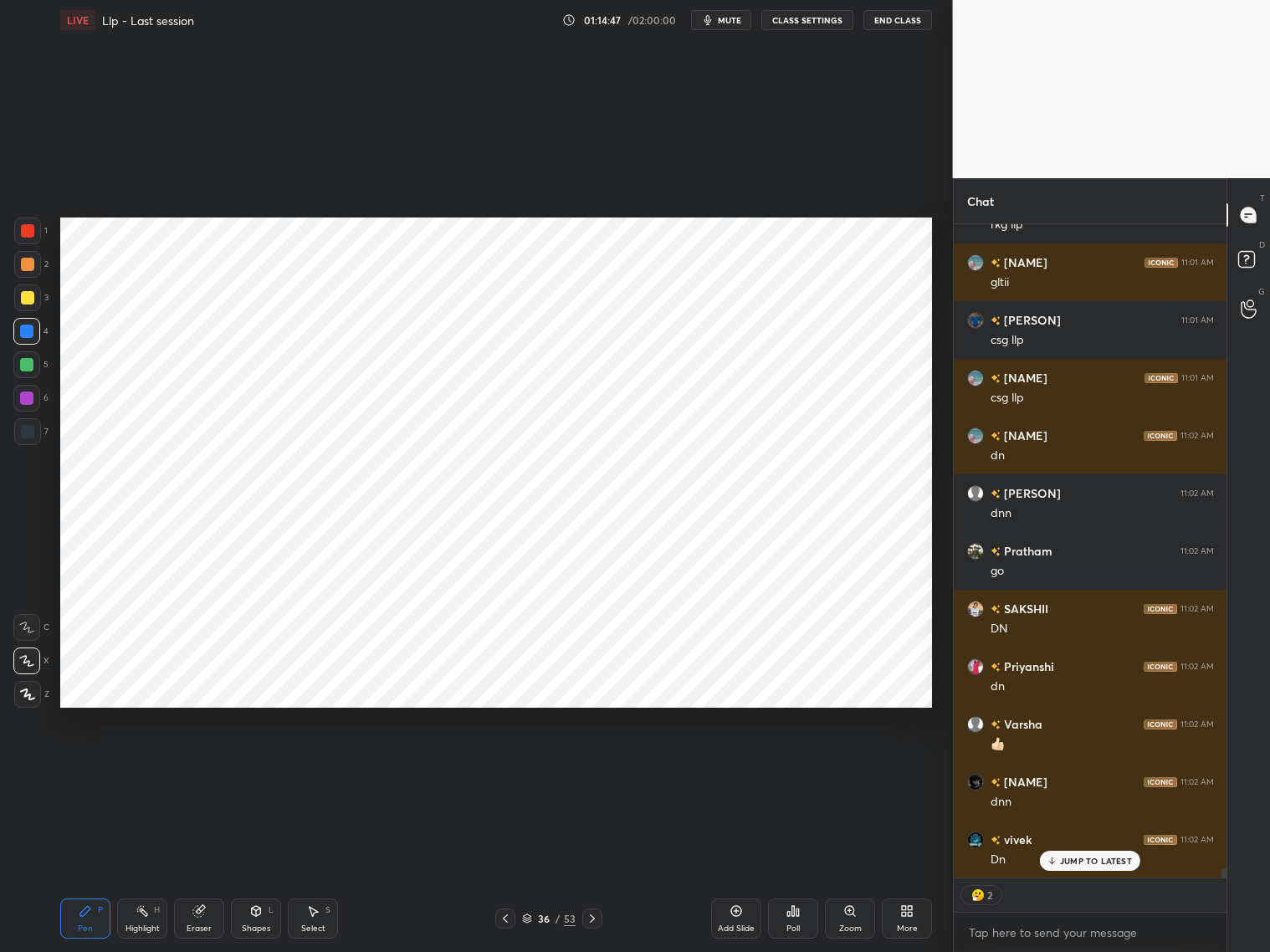 scroll, scrollTop: 45079, scrollLeft: 0, axis: vertical 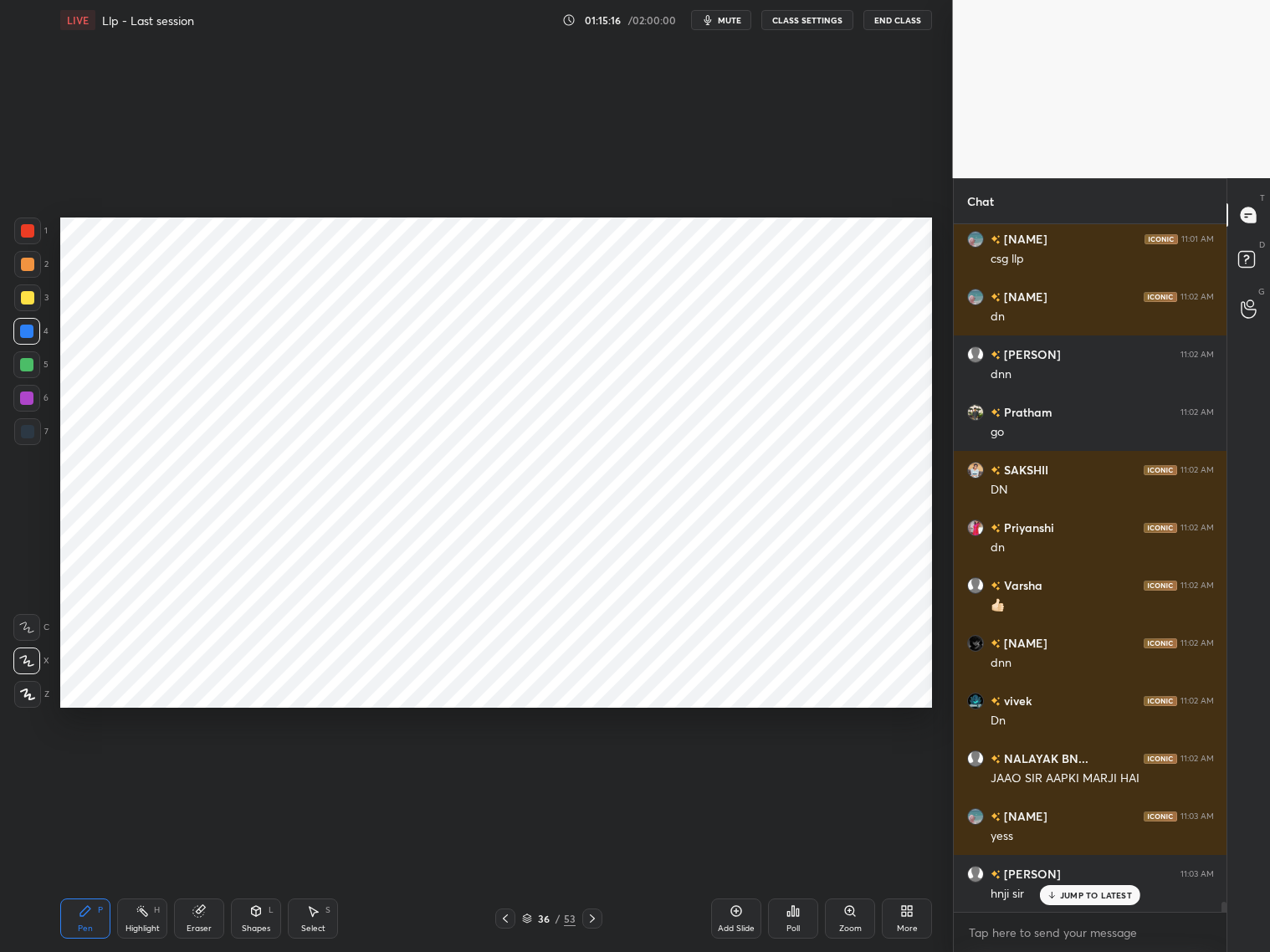 click 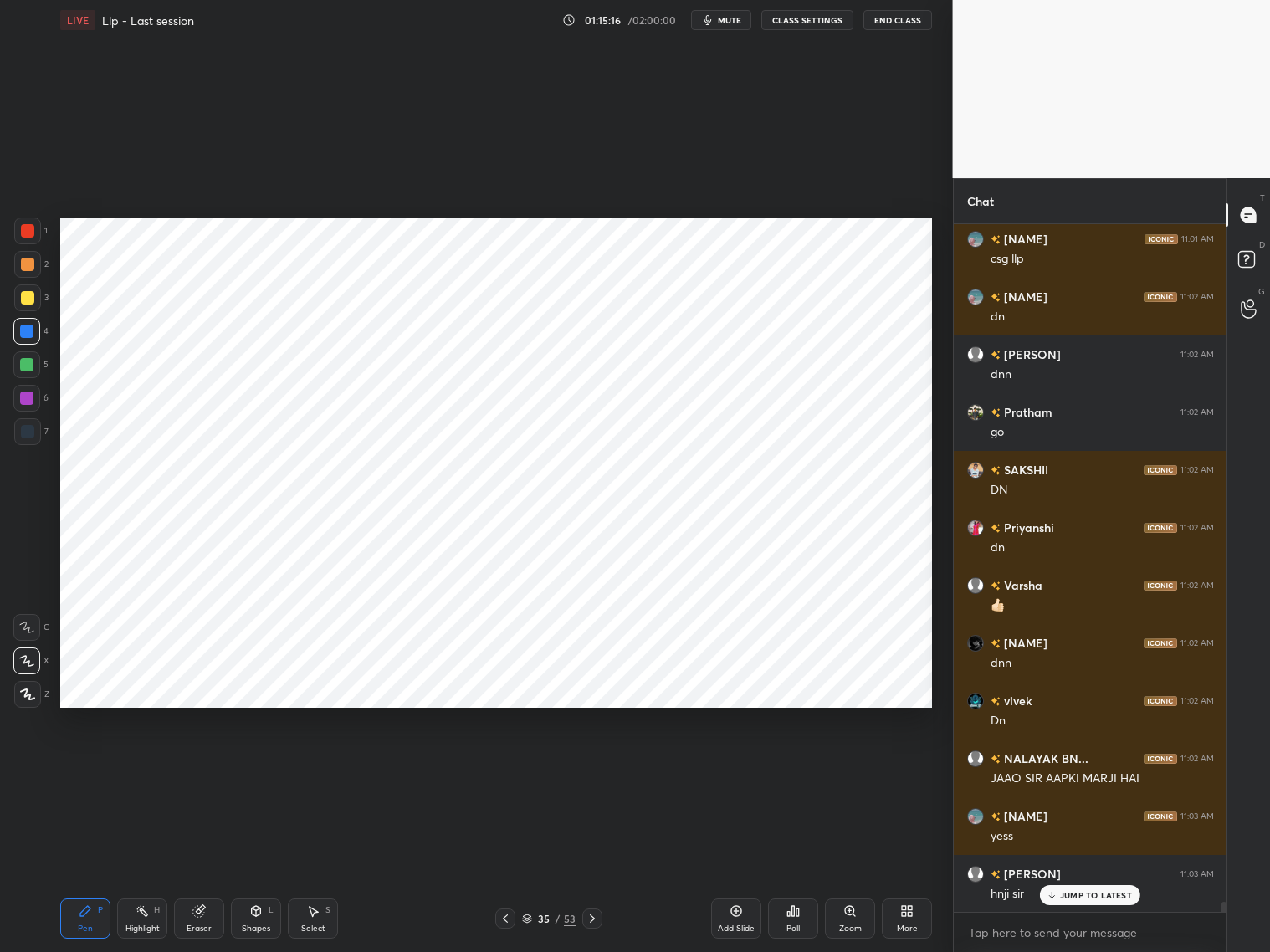 click 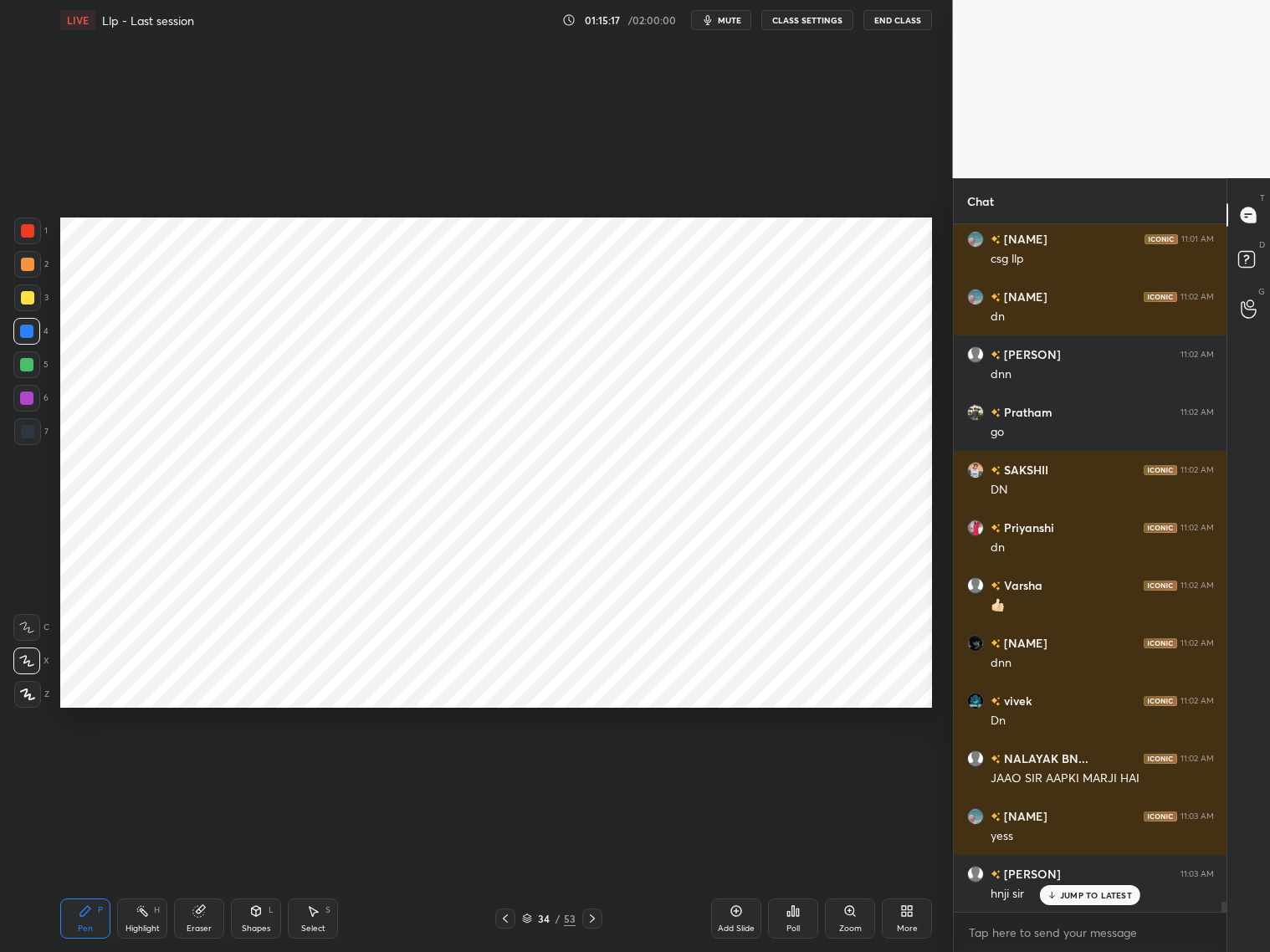 scroll, scrollTop: 45217, scrollLeft: 0, axis: vertical 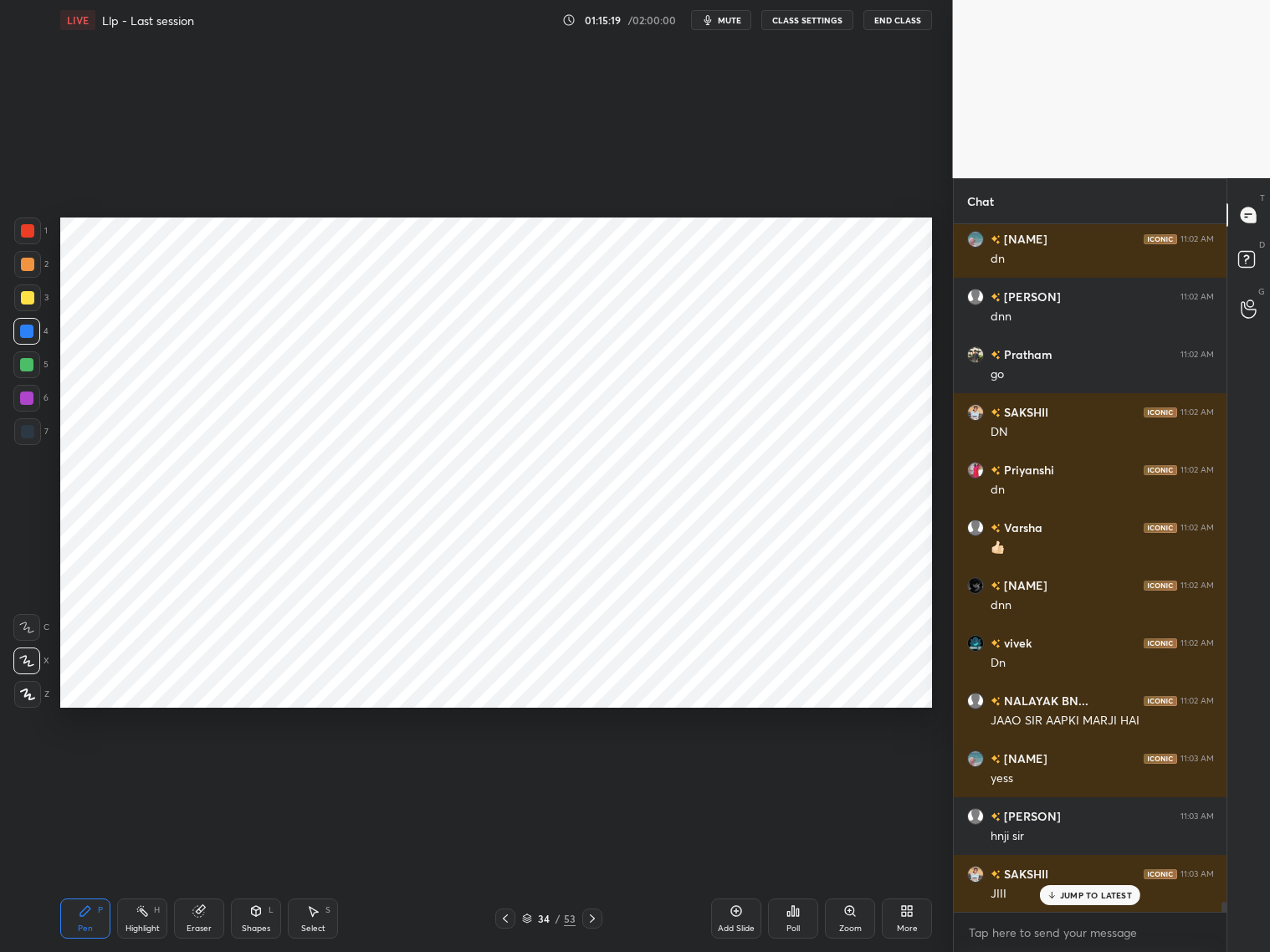 click 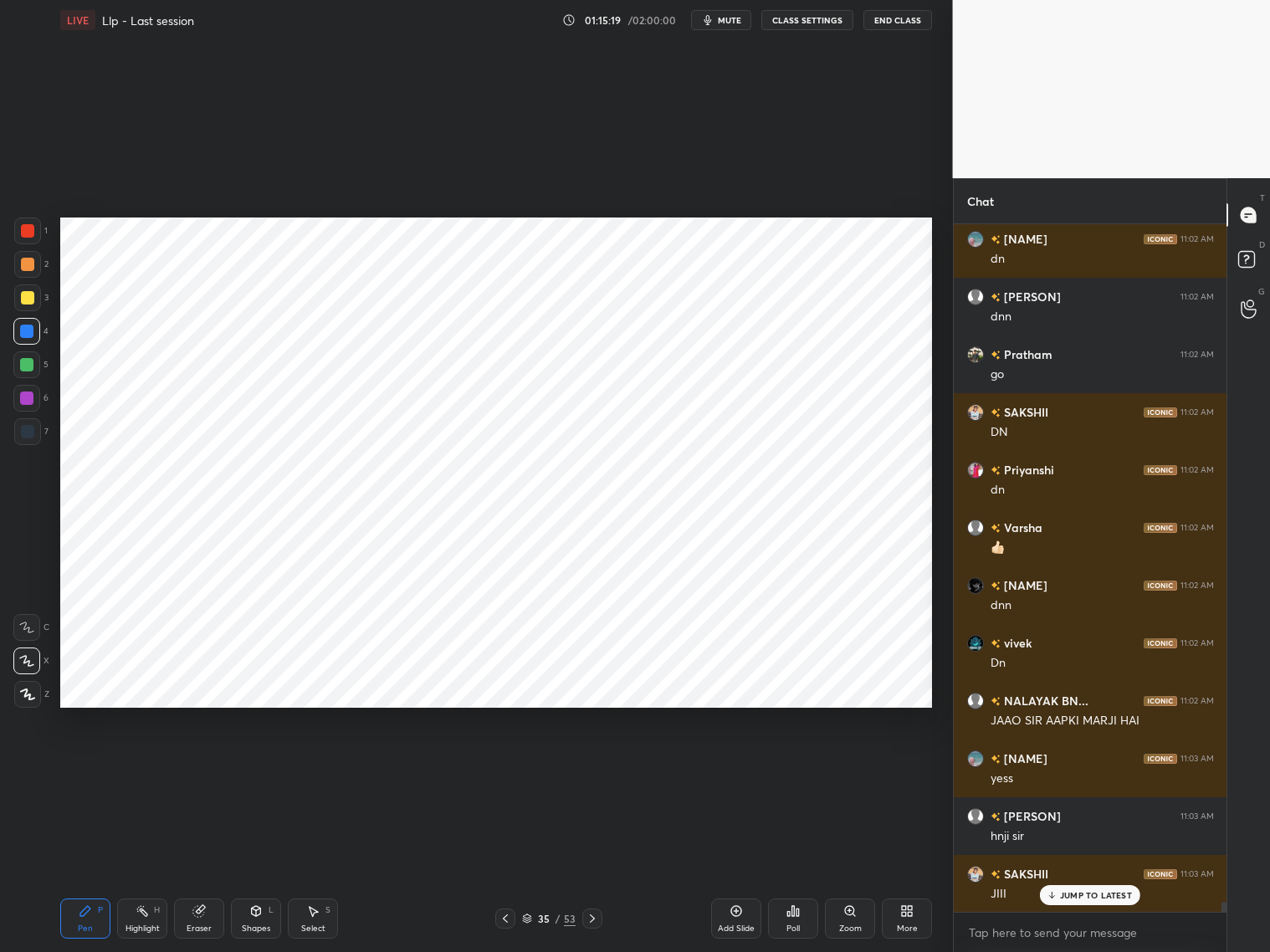click 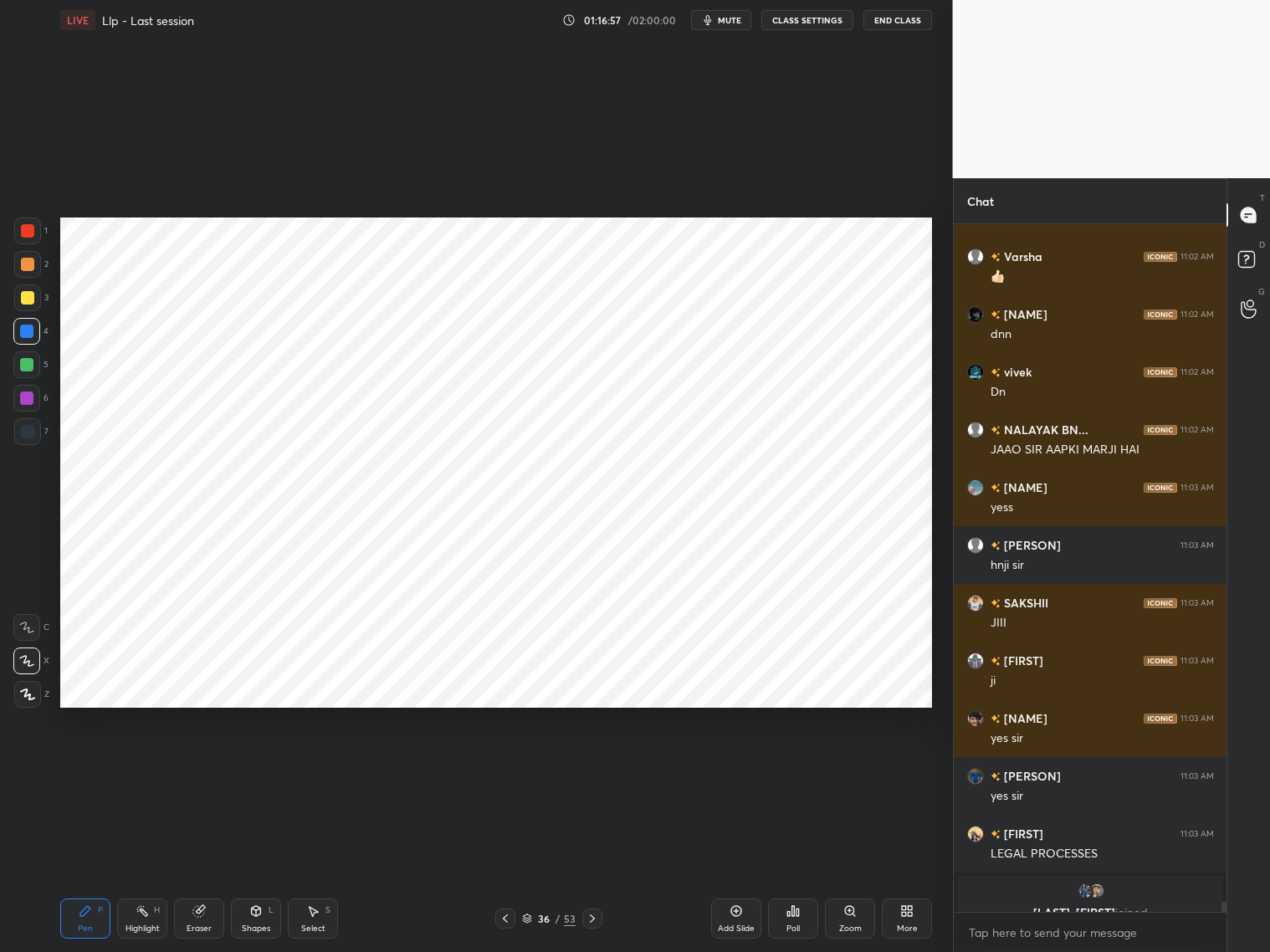 scroll, scrollTop: 45546, scrollLeft: 0, axis: vertical 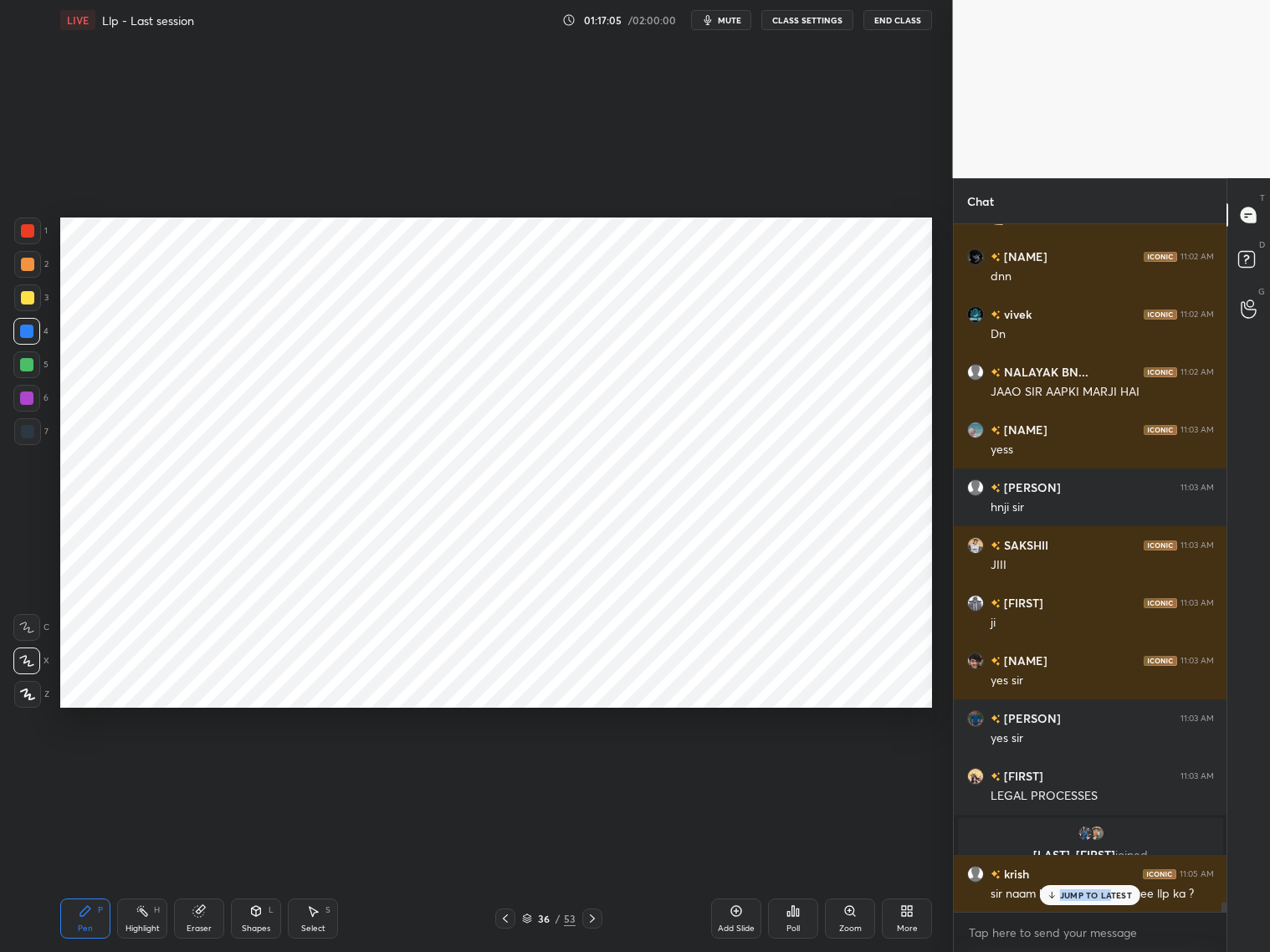 click on "JUMP TO LATEST" at bounding box center (1096, 895) 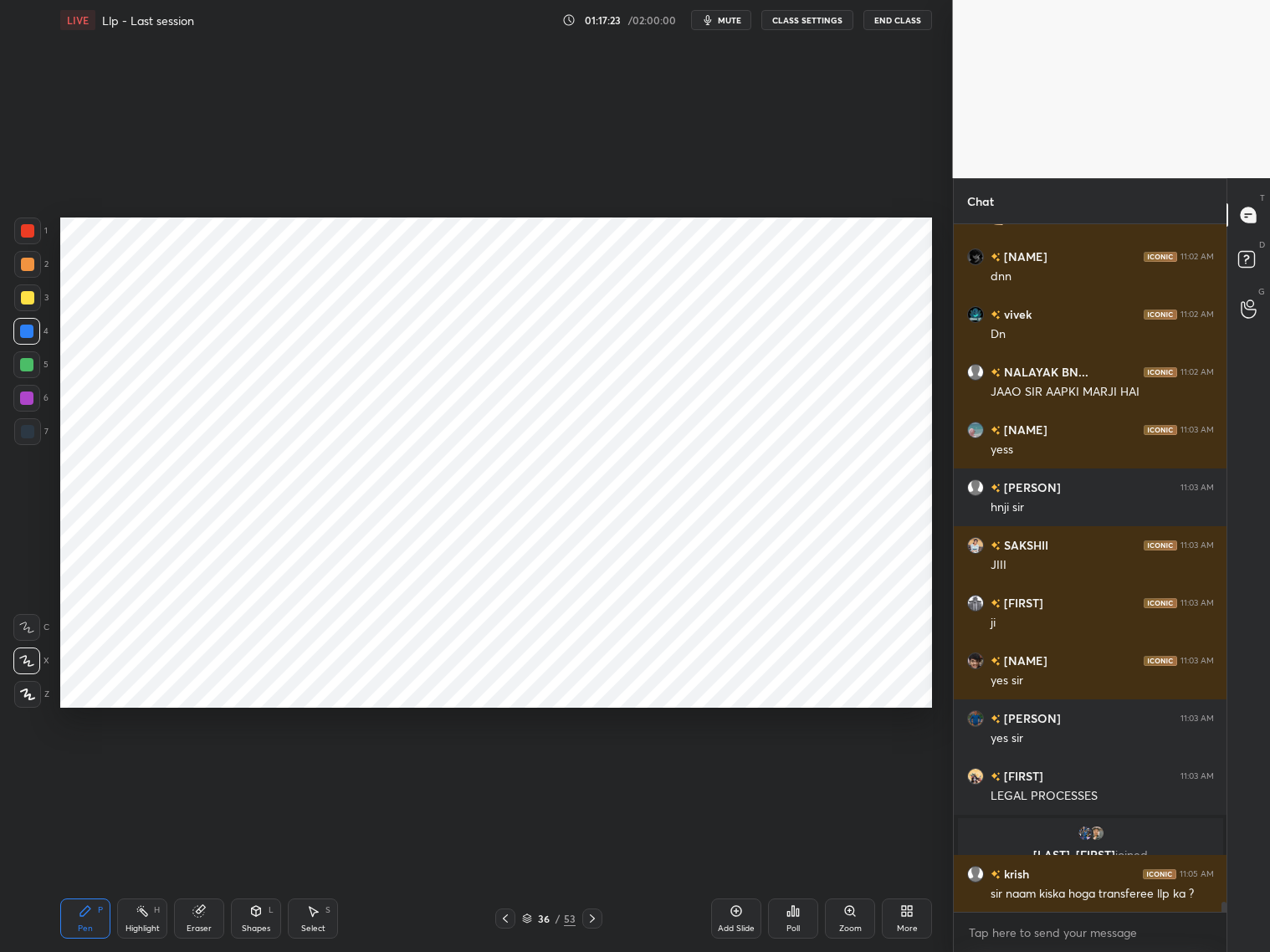 click on "Eraser" at bounding box center (199, 919) 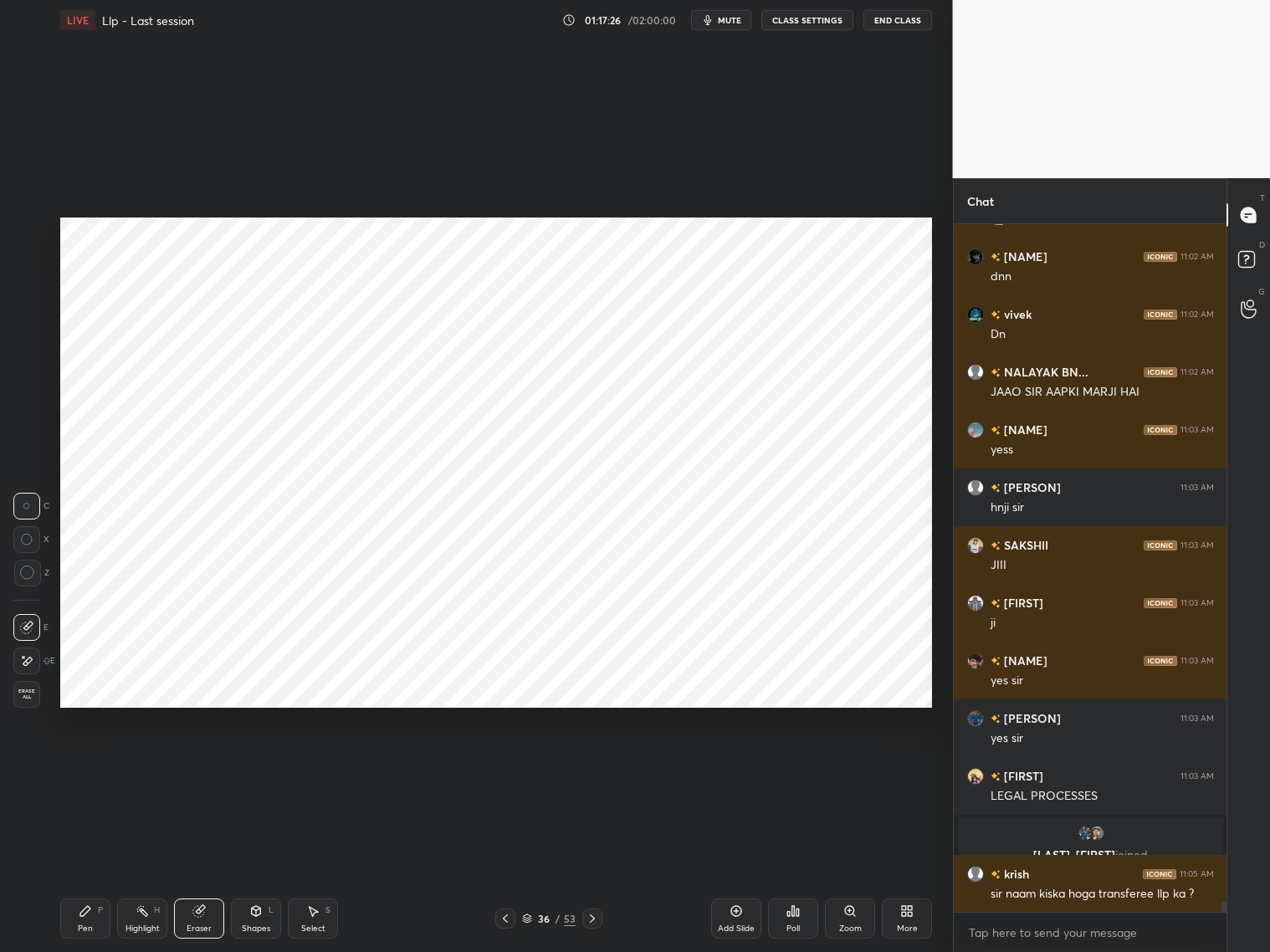 drag, startPoint x: 84, startPoint y: 914, endPoint x: 93, endPoint y: 885, distance: 30.36445 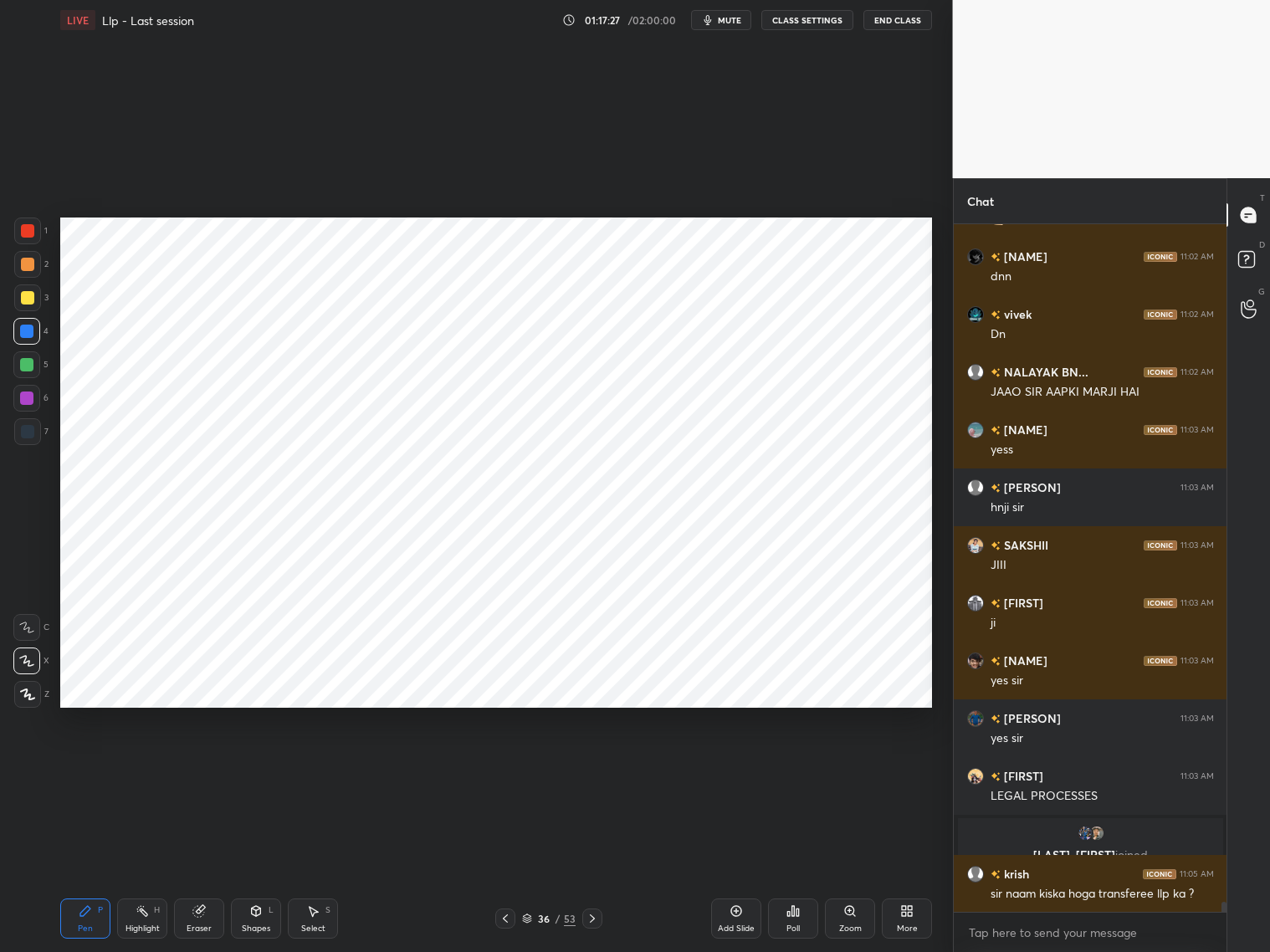 scroll, scrollTop: 45605, scrollLeft: 0, axis: vertical 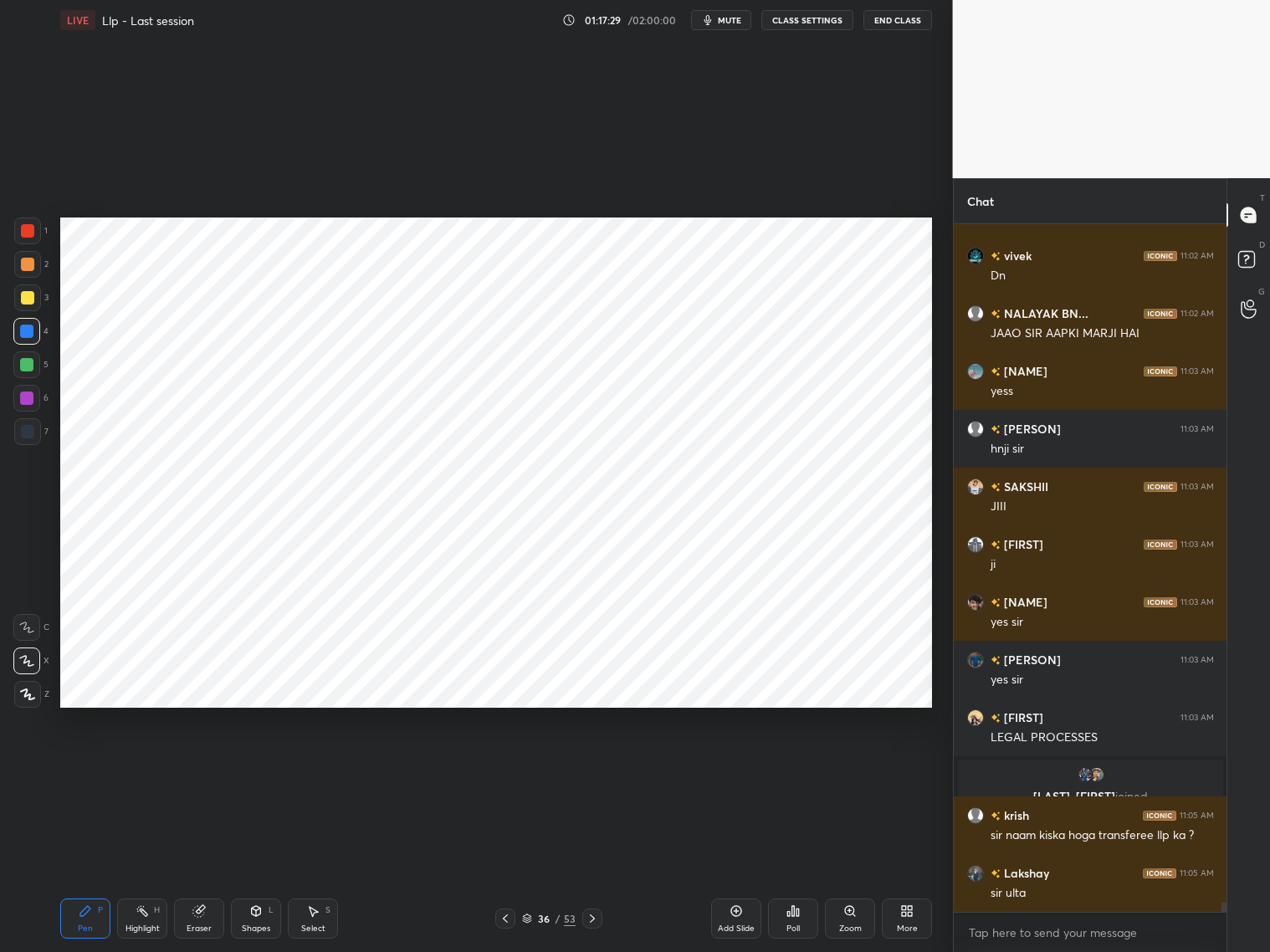 click on "Eraser" at bounding box center [199, 919] 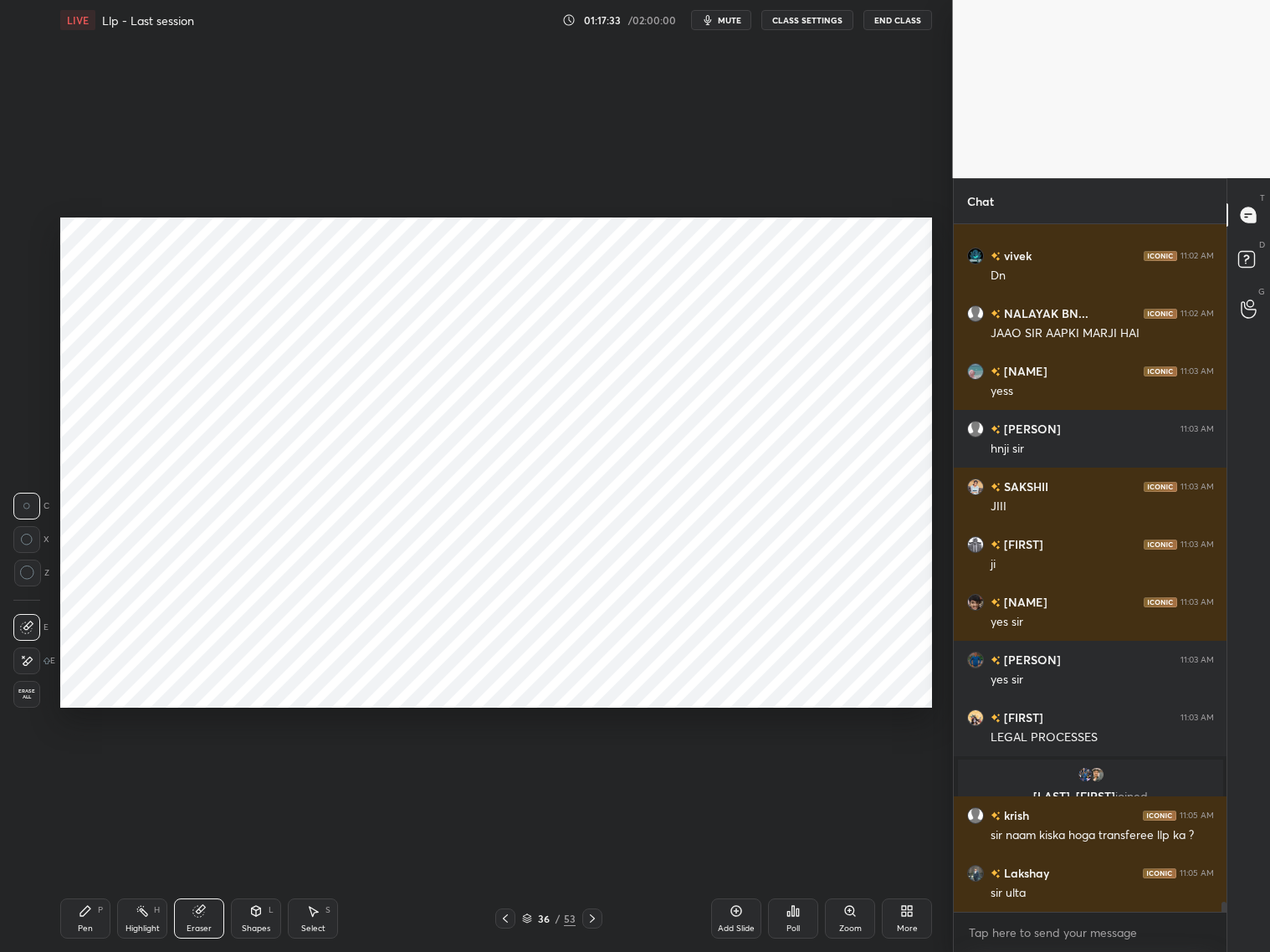 drag, startPoint x: 92, startPoint y: 917, endPoint x: 100, endPoint y: 903, distance: 16.124515 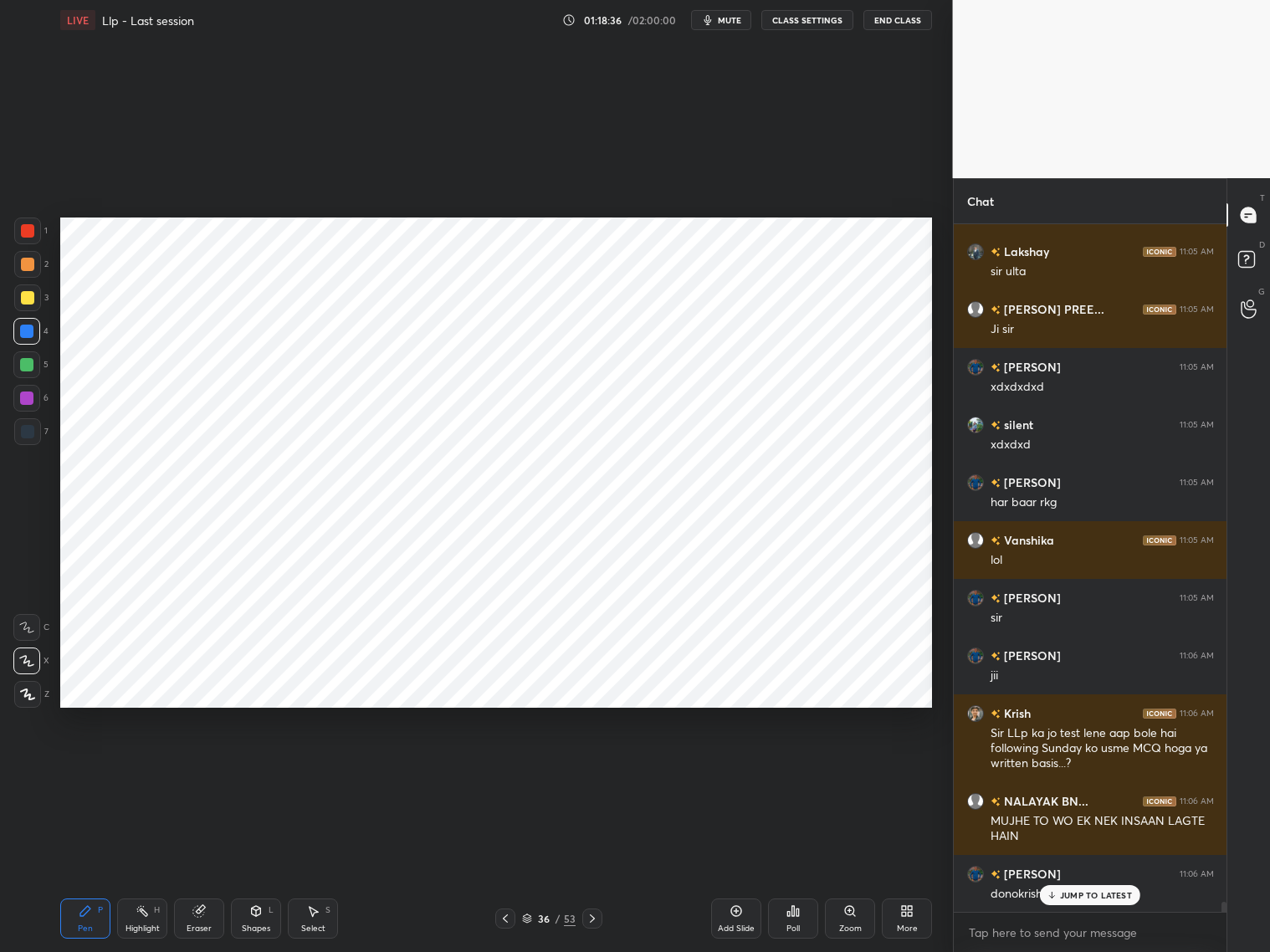 scroll, scrollTop: 46284, scrollLeft: 0, axis: vertical 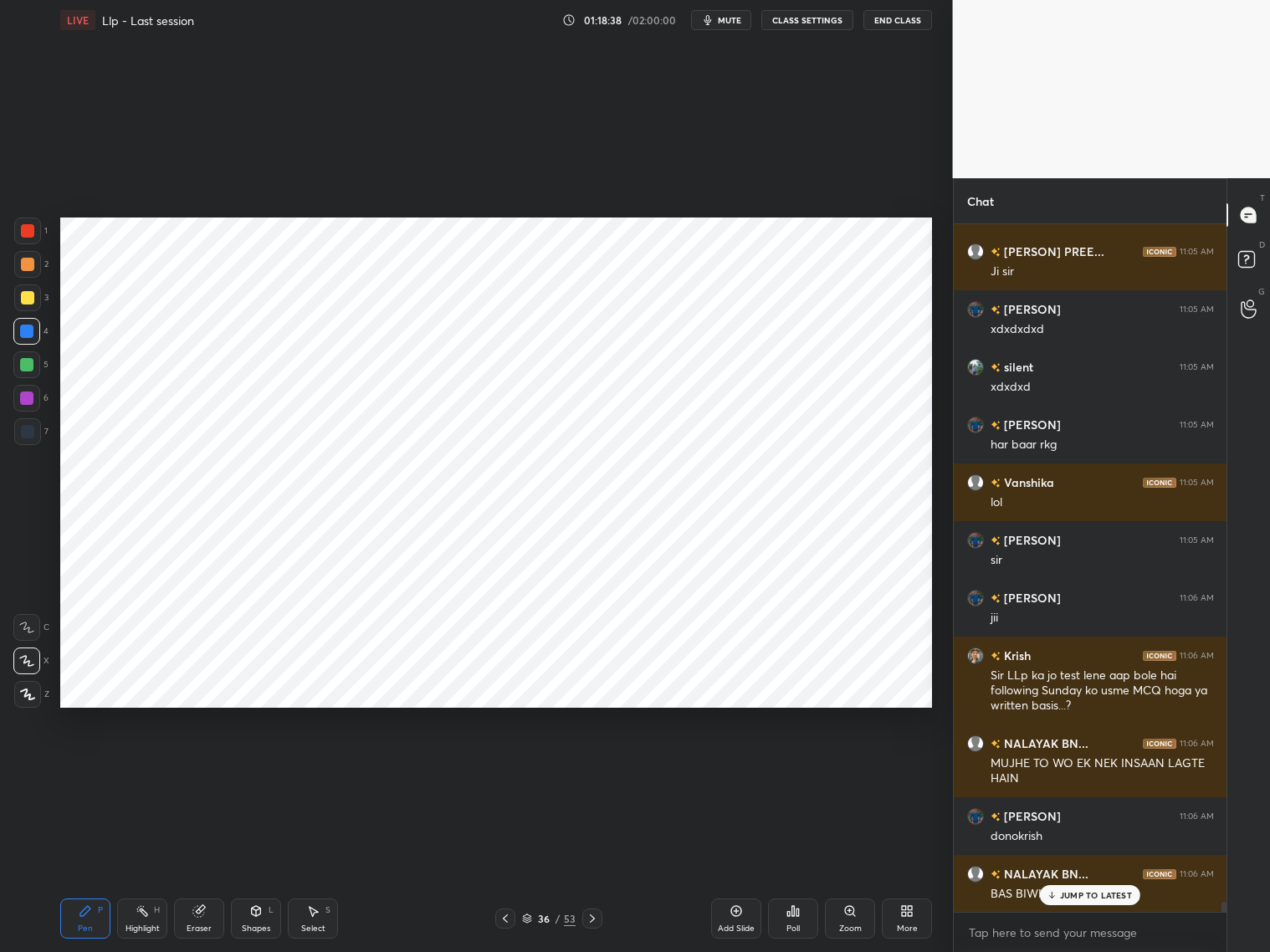 click on "JUMP TO LATEST" at bounding box center (1090, 895) 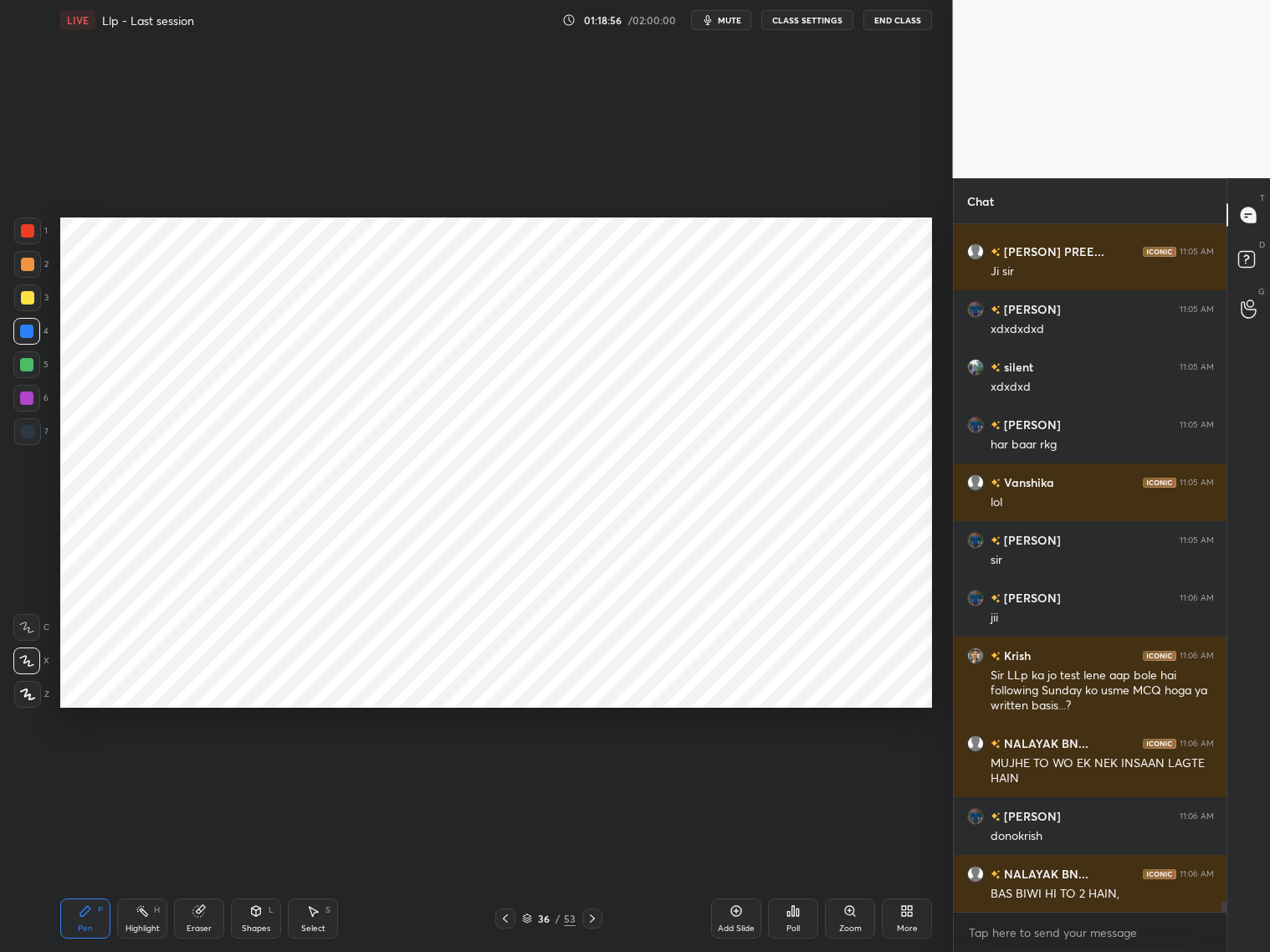 click on "mute" at bounding box center (721, 20) 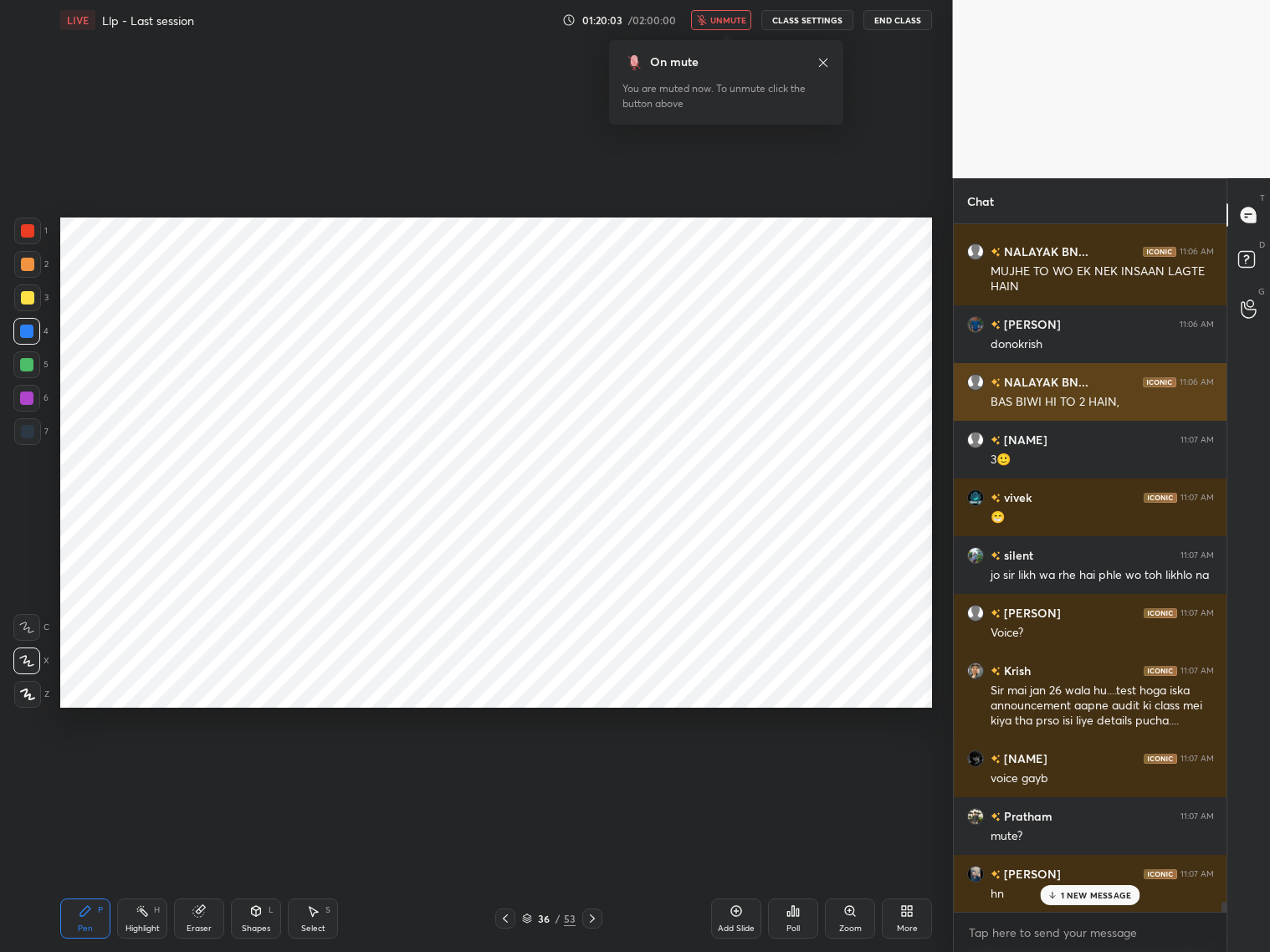scroll, scrollTop: 46835, scrollLeft: 0, axis: vertical 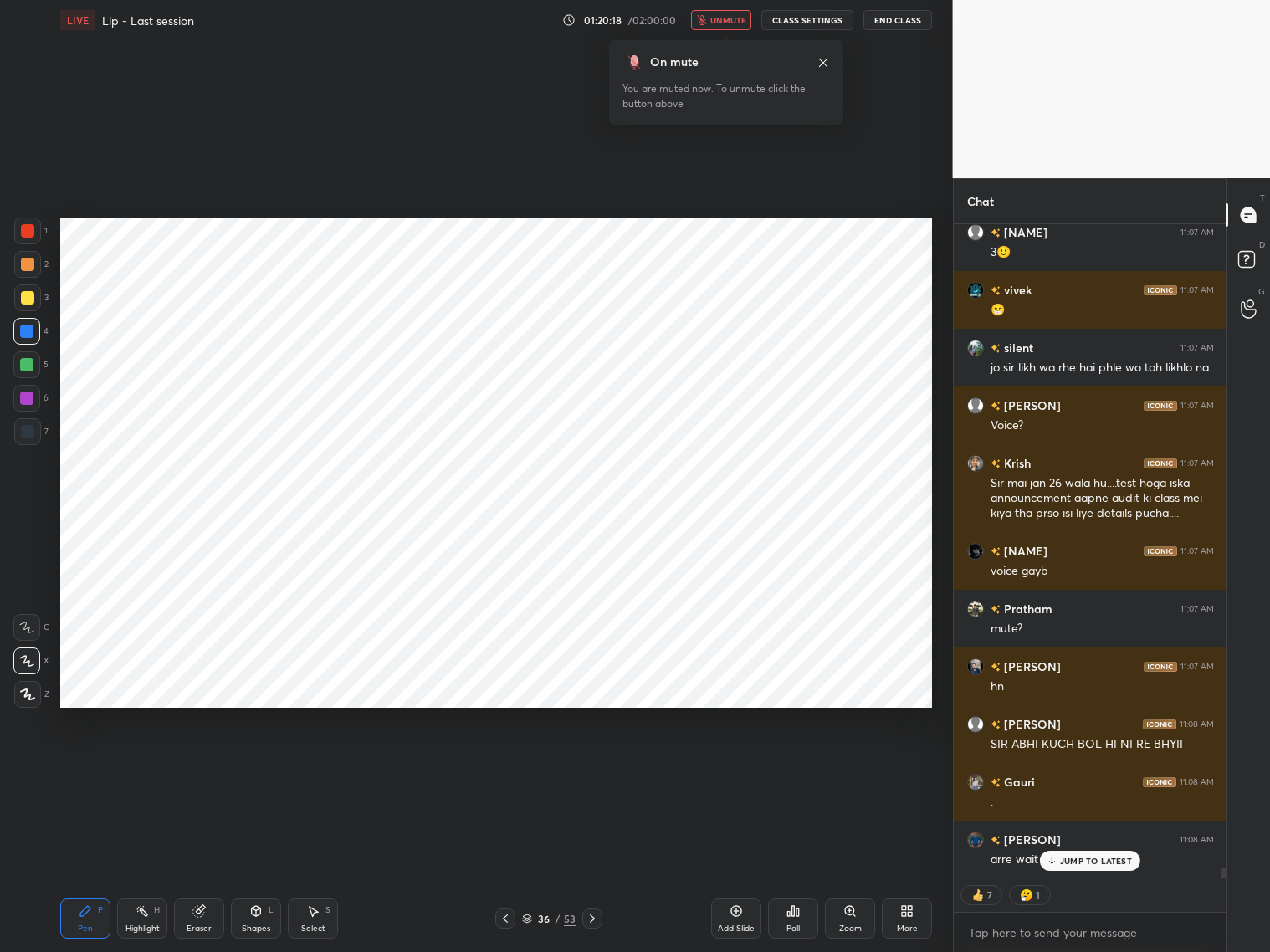 click on "unmute" at bounding box center (728, 20) 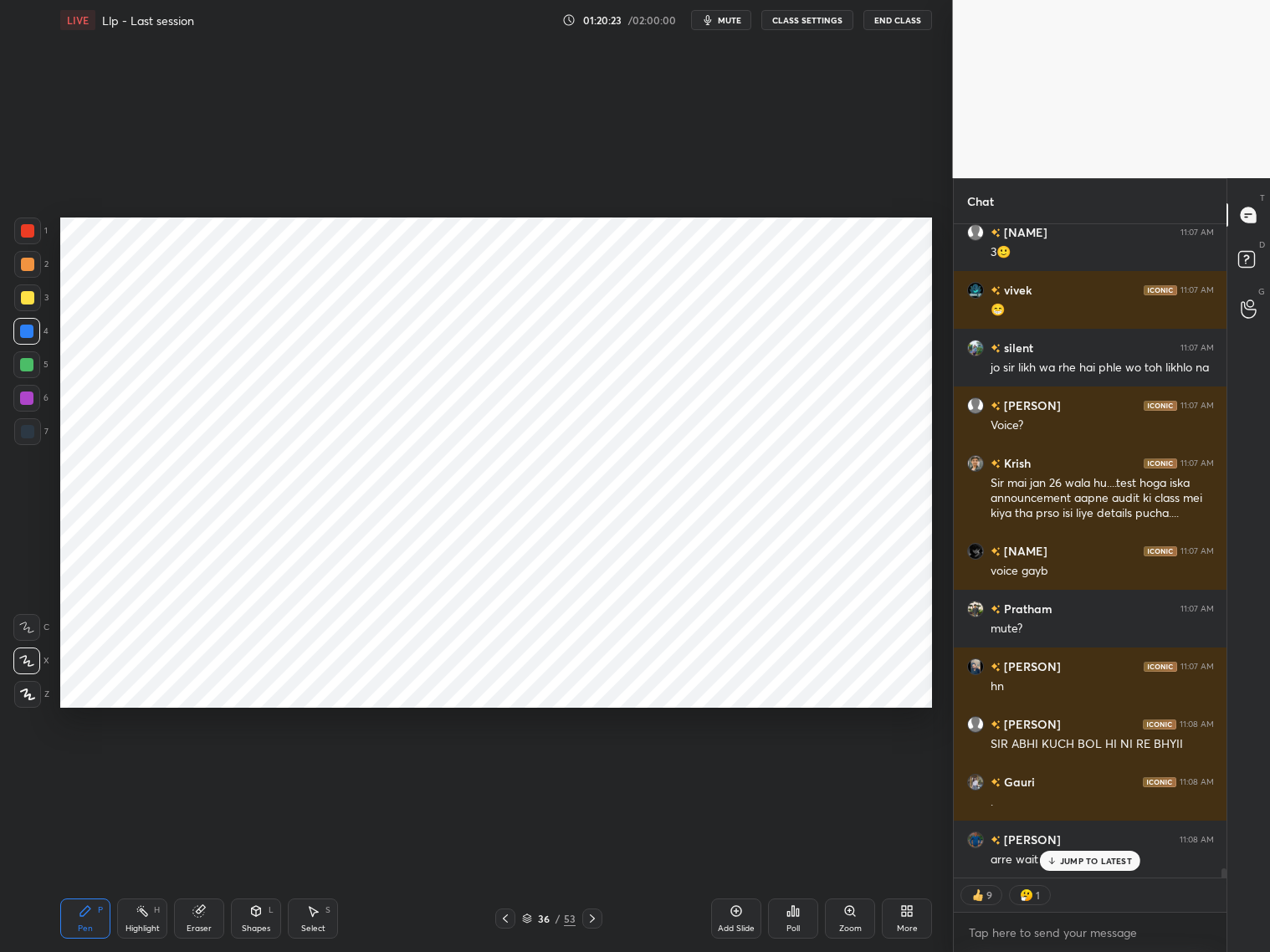 click on "JUMP TO LATEST" at bounding box center [1096, 861] 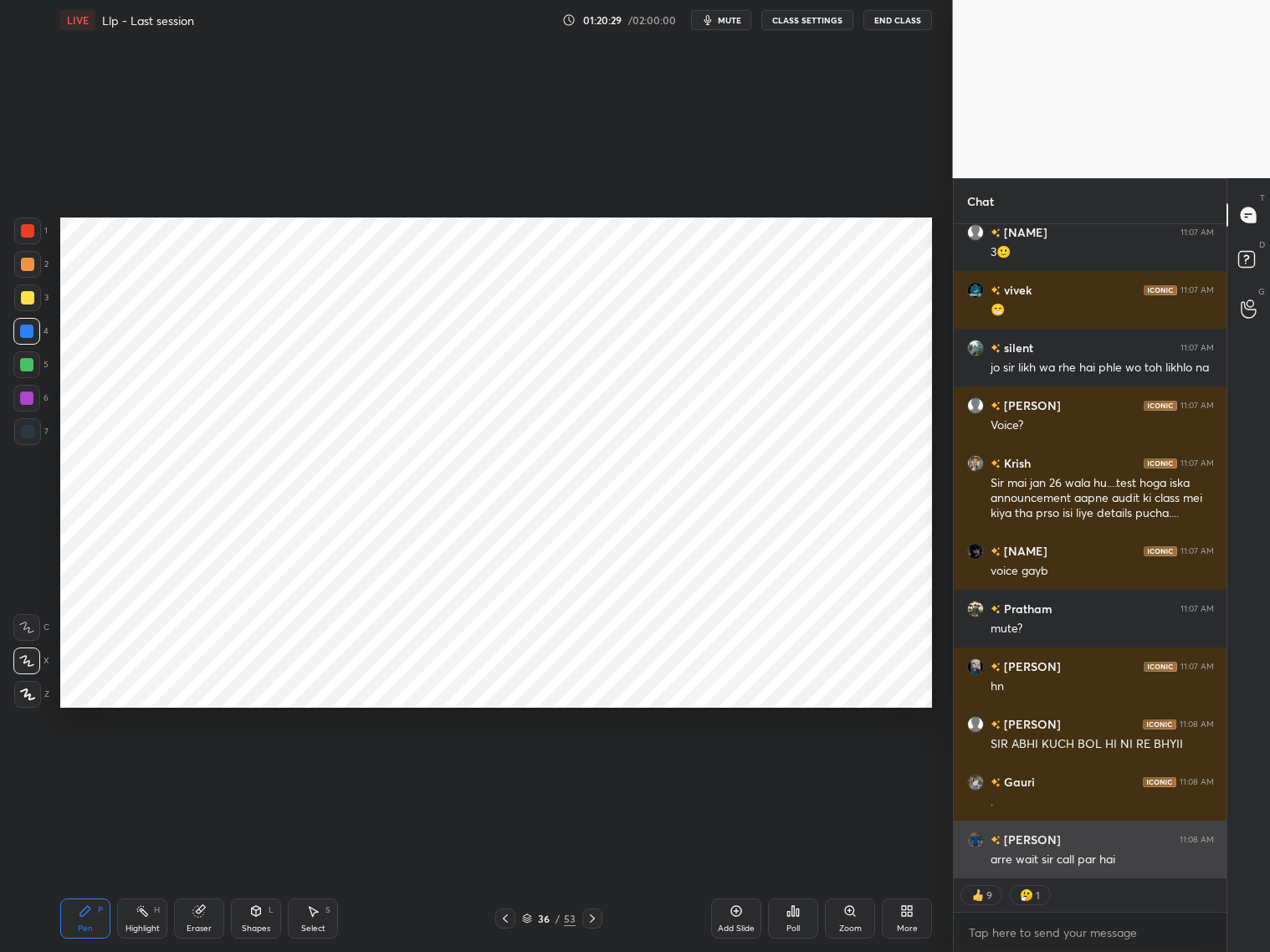 scroll, scrollTop: 5, scrollLeft: 5, axis: both 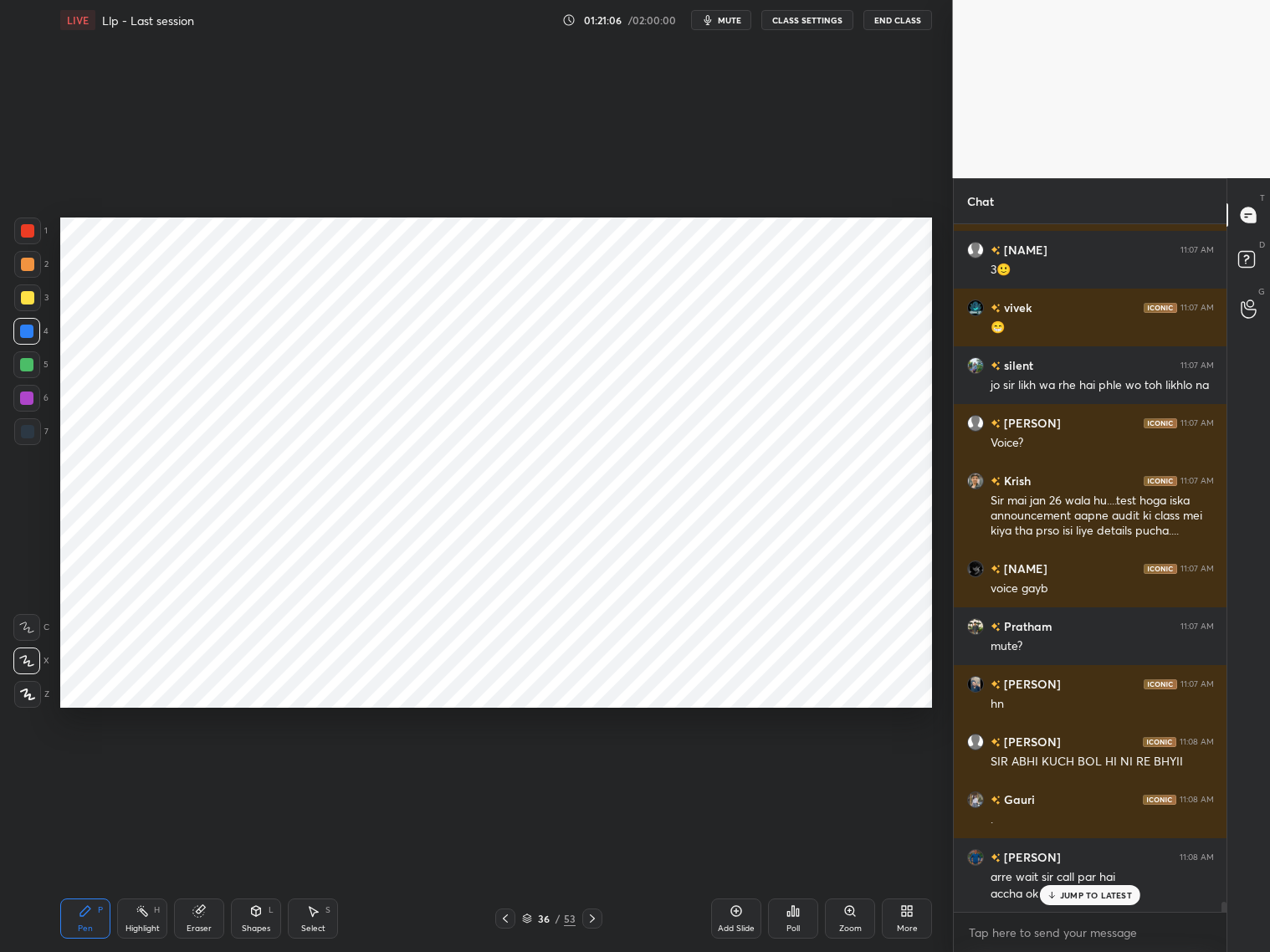 click on "JUMP TO LATEST" at bounding box center (1096, 895) 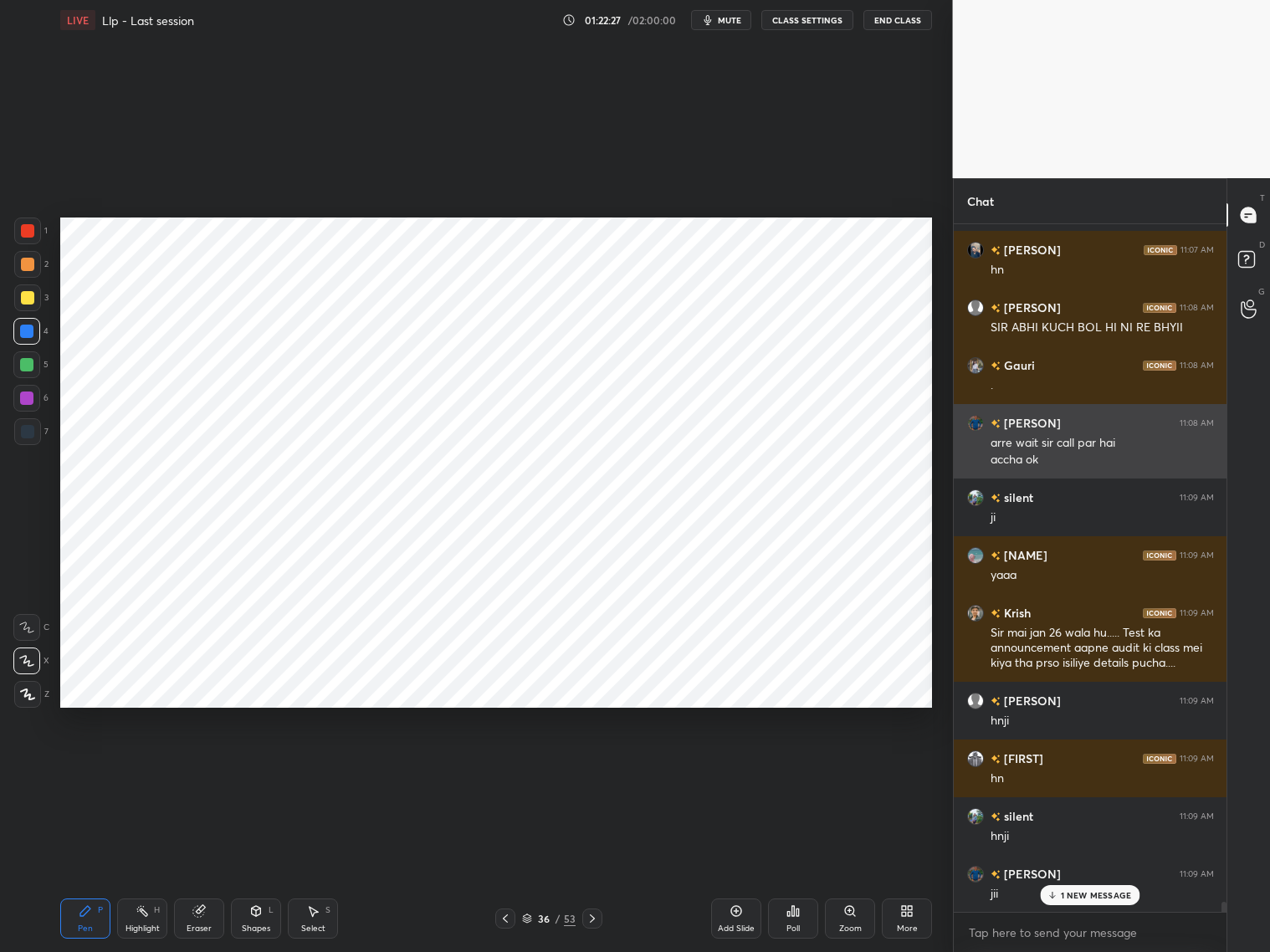 scroll, scrollTop: 47458, scrollLeft: 0, axis: vertical 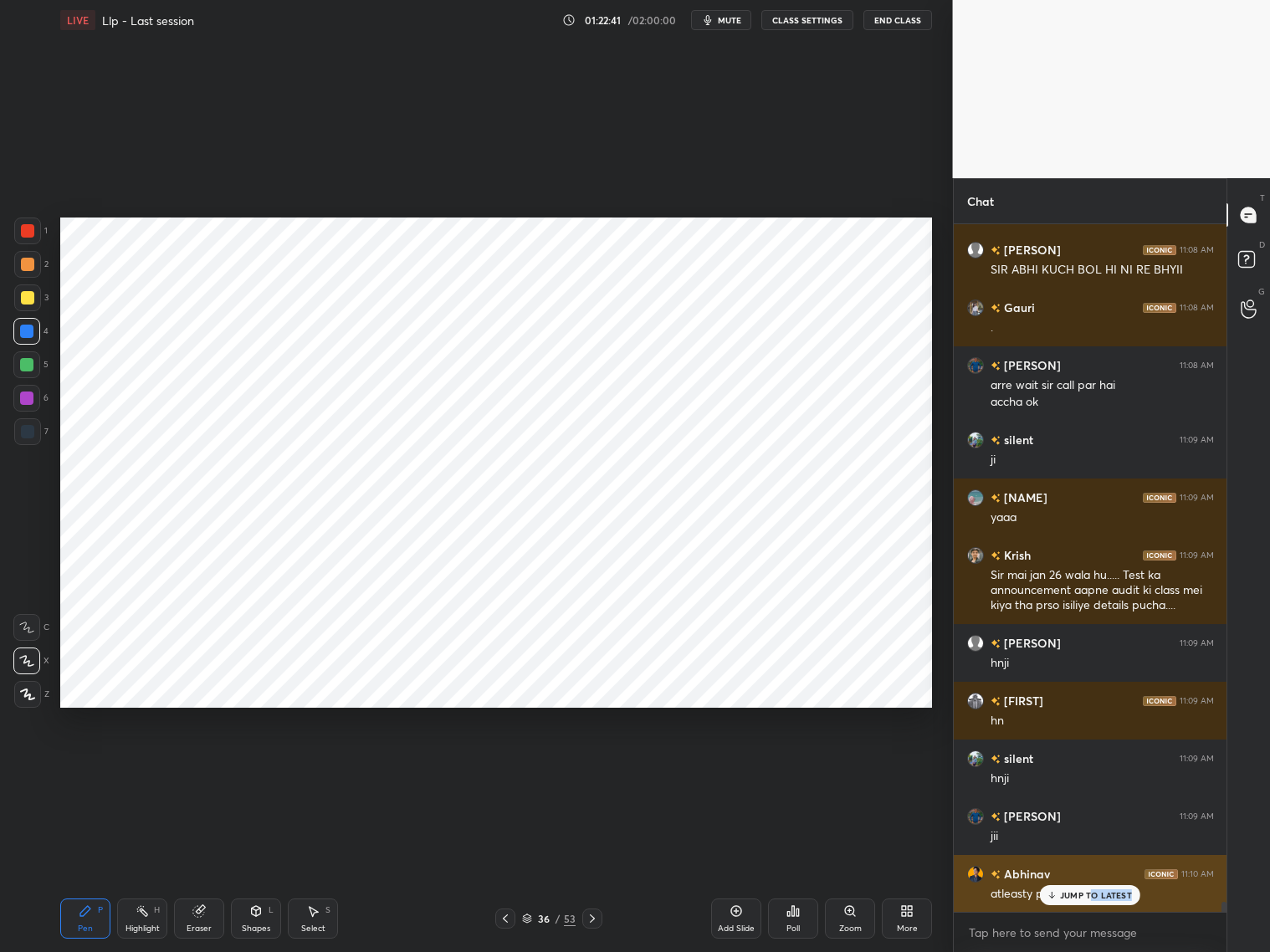drag, startPoint x: 1093, startPoint y: 898, endPoint x: 1109, endPoint y: 901, distance: 16.278821 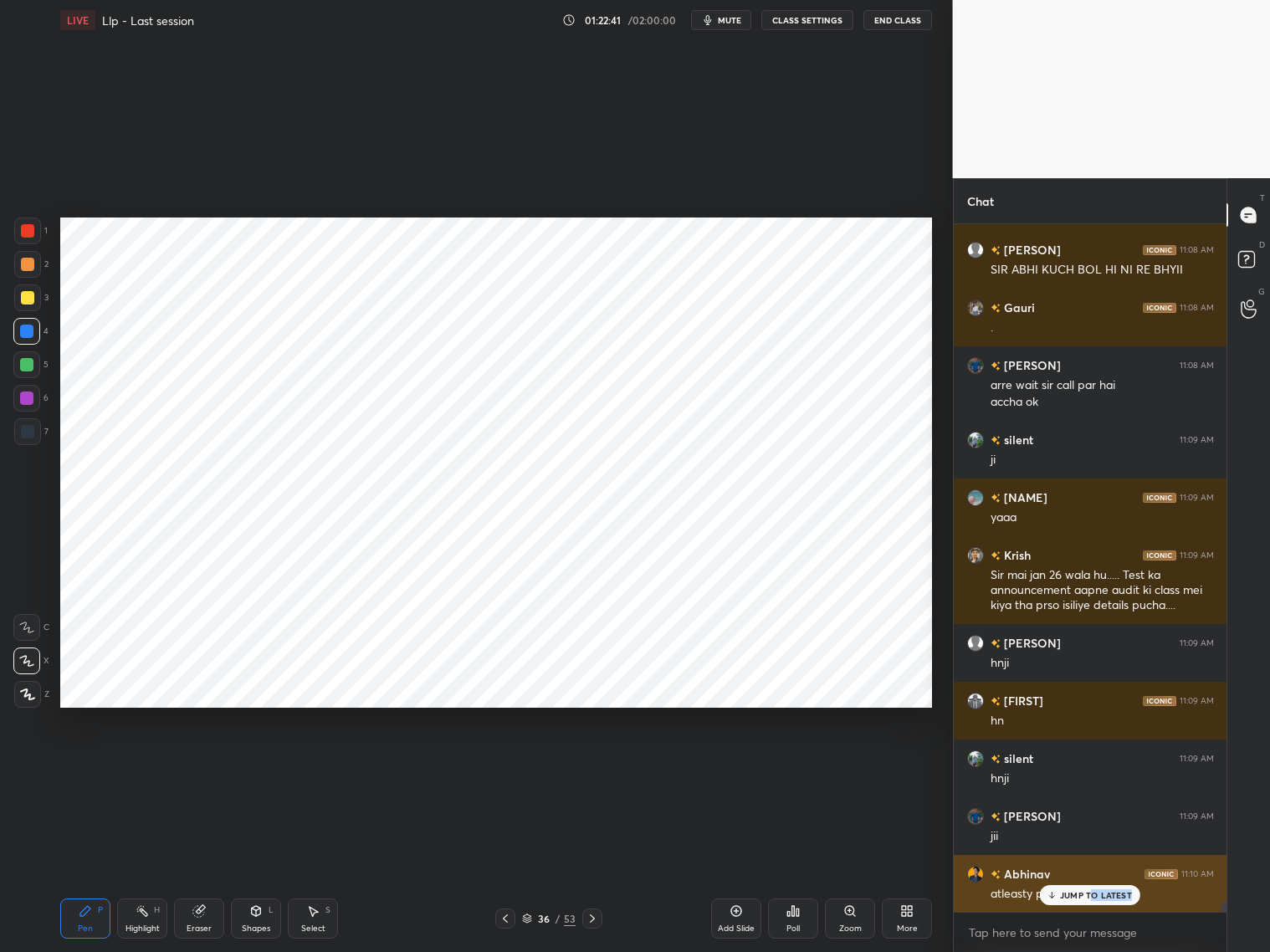 click on "JUMP TO LATEST" at bounding box center (1090, 895) 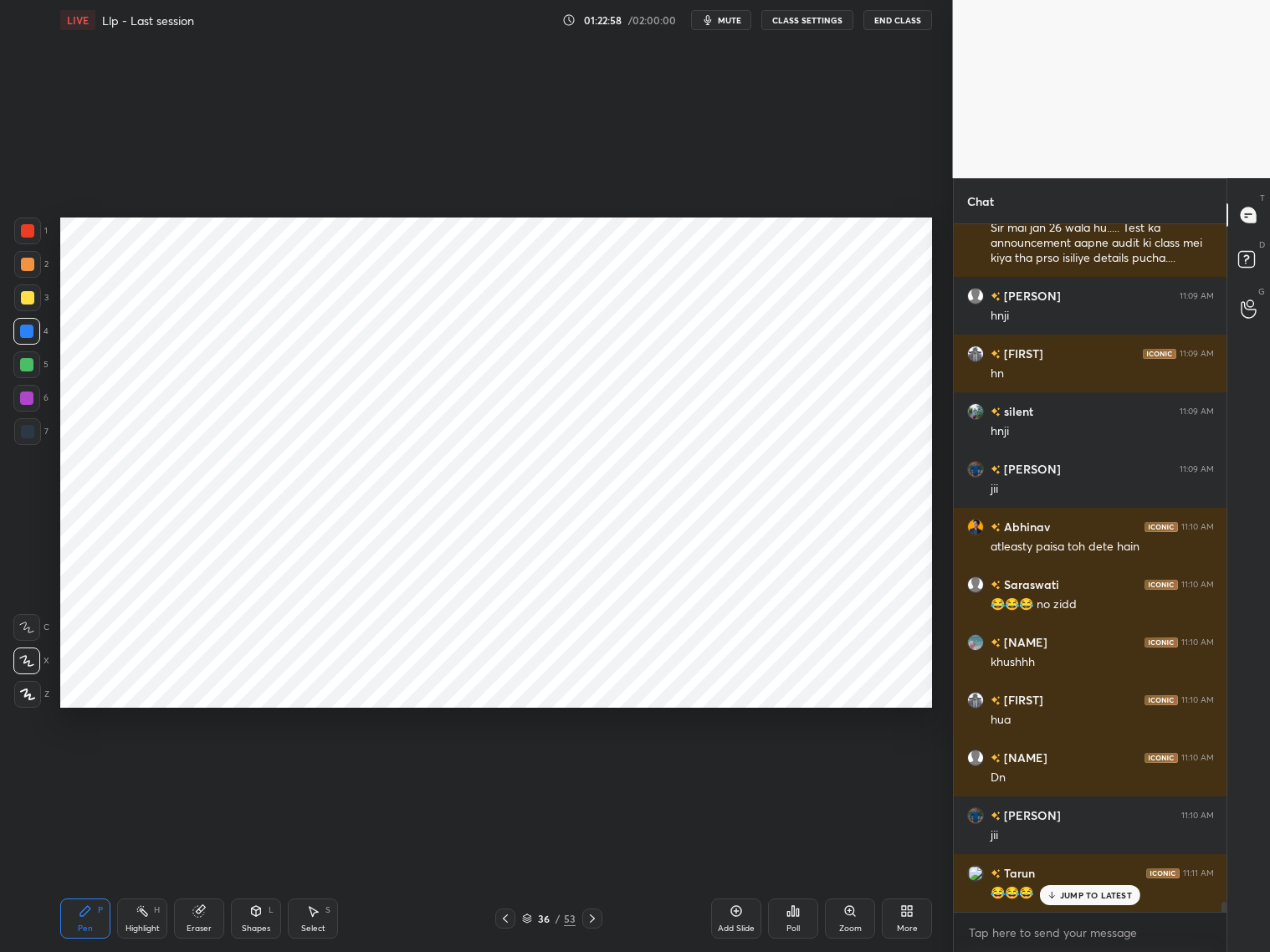 scroll, scrollTop: 47862, scrollLeft: 0, axis: vertical 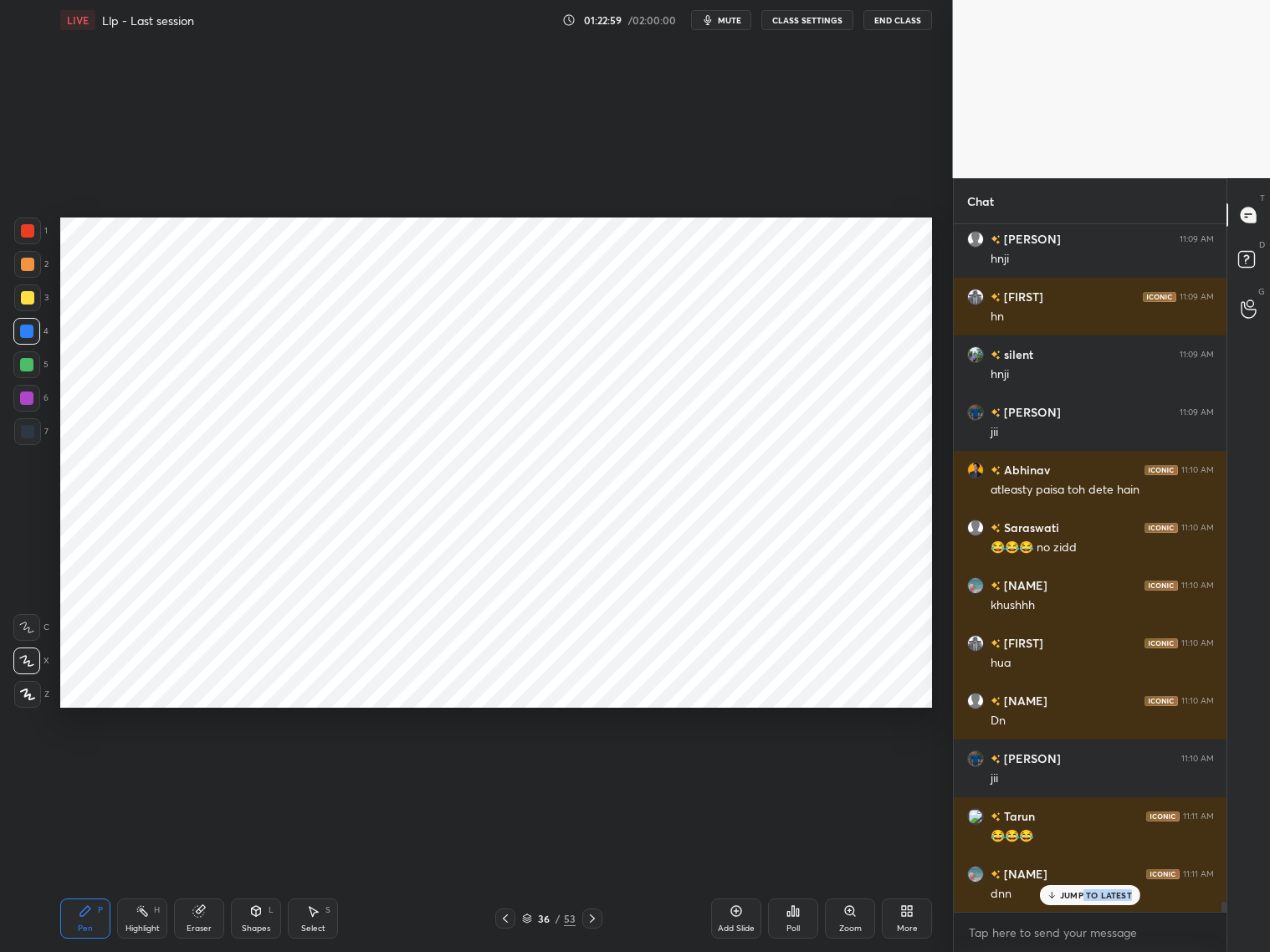 click on "JUMP TO LATEST" at bounding box center (1090, 895) 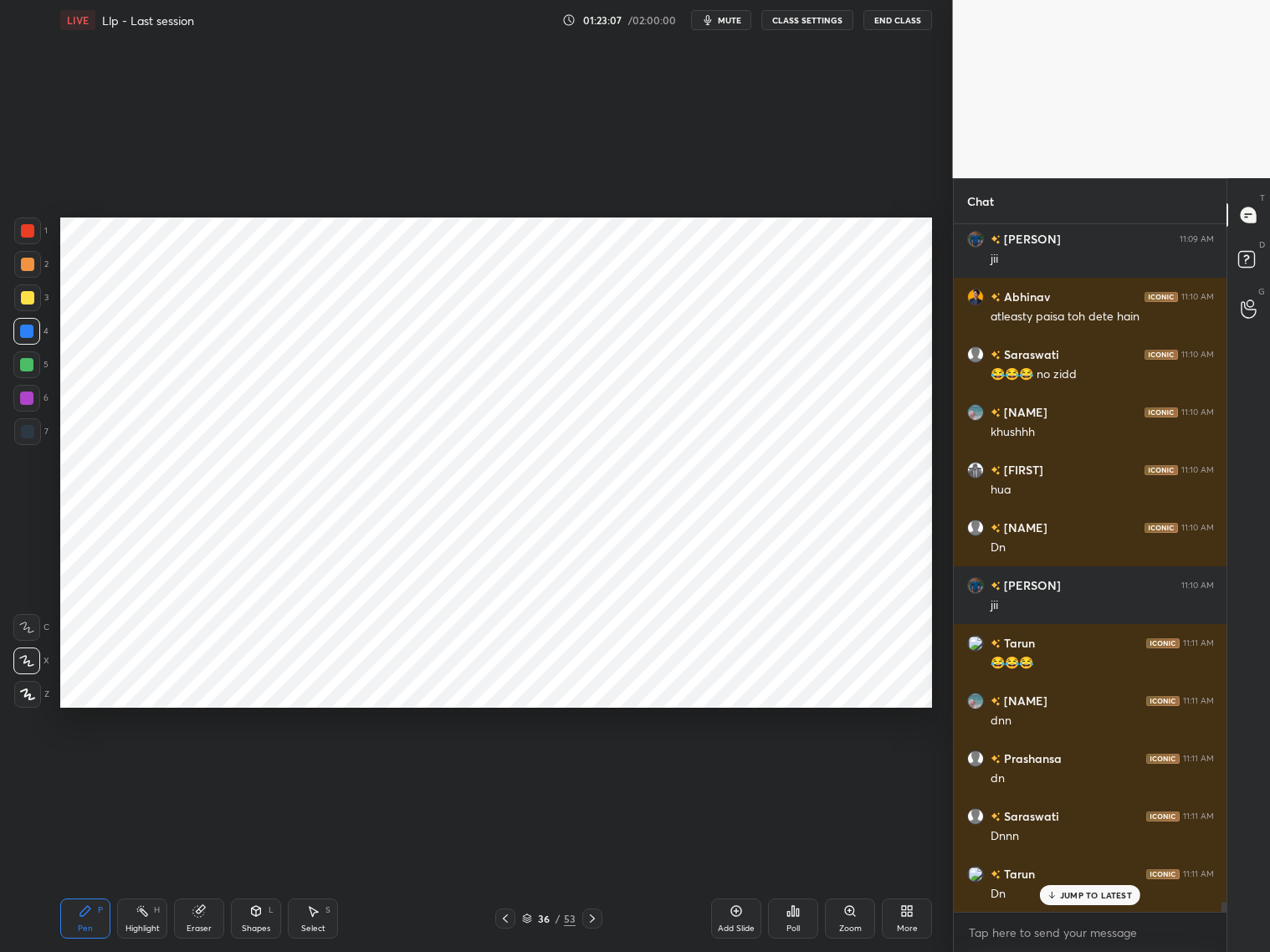 scroll, scrollTop: 48094, scrollLeft: 0, axis: vertical 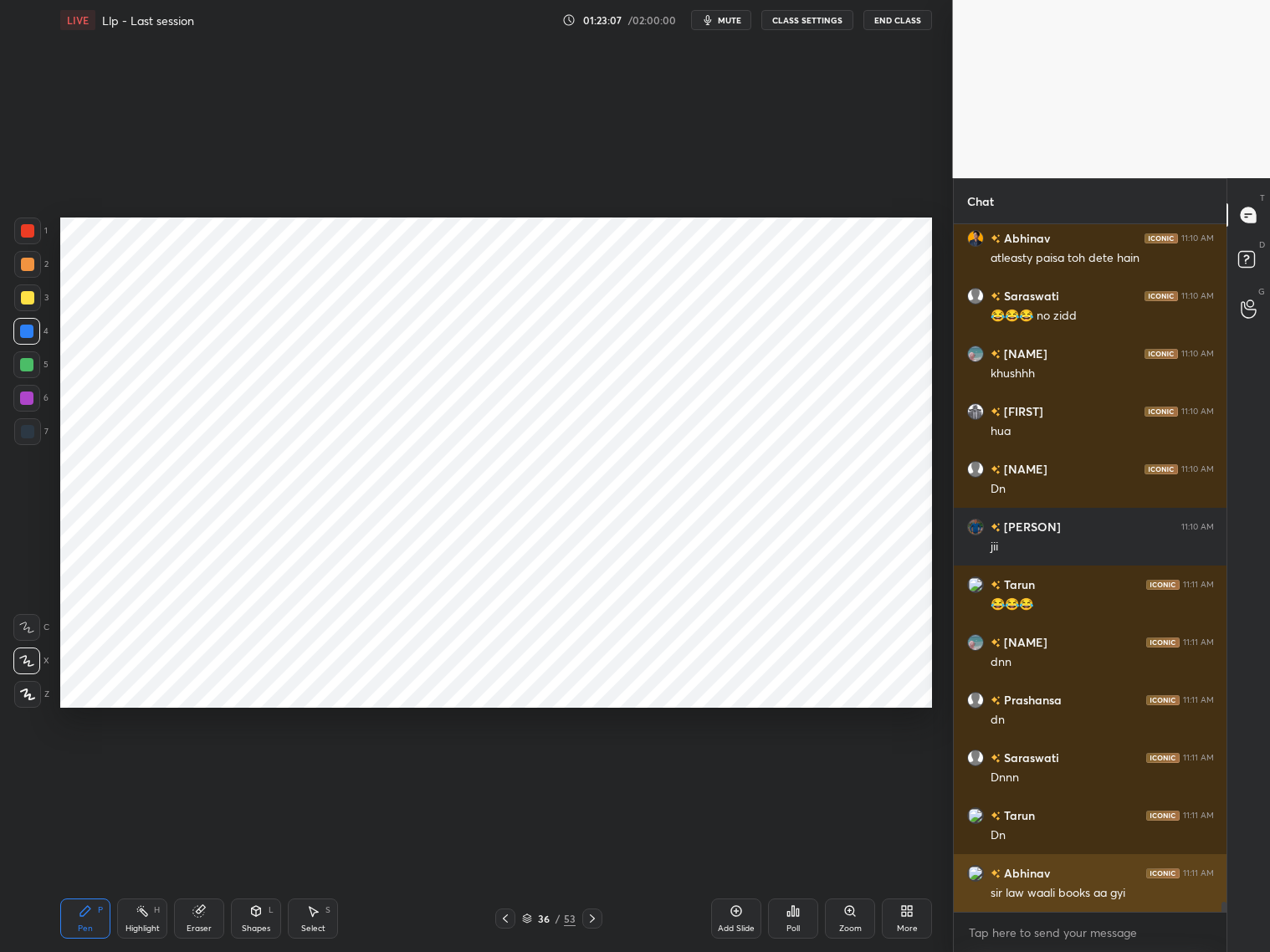 click on "sir law waali books aa gyi" at bounding box center [1102, 893] 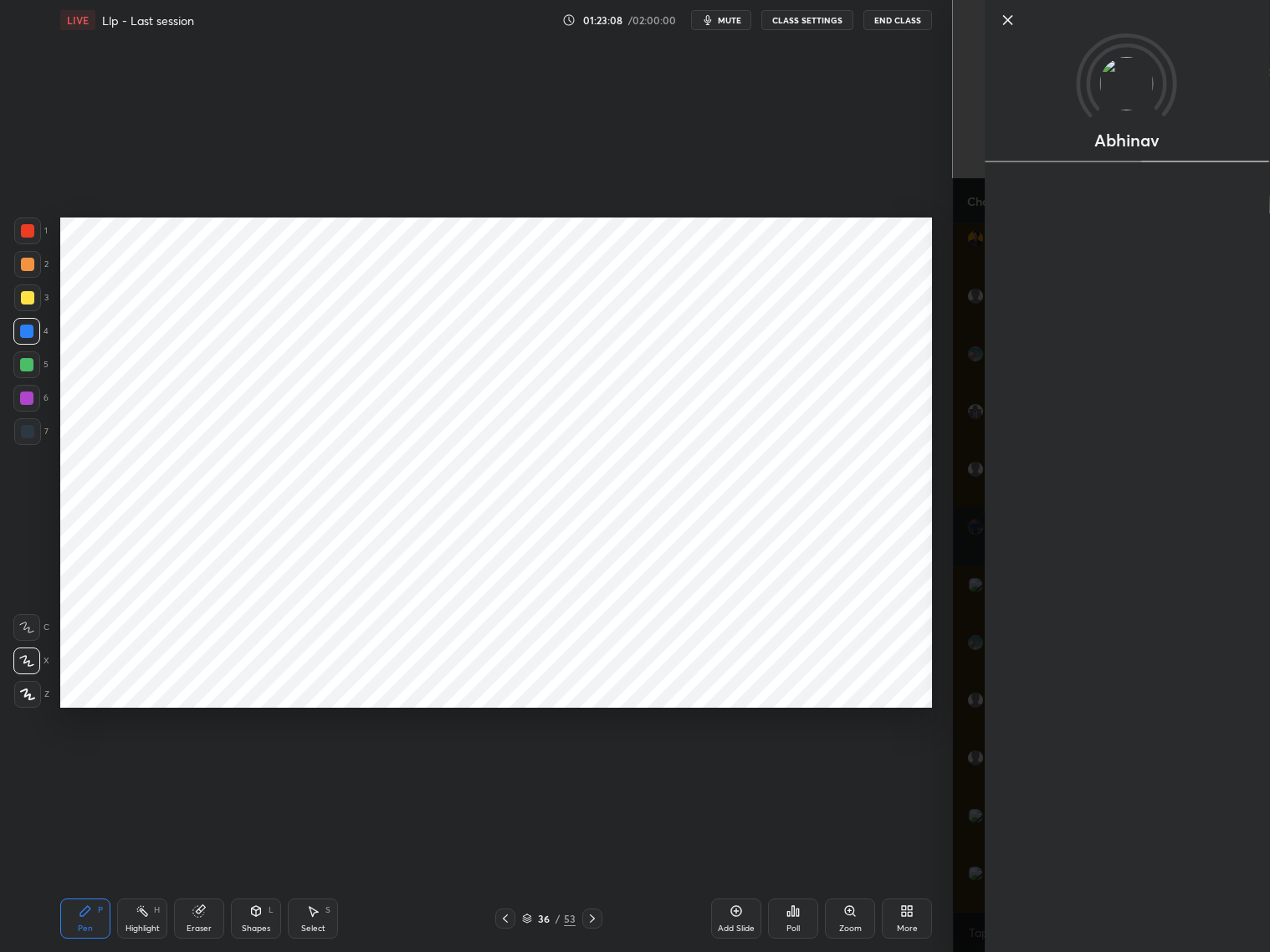 drag, startPoint x: 967, startPoint y: 902, endPoint x: 987, endPoint y: 903, distance: 20.024984 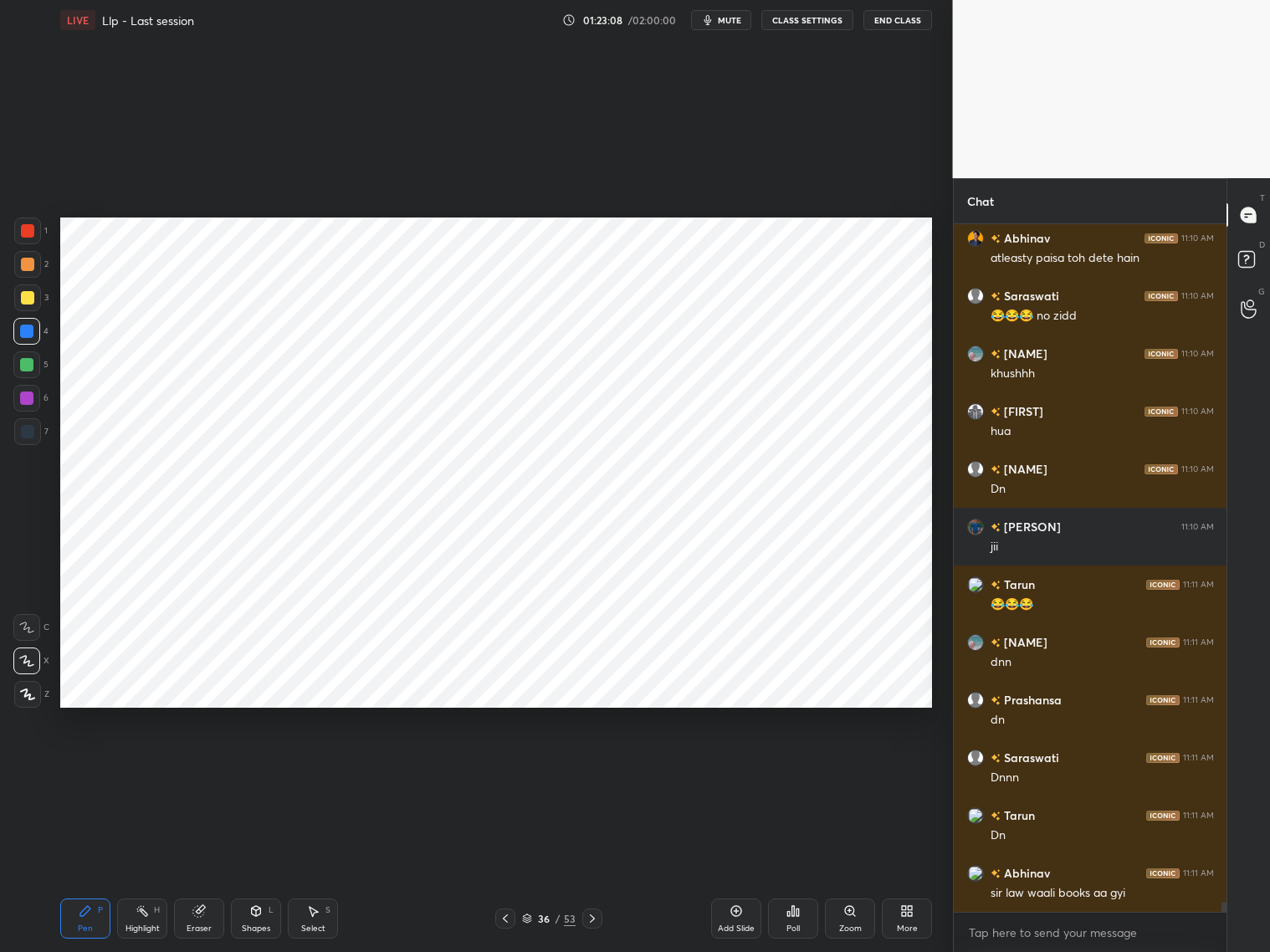 scroll, scrollTop: 48150, scrollLeft: 0, axis: vertical 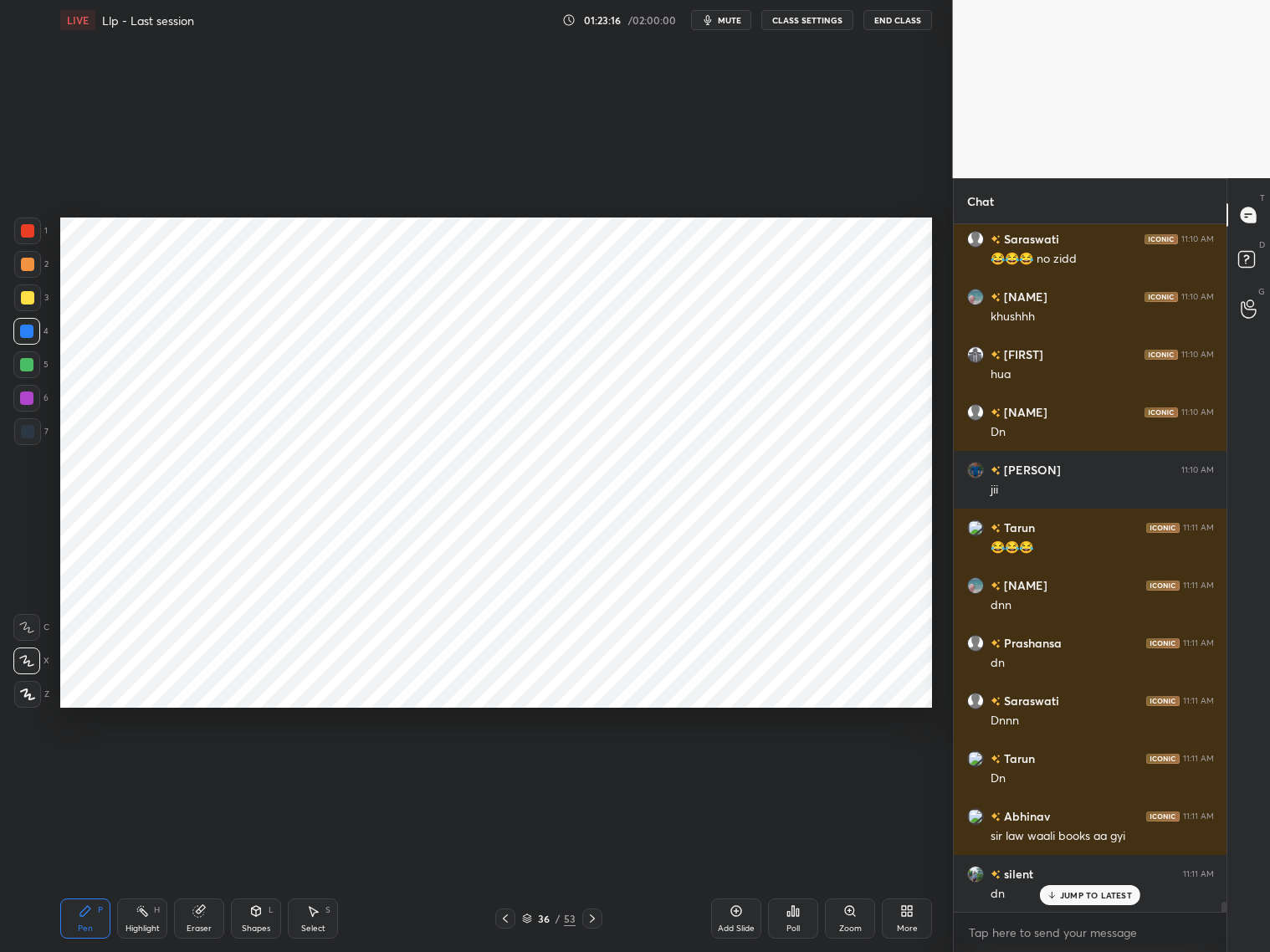 click 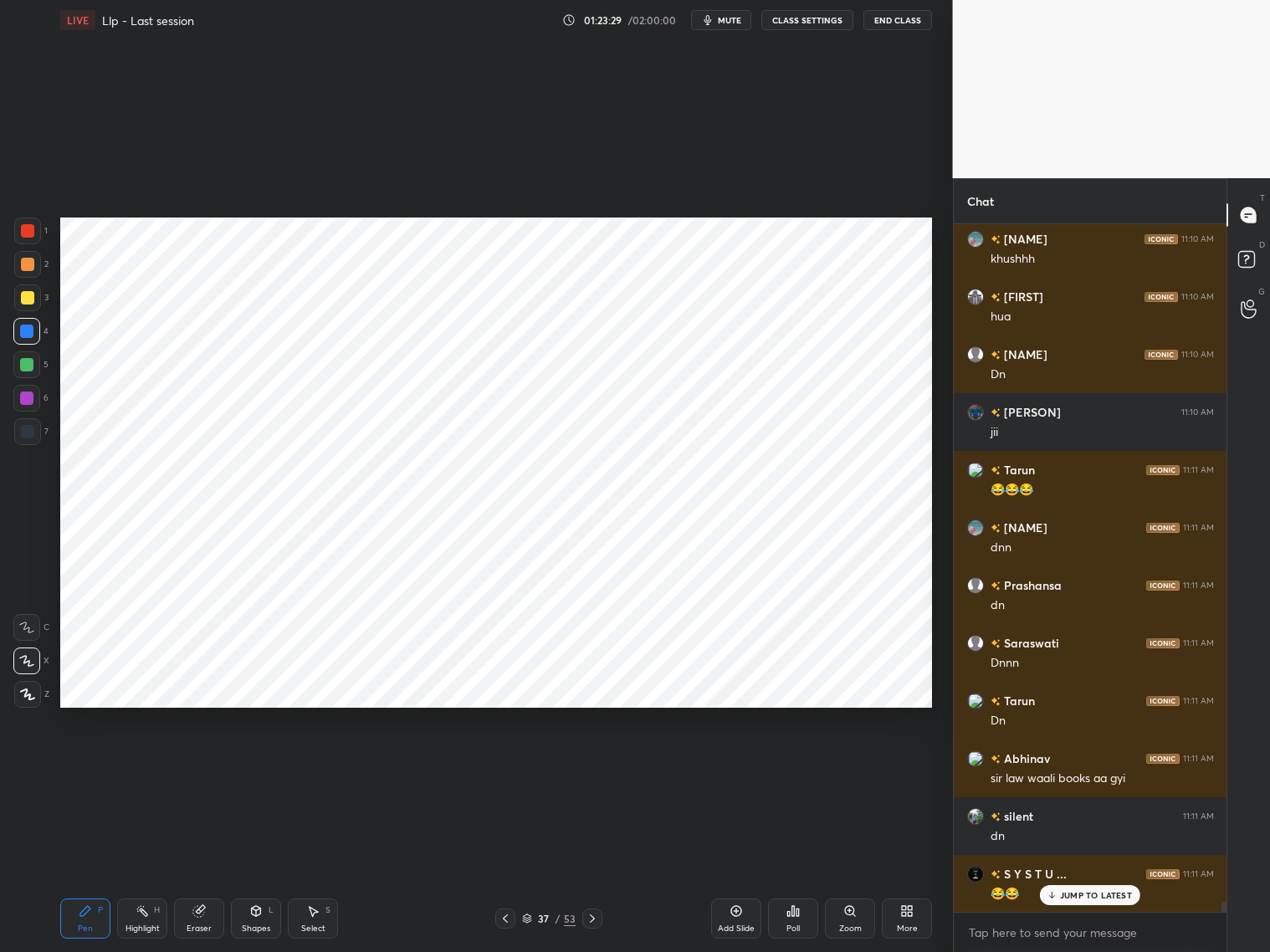 scroll, scrollTop: 48266, scrollLeft: 0, axis: vertical 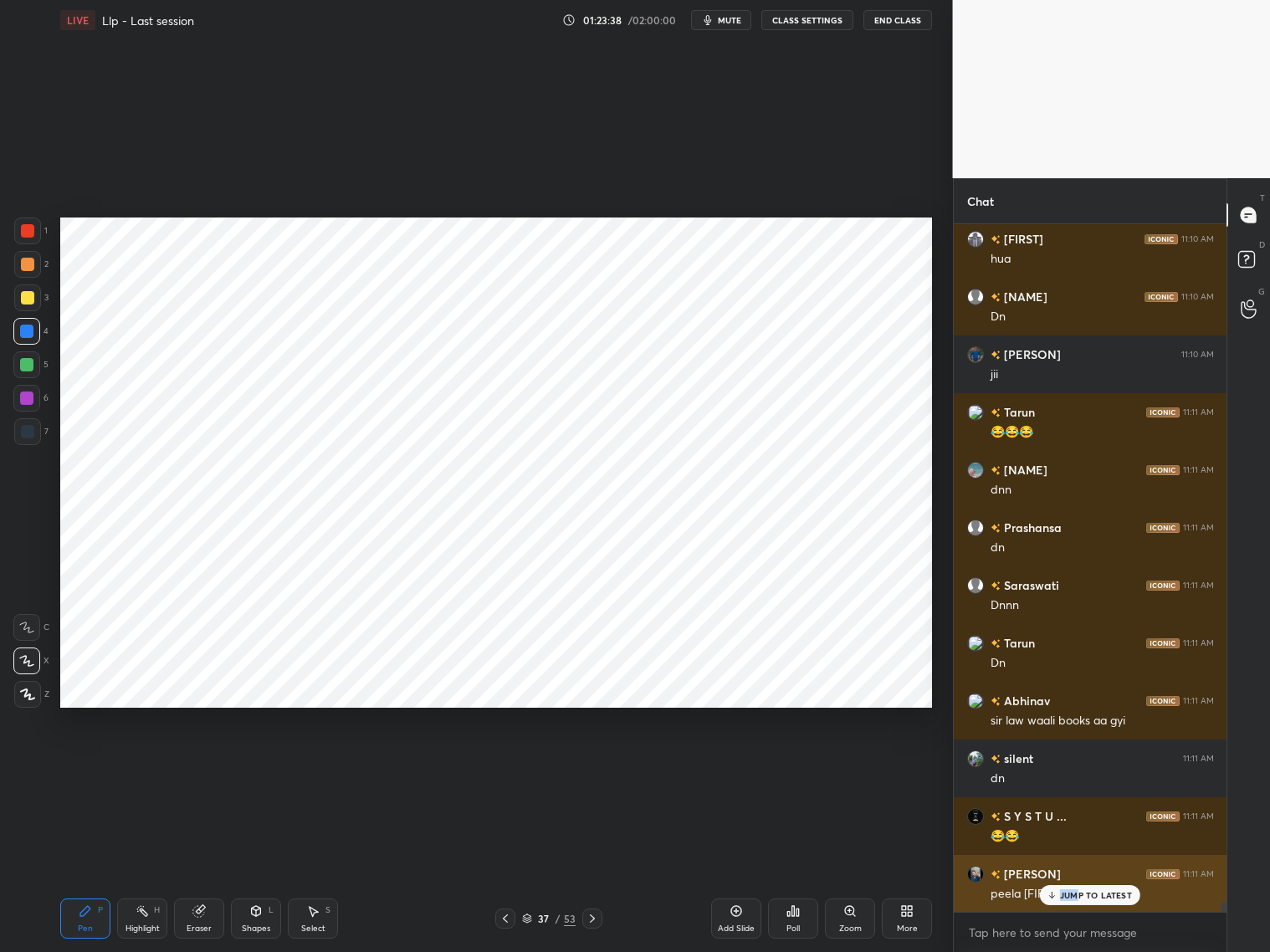 click on "JUMP TO LATEST" at bounding box center [1096, 895] 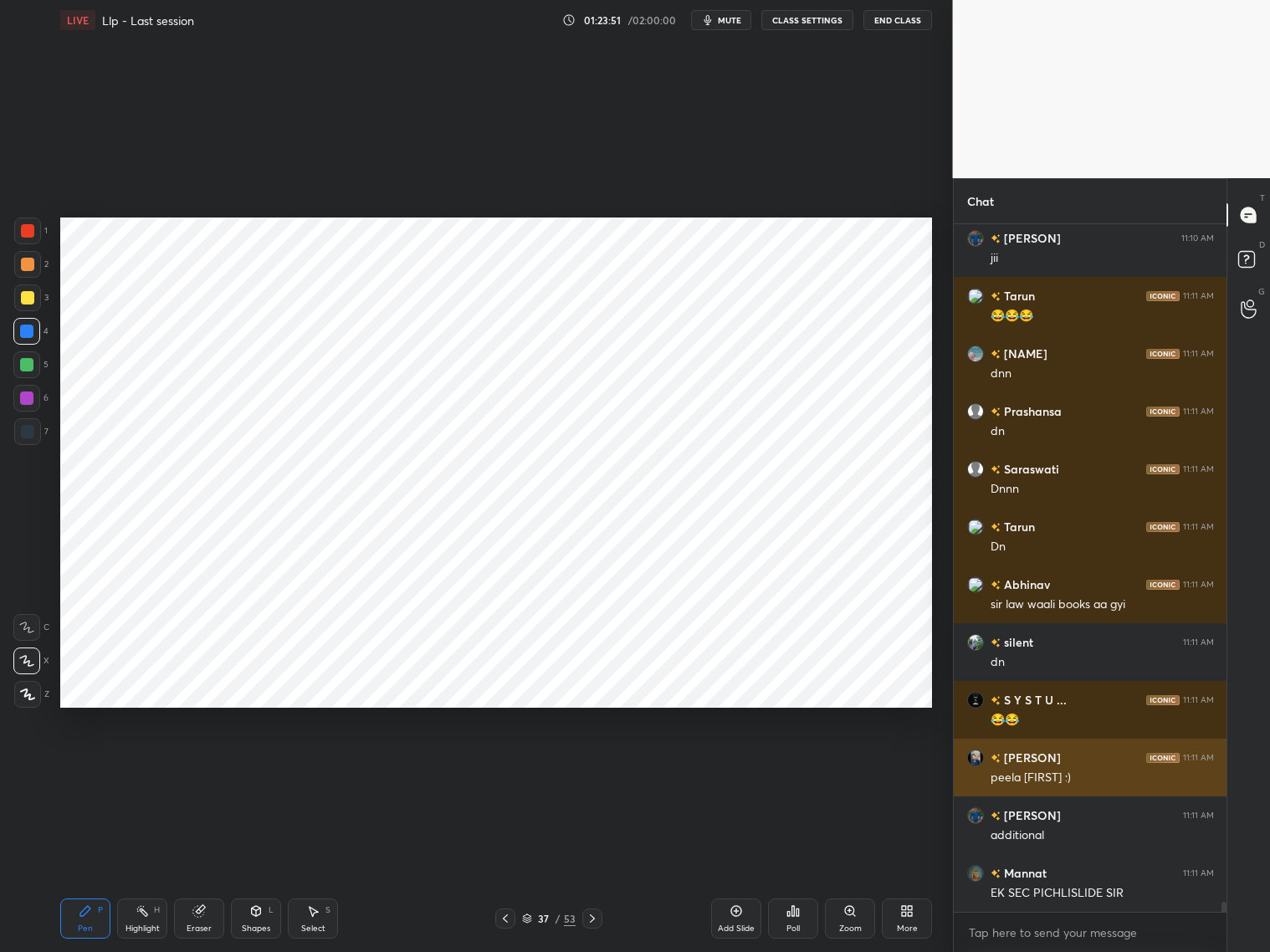 scroll, scrollTop: 48439, scrollLeft: 0, axis: vertical 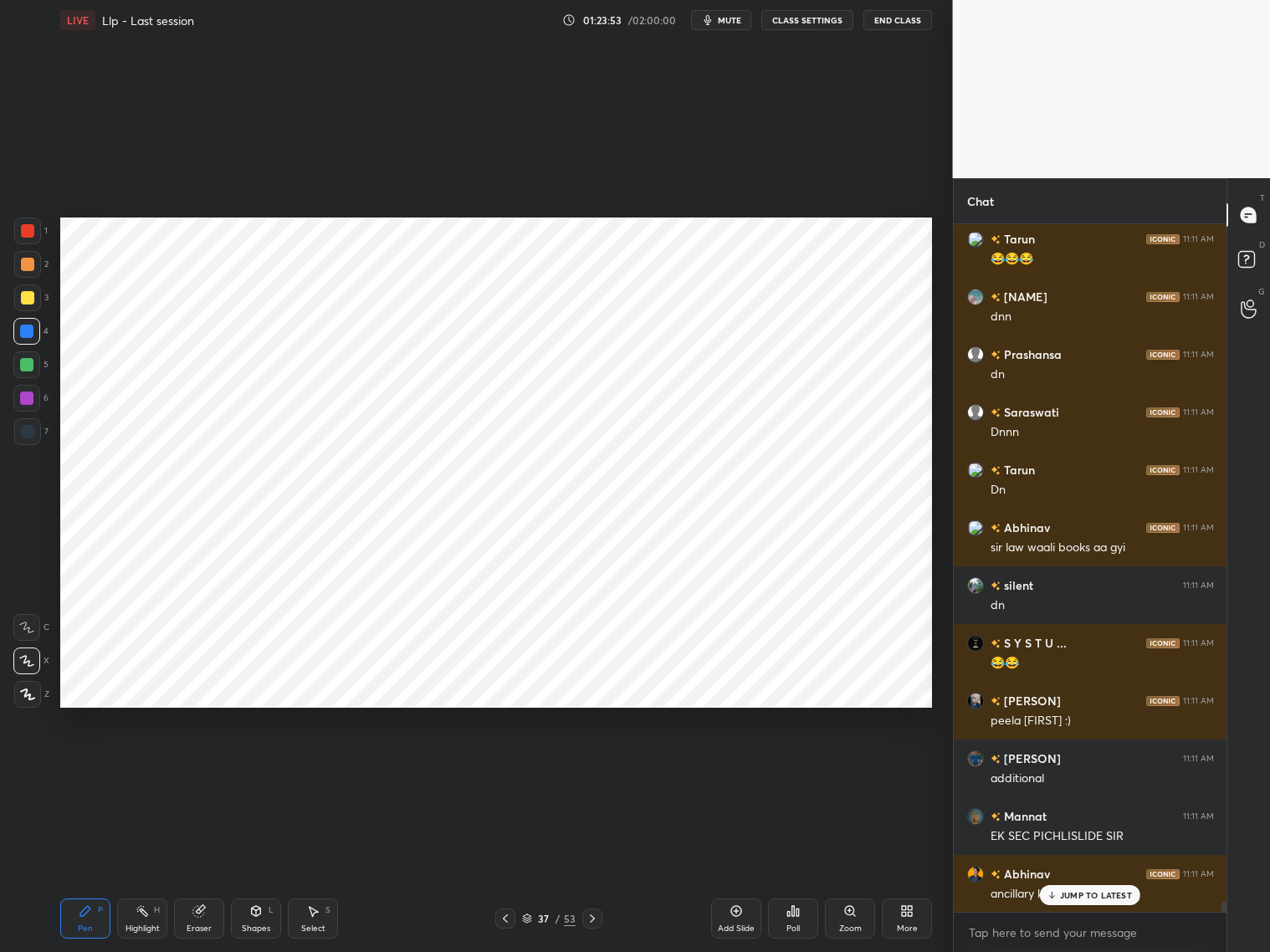 click 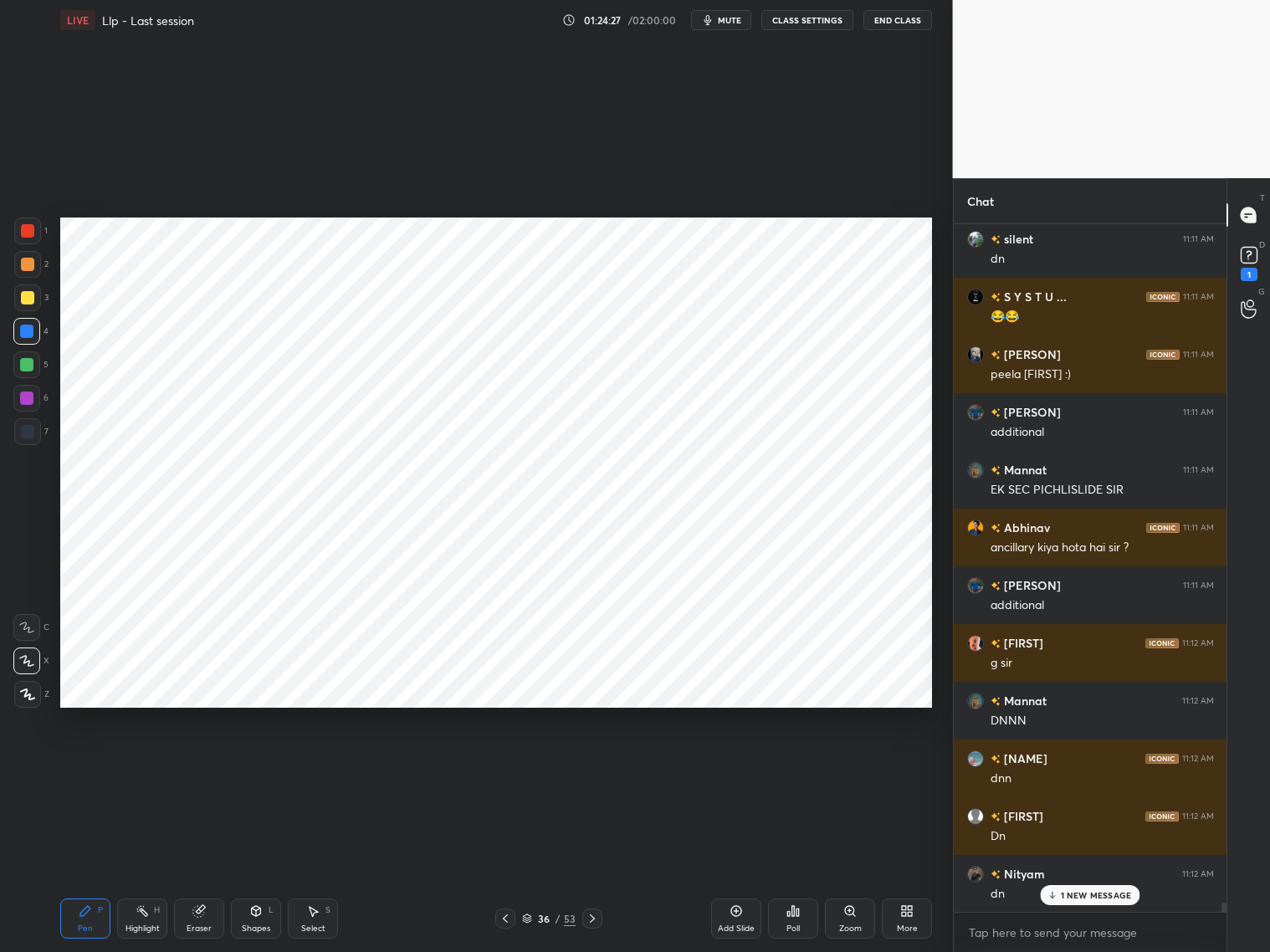 scroll, scrollTop: 48873, scrollLeft: 0, axis: vertical 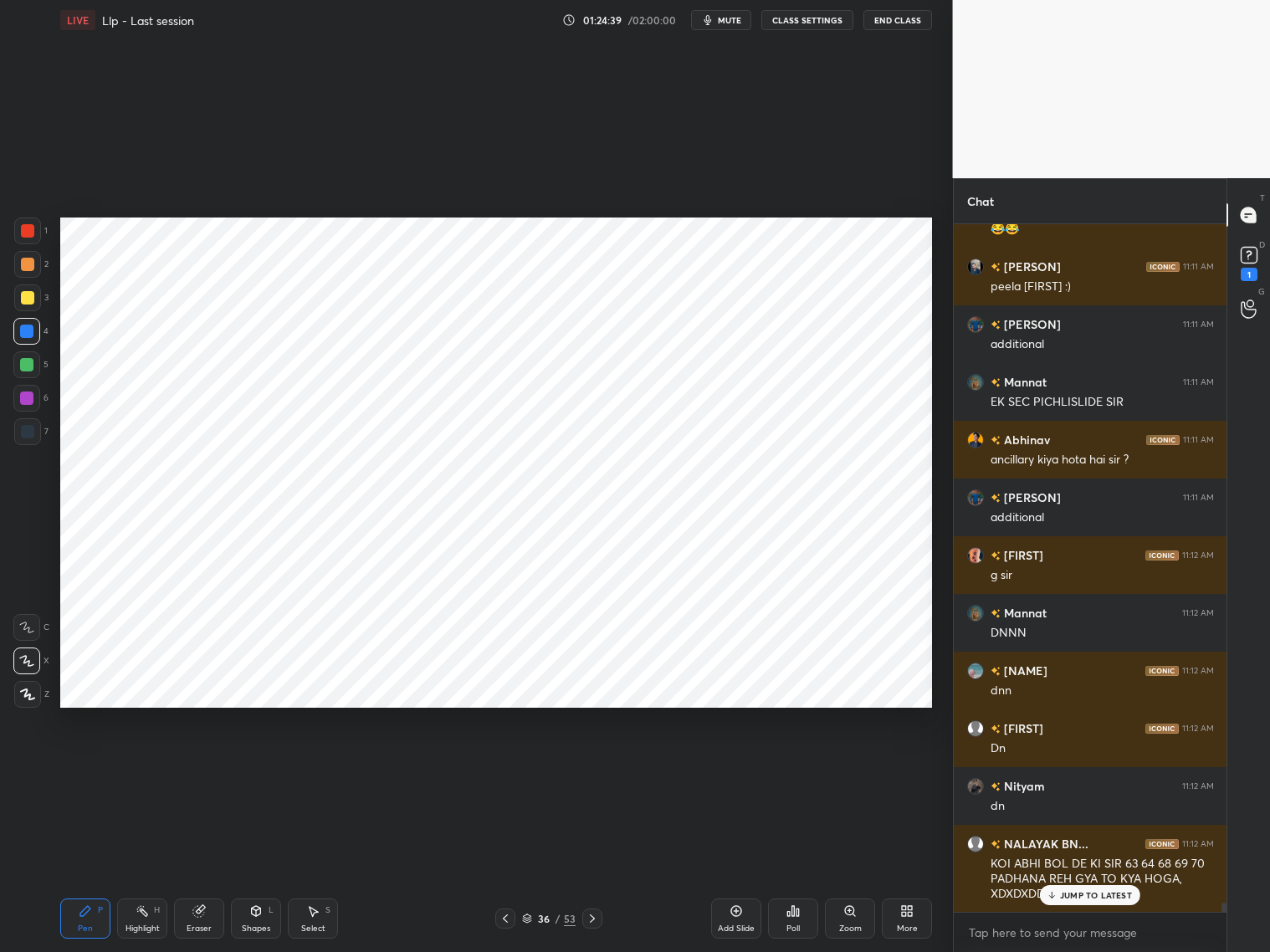click 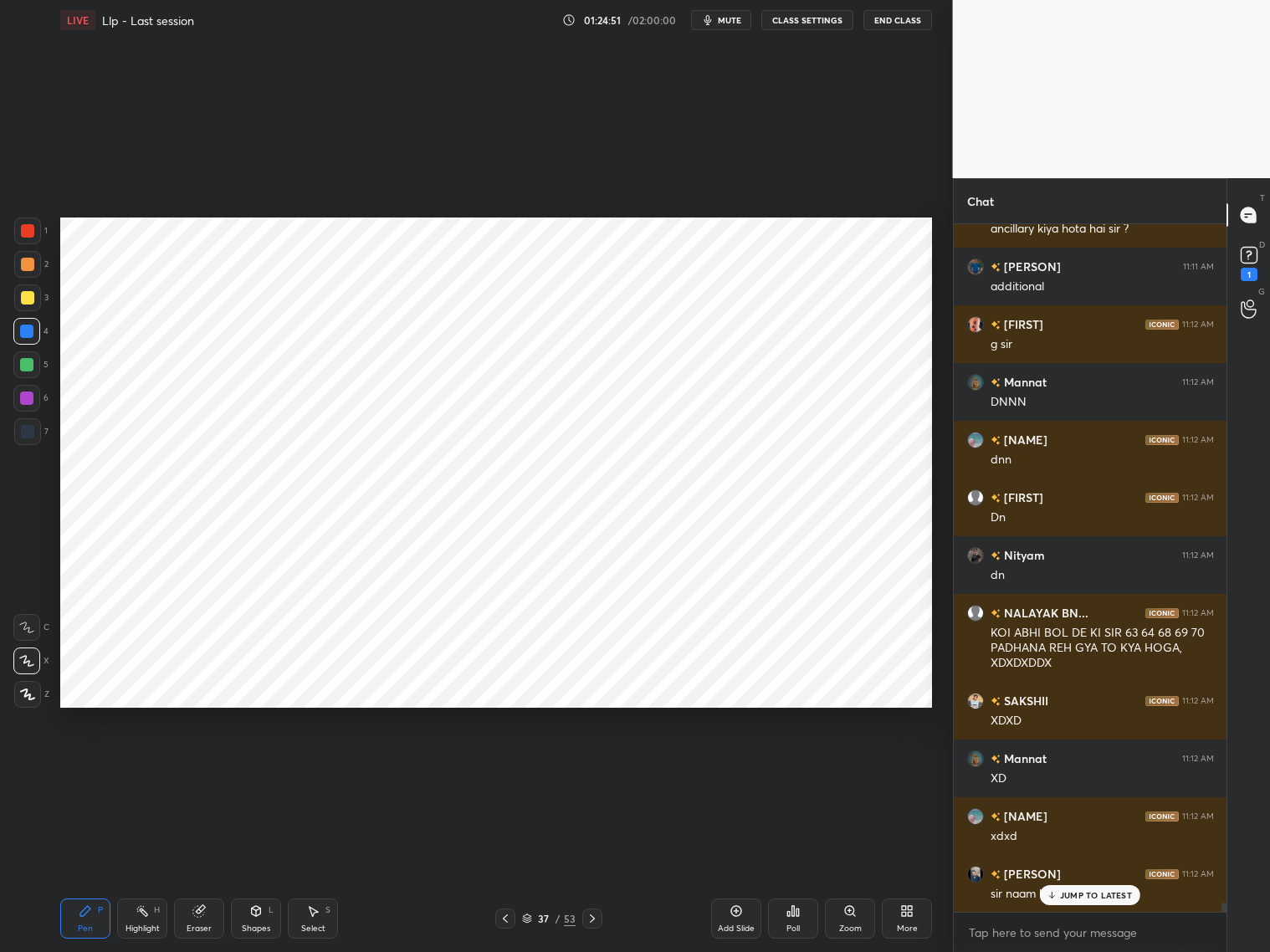 scroll, scrollTop: 49162, scrollLeft: 0, axis: vertical 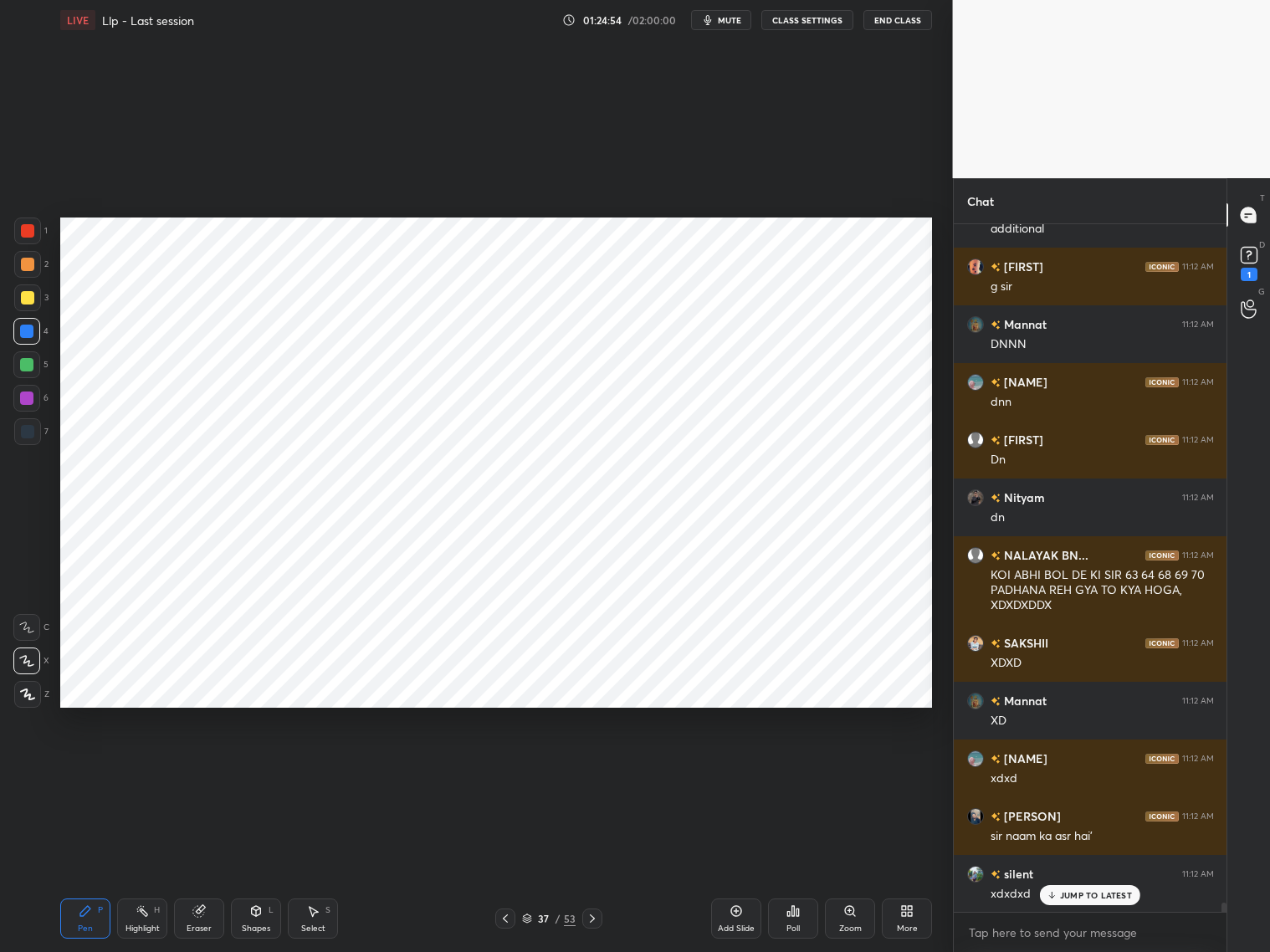 click 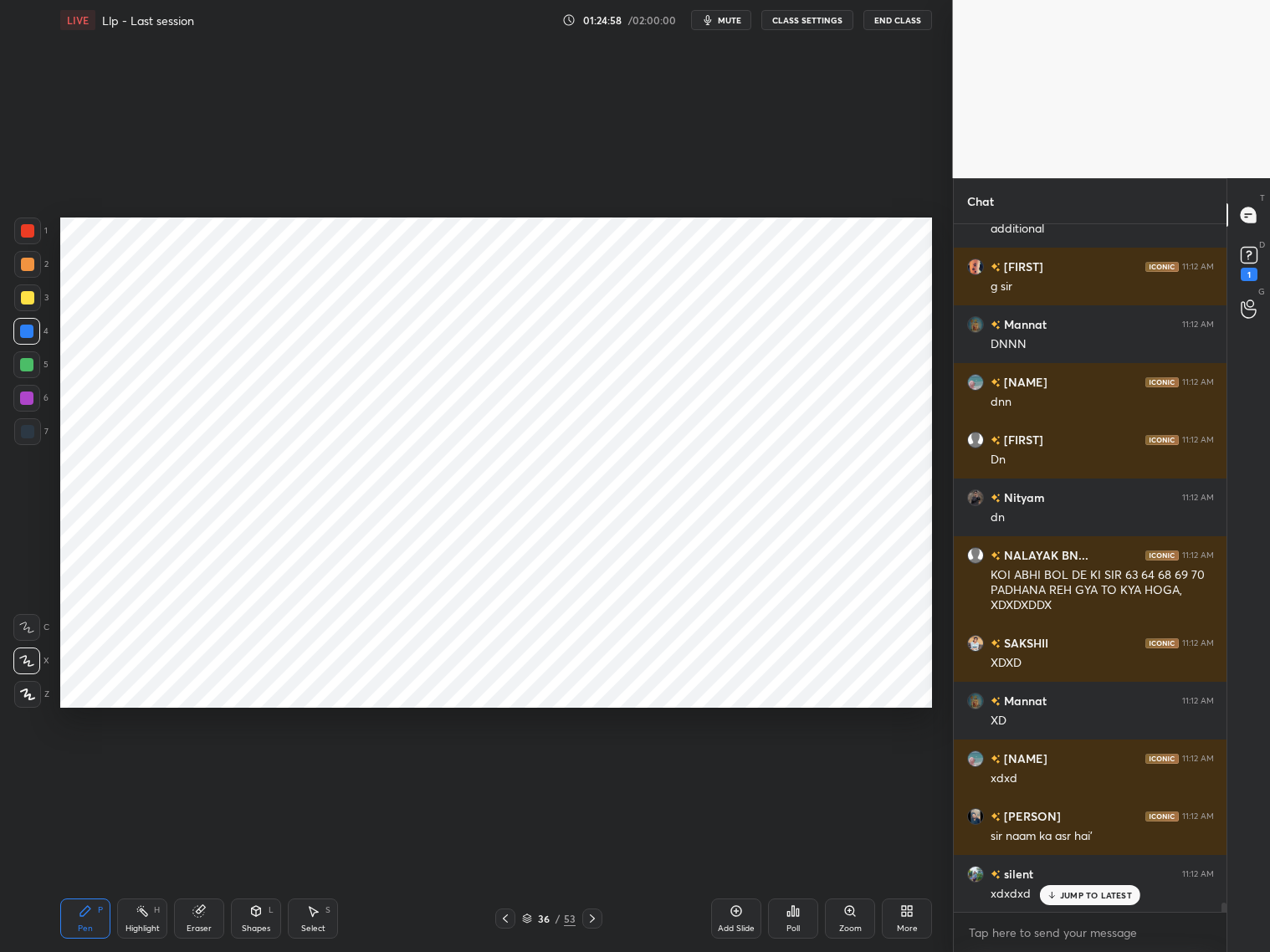 drag, startPoint x: 505, startPoint y: 921, endPoint x: 511, endPoint y: 913, distance: 10 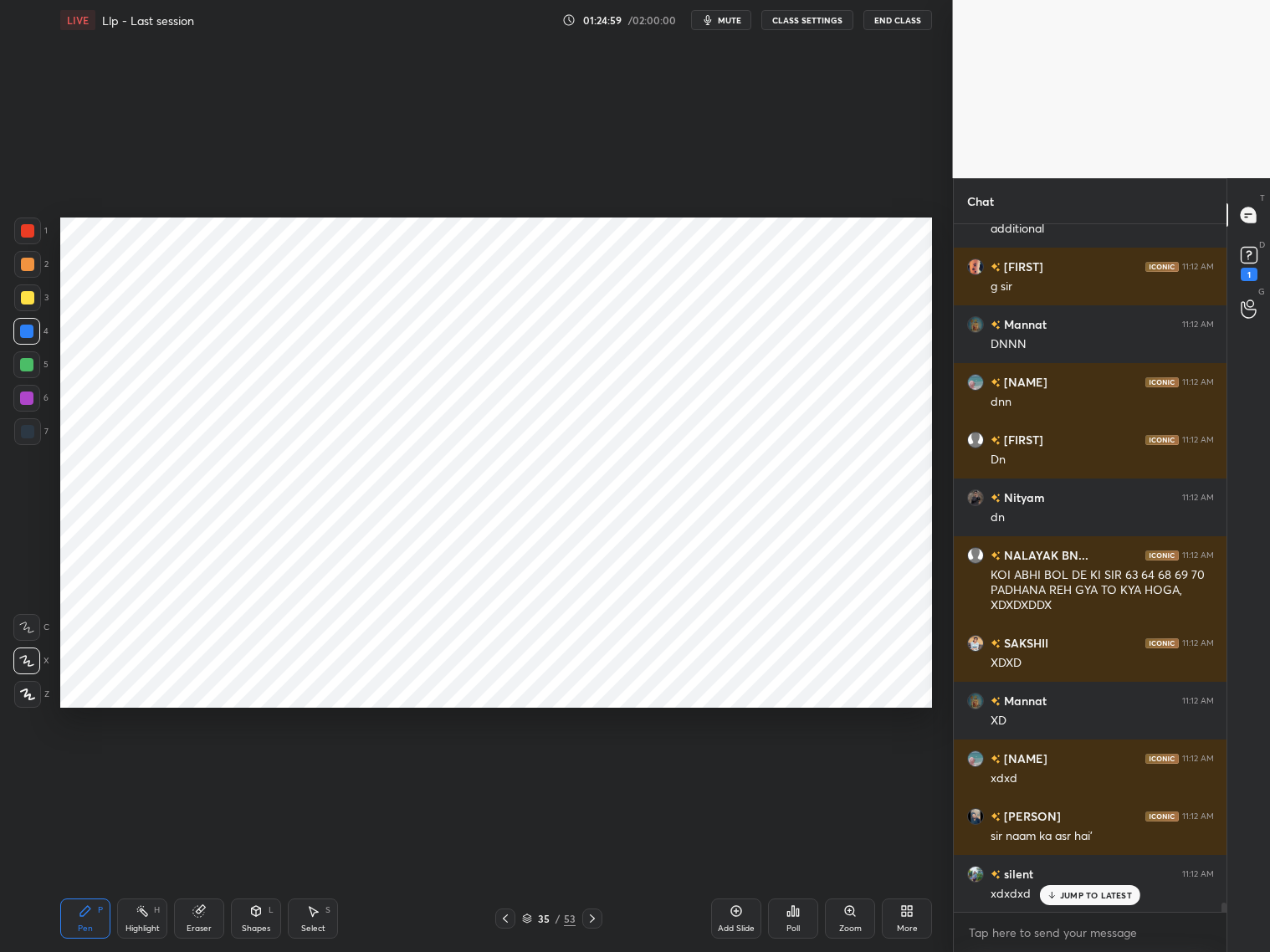 click 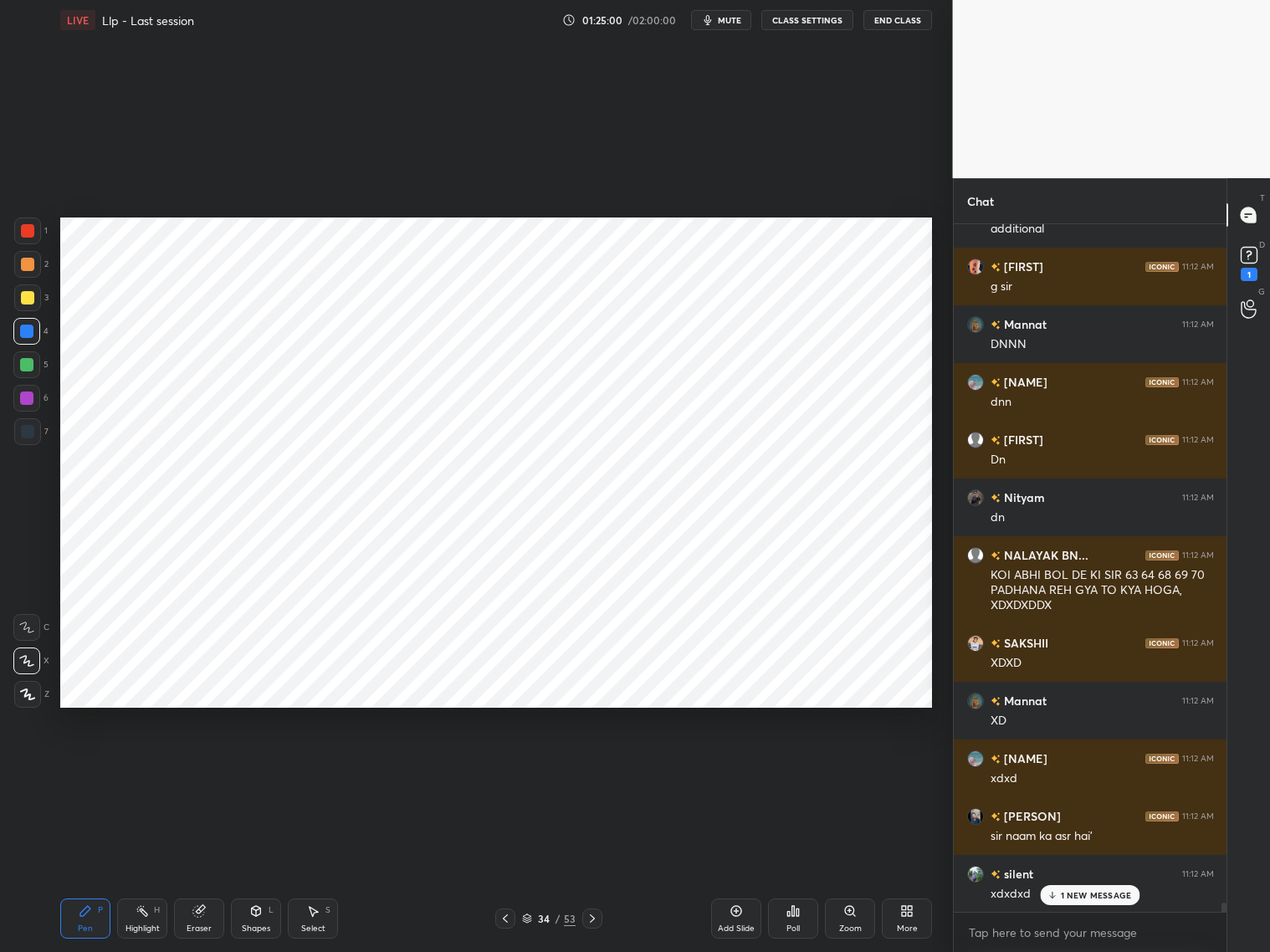 scroll, scrollTop: 49220, scrollLeft: 0, axis: vertical 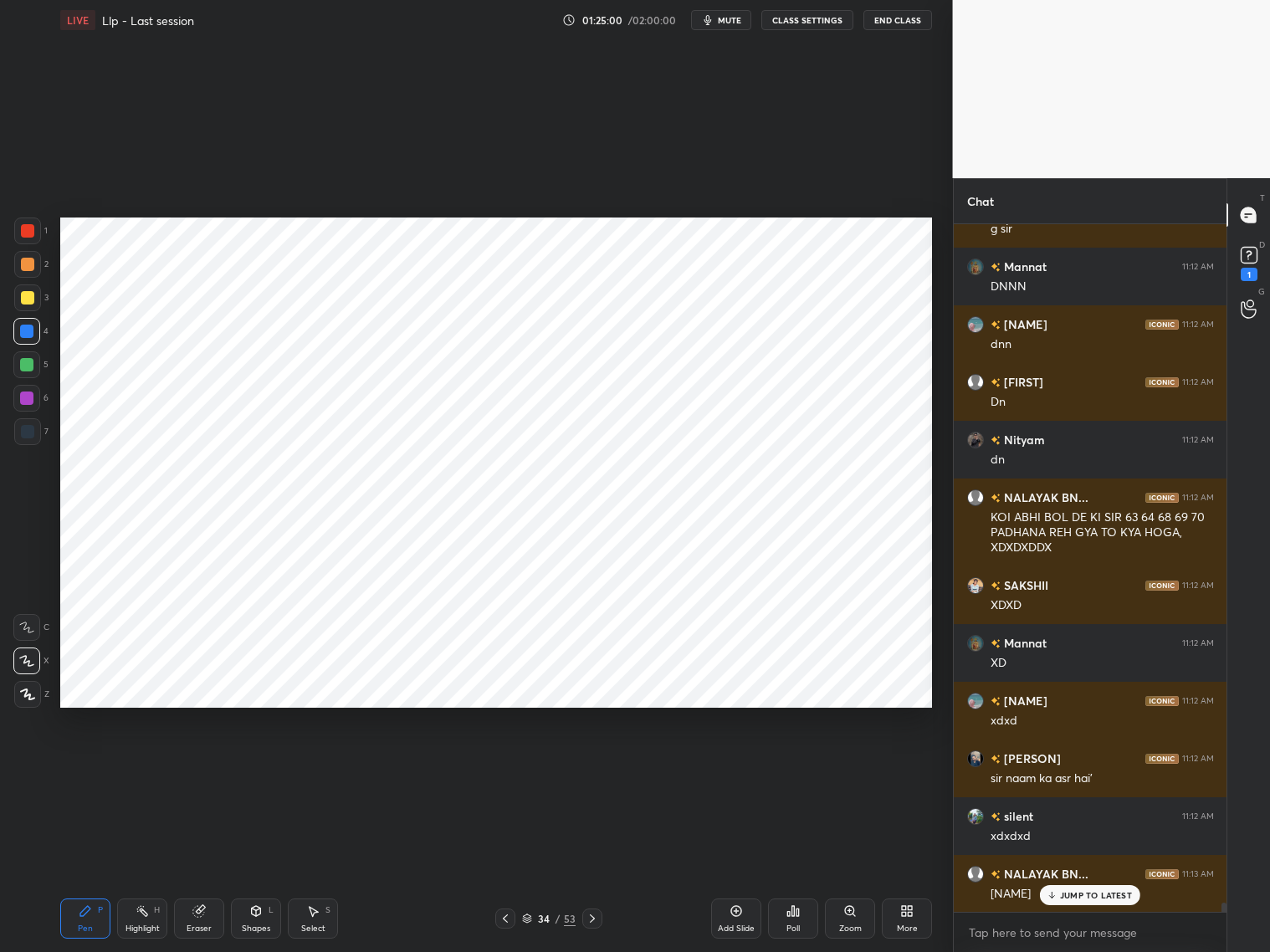 click 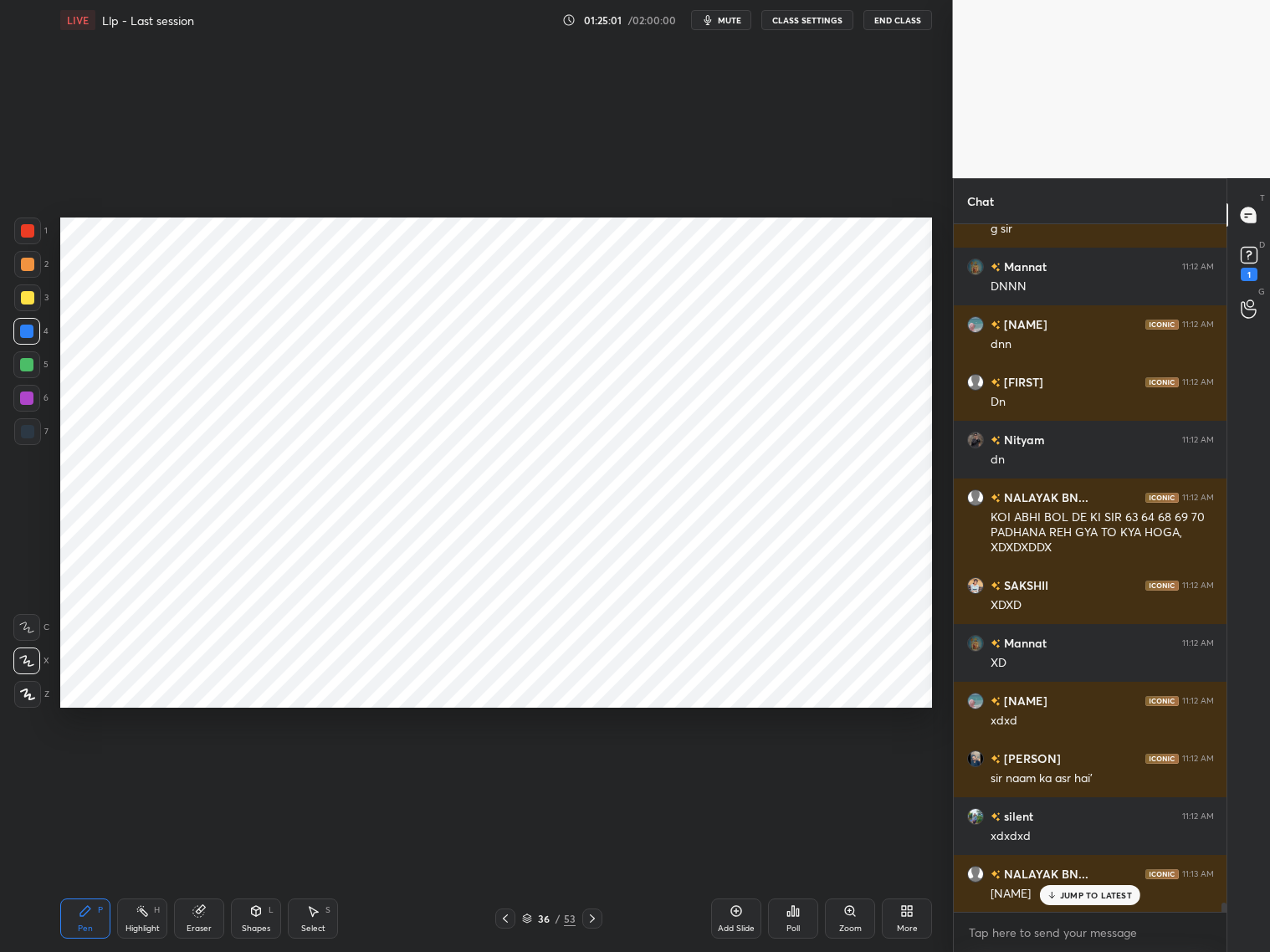 click 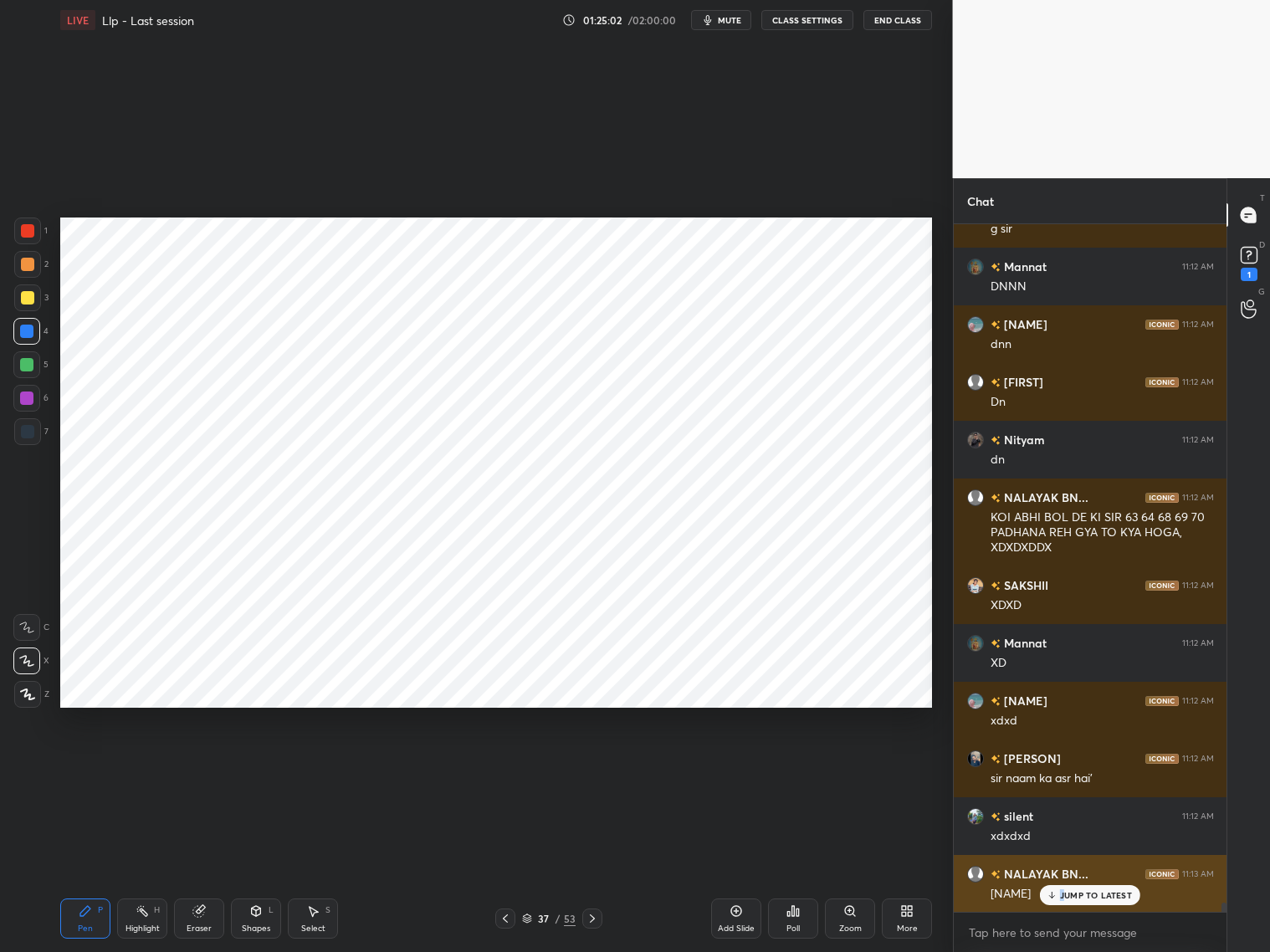 click on "JUMP TO LATEST" at bounding box center (1090, 895) 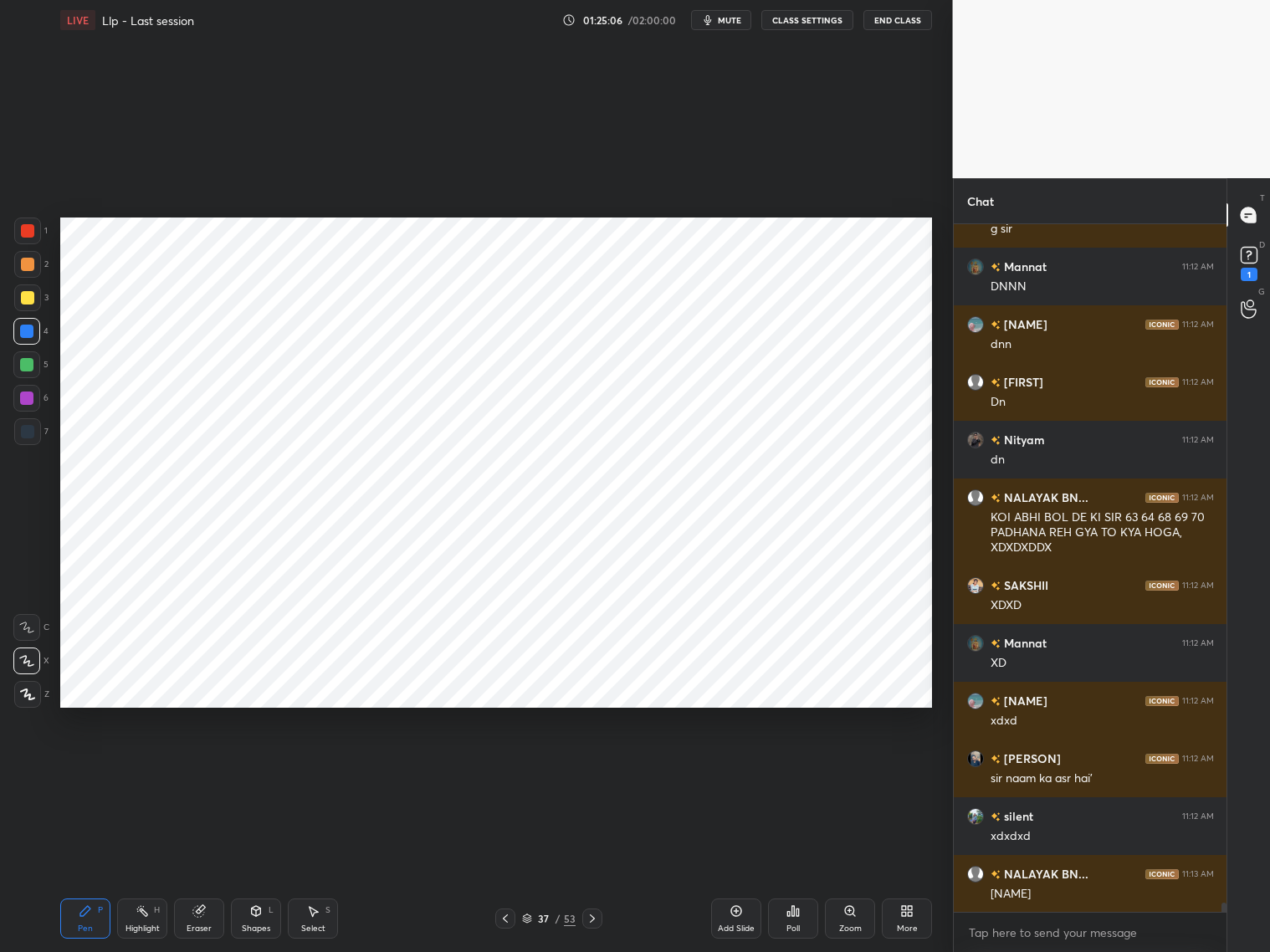 click on "Shapes" at bounding box center (256, 929) 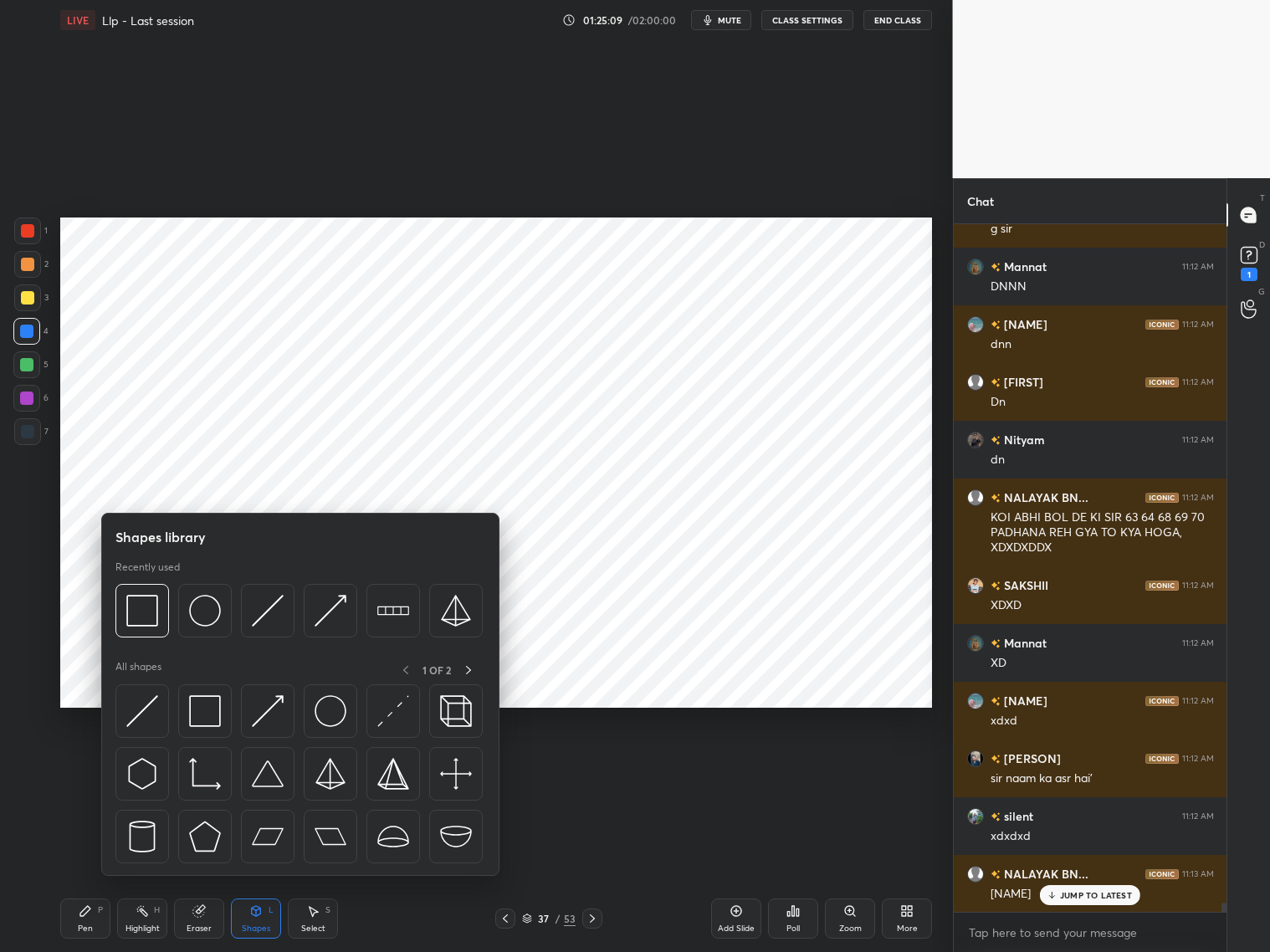 scroll, scrollTop: 49277, scrollLeft: 0, axis: vertical 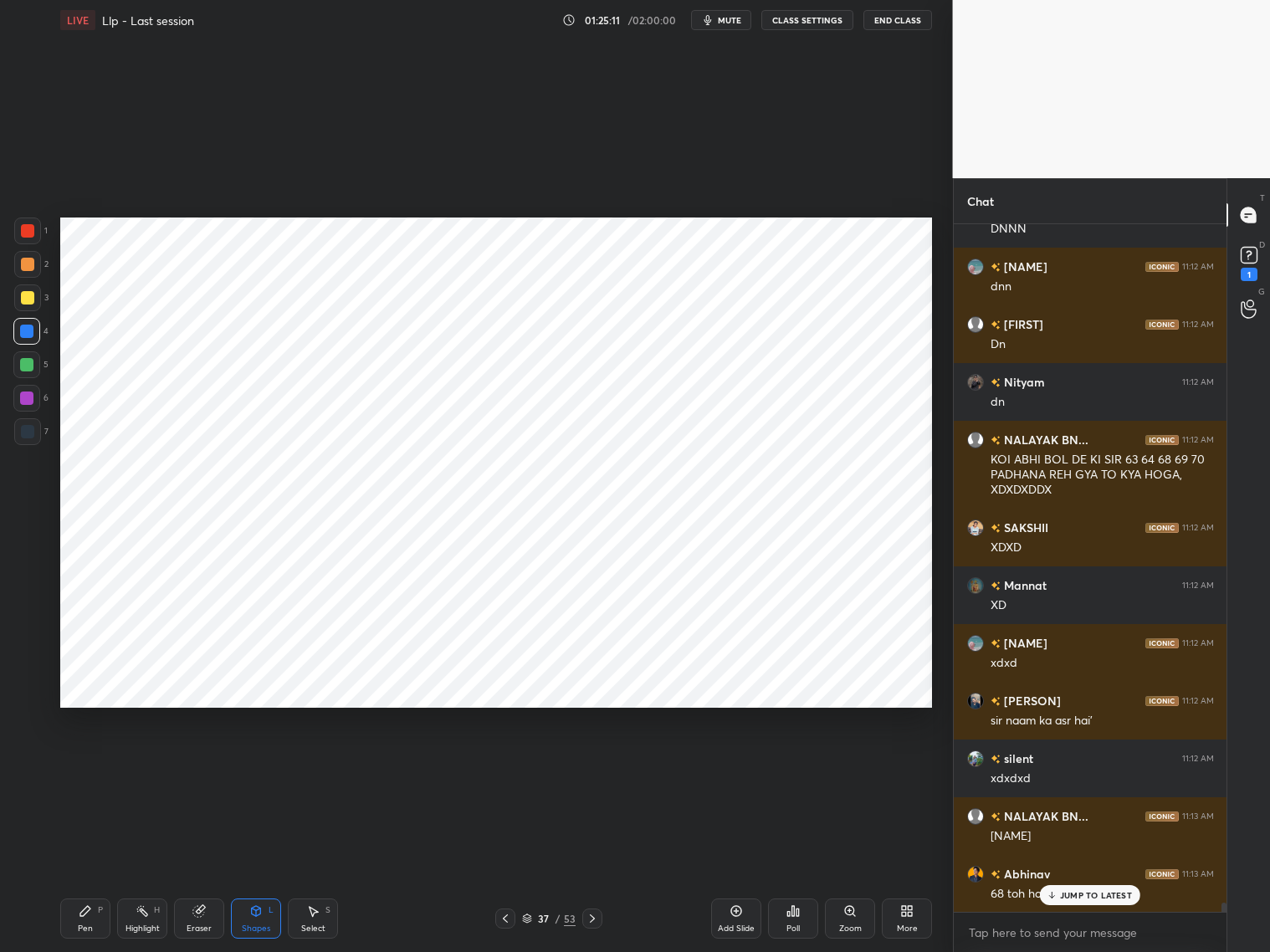 click on "Setting up your live class Poll for   secs No correct answer Start poll" at bounding box center [496, 463] 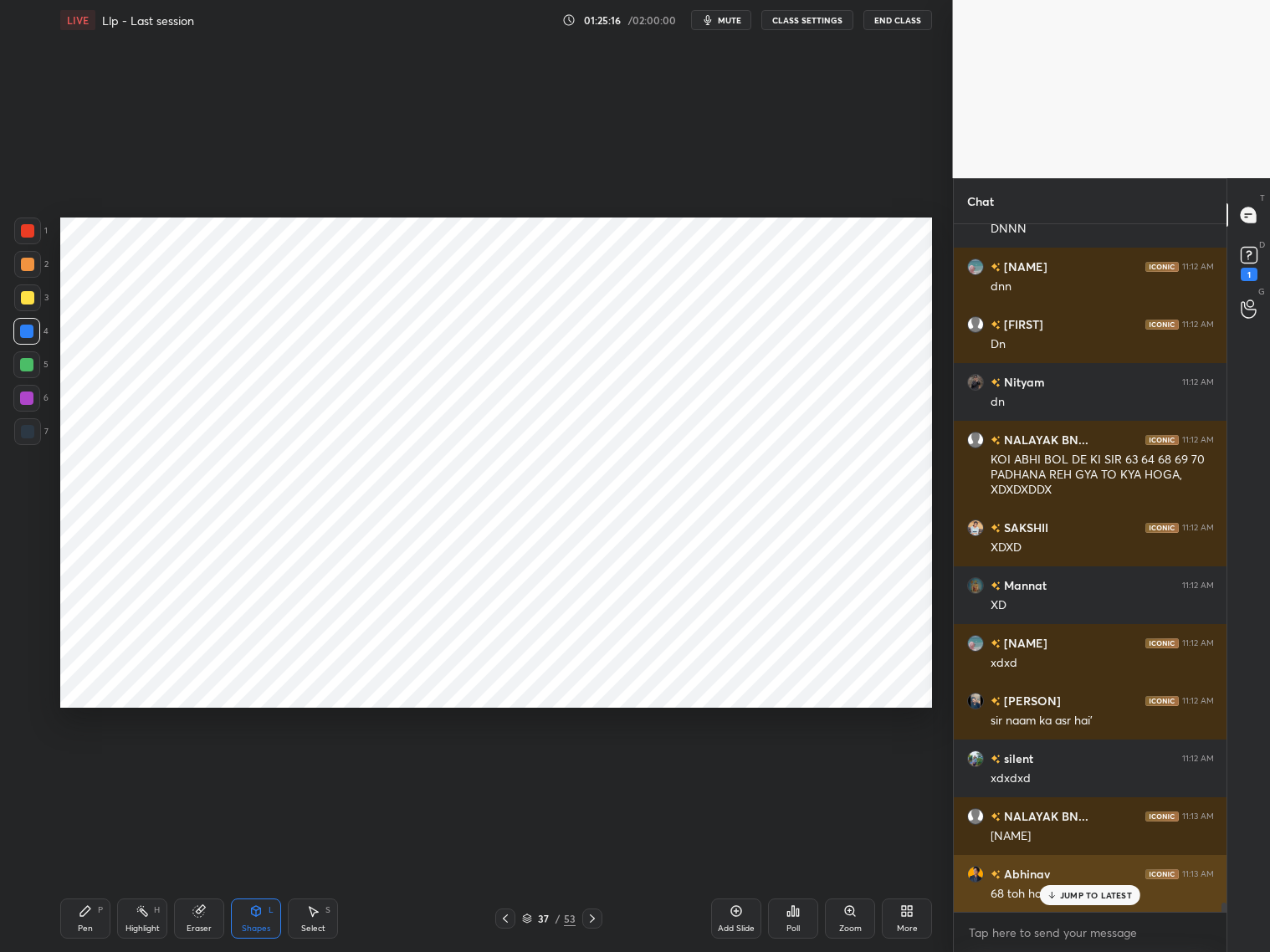click on "JUMP TO LATEST" at bounding box center [1096, 895] 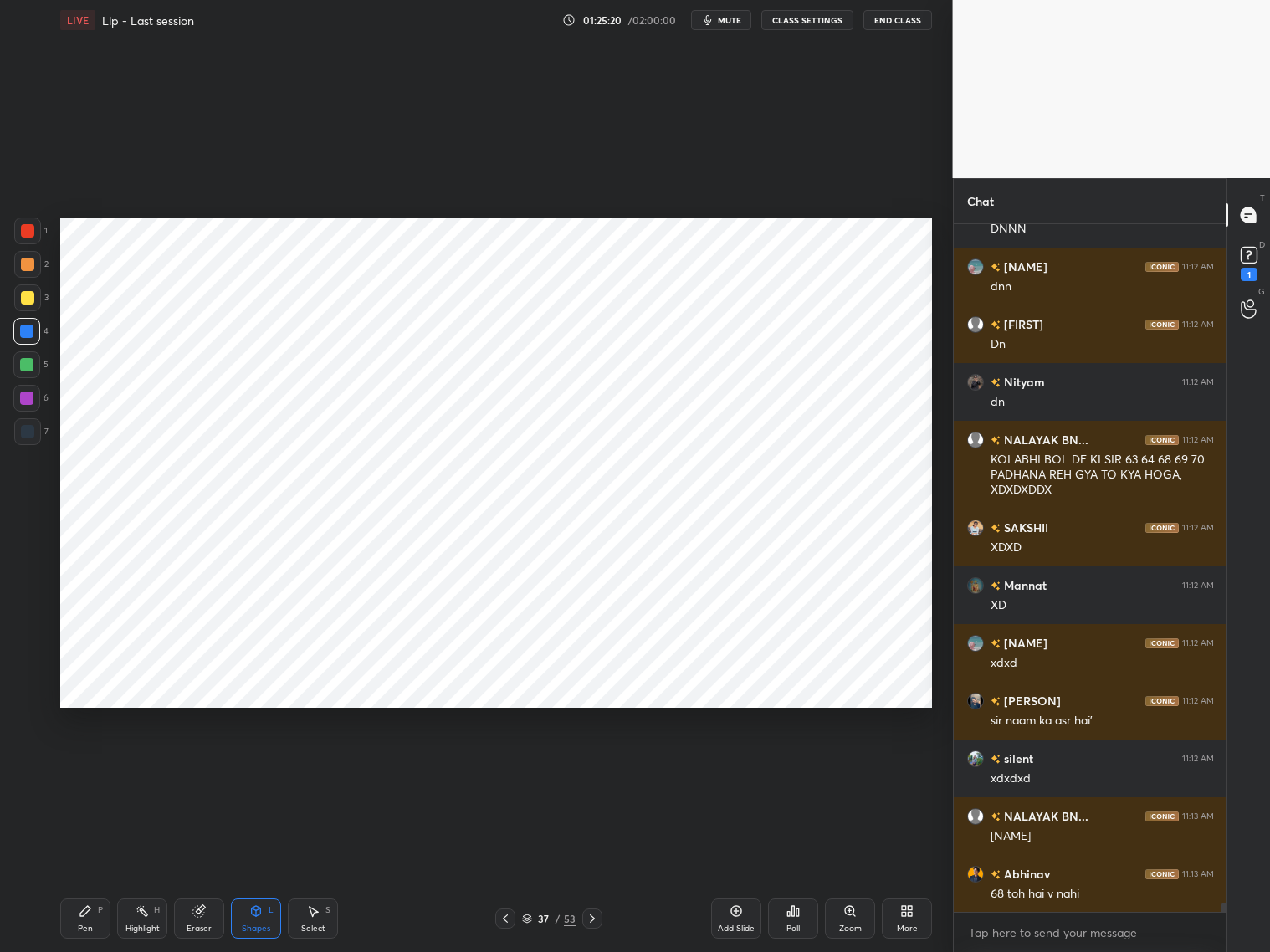click on "Shapes L" at bounding box center (256, 919) 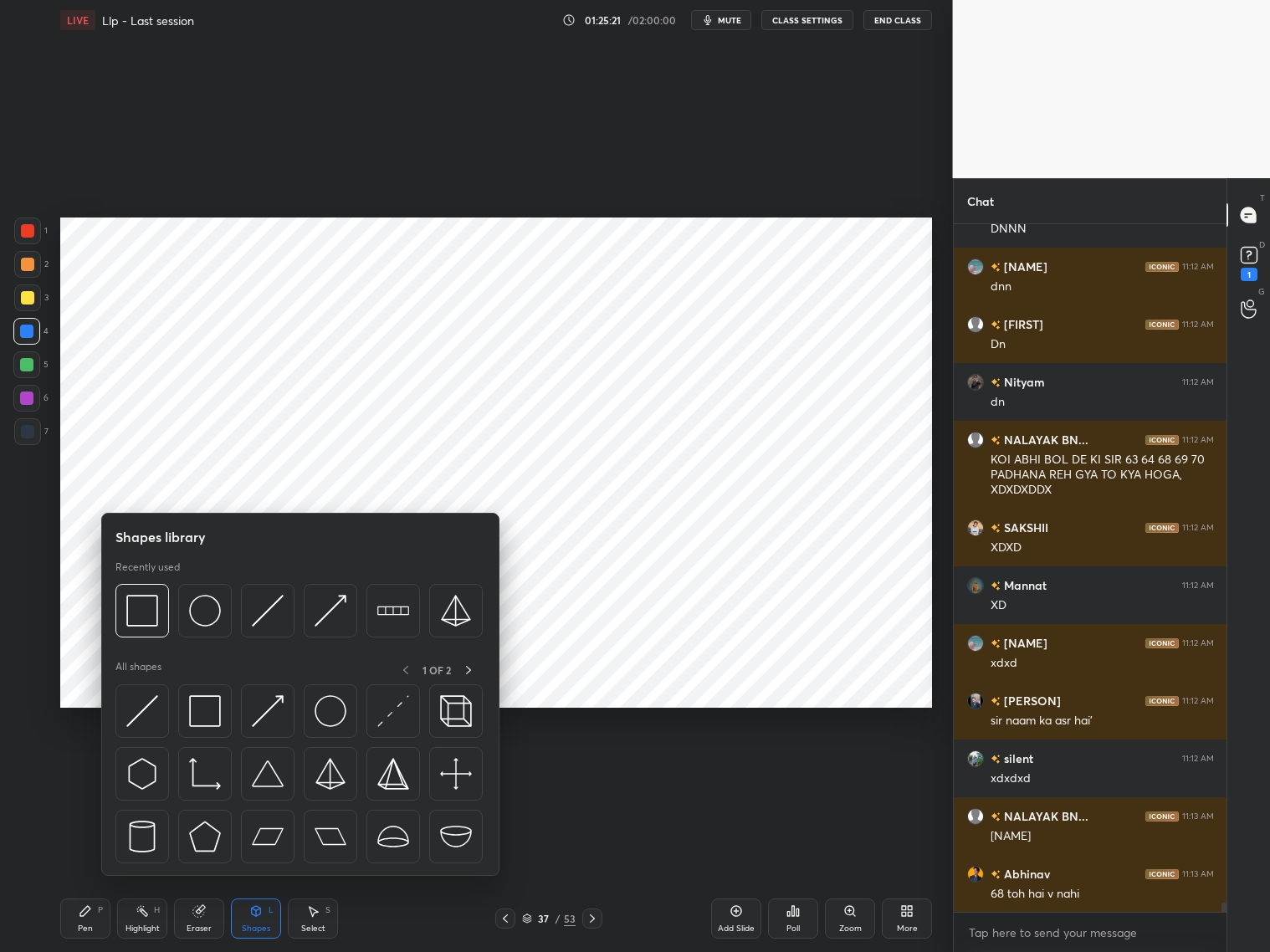 scroll, scrollTop: 49336, scrollLeft: 0, axis: vertical 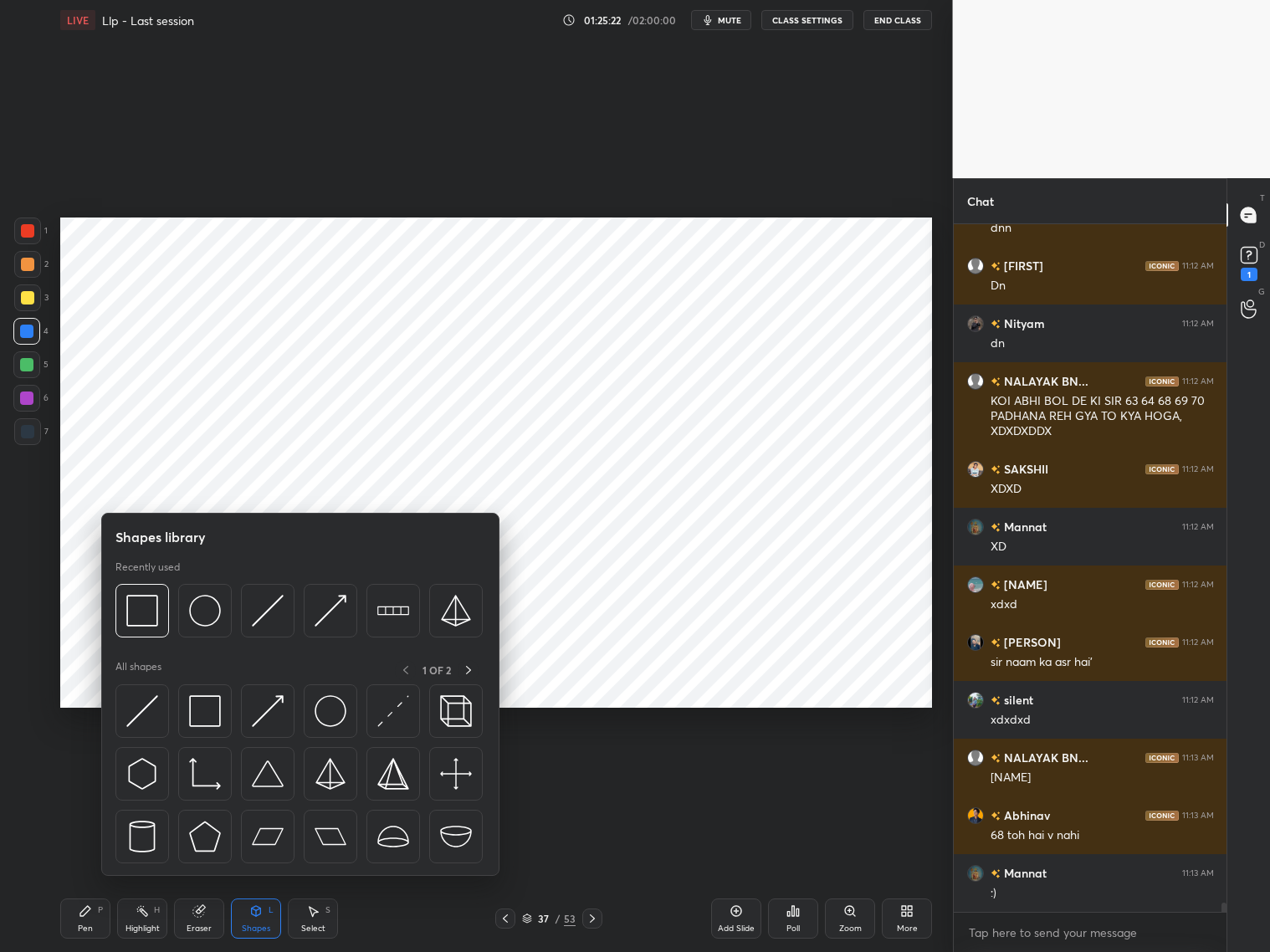 click at bounding box center (28, 231) 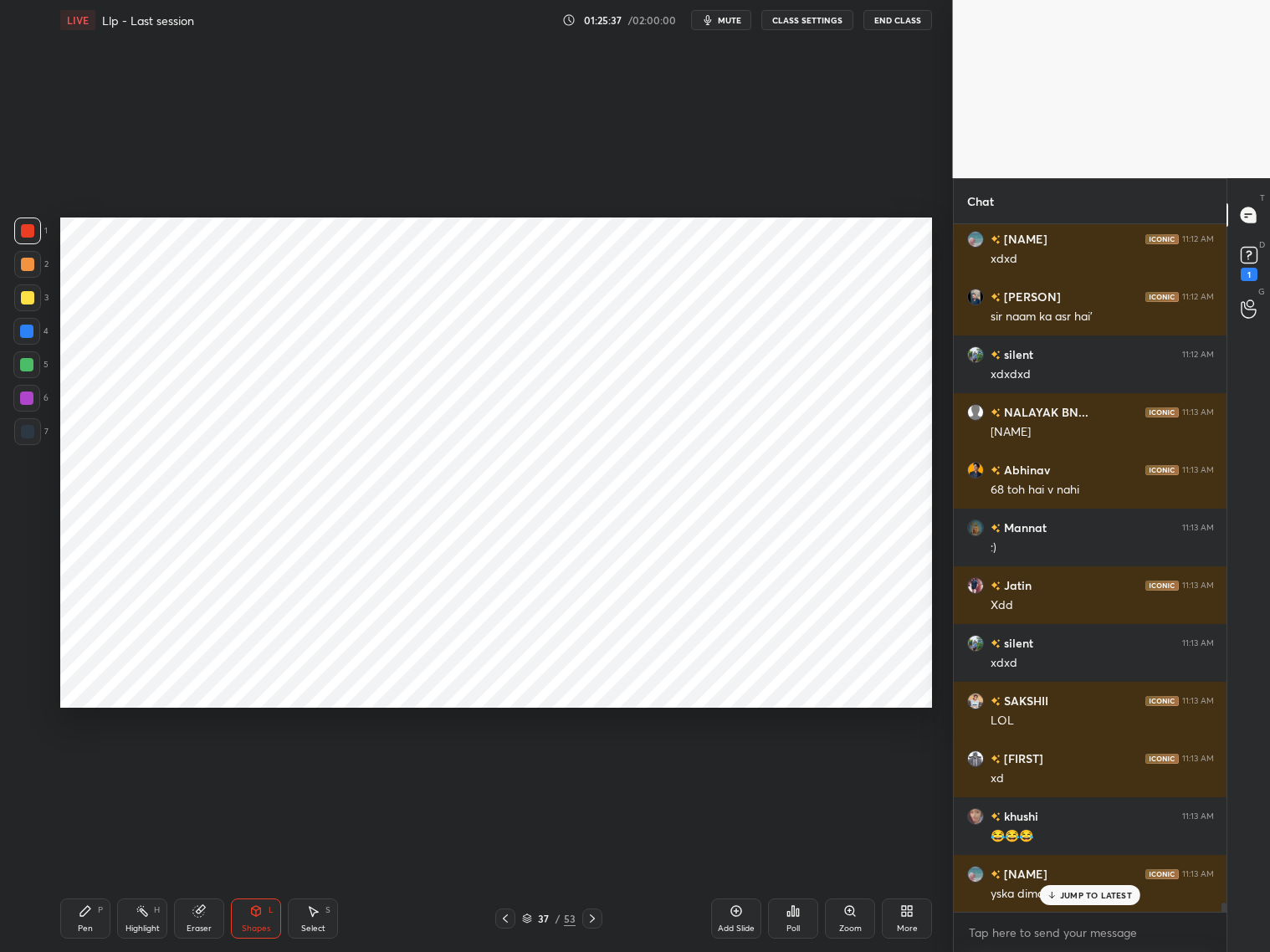 scroll, scrollTop: 49739, scrollLeft: 0, axis: vertical 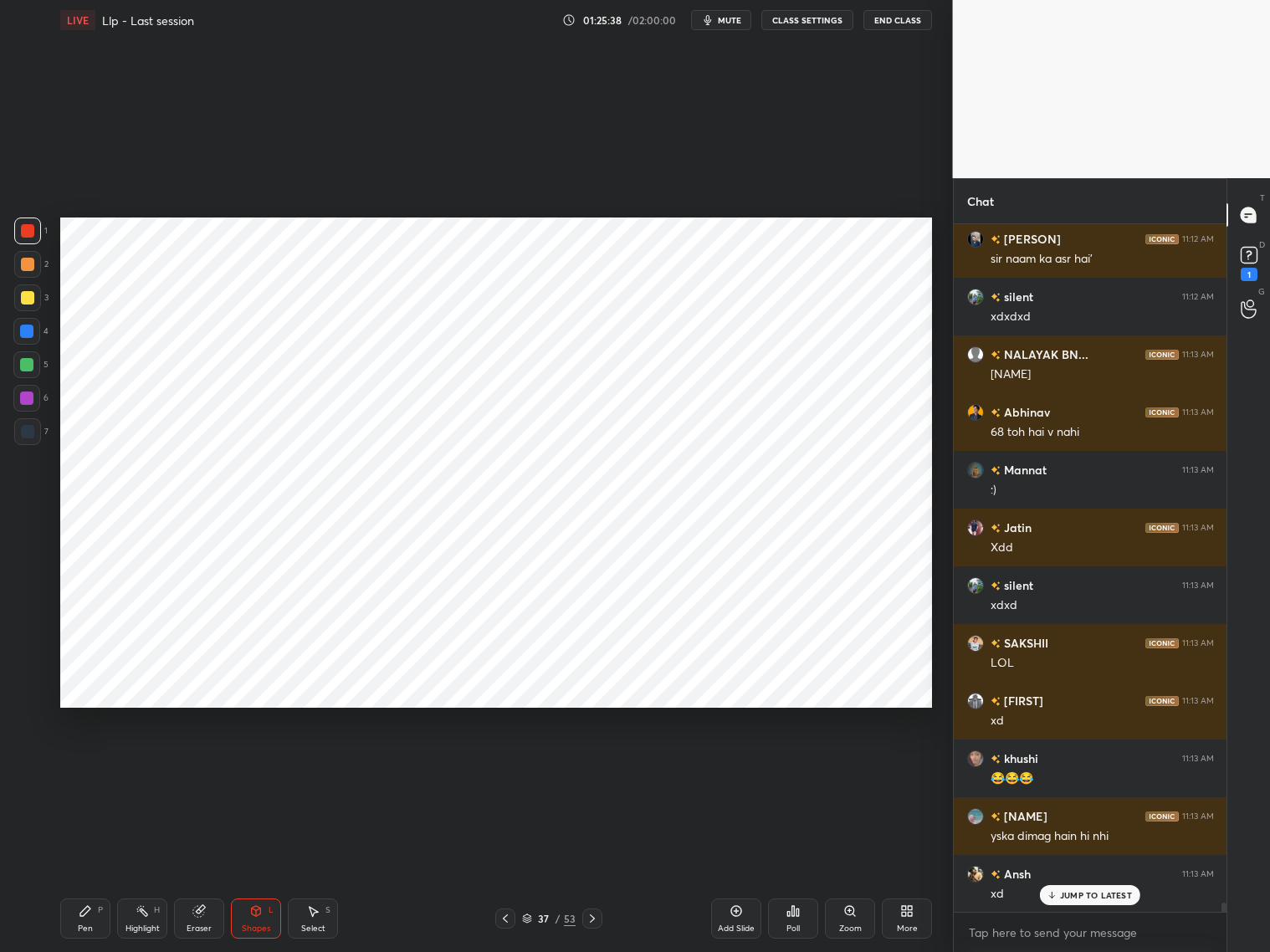 click on "Pen P" at bounding box center (85, 919) 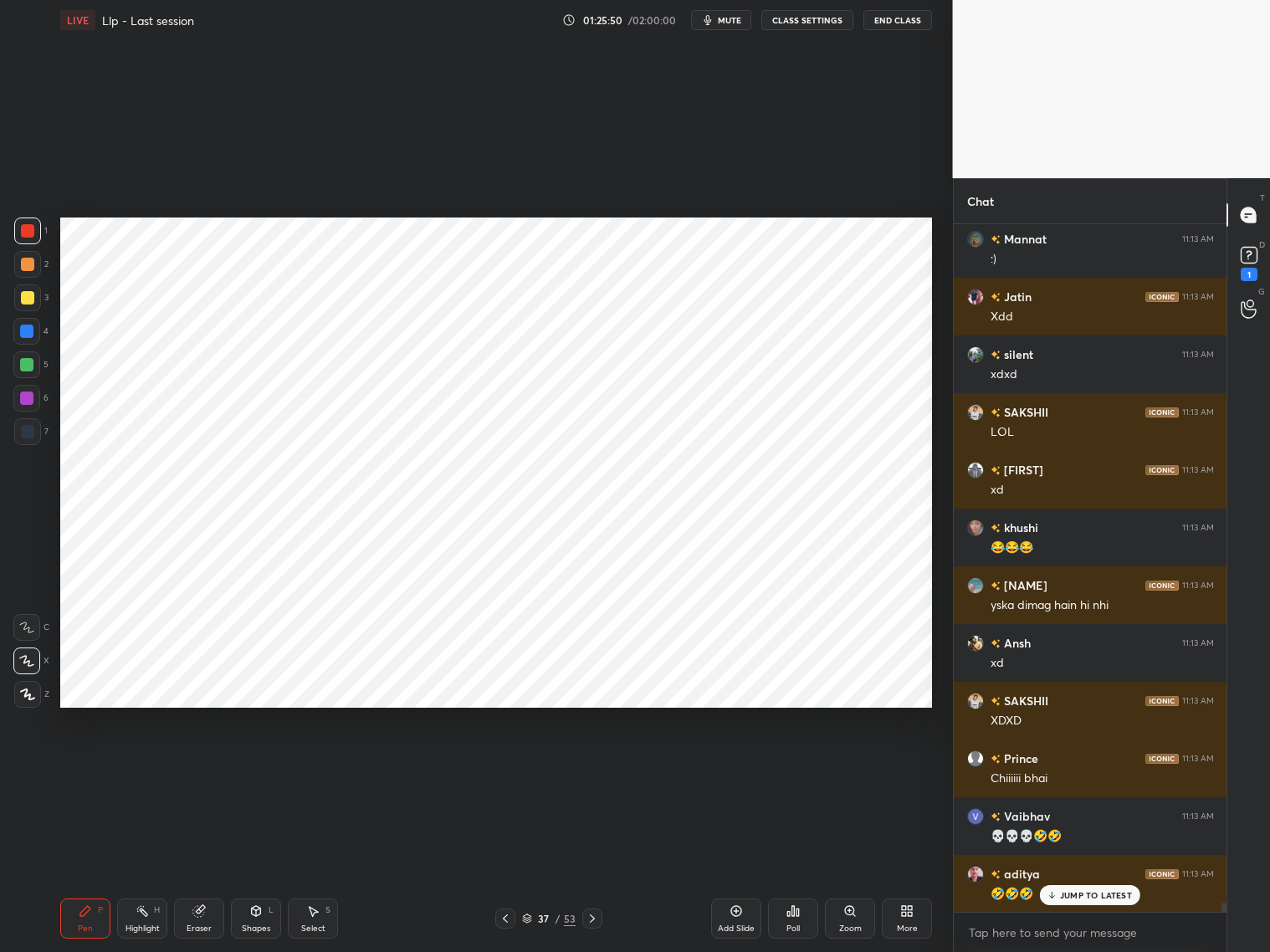scroll, scrollTop: 50028, scrollLeft: 0, axis: vertical 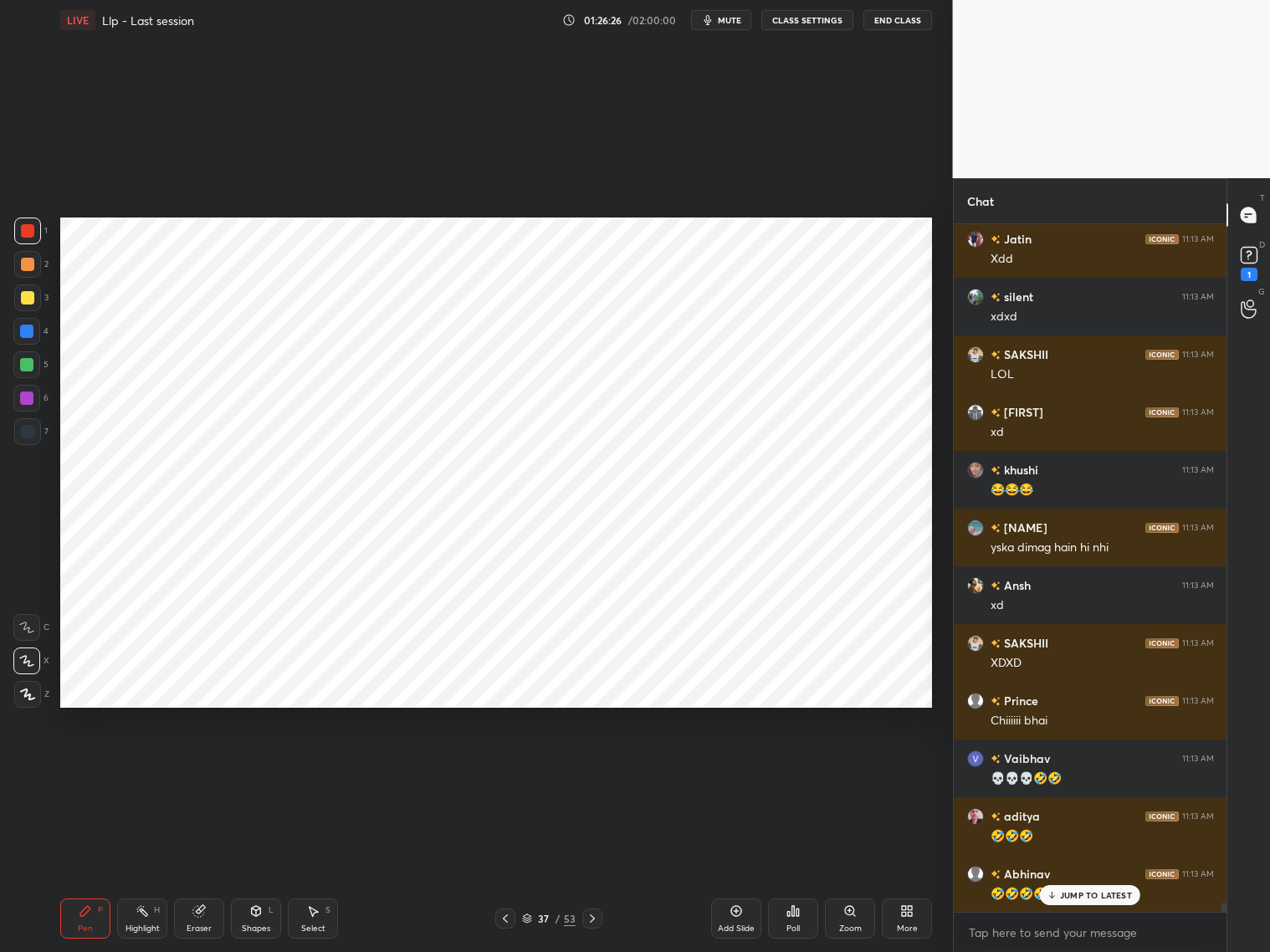 click on "Highlight H" at bounding box center (142, 919) 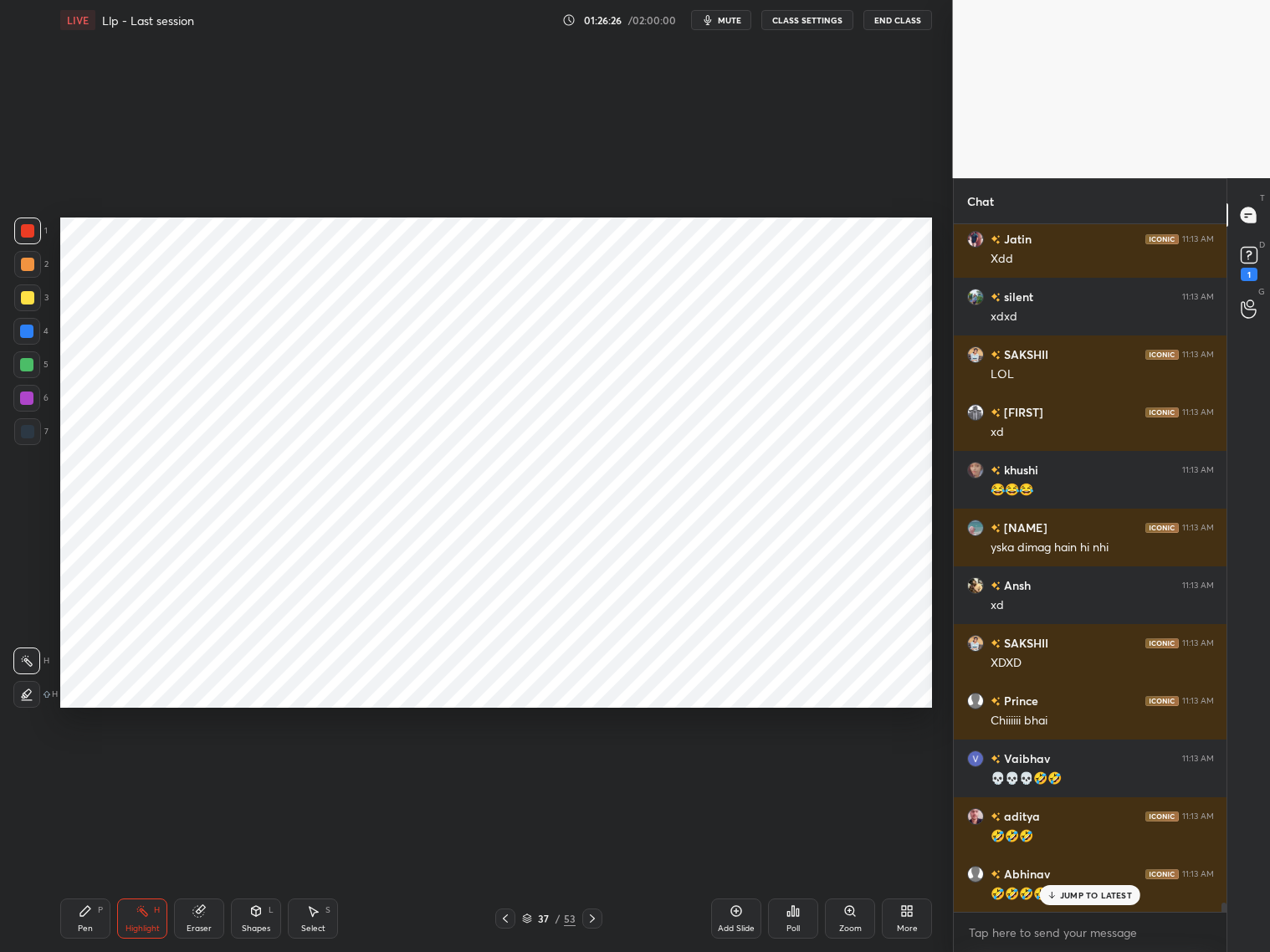 click on "Eraser" at bounding box center [199, 919] 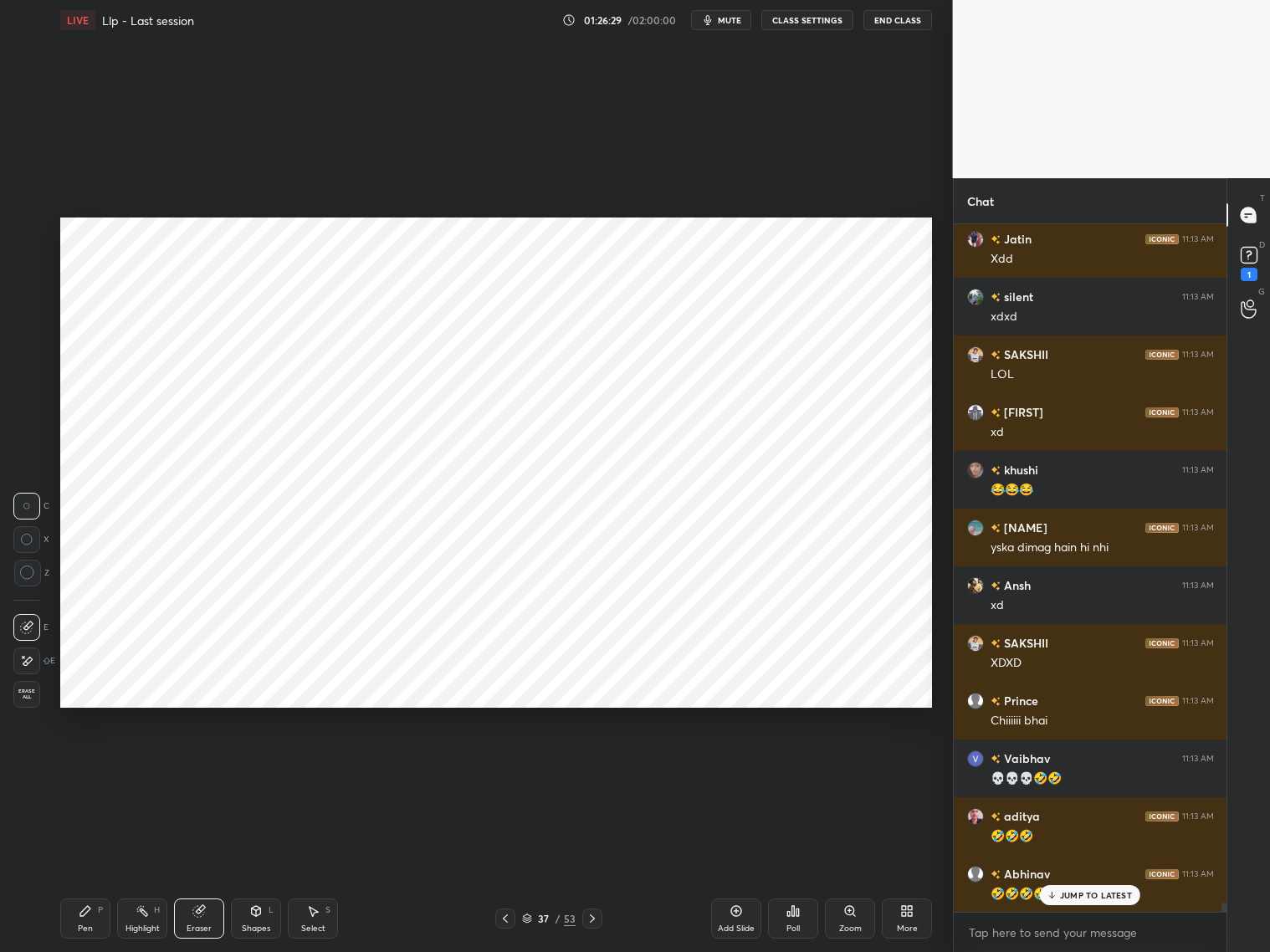 click 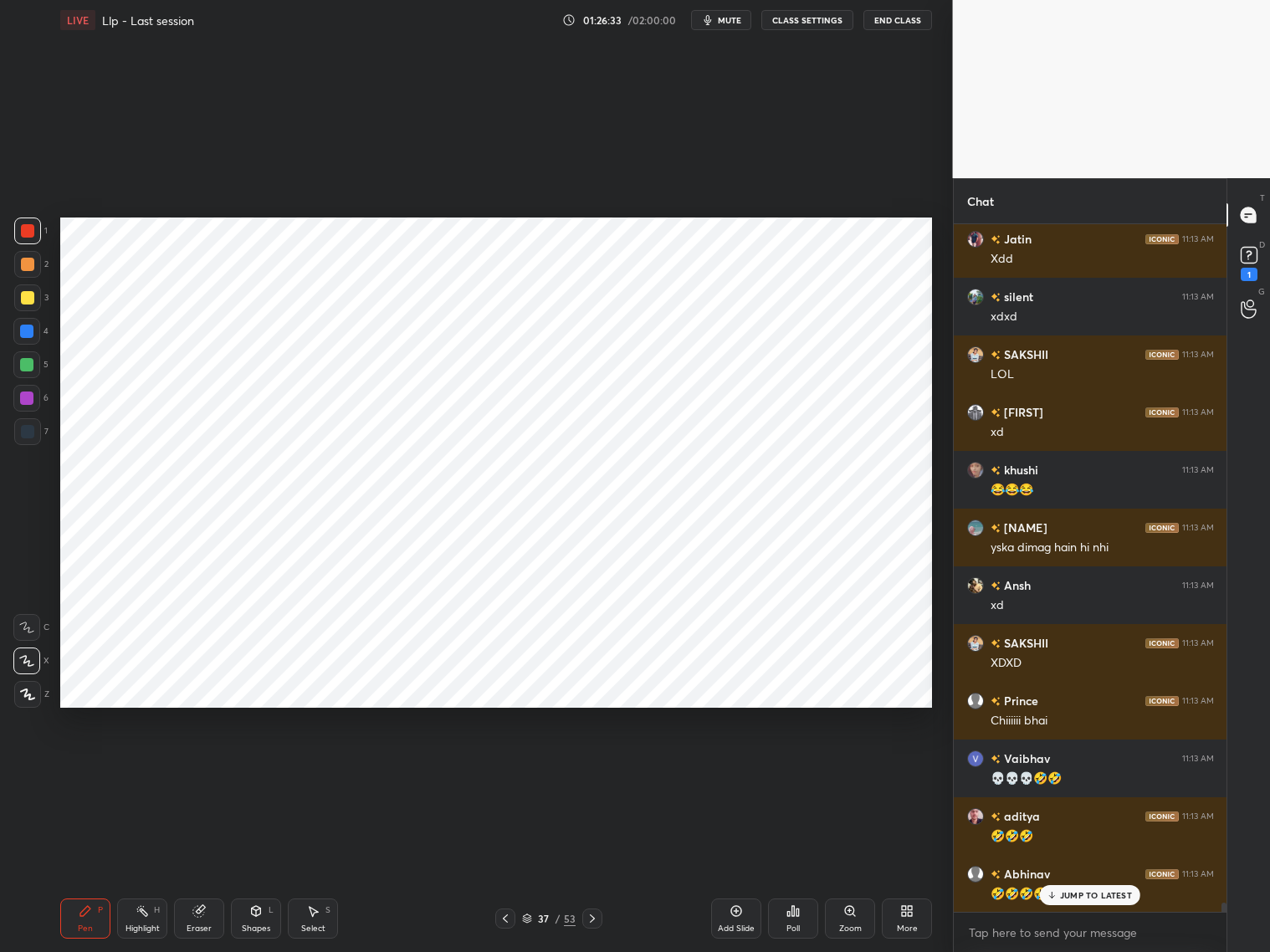 scroll, scrollTop: 50085, scrollLeft: 0, axis: vertical 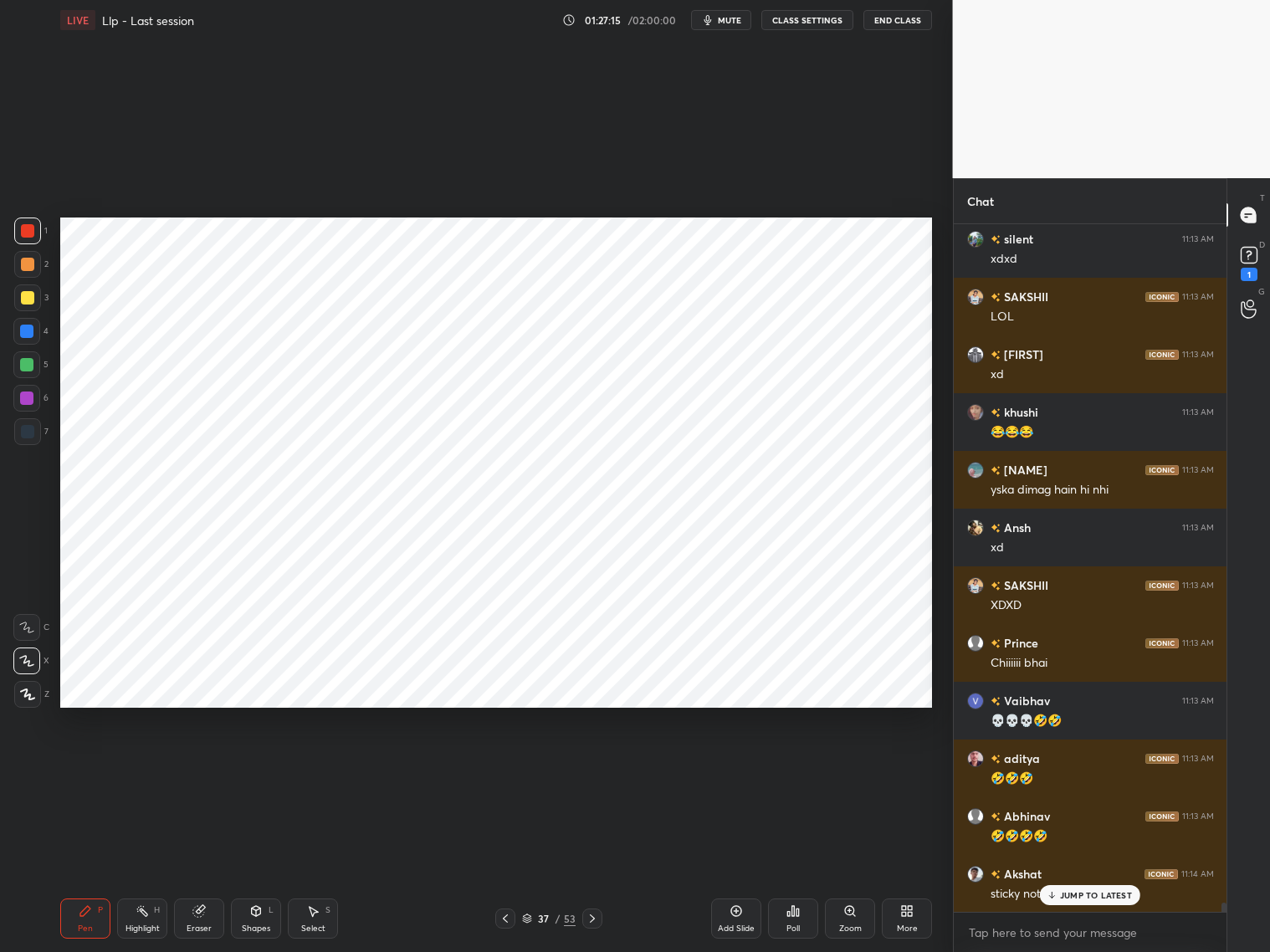 click on "Shapes" at bounding box center [256, 929] 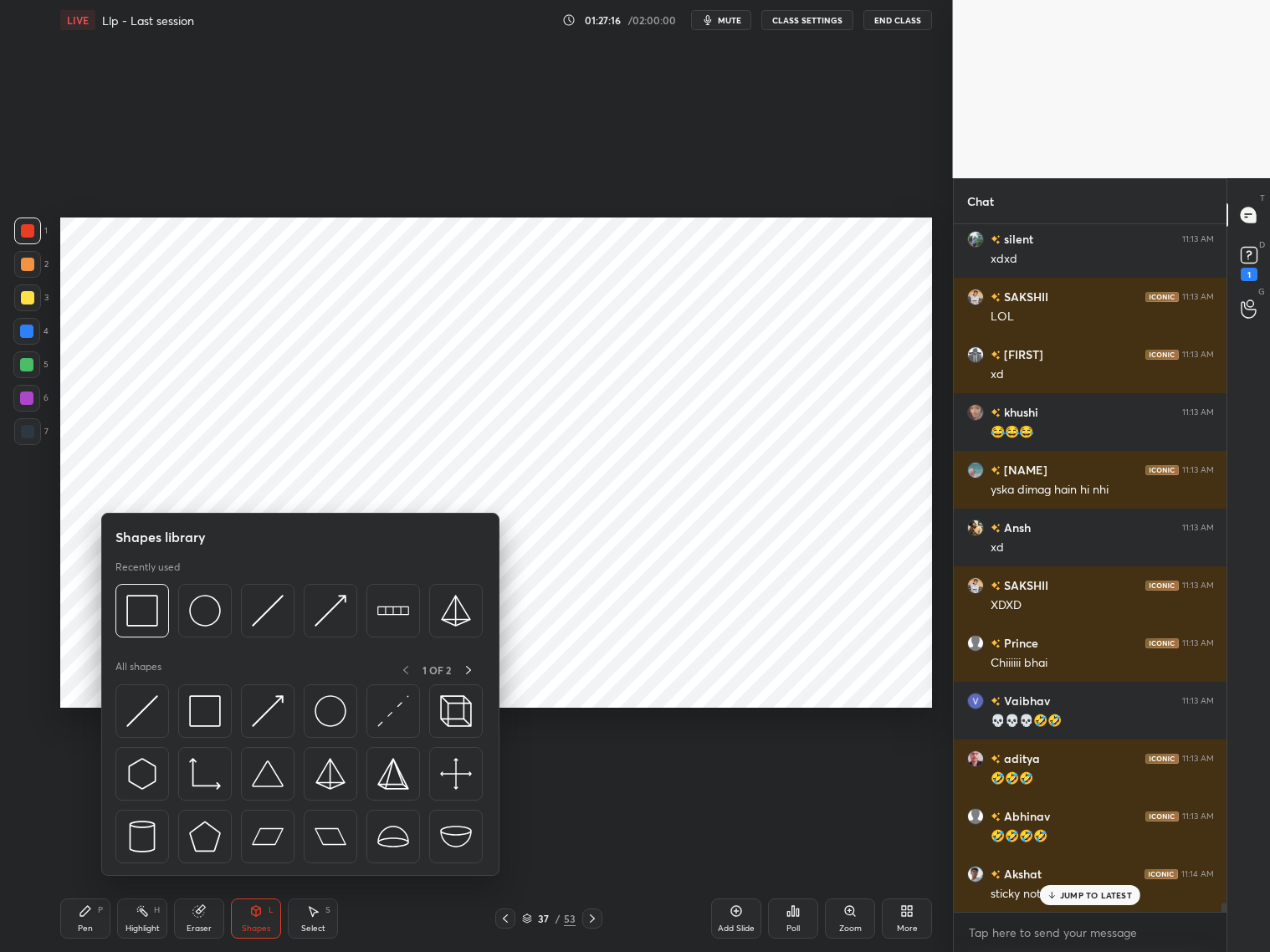 click on "Eraser" at bounding box center (199, 929) 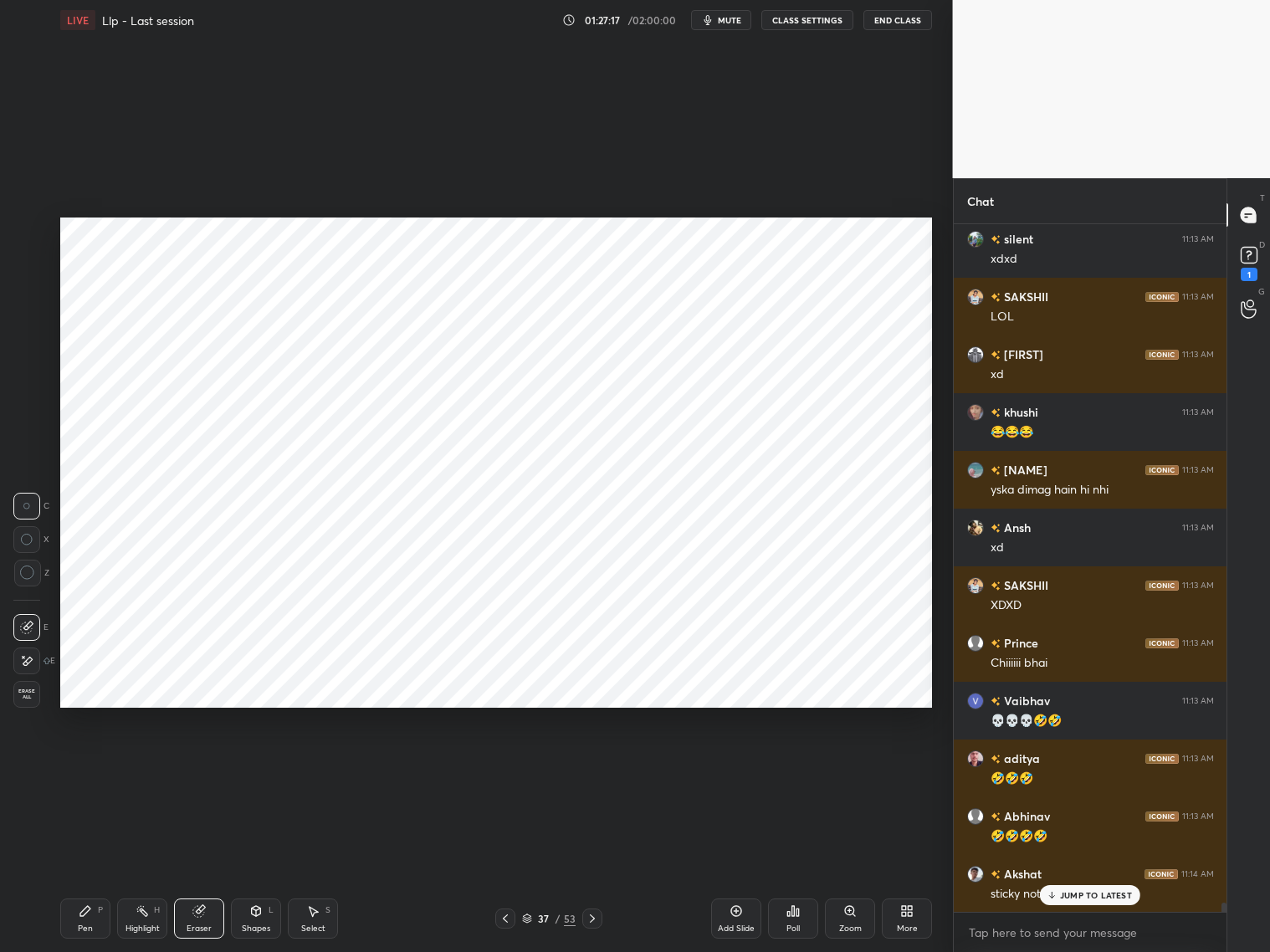 drag, startPoint x: 28, startPoint y: 665, endPoint x: 34, endPoint y: 641, distance: 24.738634 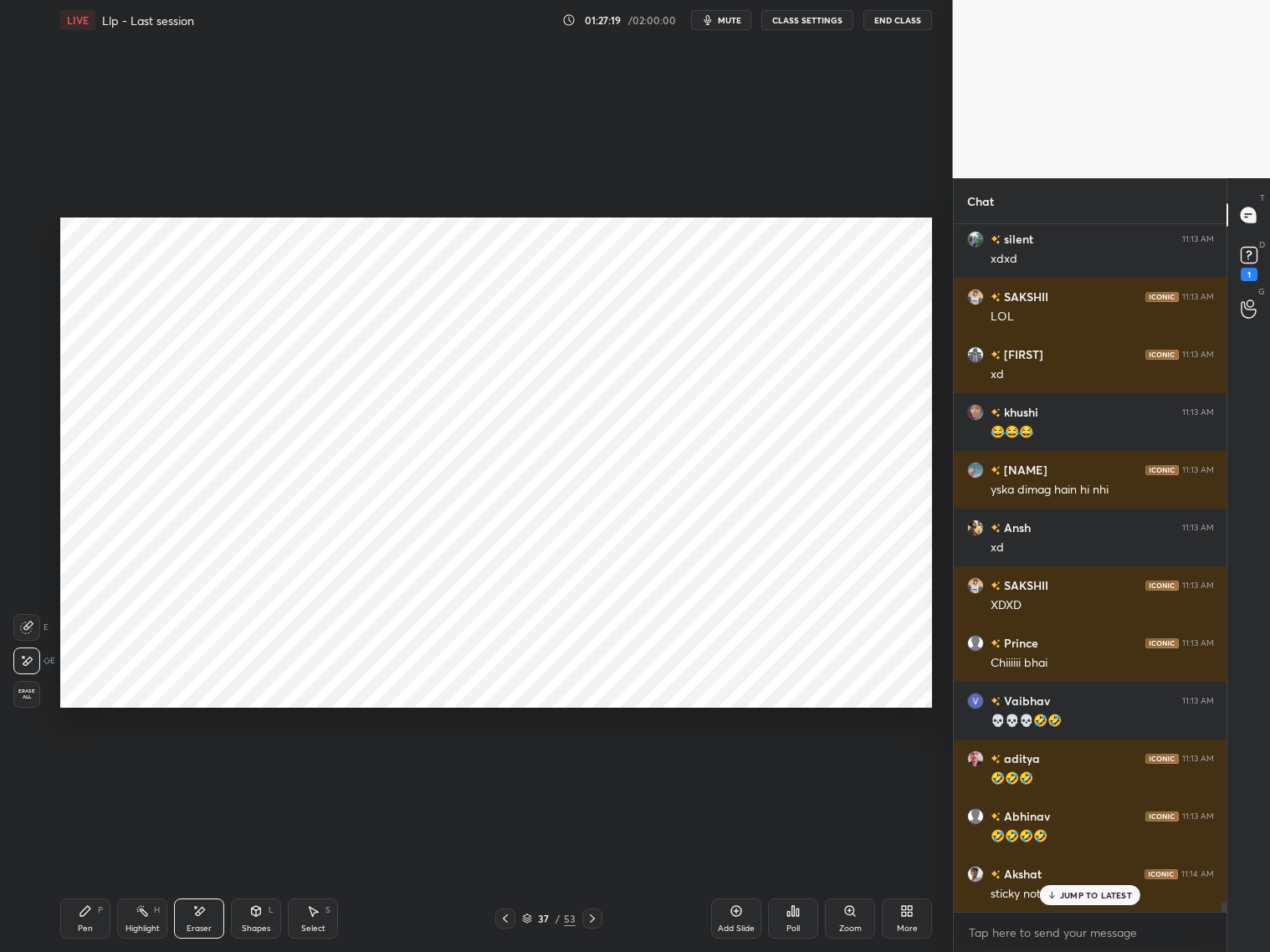 drag, startPoint x: 258, startPoint y: 919, endPoint x: 253, endPoint y: 902, distance: 17.72005 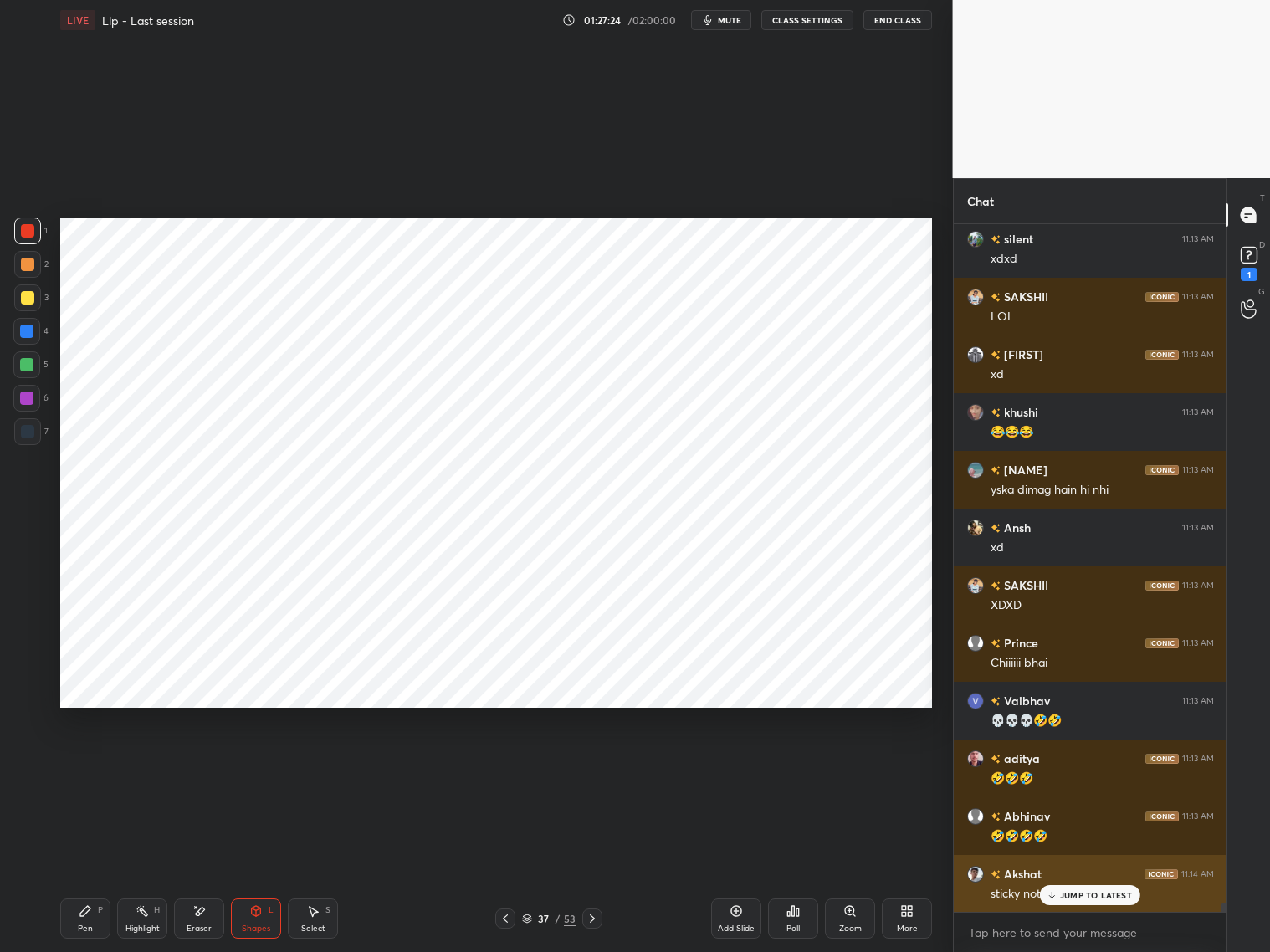 click on "JUMP TO LATEST" at bounding box center (1096, 895) 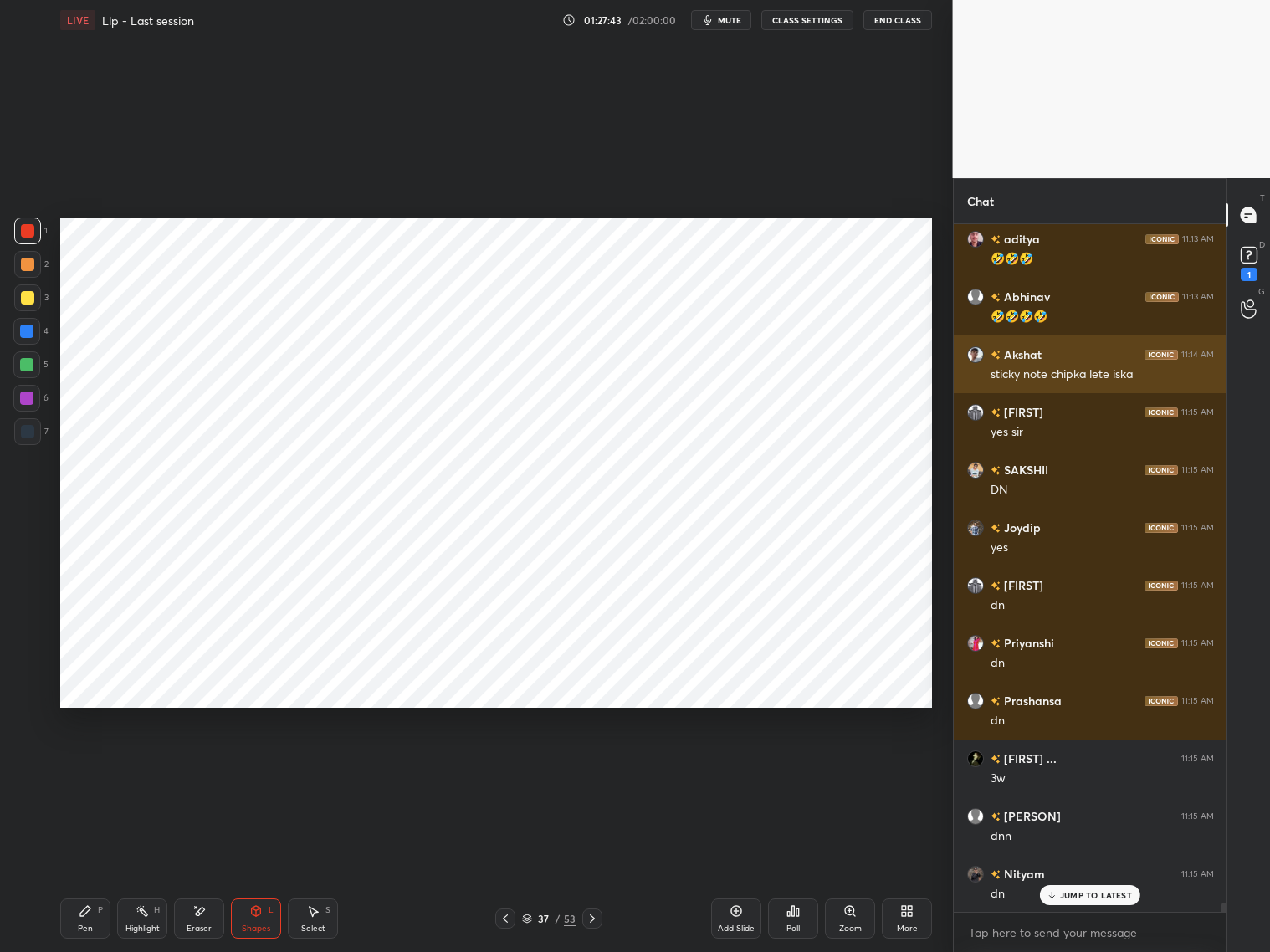scroll, scrollTop: 50663, scrollLeft: 0, axis: vertical 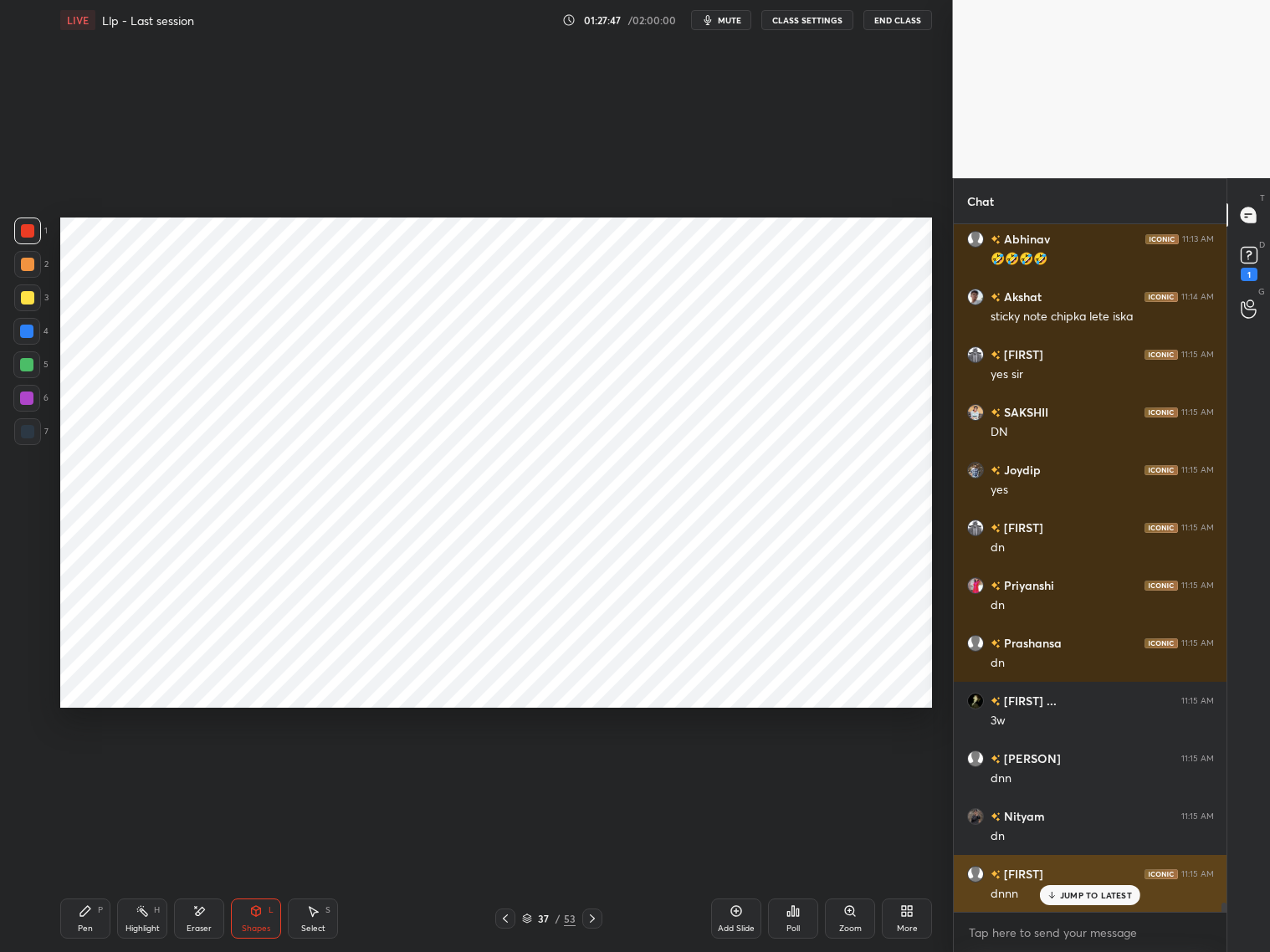 click on "JUMP TO LATEST" at bounding box center [1090, 895] 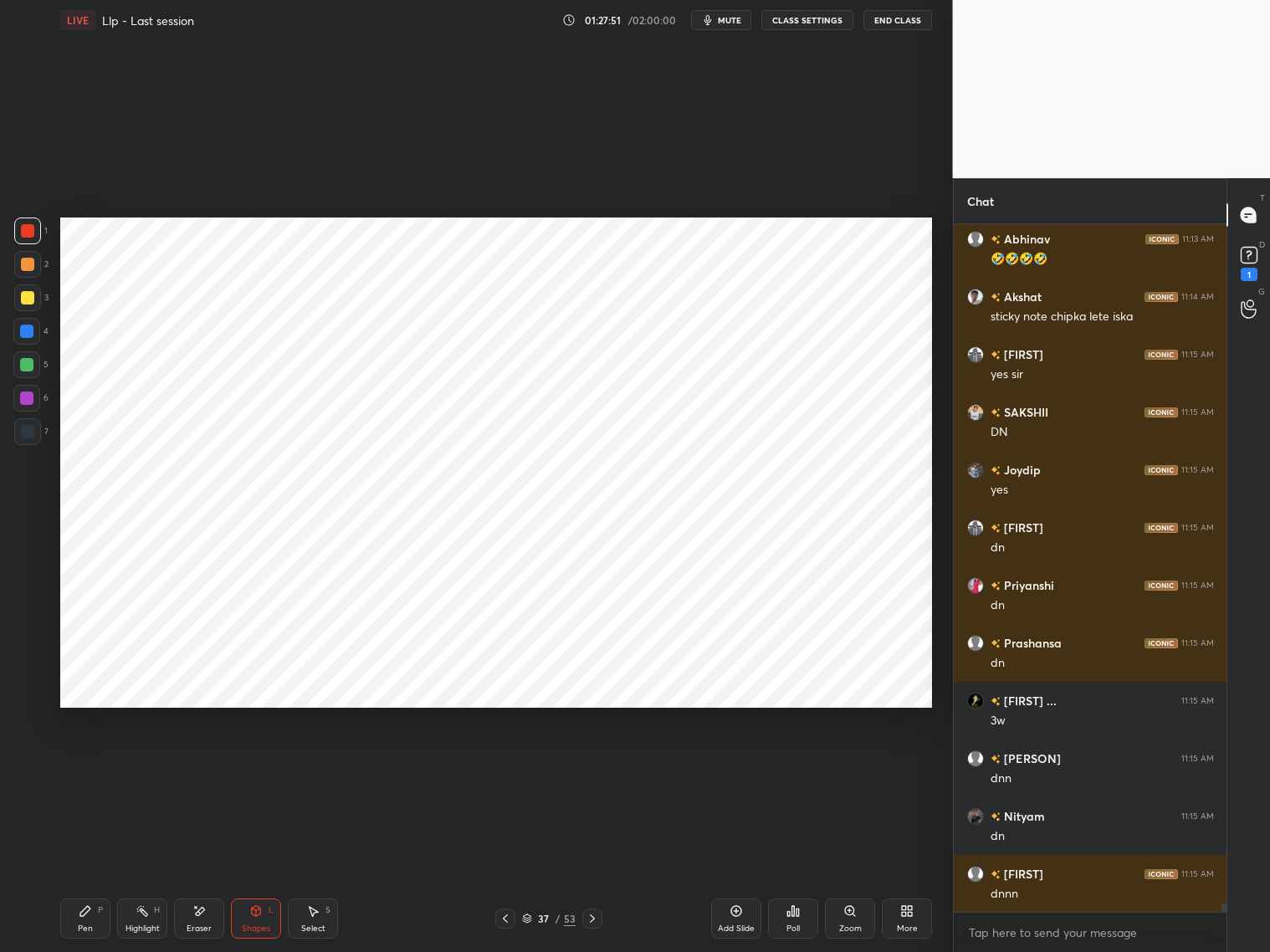 click 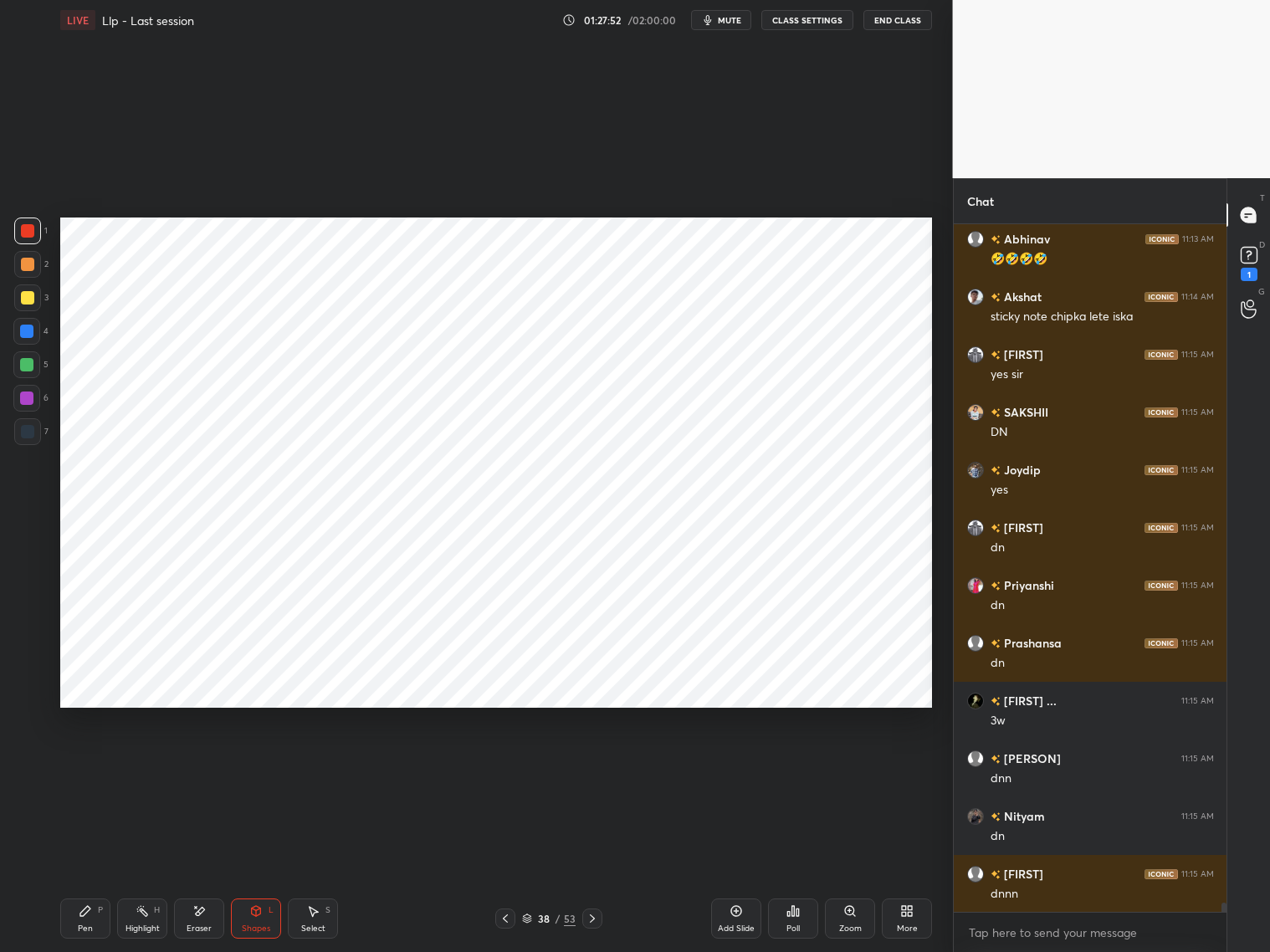 scroll, scrollTop: 50720, scrollLeft: 0, axis: vertical 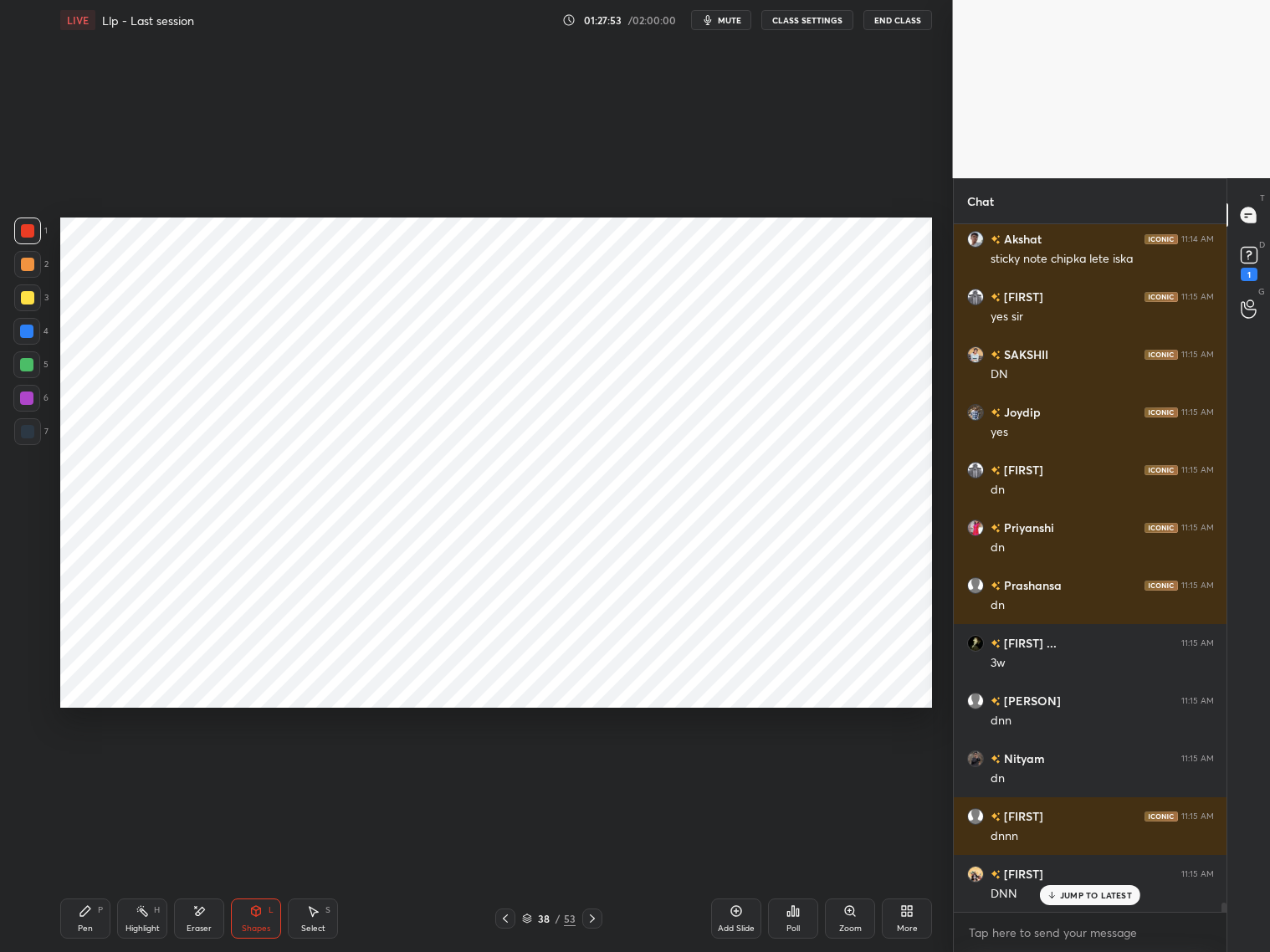 drag, startPoint x: 23, startPoint y: 331, endPoint x: 47, endPoint y: 319, distance: 26.832816 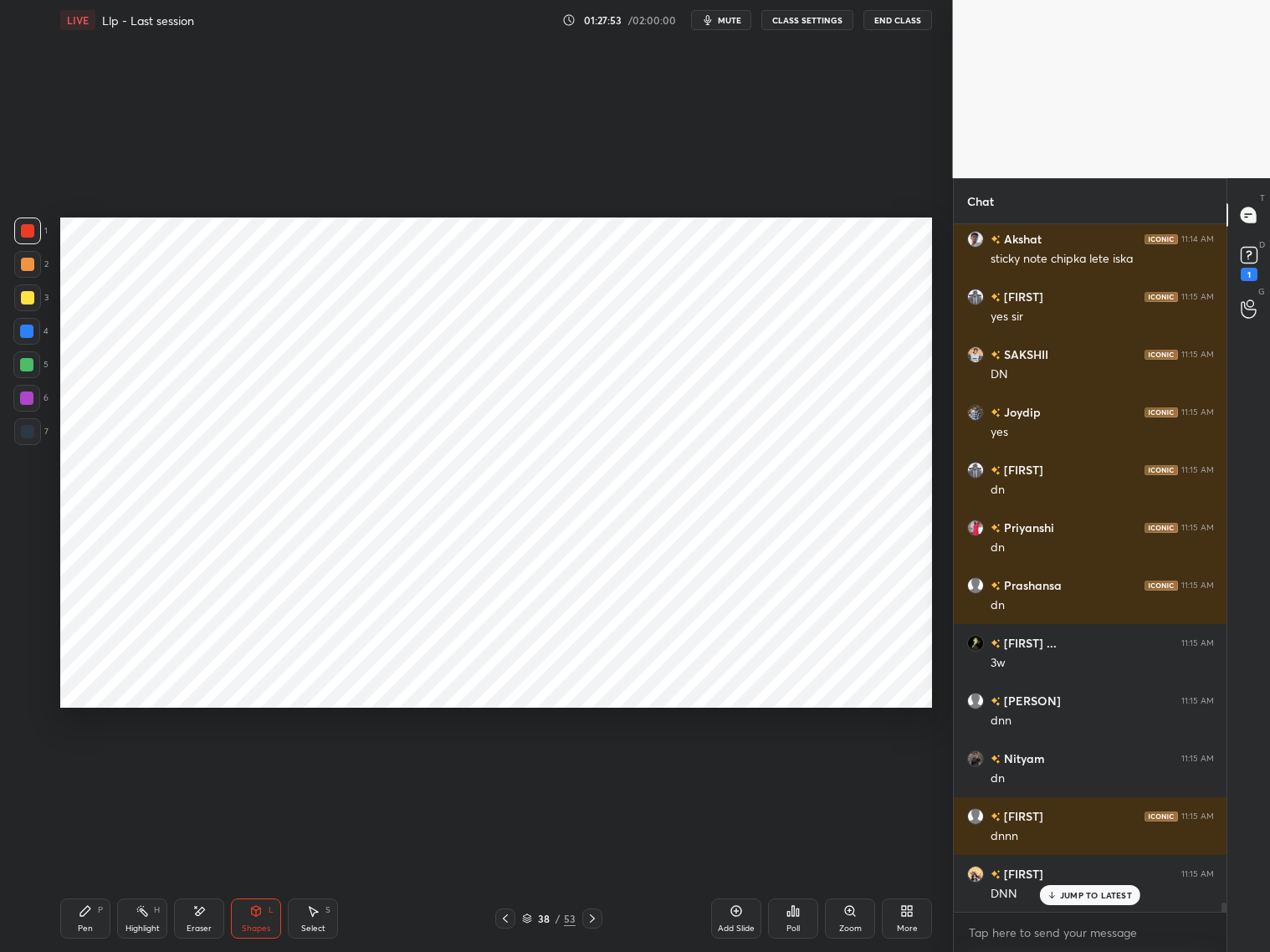 click at bounding box center [27, 331] 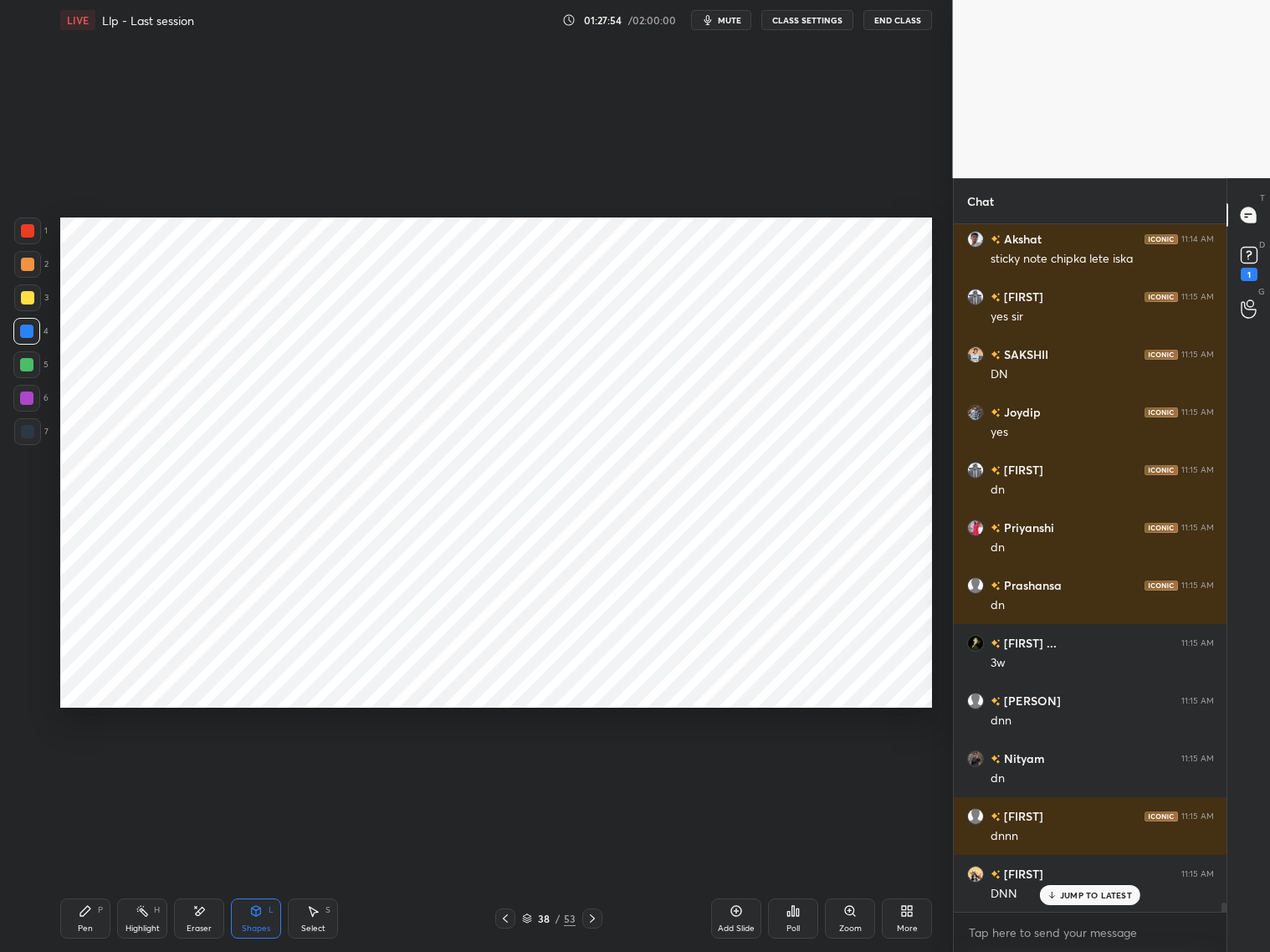 click on "Pen P" at bounding box center [85, 919] 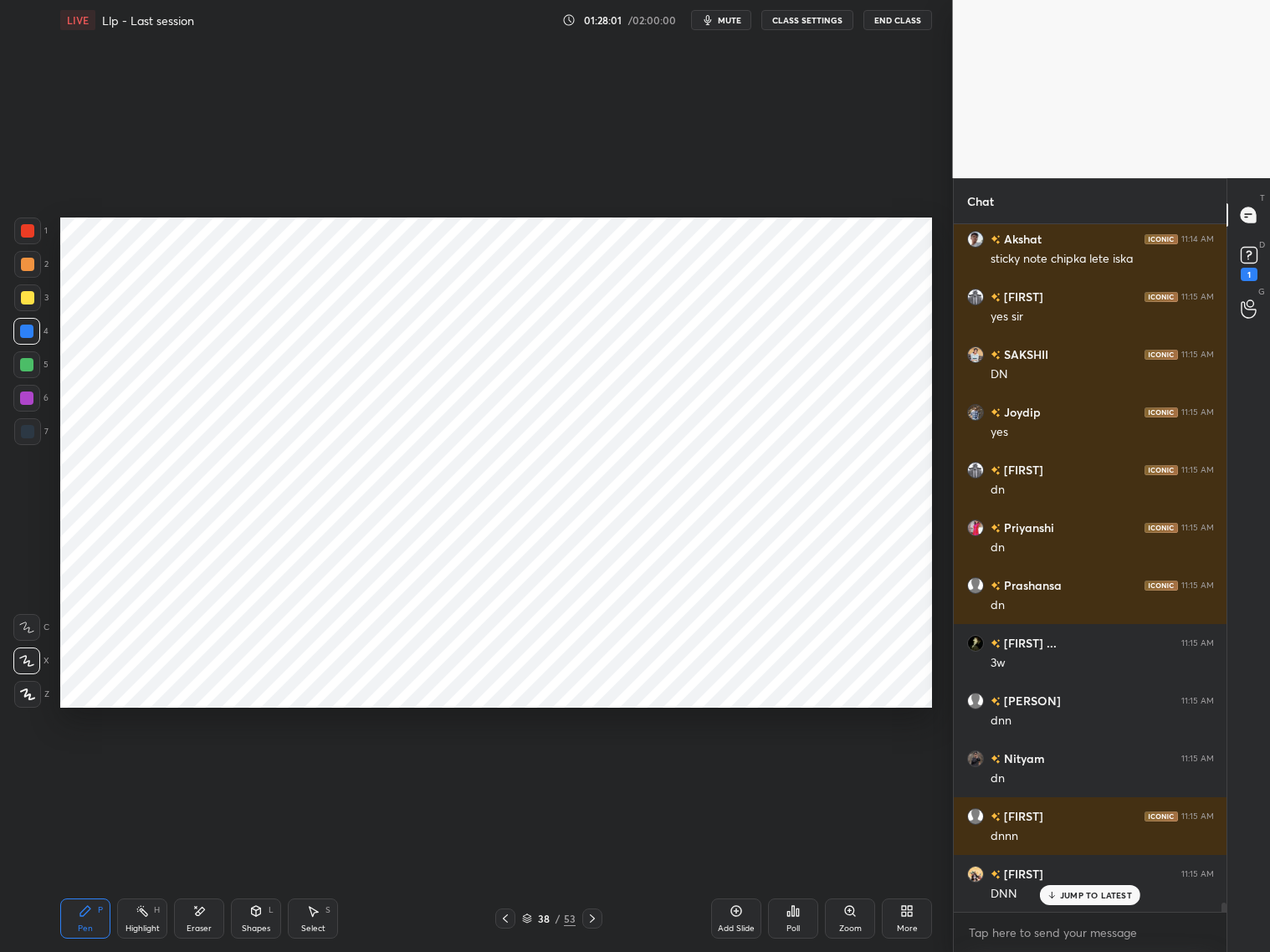 scroll, scrollTop: 50793, scrollLeft: 0, axis: vertical 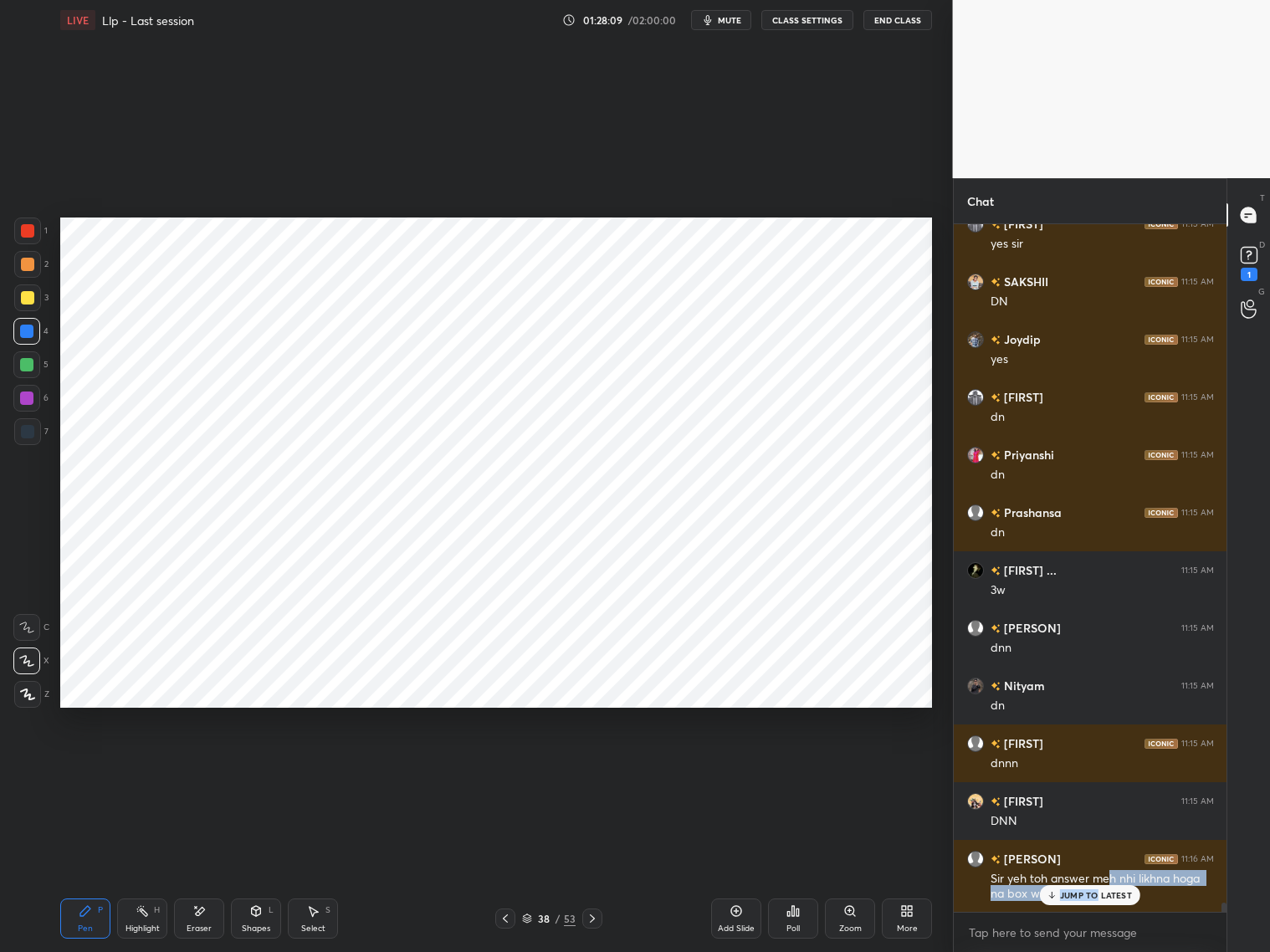 drag, startPoint x: 1109, startPoint y: 877, endPoint x: 1100, endPoint y: 898, distance: 22.847 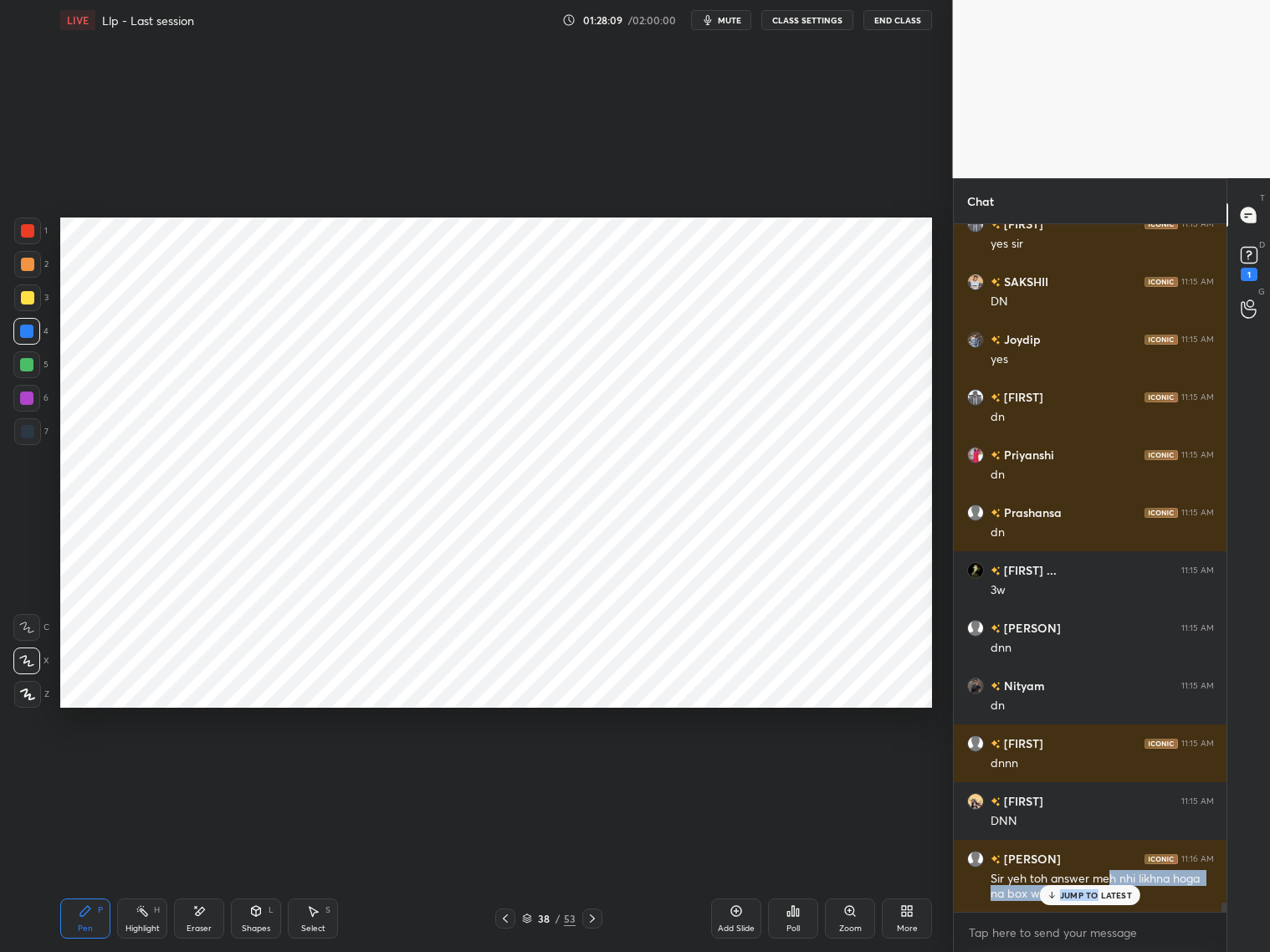 click on "[PERSON] 11:13 AM xd [PERSON] 11:13 AM 😂😂😂 [PERSON] 11:13 AM yska dimag hain hi nhi [PERSON] 11:13 AM xd [PERSON] 11:13 AM XDXD [PERSON] 11:13 AM Chiiiiii bhai [PERSON] 11:13 AM 💀💀💀🤣🤣 [PERSON] 11:13 AM 🤣🤣🤣 [PERSON] 11:13 AM 🤣🤣🤣🤣 [PERSON] 11:14 AM sticky note chipka lete iska [PERSON] 11:15 AM yes sir [PERSON] 11:15 AM DN [PERSON] 11:15 AM yes [PERSON] 11:15 AM dn [PERSON] 11:15 AM dn [PERSON] 11:15 AM dn [PERSON] ... 11:15 AM 3w [PERSON] 11:15 AM dnn [PERSON] 11:15 AM dn [PERSON] 11:15 AM dnnn [PERSON] 11:15 AM DNN [PERSON] 11:16 AM Sir yeh toh answer meh nhi likhna hoga na box waala JUMP TO LATEST" at bounding box center [1090, 568] 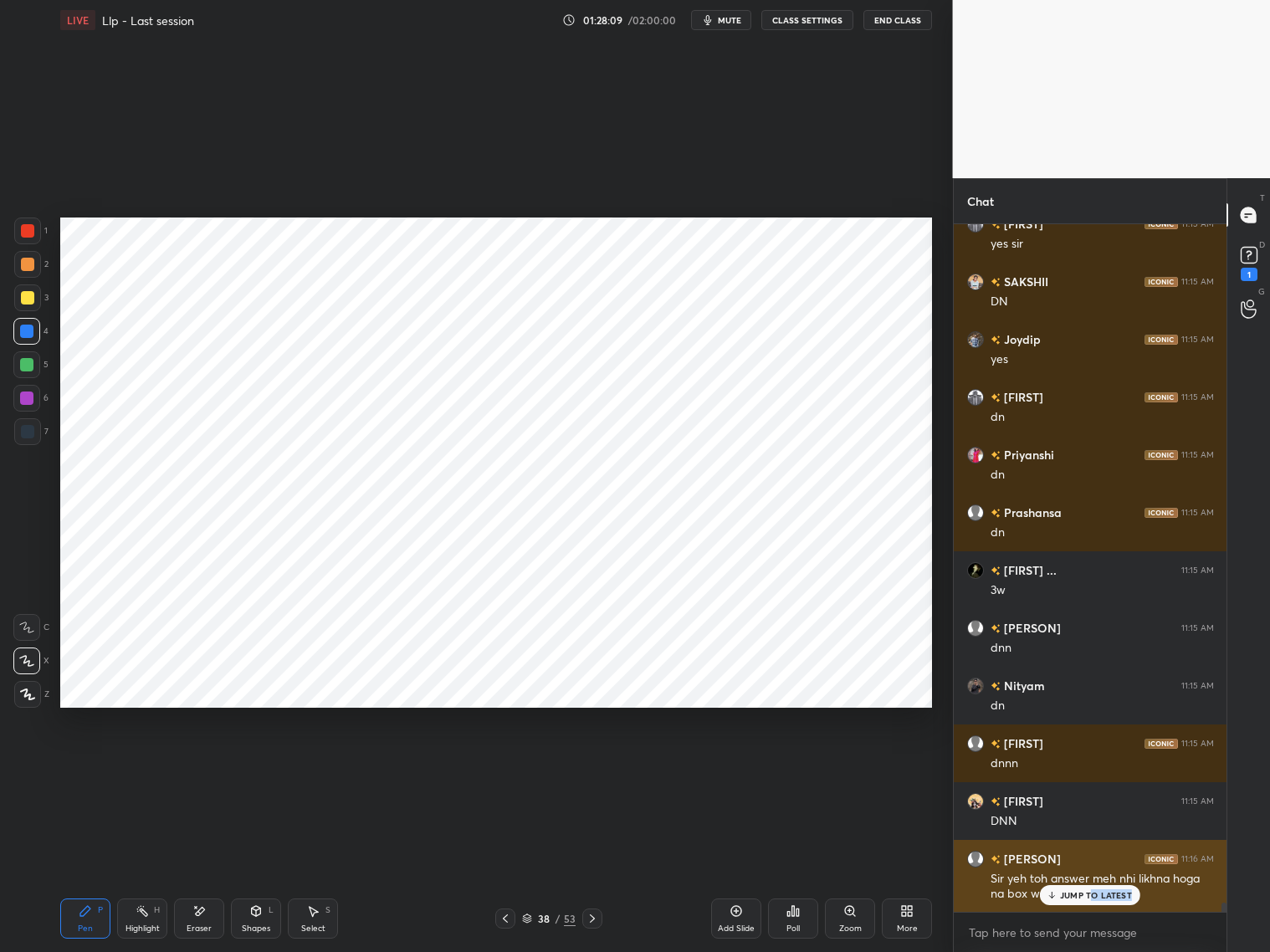 click on "JUMP TO LATEST" at bounding box center (1090, 895) 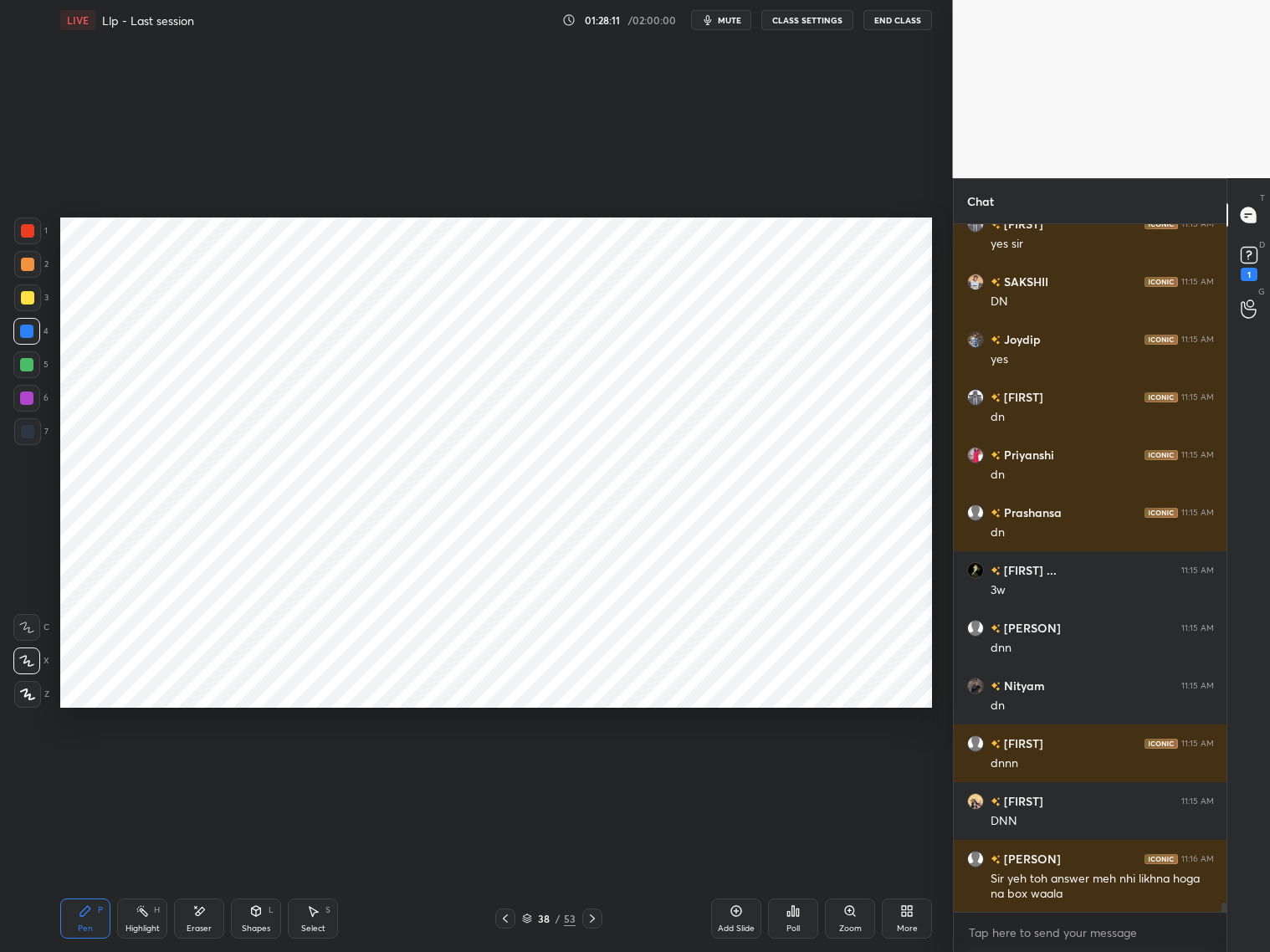click at bounding box center (505, 919) 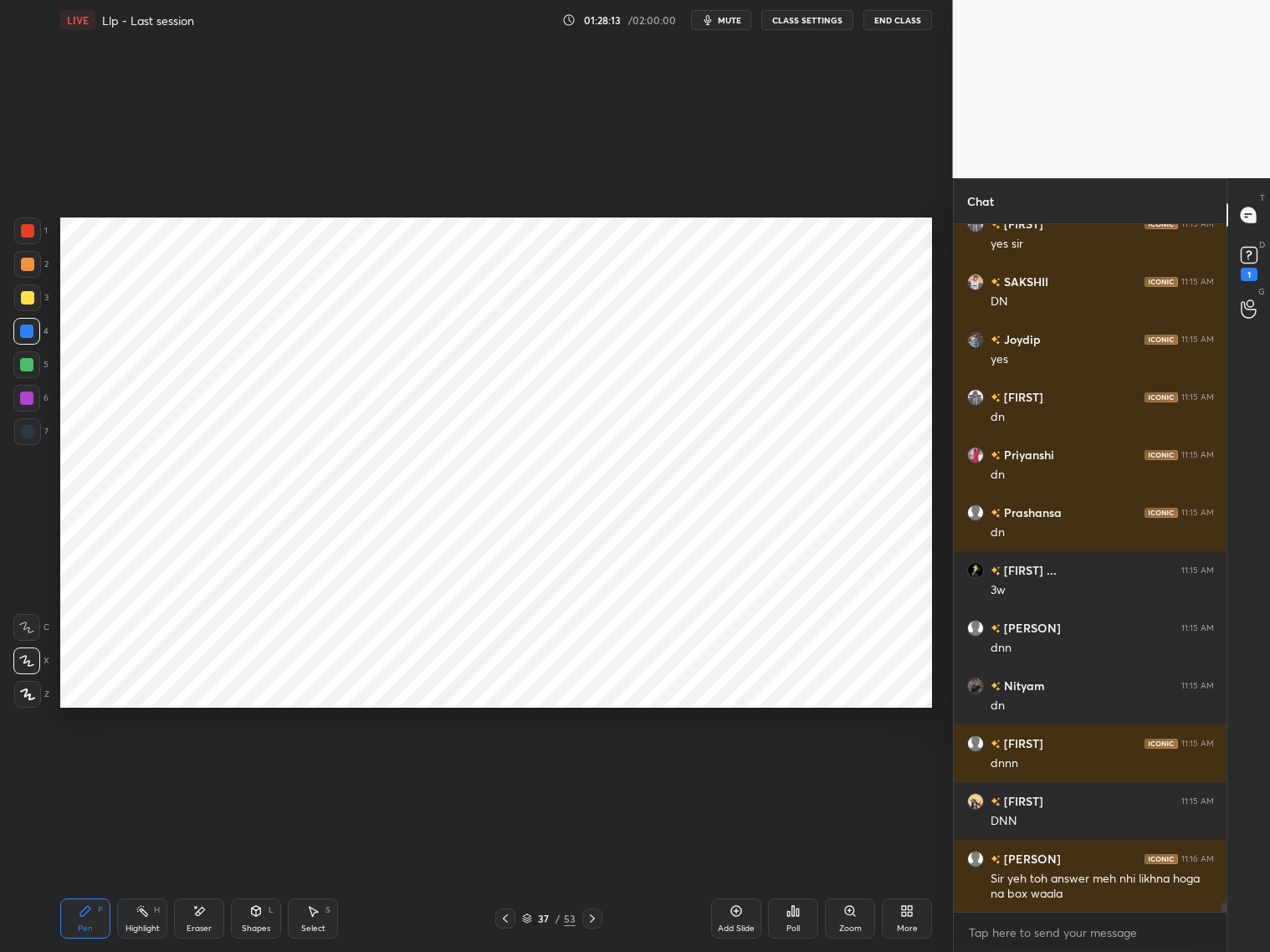 drag, startPoint x: 258, startPoint y: 922, endPoint x: 251, endPoint y: 905, distance: 18.384776 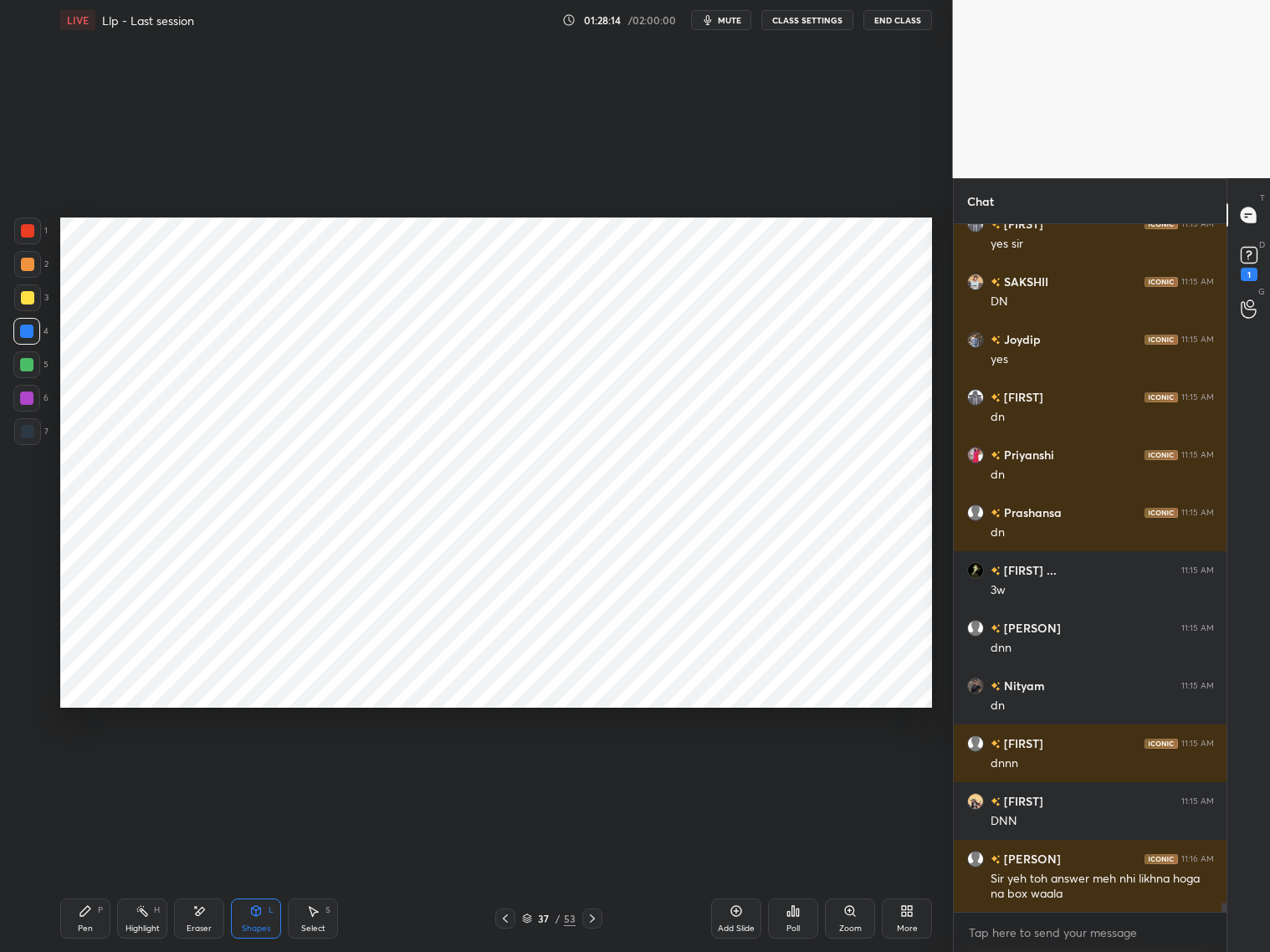 click on "Eraser" at bounding box center [199, 919] 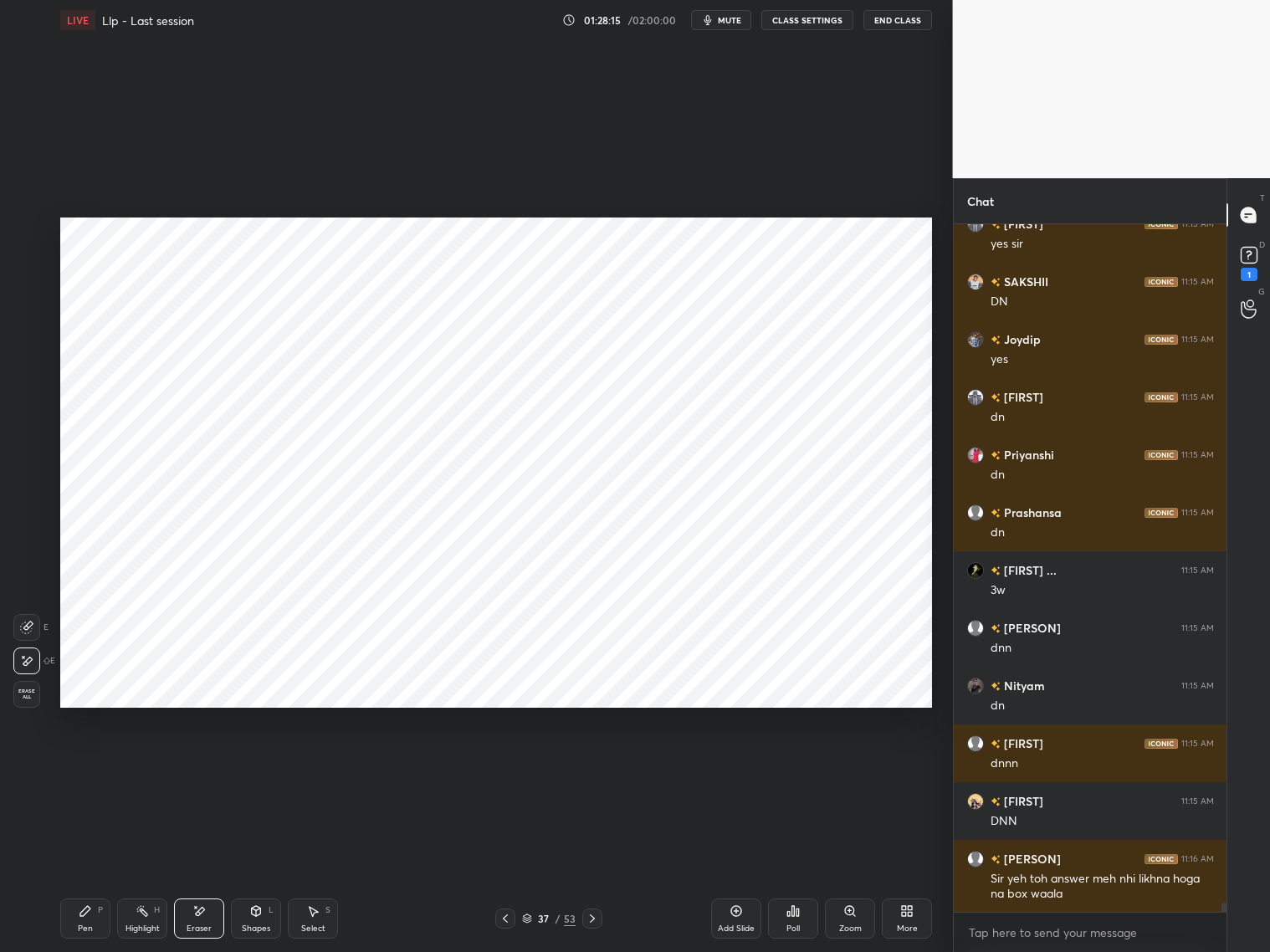 drag, startPoint x: 27, startPoint y: 659, endPoint x: 47, endPoint y: 653, distance: 21 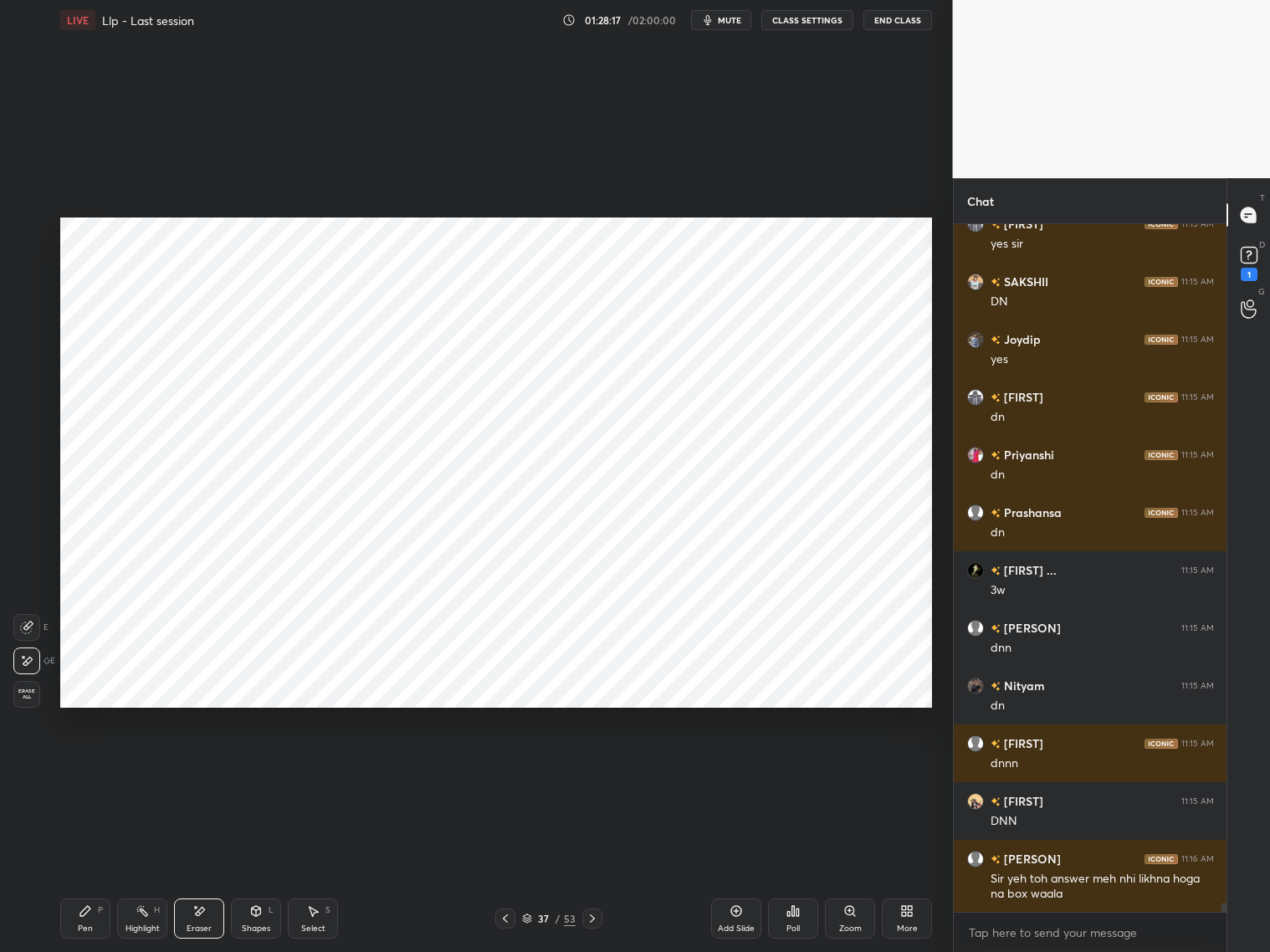 click on "Pen P" at bounding box center [85, 919] 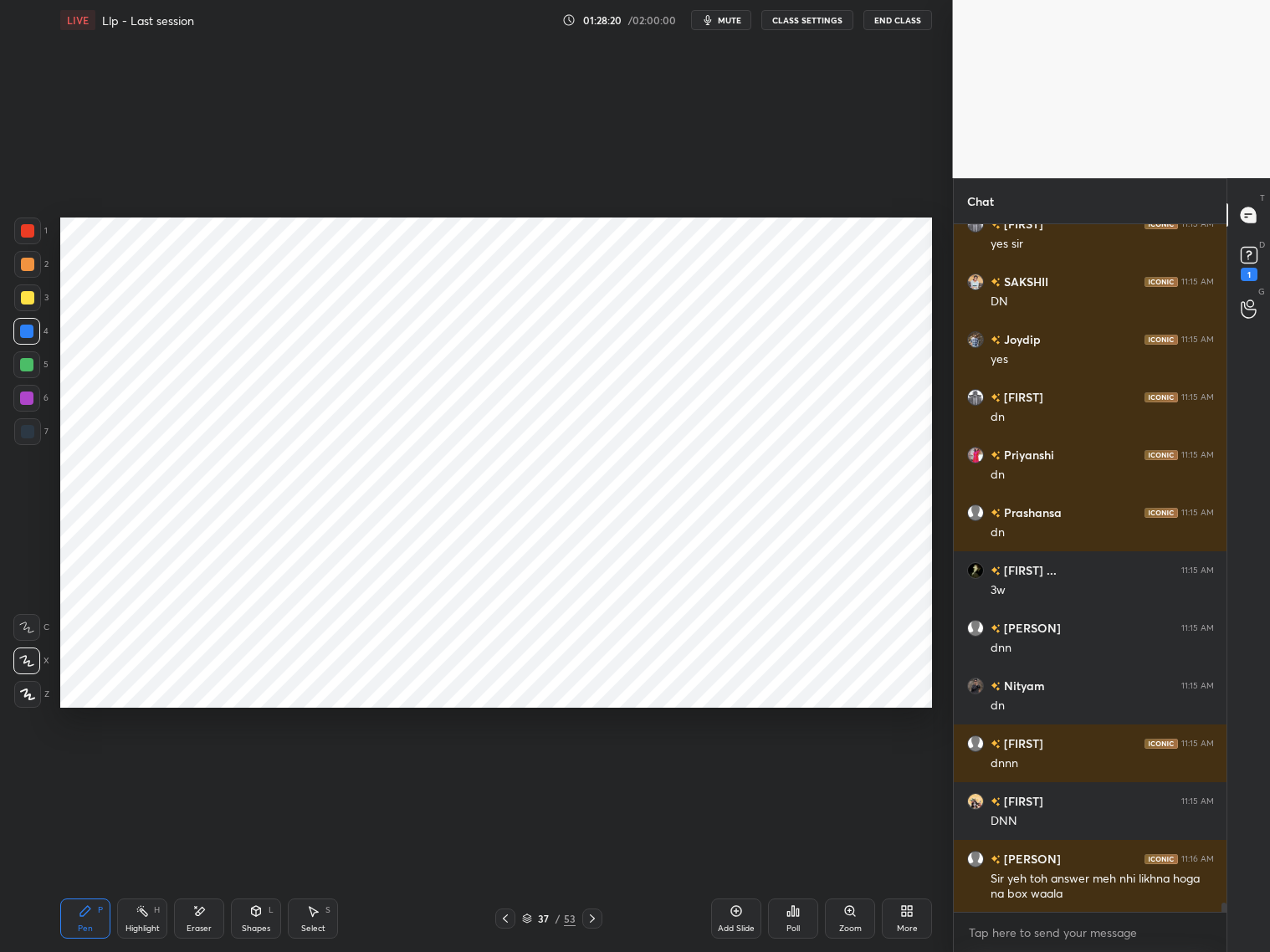 click 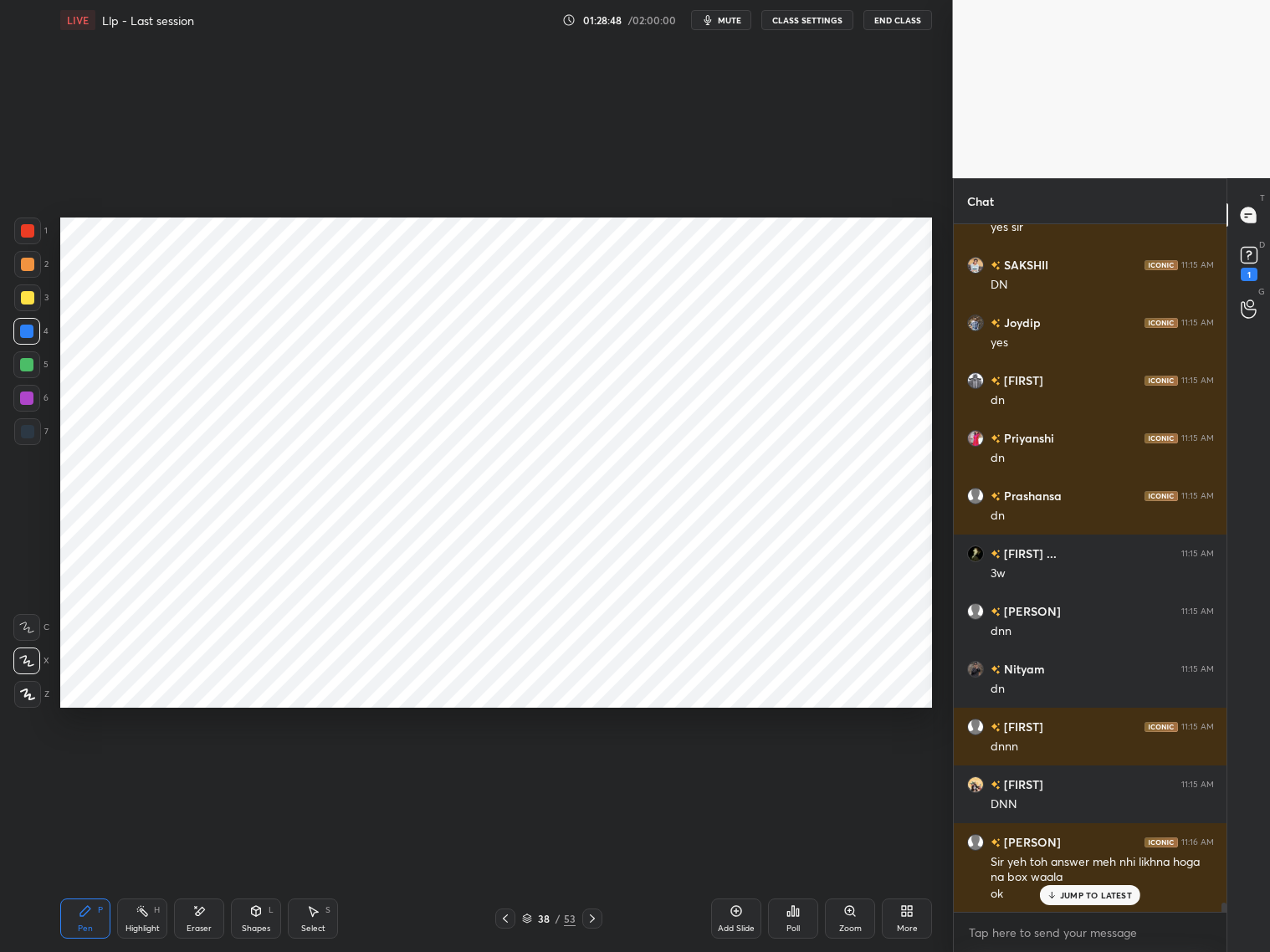 scroll, scrollTop: 50868, scrollLeft: 0, axis: vertical 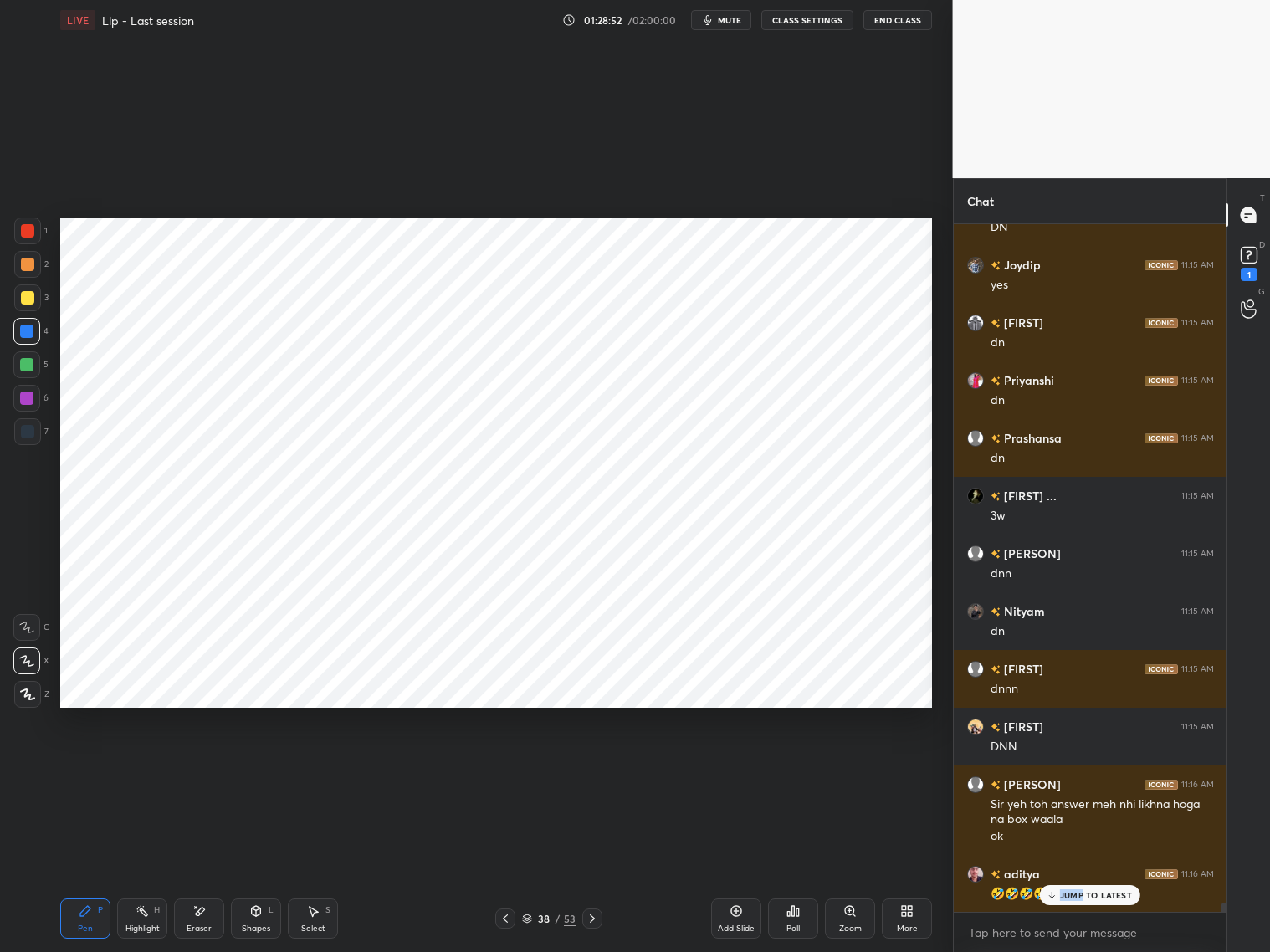 click on "JUMP TO LATEST" at bounding box center (1096, 895) 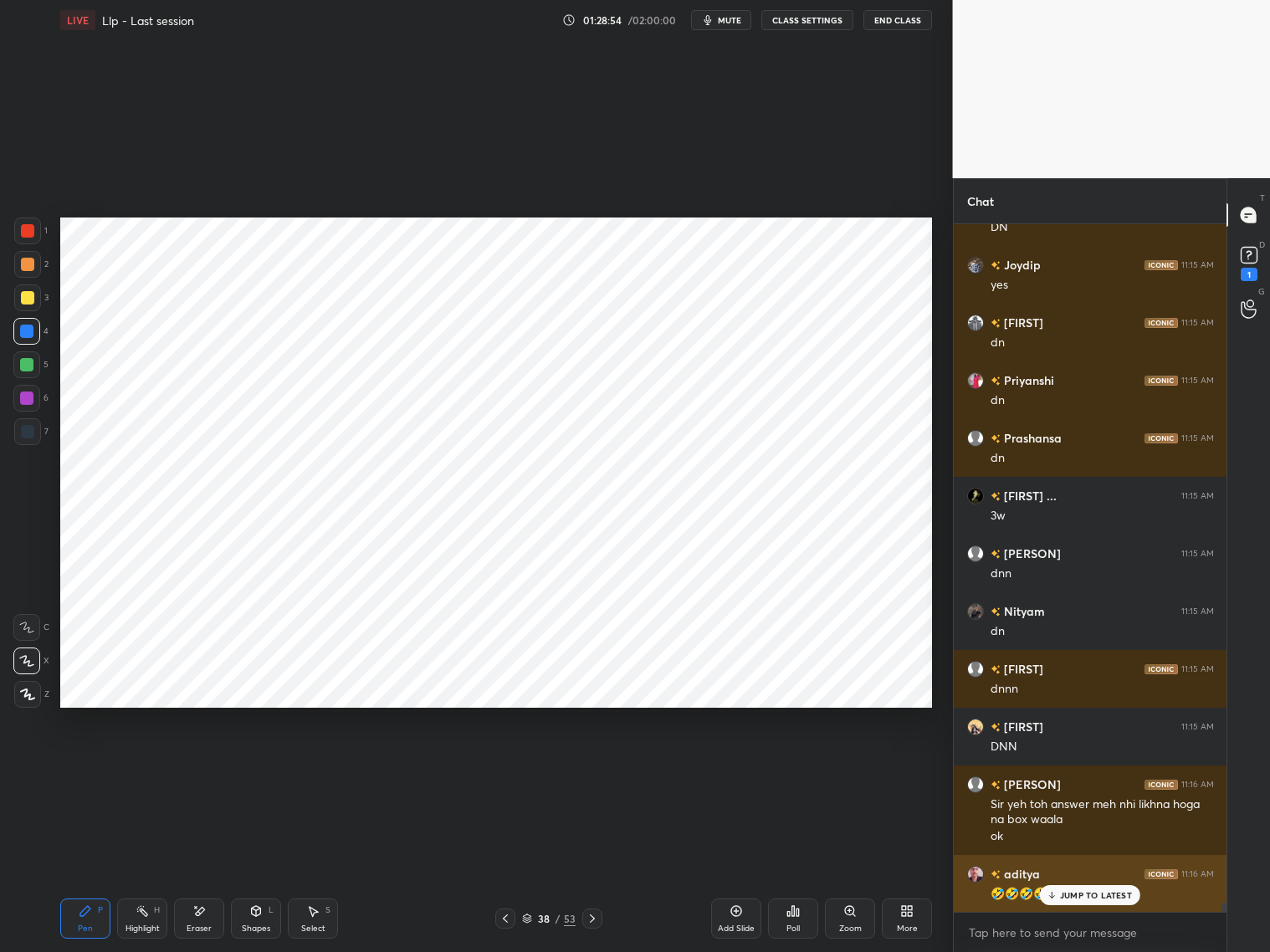 scroll, scrollTop: 50925, scrollLeft: 0, axis: vertical 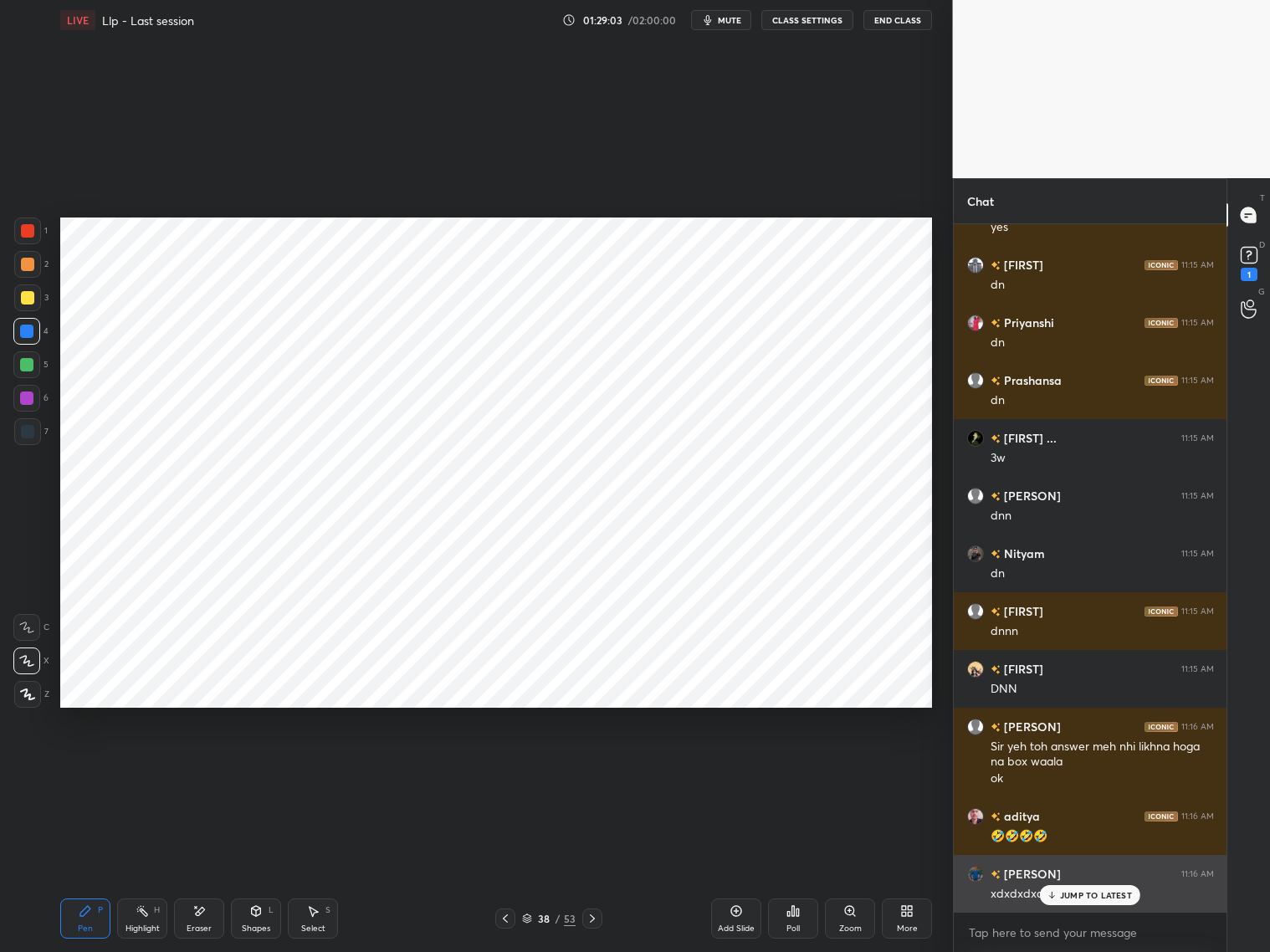 click on "JUMP TO LATEST" at bounding box center [1096, 895] 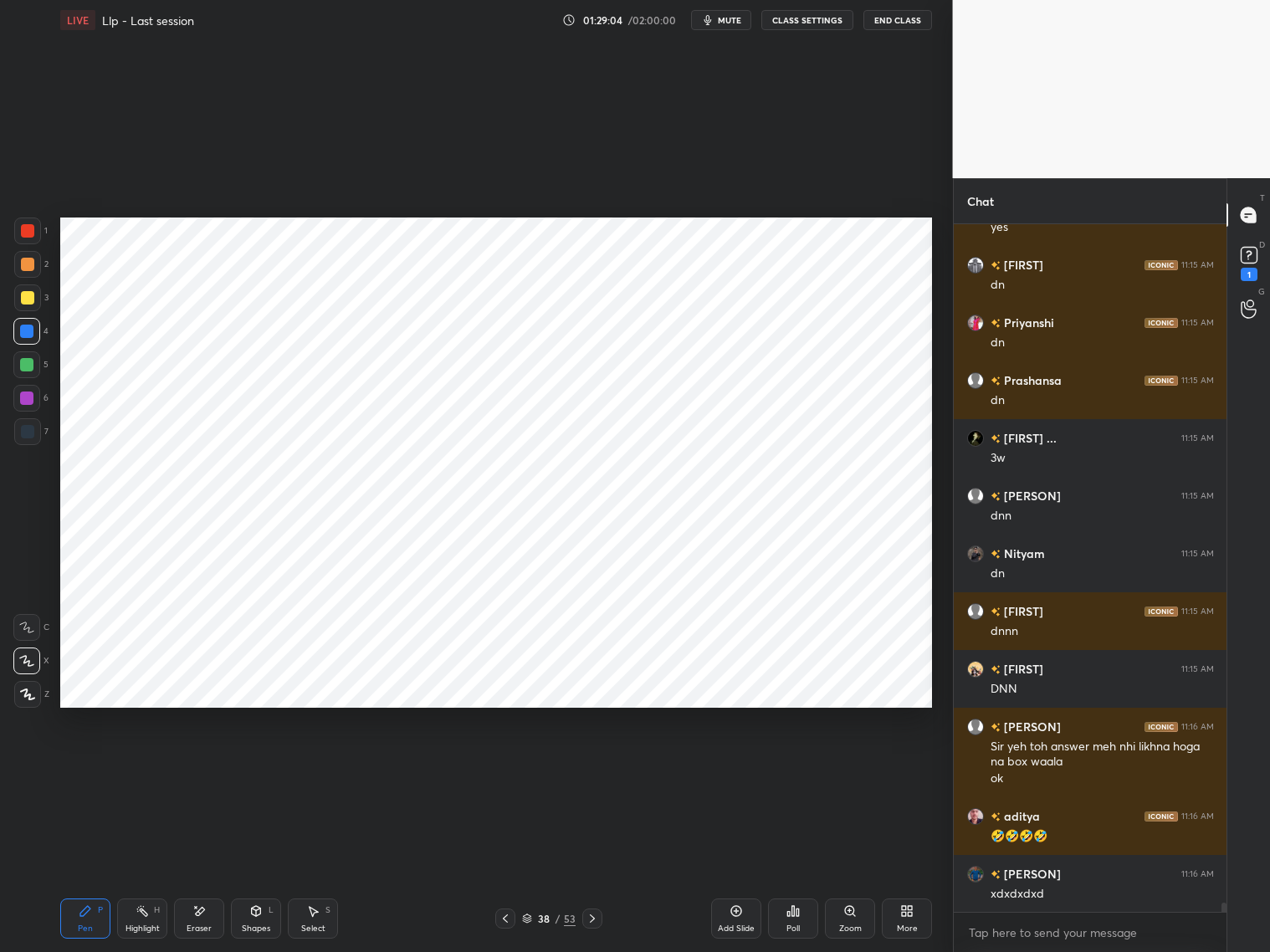 click 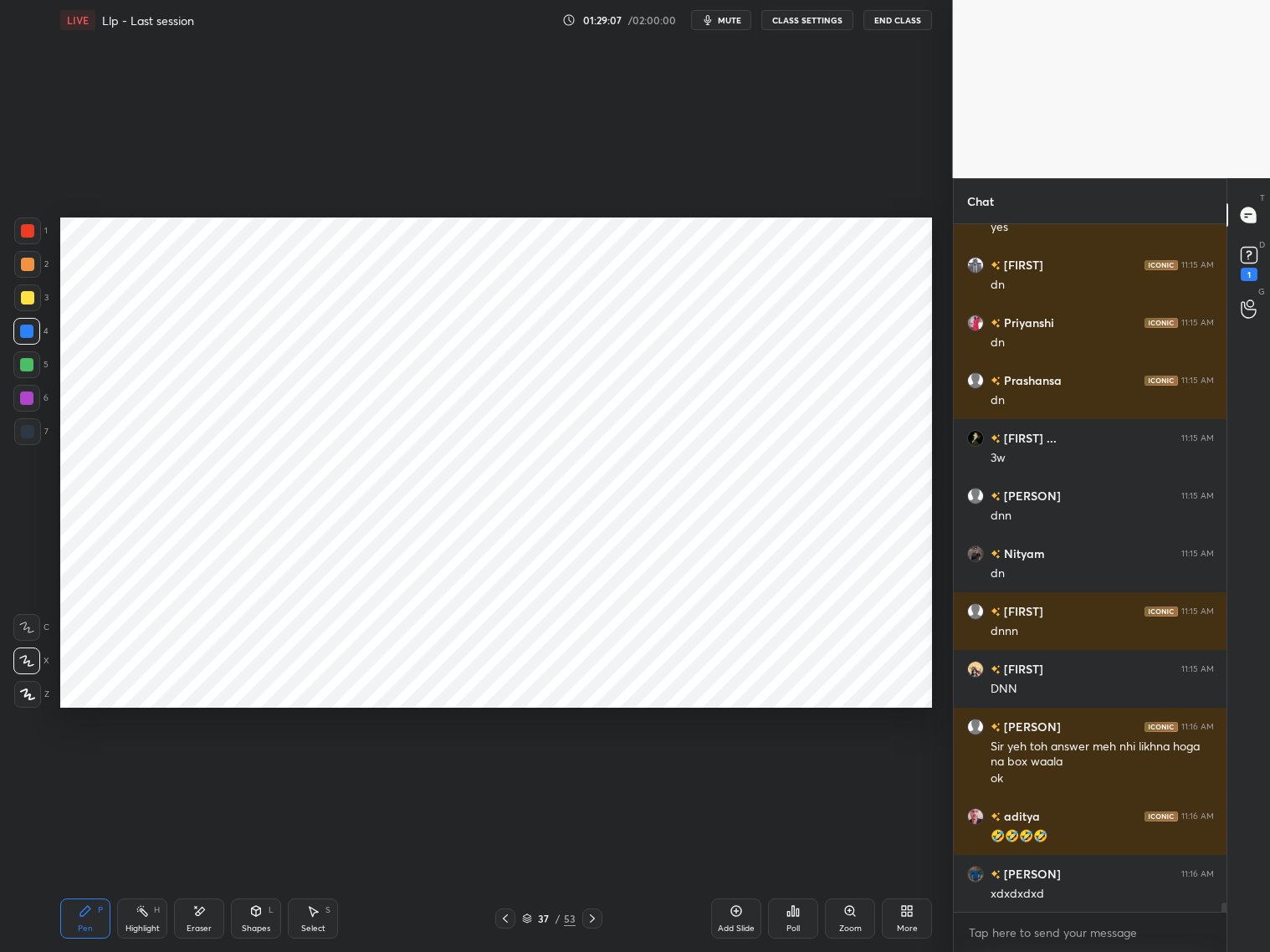 click 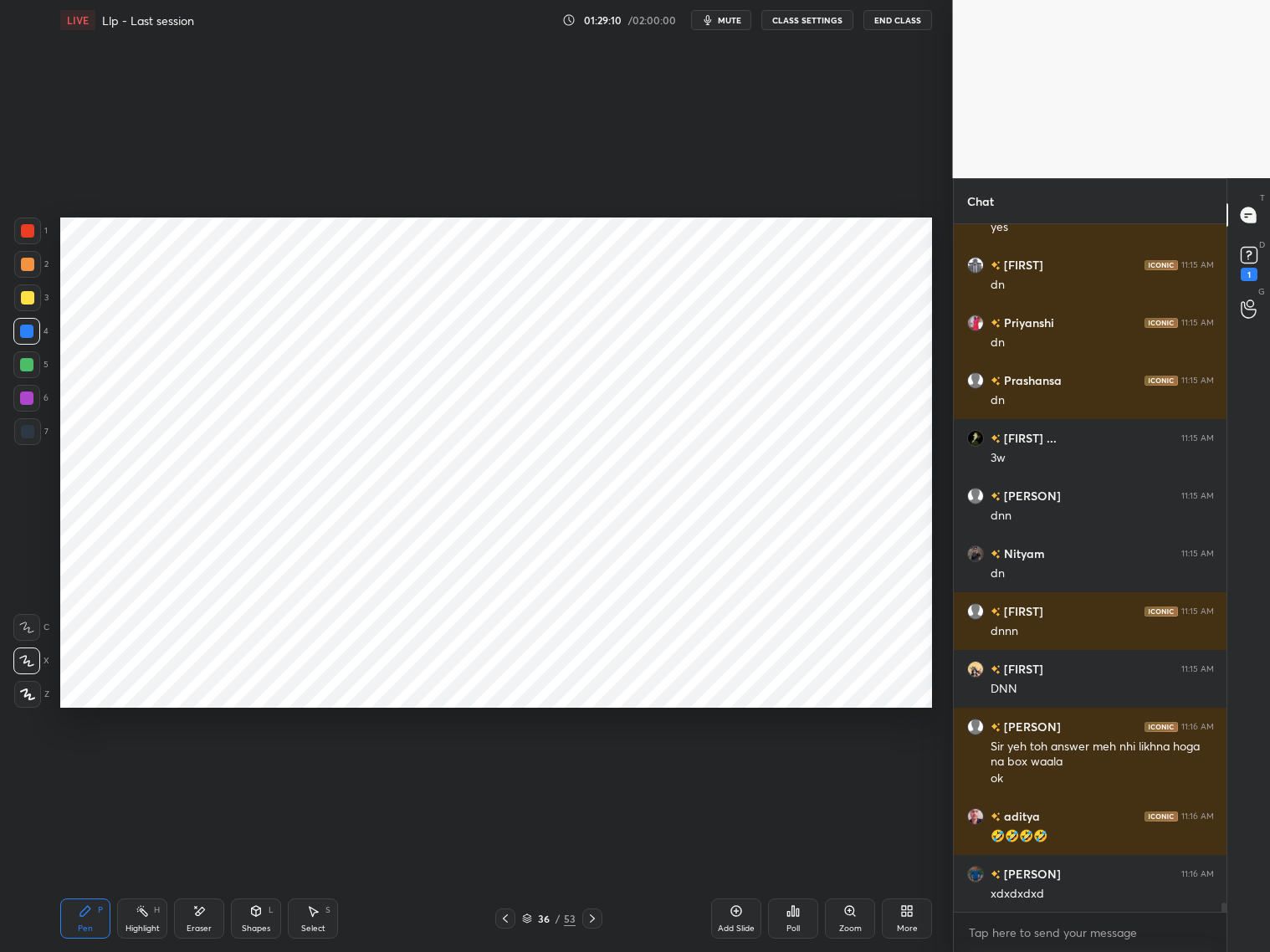 scroll, scrollTop: 648, scrollLeft: 269, axis: both 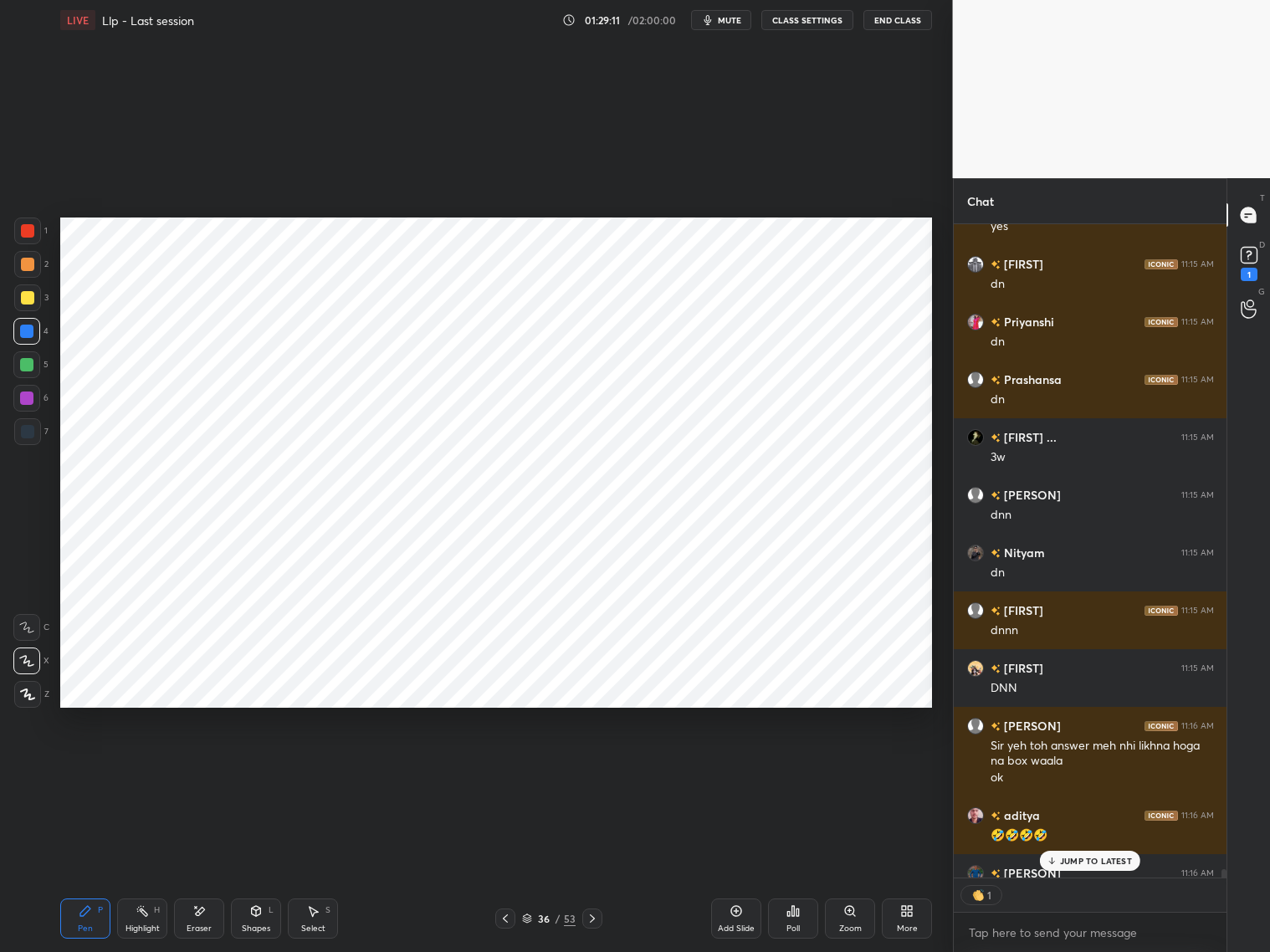 click at bounding box center (592, 919) 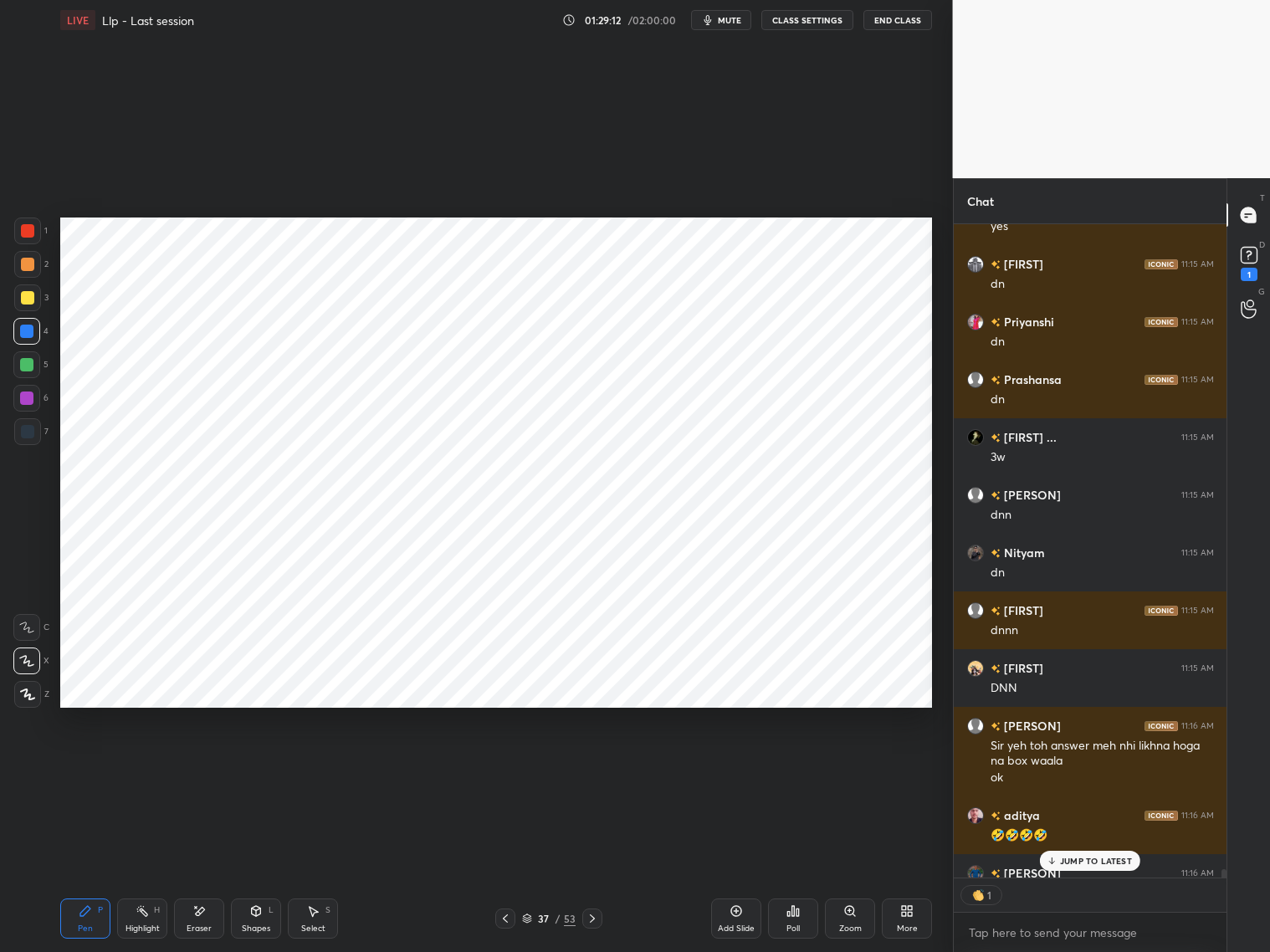 click 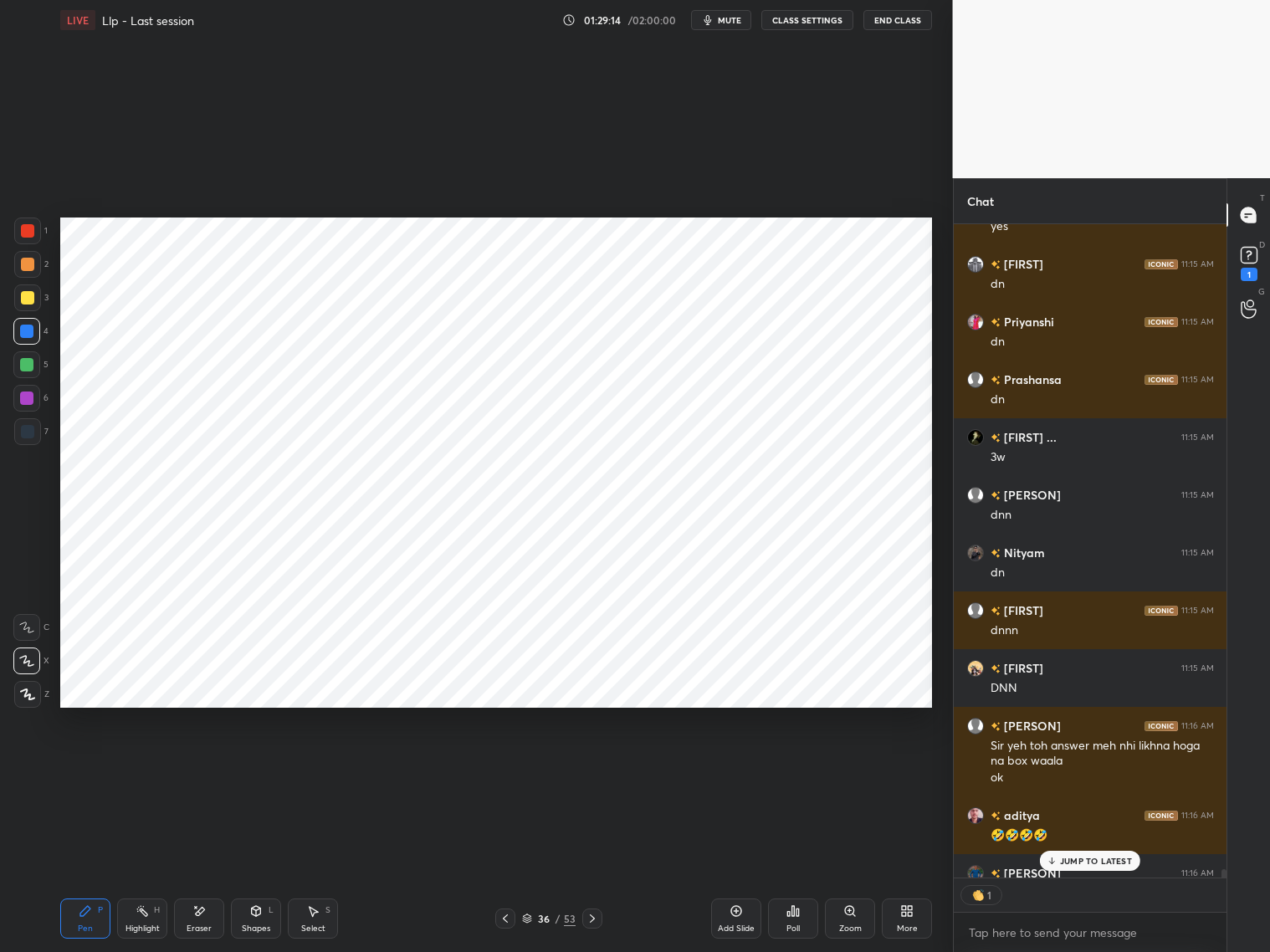 drag, startPoint x: 311, startPoint y: 925, endPoint x: 311, endPoint y: 916, distance: 9 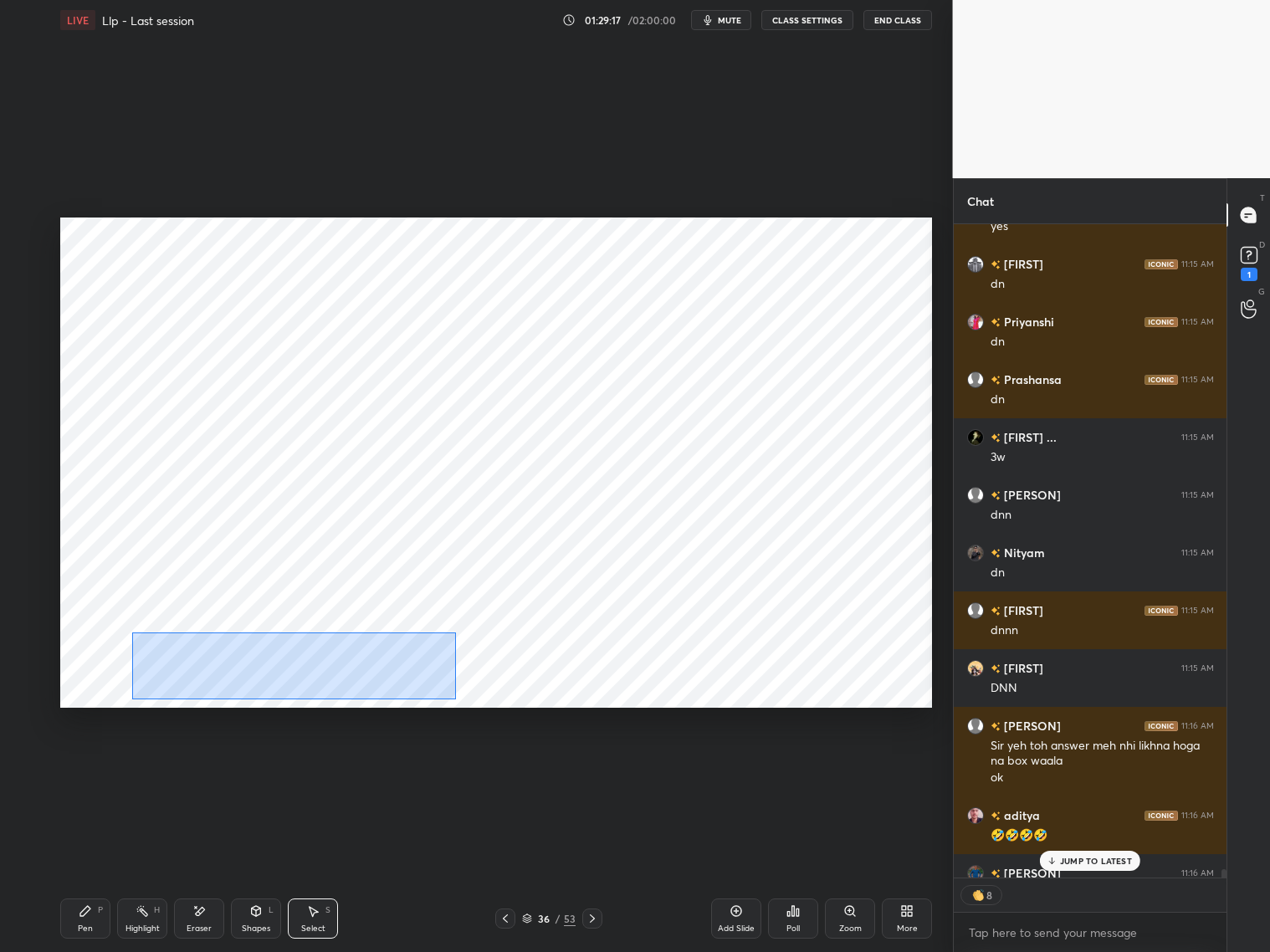 drag, startPoint x: 131, startPoint y: 632, endPoint x: 454, endPoint y: 699, distance: 329.876 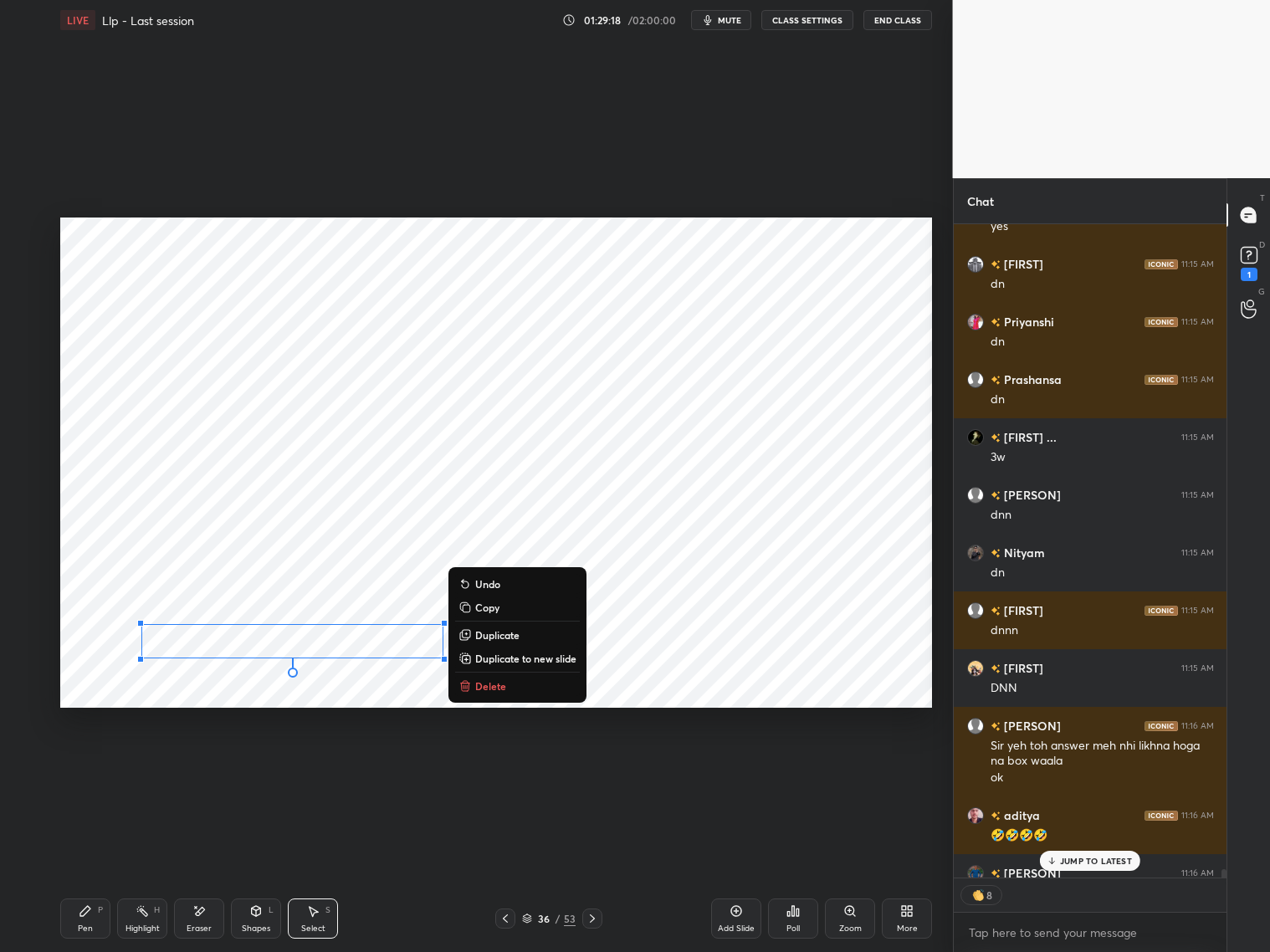click on "Copy" at bounding box center (487, 607) 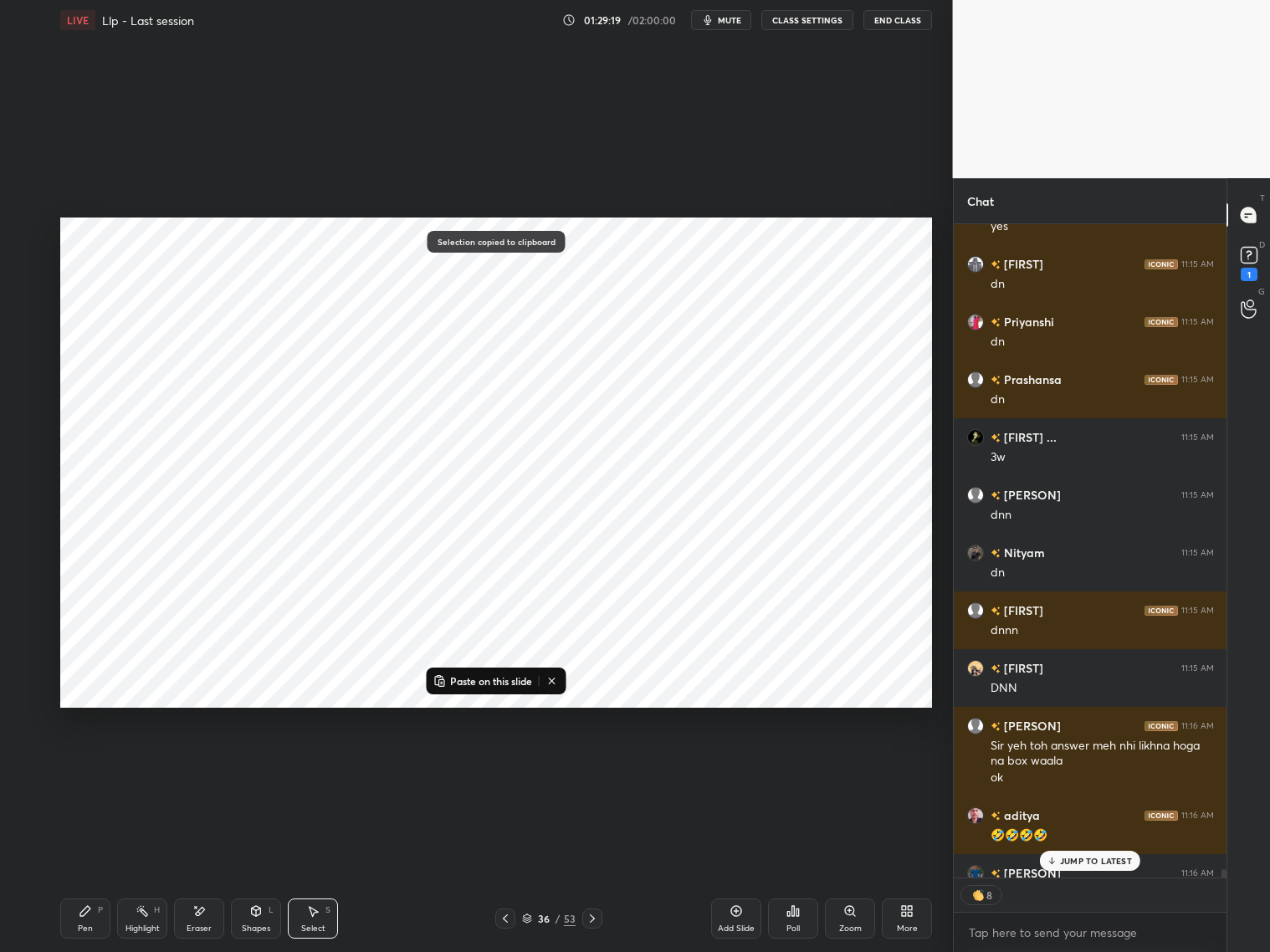 click 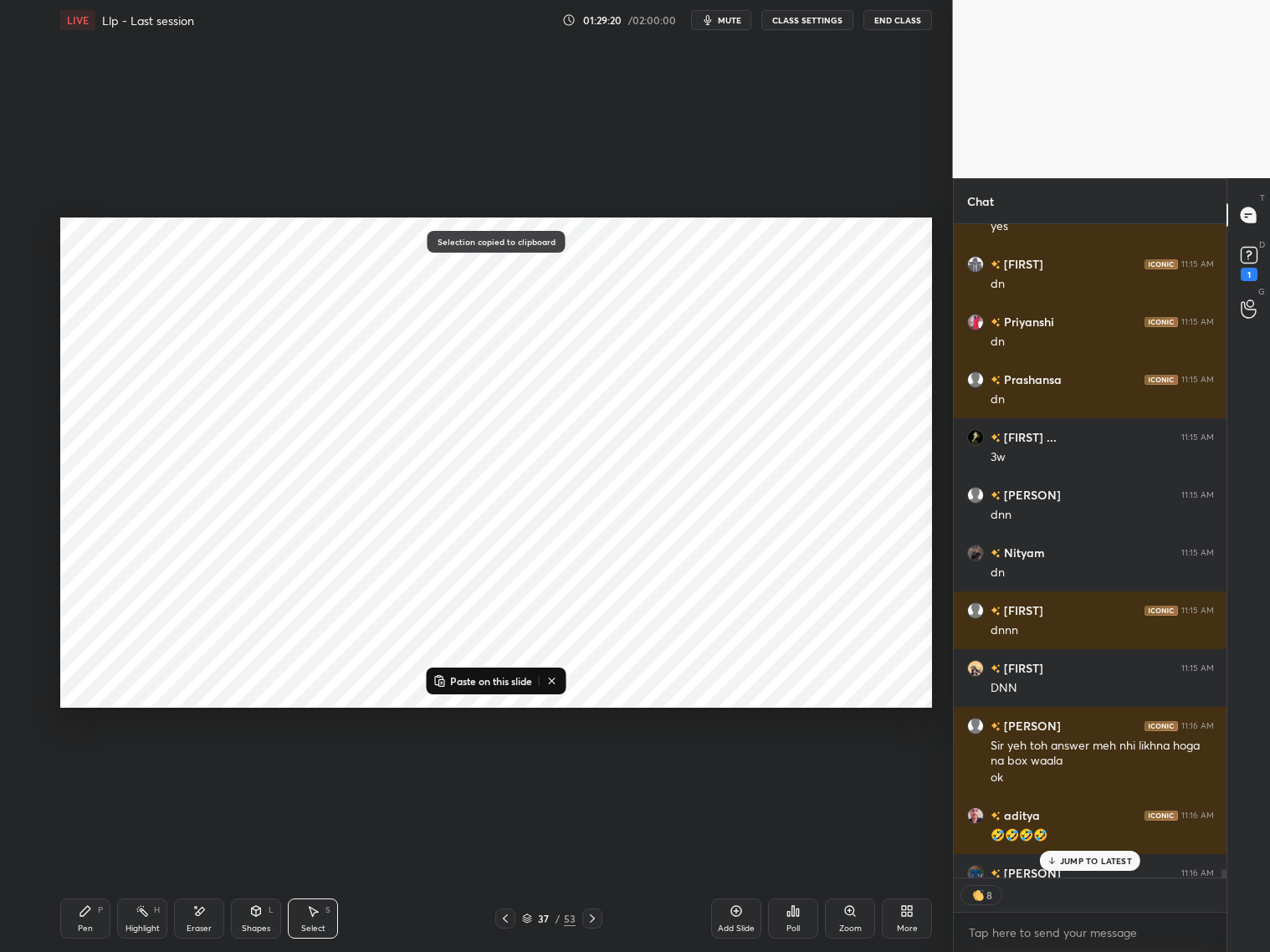 click 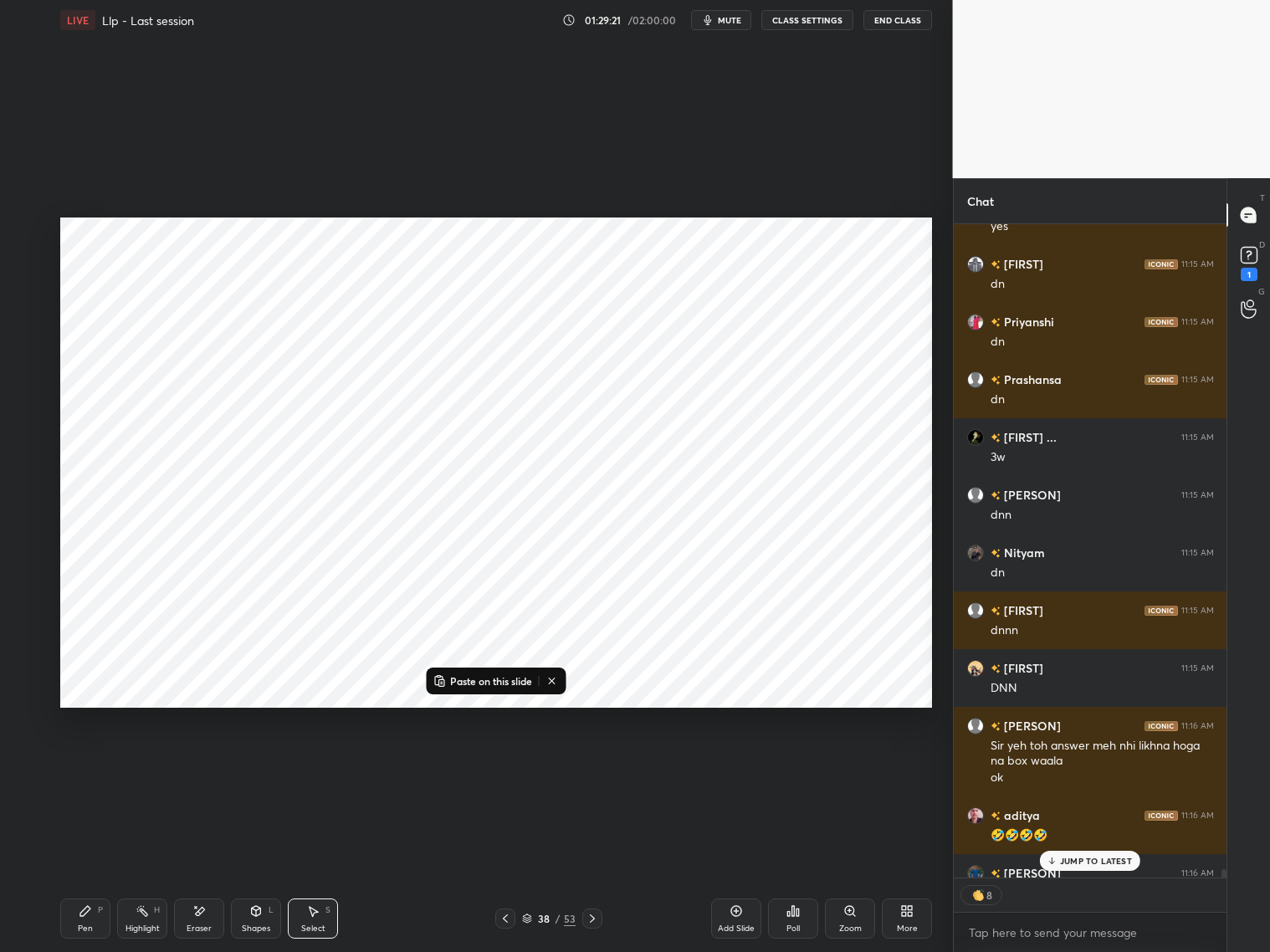 click on "Paste on this slide" at bounding box center [491, 681] 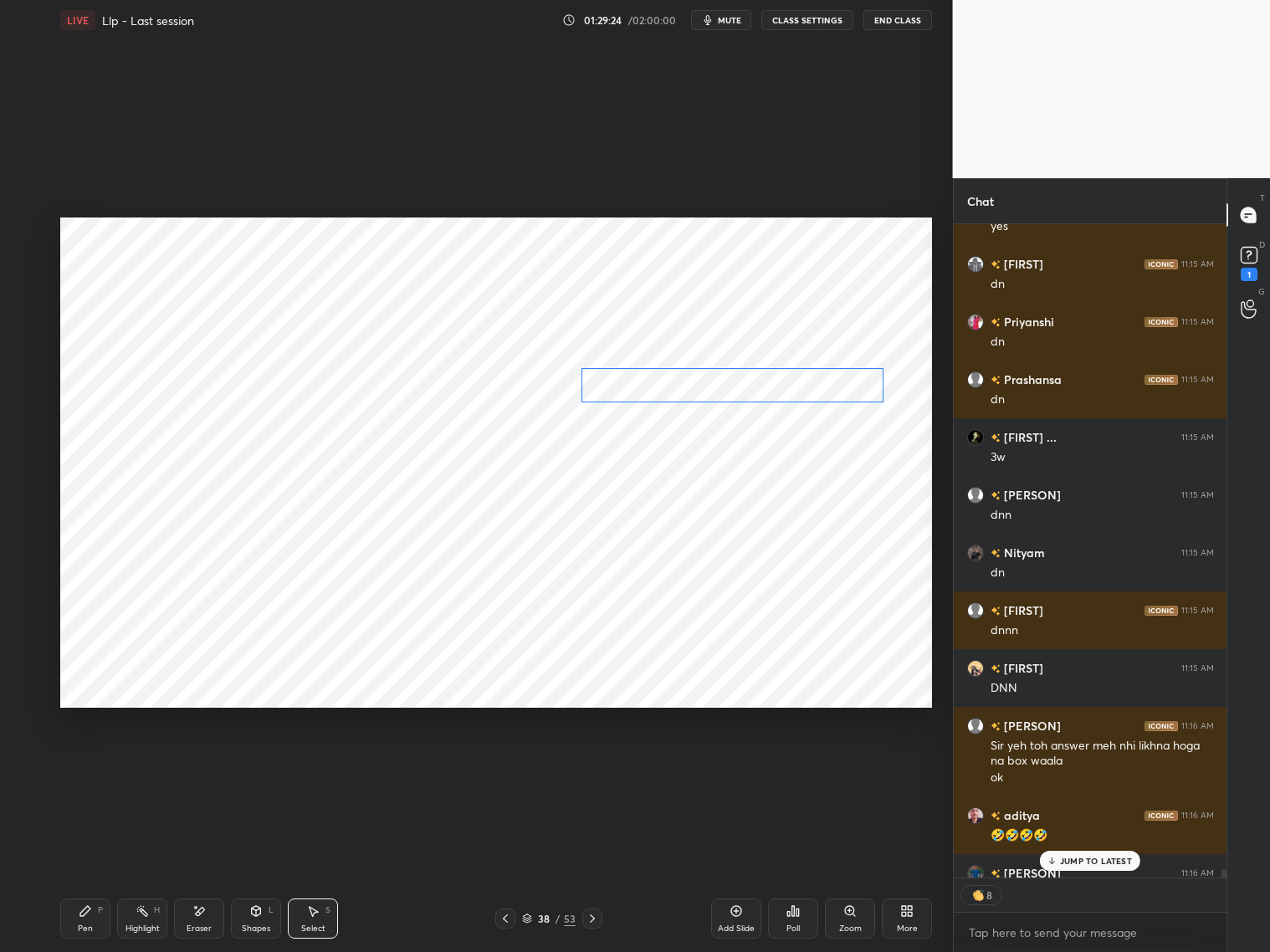 drag, startPoint x: 303, startPoint y: 637, endPoint x: 754, endPoint y: 391, distance: 513.7285 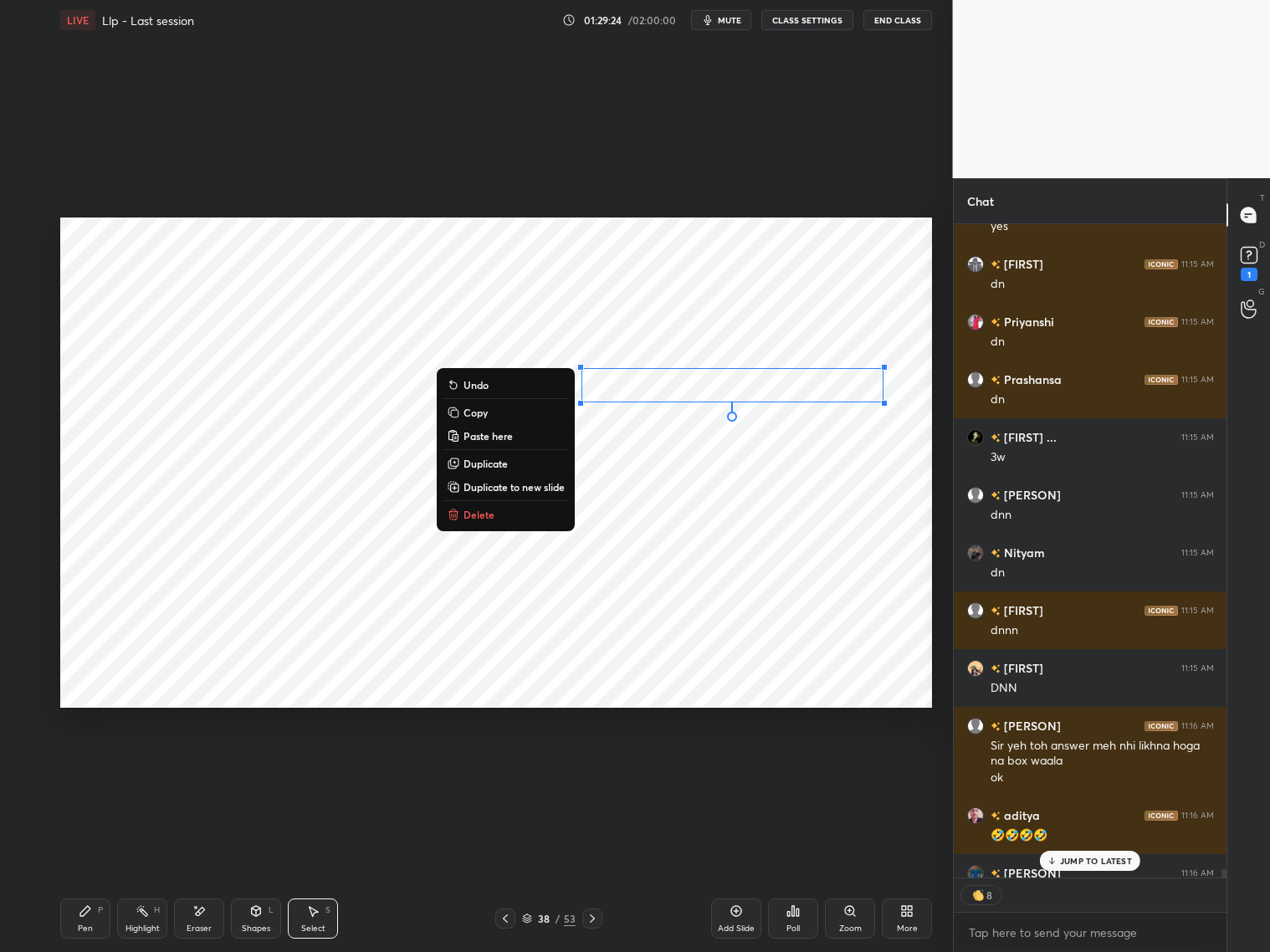 click on "0 ° Undo Copy Paste here Duplicate Duplicate to new slide Delete" at bounding box center [496, 463] 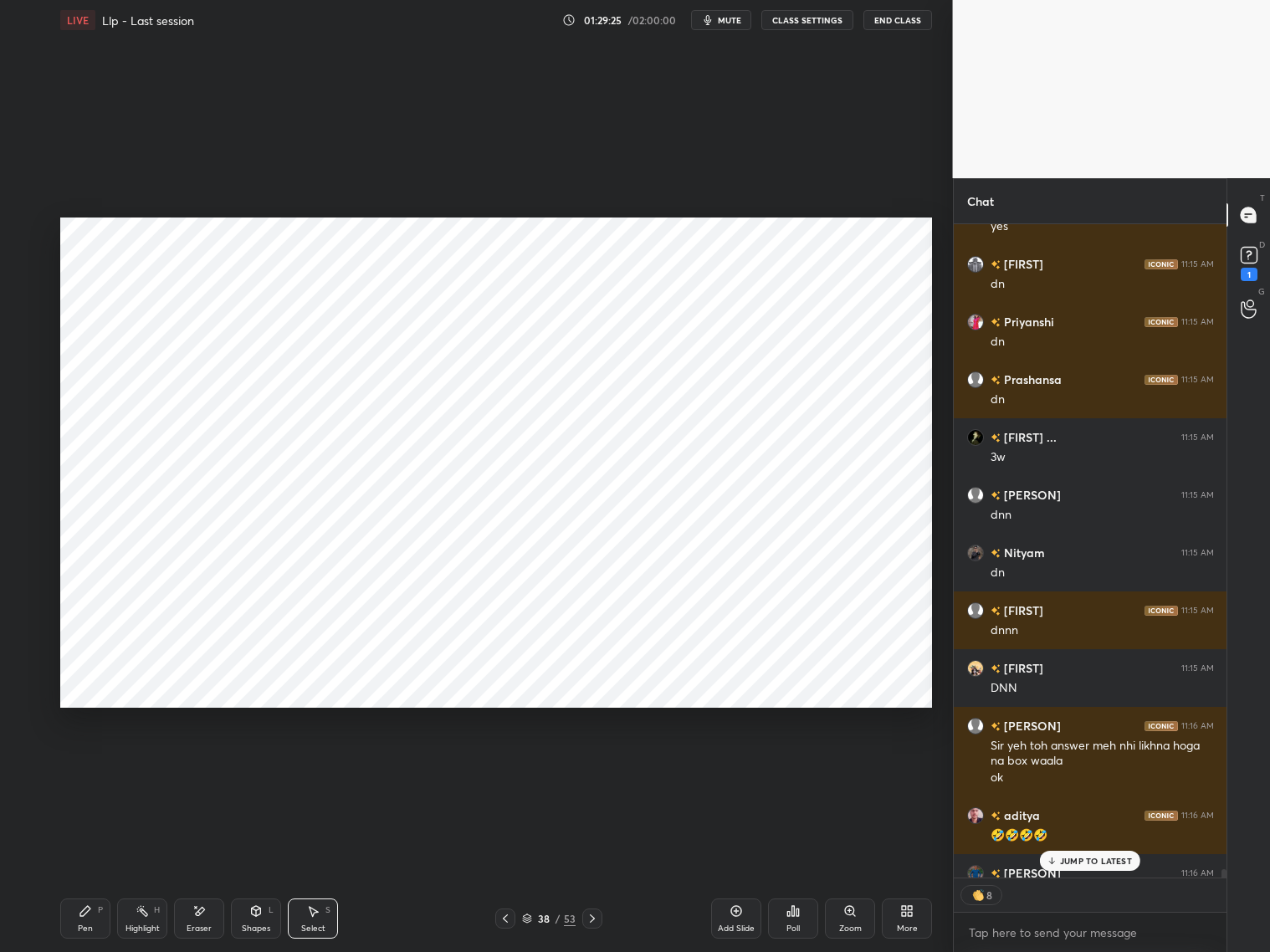 click on "Pen P" at bounding box center (85, 919) 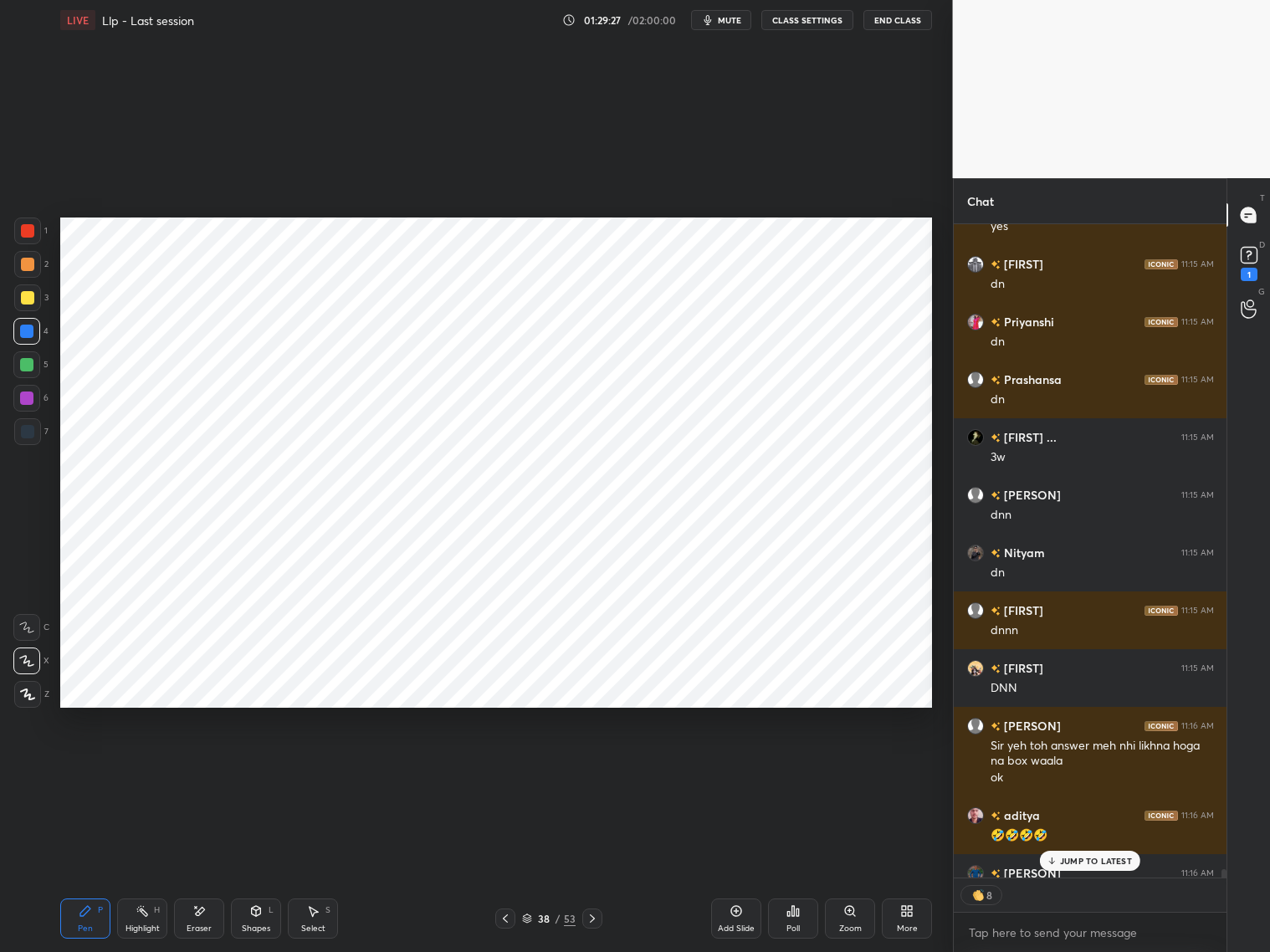 scroll, scrollTop: 5, scrollLeft: 5, axis: both 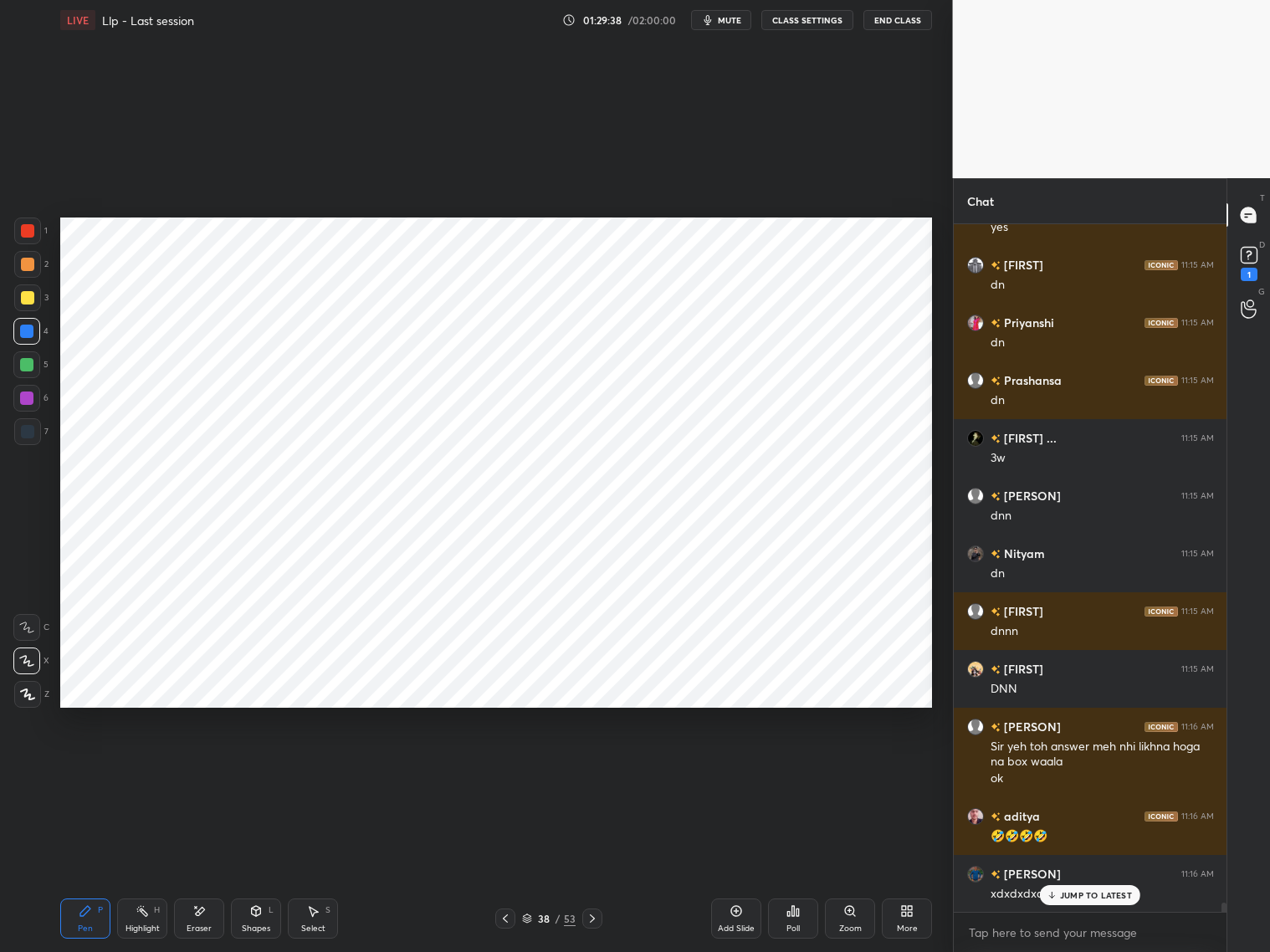 click 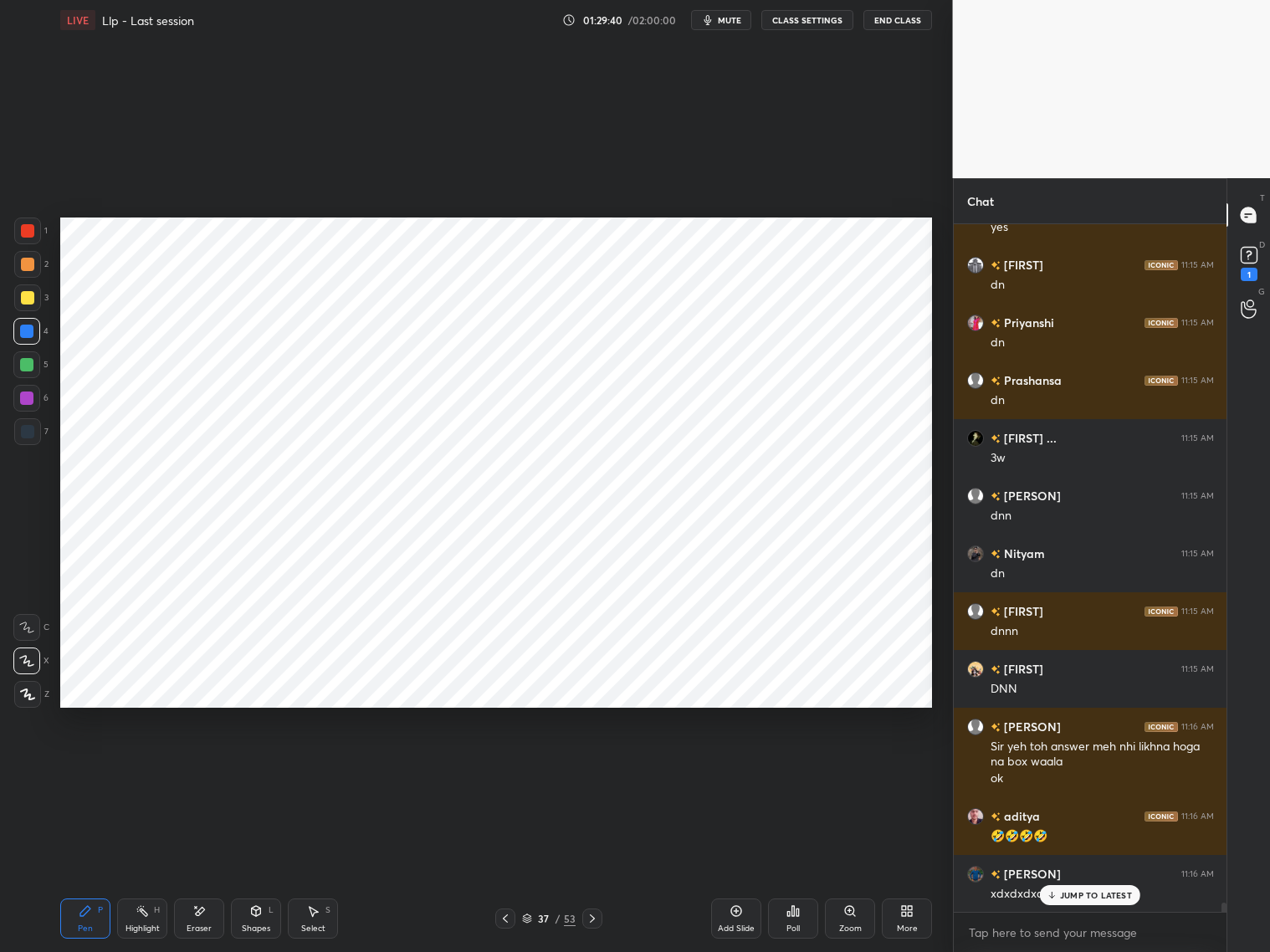click on "Select S" at bounding box center (313, 919) 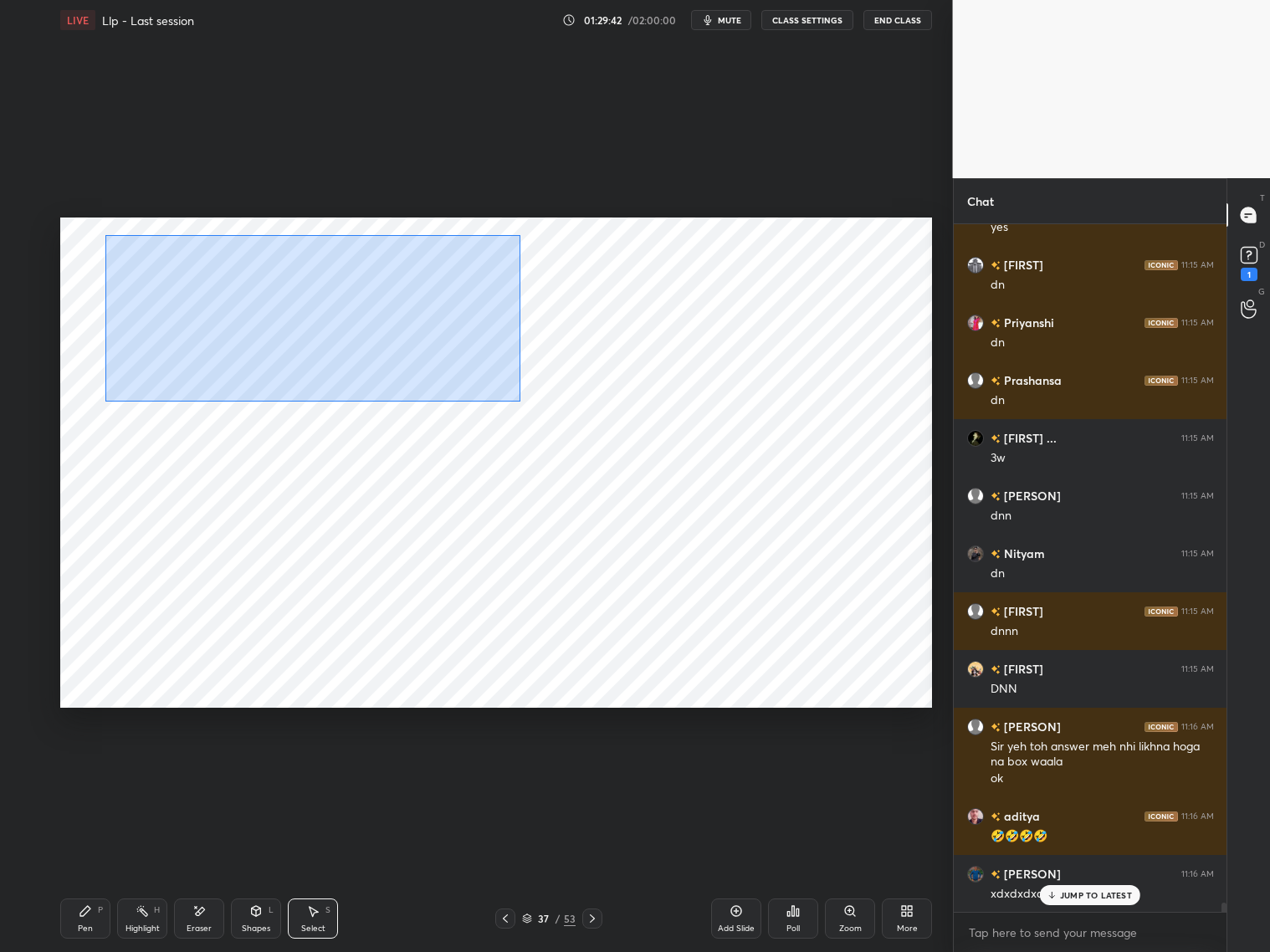 drag, startPoint x: 105, startPoint y: 235, endPoint x: 505, endPoint y: 393, distance: 430.07441 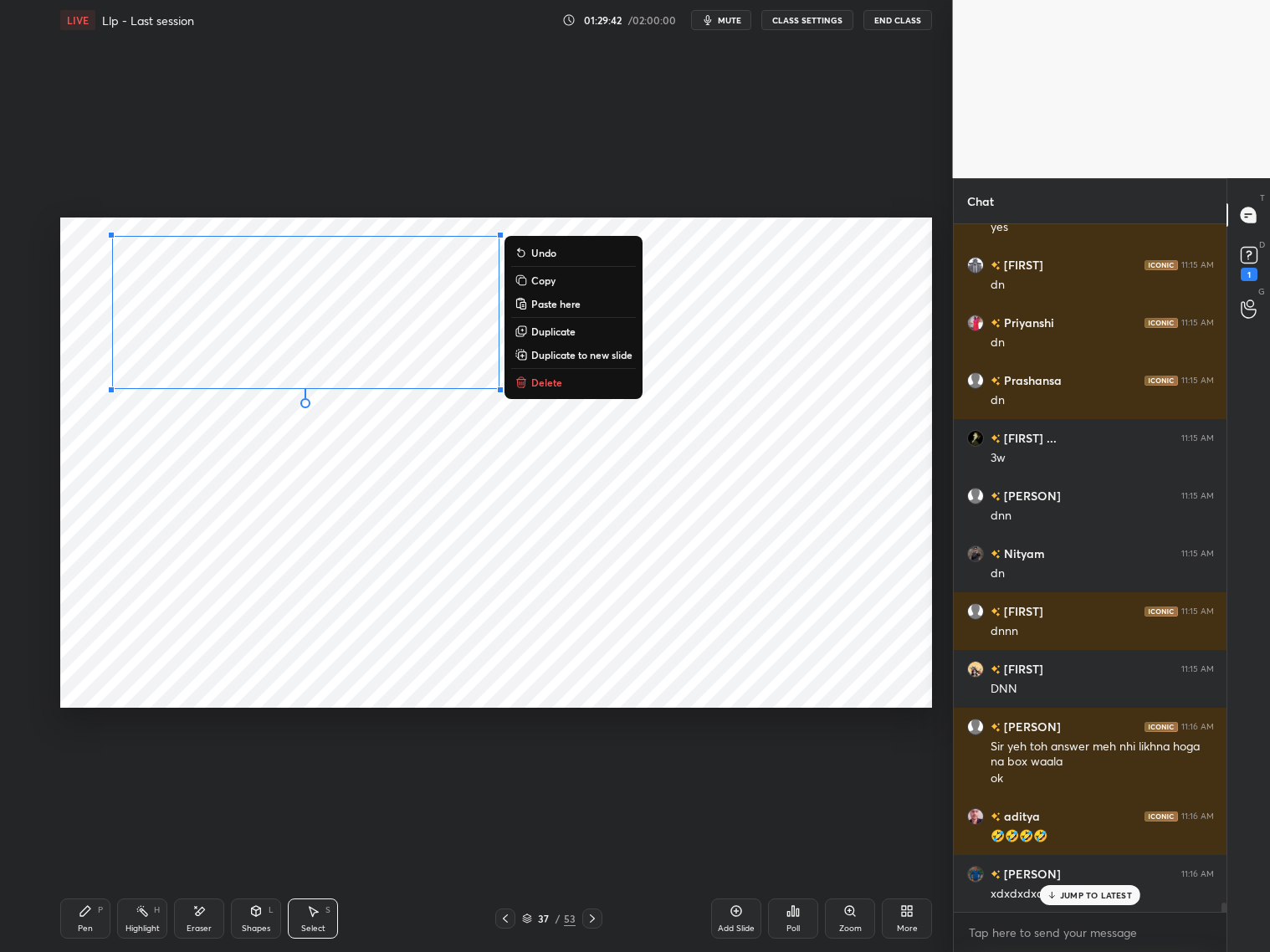 click on "Copy" at bounding box center (573, 280) 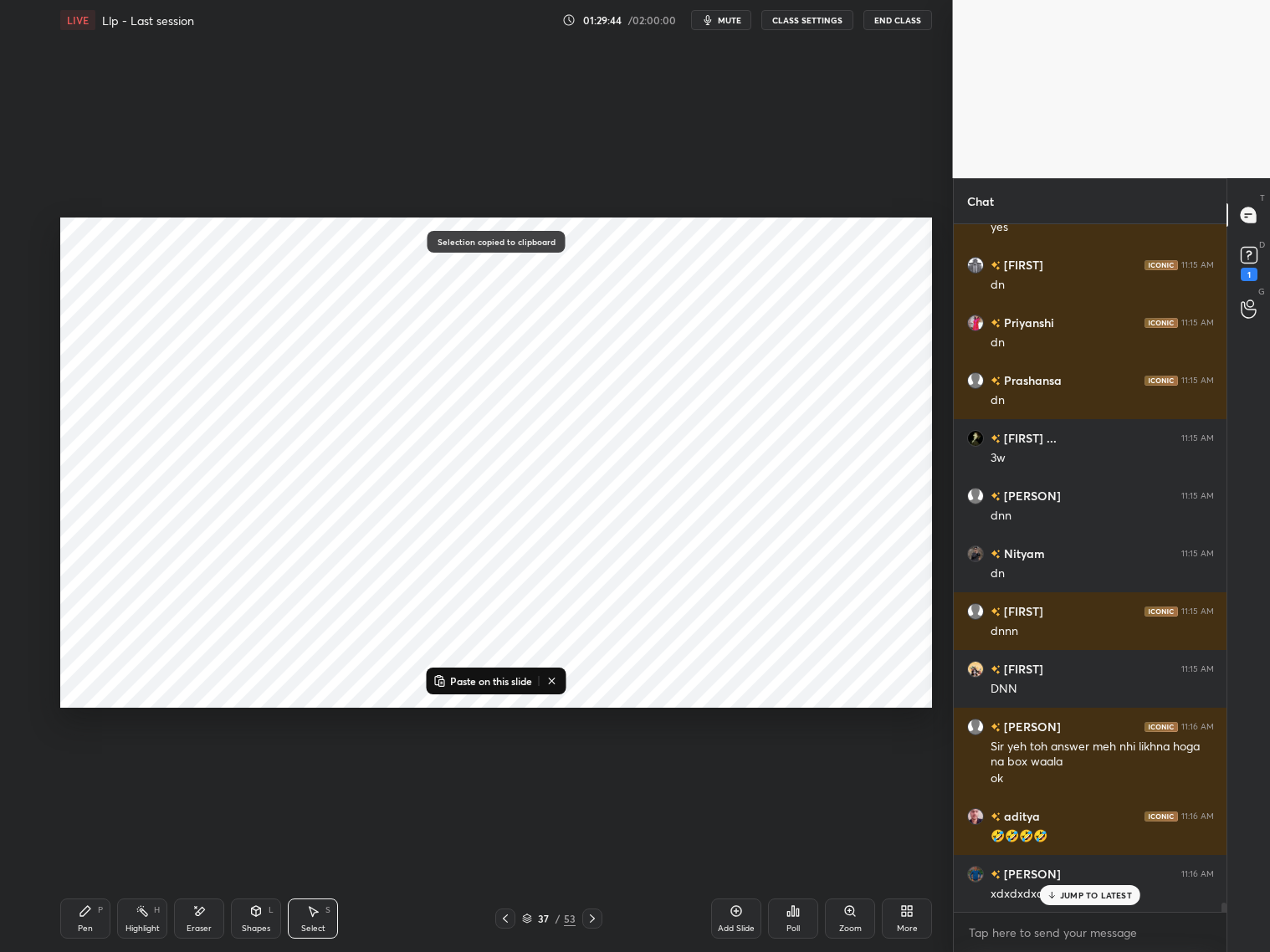 click 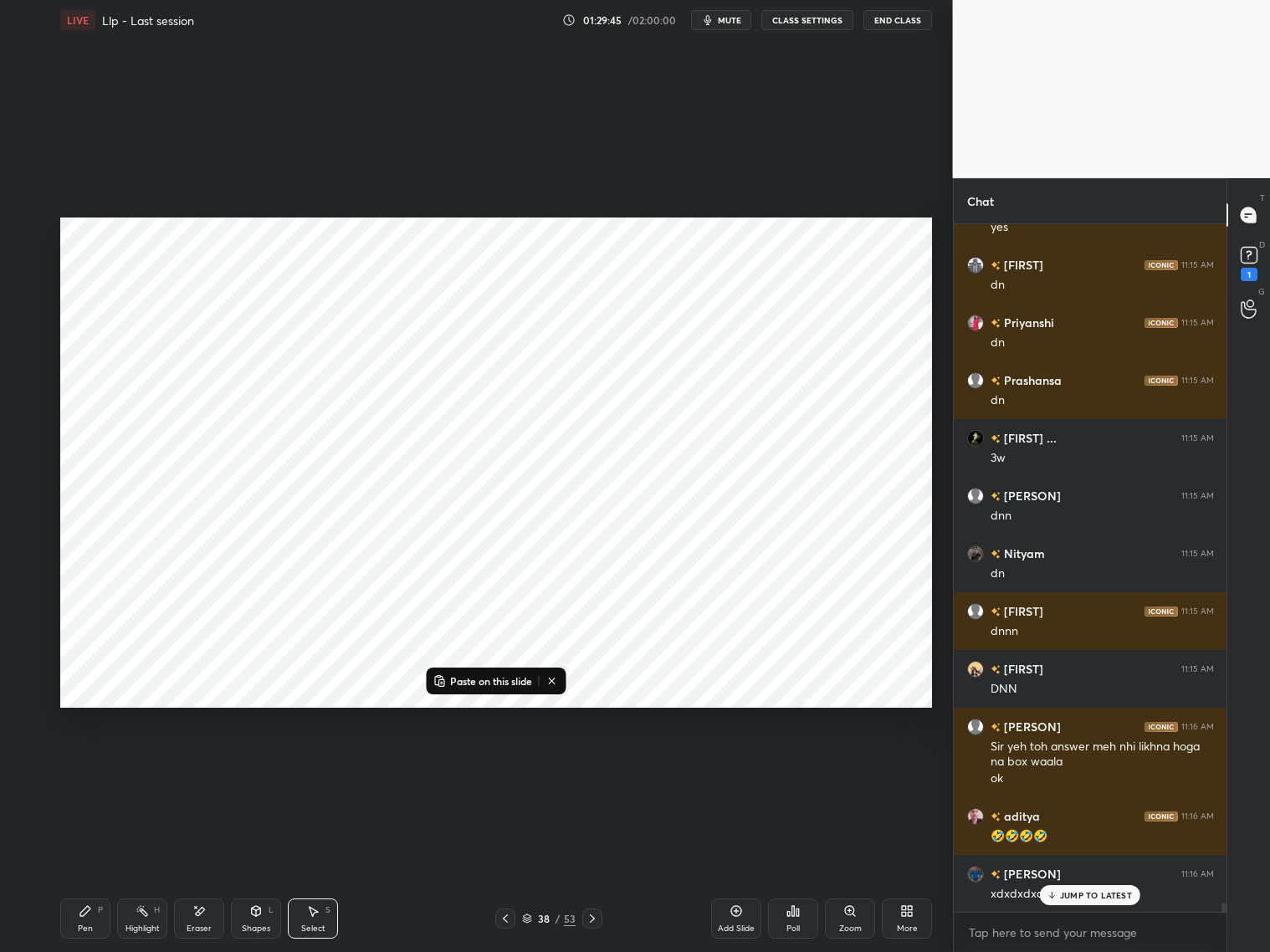 drag, startPoint x: 506, startPoint y: 683, endPoint x: 523, endPoint y: 659, distance: 29.4109 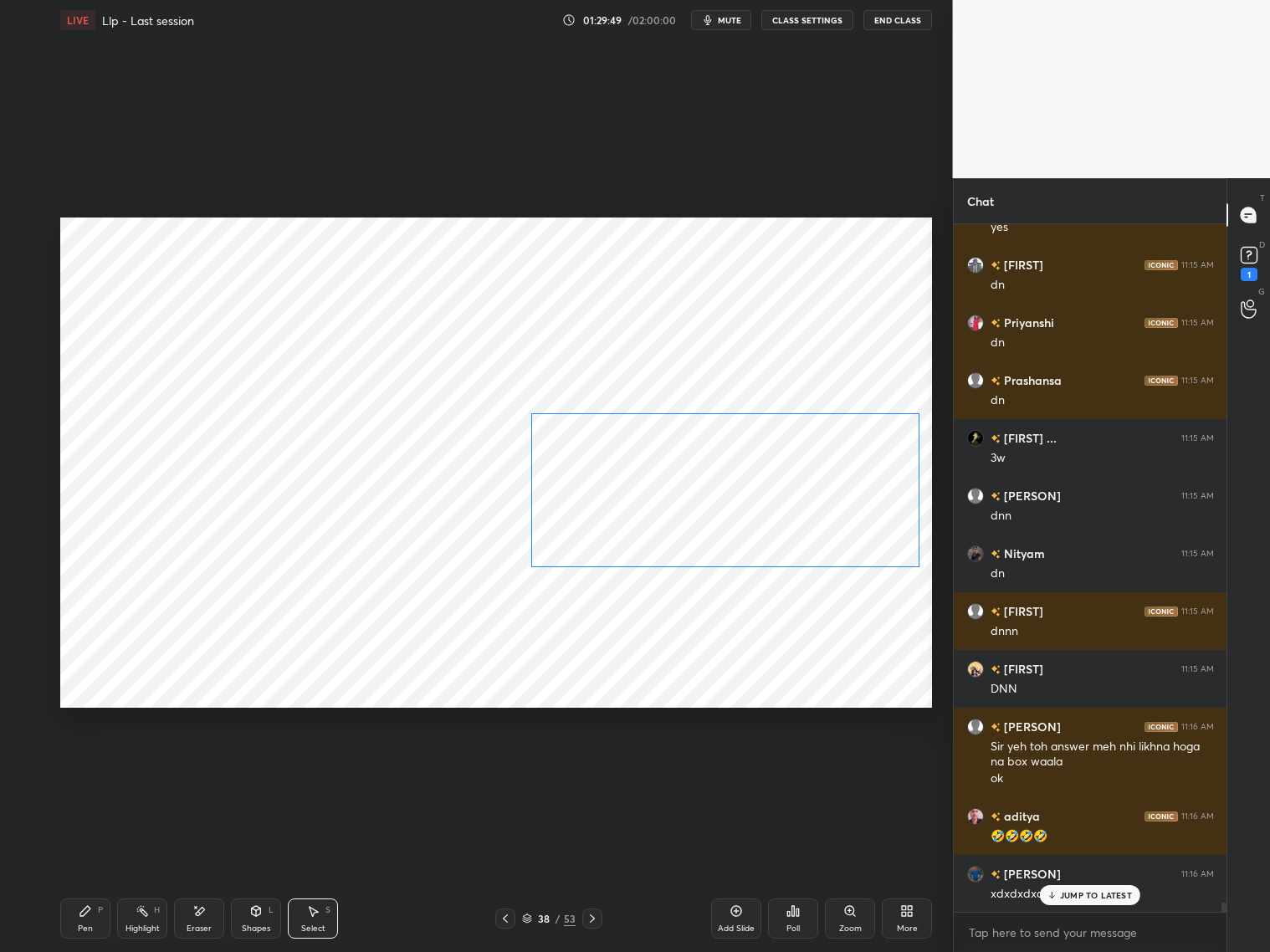drag, startPoint x: 311, startPoint y: 350, endPoint x: 729, endPoint y: 522, distance: 452.00442 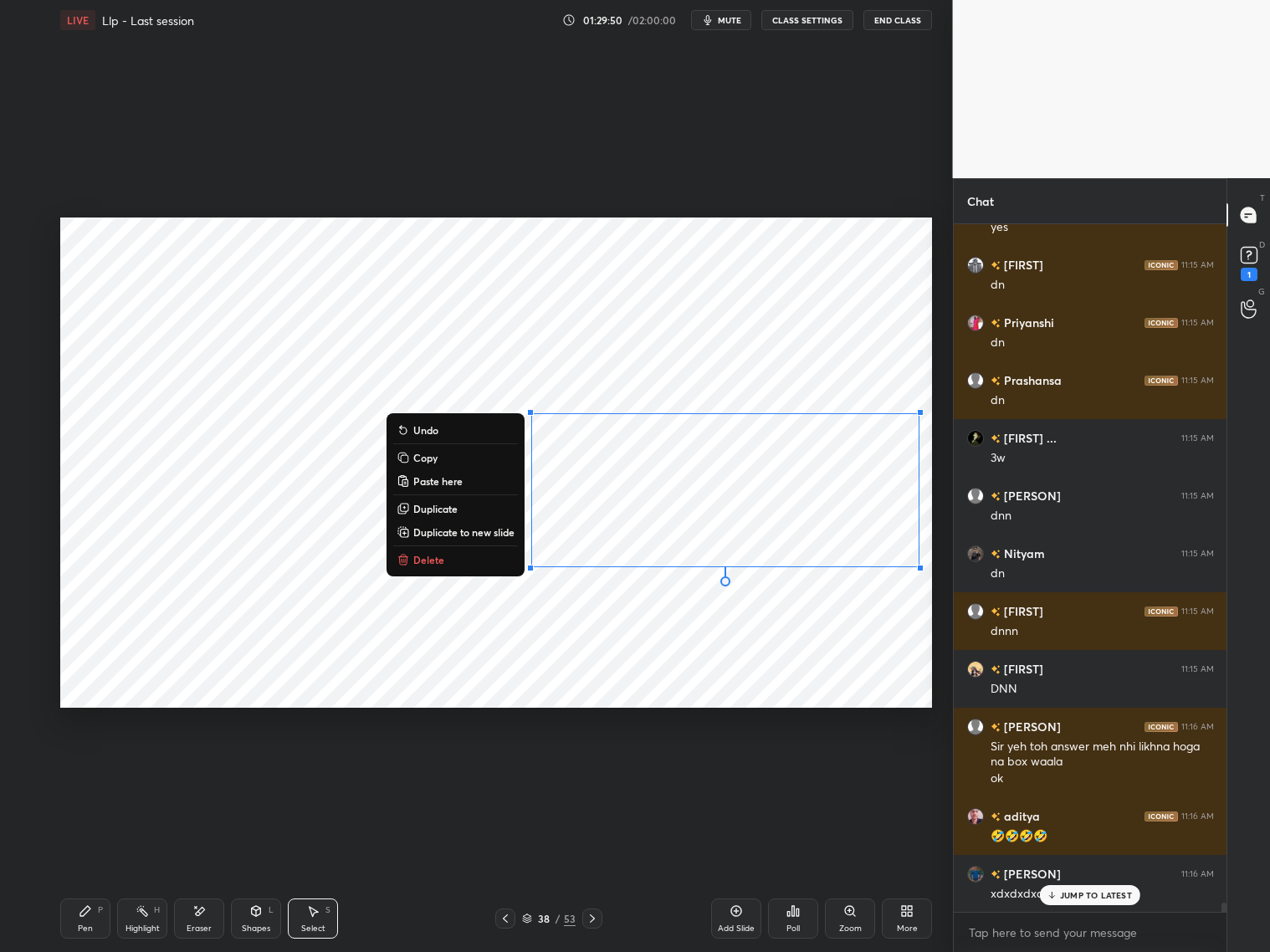 click on "0 ° Undo Copy Paste here Duplicate Duplicate to new slide Delete" at bounding box center (496, 463) 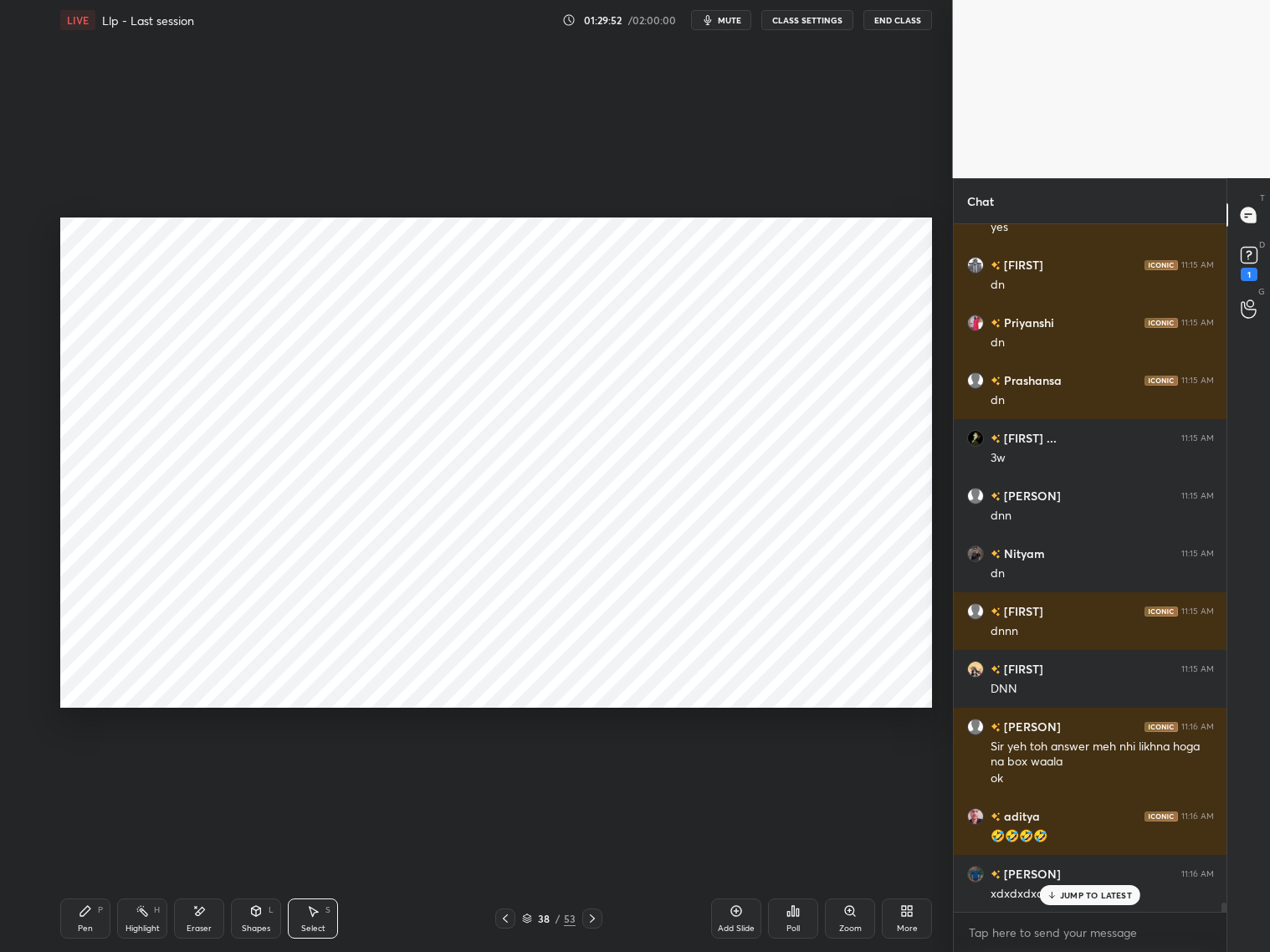 click on "Shapes" at bounding box center [256, 929] 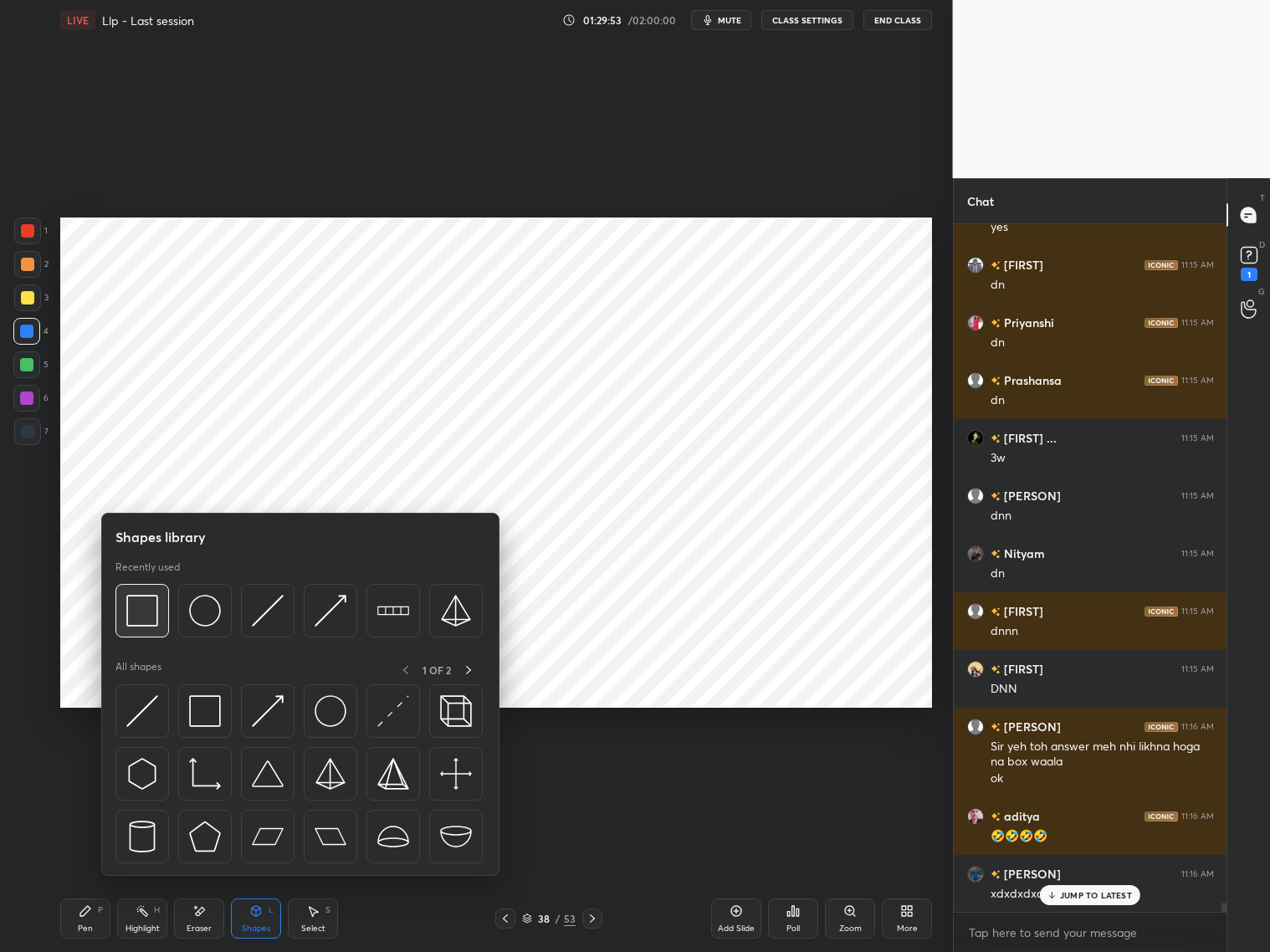 click at bounding box center [142, 611] 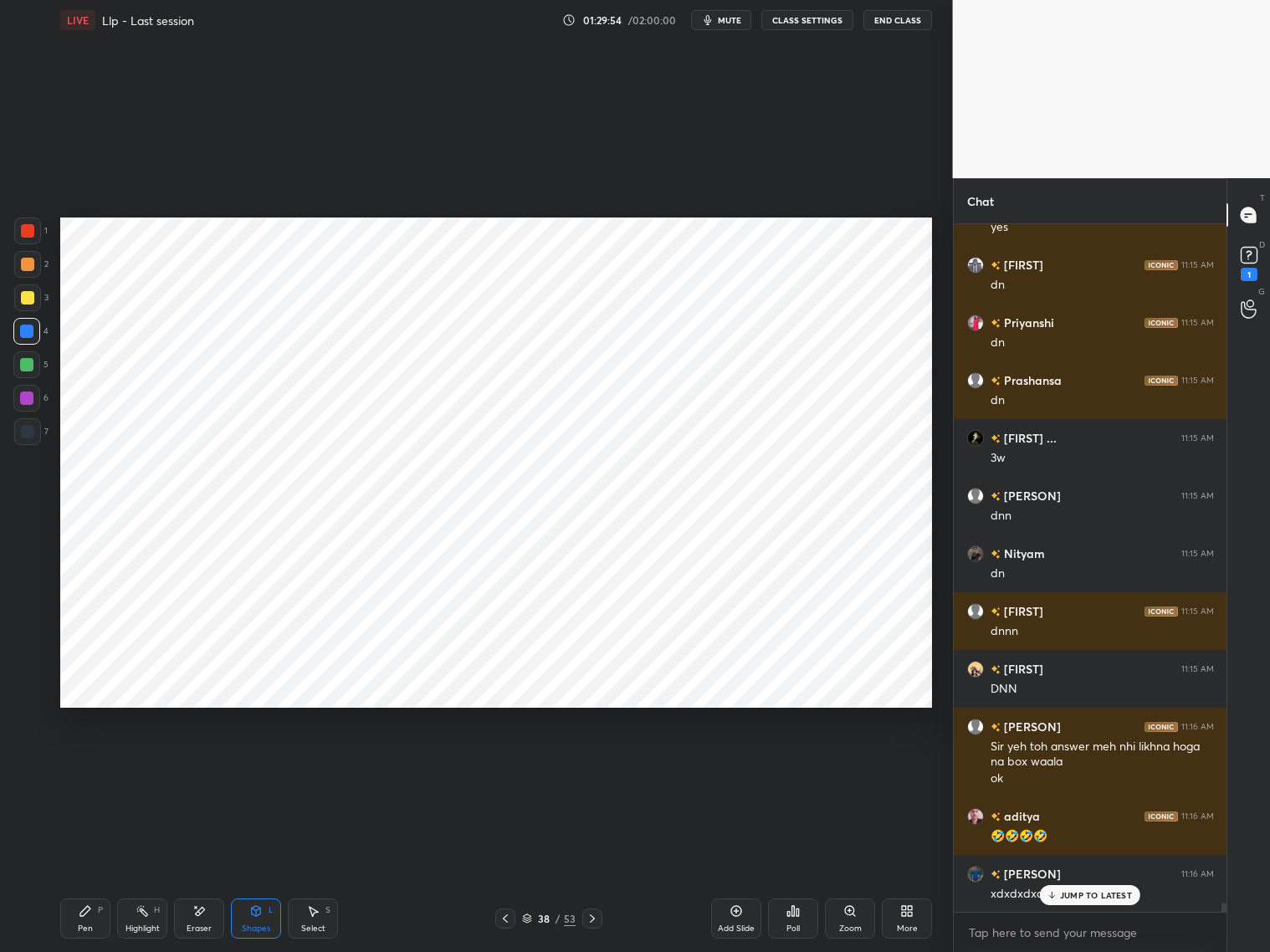 click at bounding box center [28, 432] 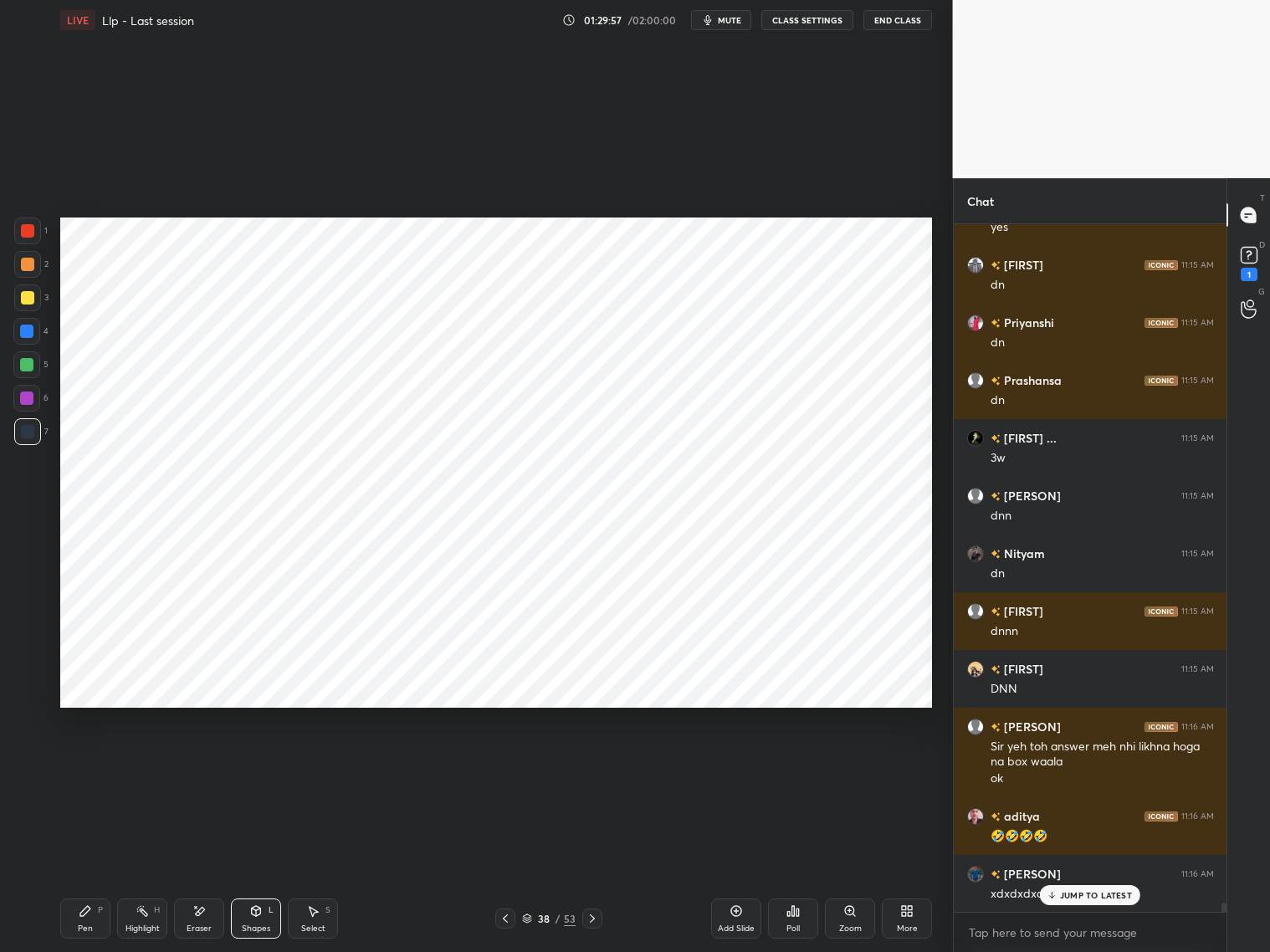 click 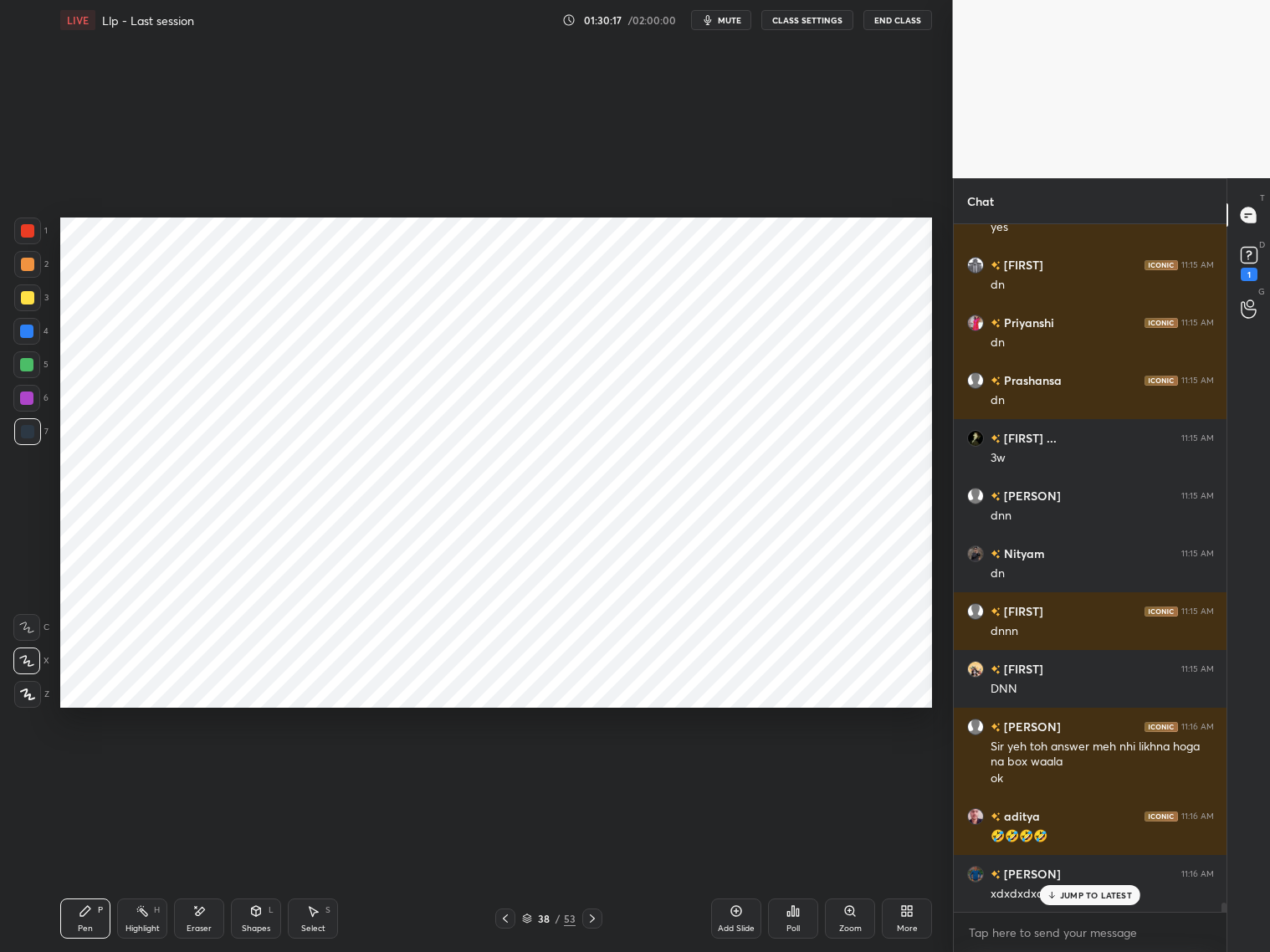 click 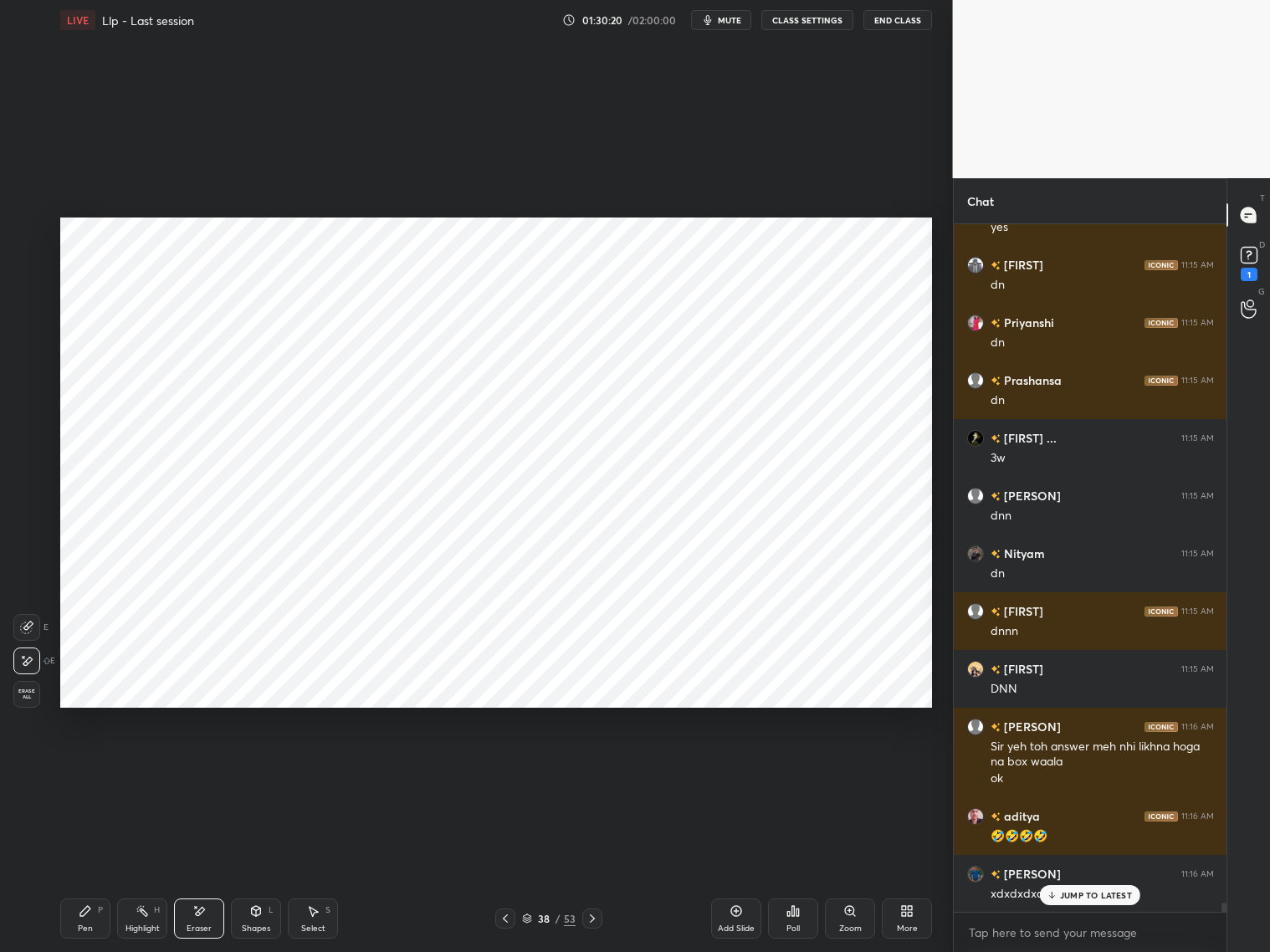 drag, startPoint x: 87, startPoint y: 920, endPoint x: 96, endPoint y: 898, distance: 23.769729 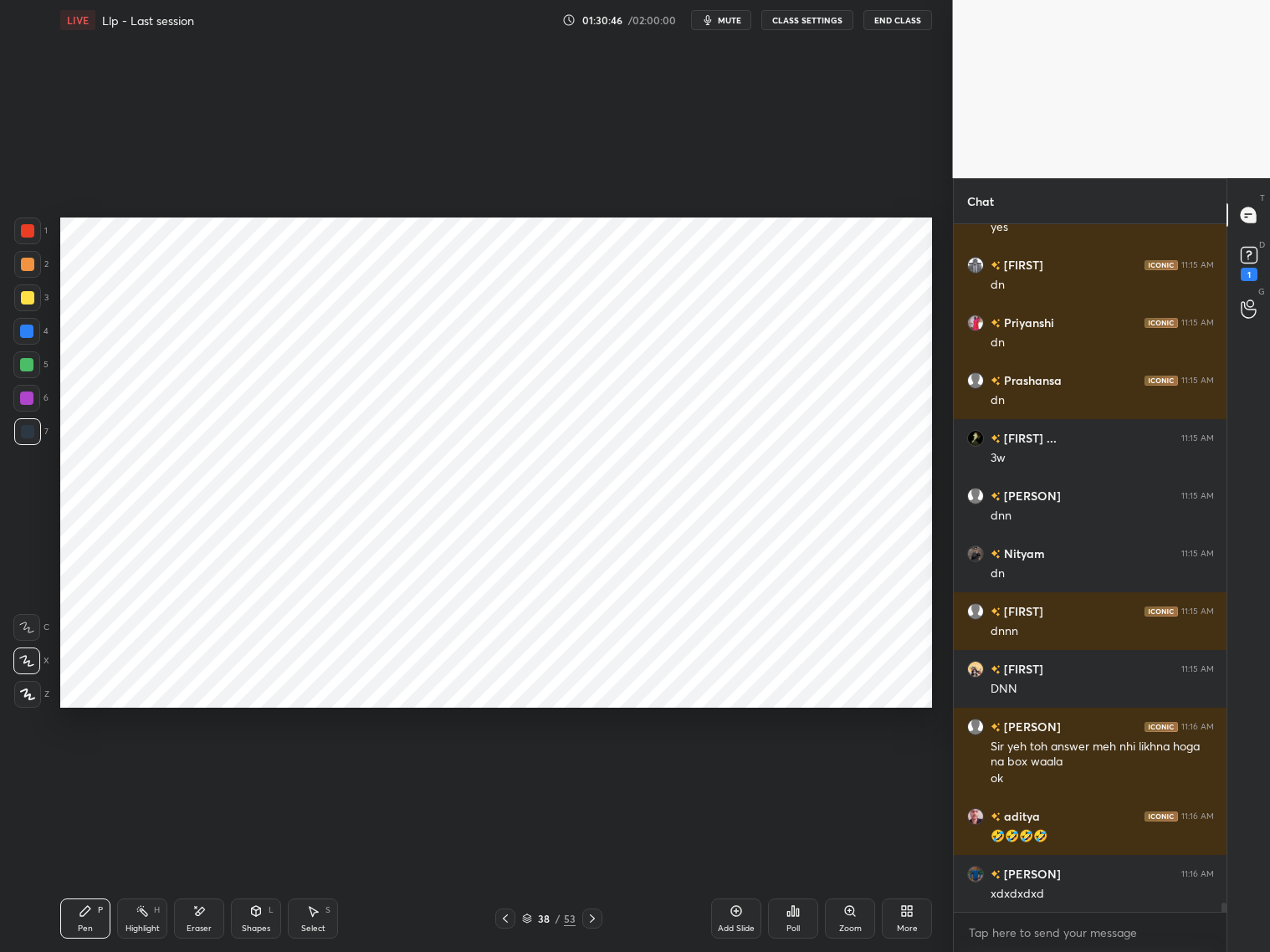 scroll, scrollTop: 50984, scrollLeft: 0, axis: vertical 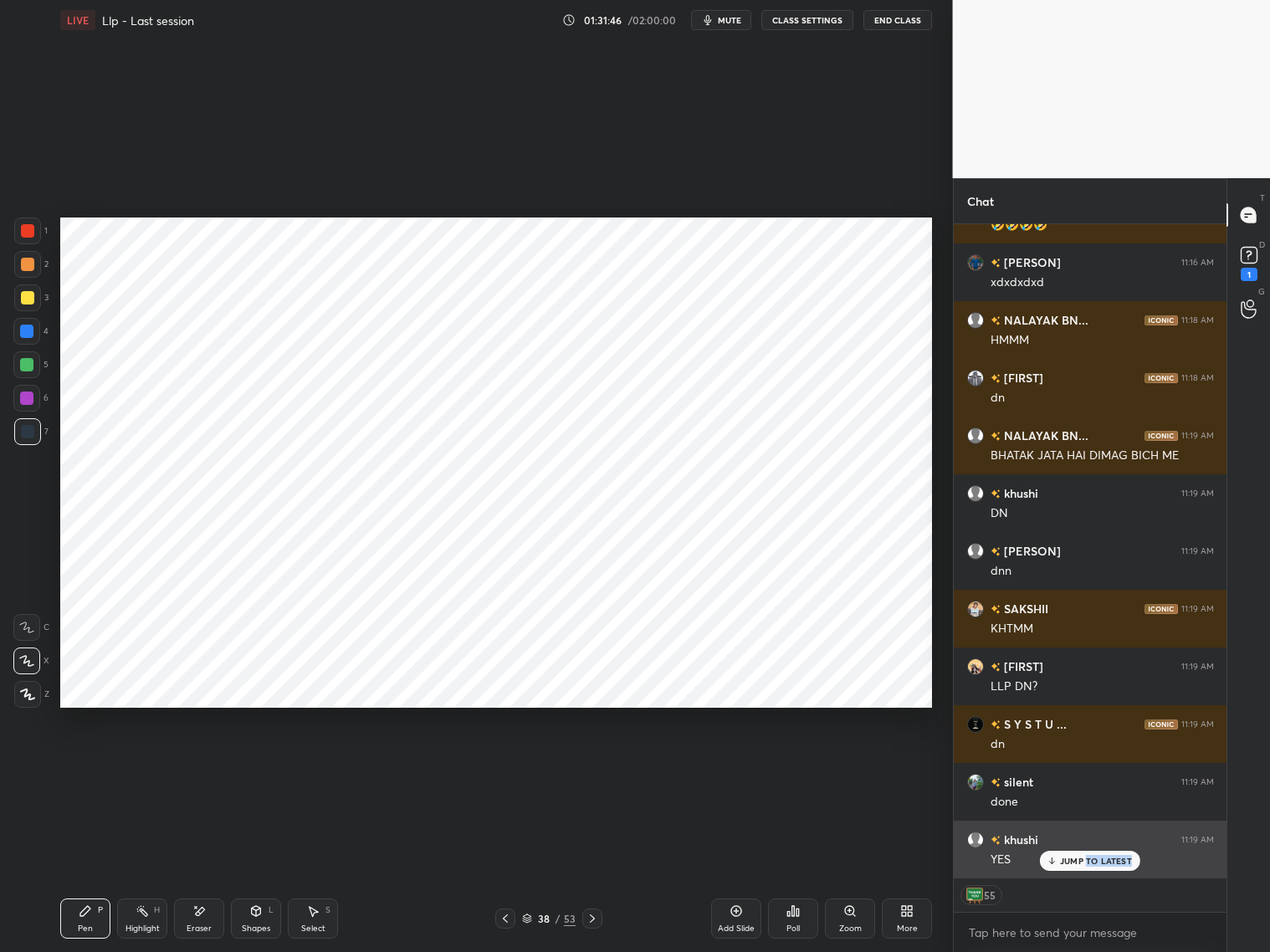 click on "JUMP TO LATEST" at bounding box center (1090, 861) 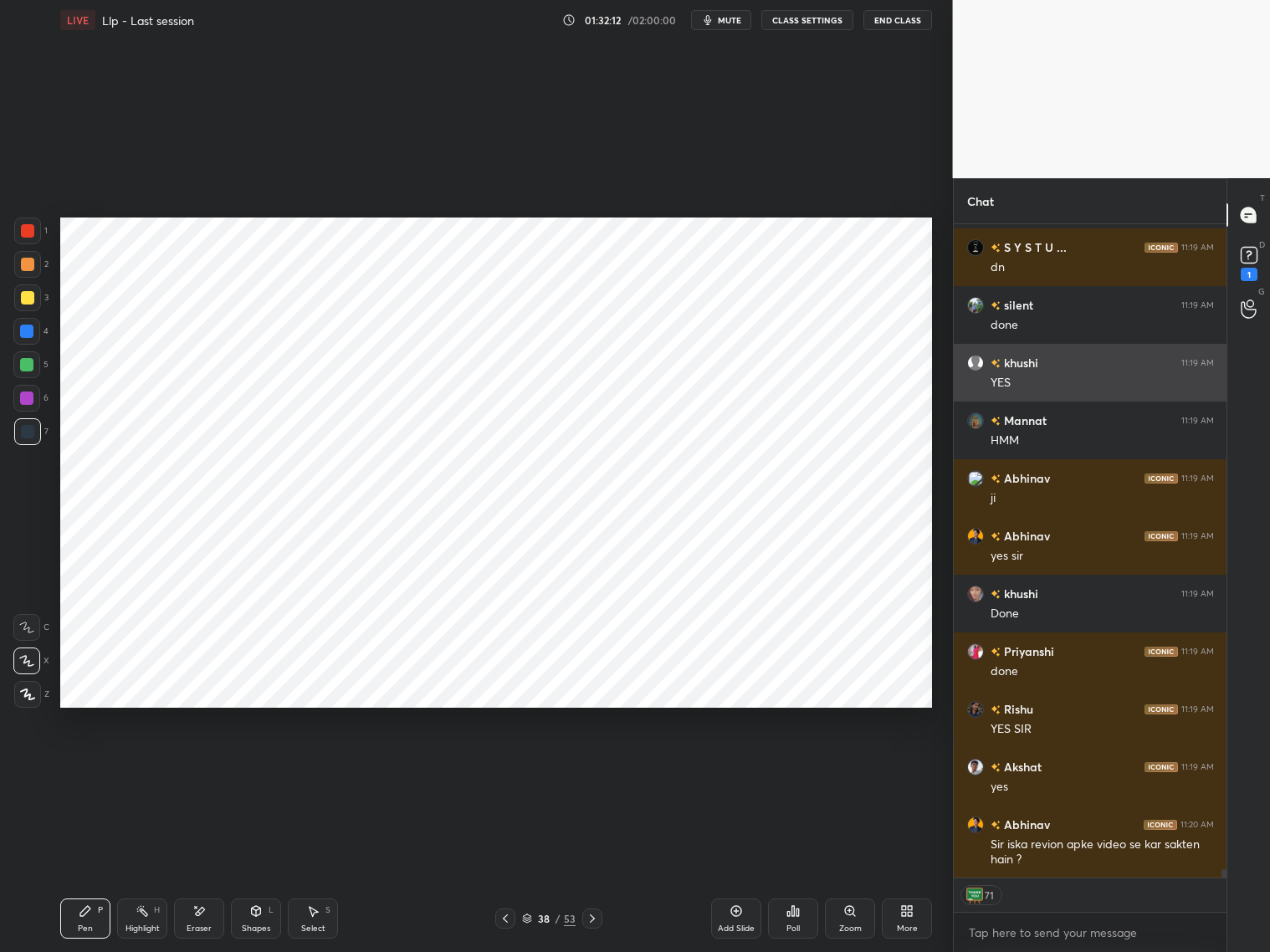 scroll, scrollTop: 52072, scrollLeft: 0, axis: vertical 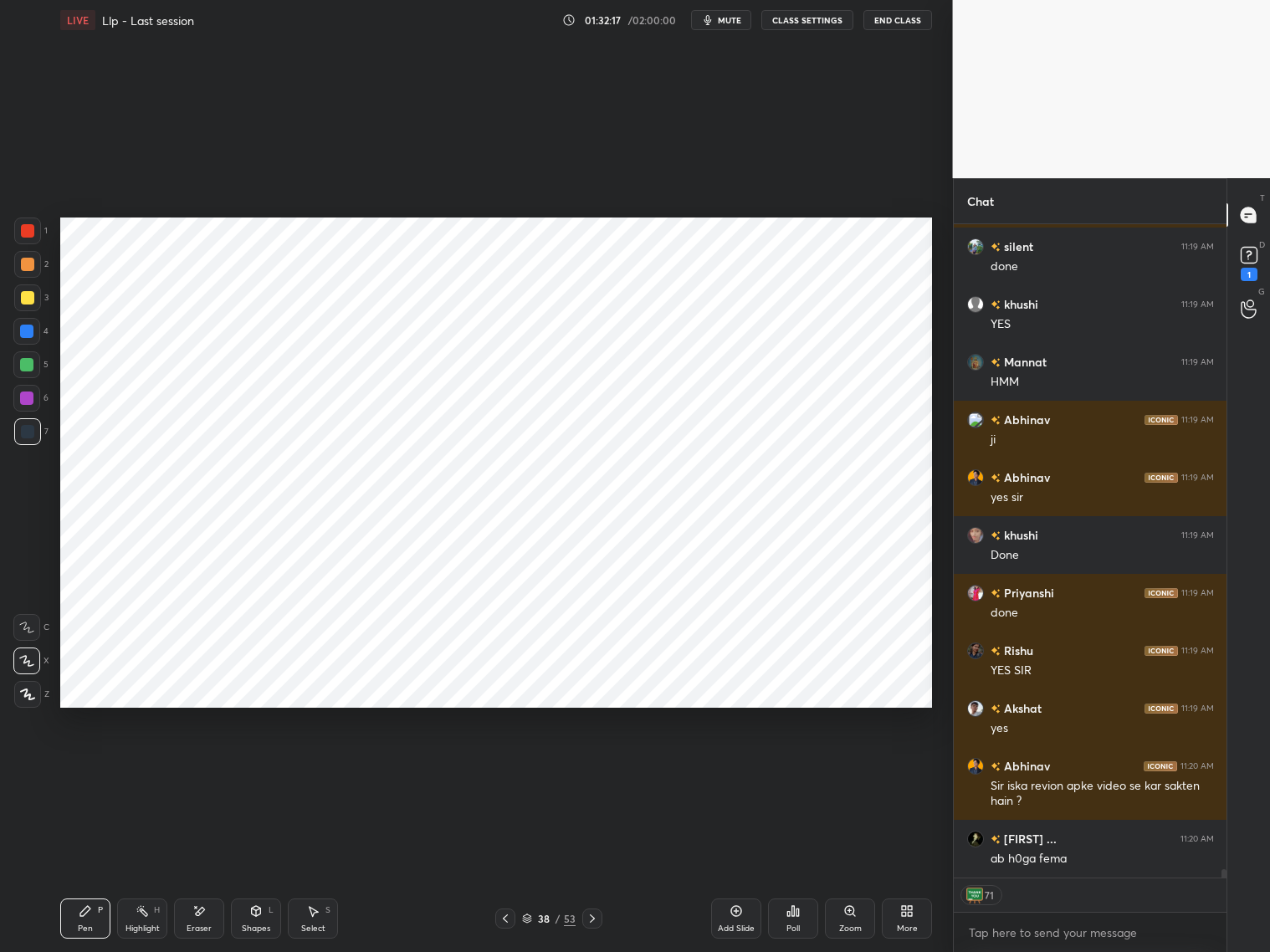 click 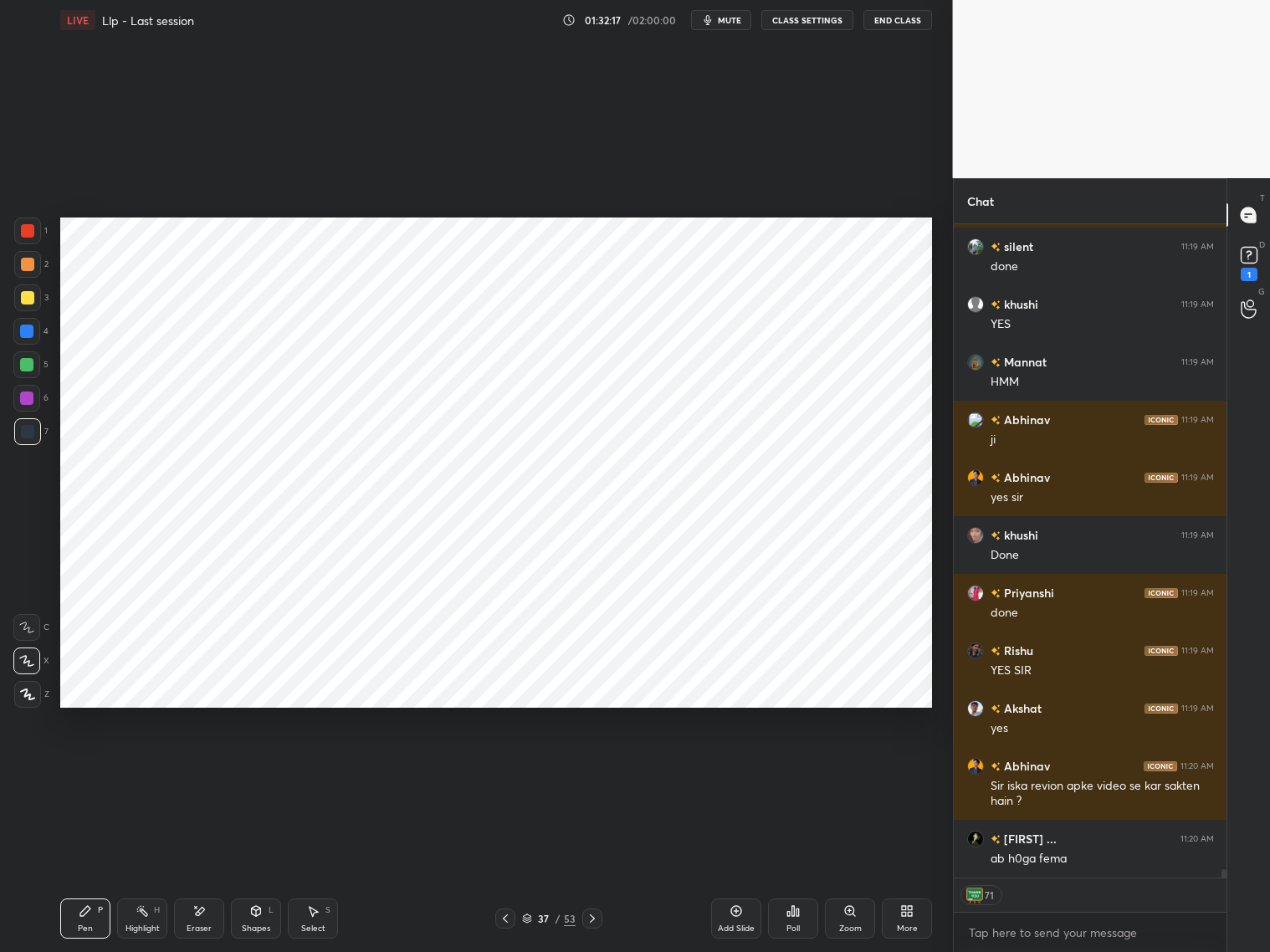 click 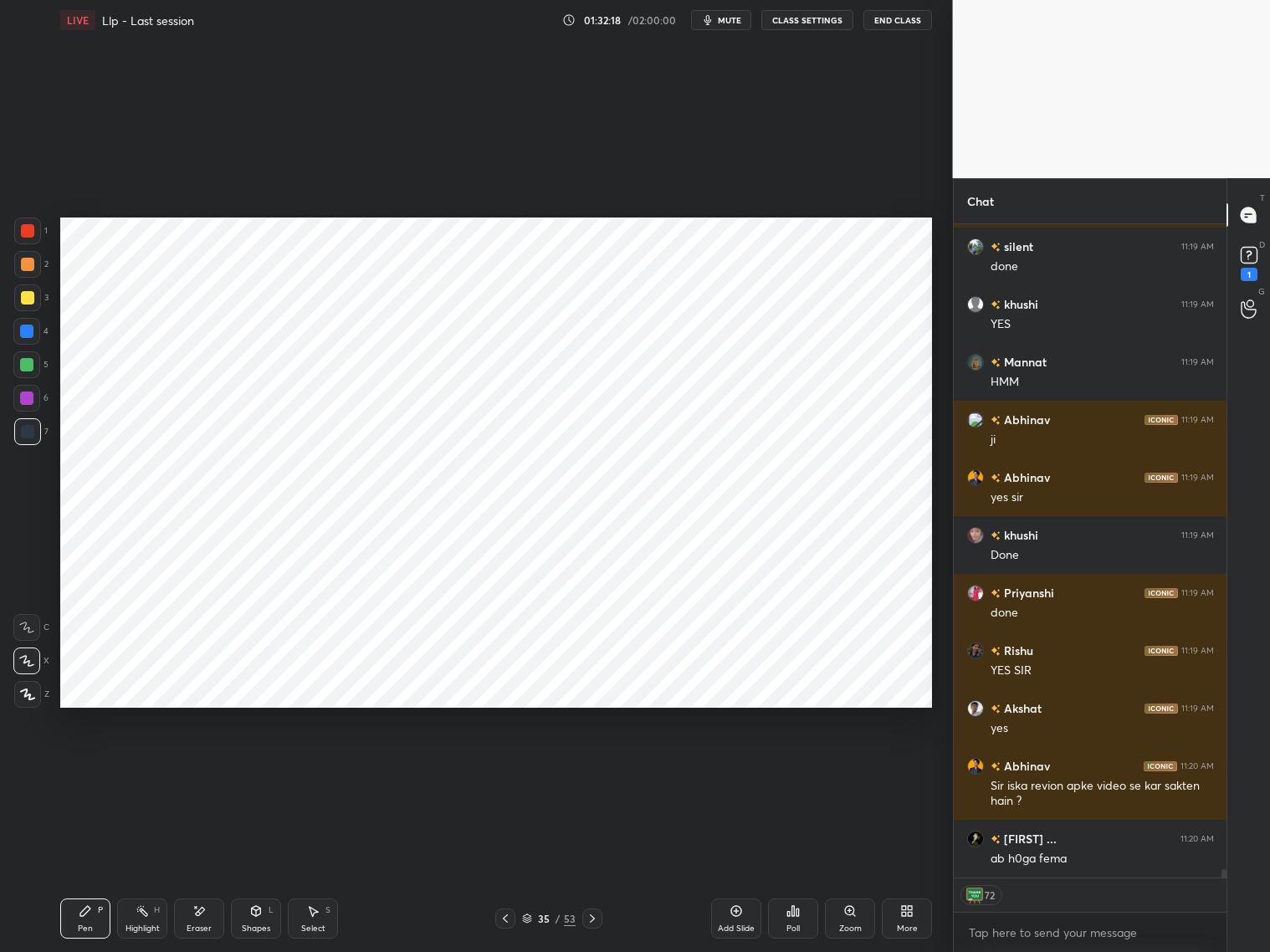 click 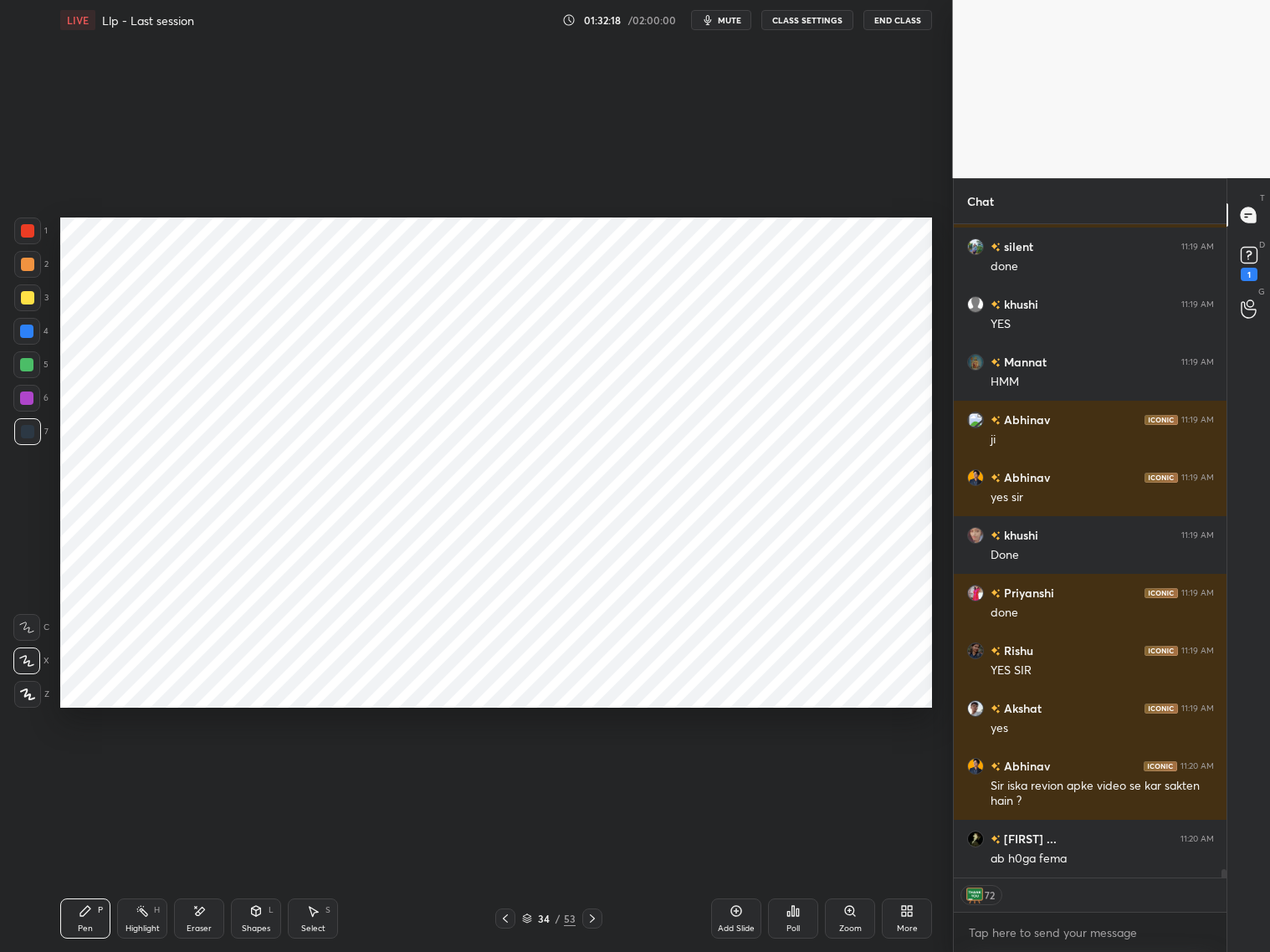 click 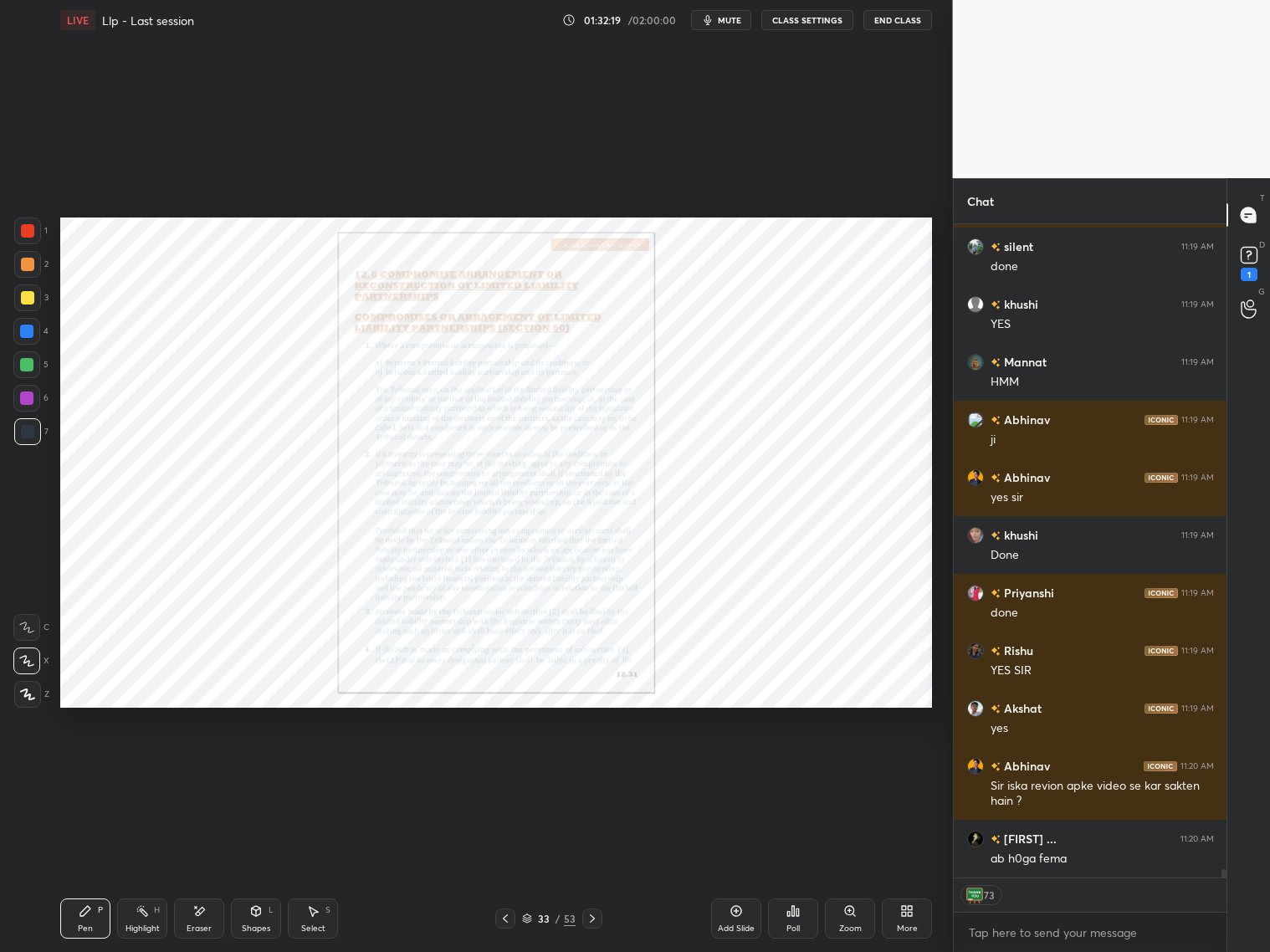 click 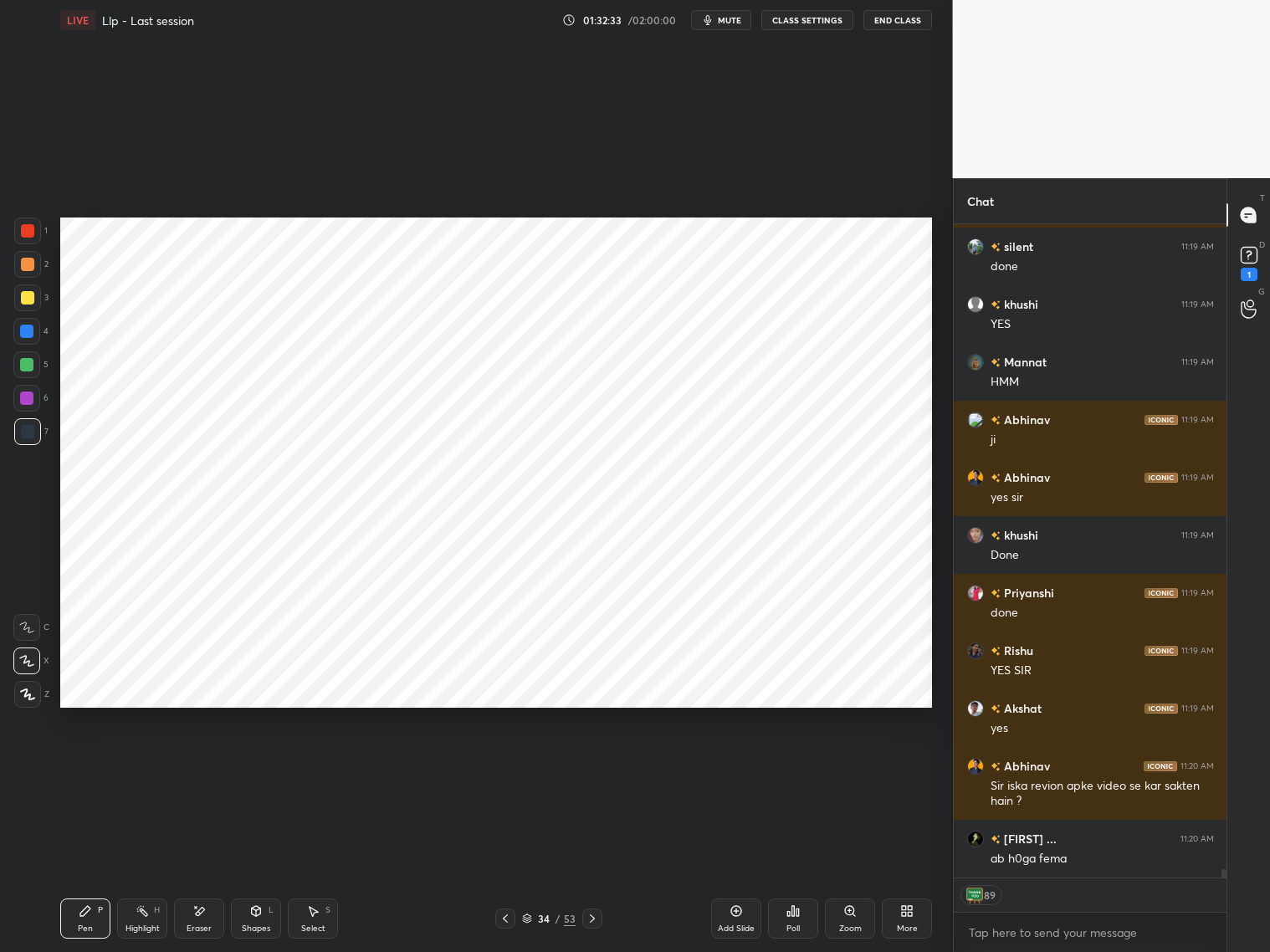 scroll, scrollTop: 5, scrollLeft: 5, axis: both 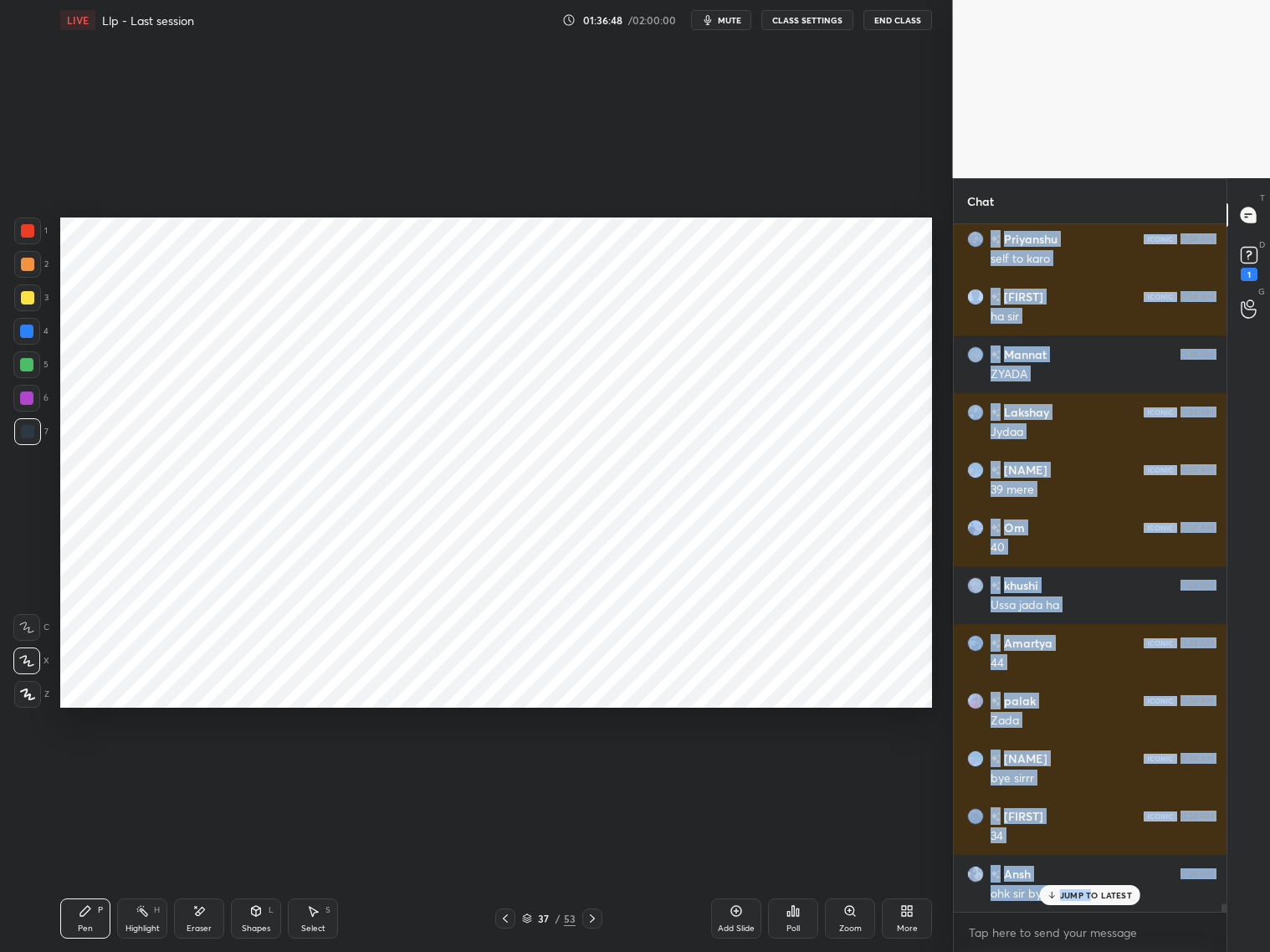 click on "JUMP TO LATEST" at bounding box center (1096, 895) 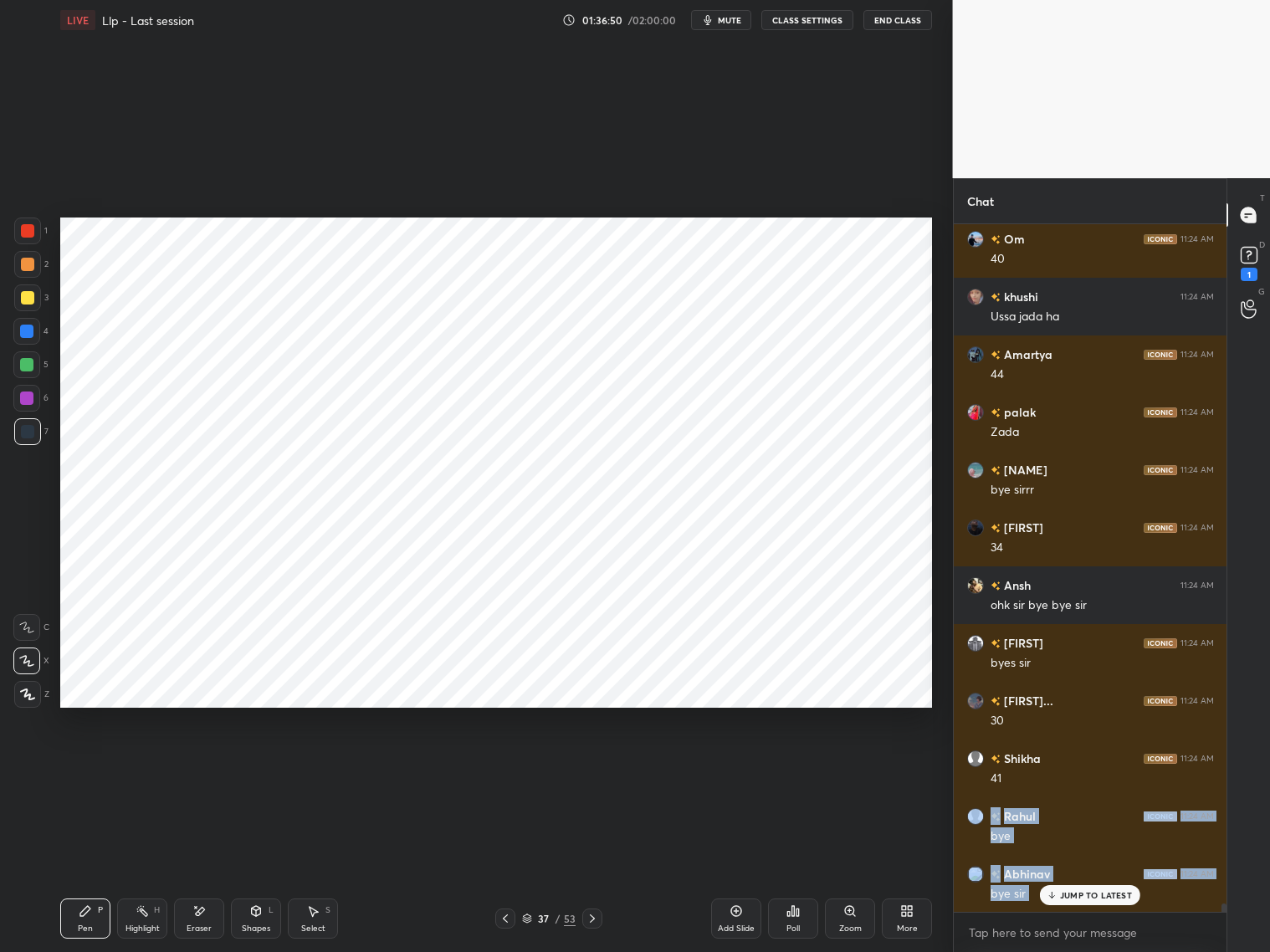 scroll, scrollTop: 54451, scrollLeft: 0, axis: vertical 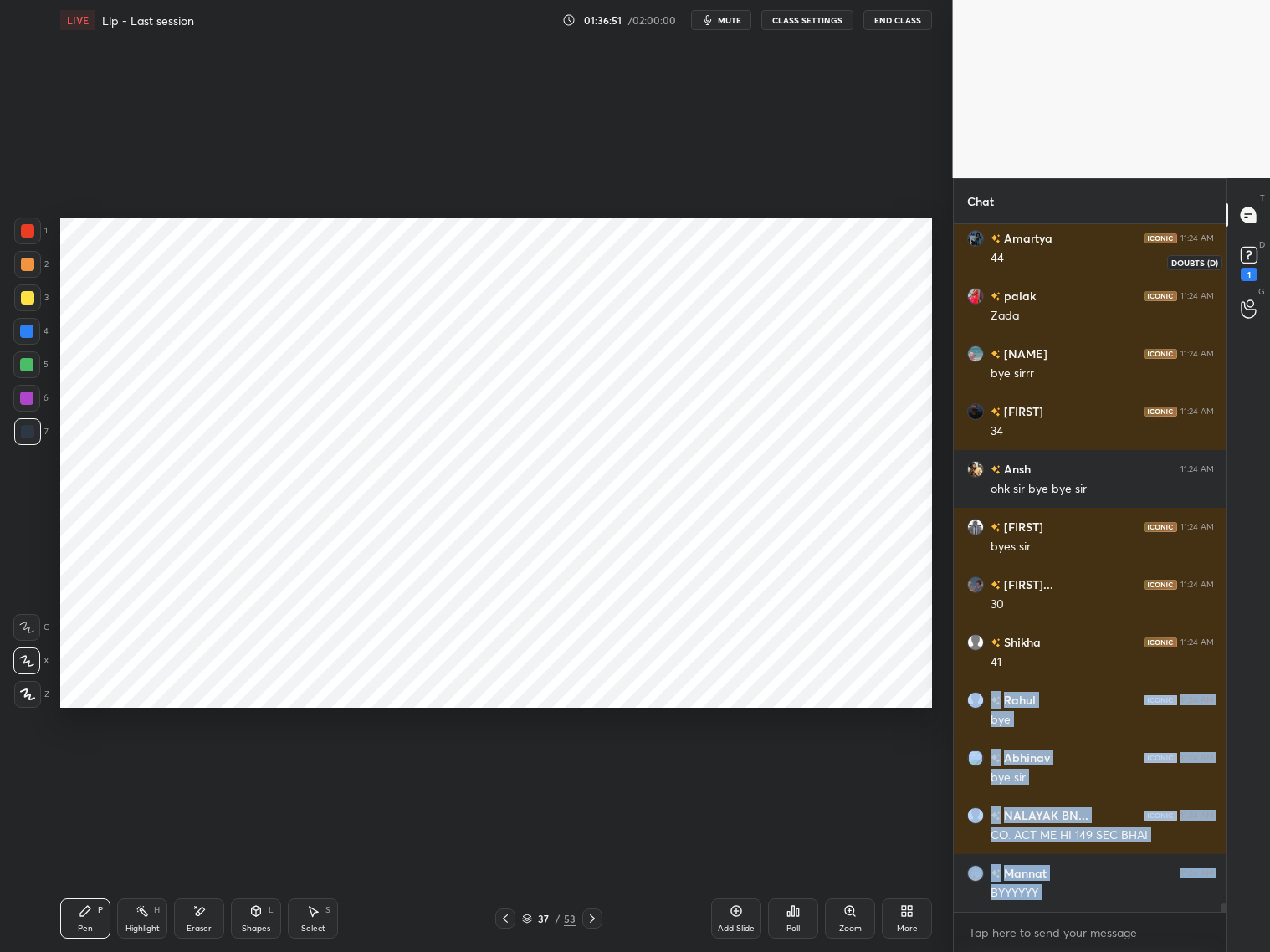 click 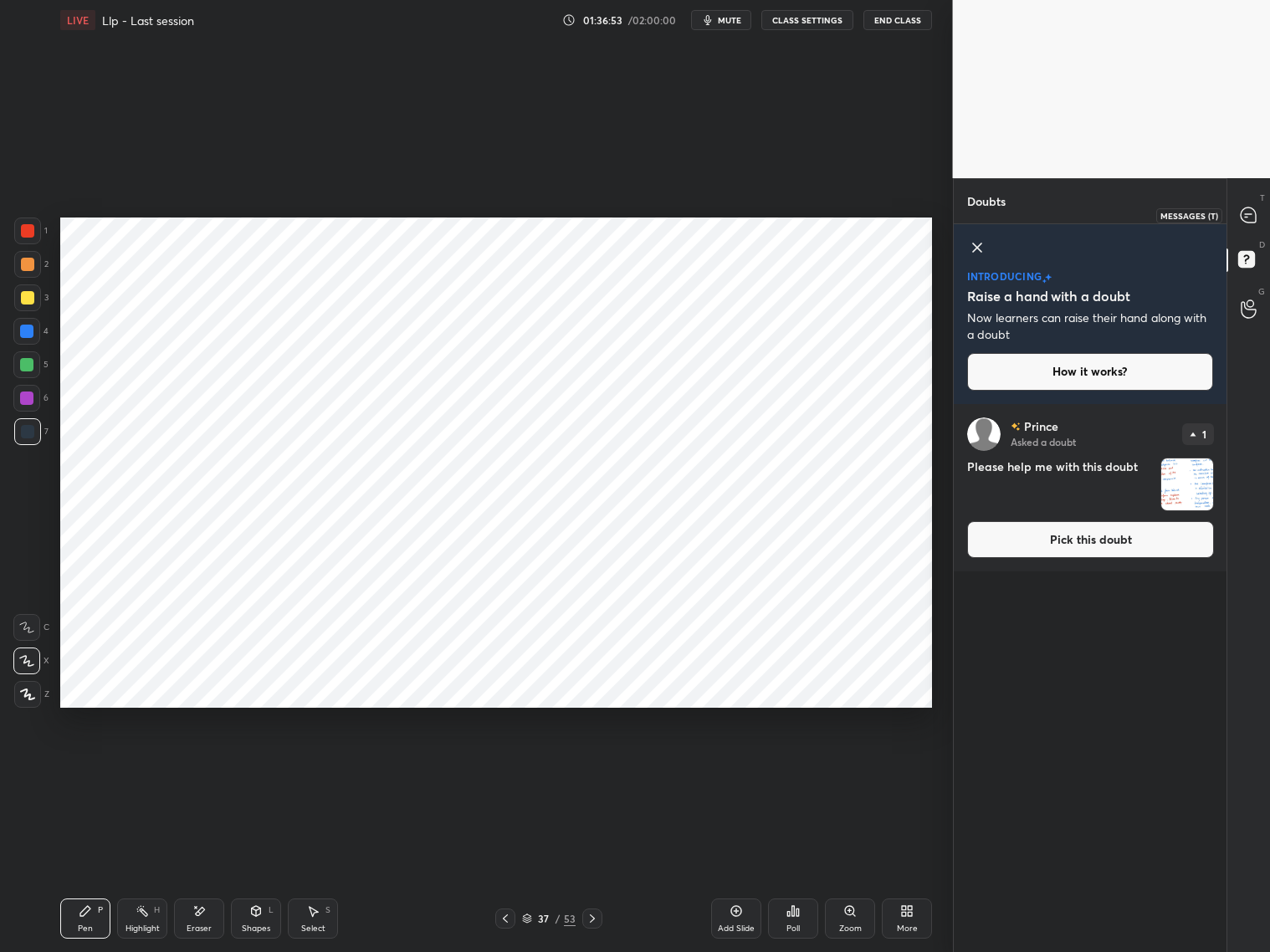 click at bounding box center [1249, 215] 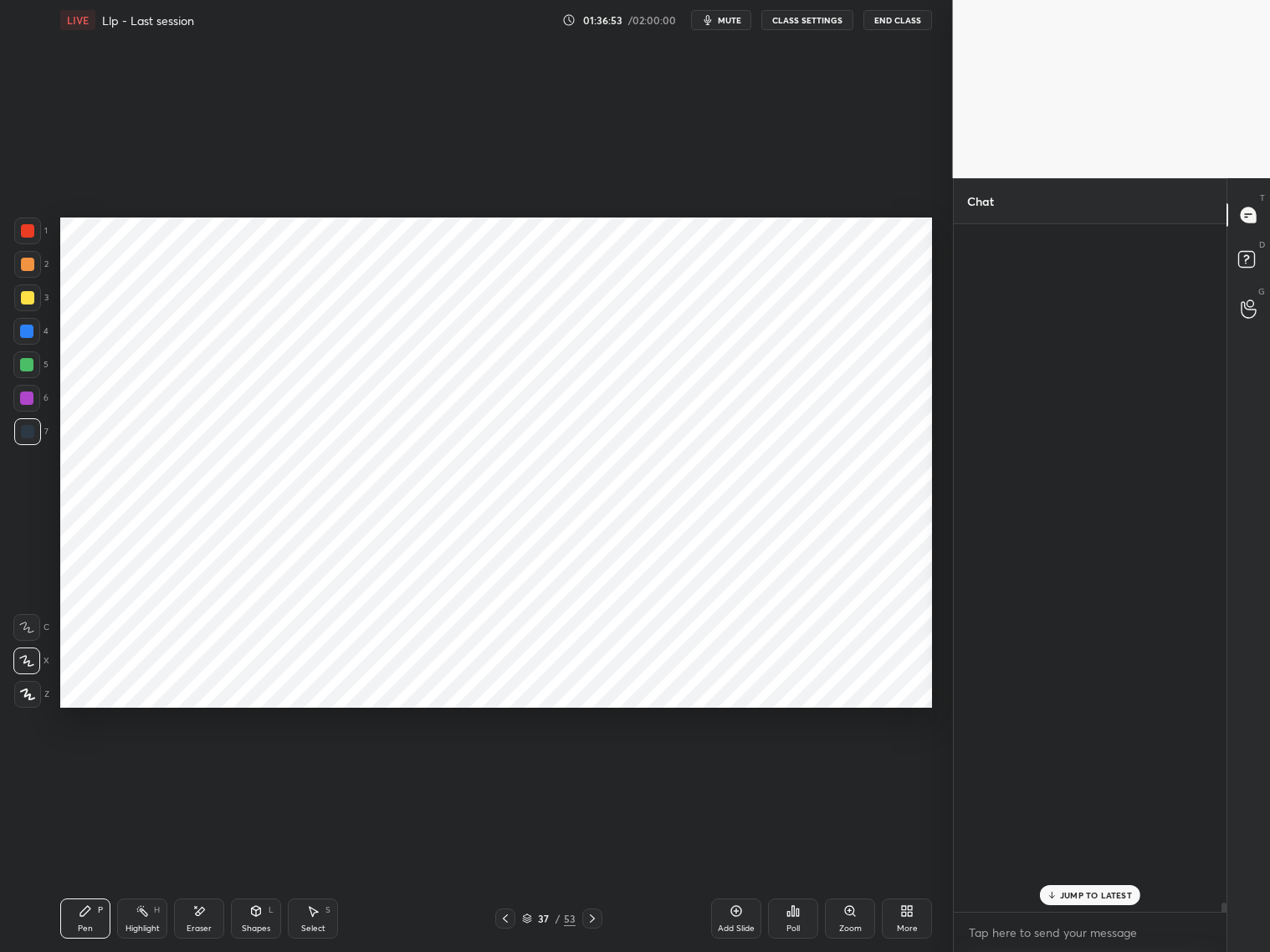 scroll, scrollTop: 55089, scrollLeft: 0, axis: vertical 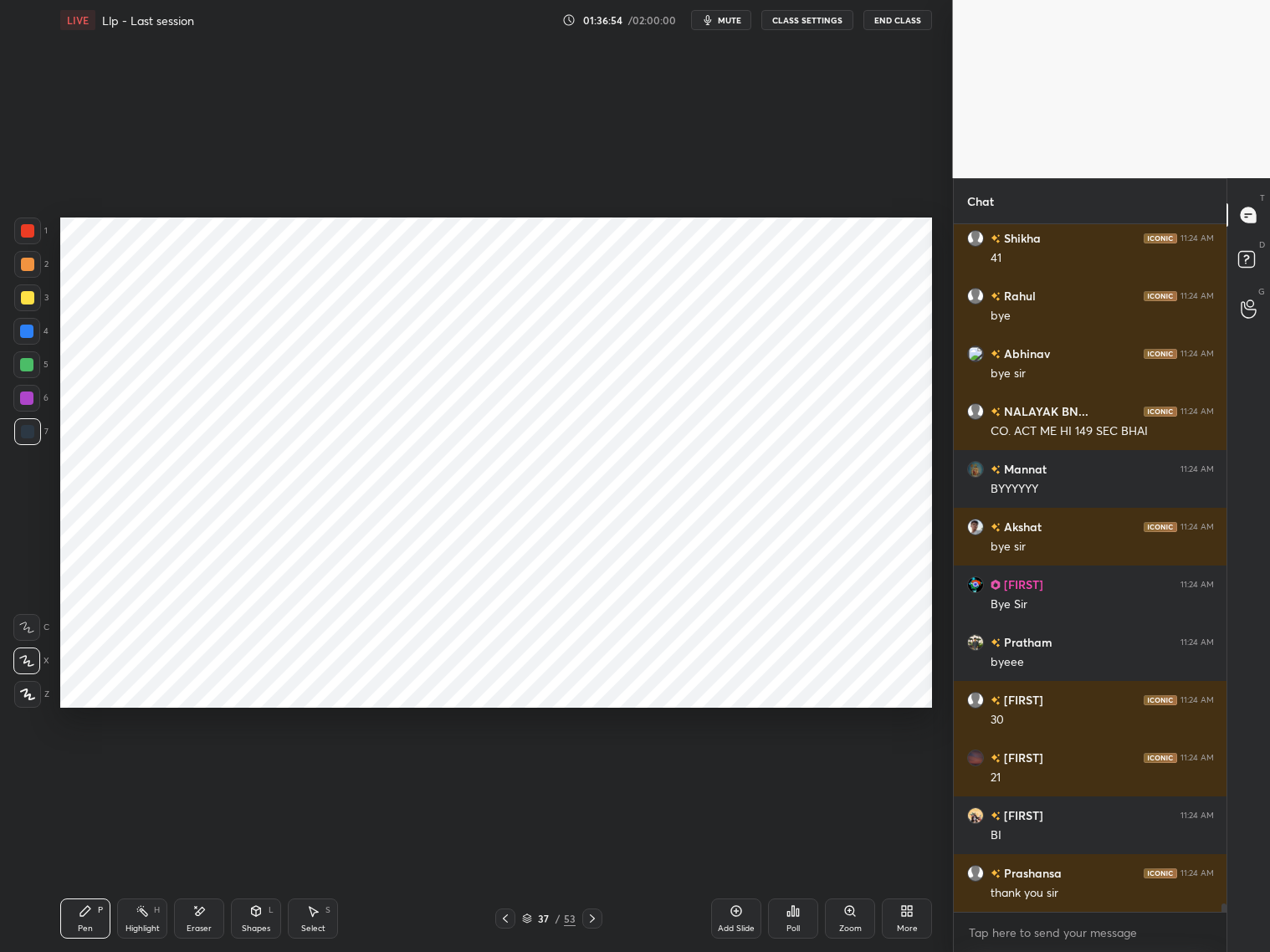 click on "LIVE Llp - Last session 01:36:54 /  02:00:00 mute CLASS SETTINGS End Class" at bounding box center (496, 20) 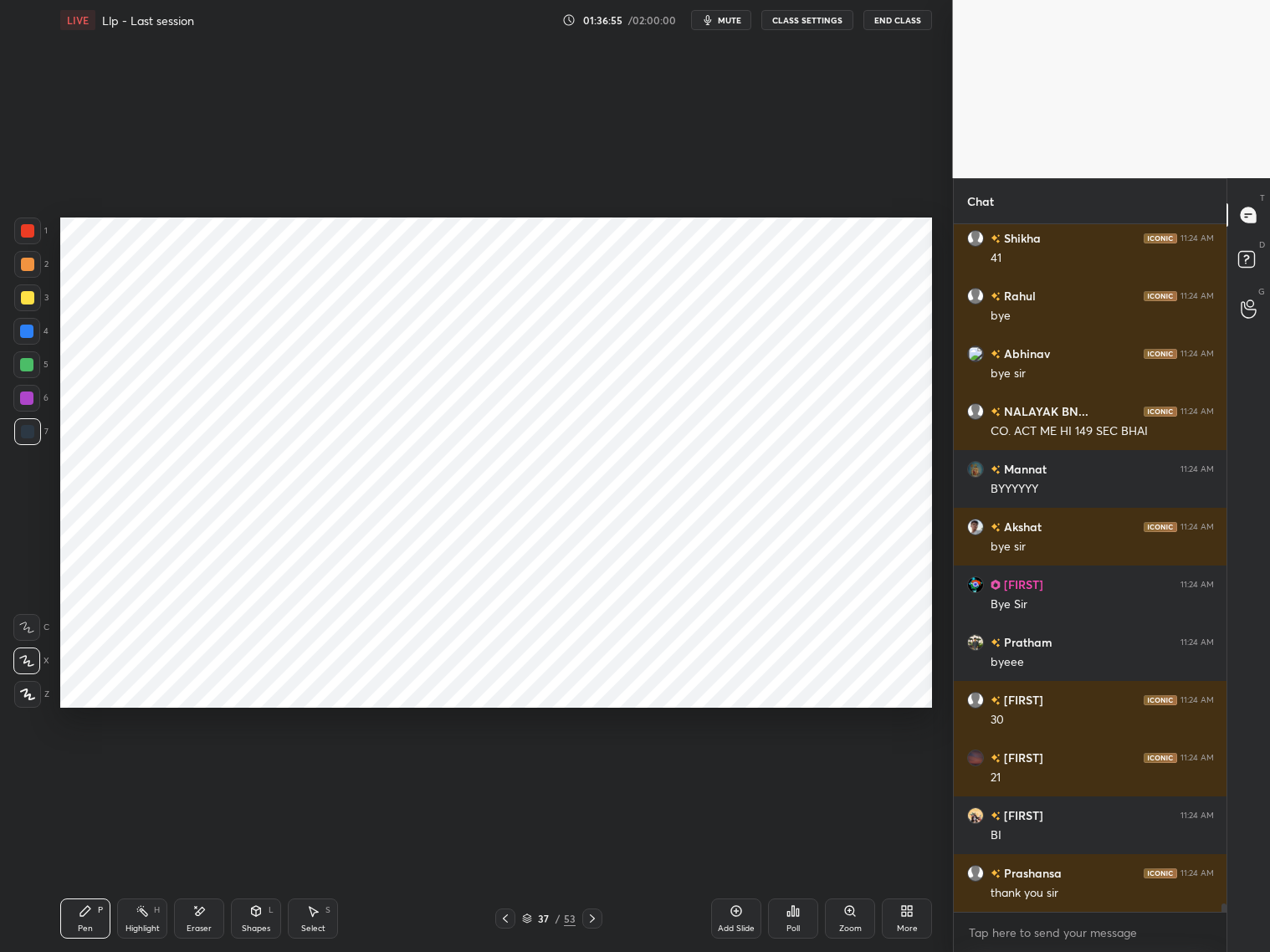 click on "End Class" at bounding box center [898, 20] 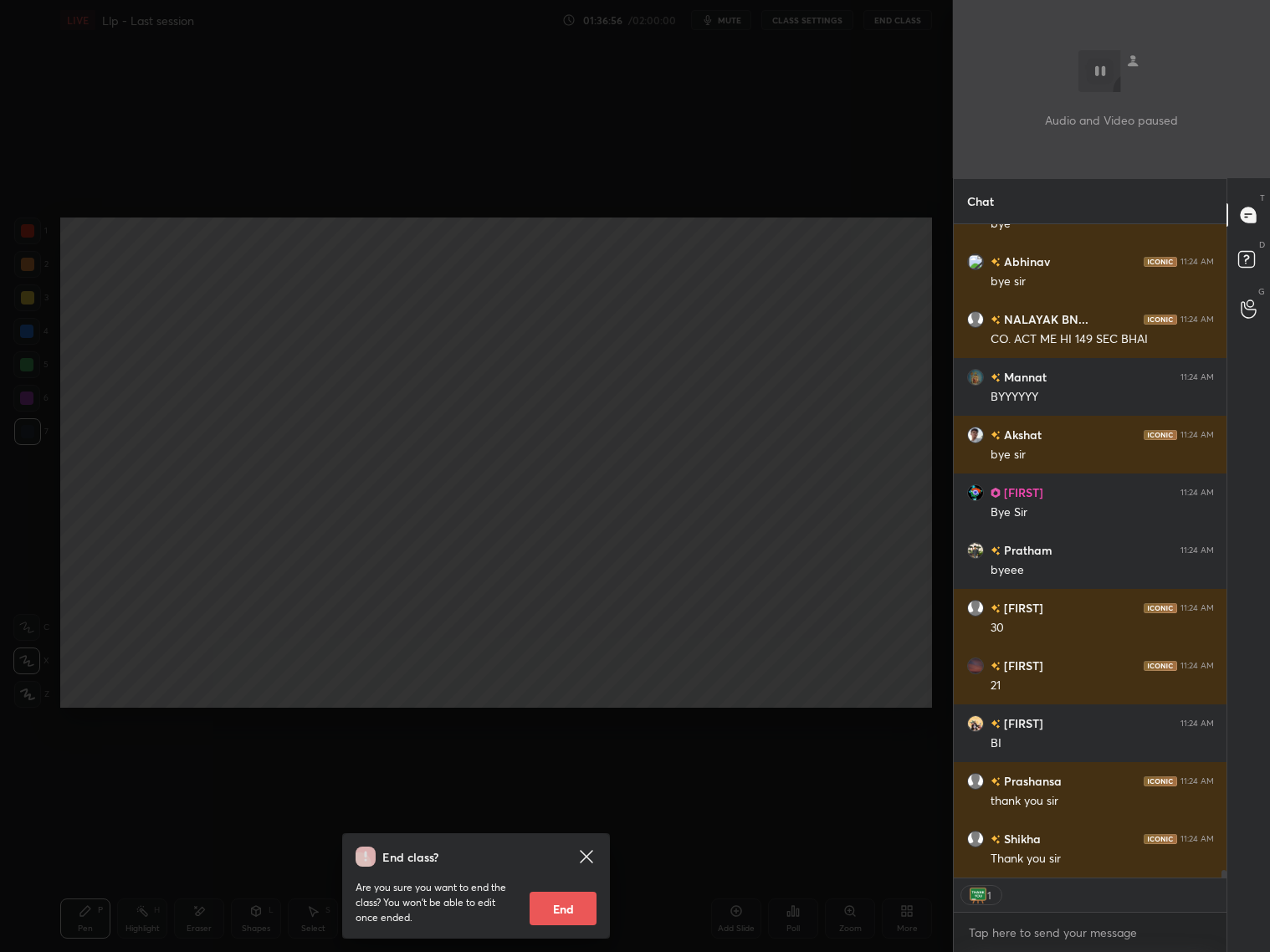 click on "End" at bounding box center (563, 908) 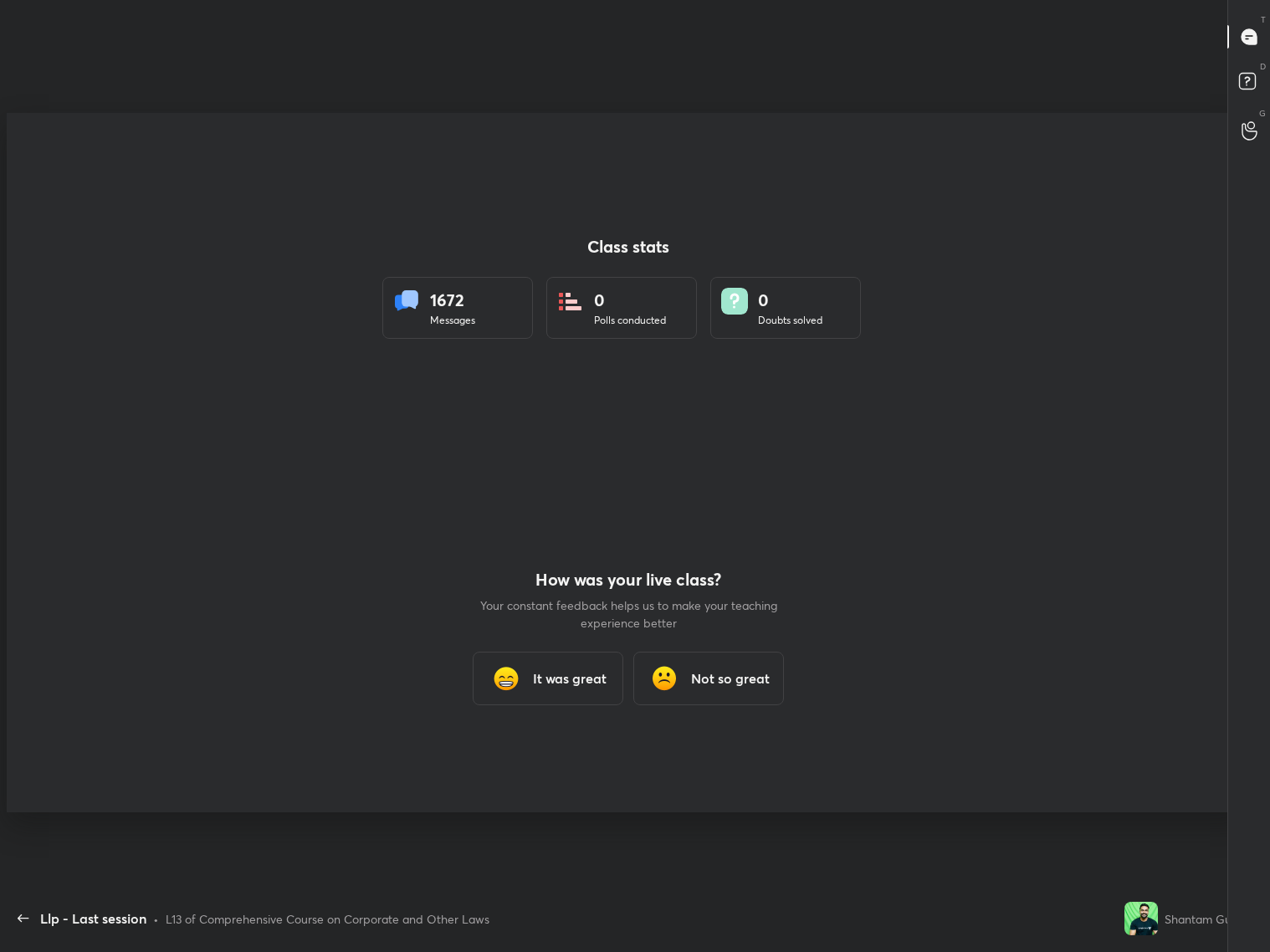 type on "x" 